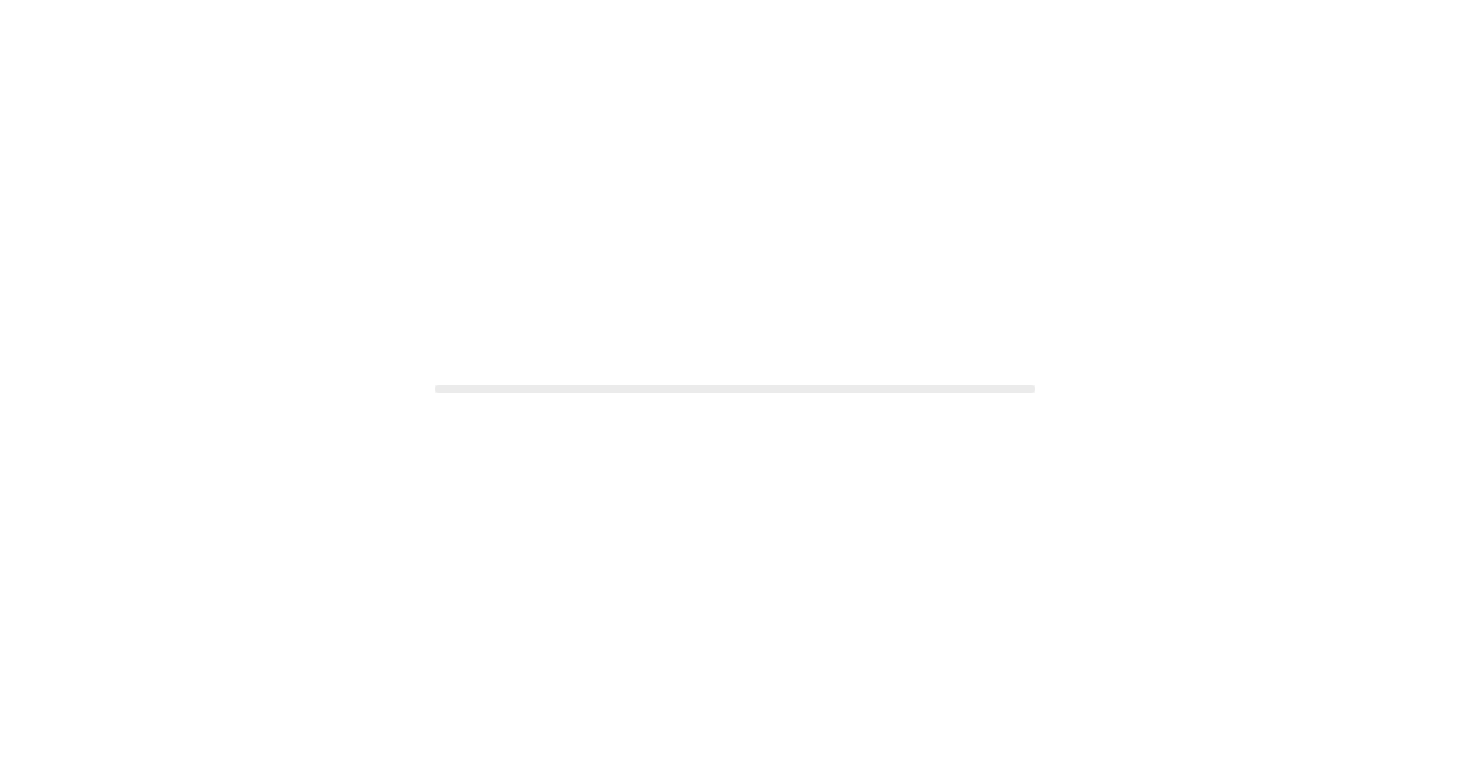 scroll, scrollTop: 0, scrollLeft: 0, axis: both 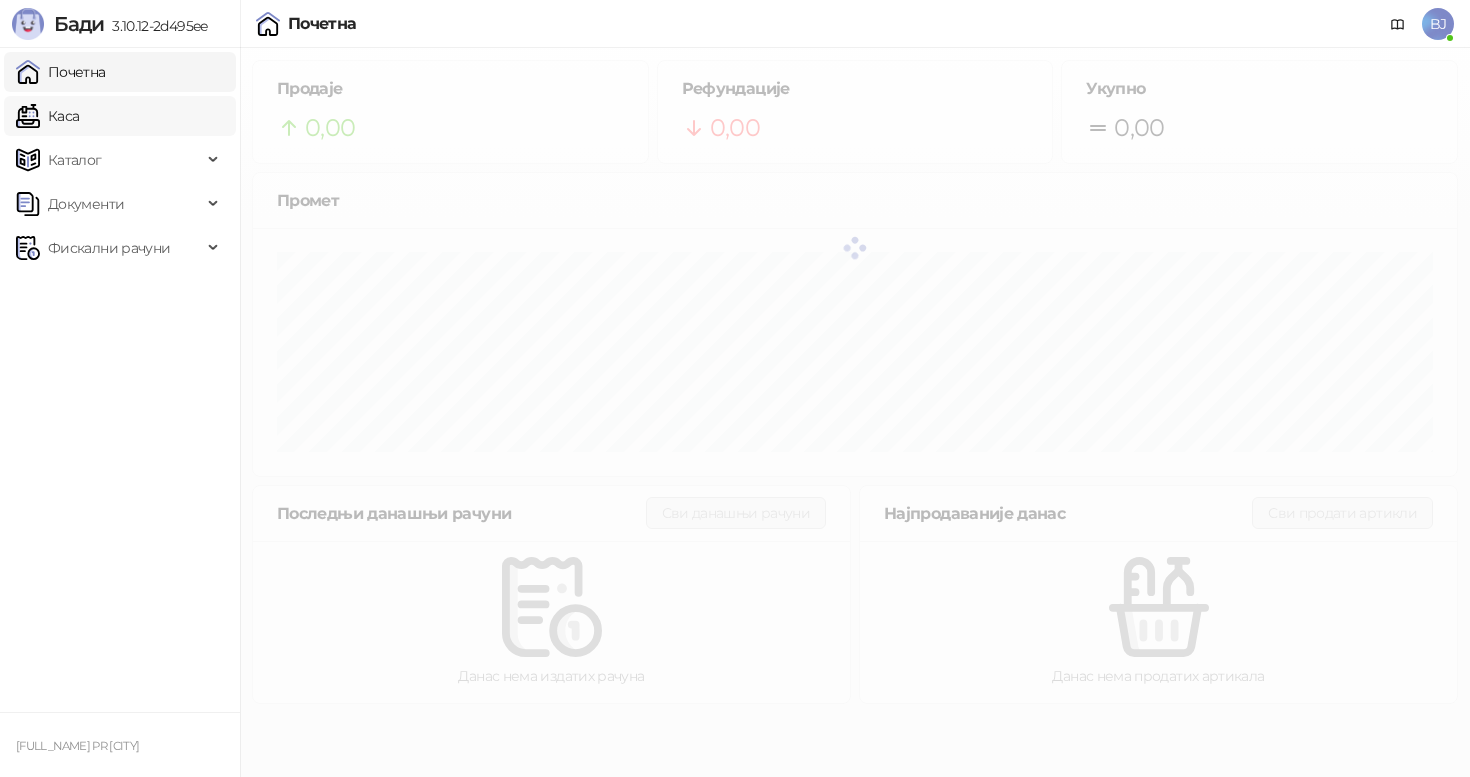 click on "Каса" at bounding box center (47, 116) 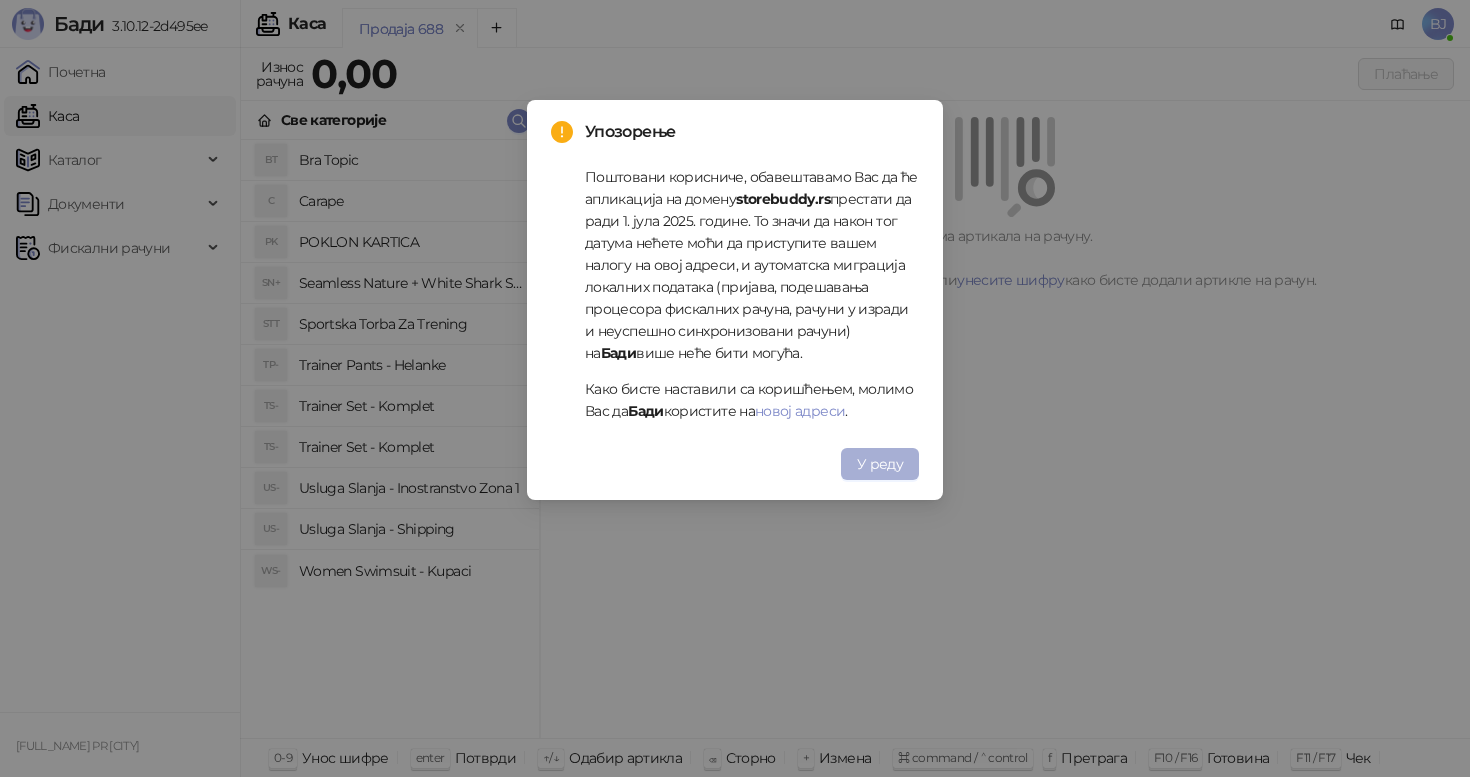 click on "У реду" at bounding box center [880, 464] 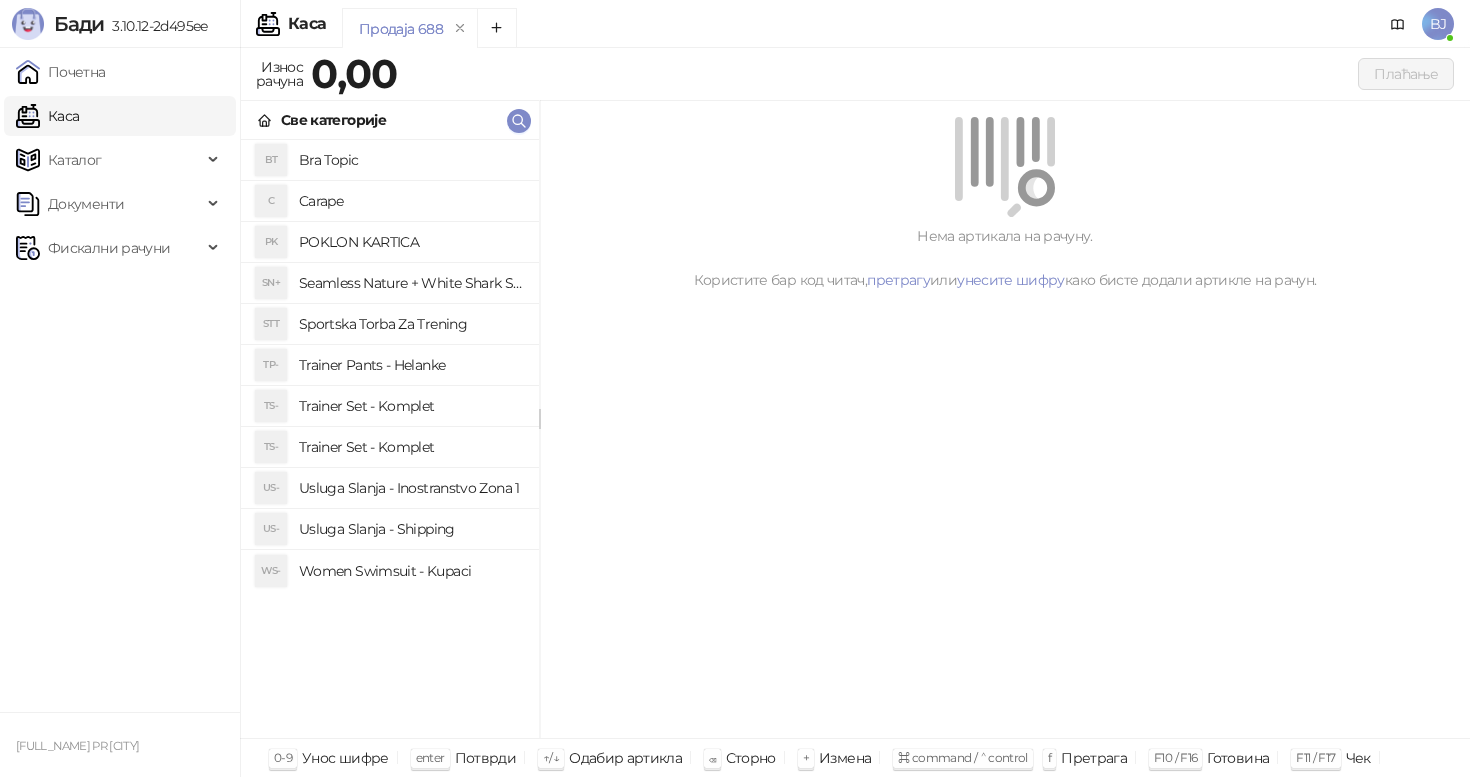 type 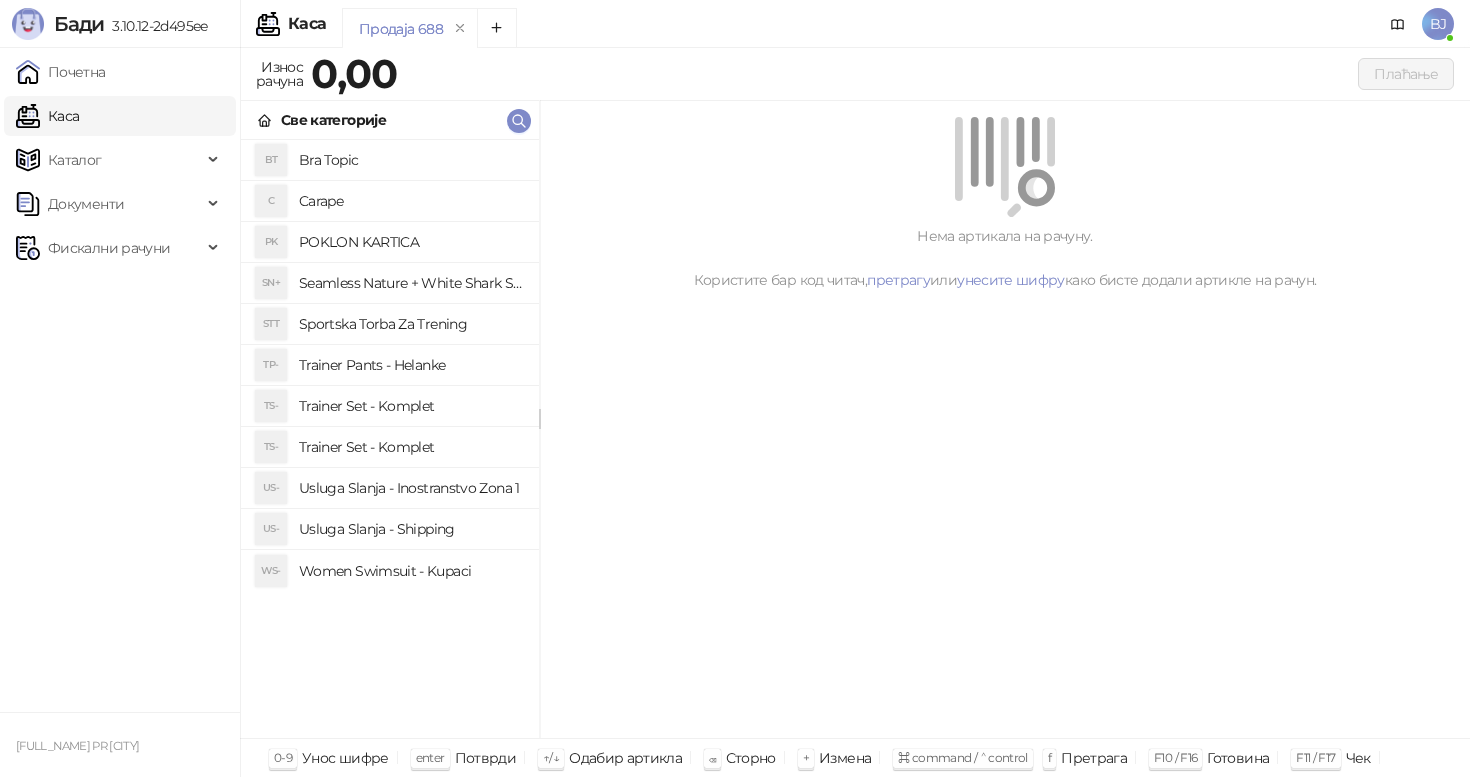 click on "Trainer Set - Komplet" at bounding box center (411, 447) 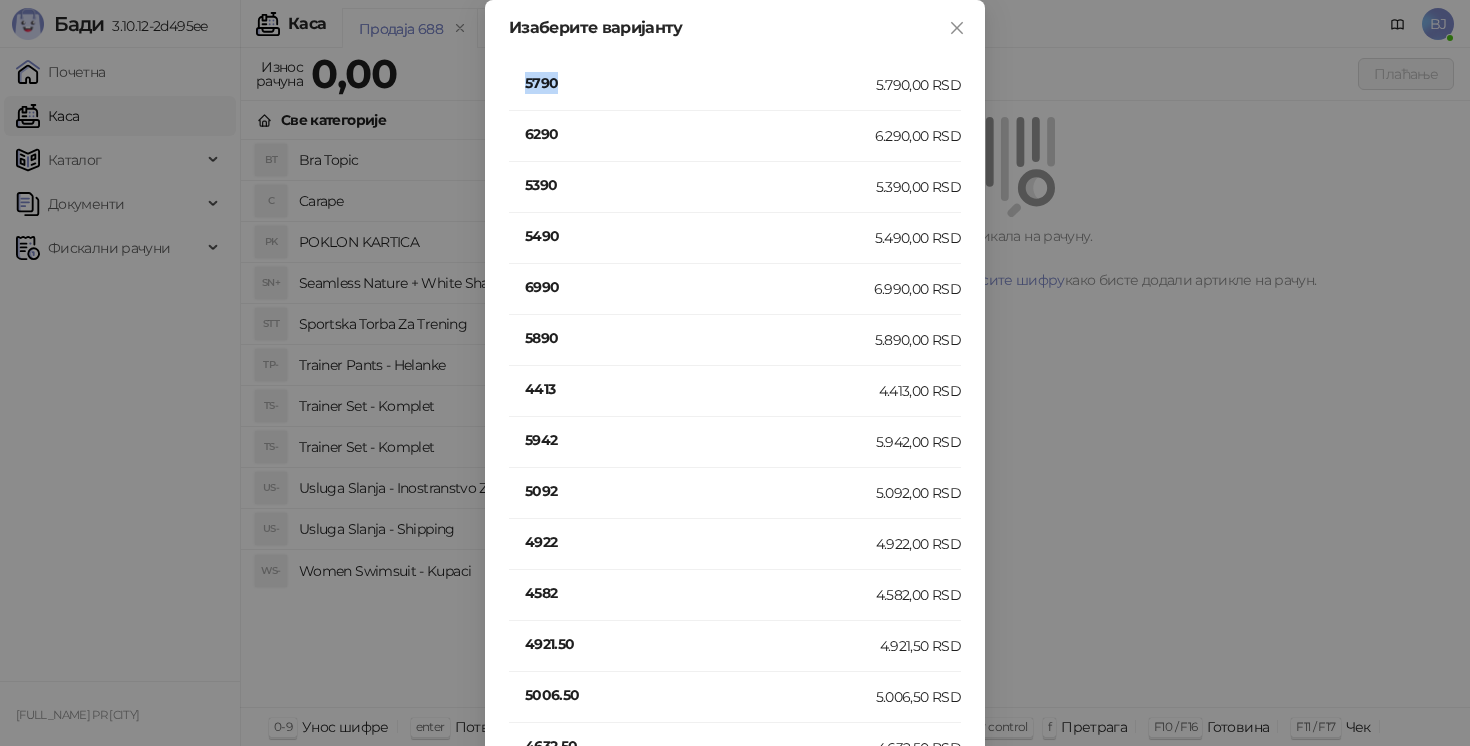 click on "5790" at bounding box center [700, 83] 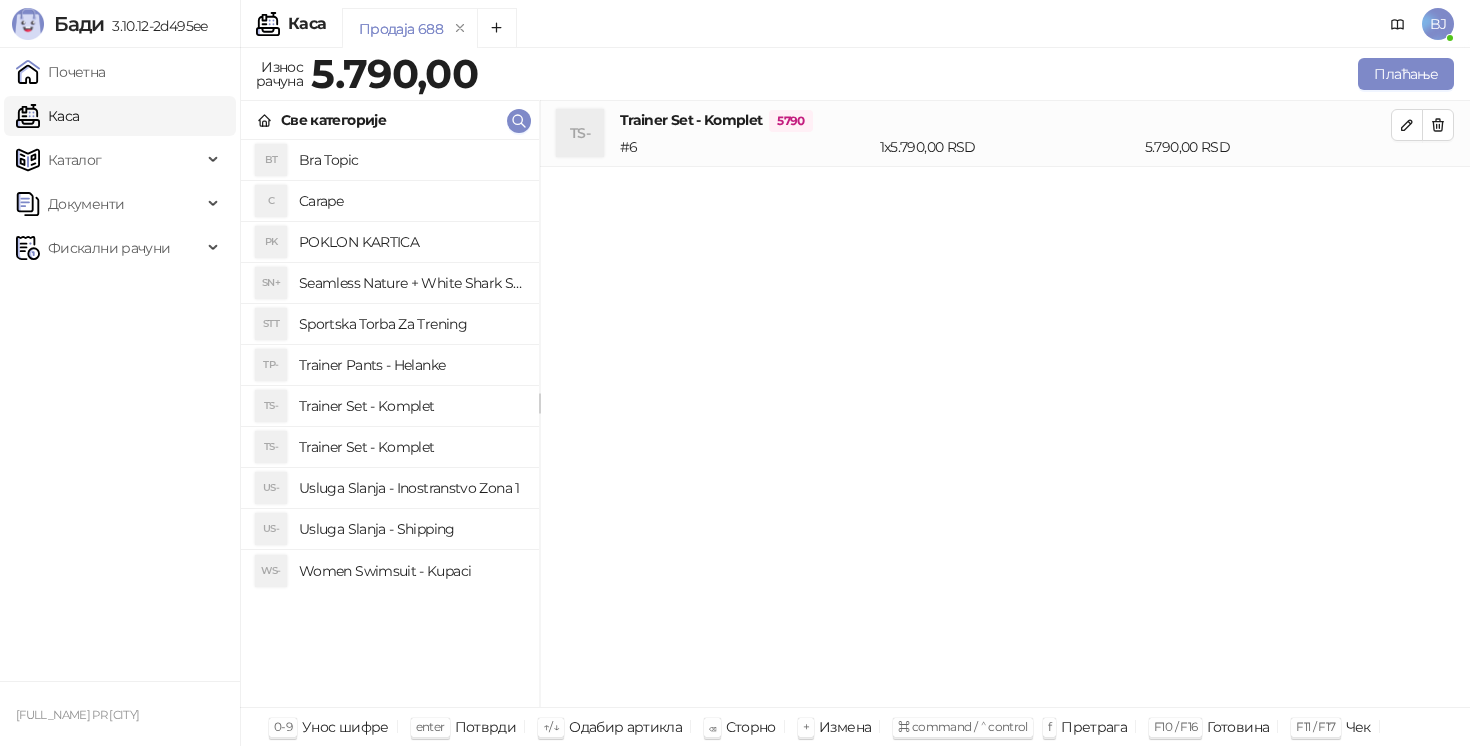 click on "Trainer Set - Komplet" at bounding box center (411, 447) 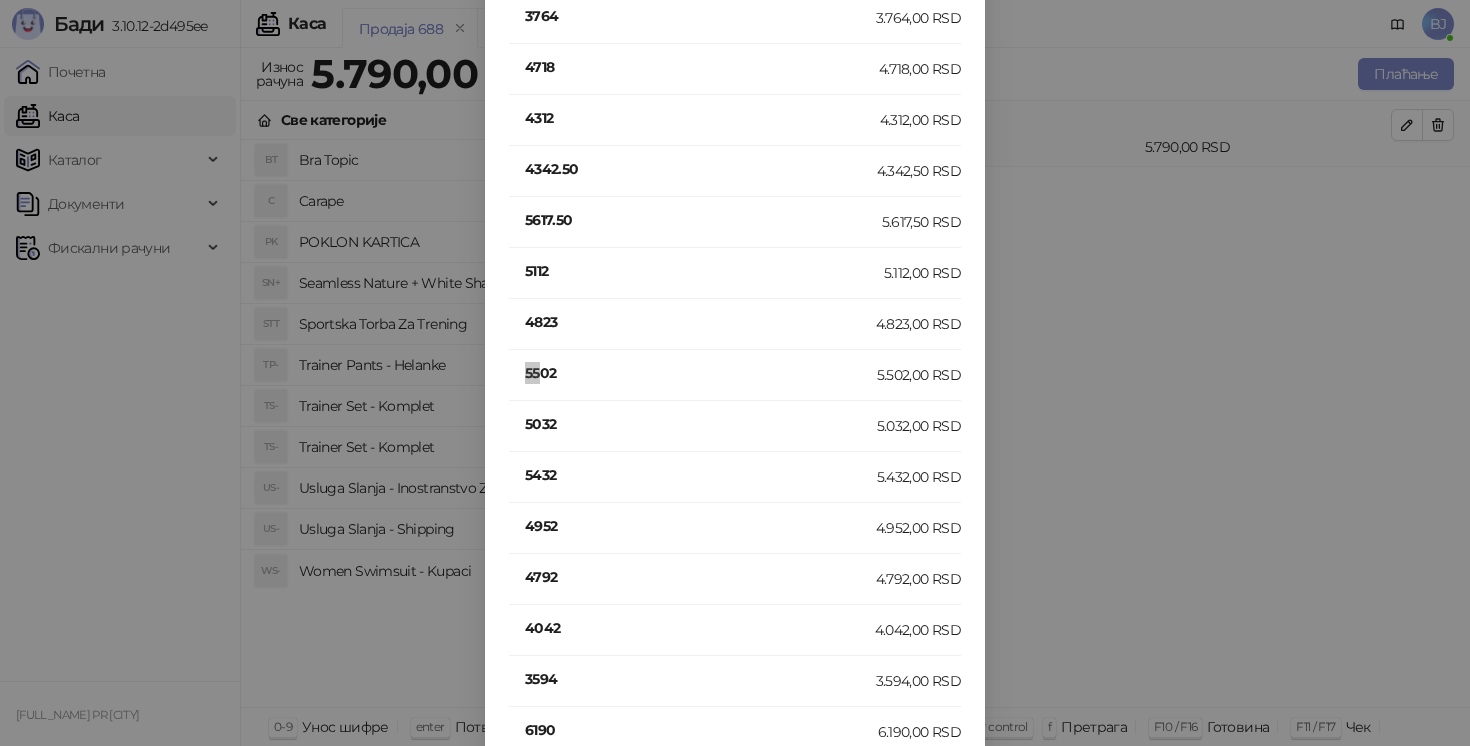 scroll, scrollTop: 3107, scrollLeft: 0, axis: vertical 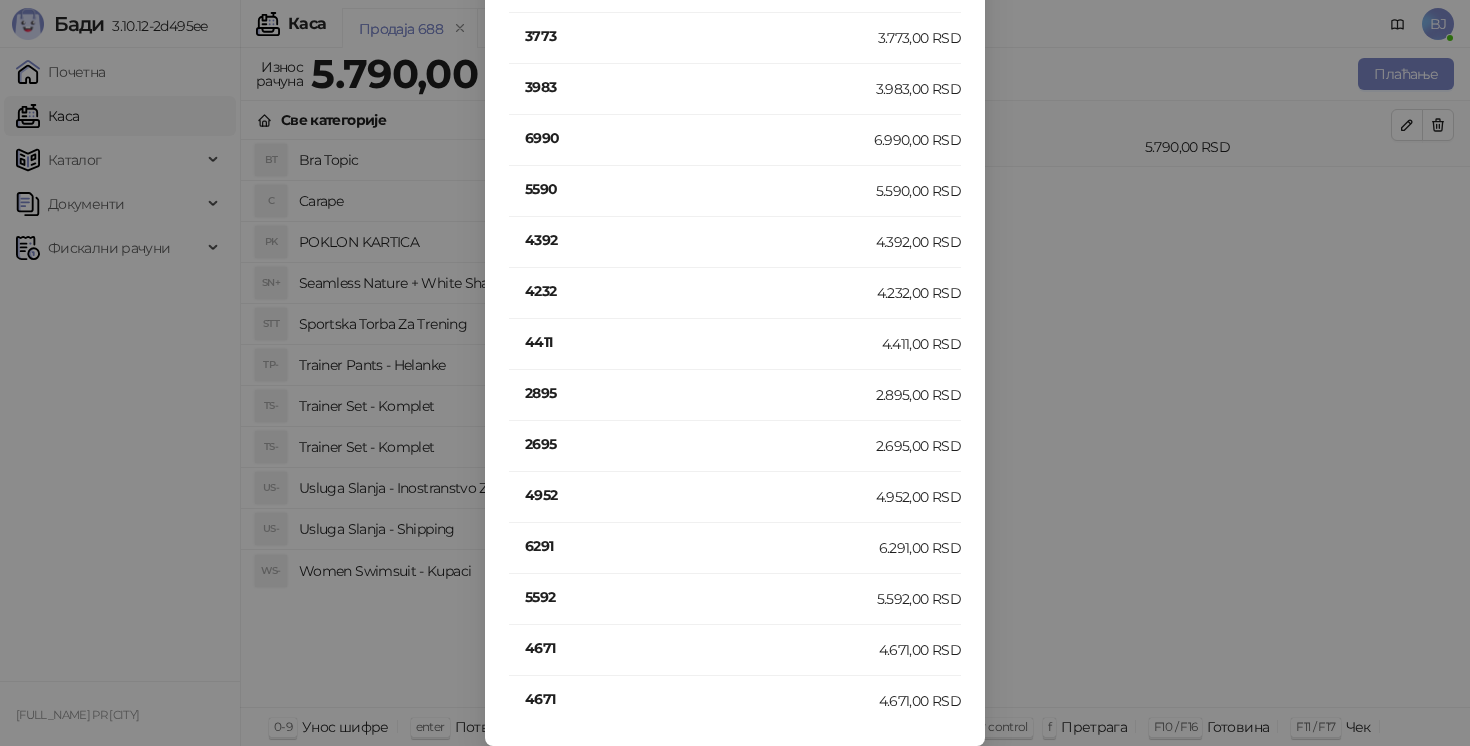 click on "5592" at bounding box center [701, 597] 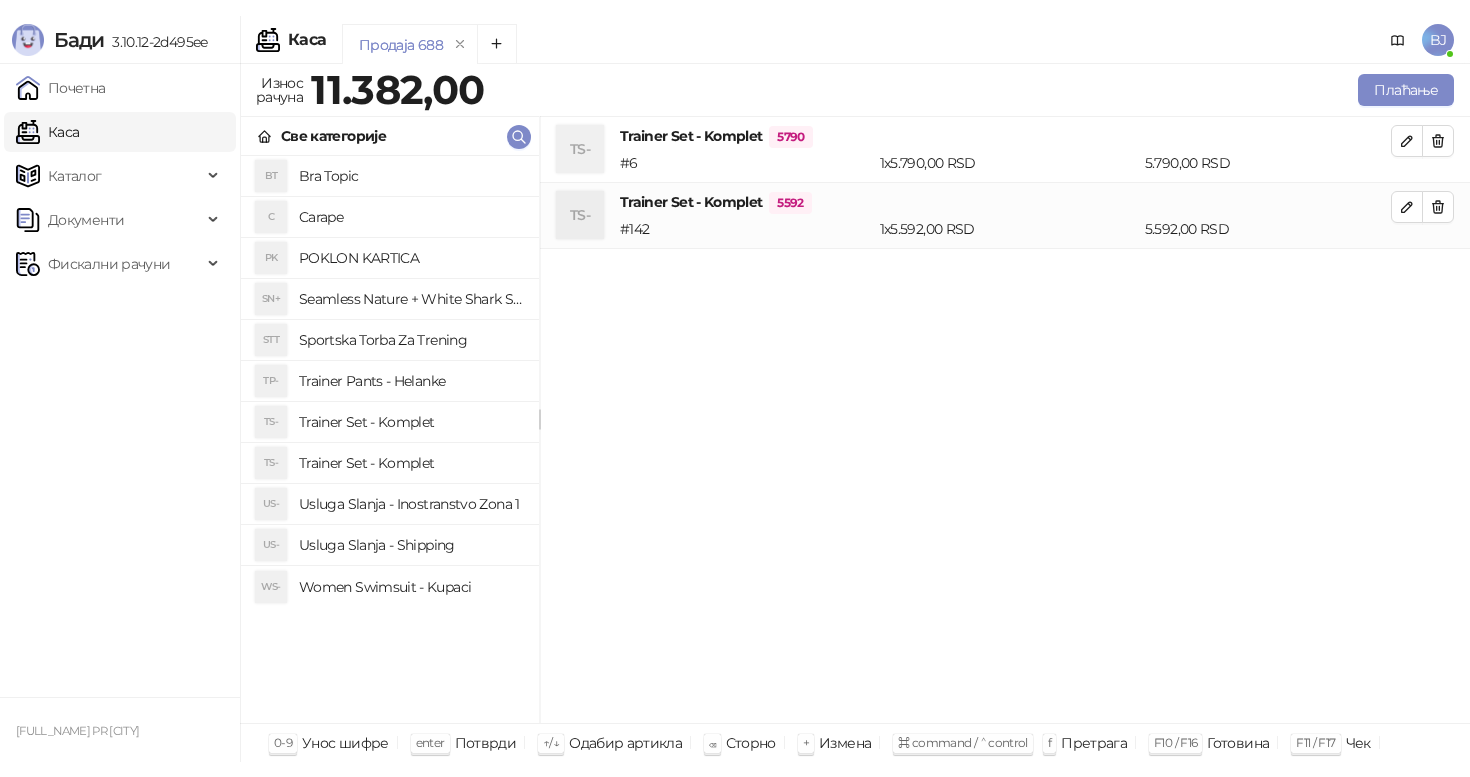 scroll, scrollTop: 0, scrollLeft: 0, axis: both 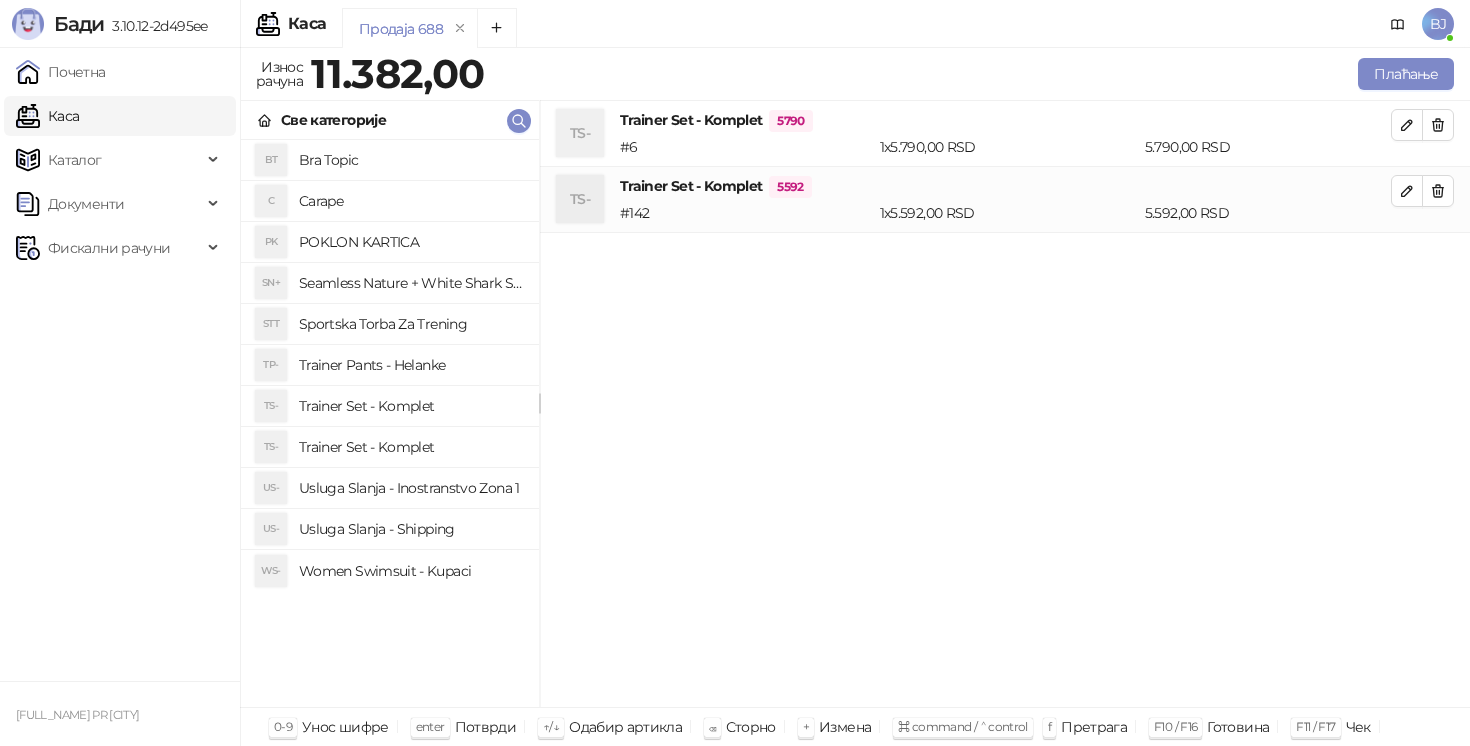 click on "Usluga Slanja - Shipping" at bounding box center (411, 529) 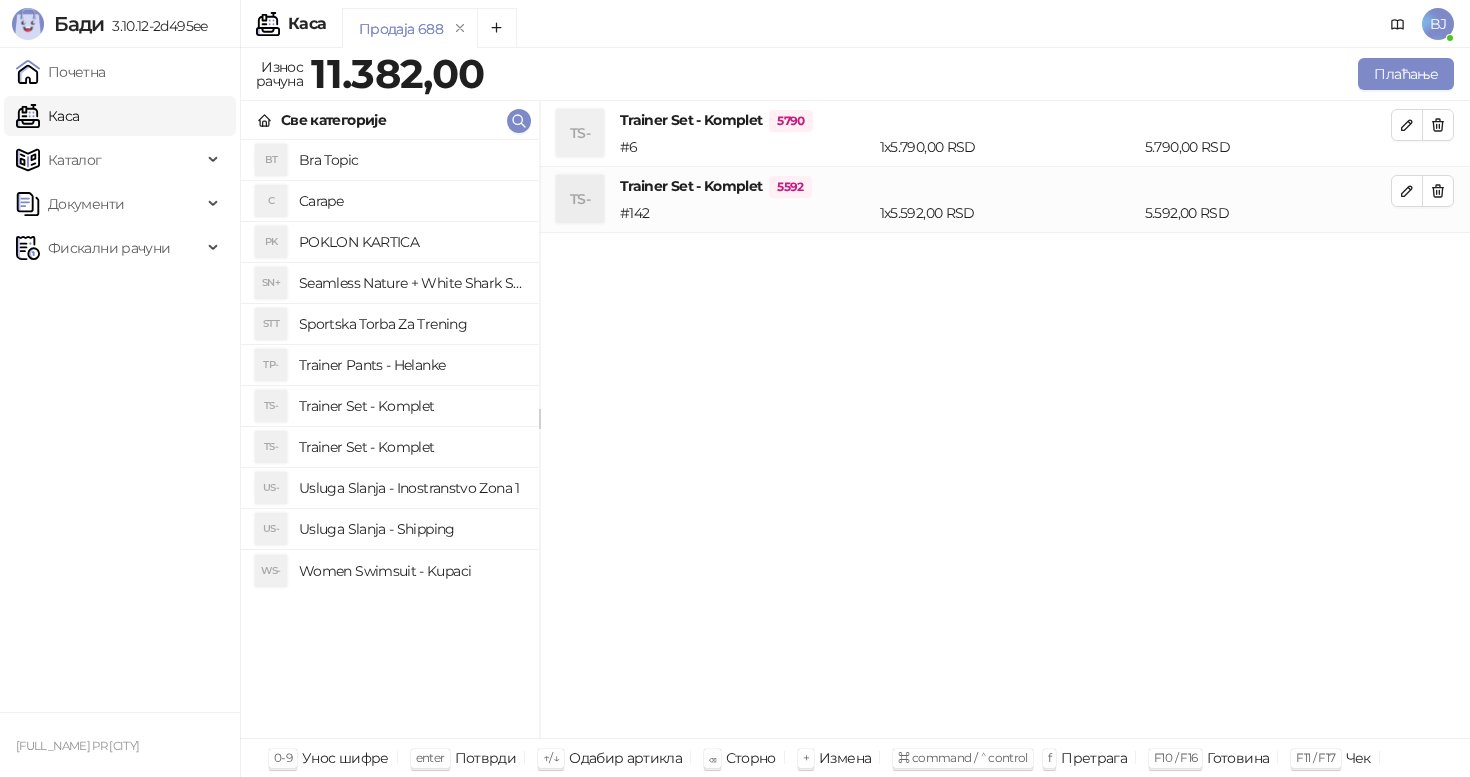 click on "TS- Trainer Set - Komplet    5790 # 6 1  x  5.790,00 RSD 5.790,00 RSD TS- Trainer Set - Komplet    5592 # 142 1  x  5.592,00 RSD 5.592,00 RSD" at bounding box center (1005, 420) 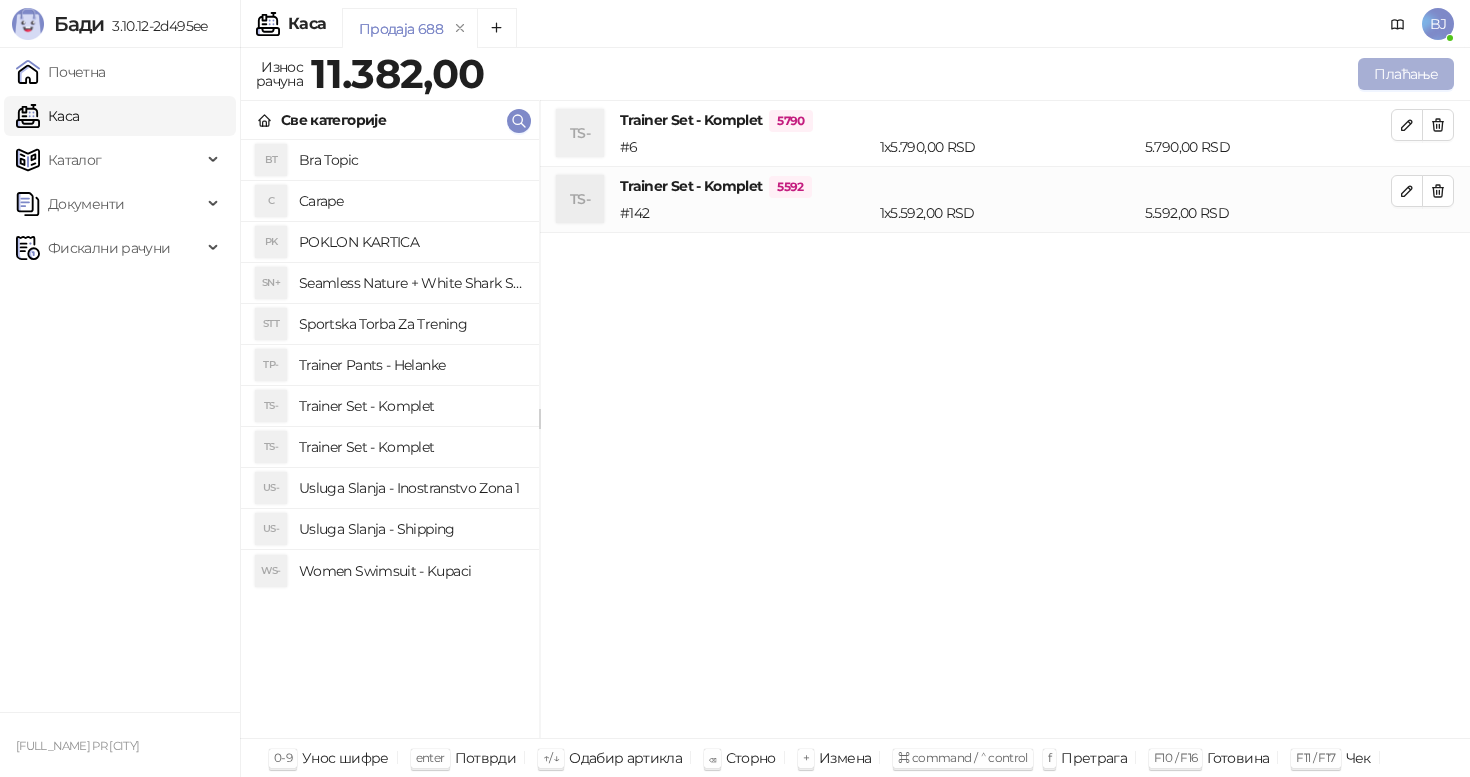 click on "Плаћање" at bounding box center (1406, 74) 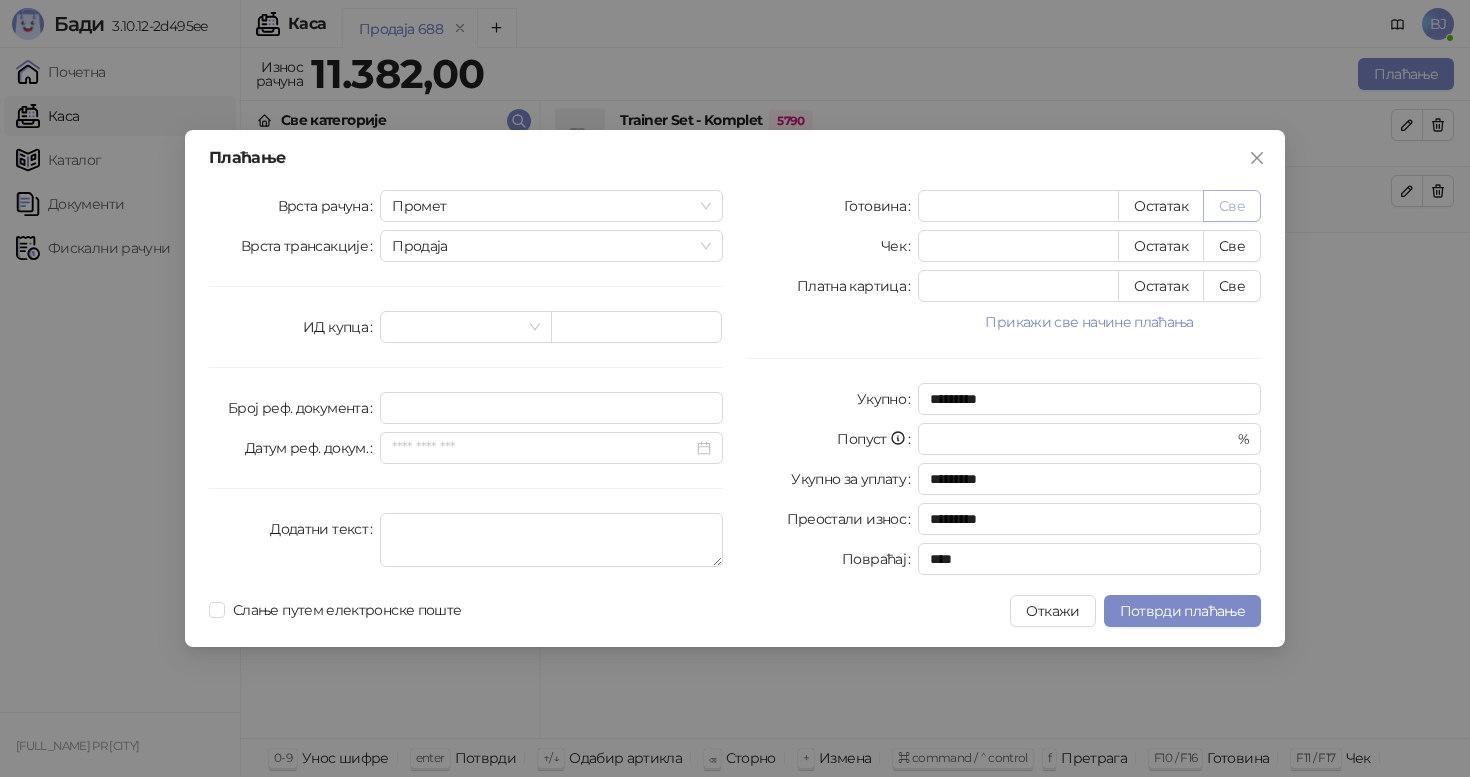 click on "Све" at bounding box center (1232, 206) 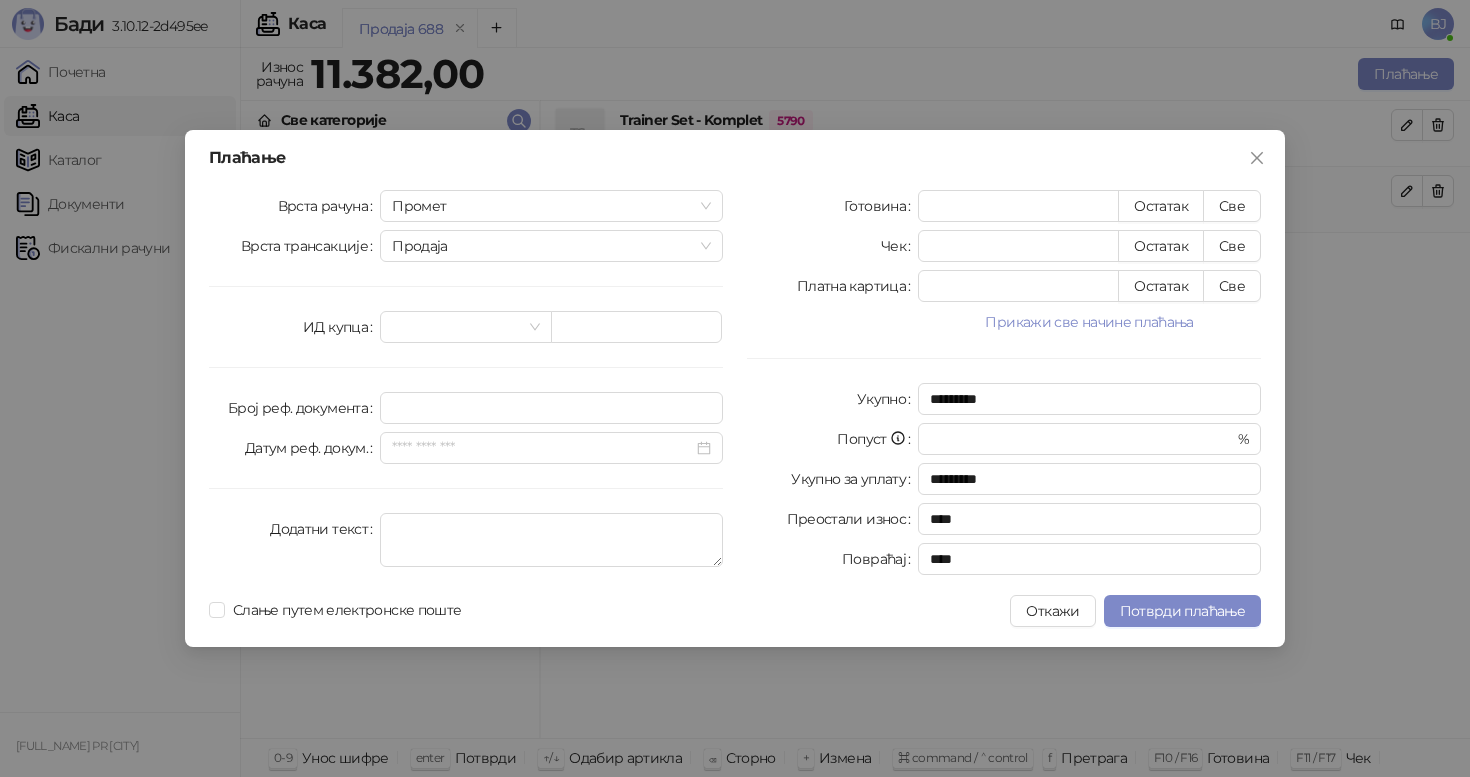 type 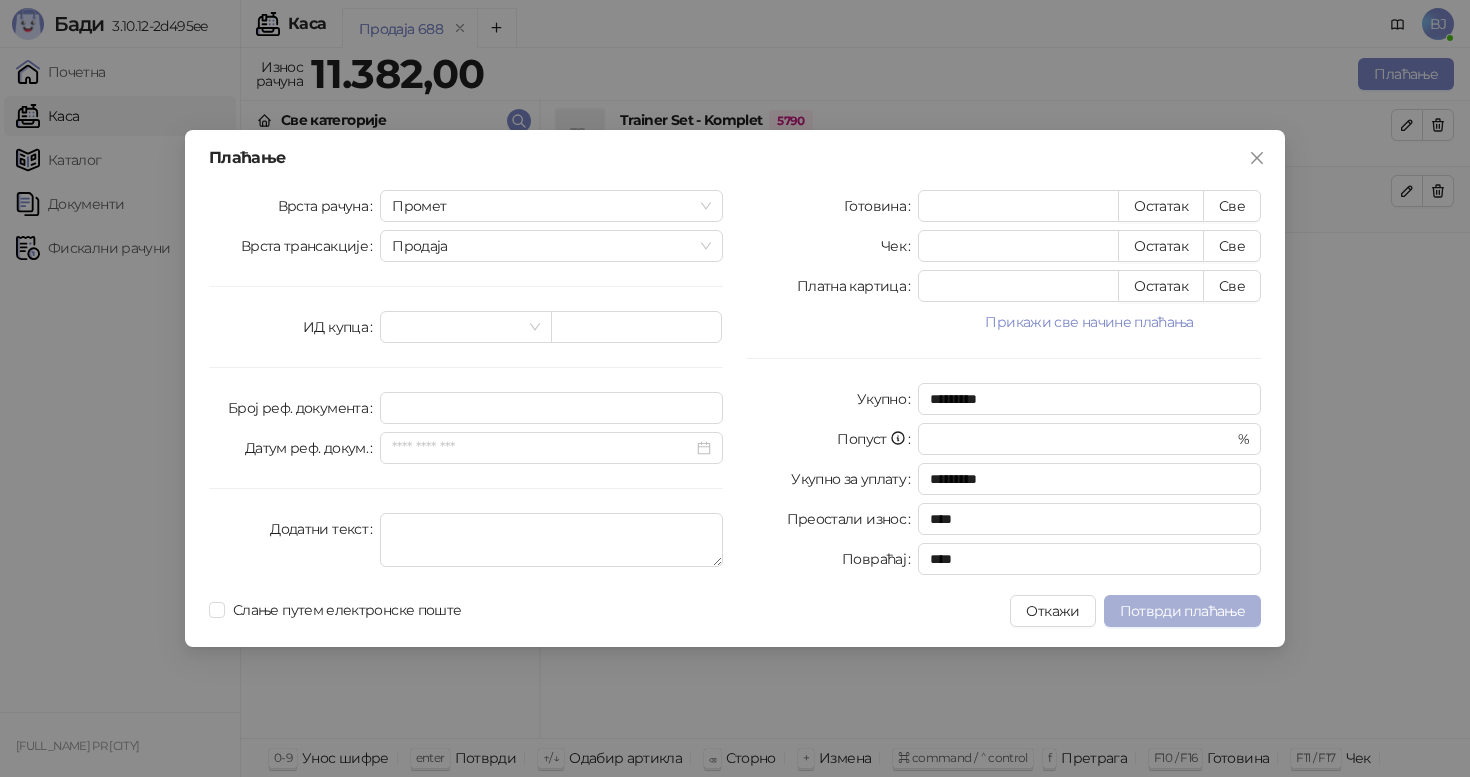 click on "Потврди плаћање" at bounding box center (1182, 611) 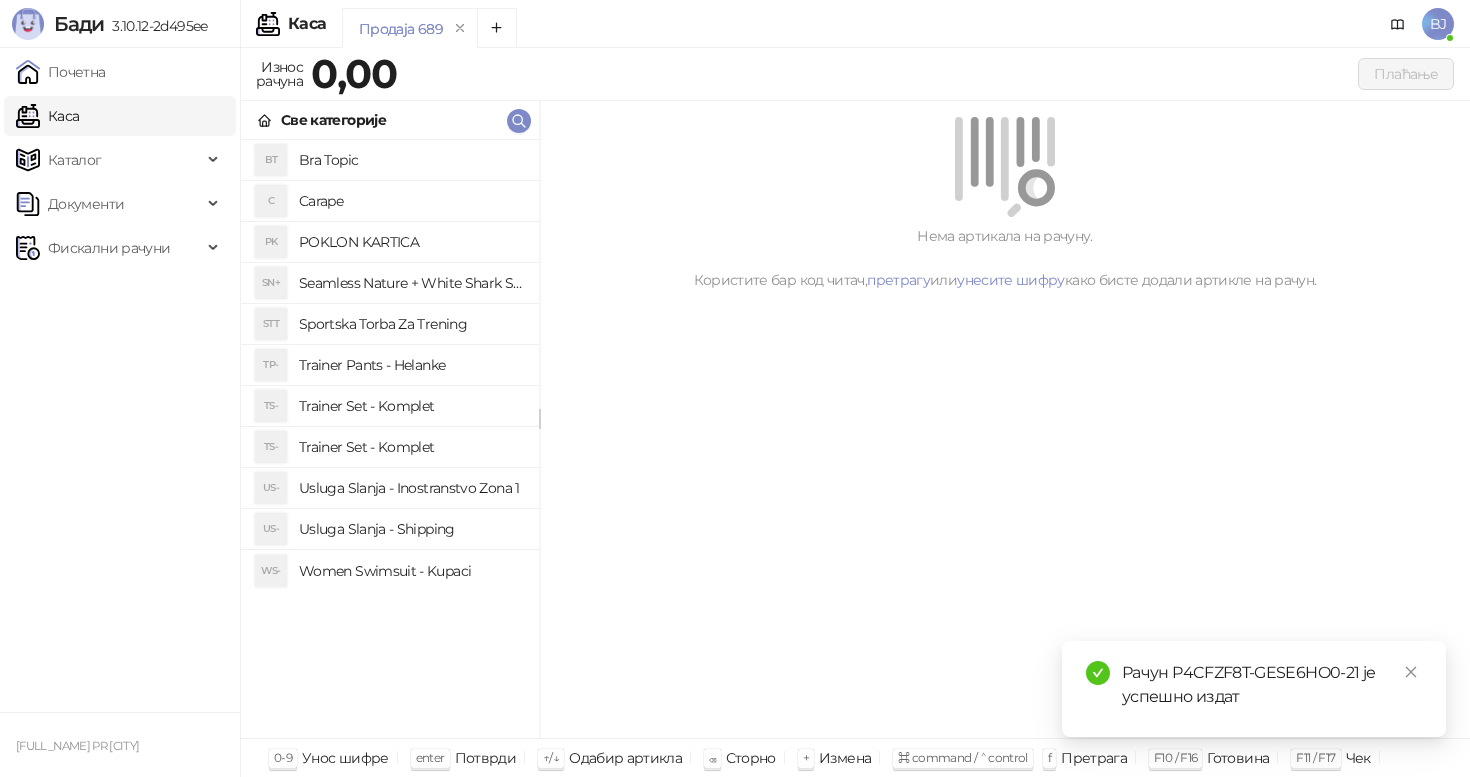 click on "Trainer Set - Komplet" at bounding box center (411, 406) 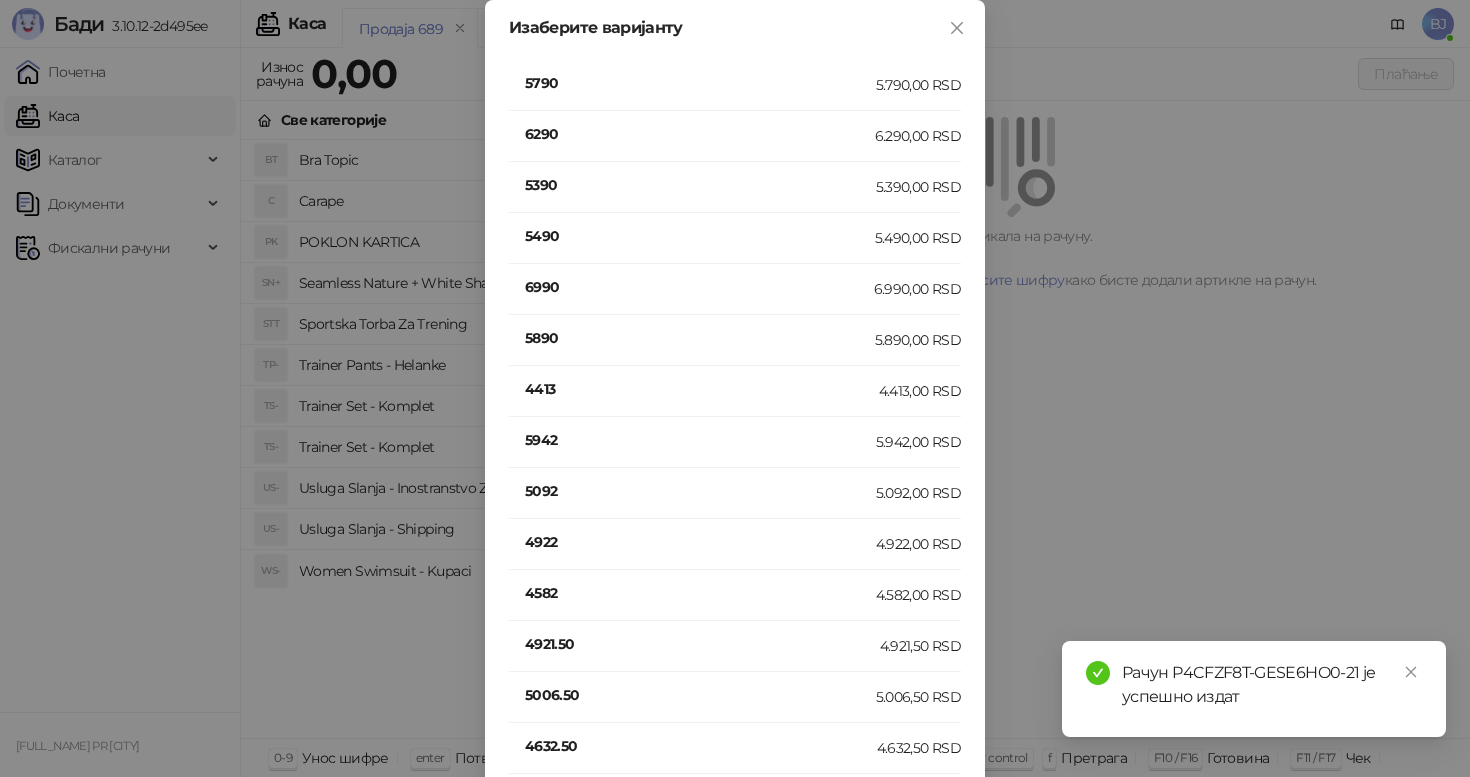click on "5790" at bounding box center [700, 83] 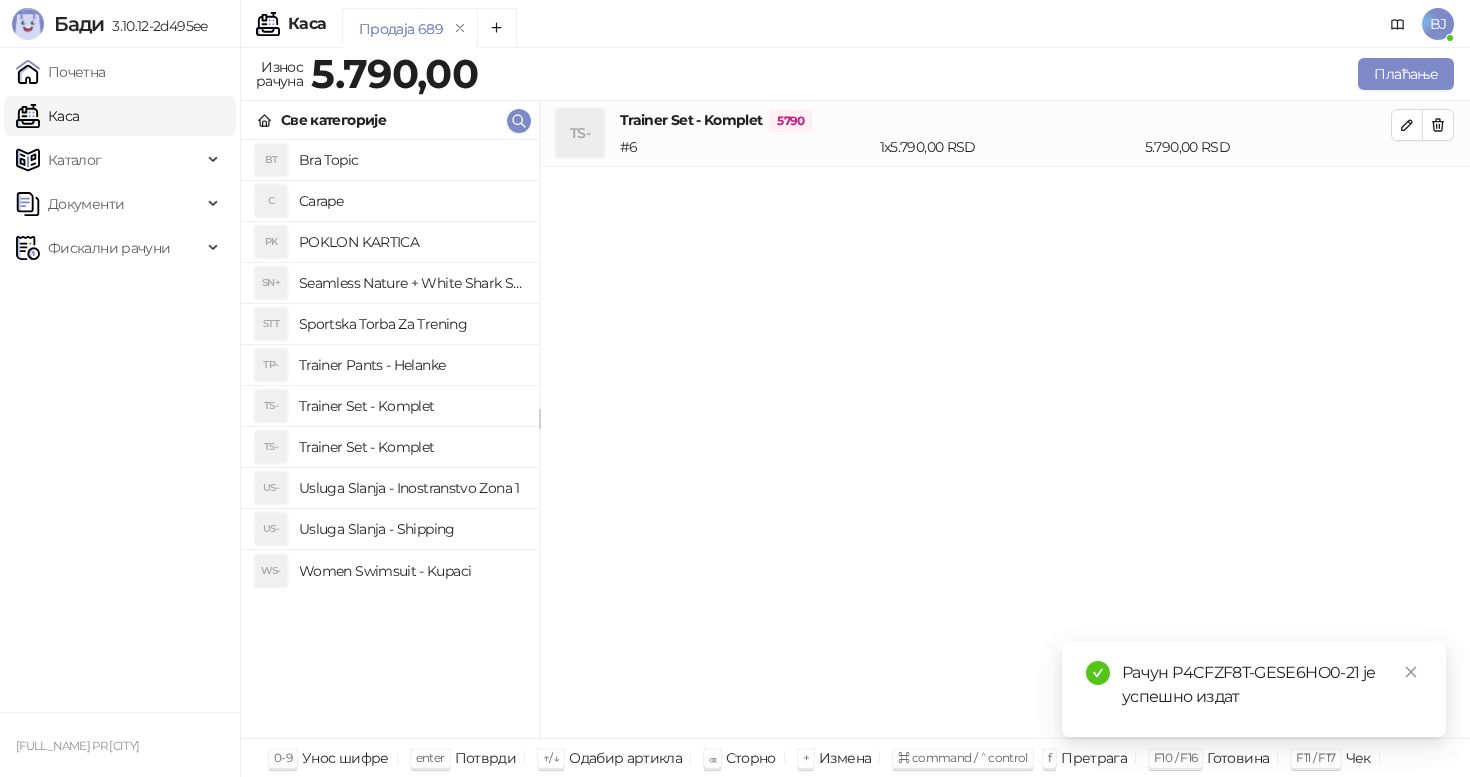 click on "Usluga Slanja - Shipping" at bounding box center [411, 529] 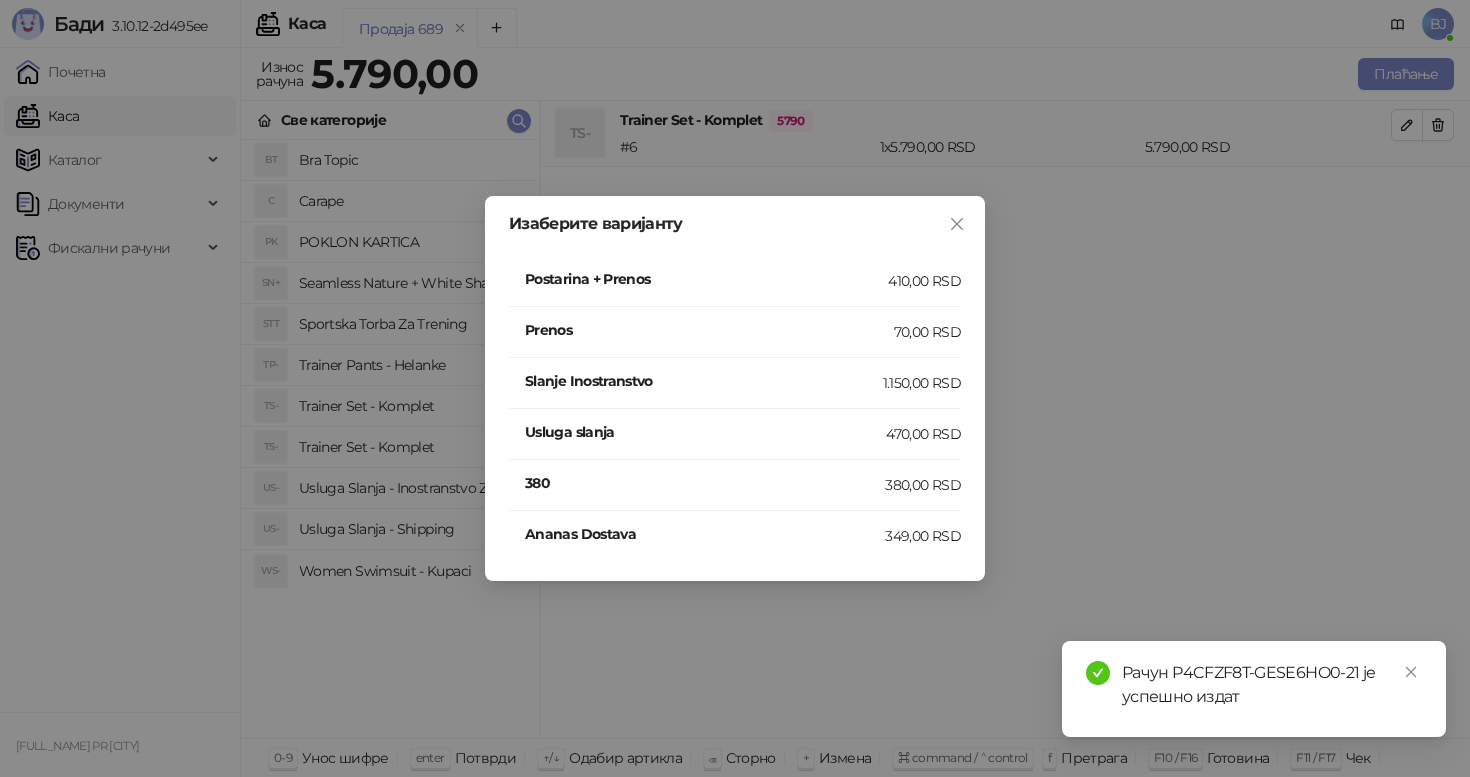 click on "Postarina + Prenos 410,00 RSD" at bounding box center (735, 281) 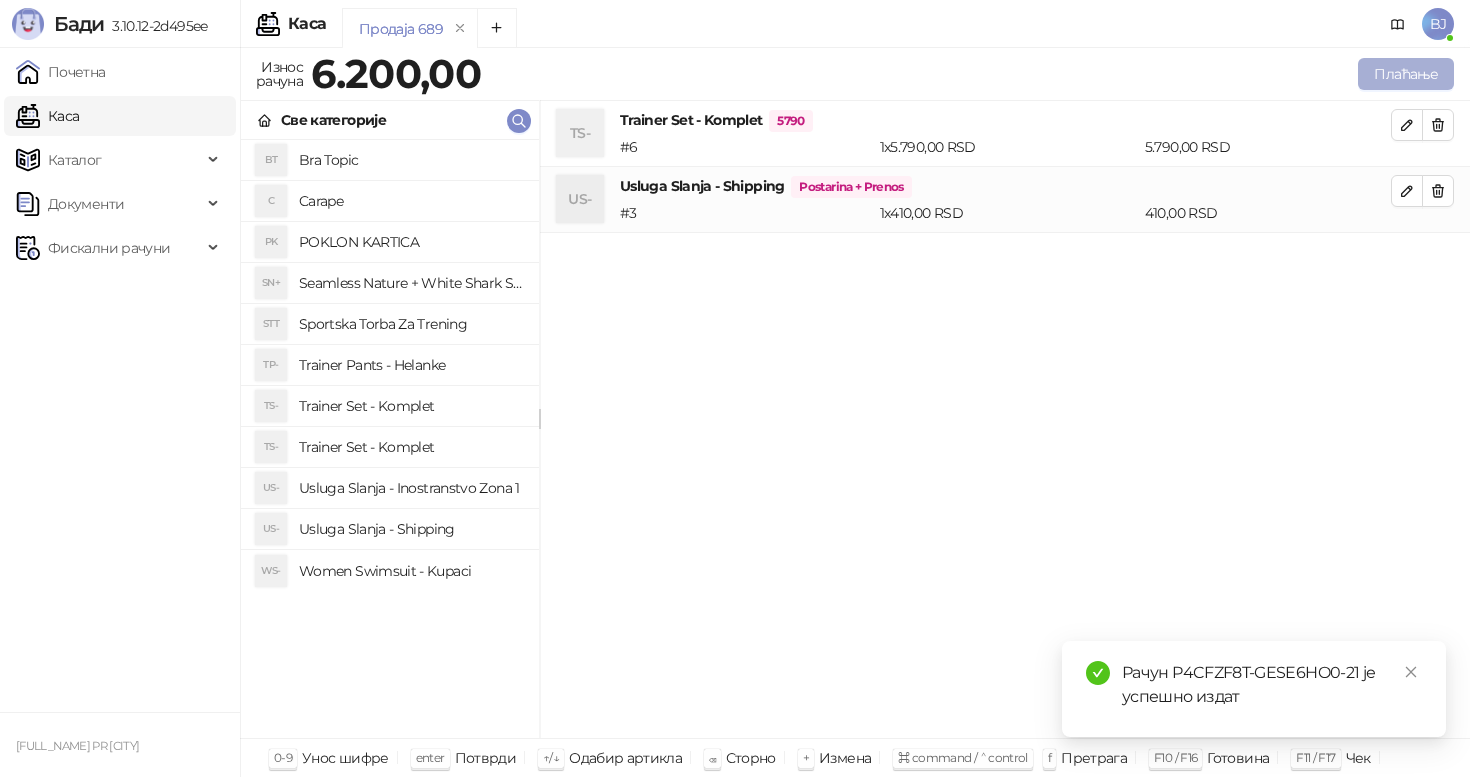 click on "Плаћање" at bounding box center [1406, 74] 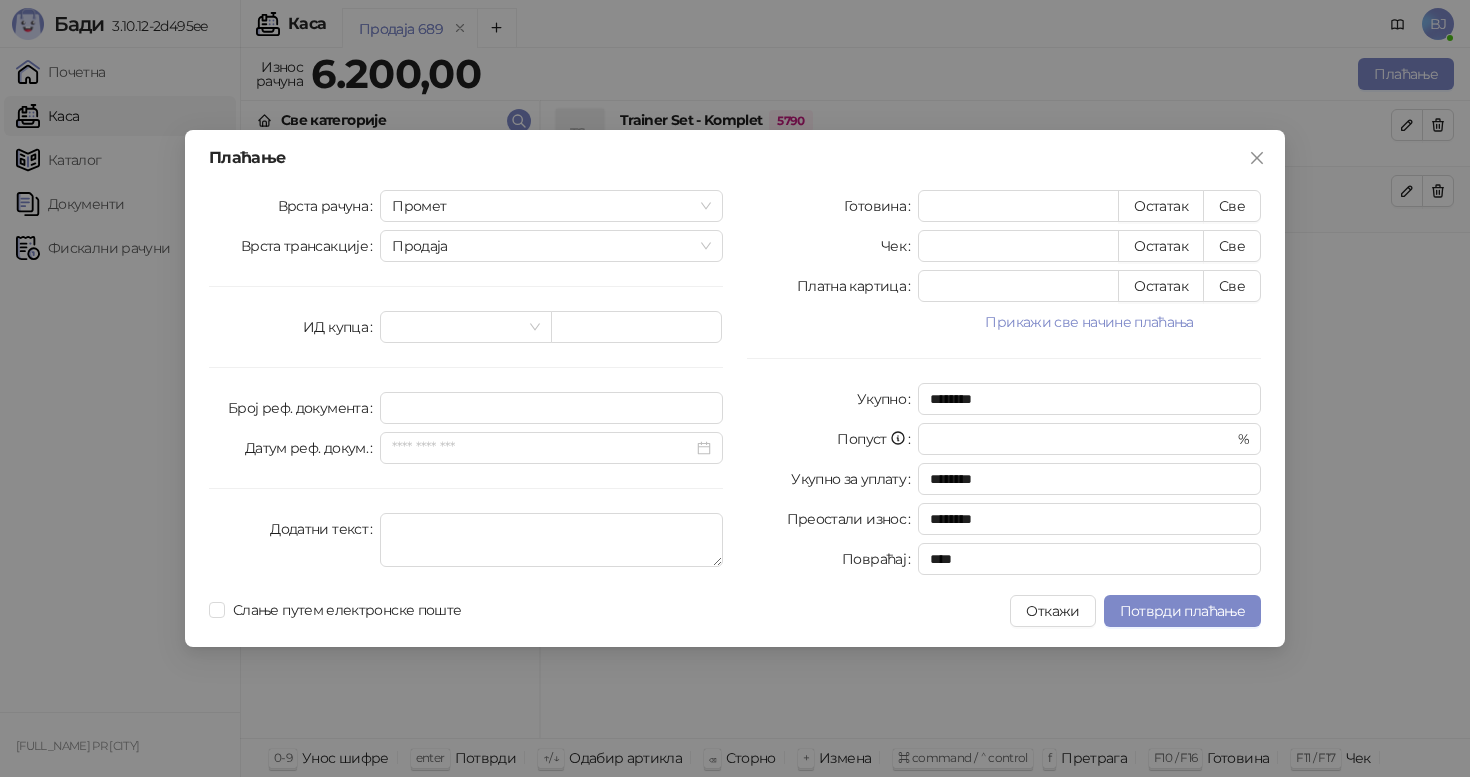 click on "Готовина * Остатак Све Чек * Остатак Све Платна картица * Остатак Све Прикажи све начине плаћања Пренос на рачун * Остатак Све Ваучер * Остатак Све Инстант плаћање * Остатак Све Друго безготовинско * Остатак Све Укупно ******** Попуст   * % Укупно за уплату ******** Преостали износ ******** Повраћај ****" at bounding box center [1004, 386] 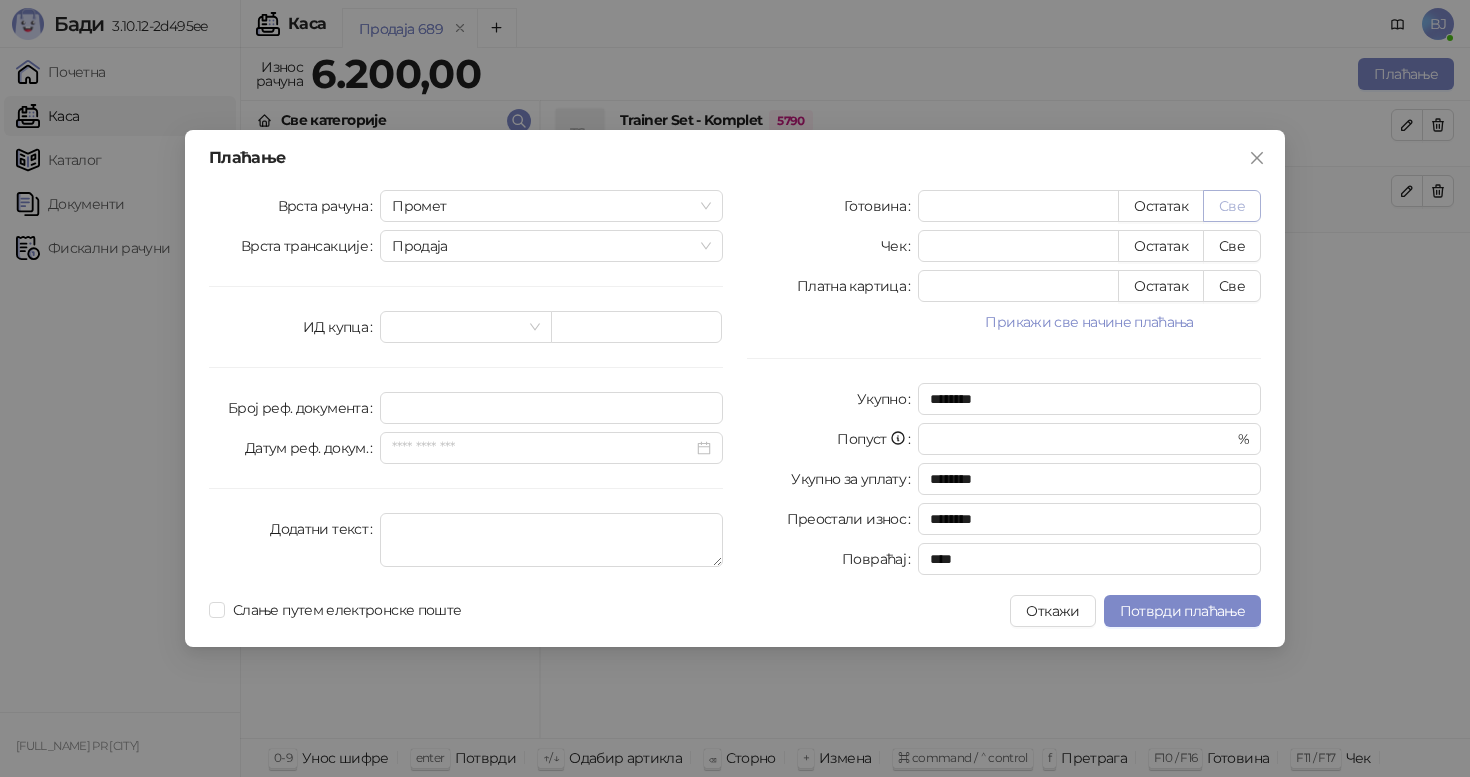click on "Све" at bounding box center [1232, 206] 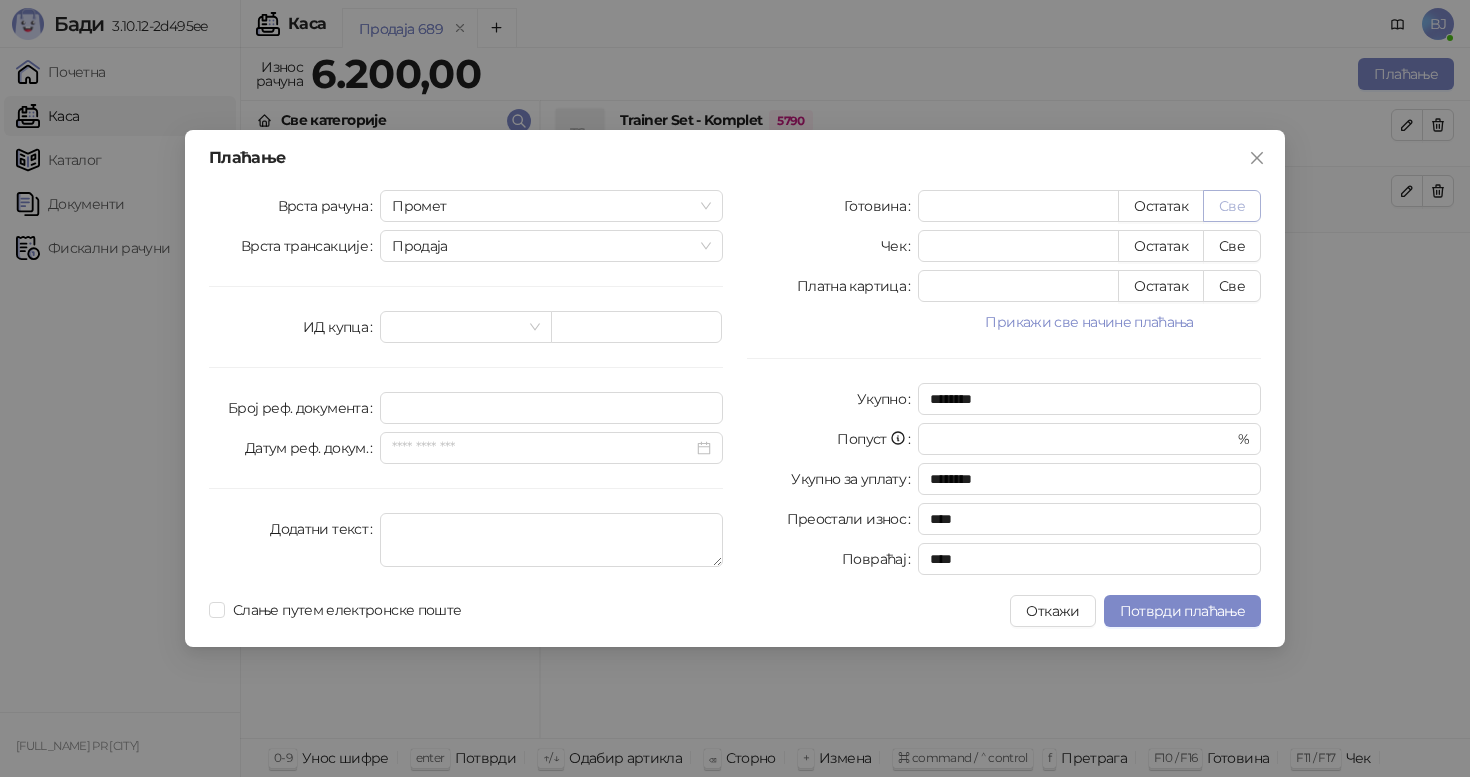 type 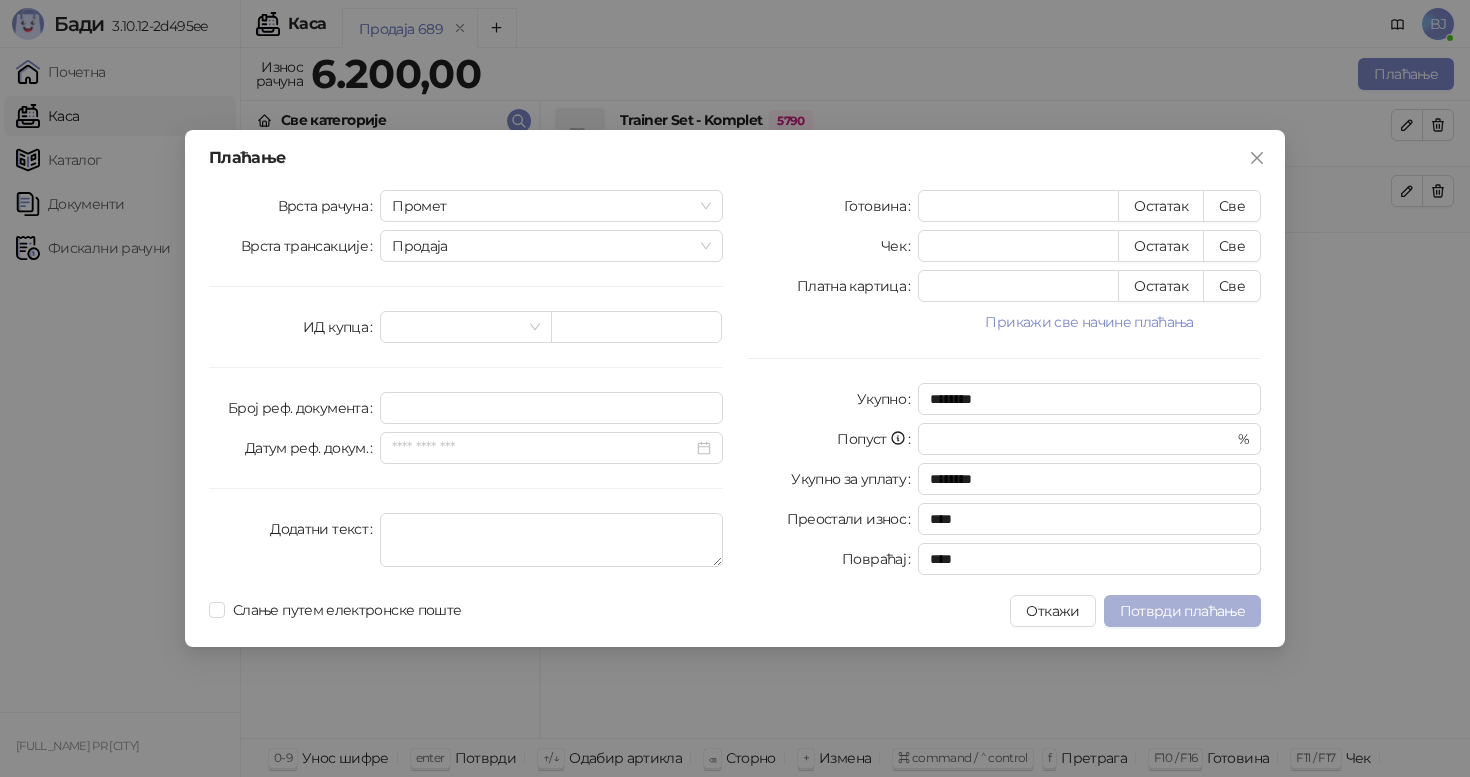 click on "Потврди плаћање" at bounding box center (1182, 611) 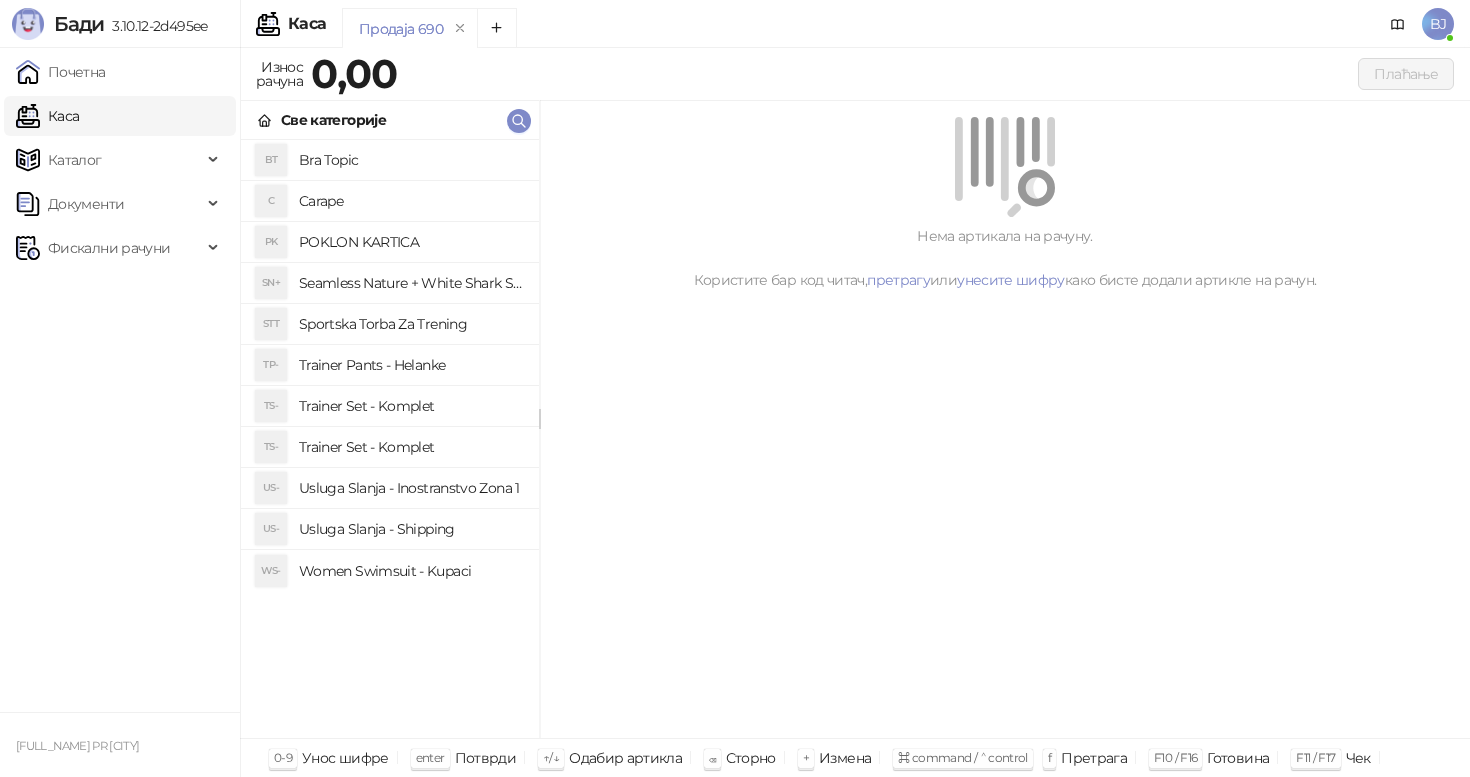click on "Trainer Set - Komplet" at bounding box center (411, 406) 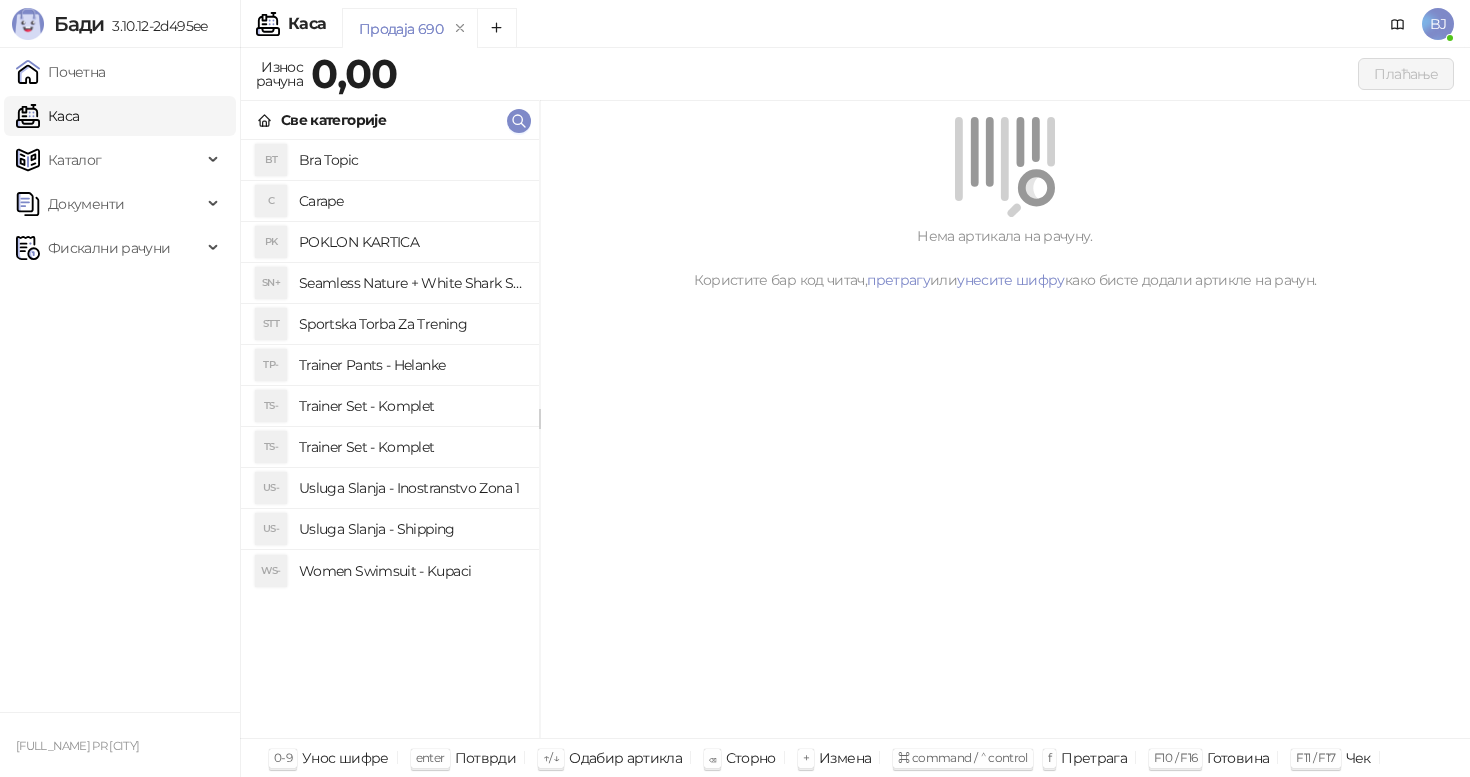 click on "TS- Trainer Set - Komplet" at bounding box center [390, 447] 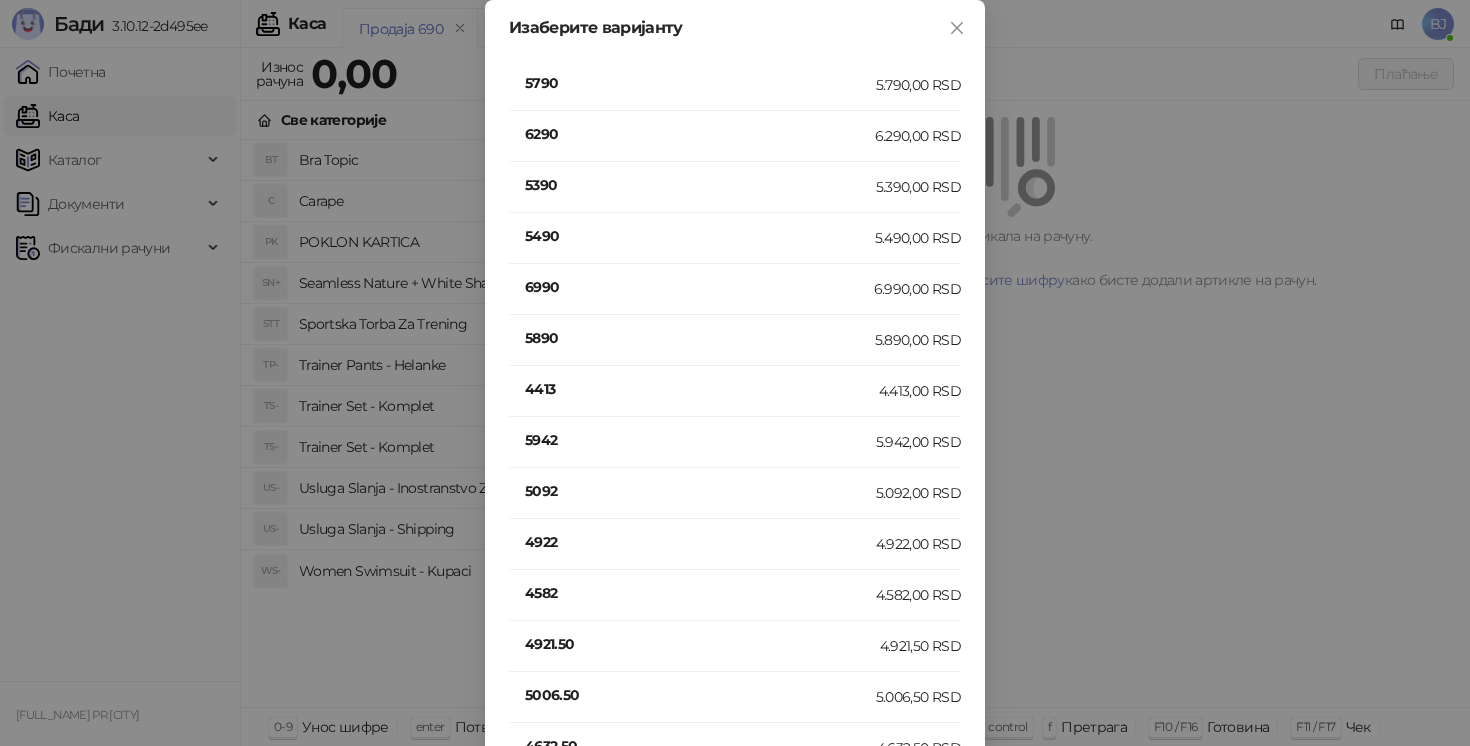 click on "5390" at bounding box center (700, 185) 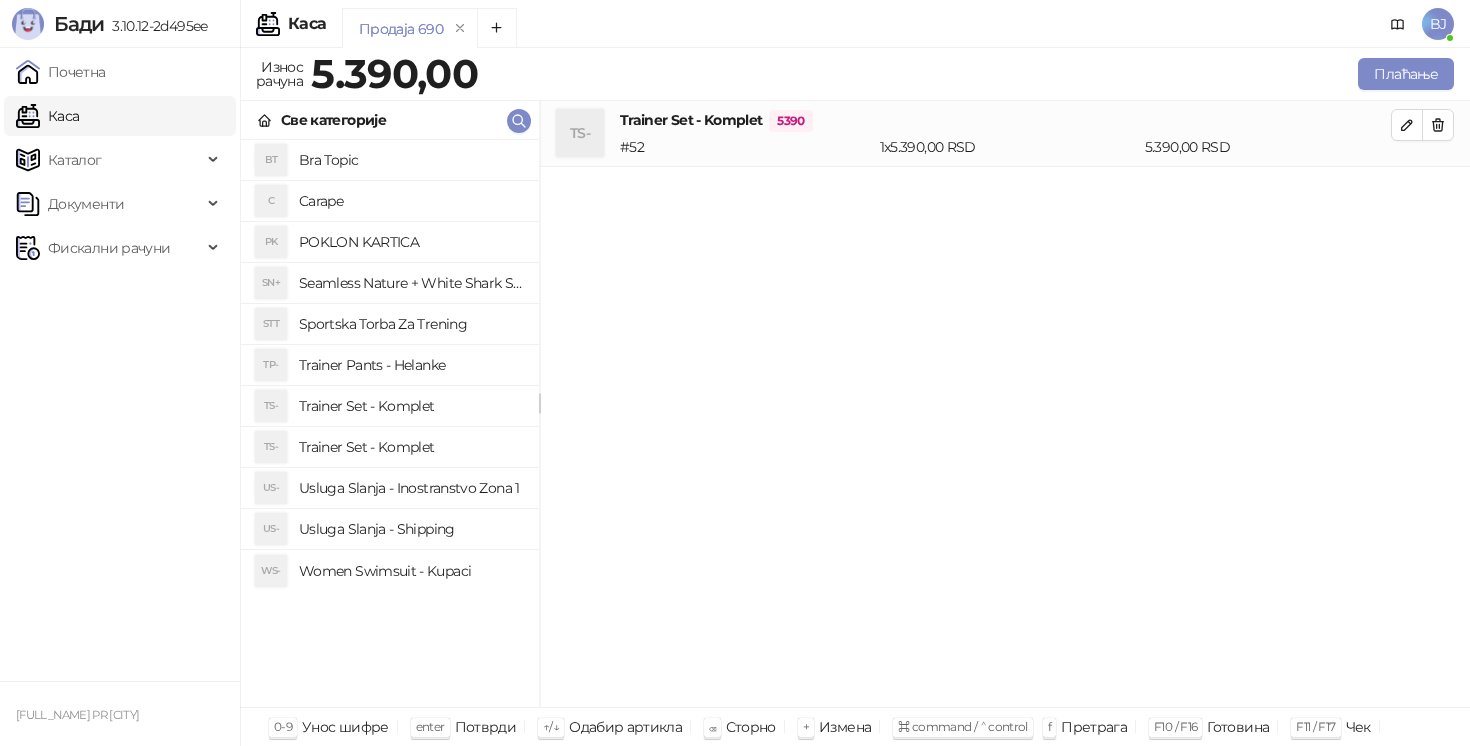 click on "Usluga Slanja - Shipping" at bounding box center (411, 529) 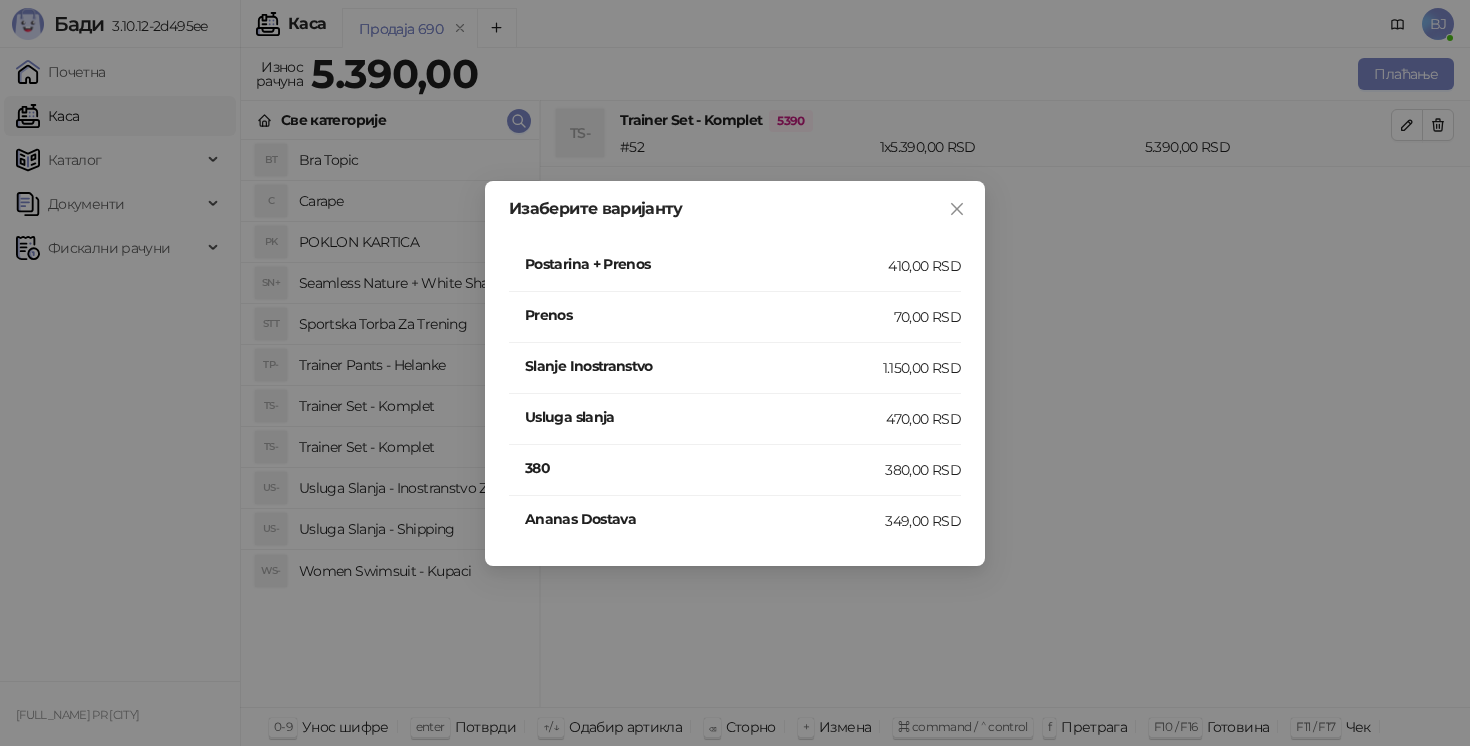 click on "Postarina + Prenos 410,00 RSD" at bounding box center (735, 266) 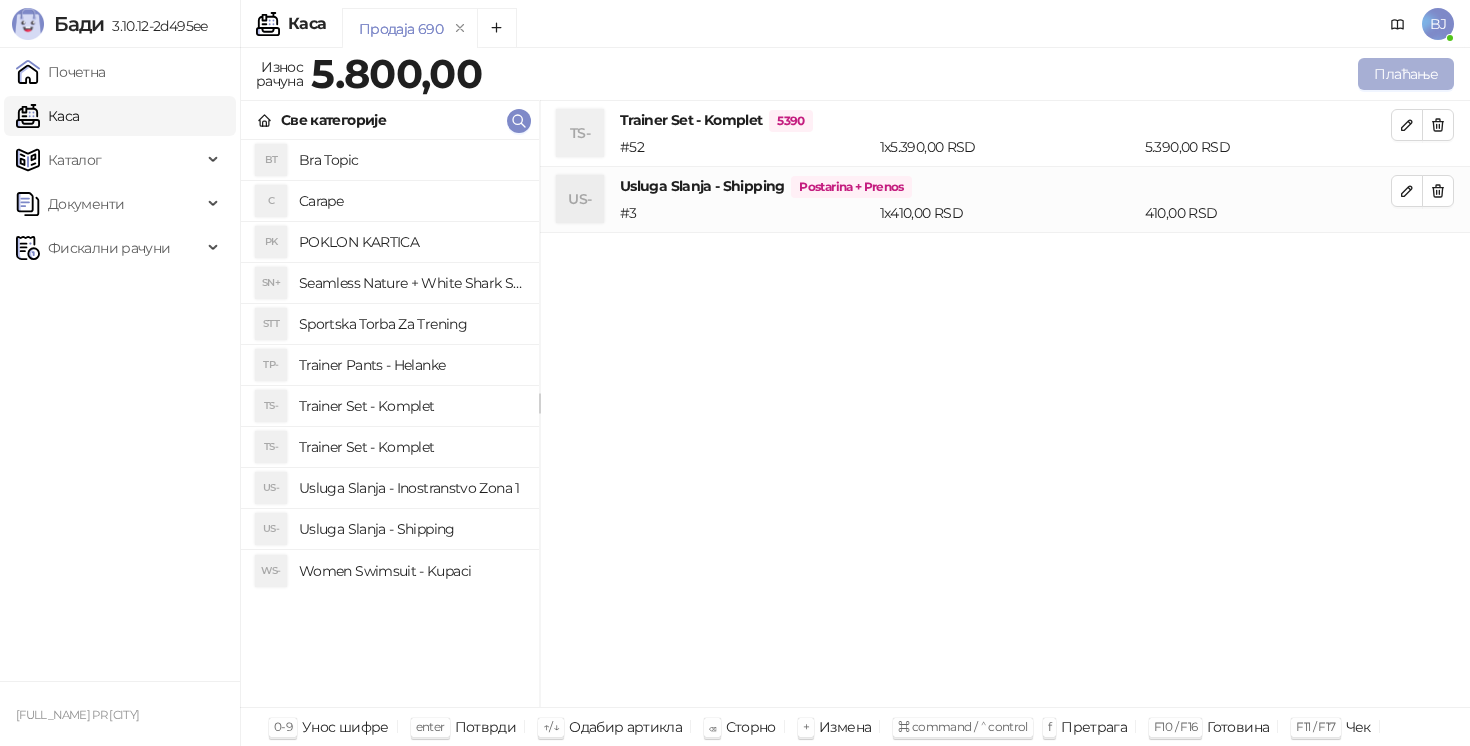 click on "Плаћање" at bounding box center (1406, 74) 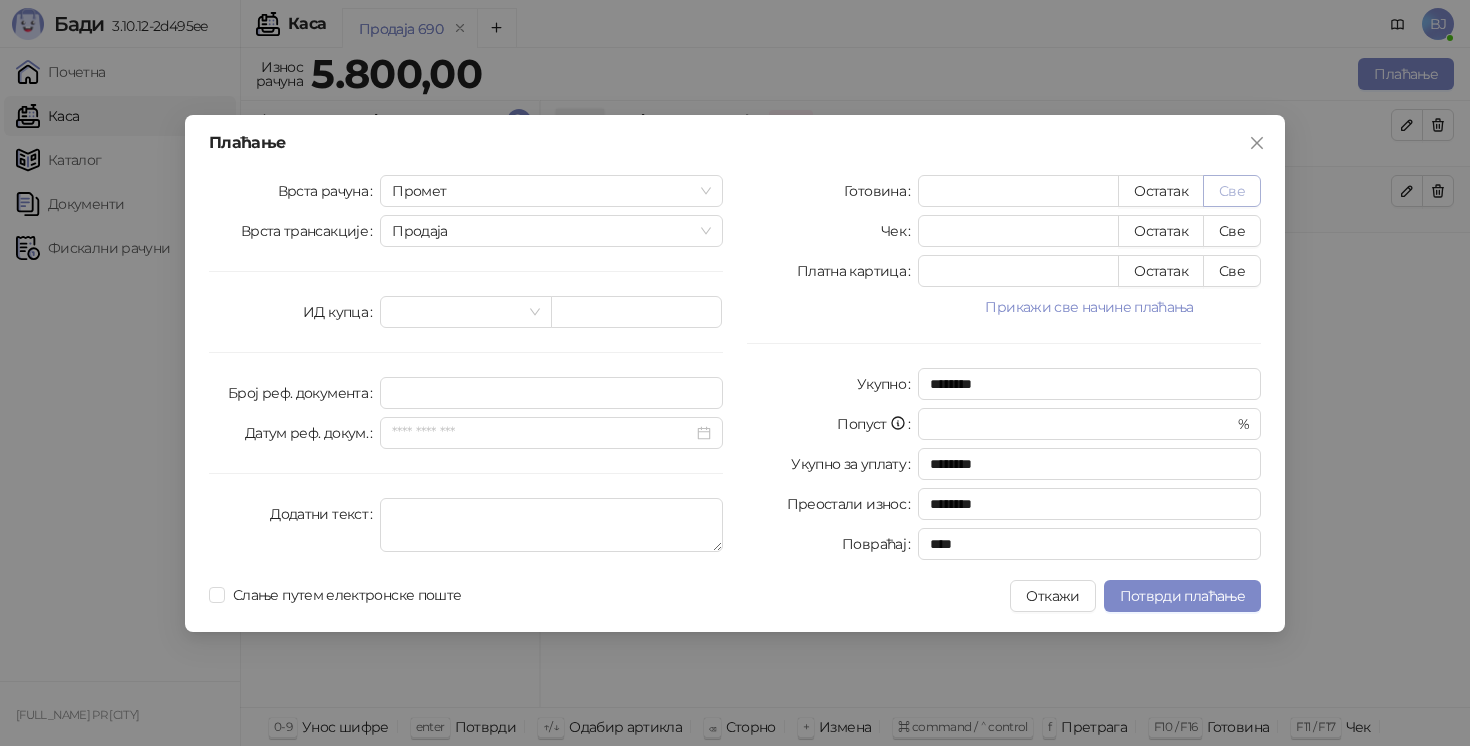 click on "Све" at bounding box center [1232, 191] 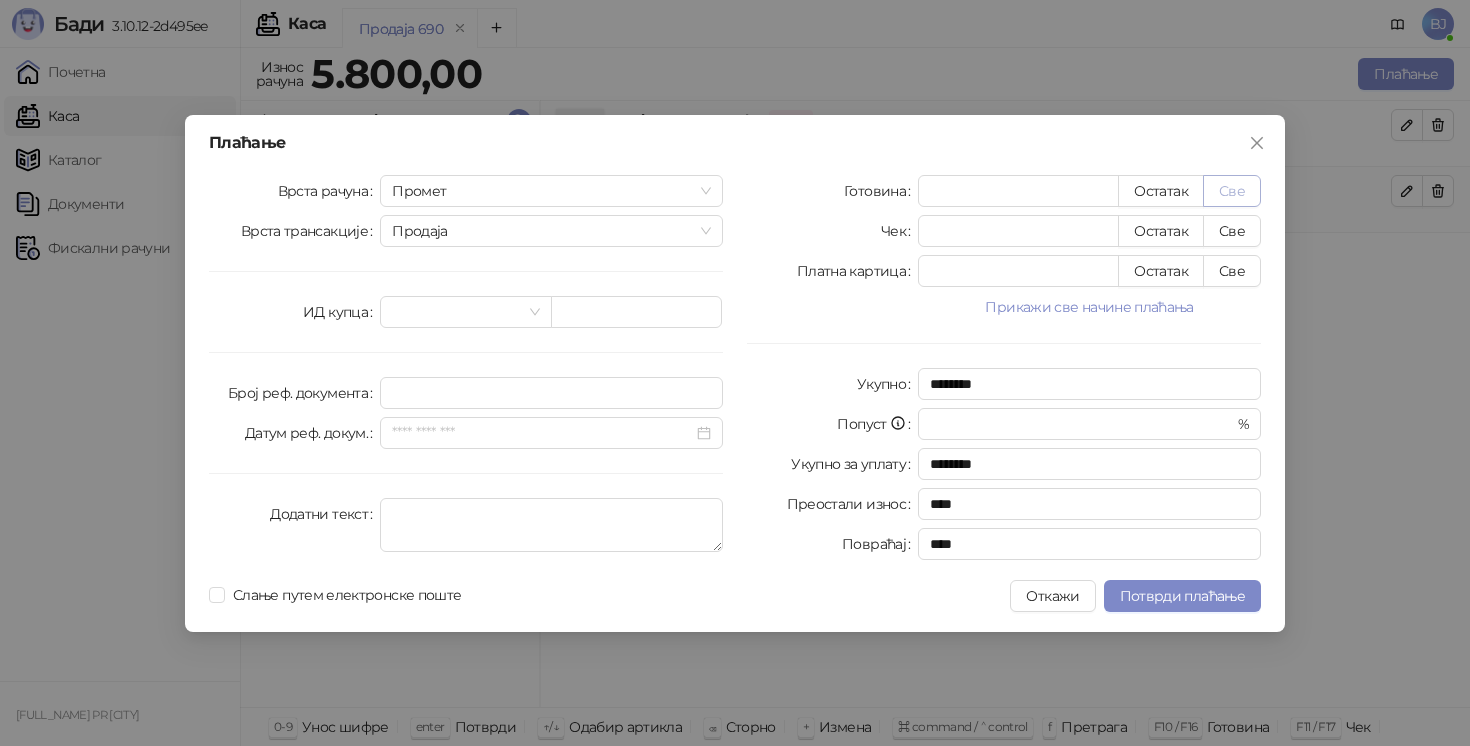 type 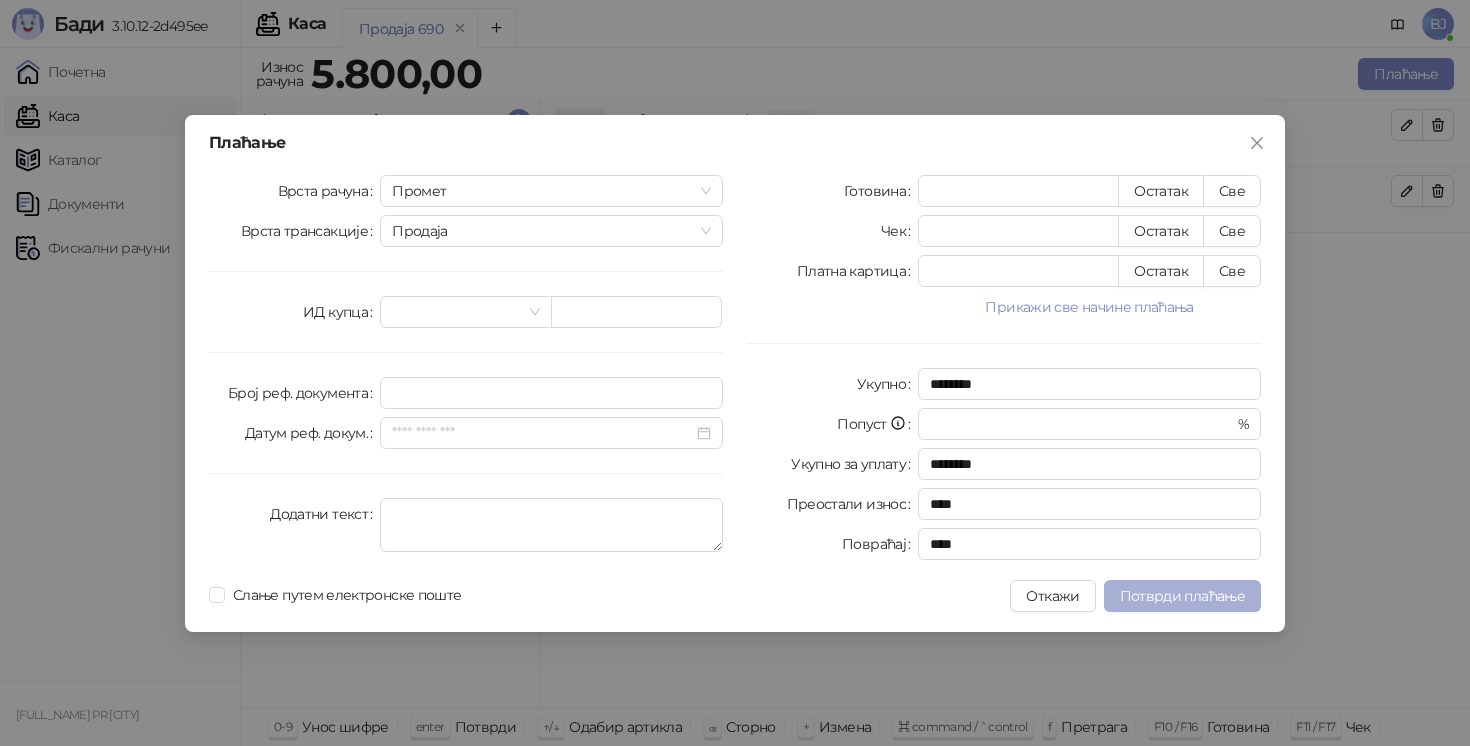 click on "Потврди плаћање" at bounding box center (1182, 596) 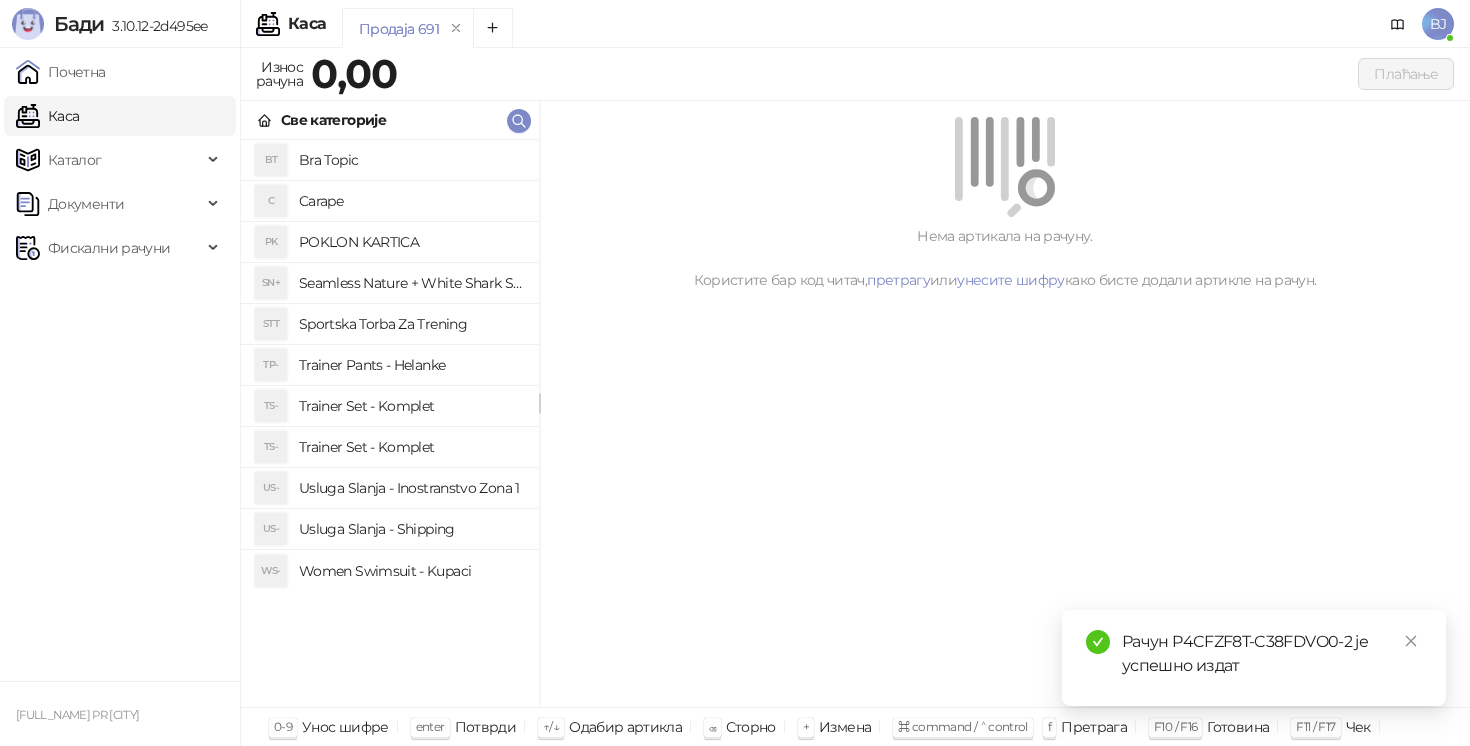 click on "Trainer Set - Komplet" at bounding box center [411, 406] 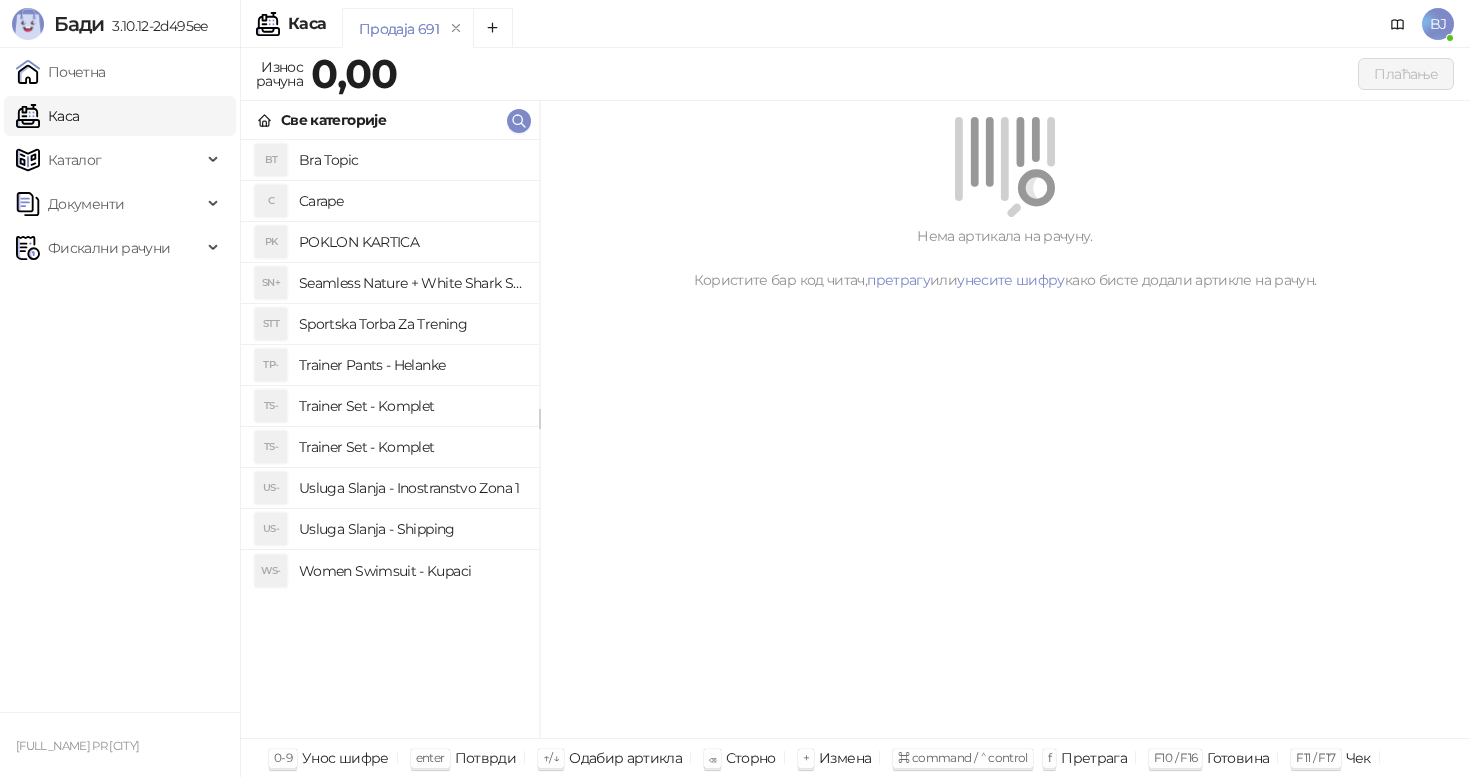 click on "Trainer Set - Komplet" at bounding box center [411, 406] 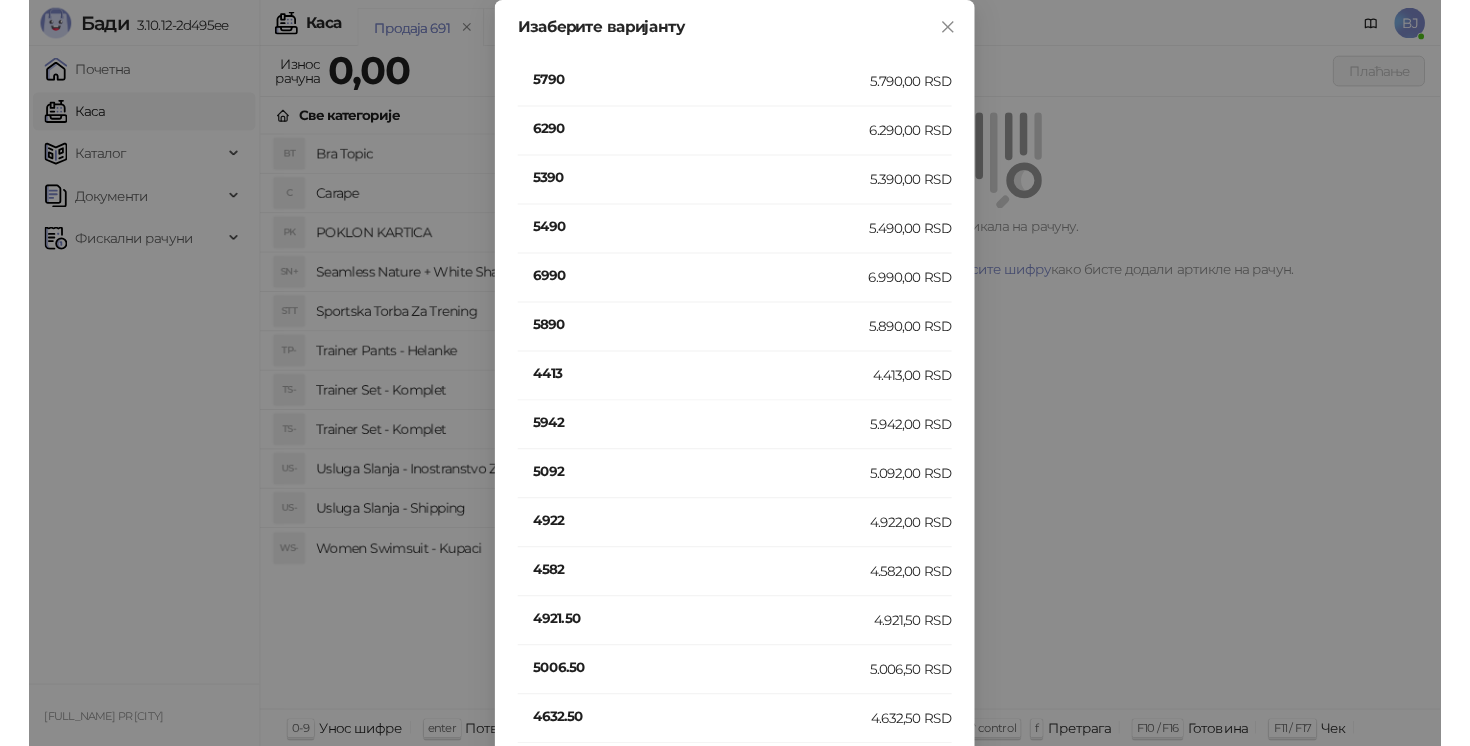 scroll, scrollTop: 562, scrollLeft: 0, axis: vertical 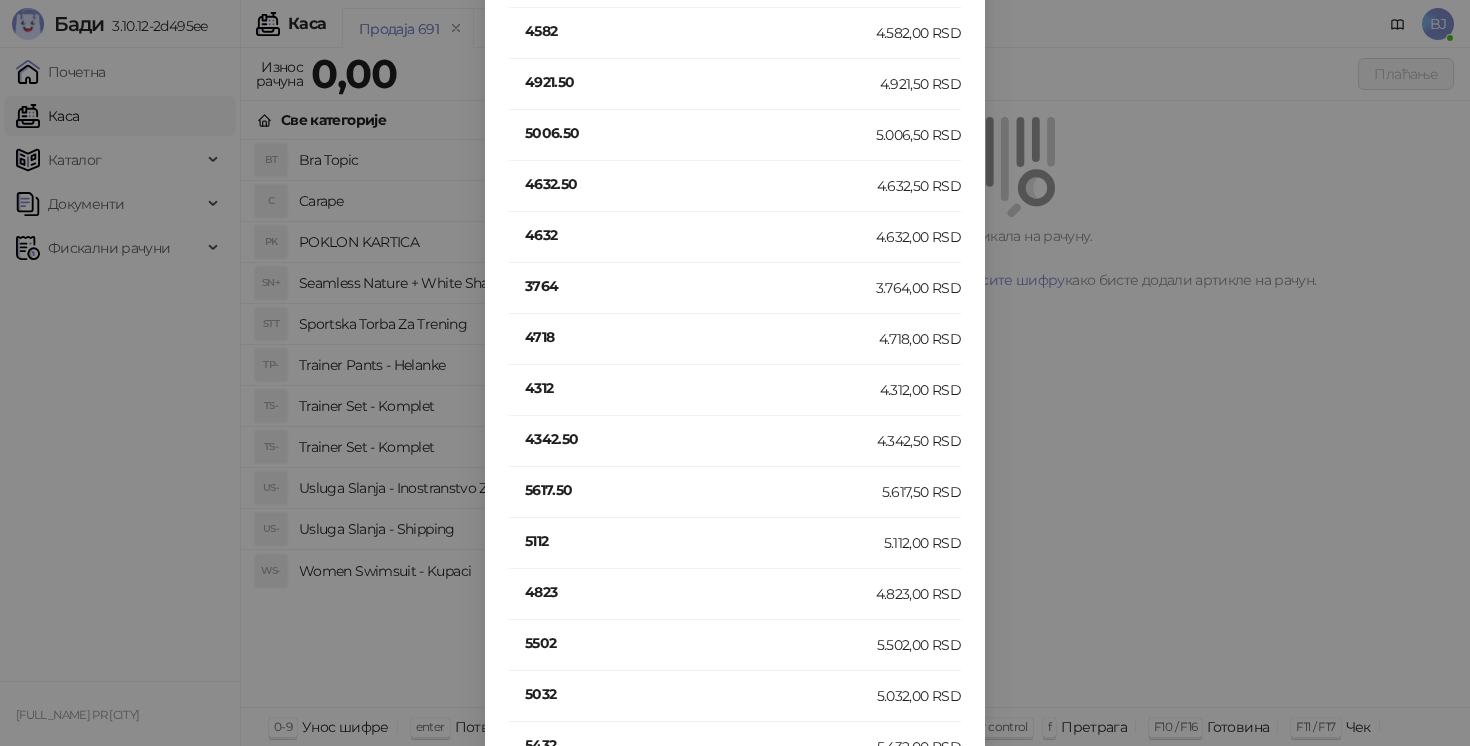 click on "4312" at bounding box center (702, 388) 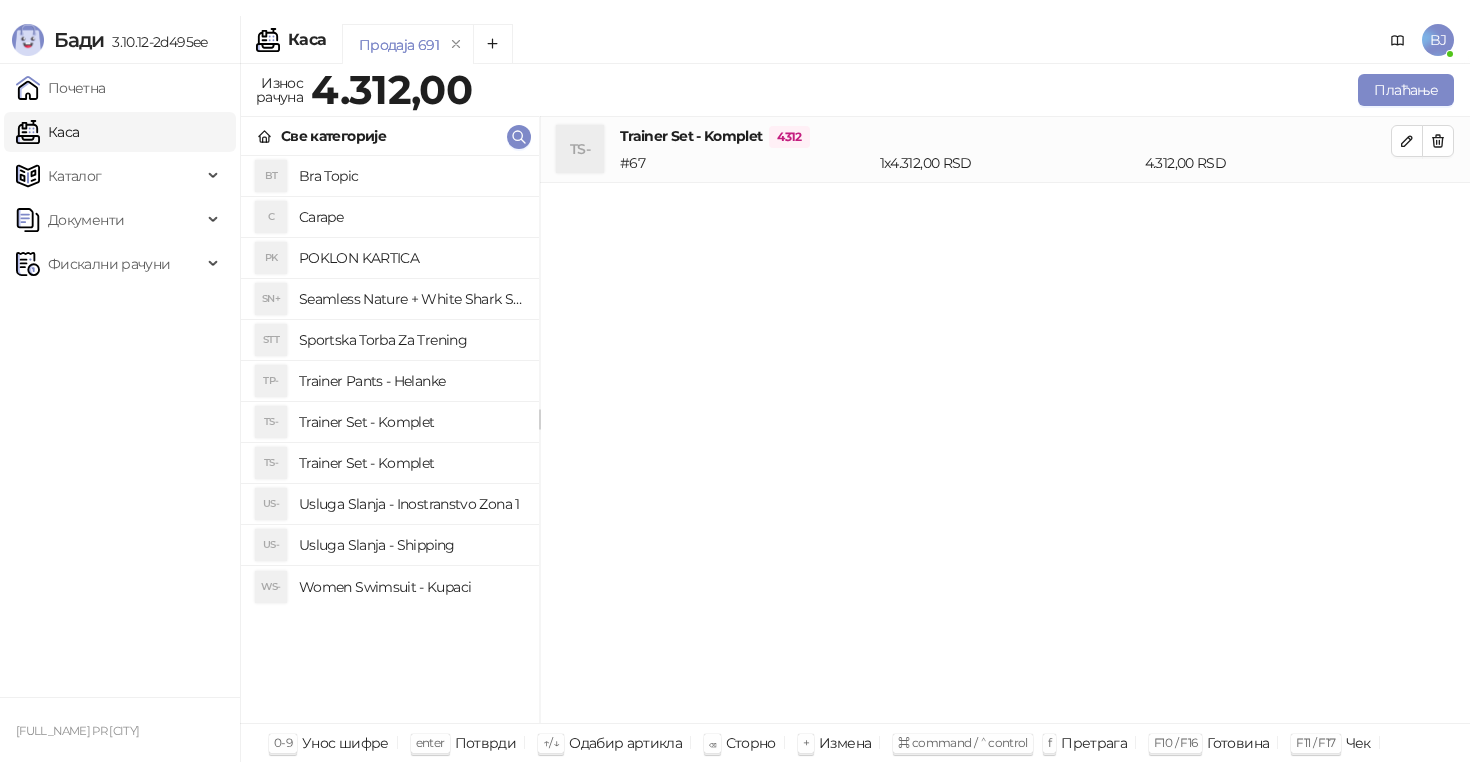 scroll, scrollTop: 0, scrollLeft: 0, axis: both 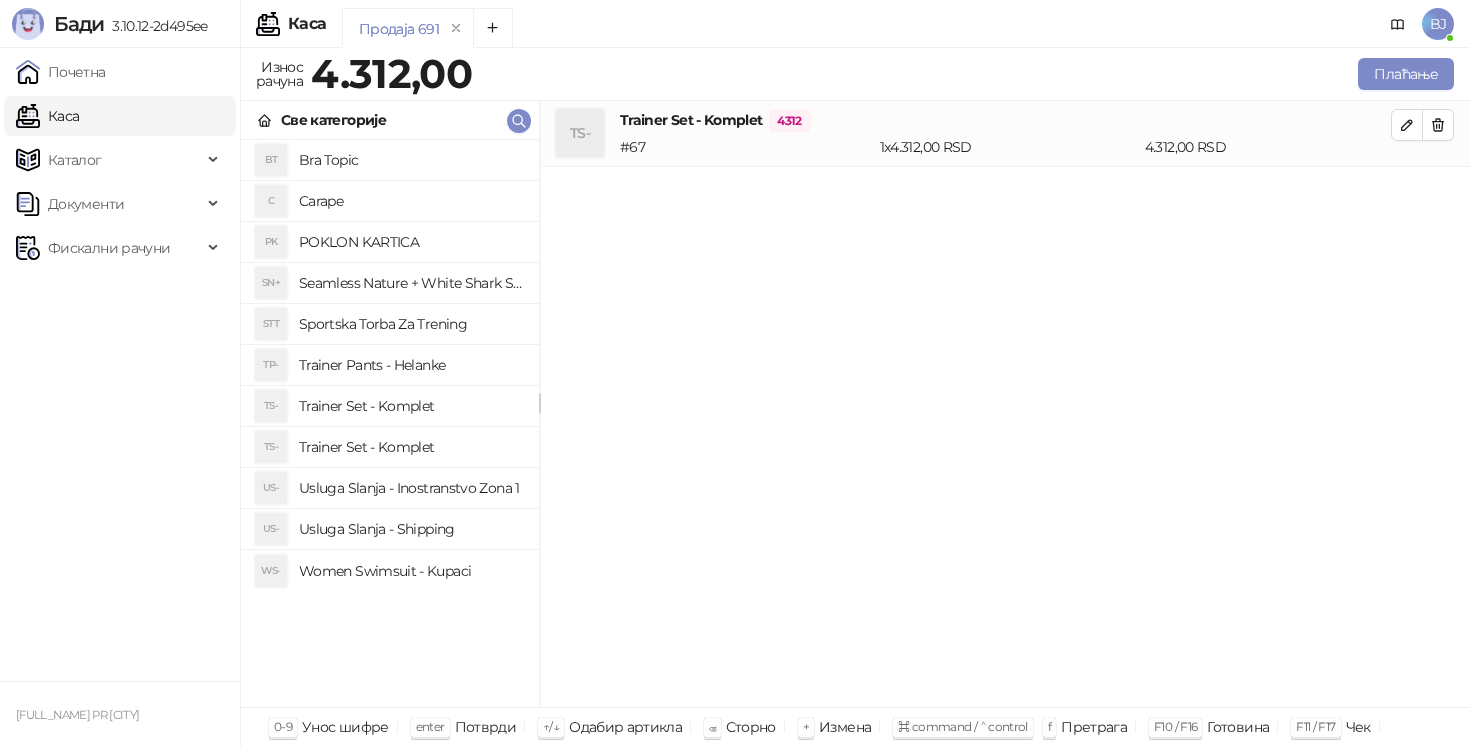 click on "Usluga Slanja - Shipping" at bounding box center [411, 529] 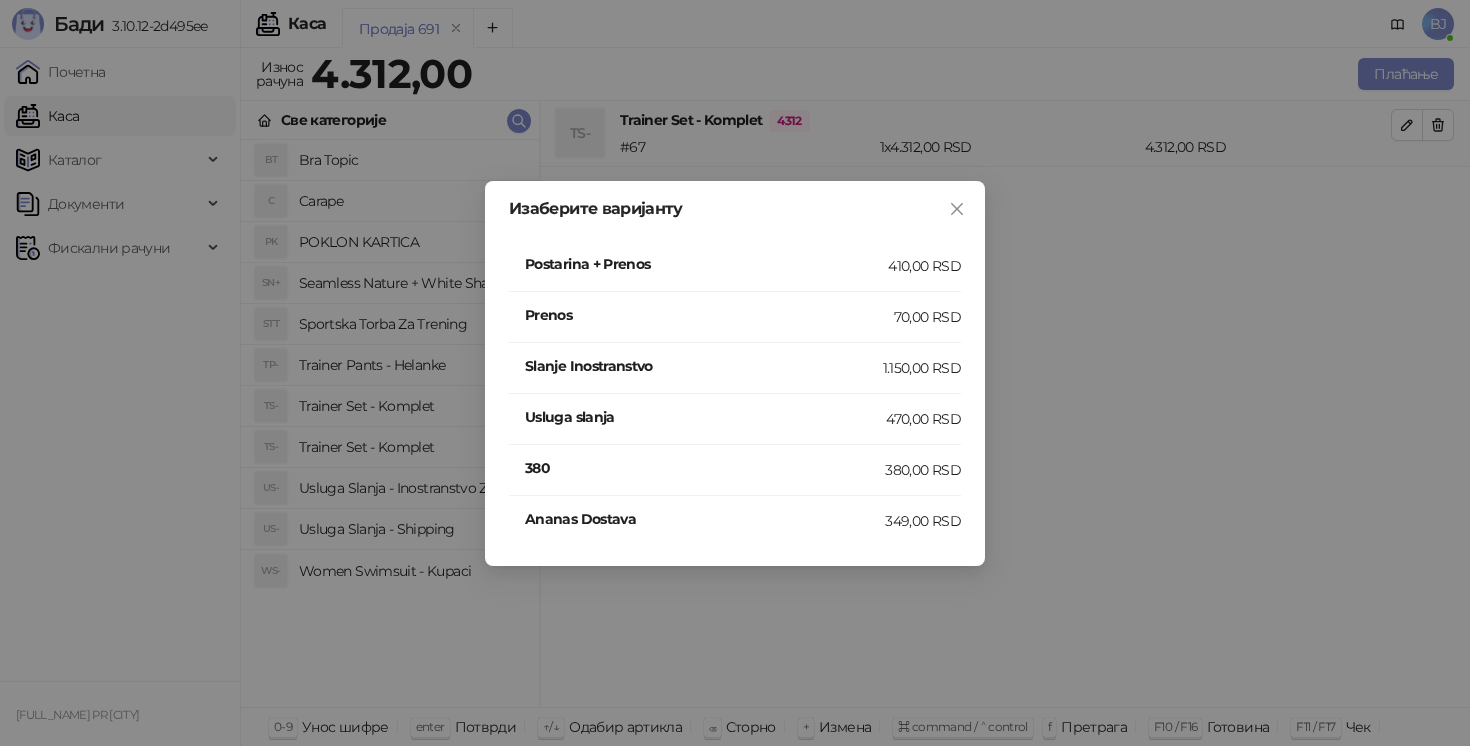 click on "Postarina + Prenos" at bounding box center [706, 264] 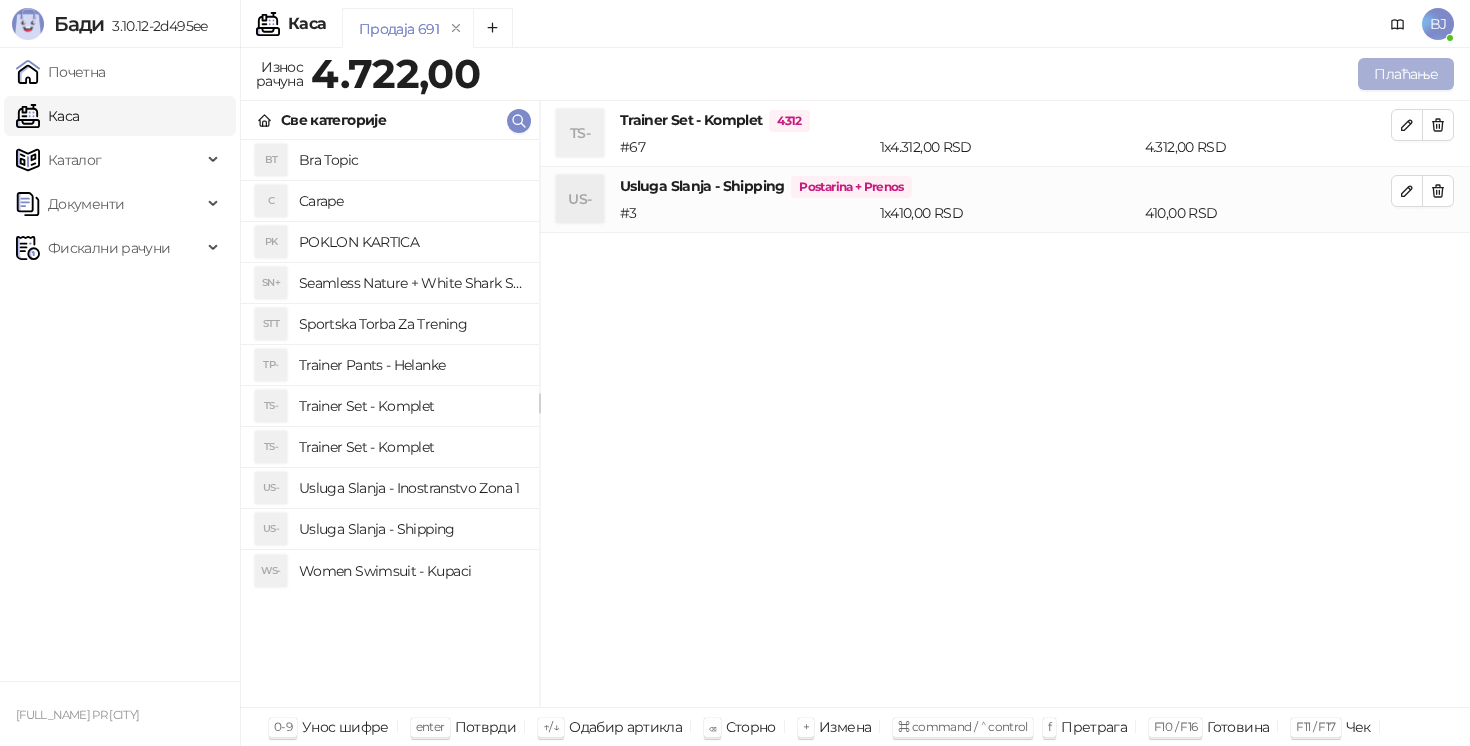 click on "Плаћање" at bounding box center (1406, 74) 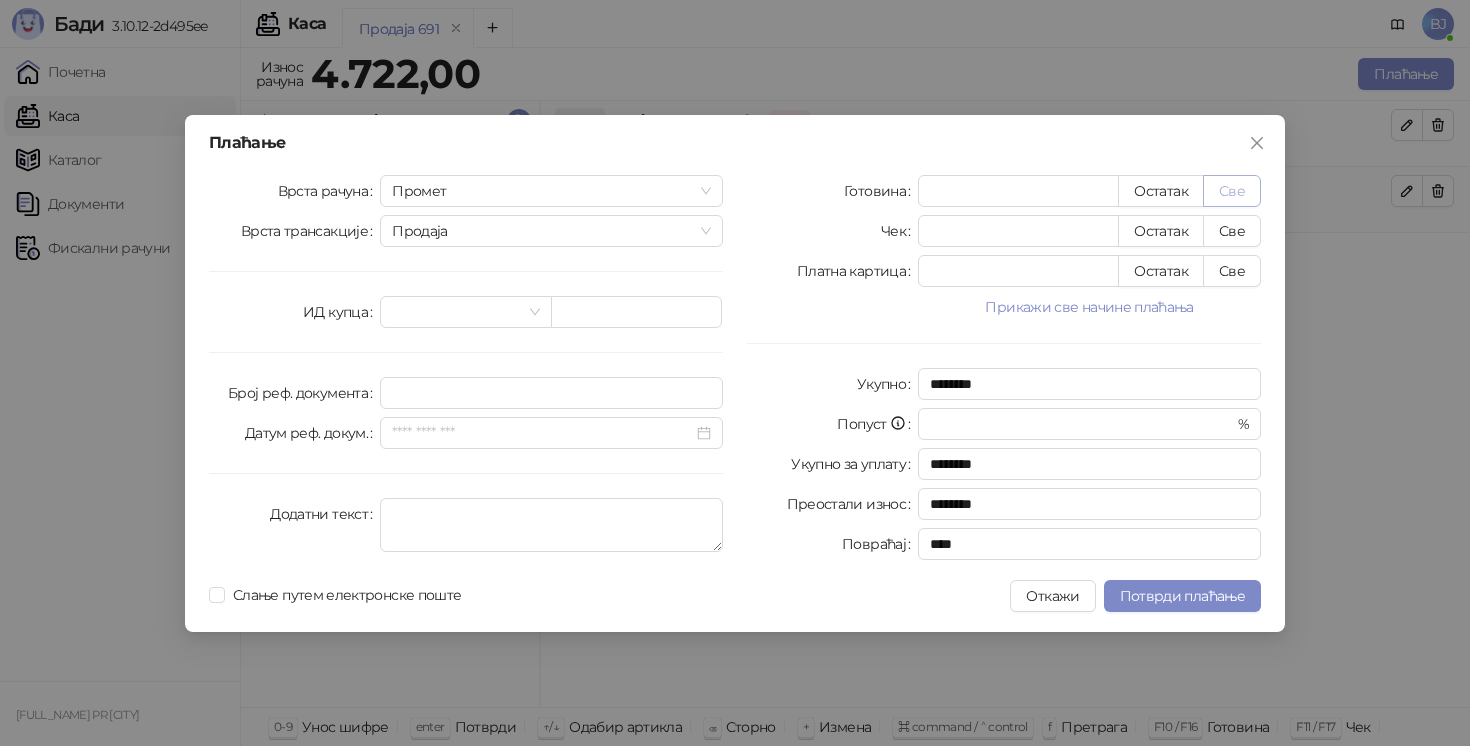 click on "Све" at bounding box center (1232, 191) 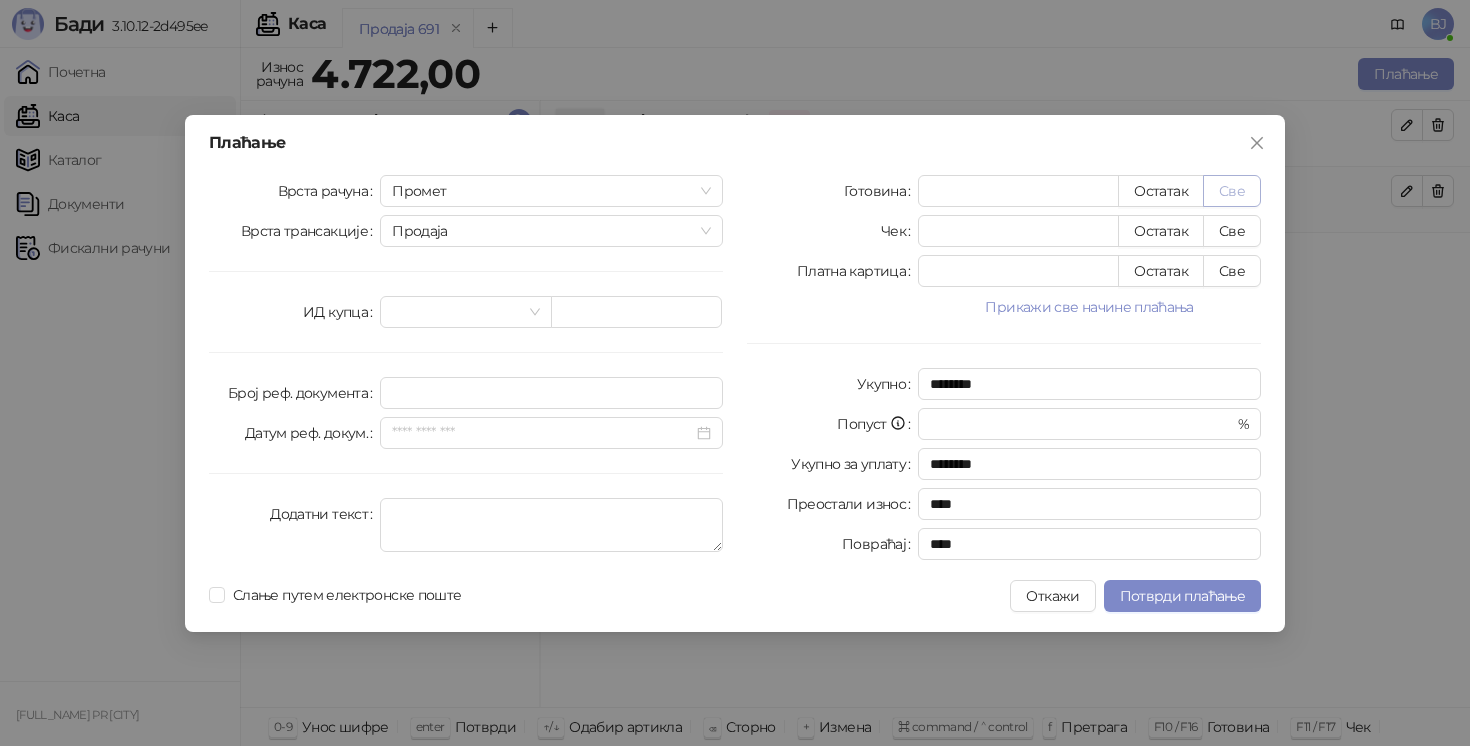 type 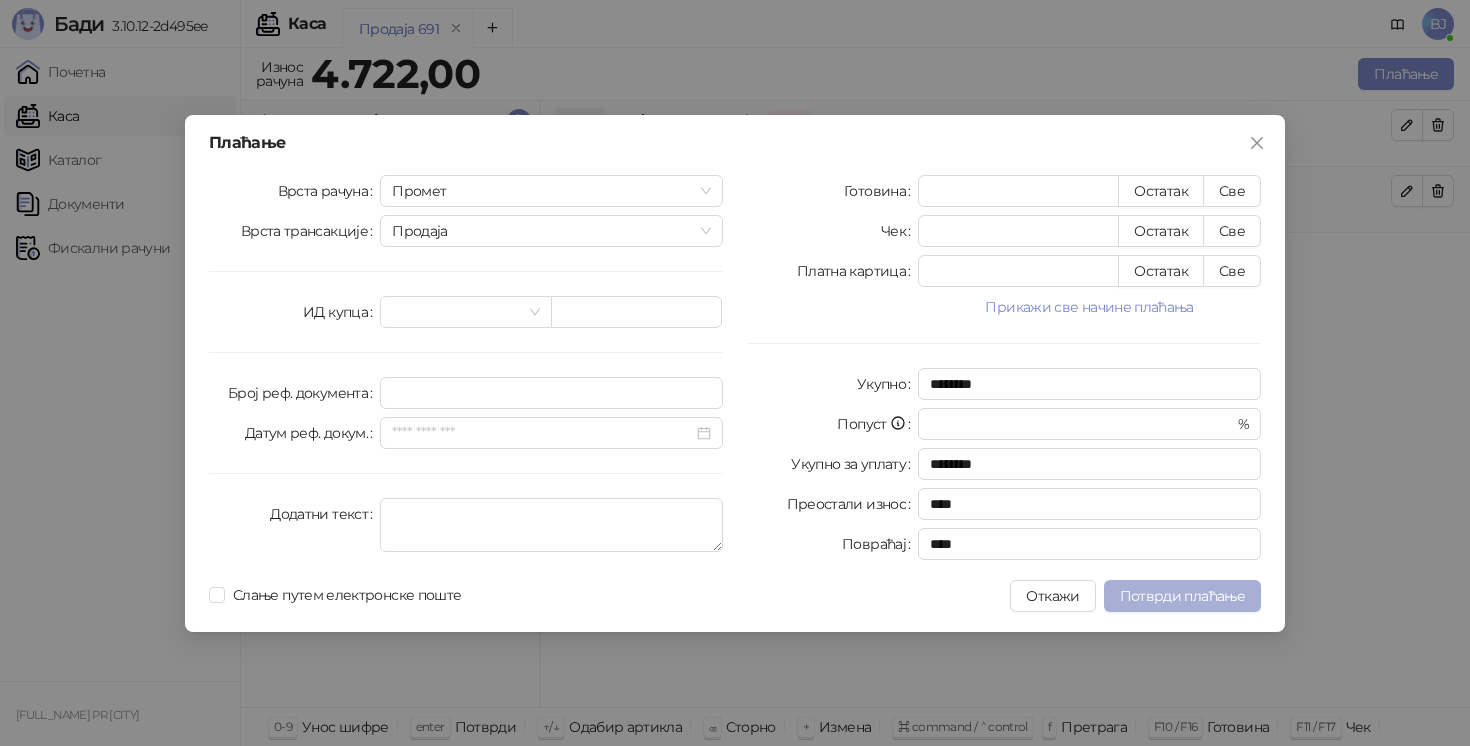 click on "Потврди плаћање" at bounding box center [1182, 596] 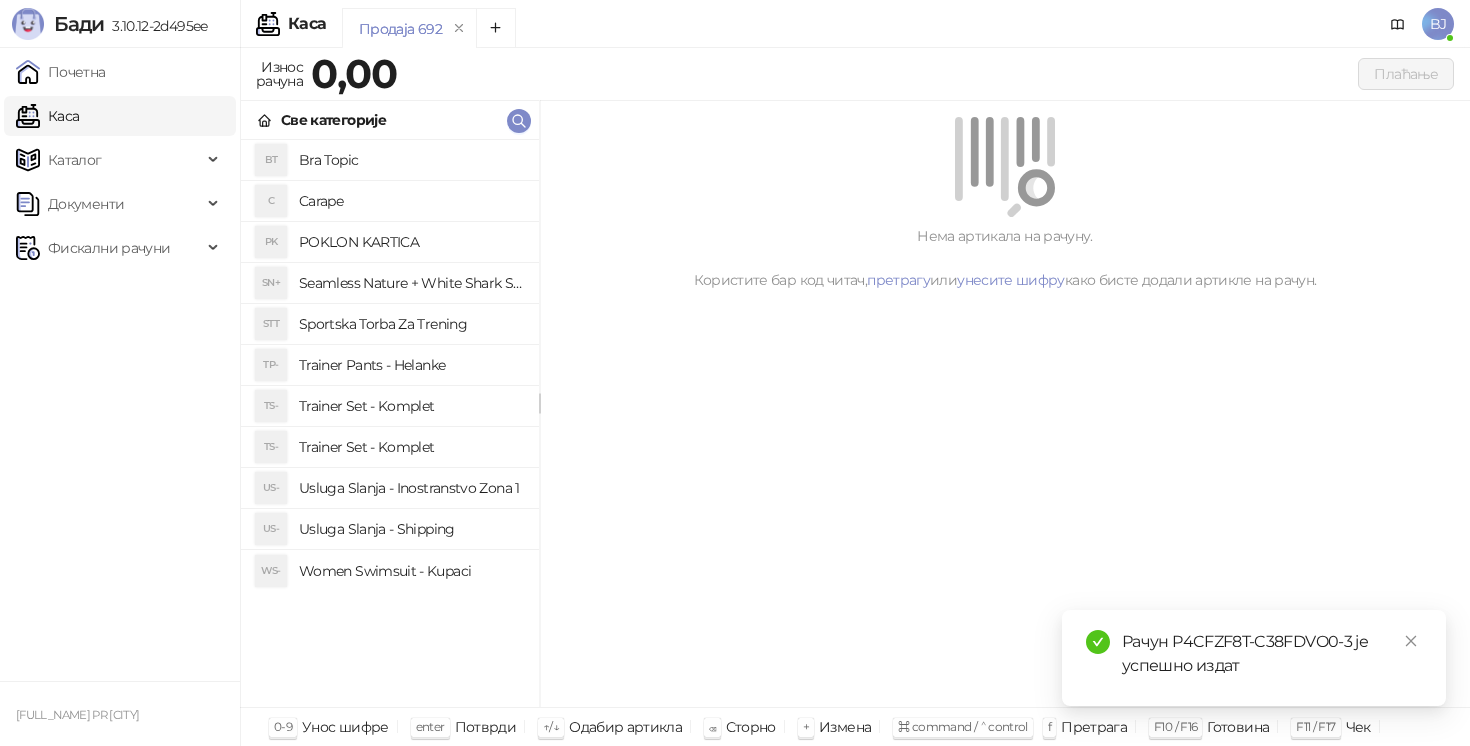 click on "Trainer Set - Komplet" at bounding box center [411, 406] 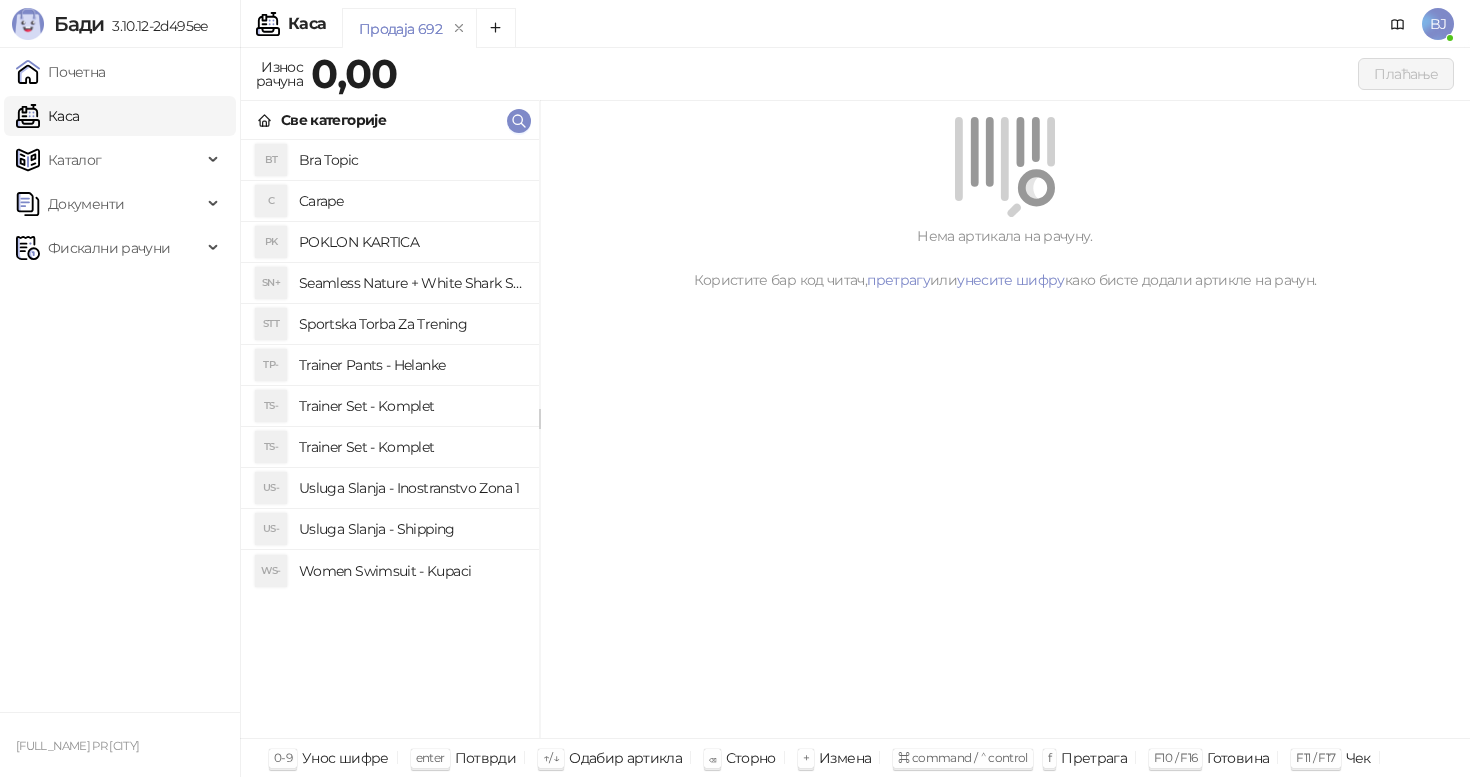 click on "Trainer Set - Komplet" at bounding box center (411, 406) 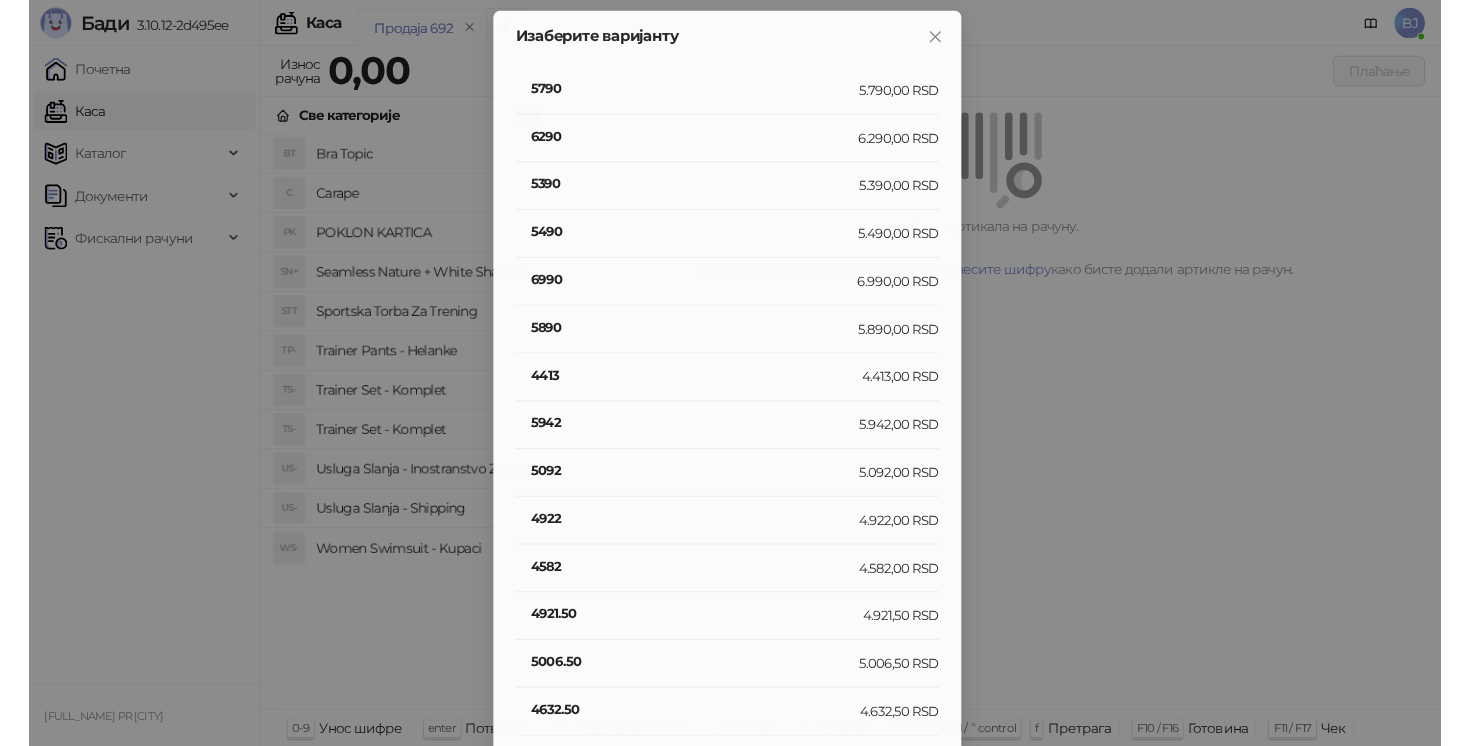 scroll, scrollTop: 562, scrollLeft: 0, axis: vertical 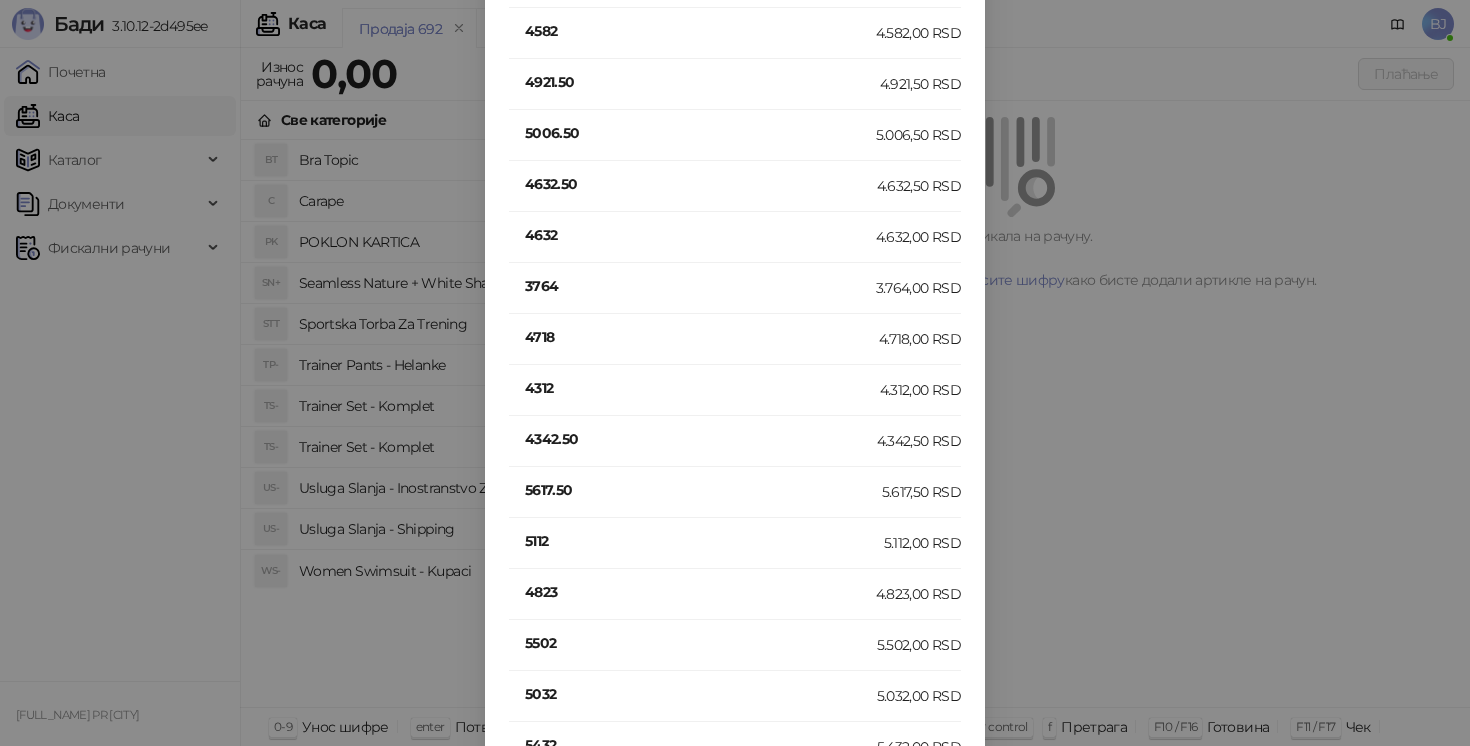 click on "4312" at bounding box center [702, 388] 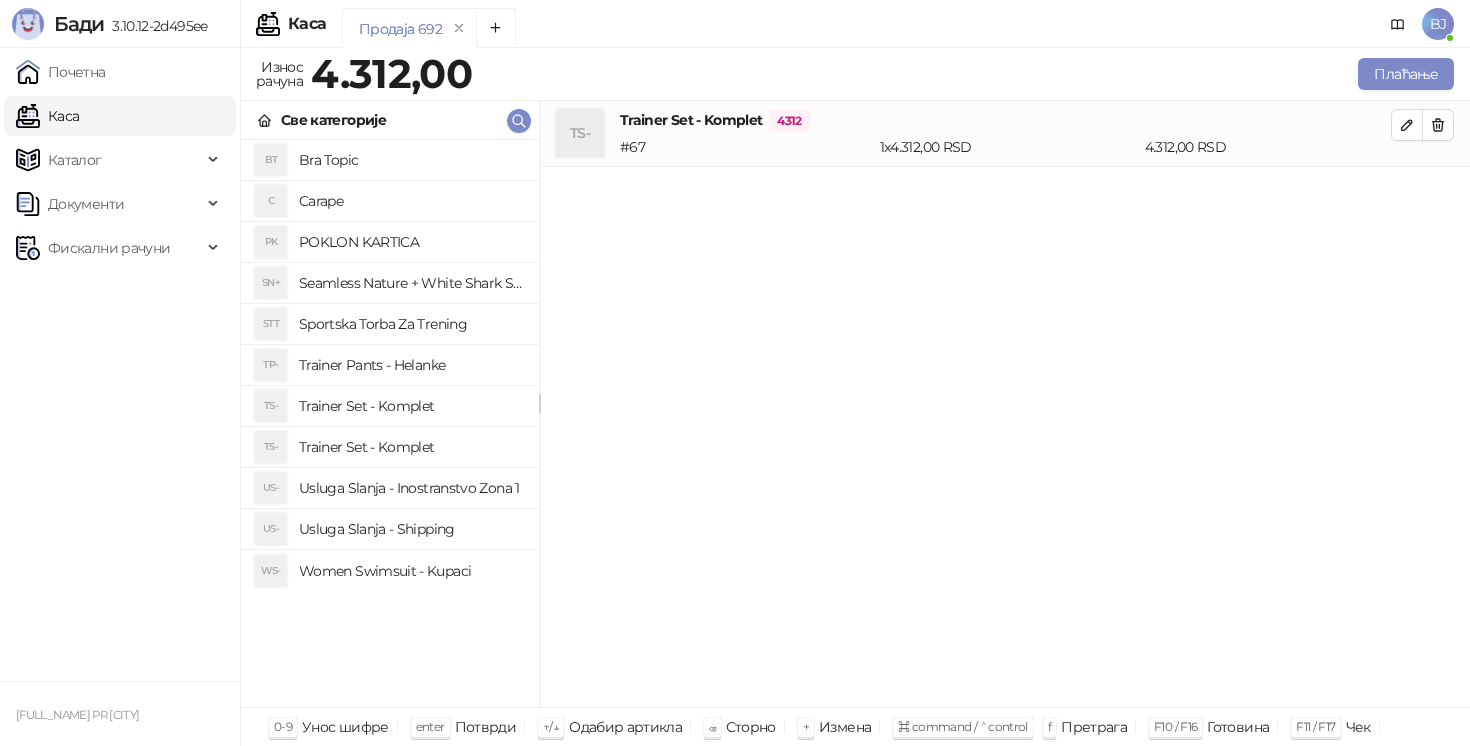 scroll, scrollTop: 0, scrollLeft: 0, axis: both 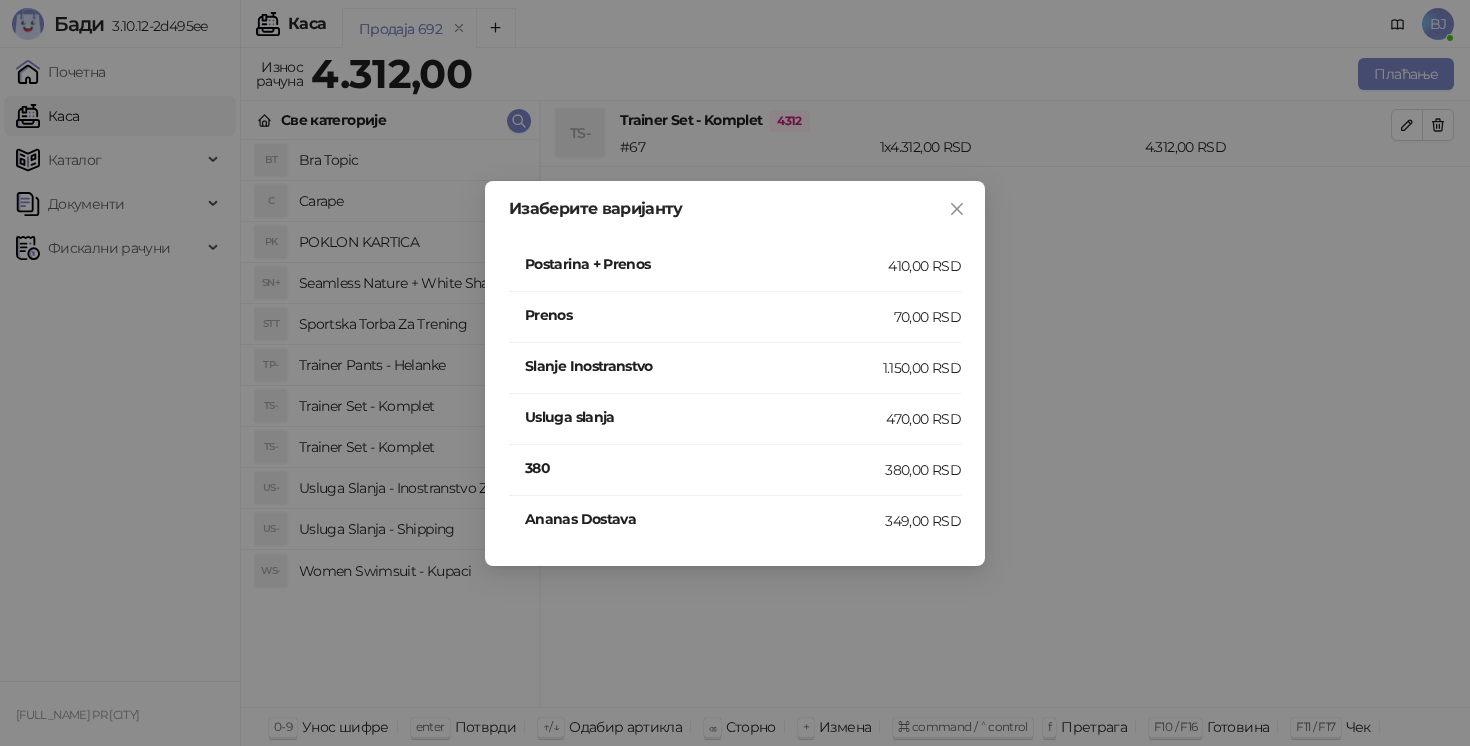 click on "Postarina + Prenos" at bounding box center (706, 264) 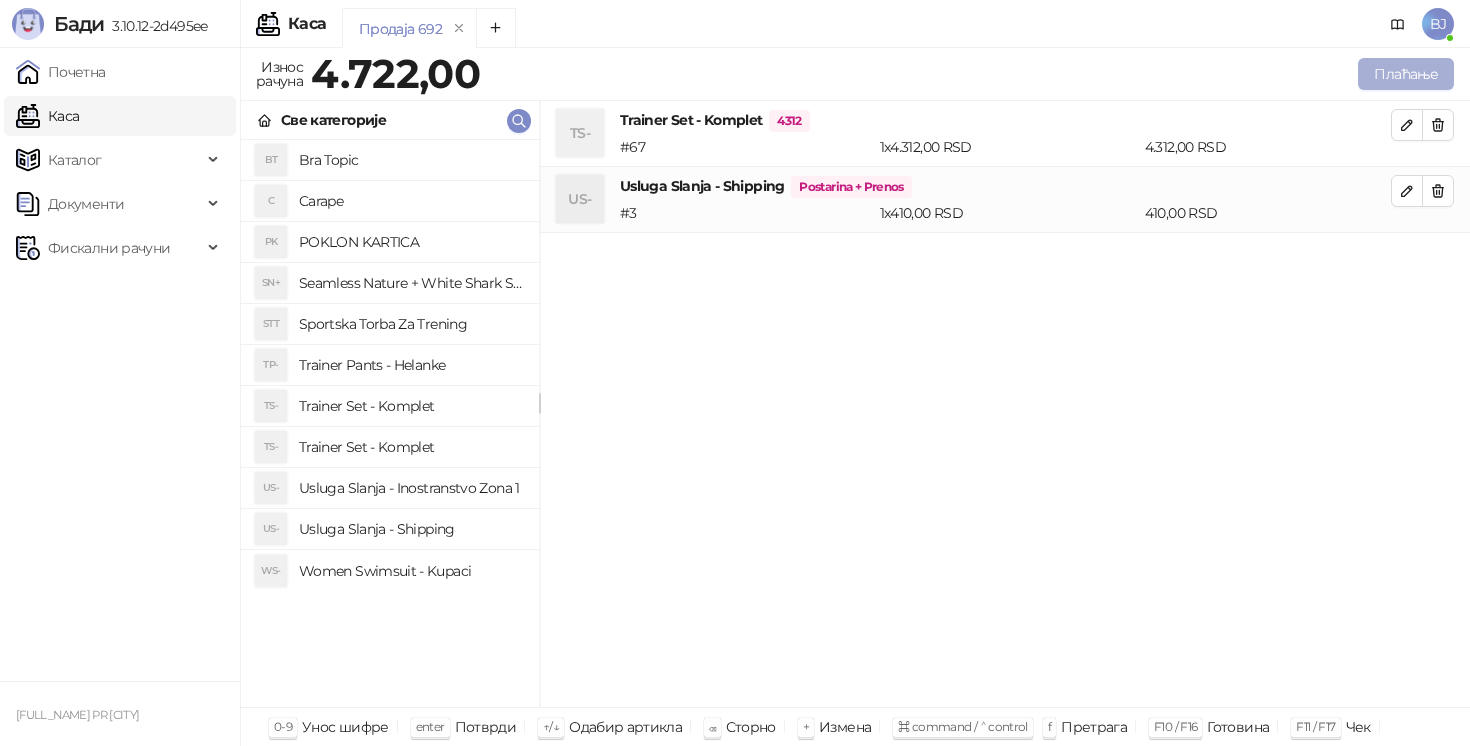 click on "Плаћање" at bounding box center (1406, 74) 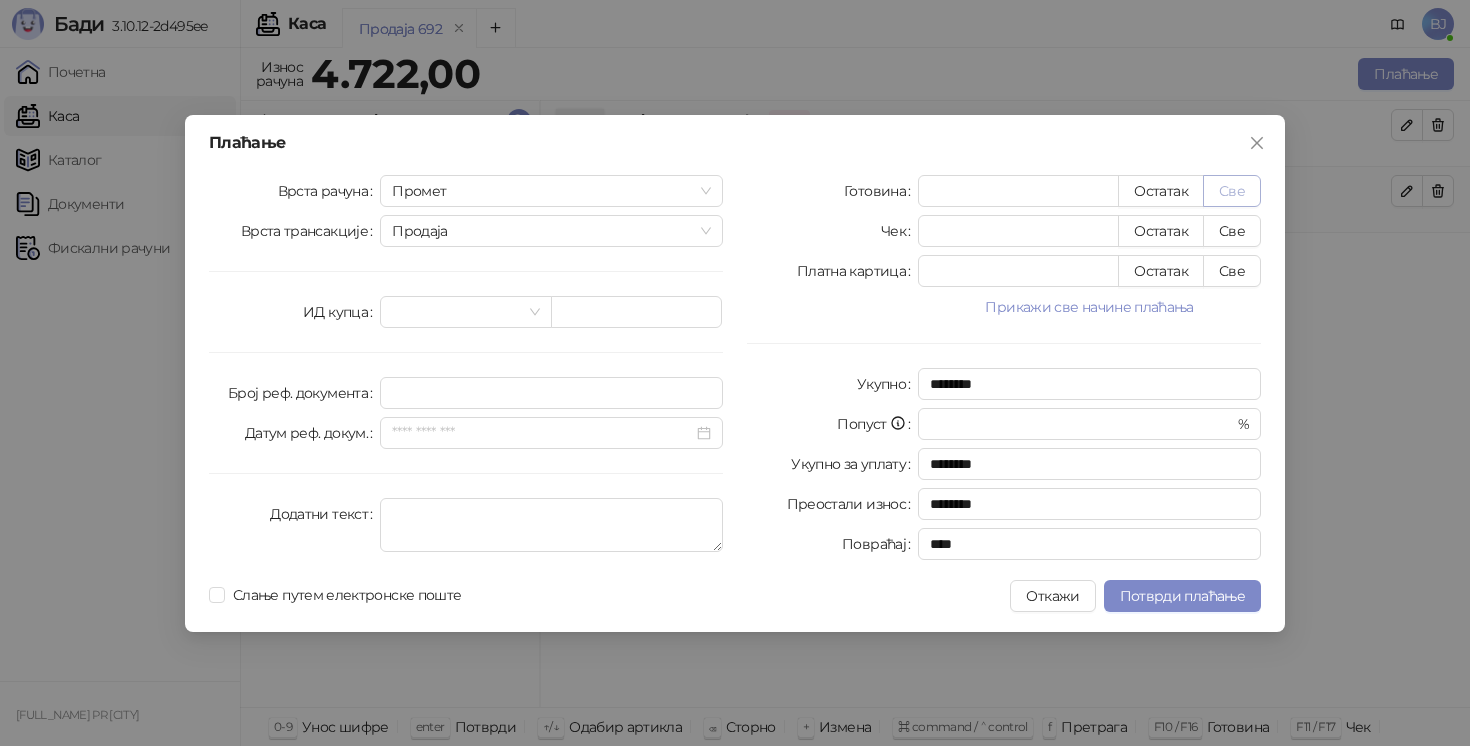 click on "Све" at bounding box center (1232, 191) 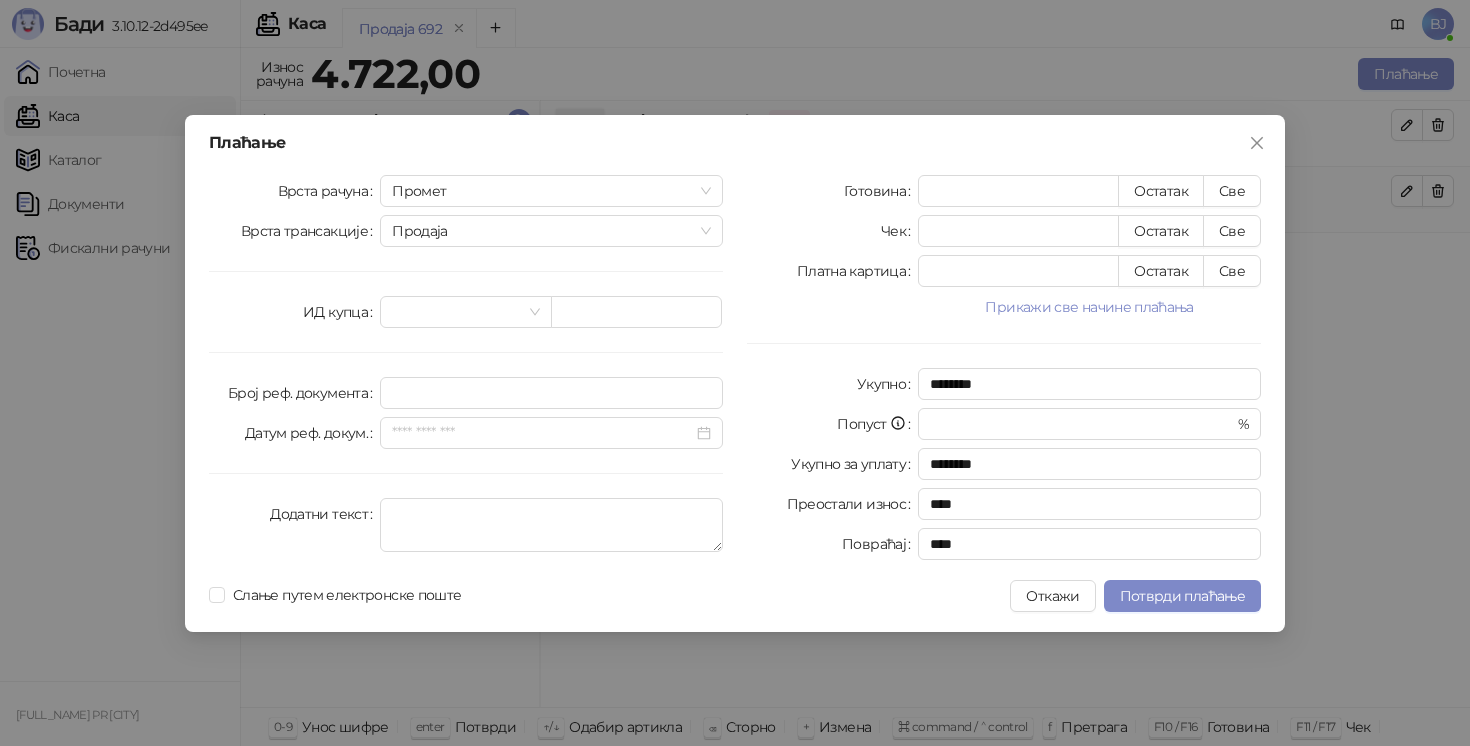 type 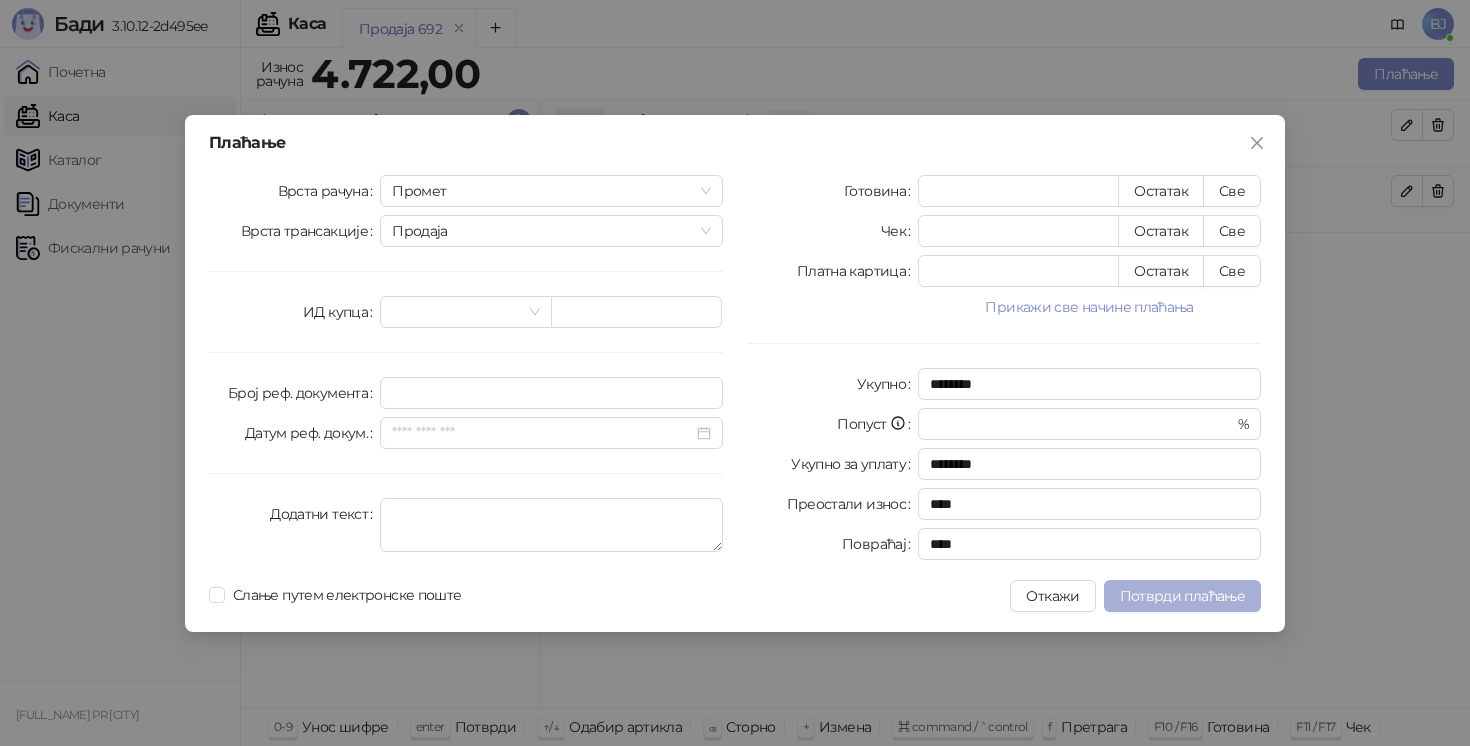 click on "Потврди плаћање" at bounding box center (1182, 596) 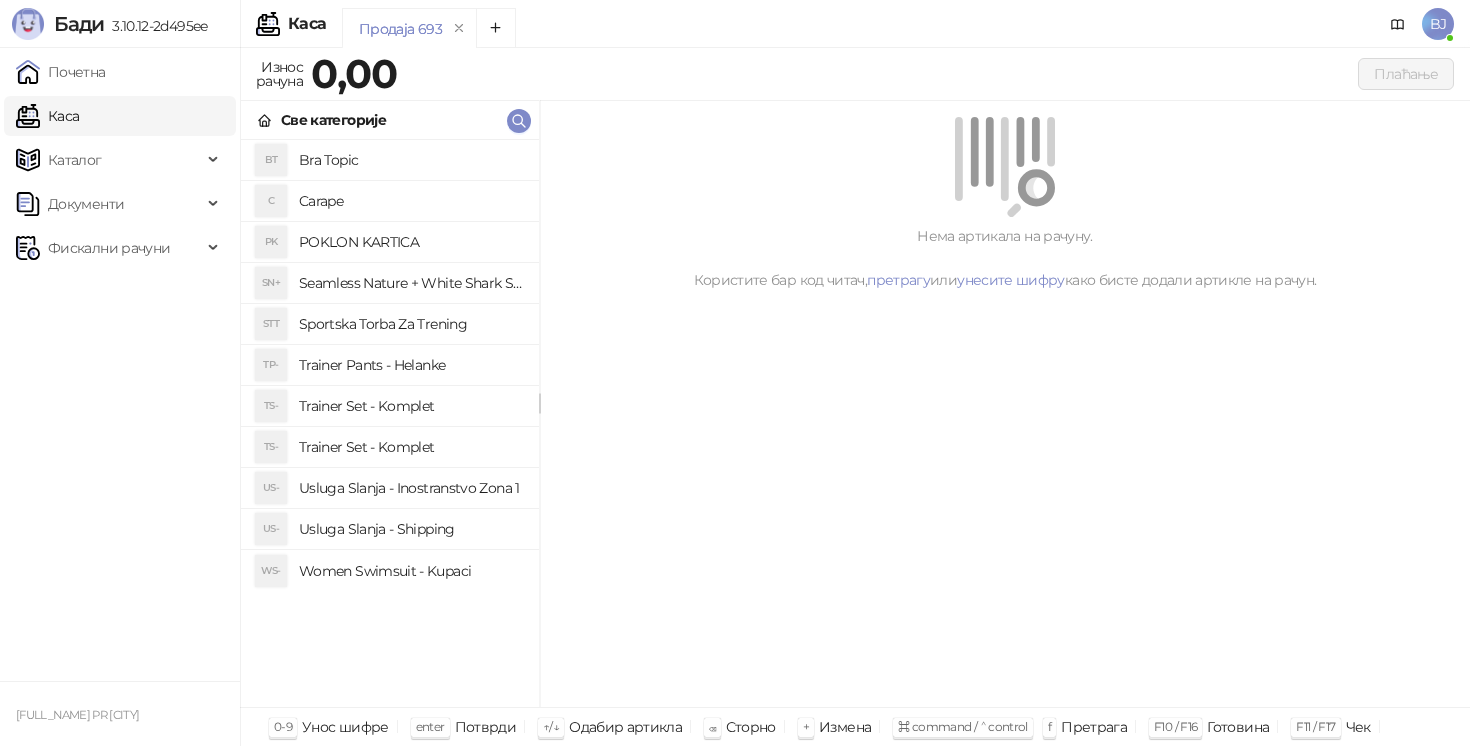 click on "Women Swimsuit - Kupaci" at bounding box center [411, 571] 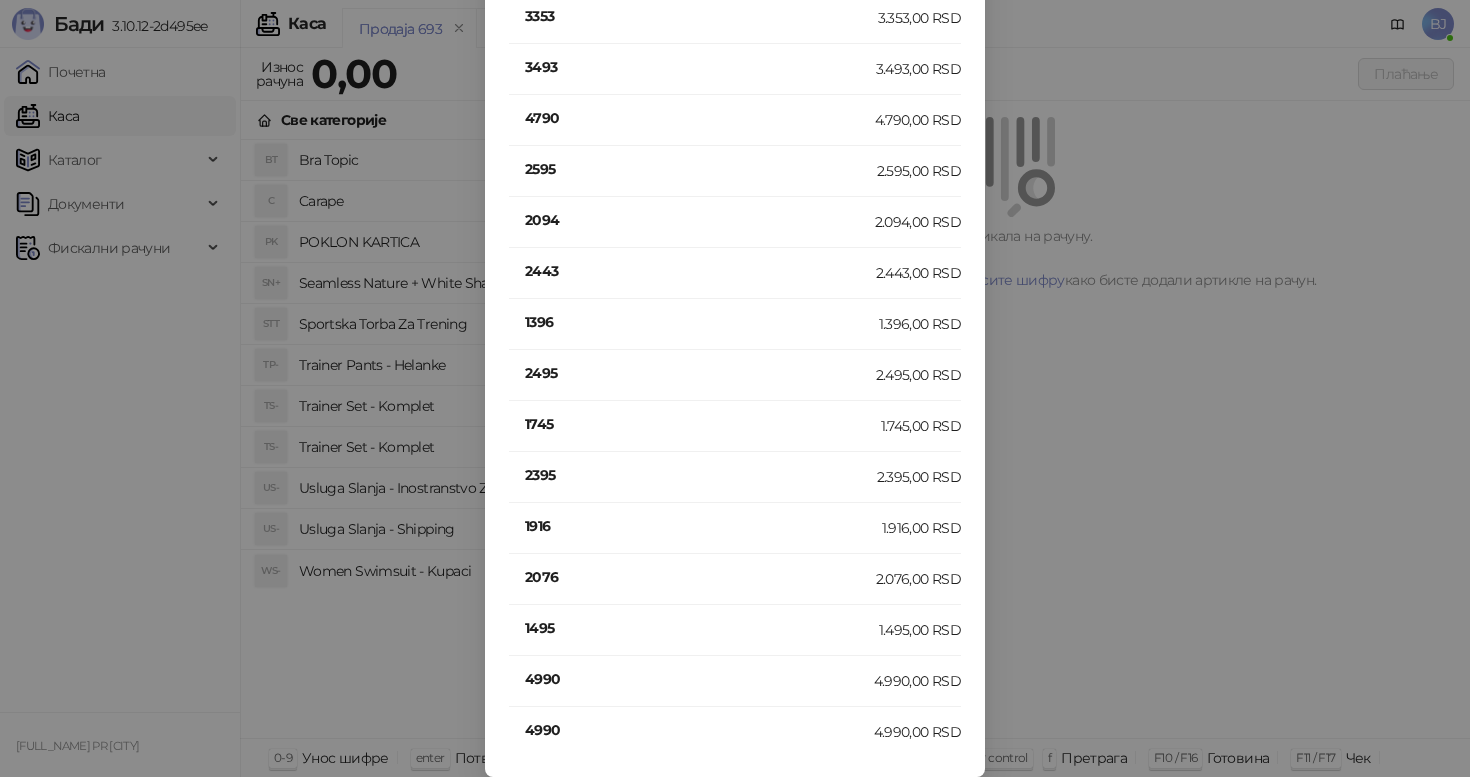 scroll, scrollTop: 67, scrollLeft: 0, axis: vertical 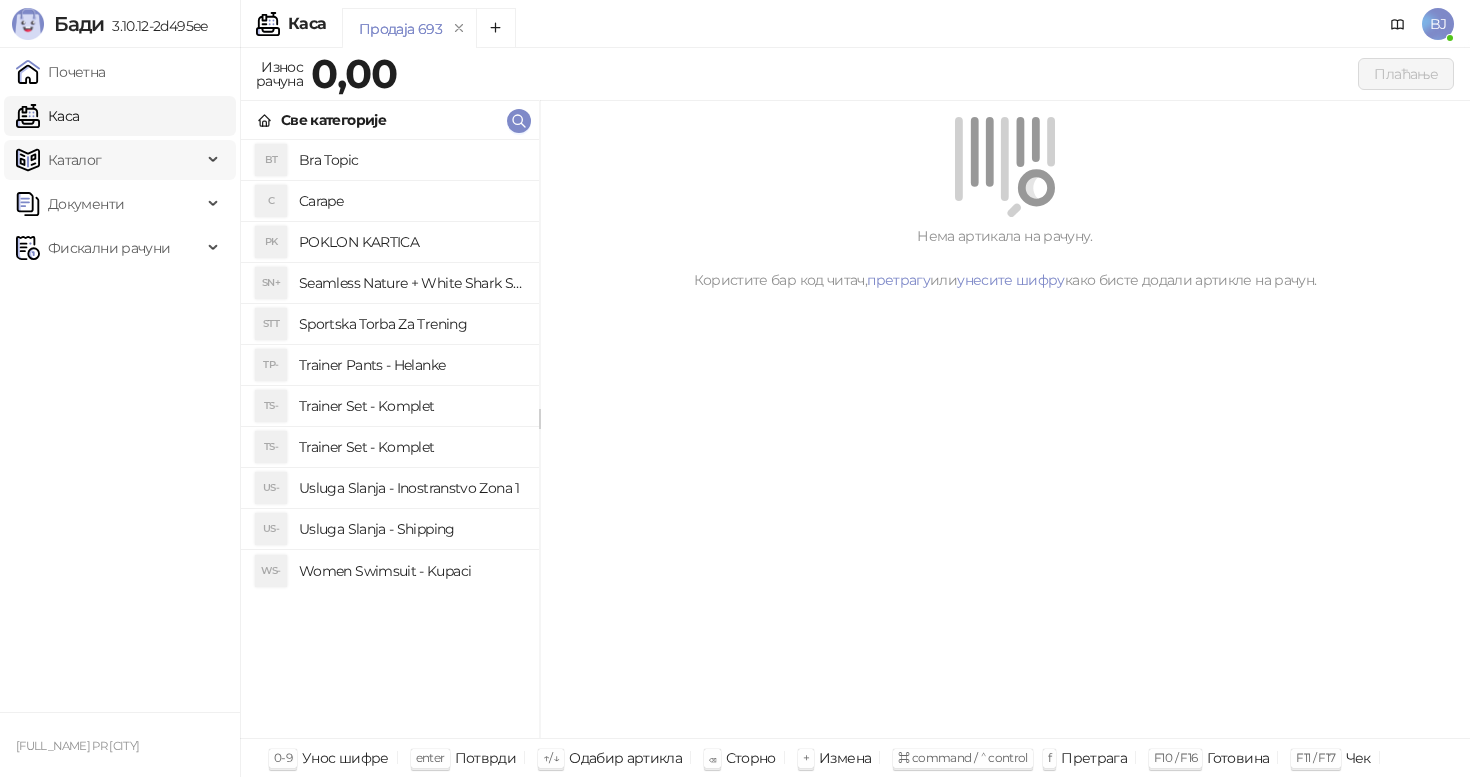 click on "Каталог" at bounding box center [109, 160] 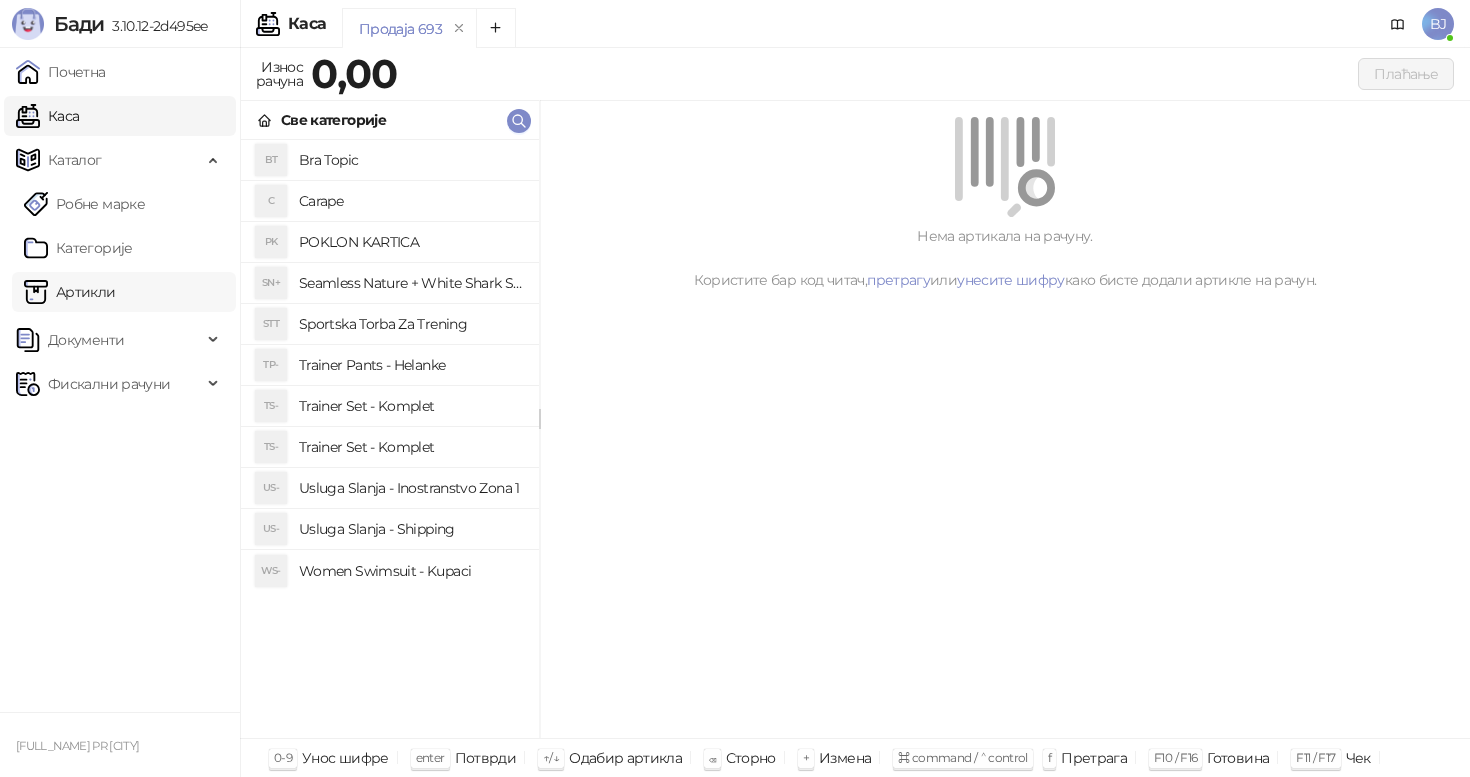 click on "Артикли" at bounding box center [70, 292] 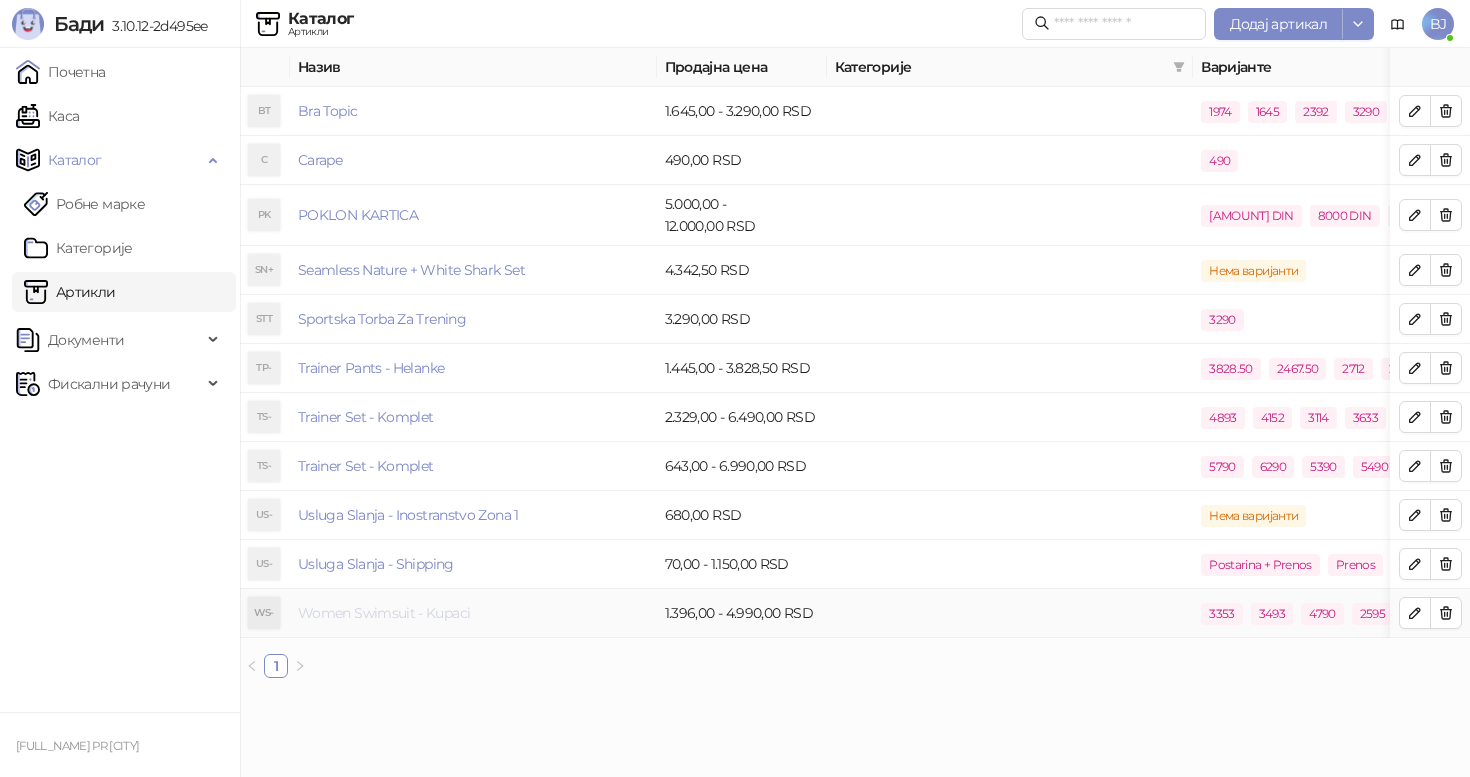 scroll, scrollTop: 0, scrollLeft: 0, axis: both 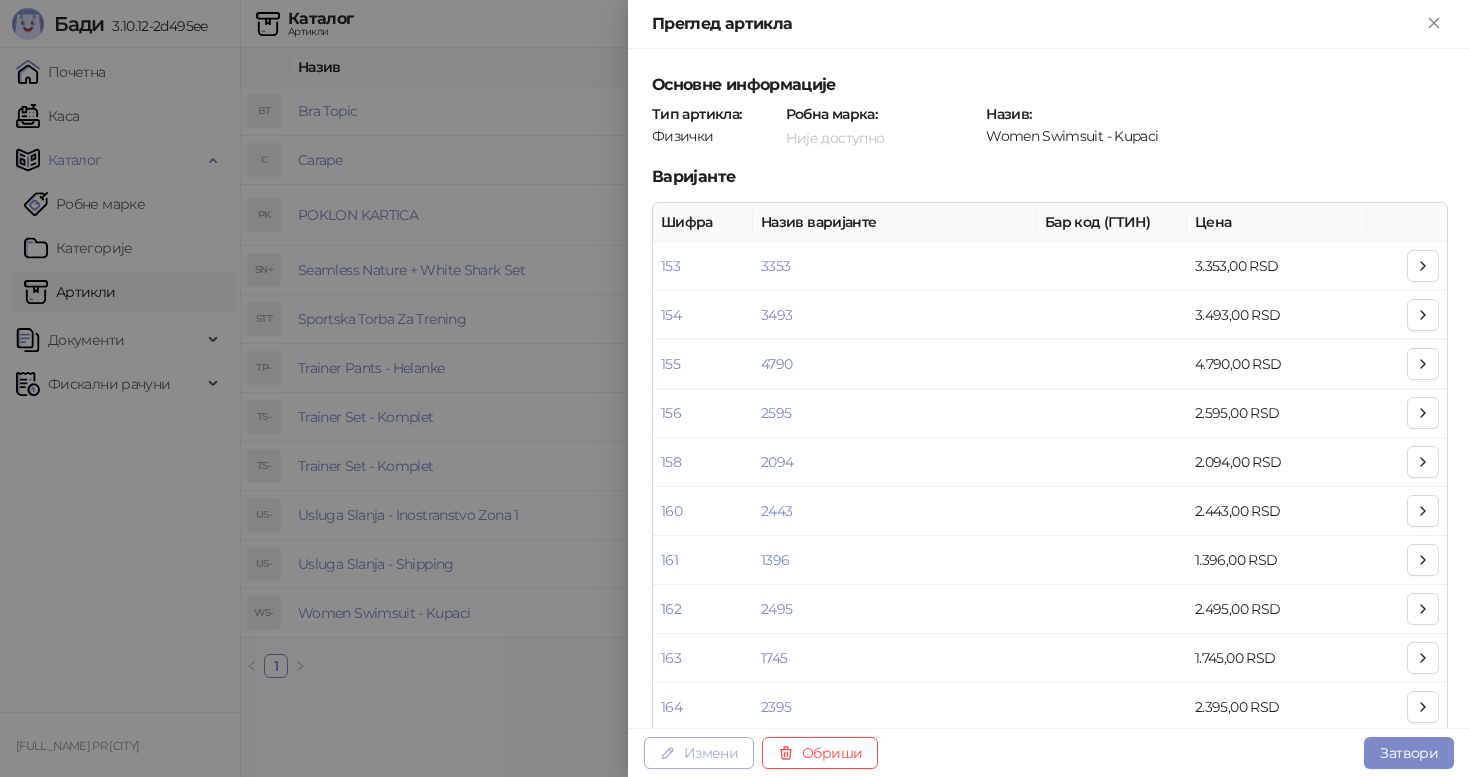 click on "Измени" at bounding box center (699, 753) 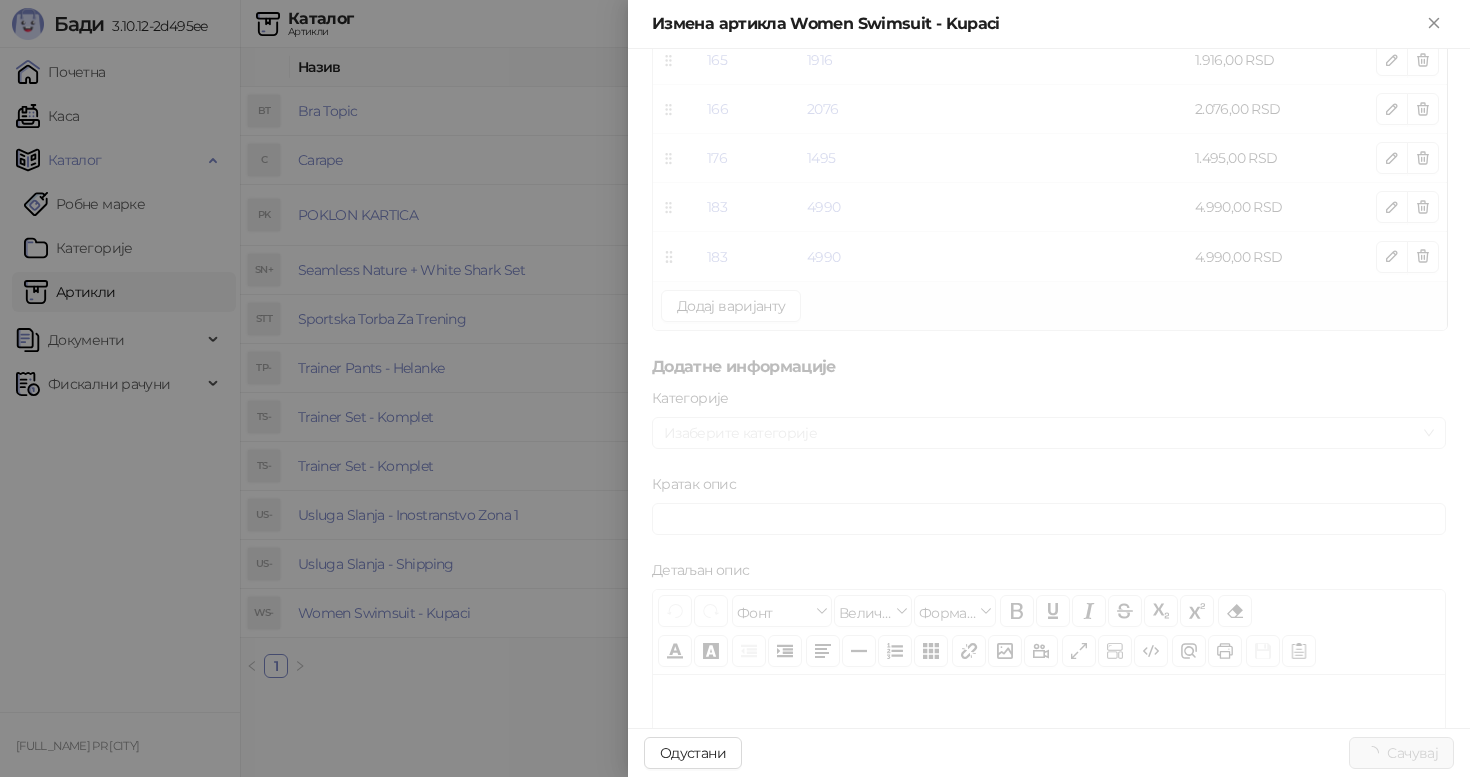 scroll, scrollTop: 625, scrollLeft: 0, axis: vertical 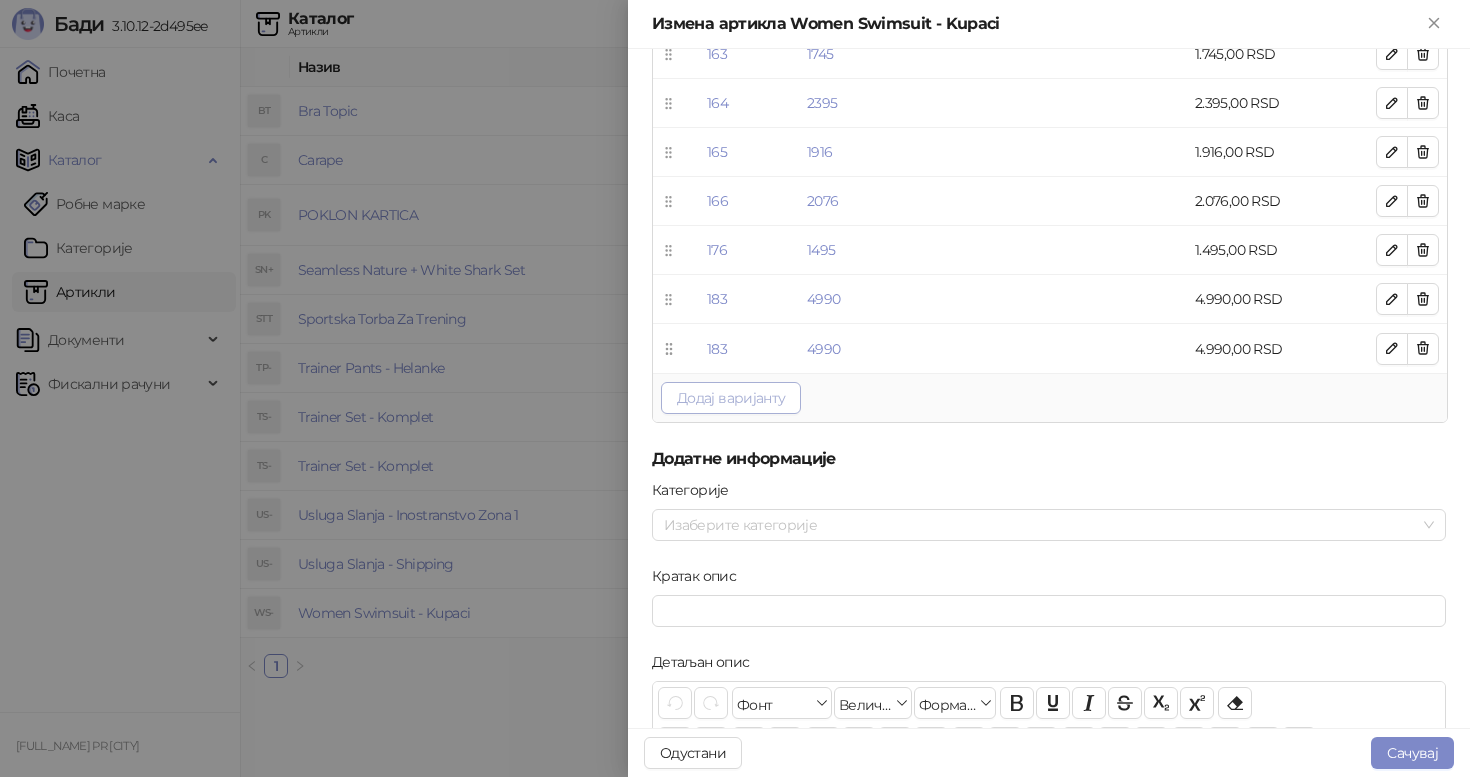 click on "Додај варијанту" at bounding box center (731, 398) 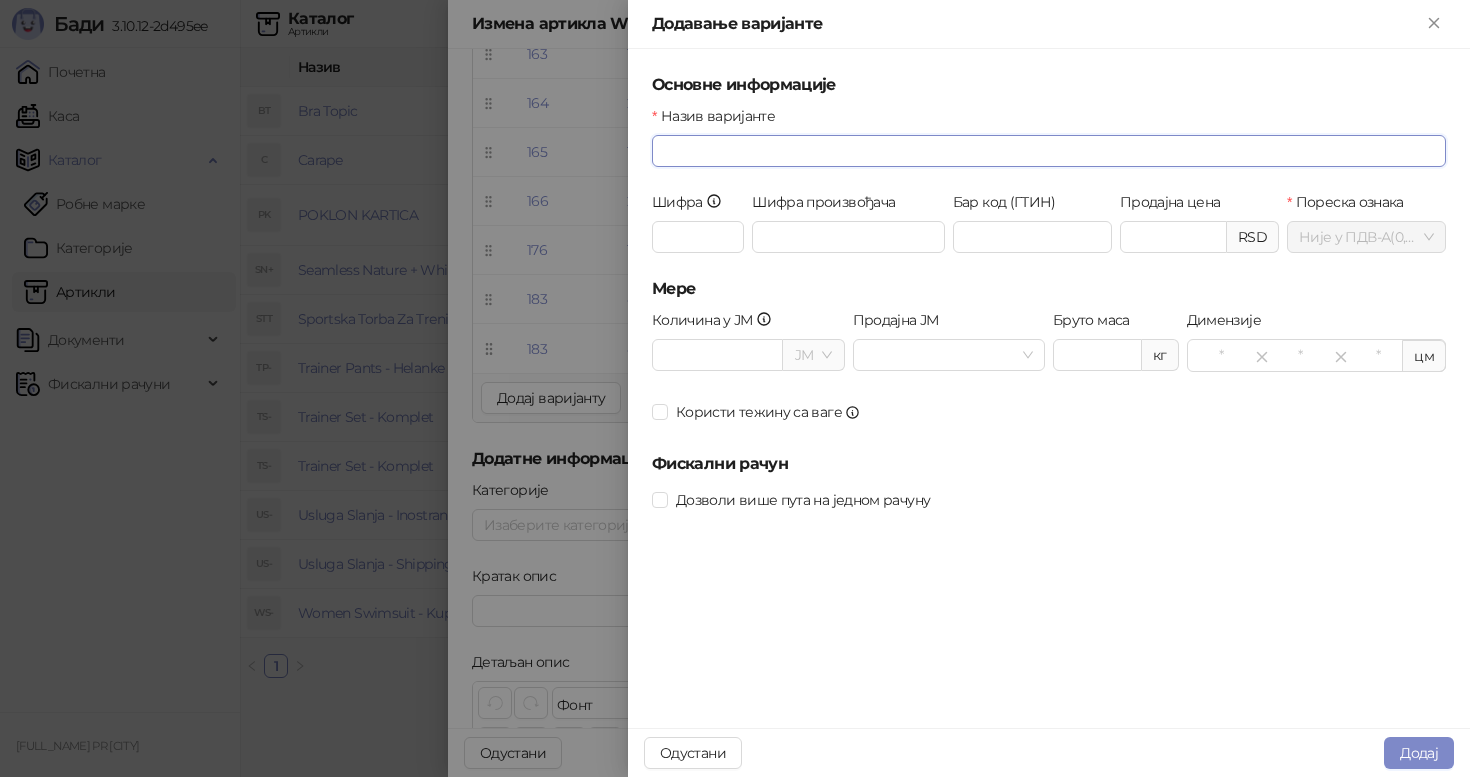 click on "Назив варијанте" at bounding box center [1049, 151] 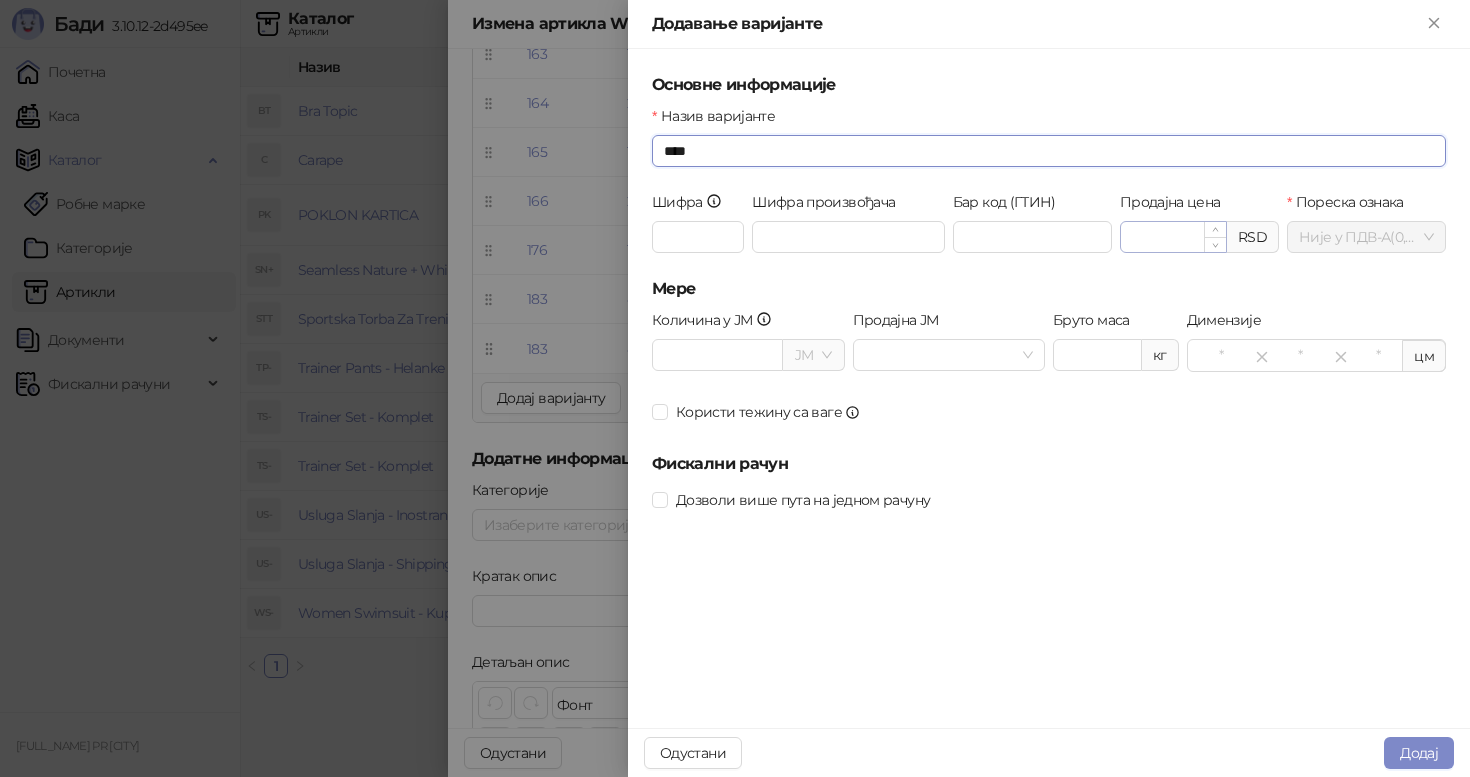 type on "****" 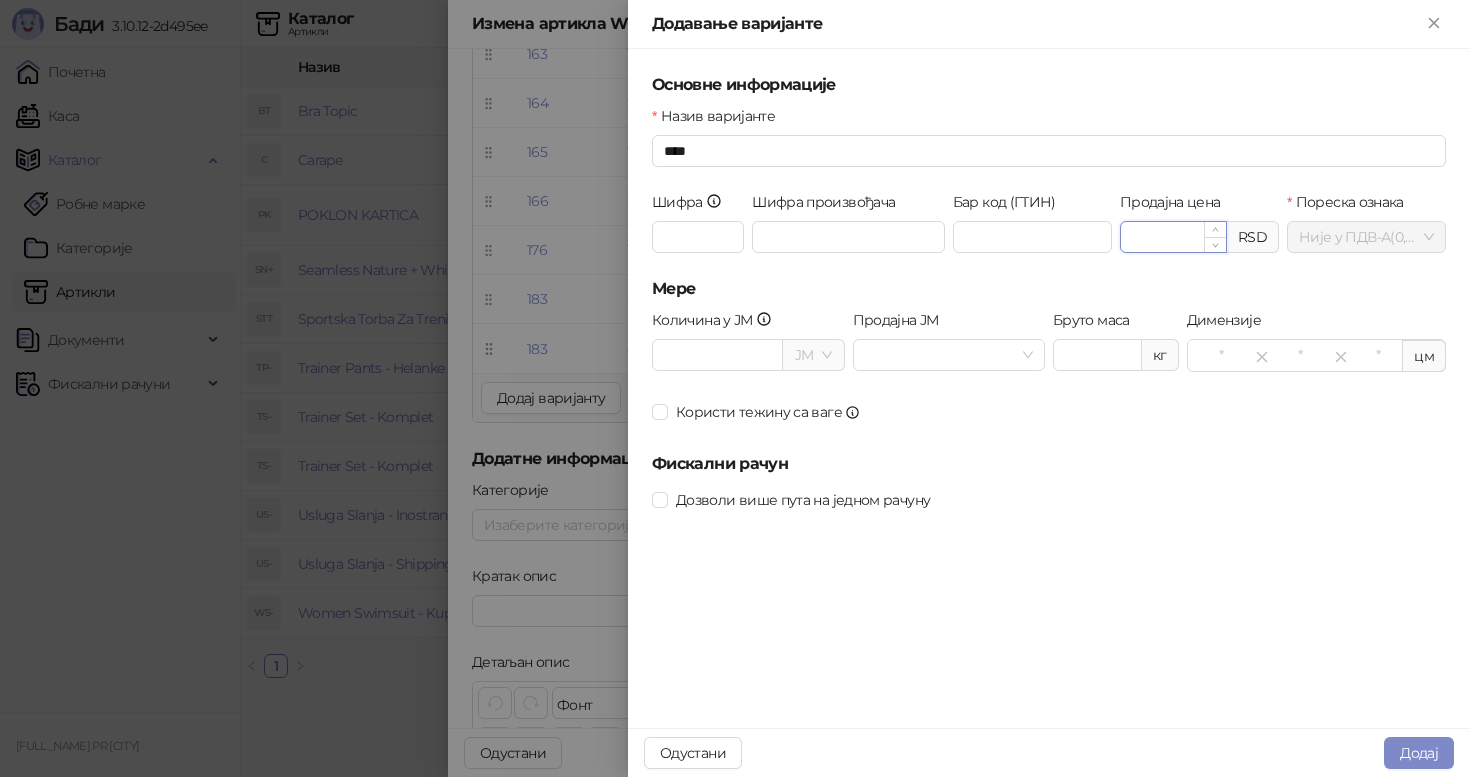 click on "Продајна цена" at bounding box center (1173, 237) 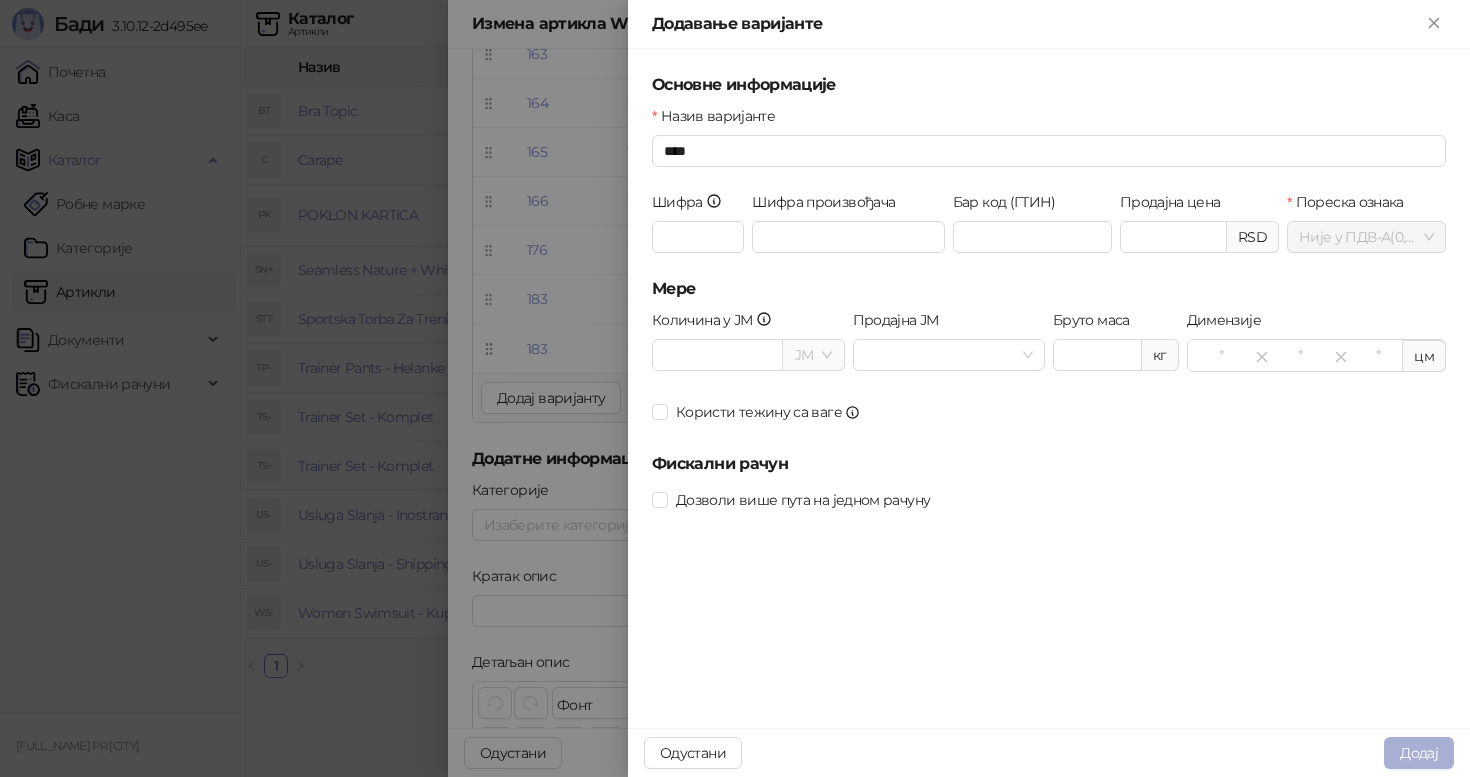 type on "*******" 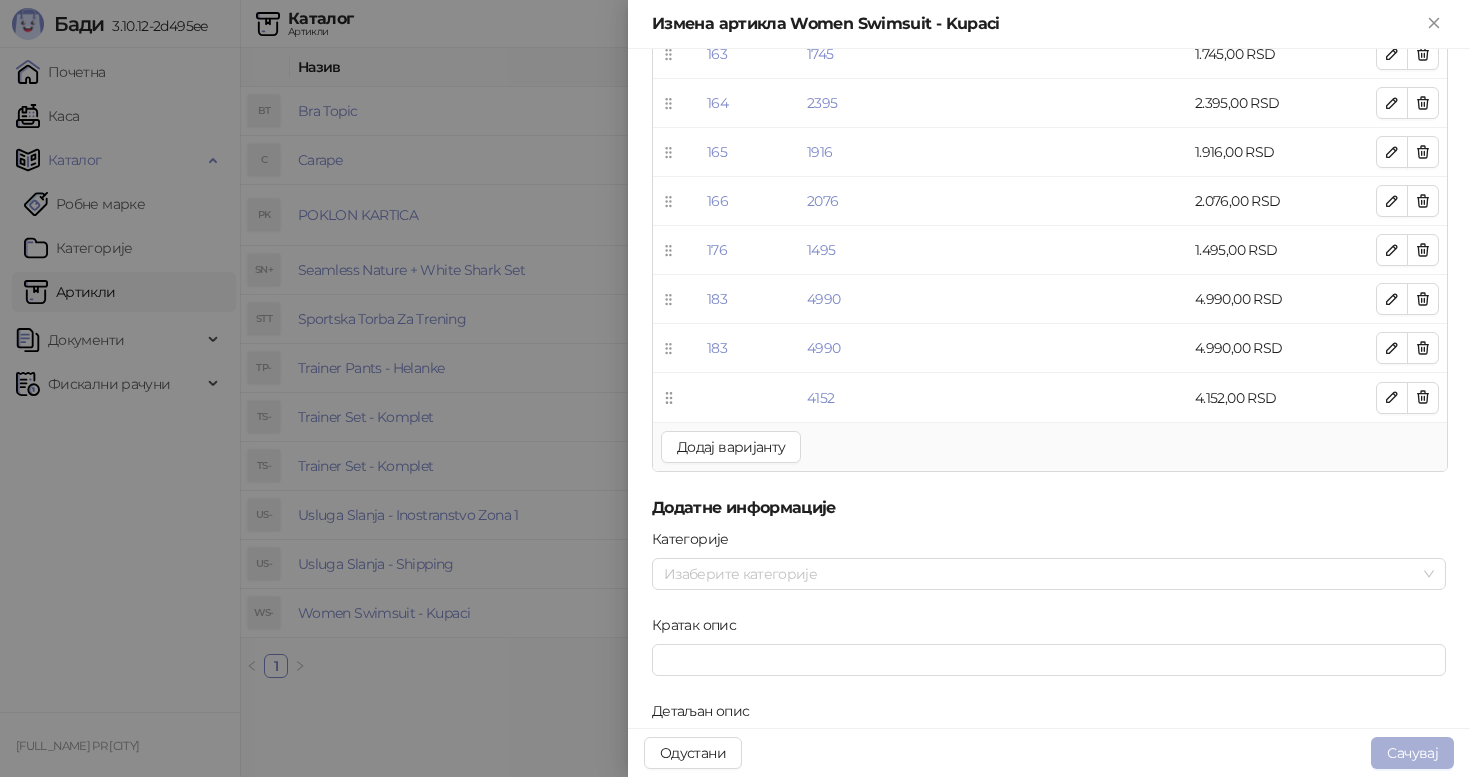 click on "Сачувај" at bounding box center (1412, 753) 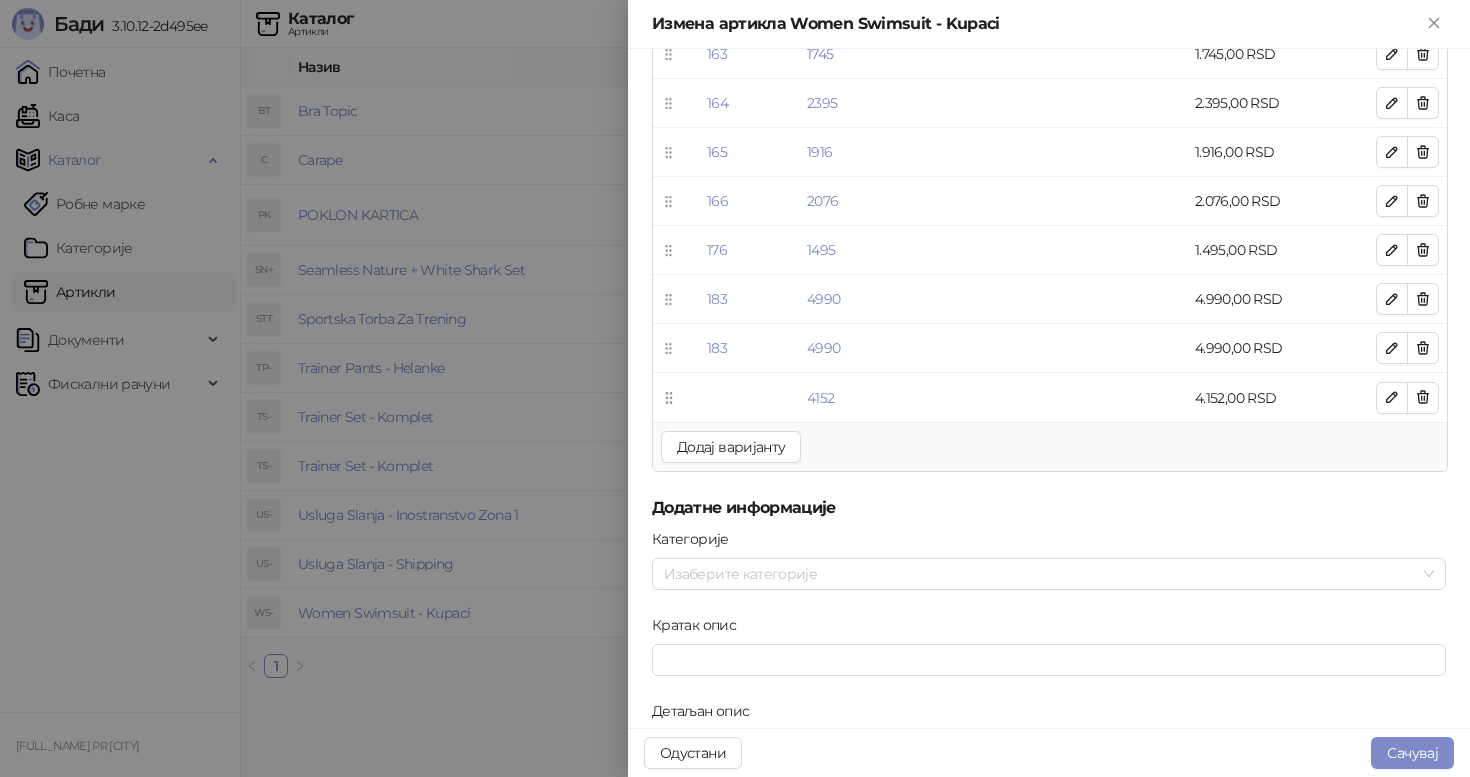 click on "Измена артикла Women Swimsuit - Kupaci" at bounding box center (1049, 24) 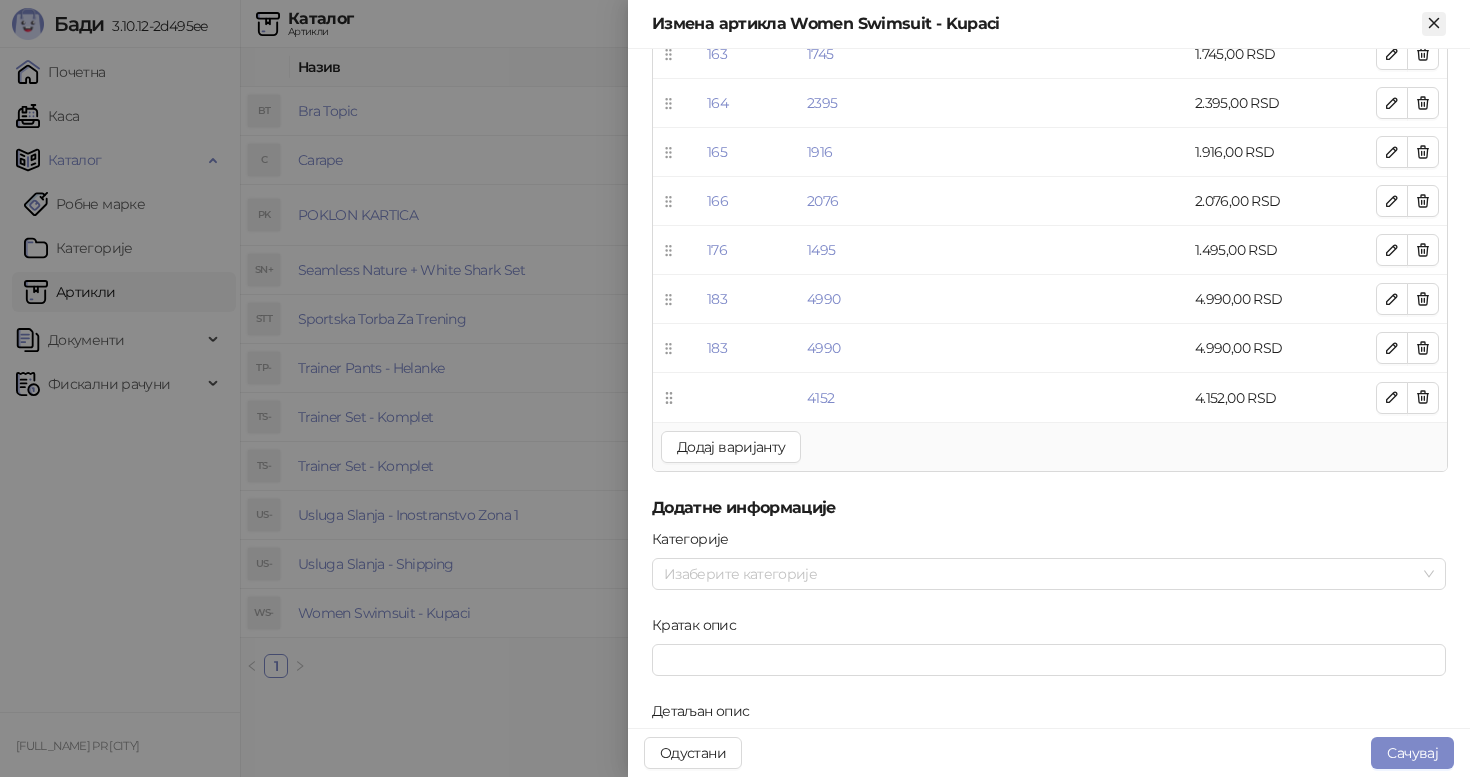 click 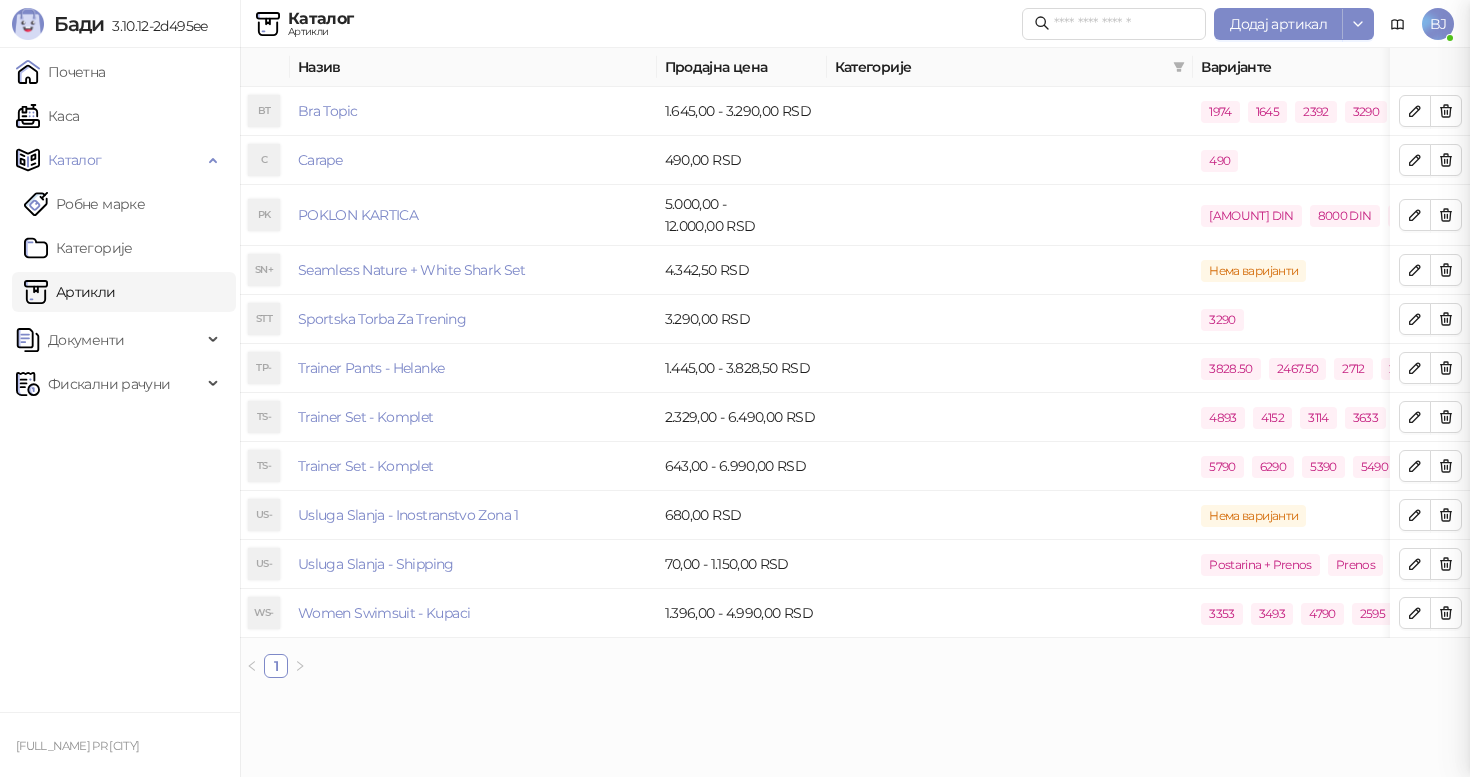 scroll, scrollTop: 0, scrollLeft: 0, axis: both 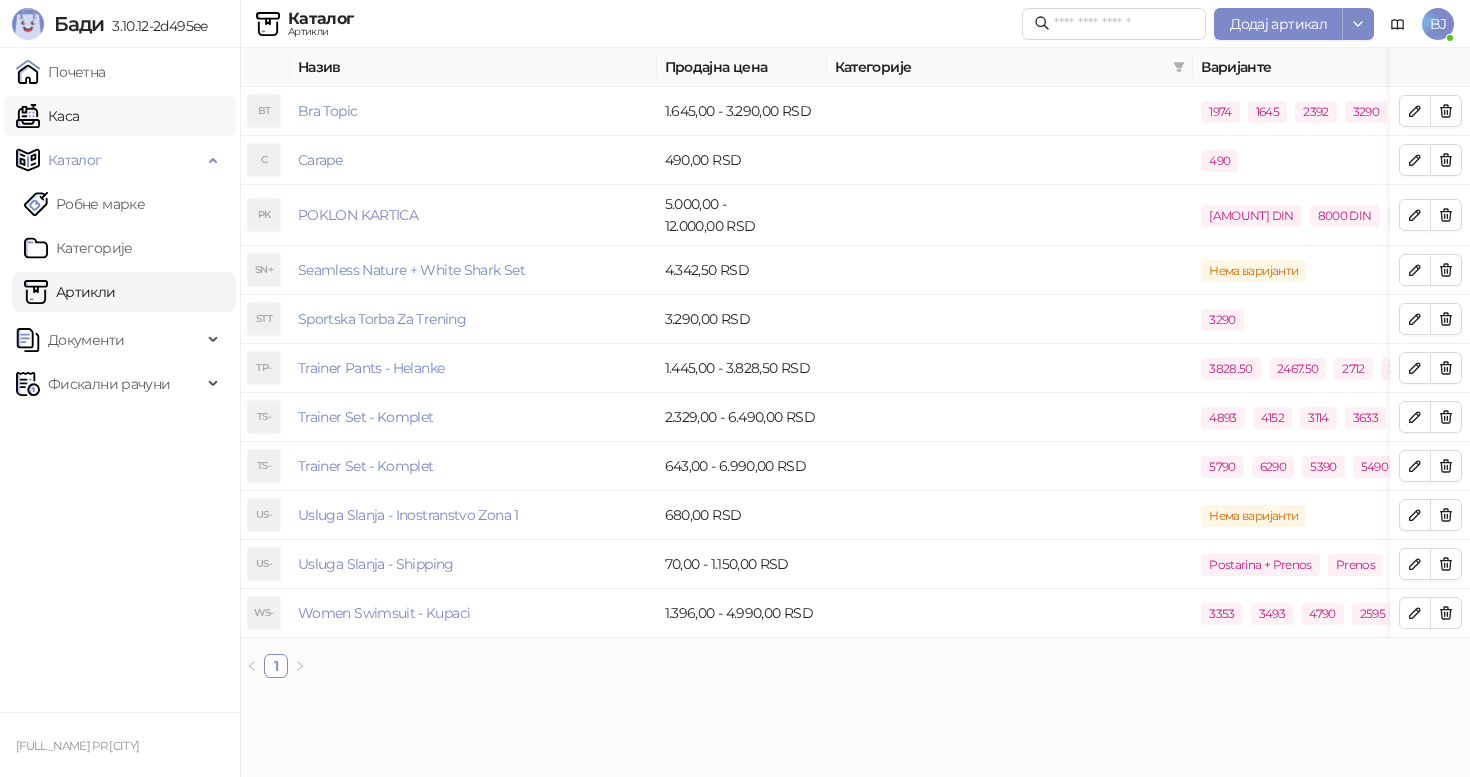 click on "Каса" at bounding box center (47, 116) 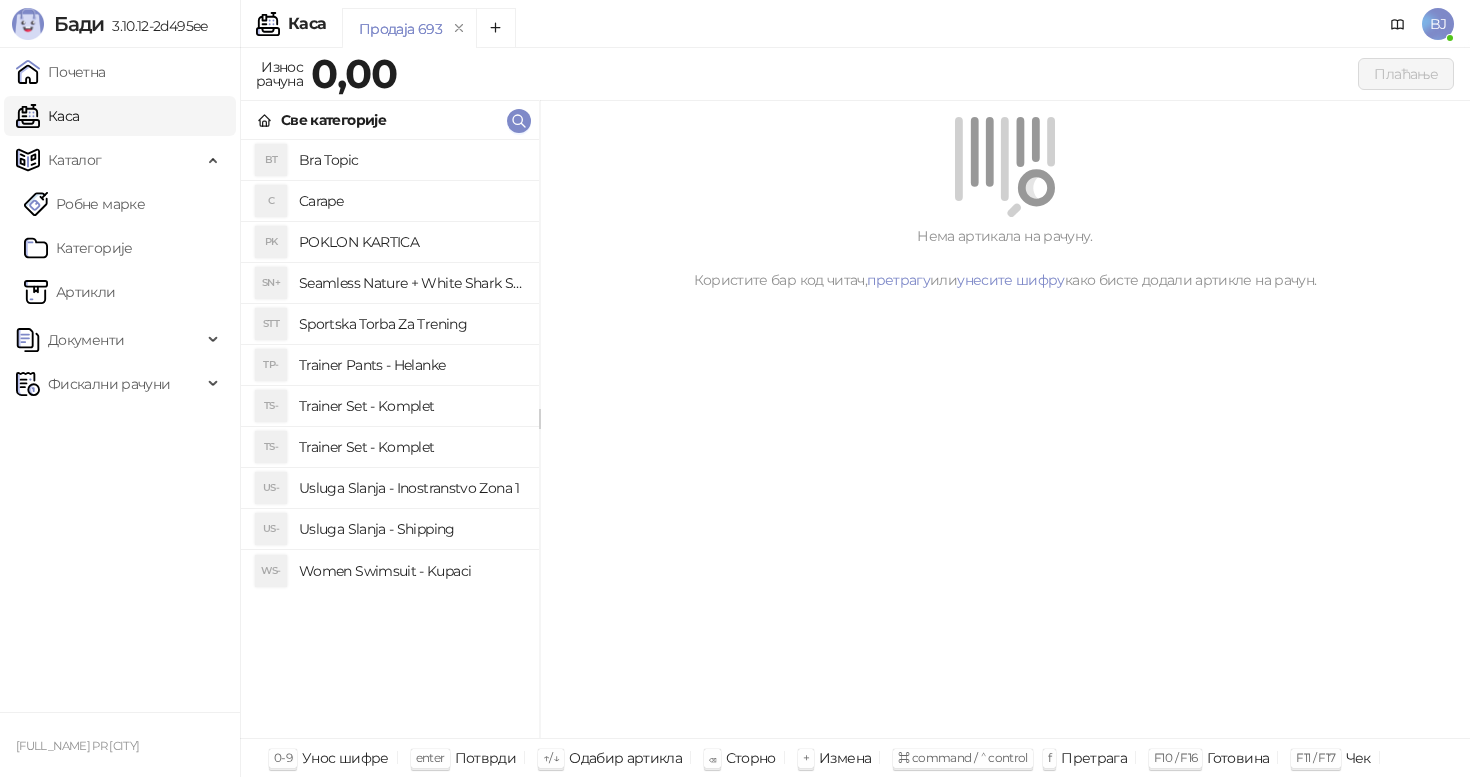 click on "Women Swimsuit - Kupaci" at bounding box center [411, 571] 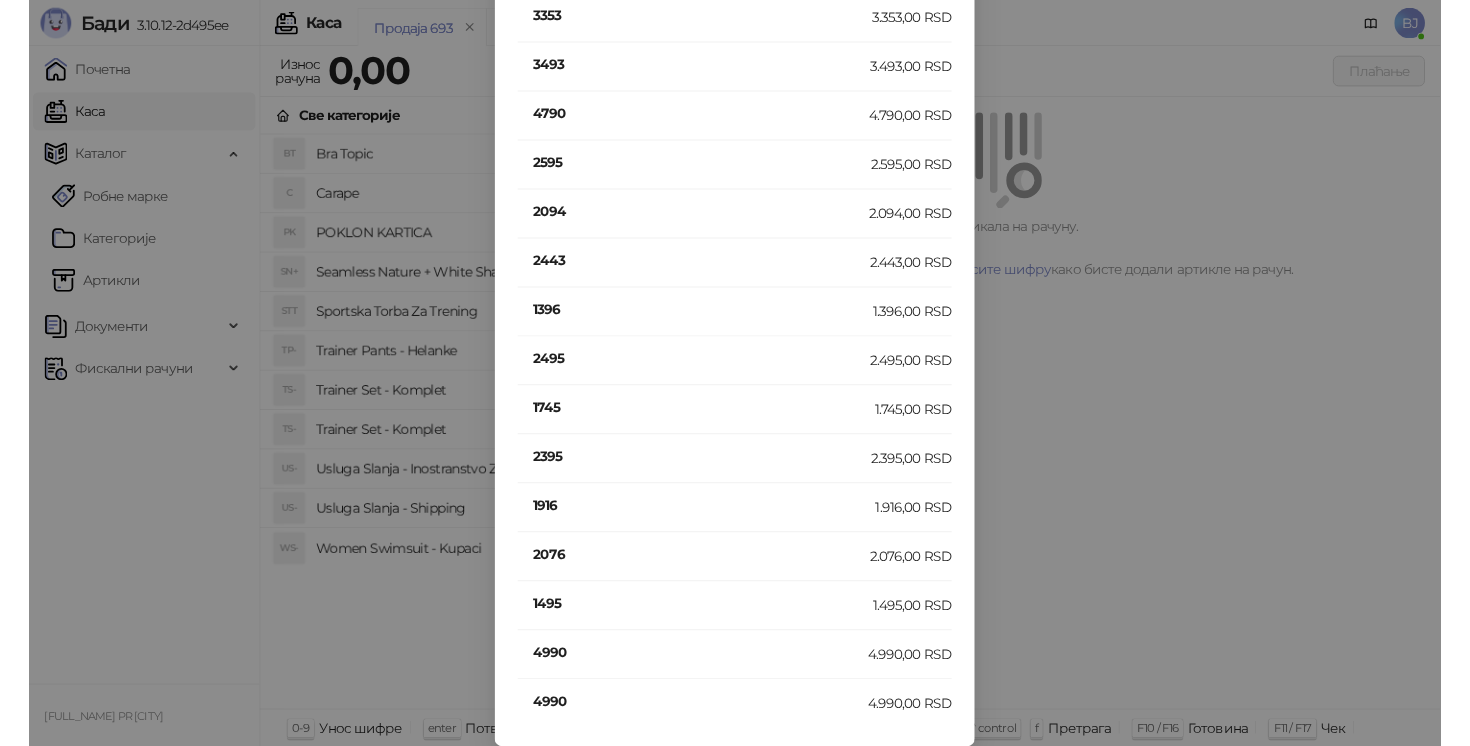 scroll, scrollTop: 67, scrollLeft: 0, axis: vertical 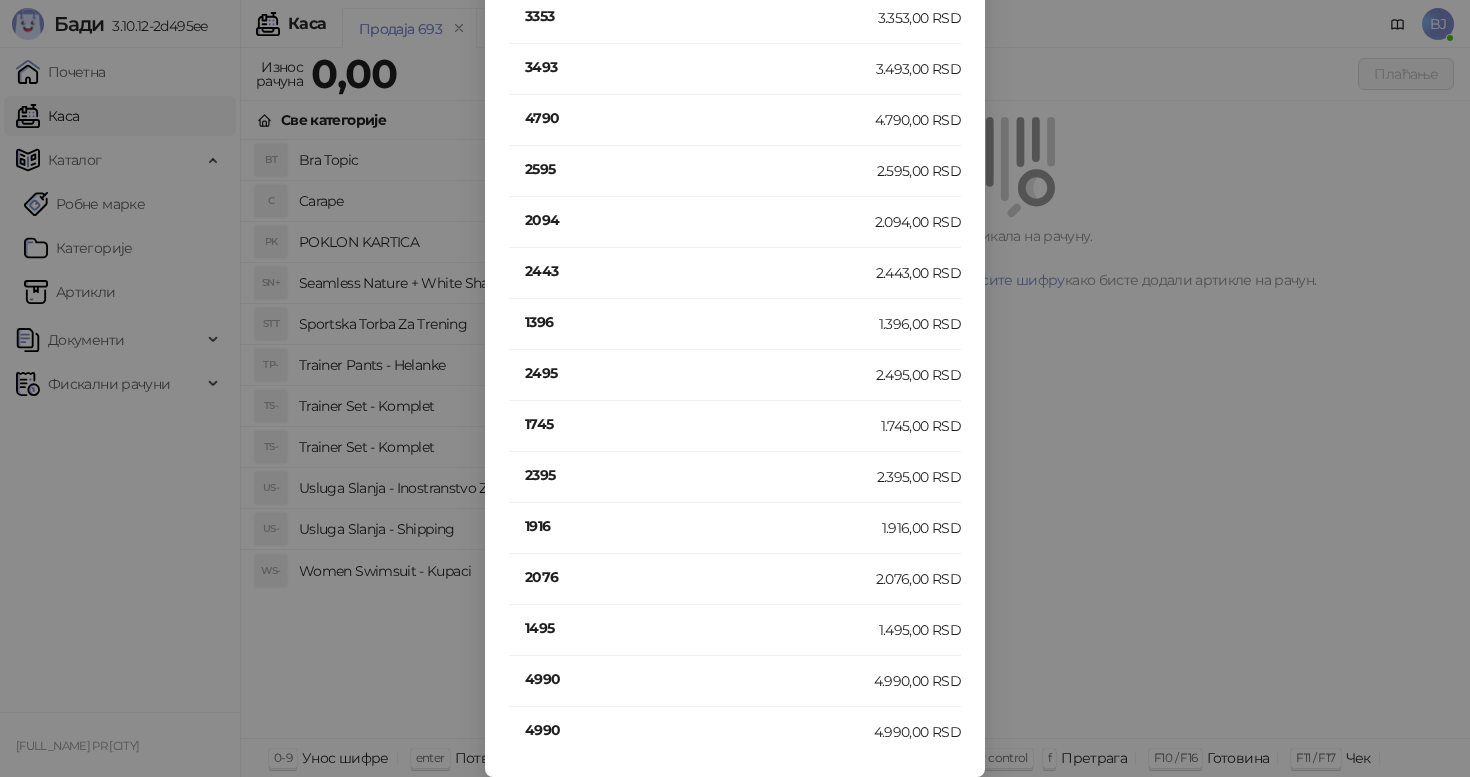 click on "4990" at bounding box center [699, 679] 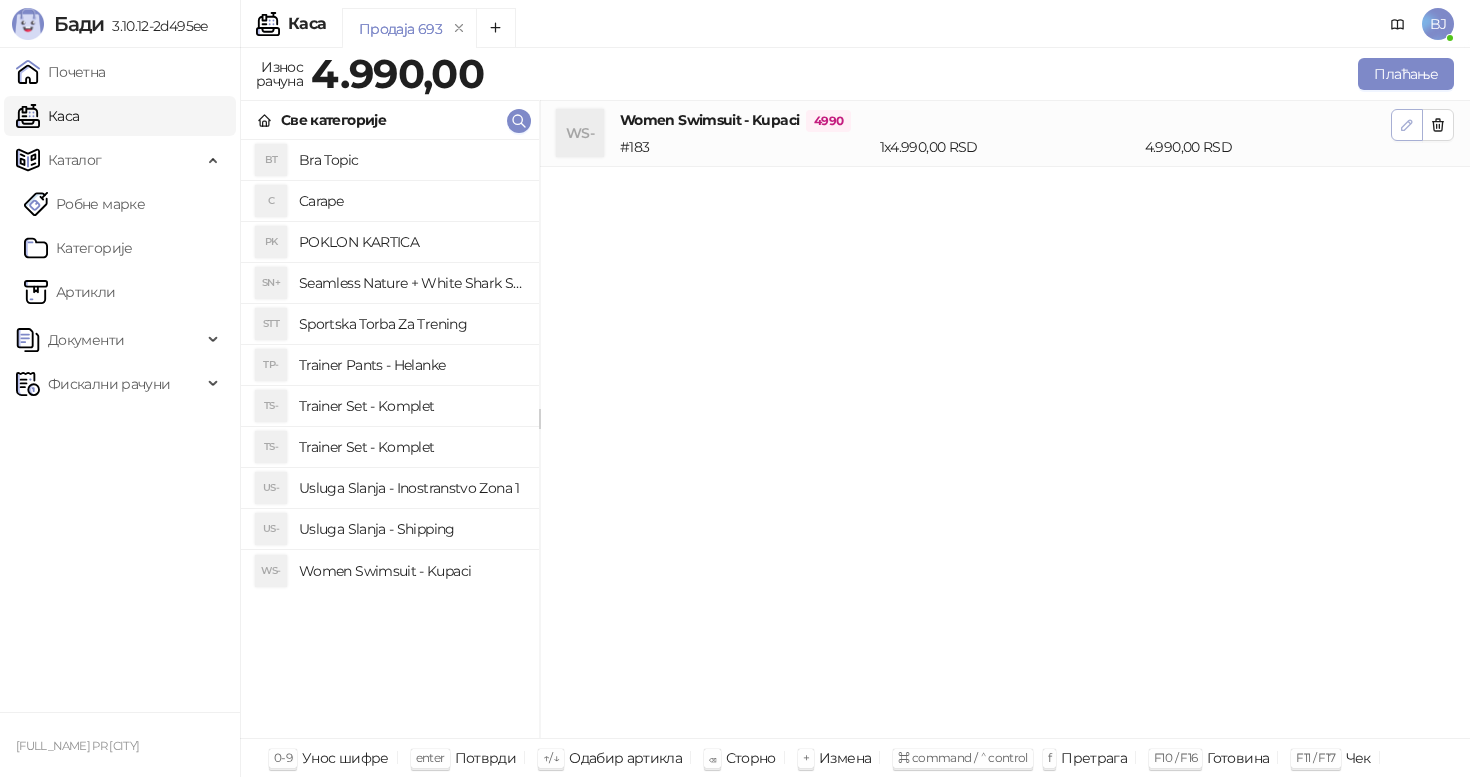 click 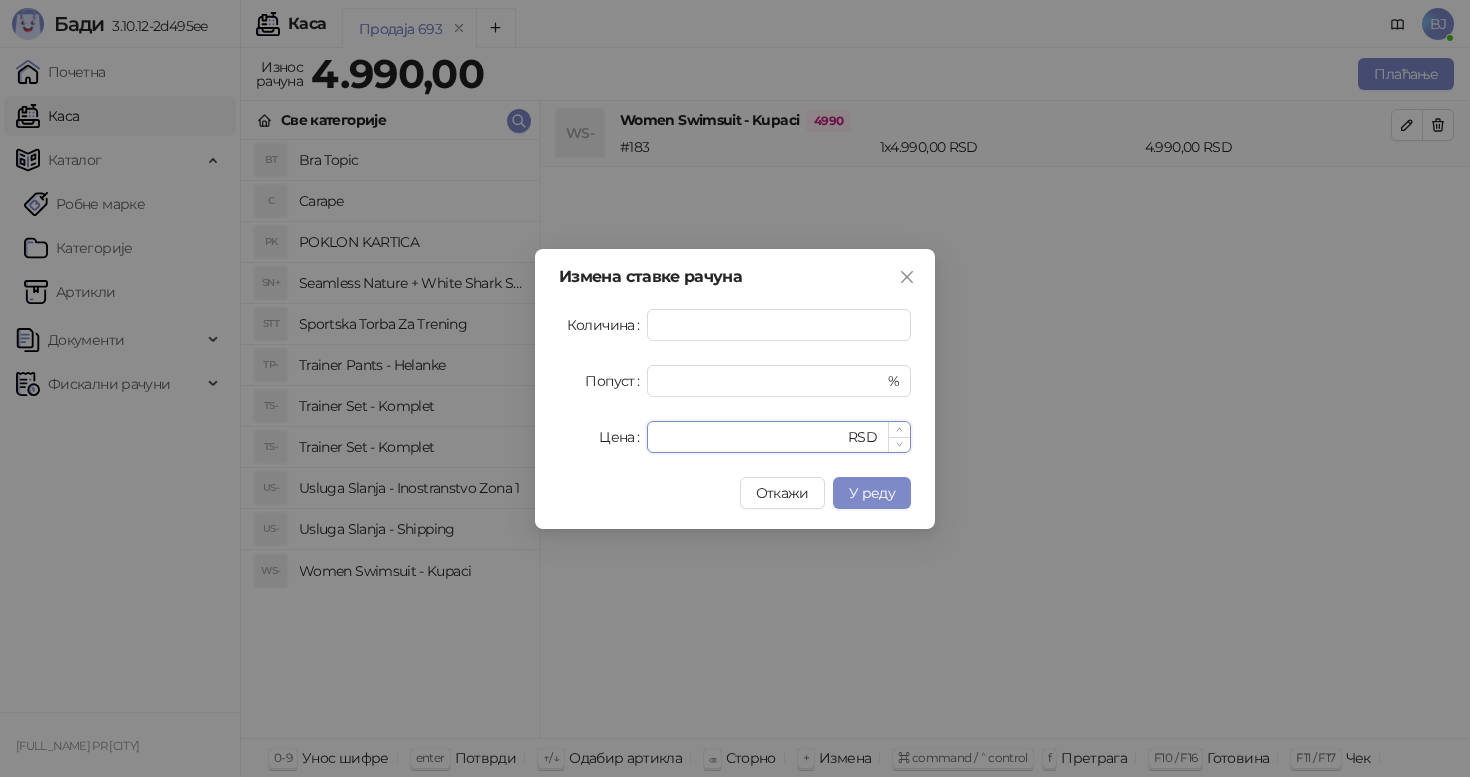 click on "****" at bounding box center (751, 437) 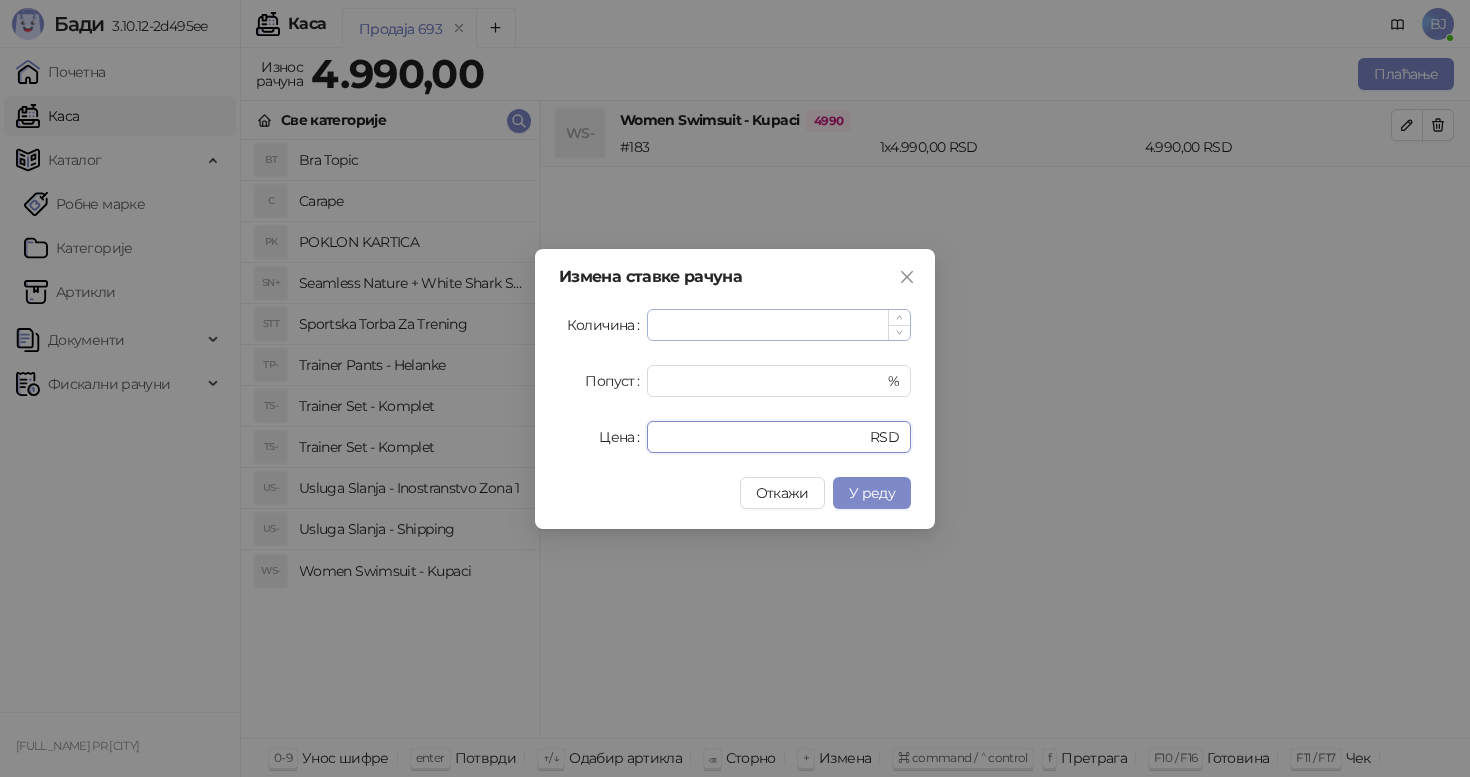 type on "****" 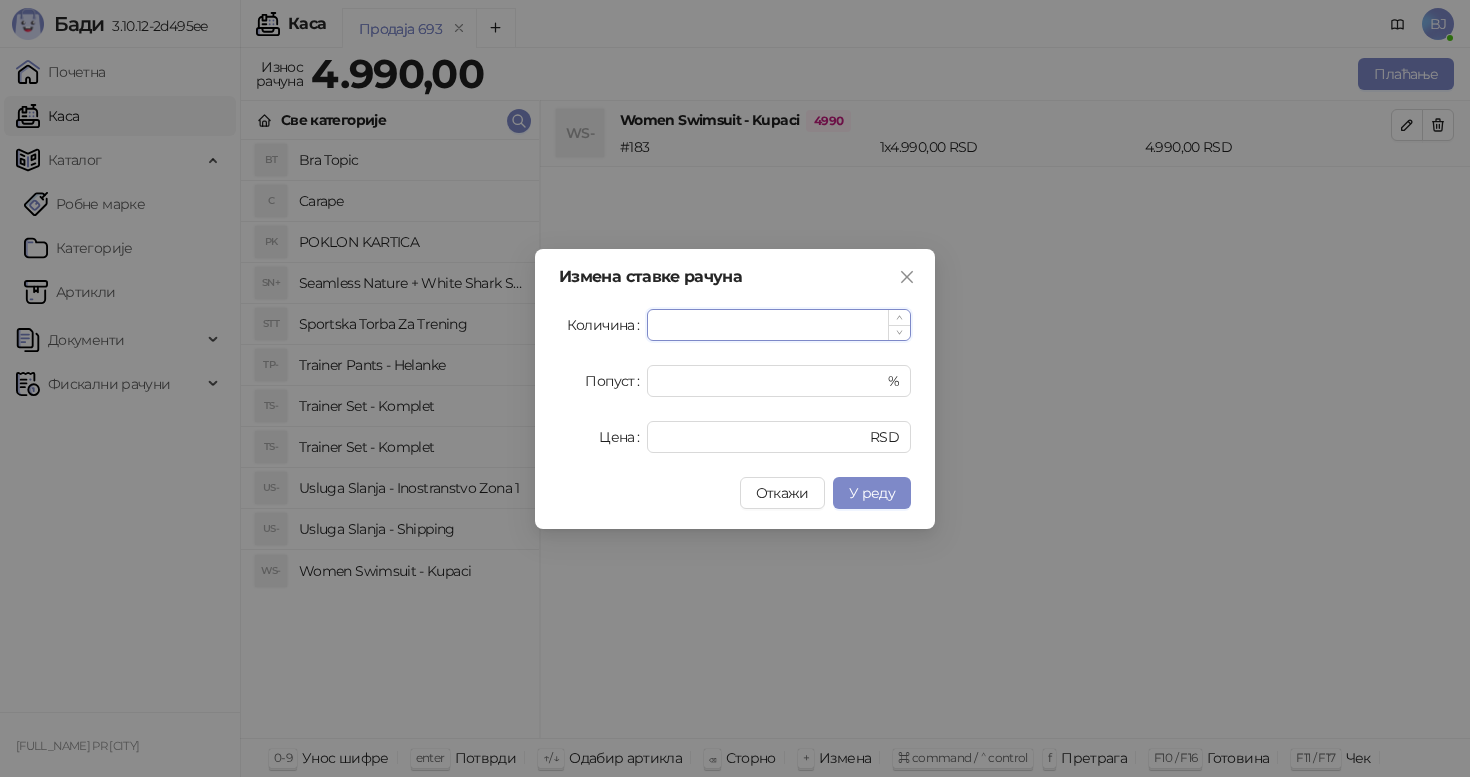 click on "*" at bounding box center (779, 325) 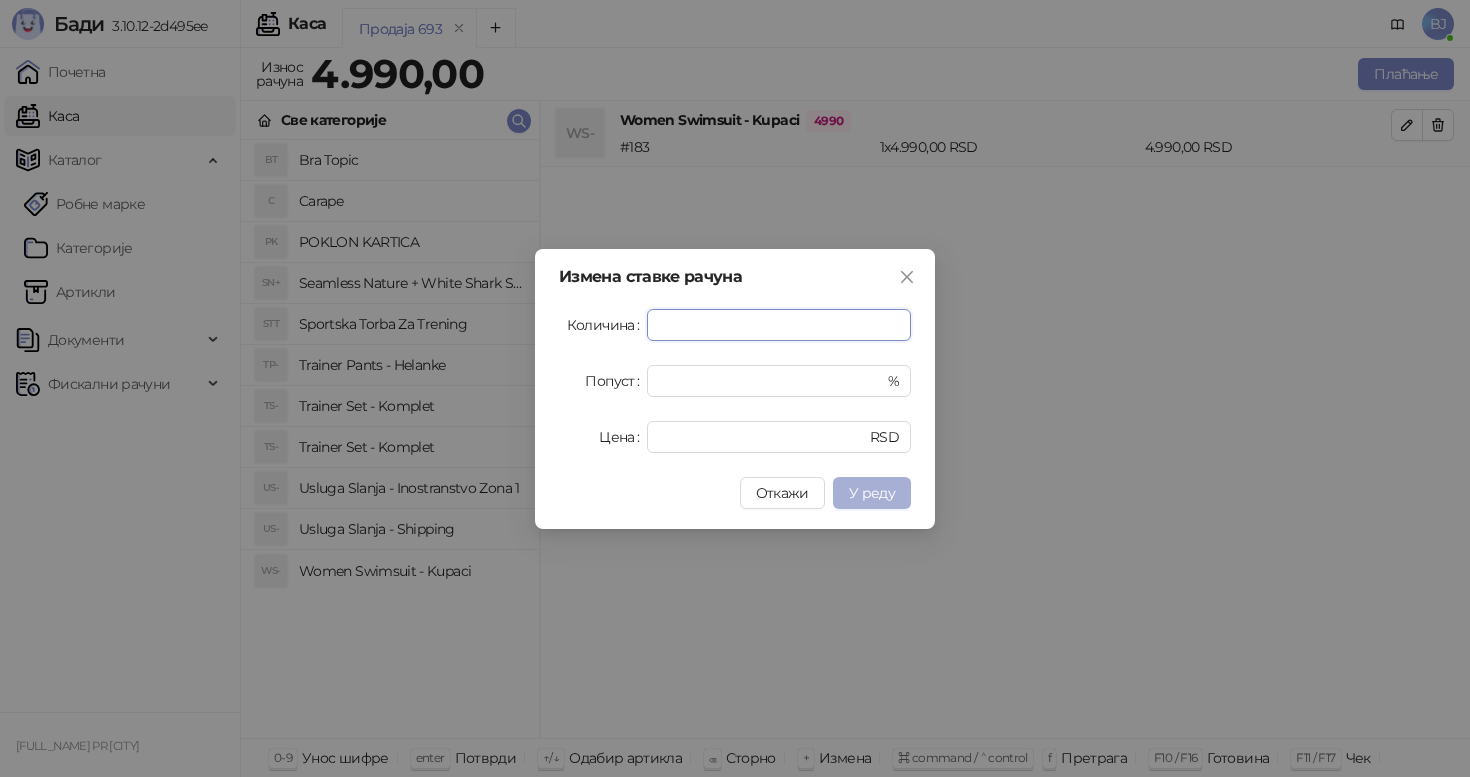 type on "*" 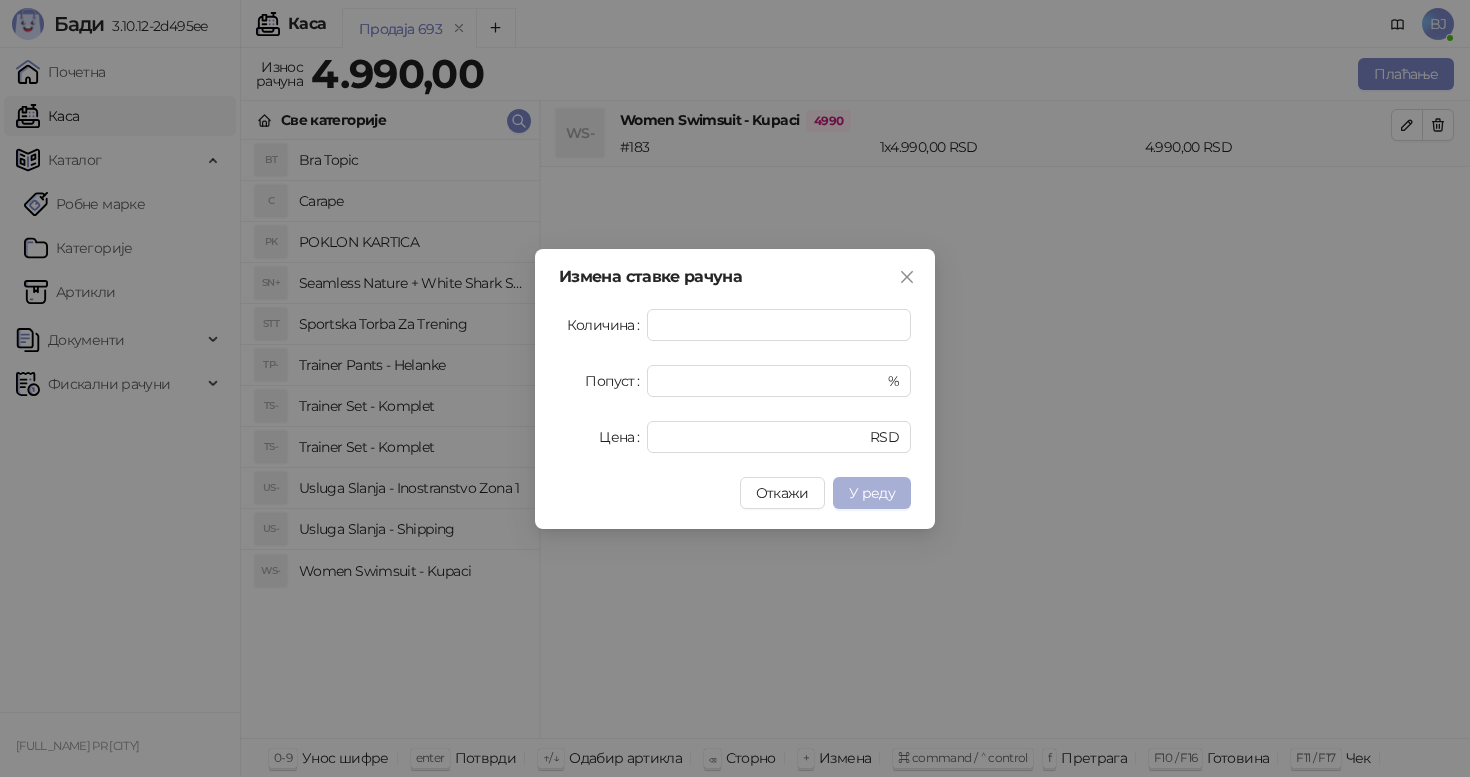 click on "У реду" at bounding box center [872, 493] 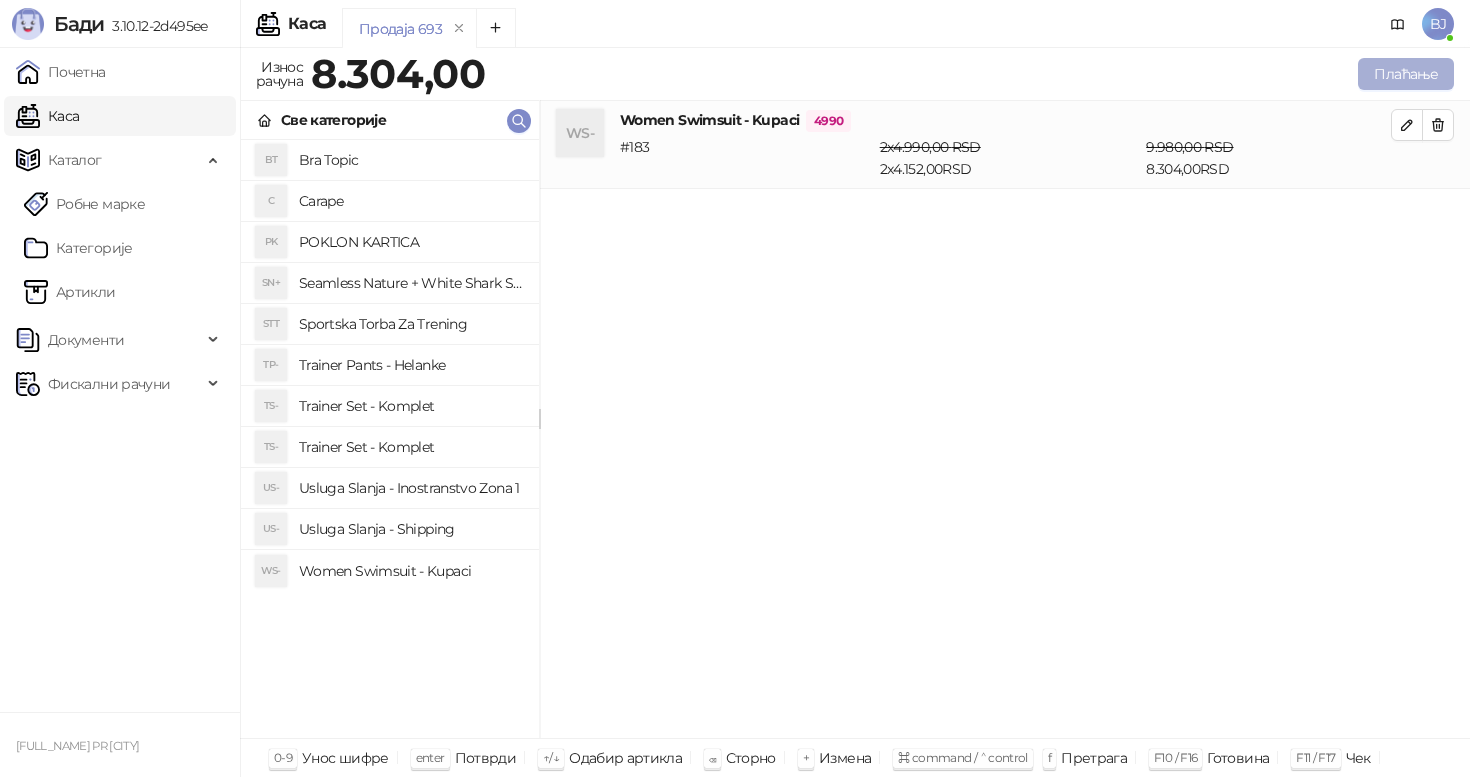 click on "Плаћање" at bounding box center (1406, 74) 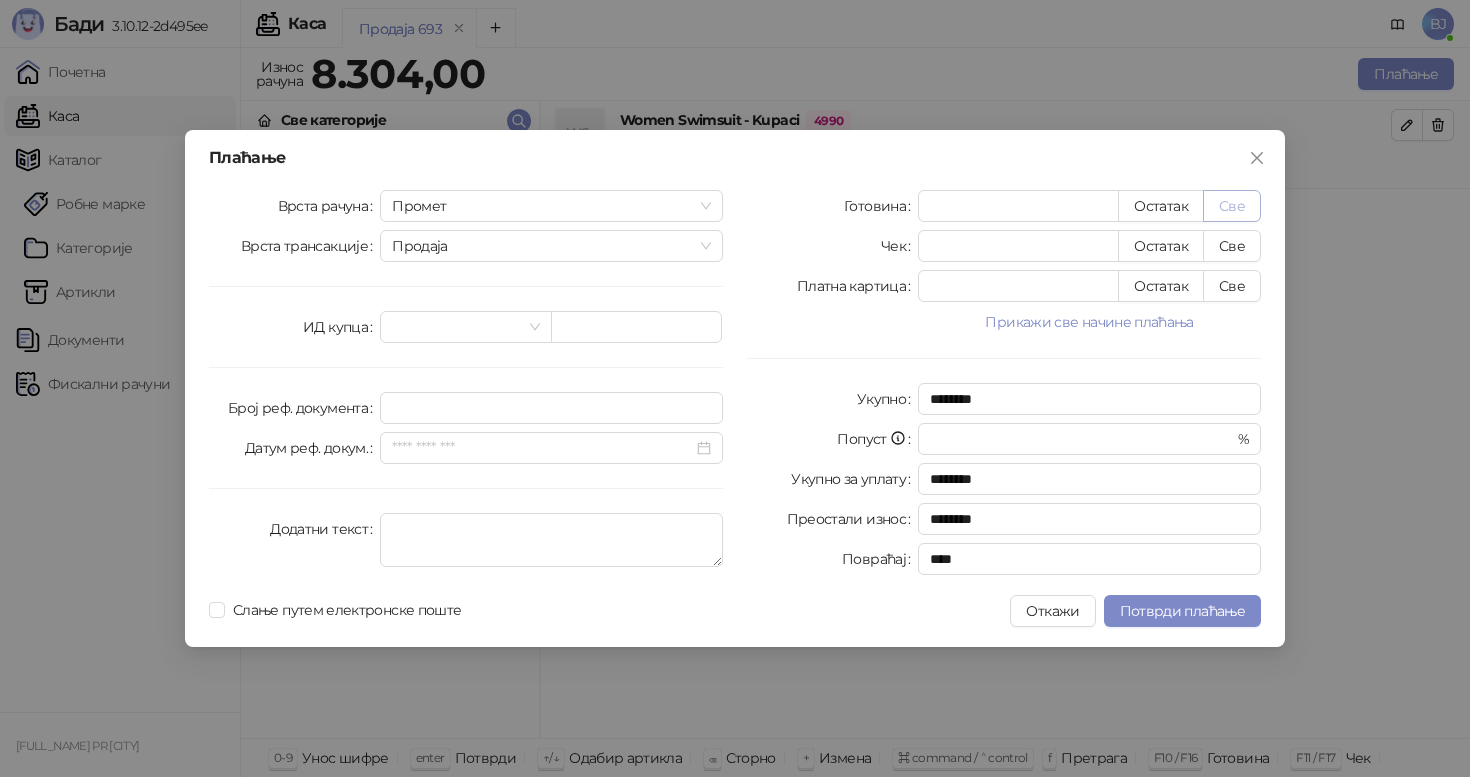 click on "Све" at bounding box center [1232, 206] 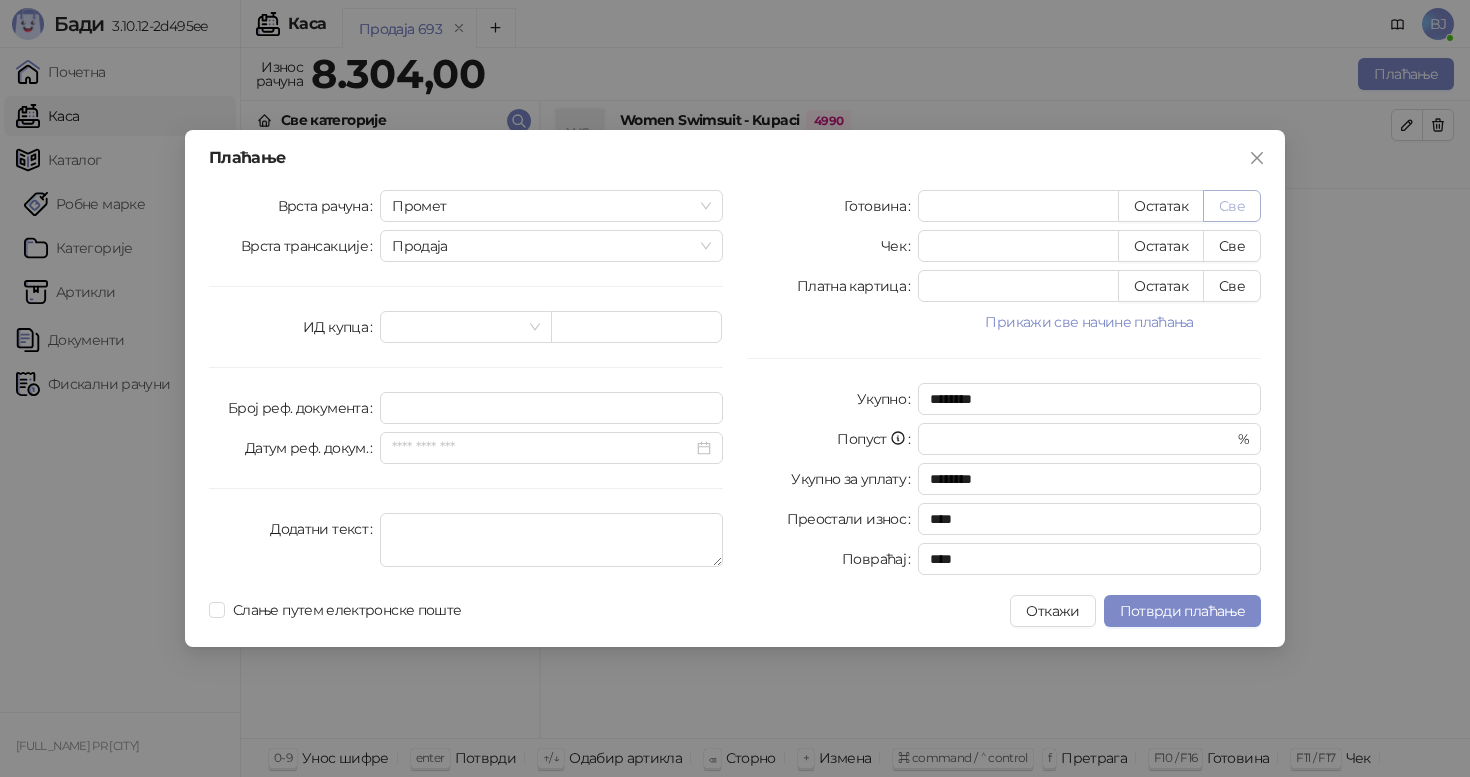 type 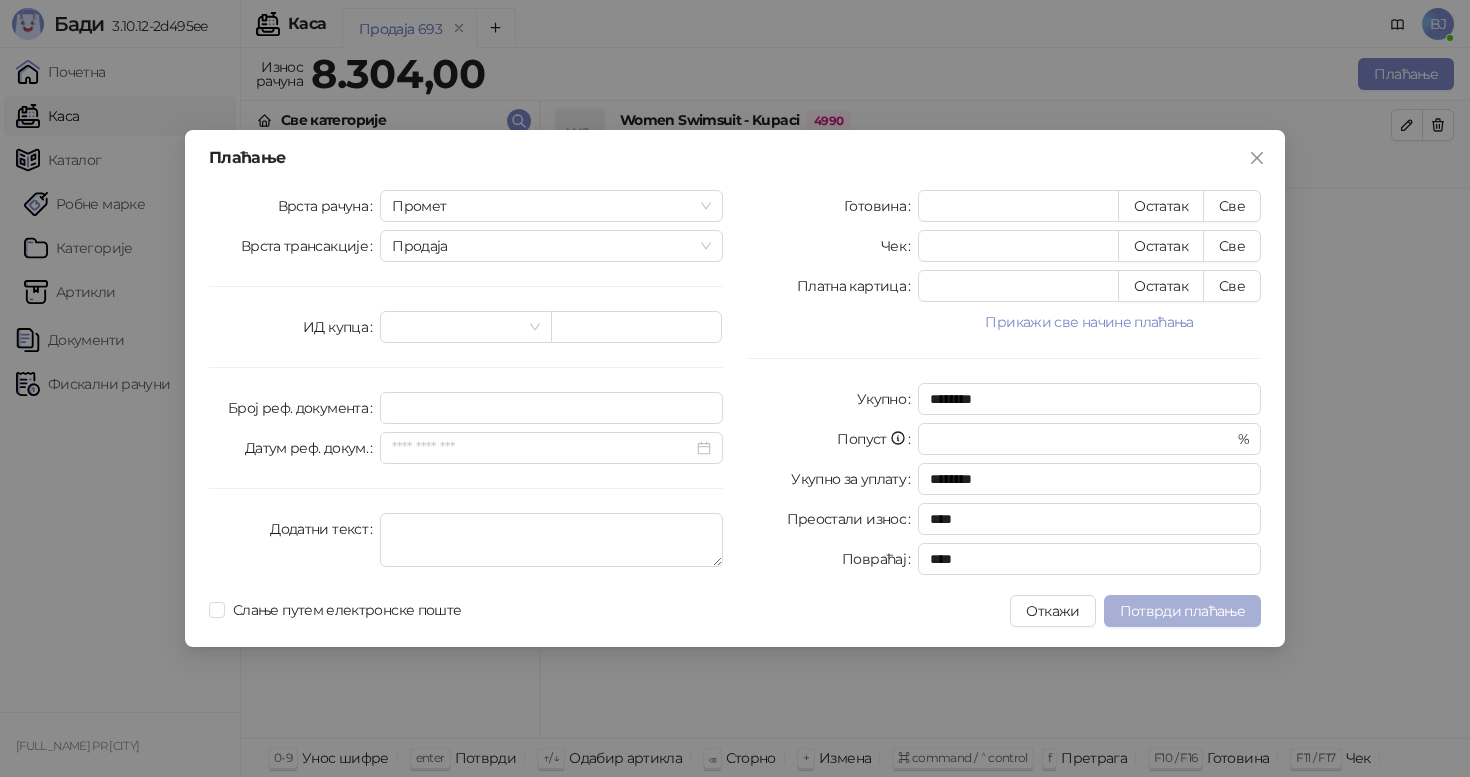 click on "Потврди плаћање" at bounding box center [1182, 611] 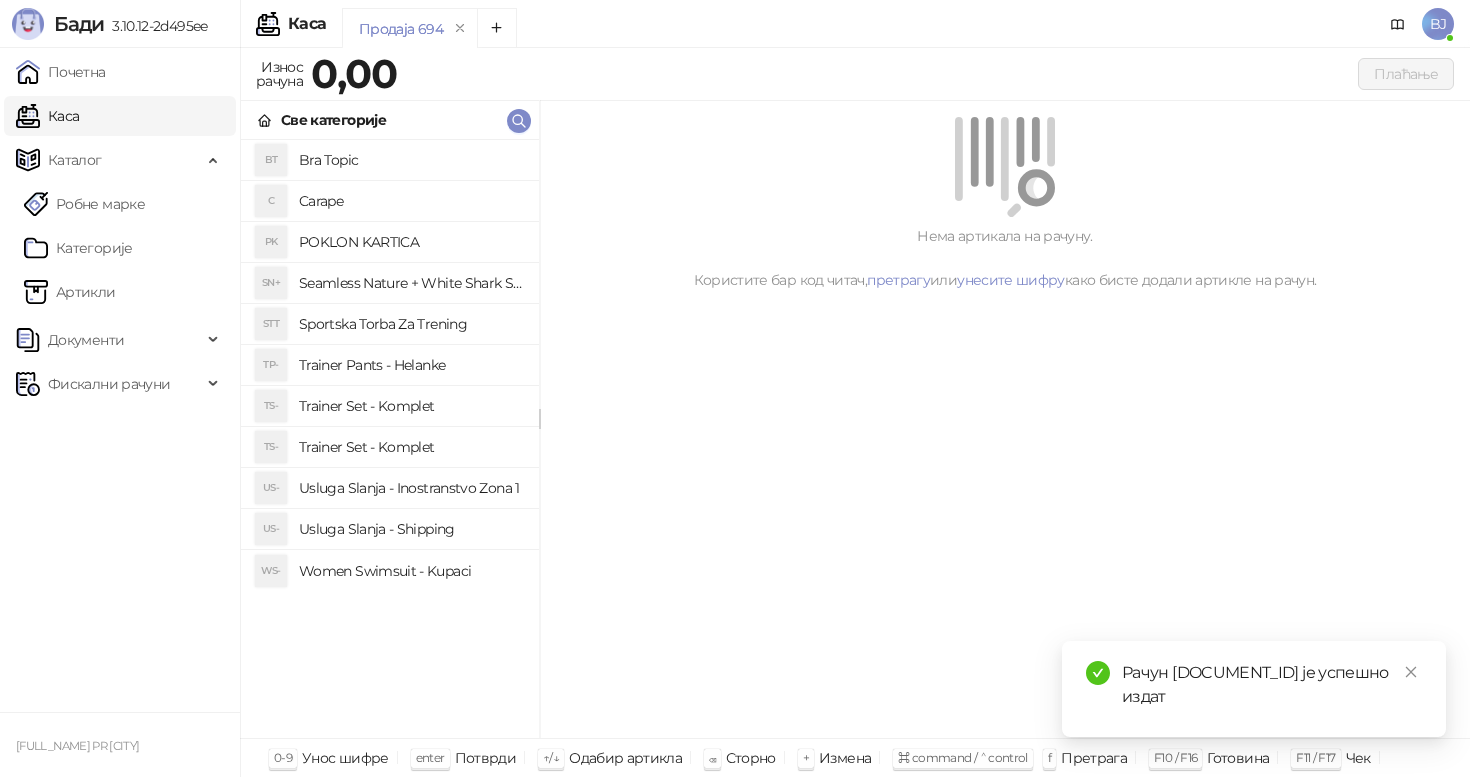 click on "Trainer Set - Komplet" at bounding box center [411, 406] 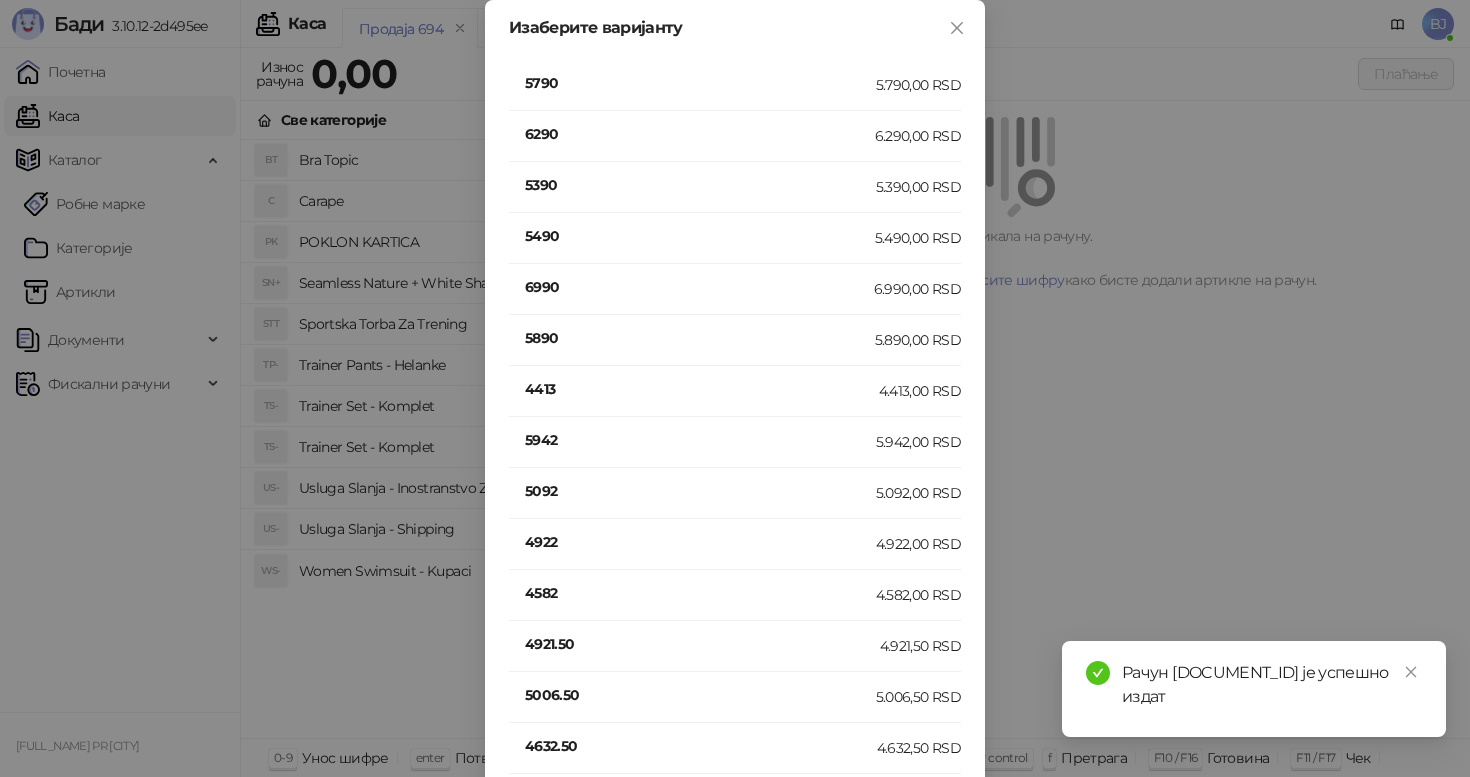 click on "5790" at bounding box center [700, 83] 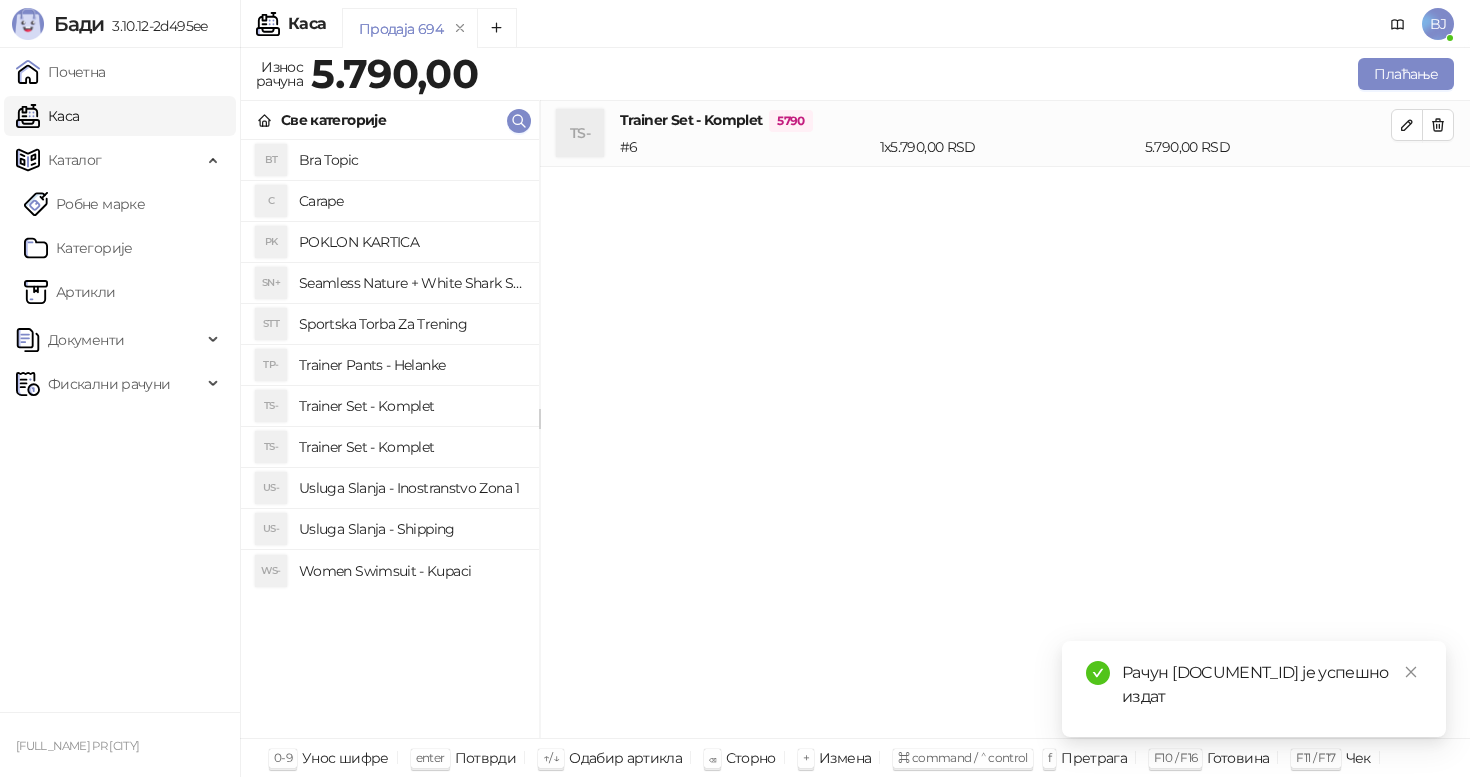 click on "Usluga Slanja - Shipping" at bounding box center [411, 529] 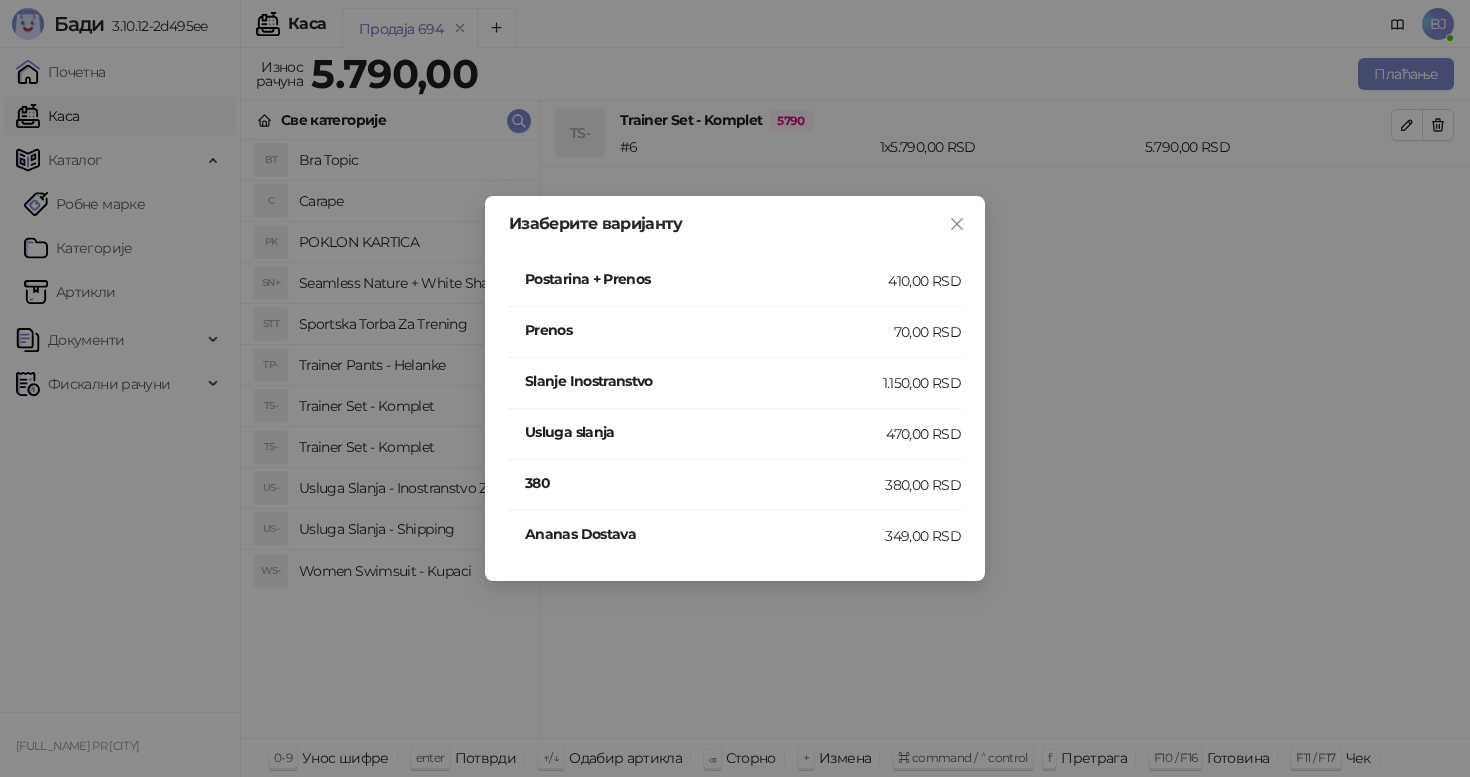 click on "Postarina + Prenos" at bounding box center [706, 279] 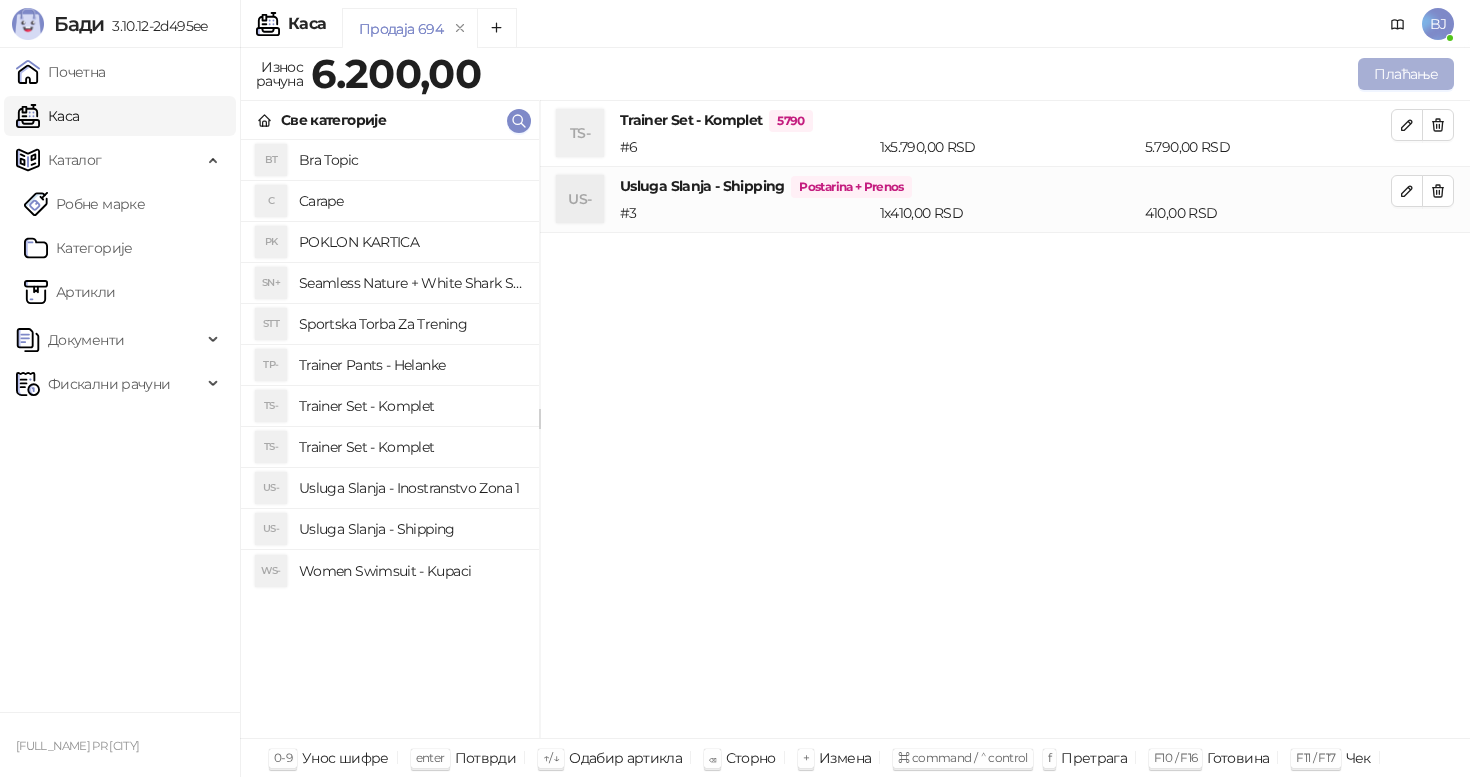 click on "Плаћање" at bounding box center [1406, 74] 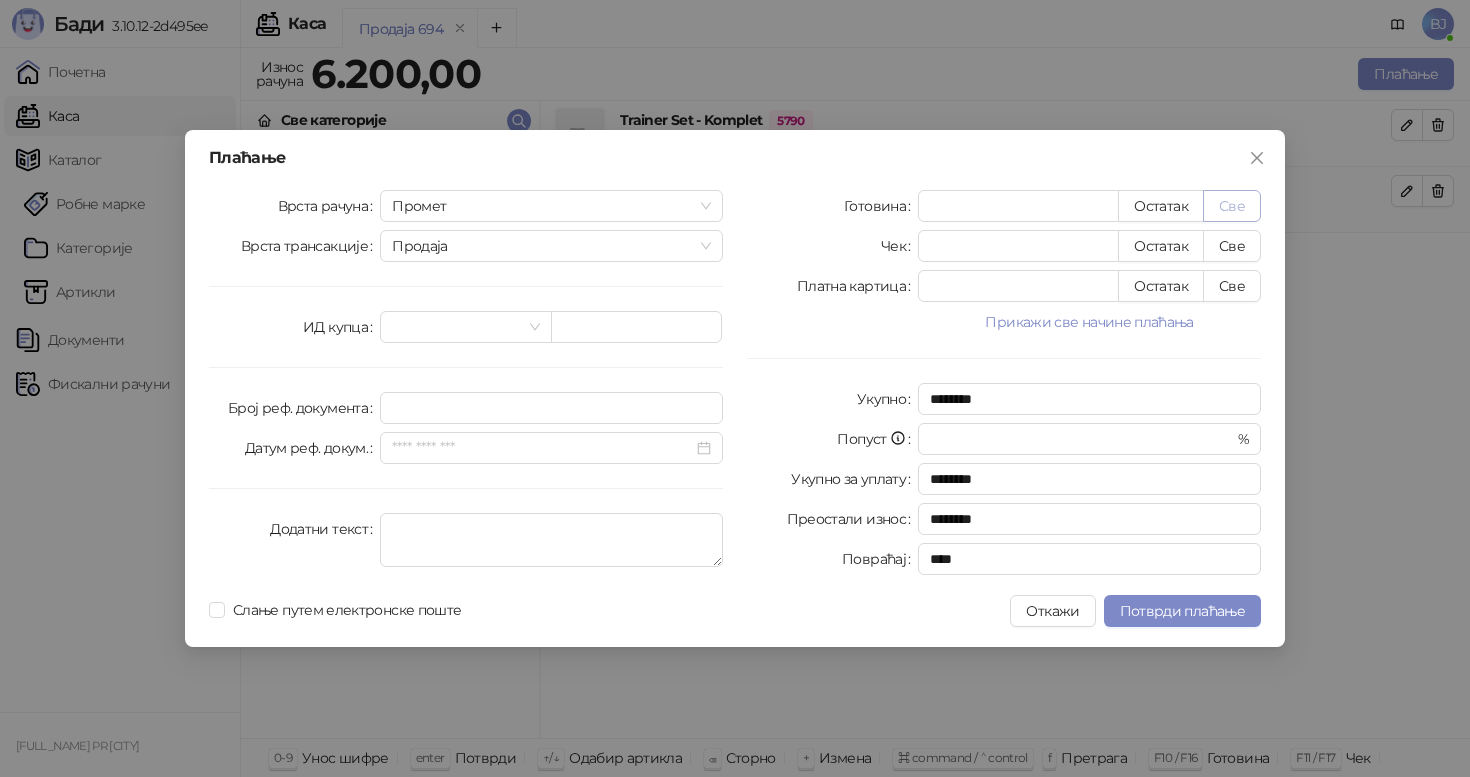 click on "Све" at bounding box center [1232, 206] 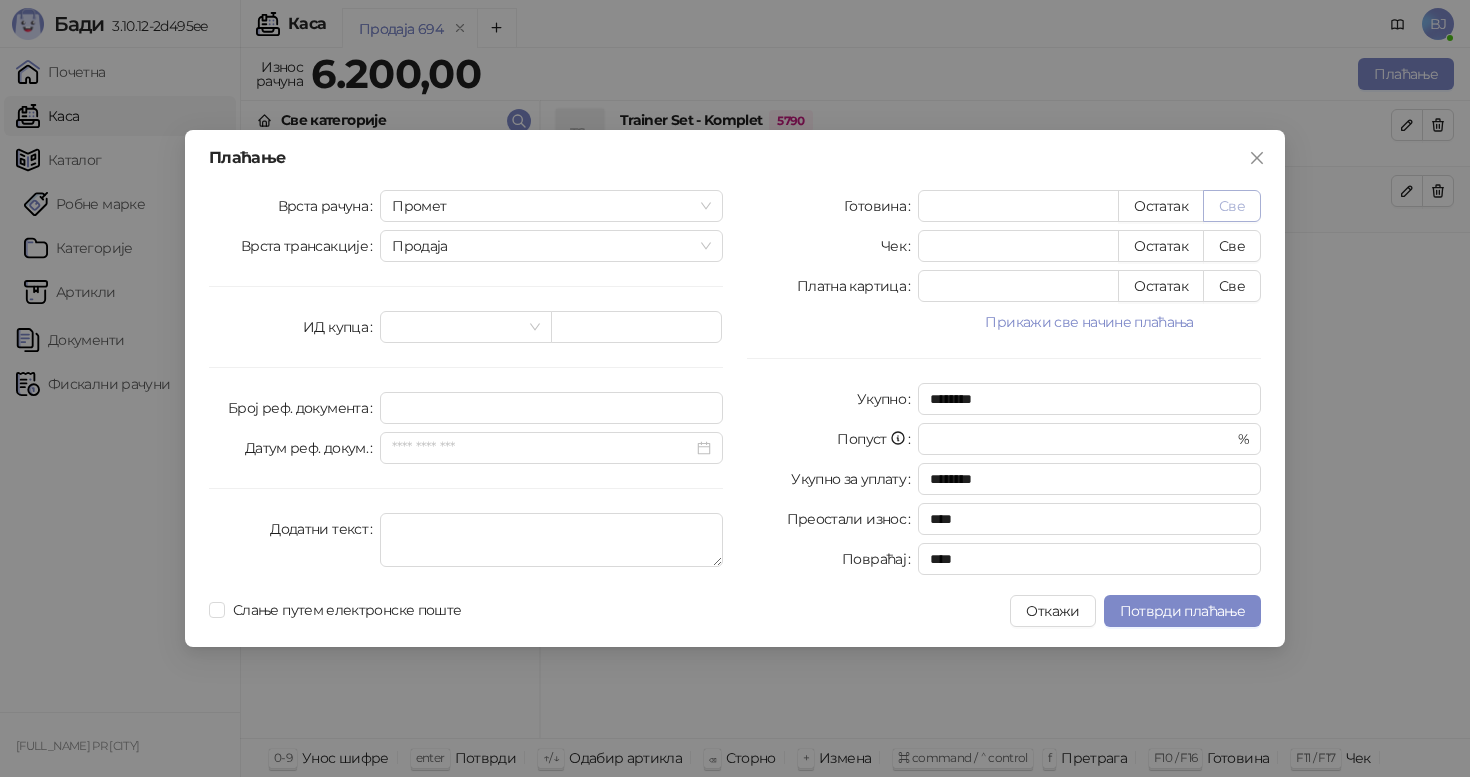 type 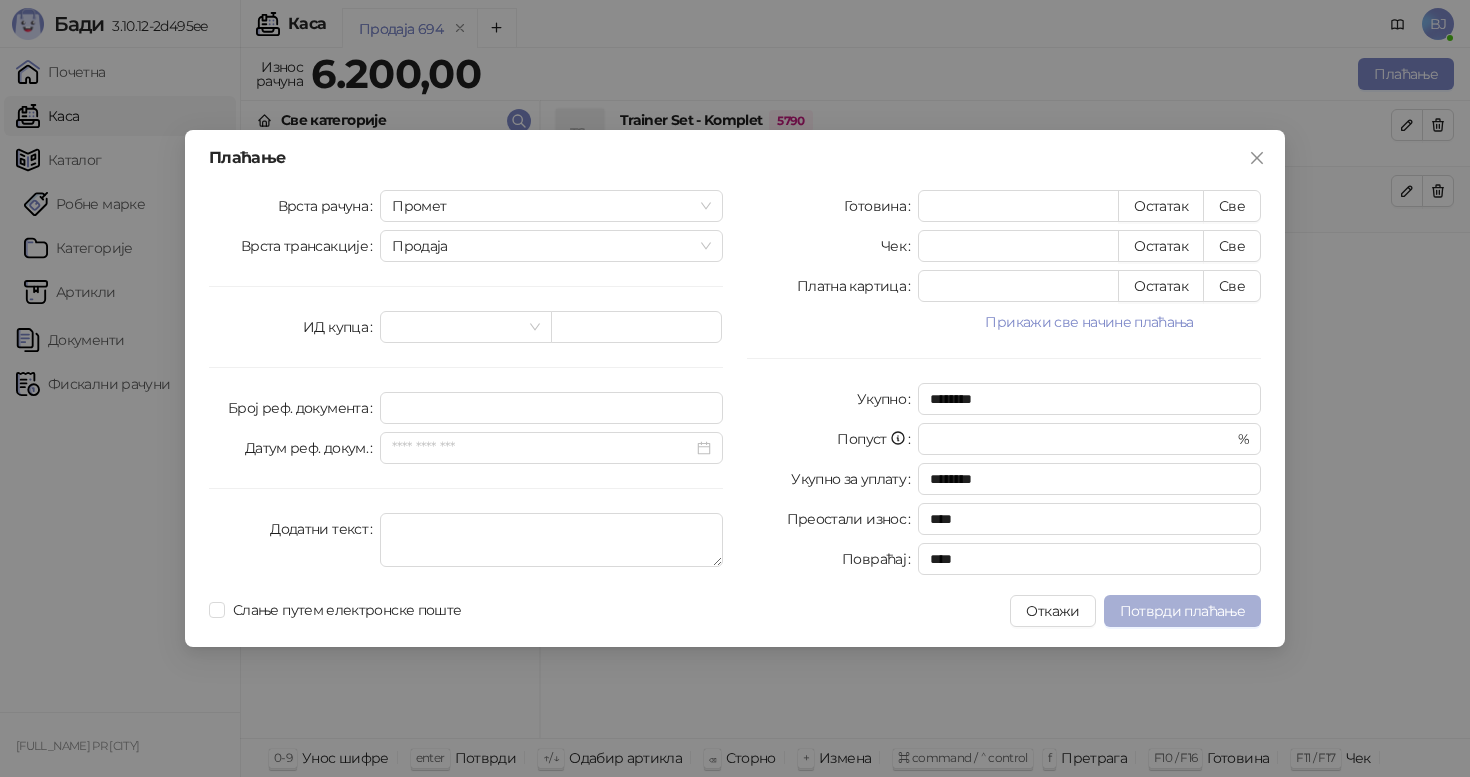 click on "Потврди плаћање" at bounding box center [1182, 611] 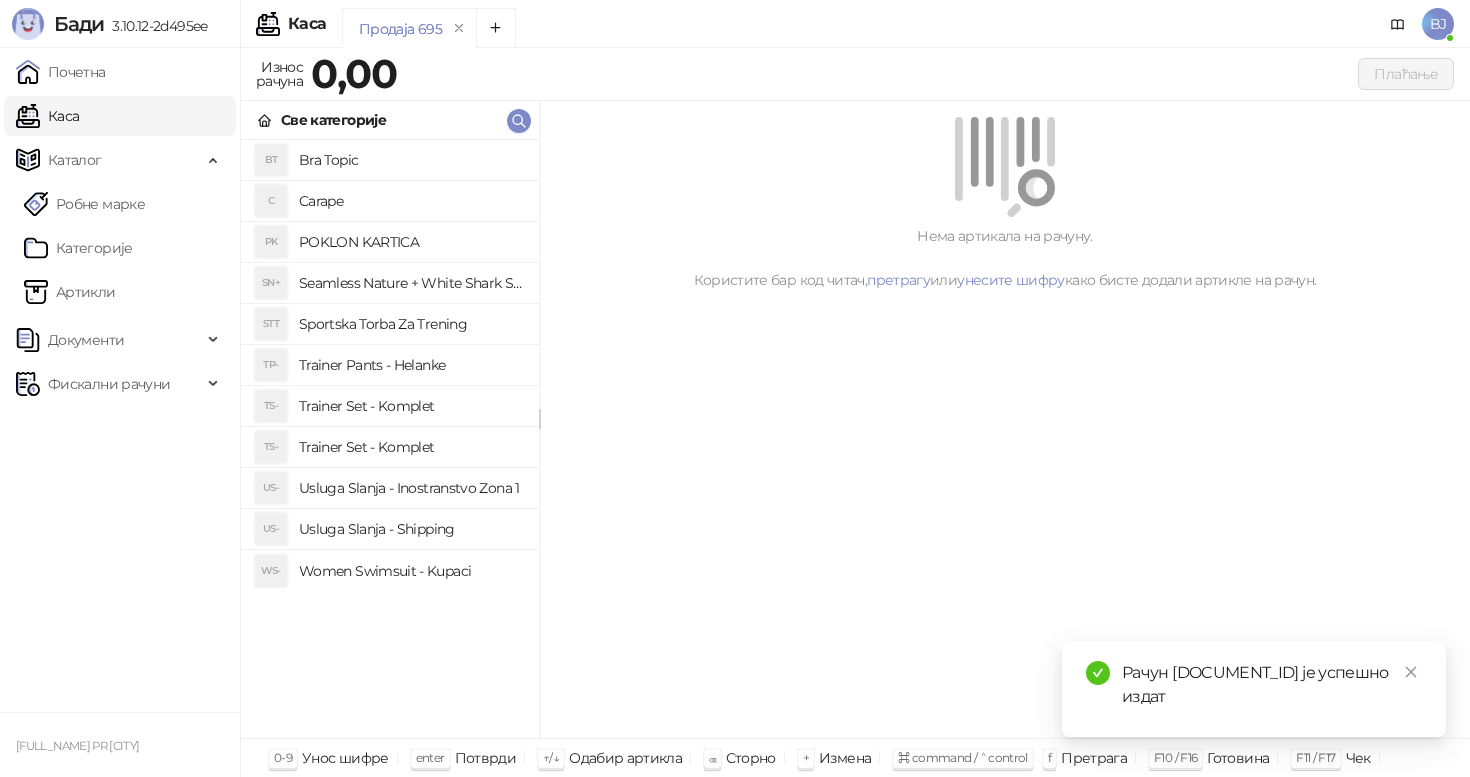 click on "Women Swimsuit - Kupaci" at bounding box center [411, 571] 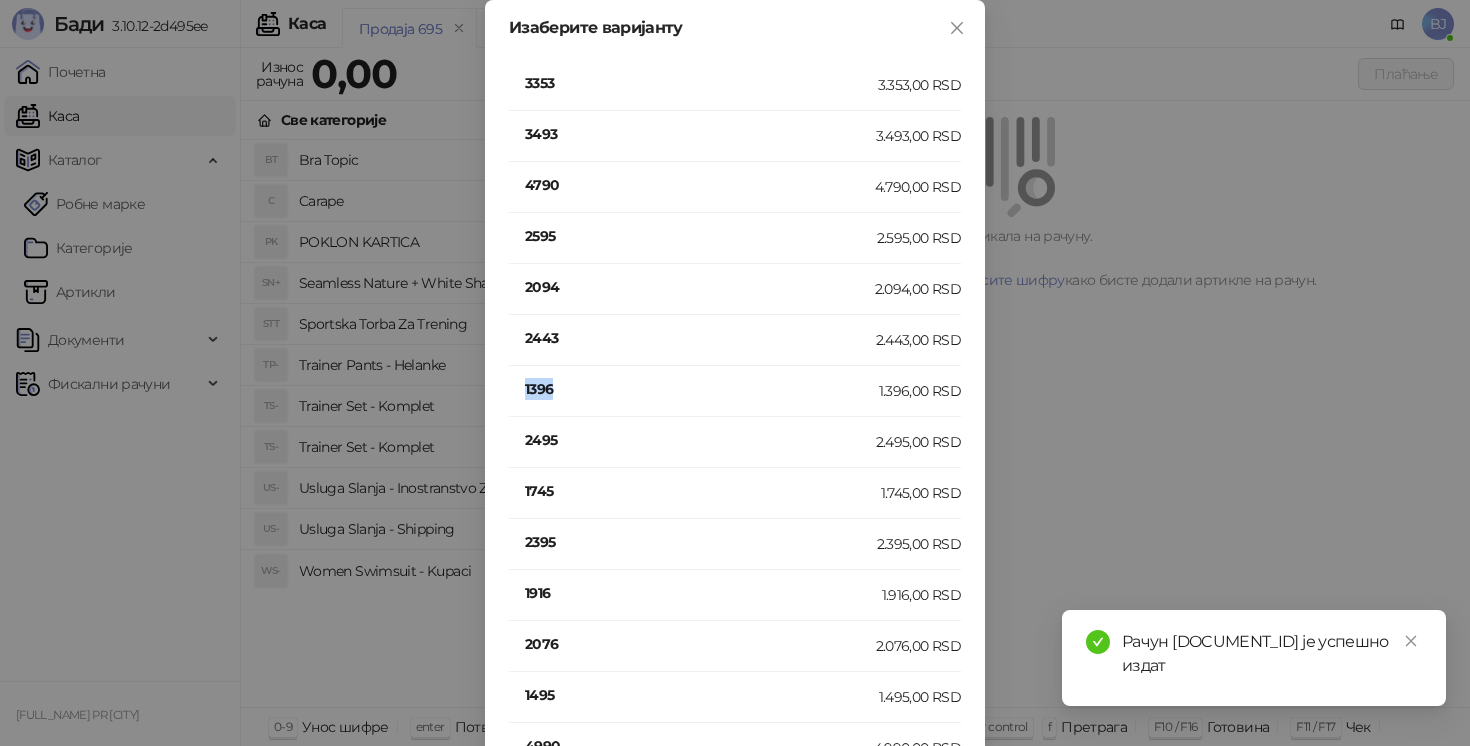click on "1396" at bounding box center [702, 389] 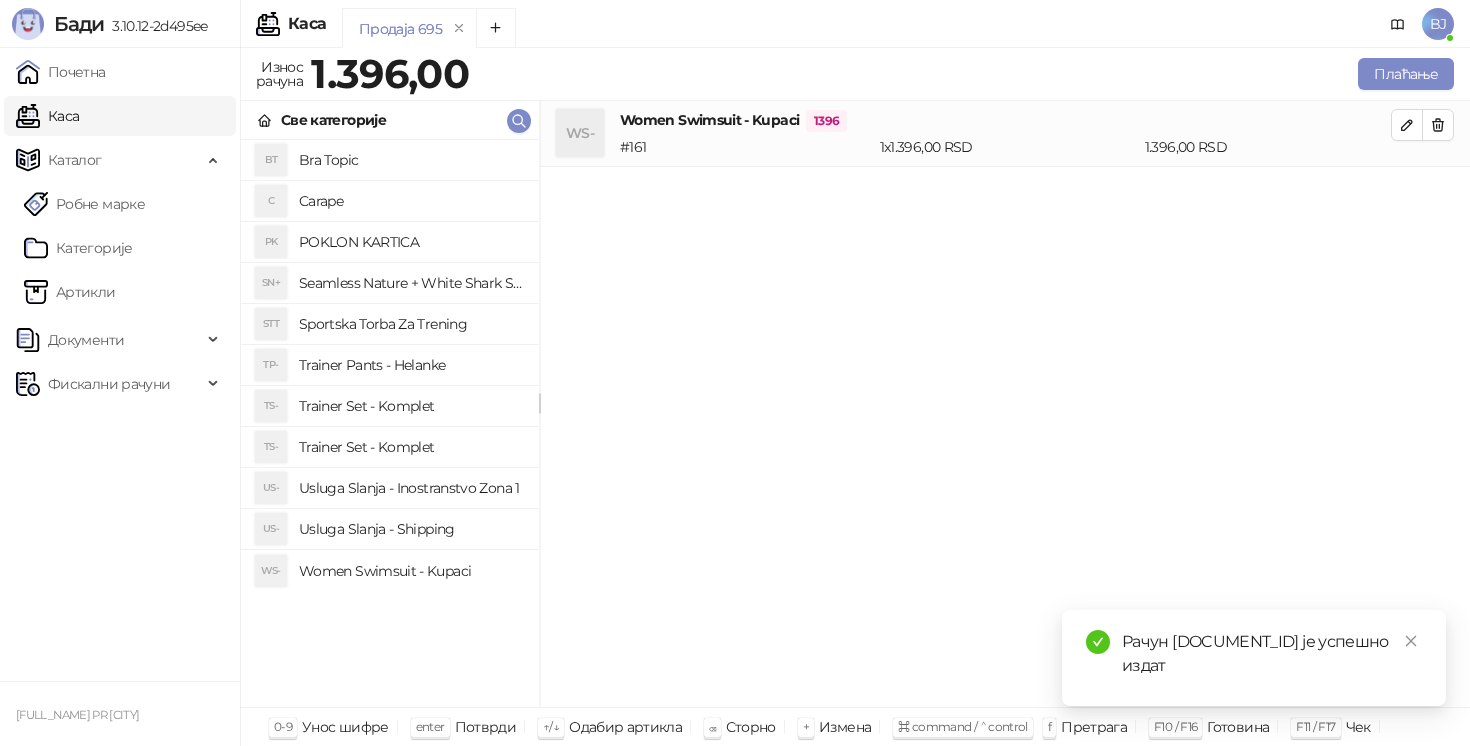 click on "WS- Women Swimsuit - Kupaci" at bounding box center (390, 570) 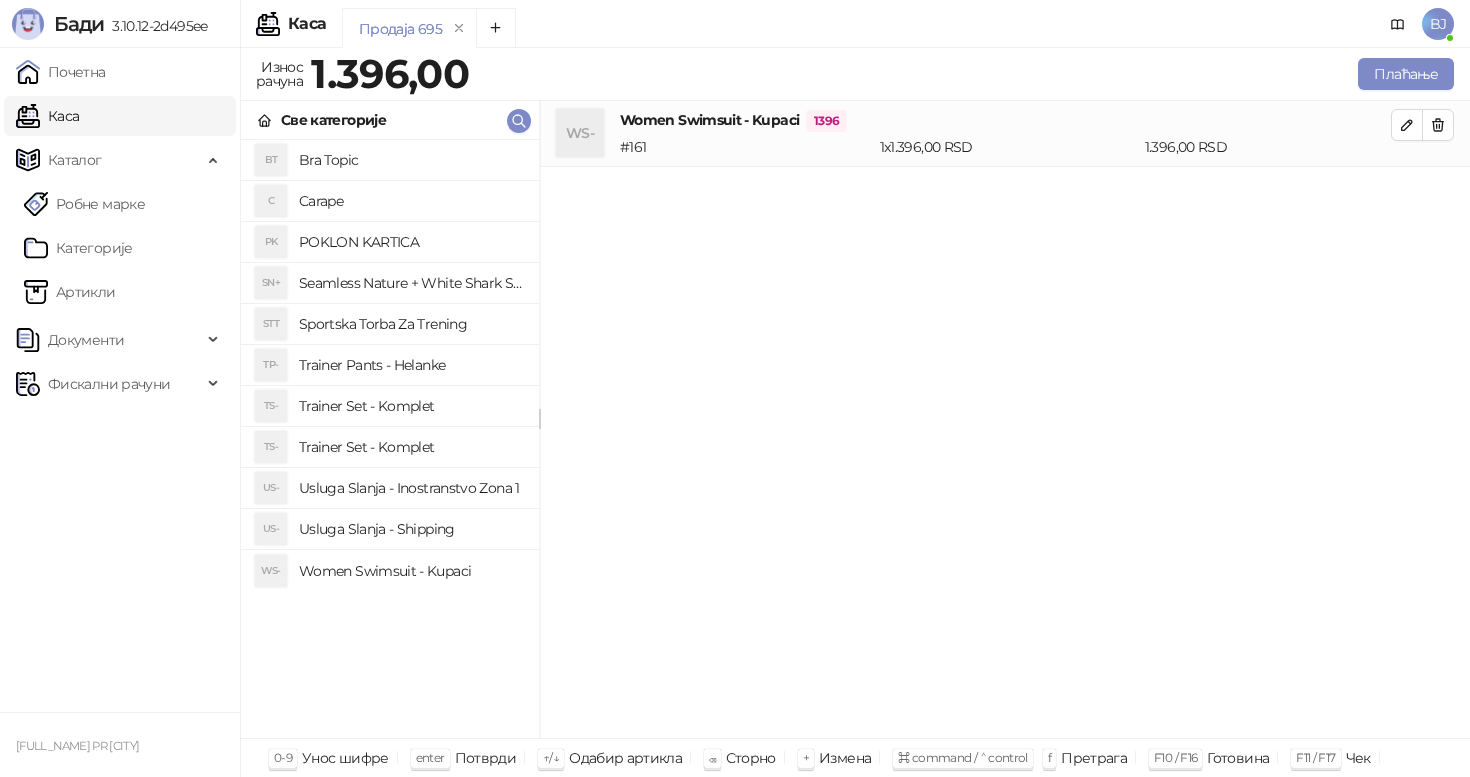 click on "Usluga Slanja - Shipping" at bounding box center (411, 529) 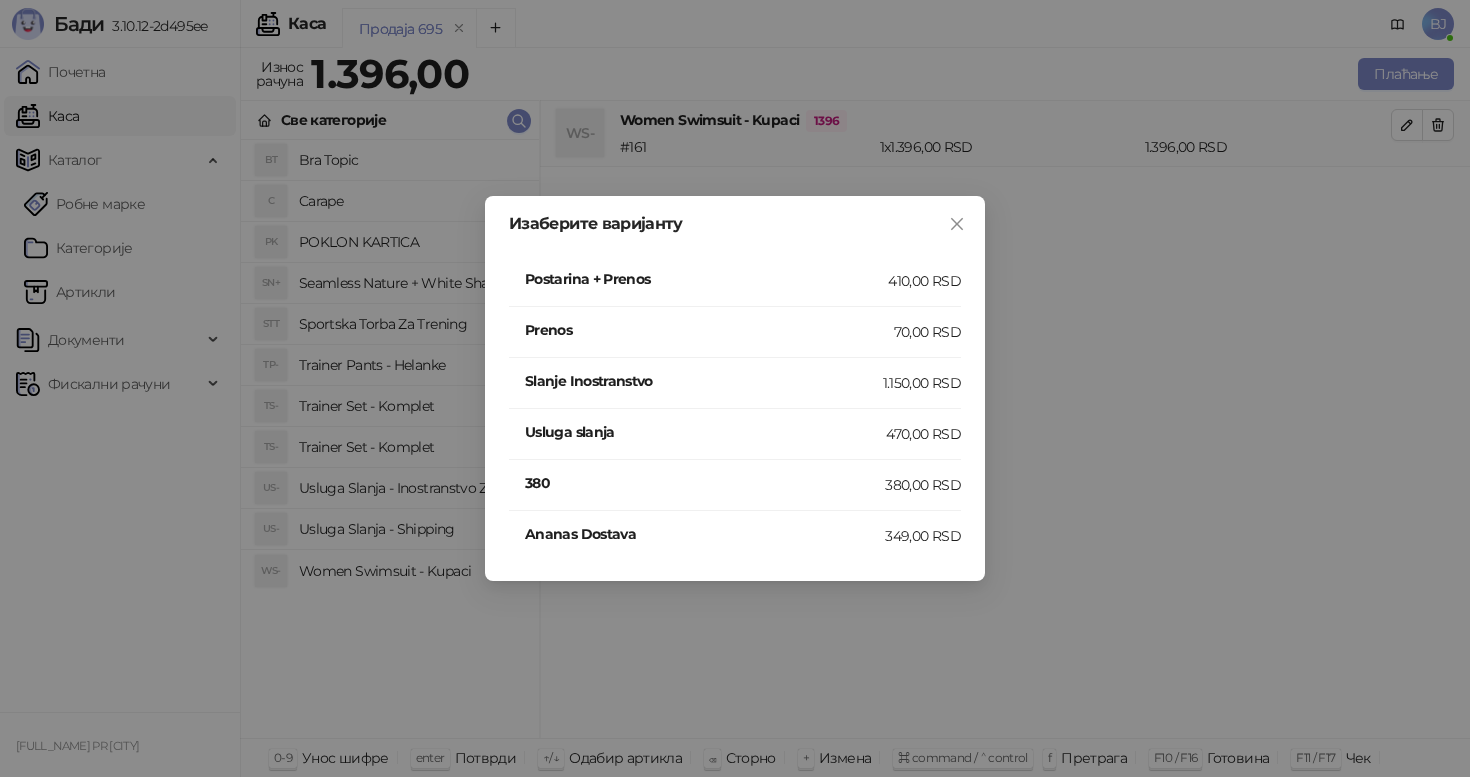 click on "Postarina + Prenos" at bounding box center (706, 279) 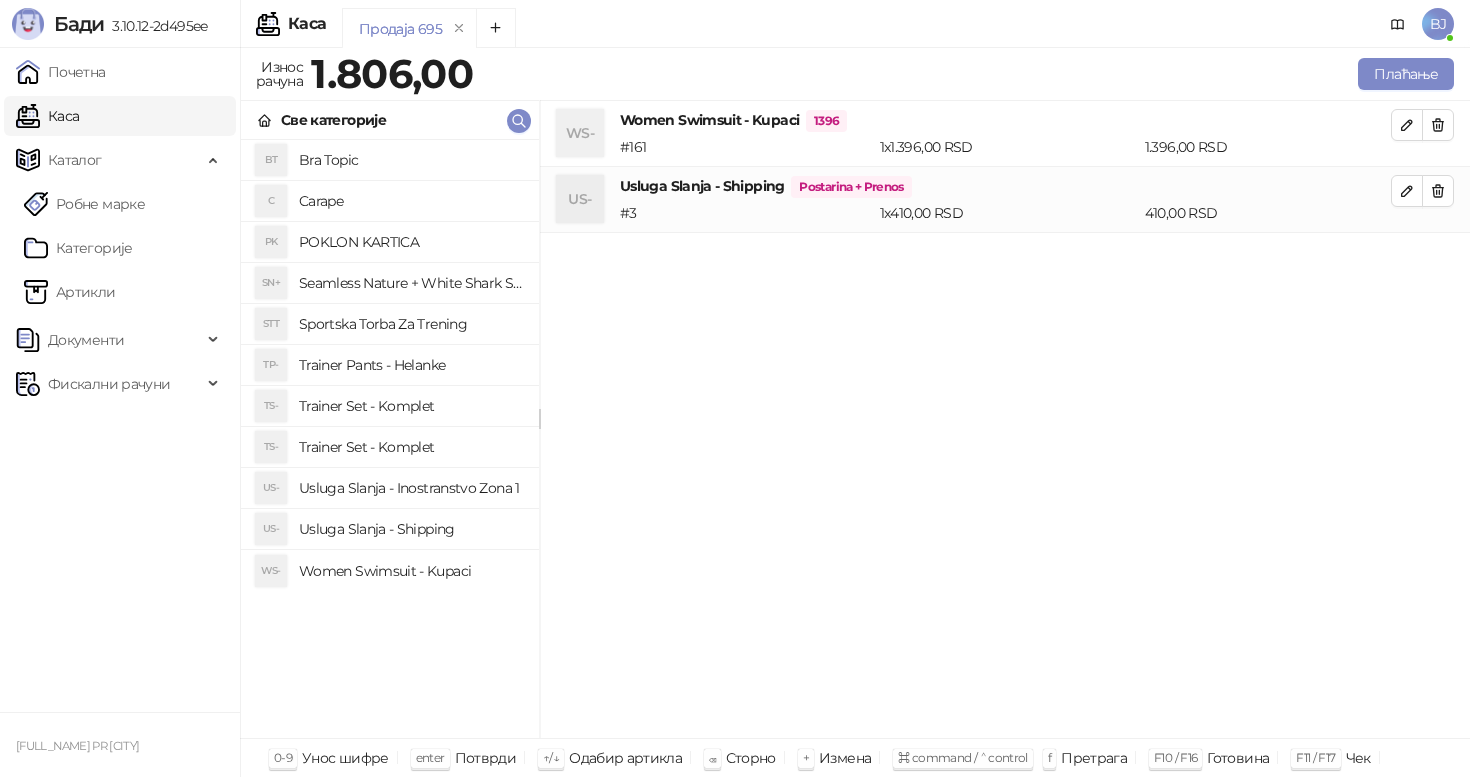 click on "Плаћање" at bounding box center (967, 74) 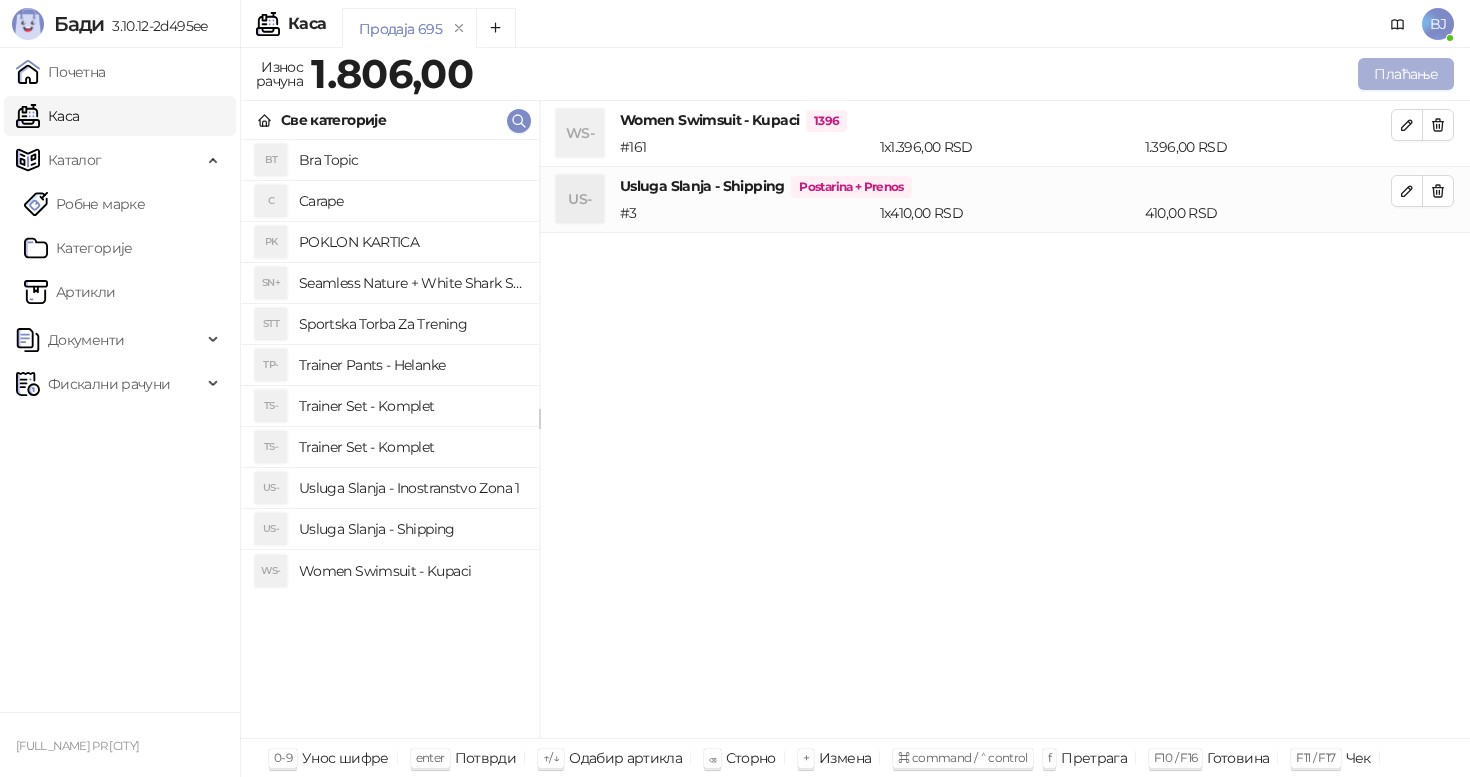 click on "Плаћање" at bounding box center (1406, 74) 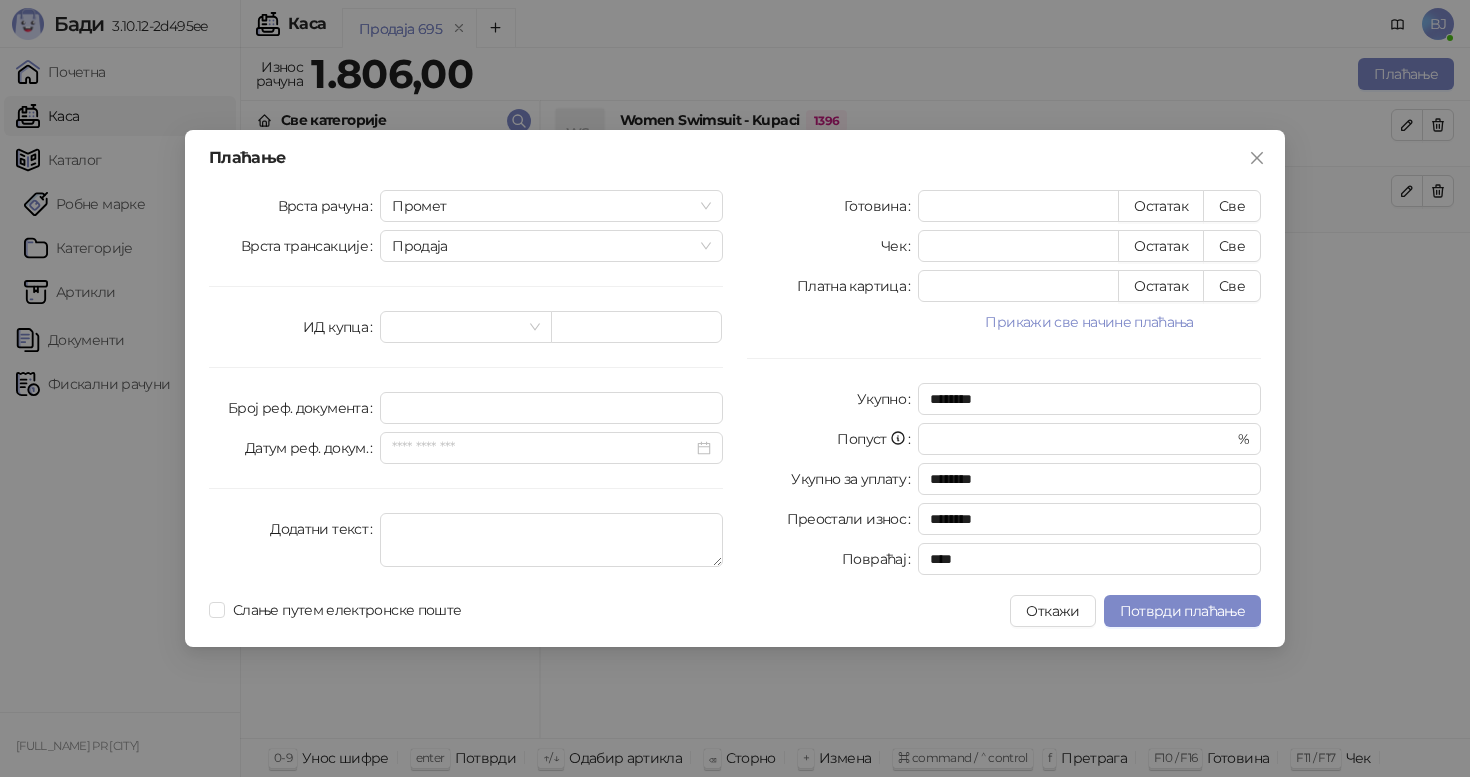 click on "Плаћање Врста рачуна Промет Врста трансакције Продаја ИД купца Број реф. документа Датум реф. докум. Додатни текст Готовина * Остатак Све Чек * Остатак Све Платна картица * Остатак Све Прикажи све начине плаћања Пренос на рачун * Остатак Све Ваучер * Остатак Све Инстант плаћање * Остатак Све Друго безготовинско * Остатак Све Укупно ******** Попуст   * % Укупно за уплату ******** Преостали износ ******** Повраћај **** Слање путем електронске поште Откажи Потврди плаћање" at bounding box center [735, 388] 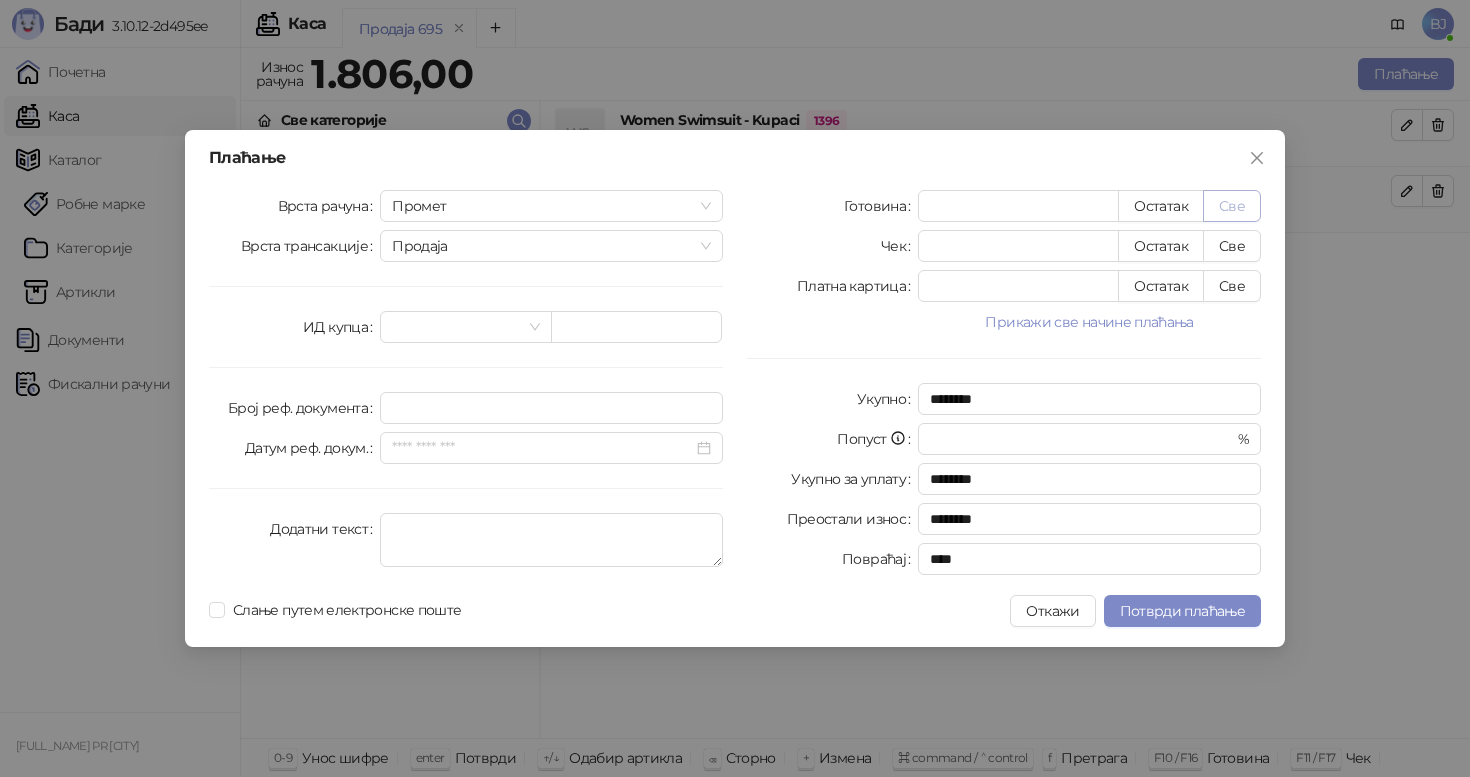 click on "Све" at bounding box center (1232, 206) 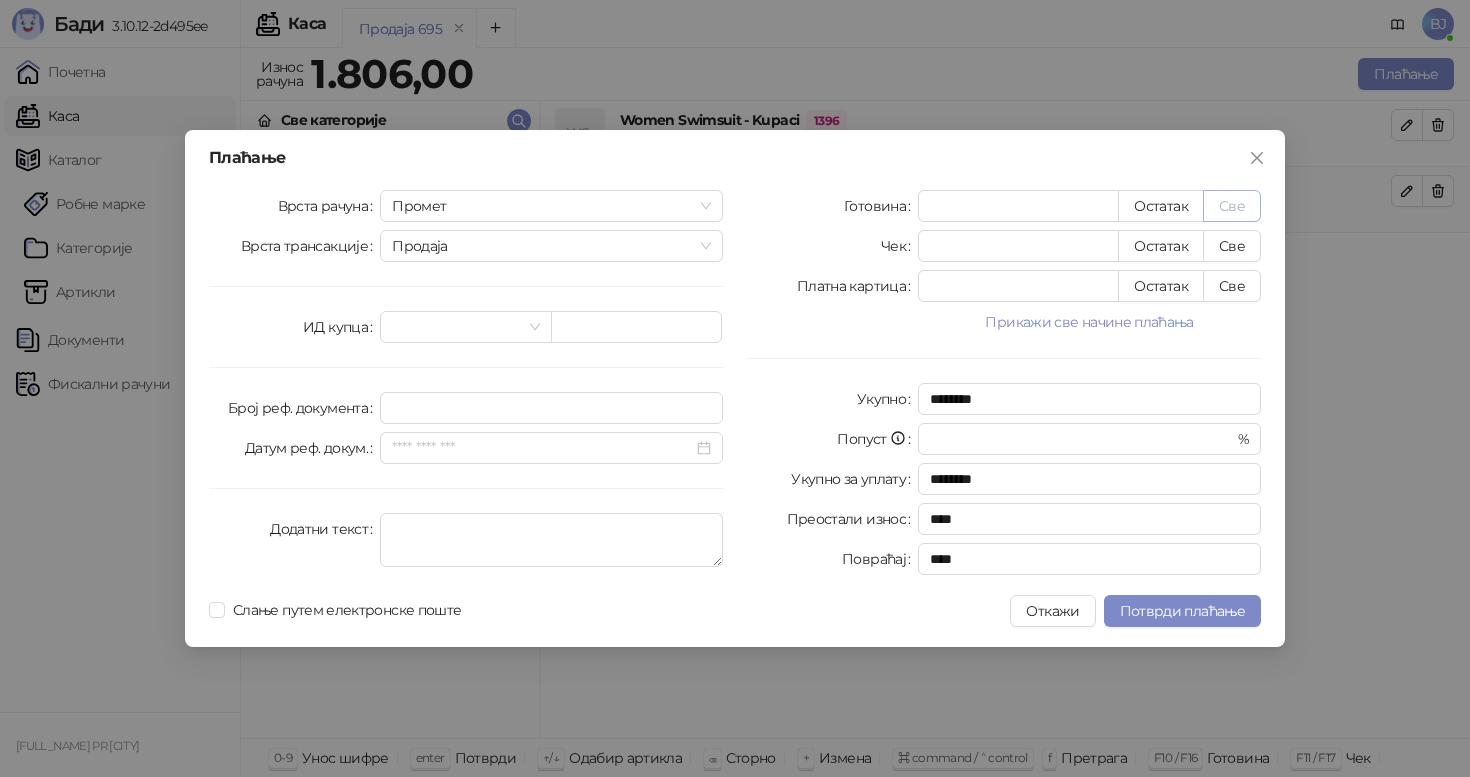 type 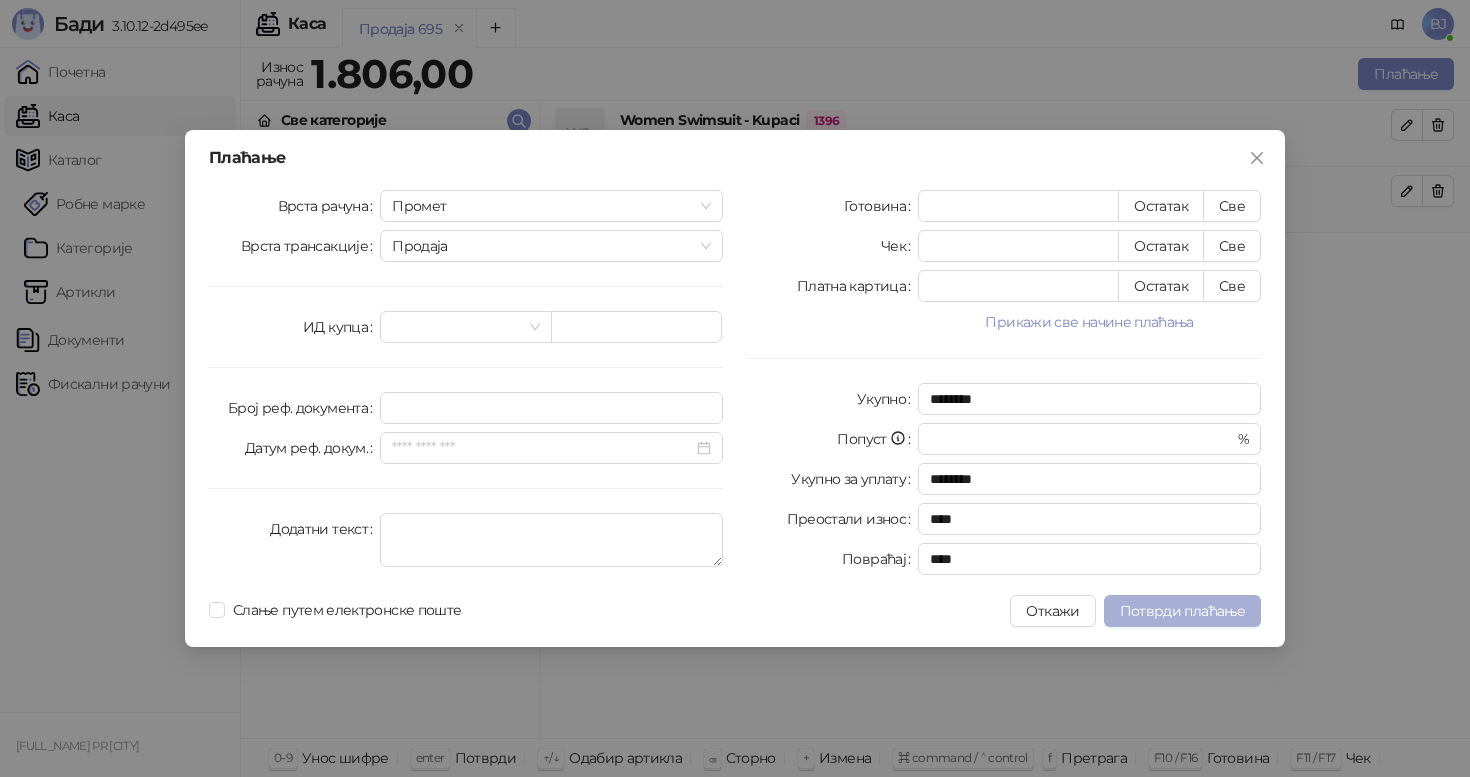click on "Потврди плаћање" at bounding box center [1182, 611] 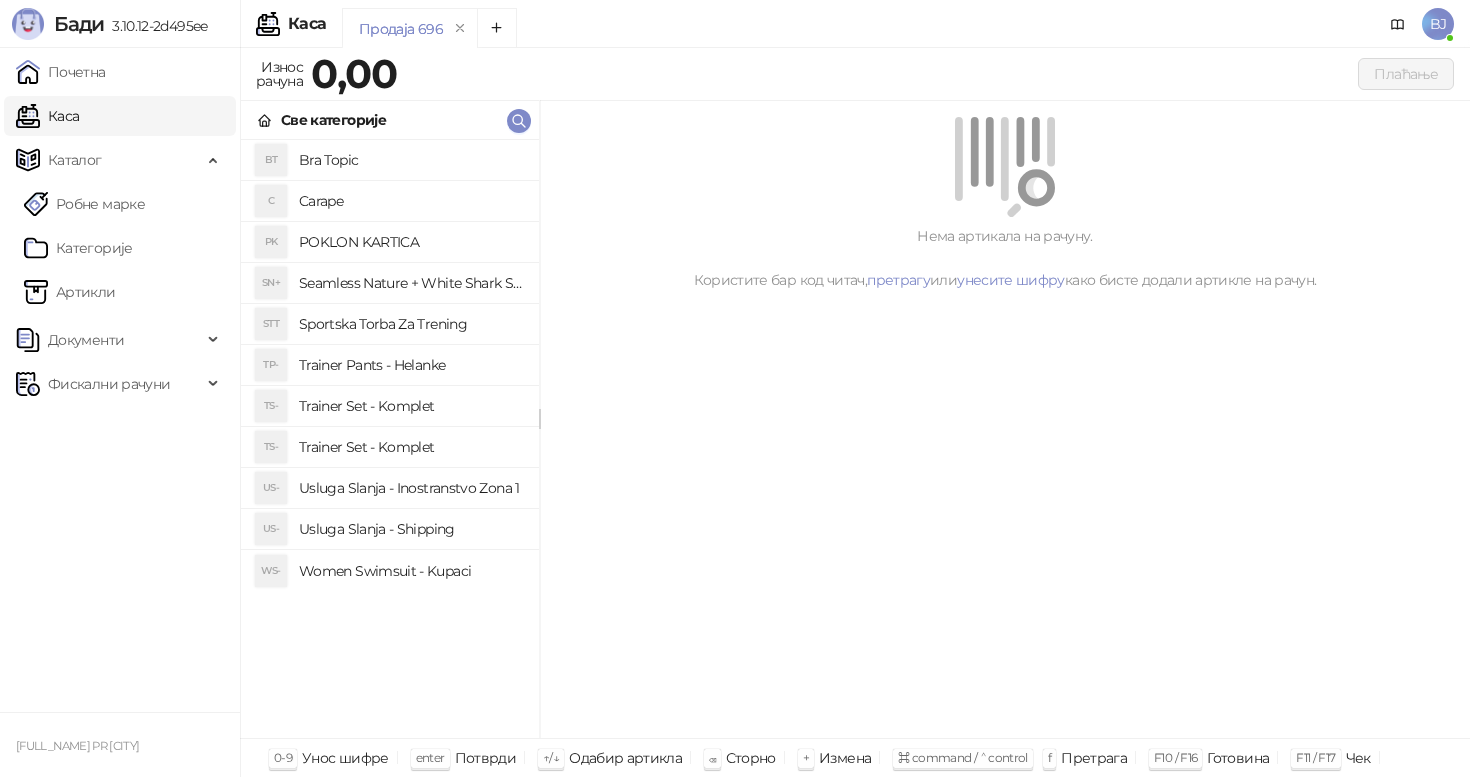 click on "Women Swimsuit - Kupaci" at bounding box center (411, 571) 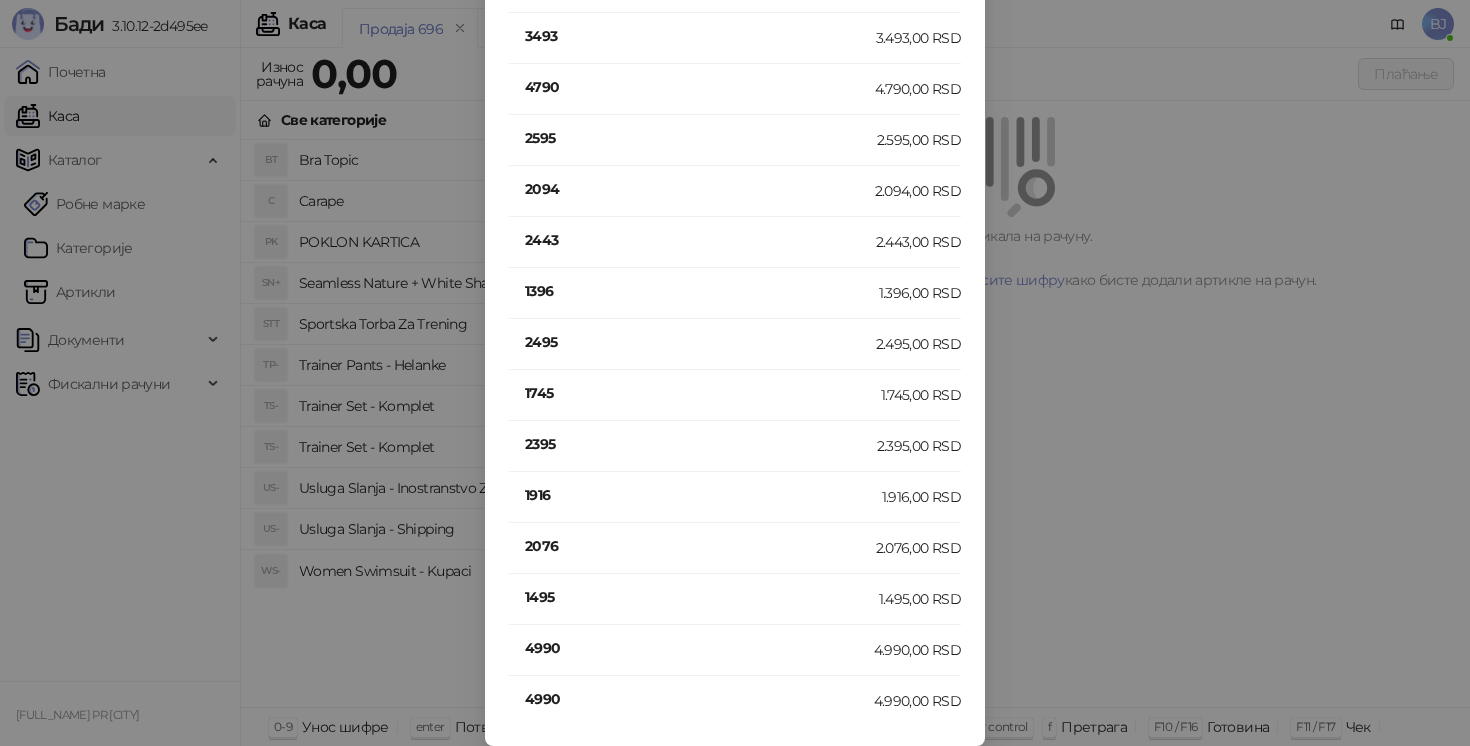 scroll, scrollTop: 98, scrollLeft: 0, axis: vertical 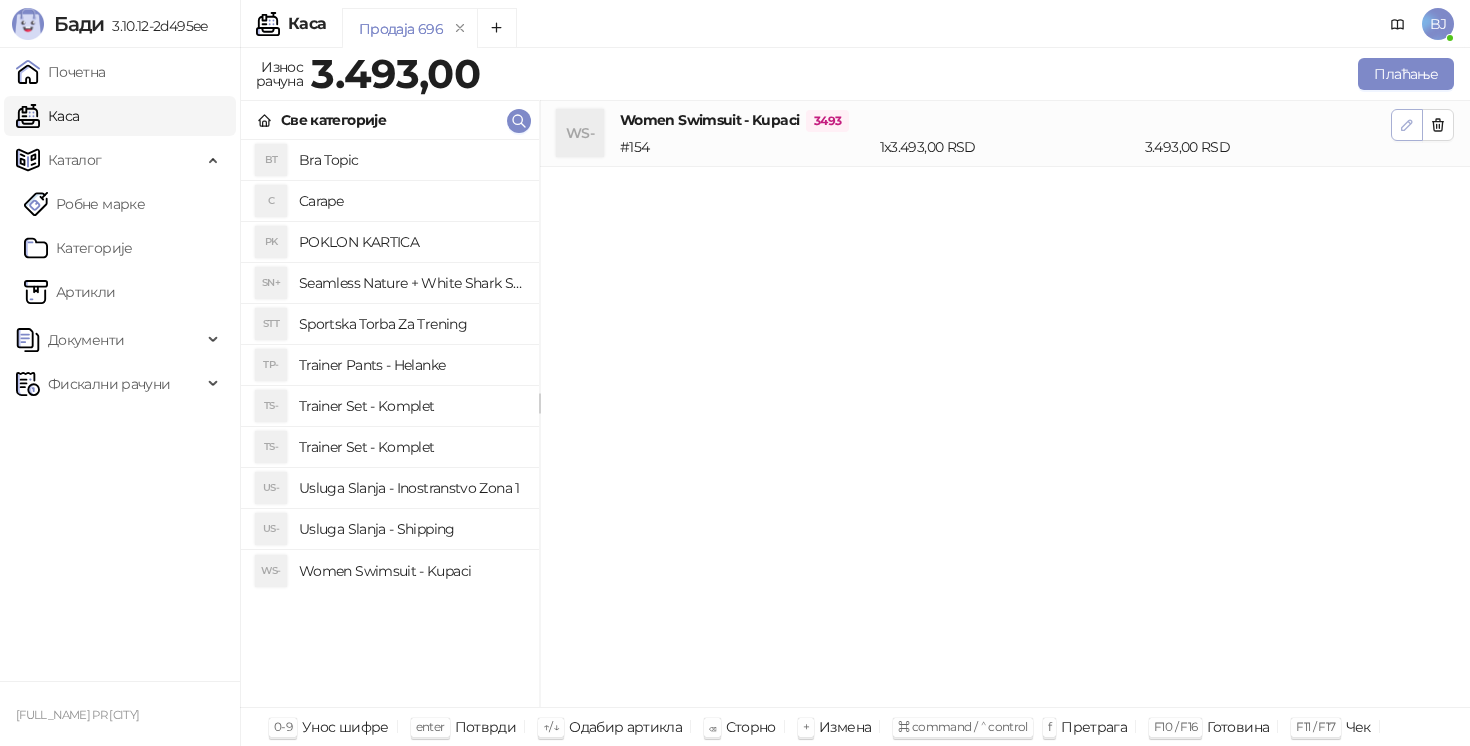 click 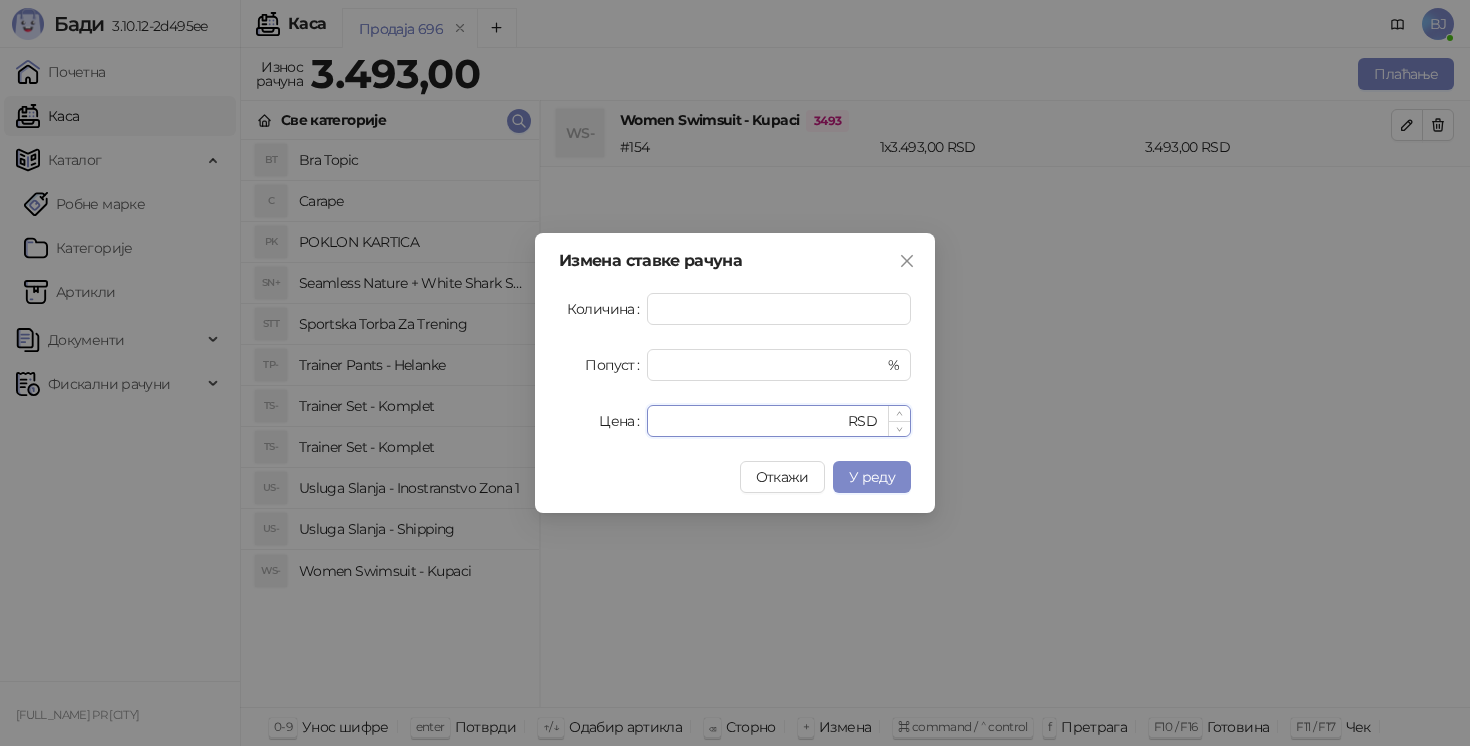 click on "****" at bounding box center [751, 421] 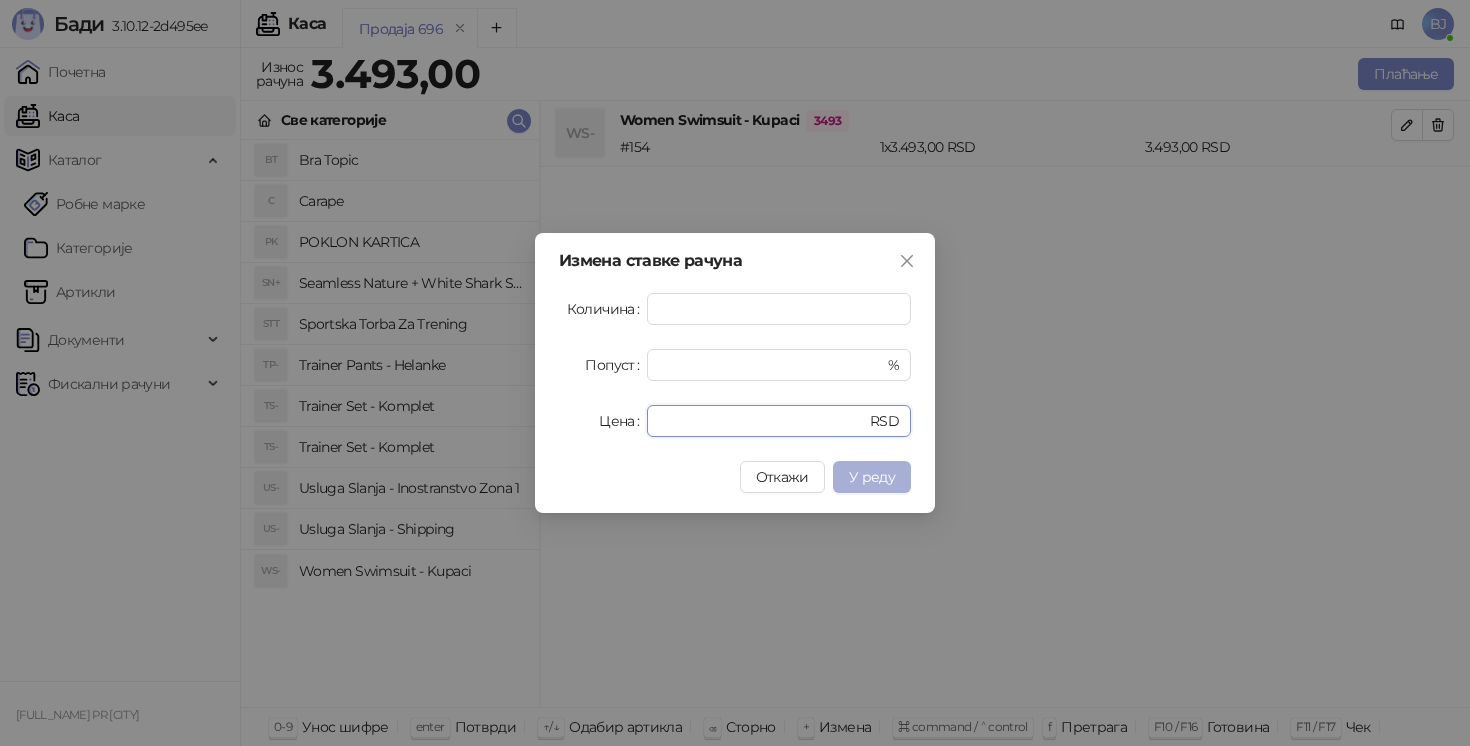 type on "****" 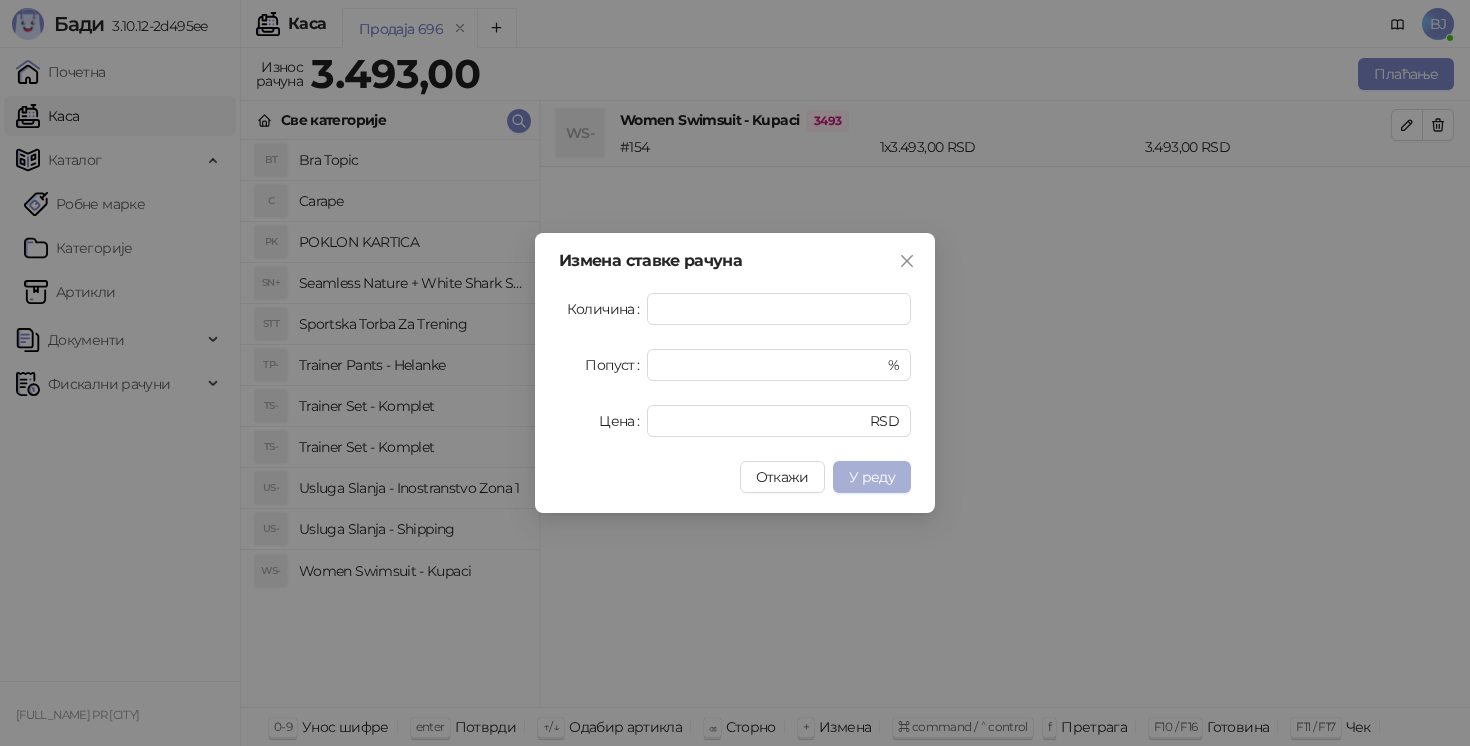 click on "У реду" at bounding box center [872, 477] 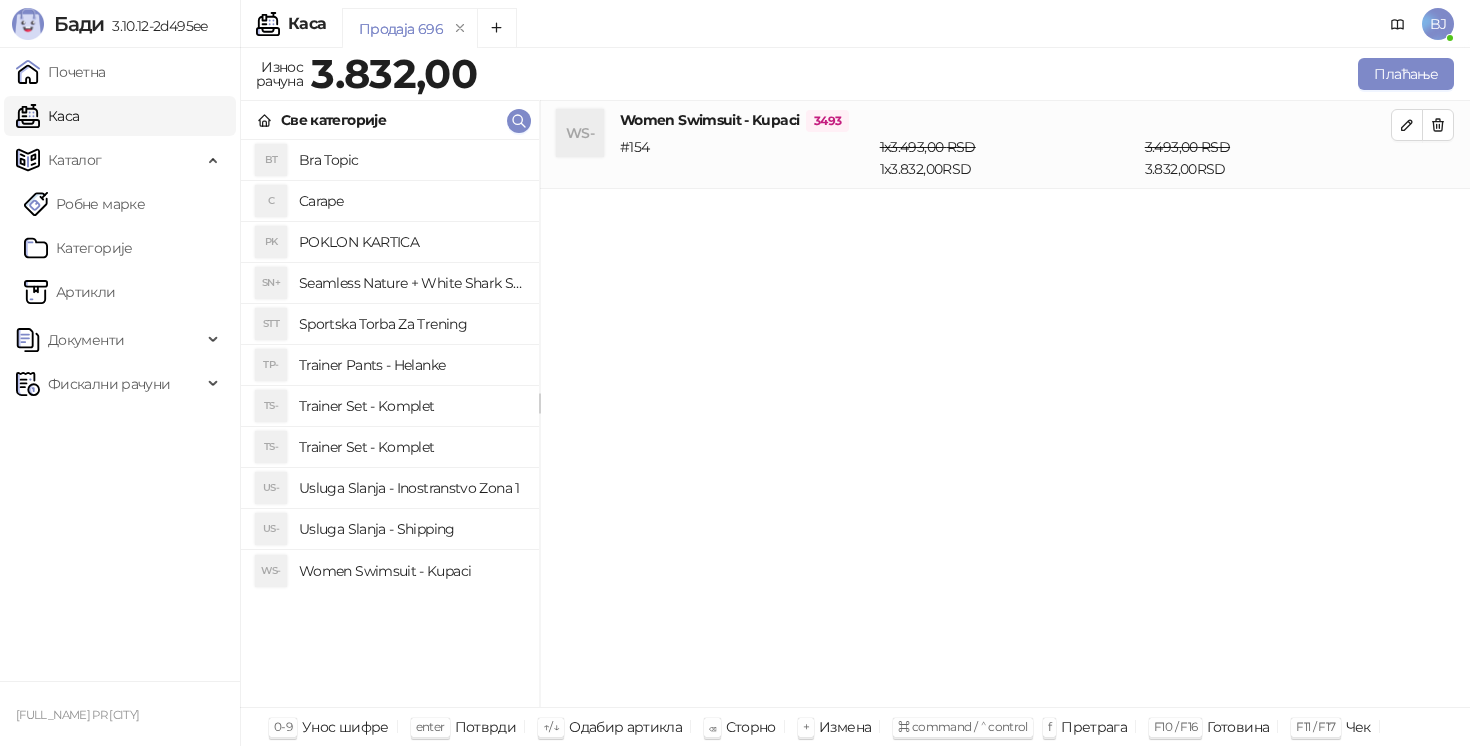 click on "Usluga Slanja - Shipping" at bounding box center [411, 529] 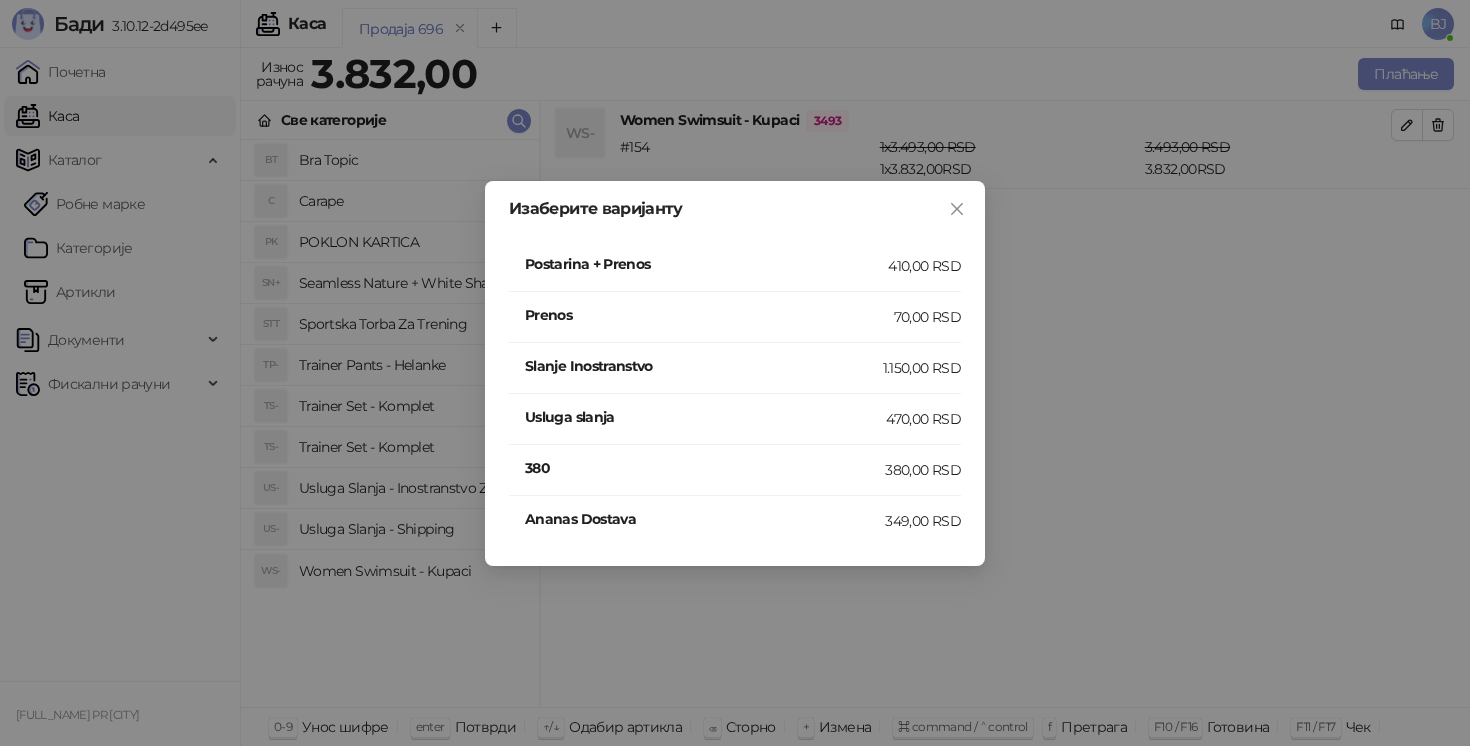 scroll, scrollTop: 0, scrollLeft: 0, axis: both 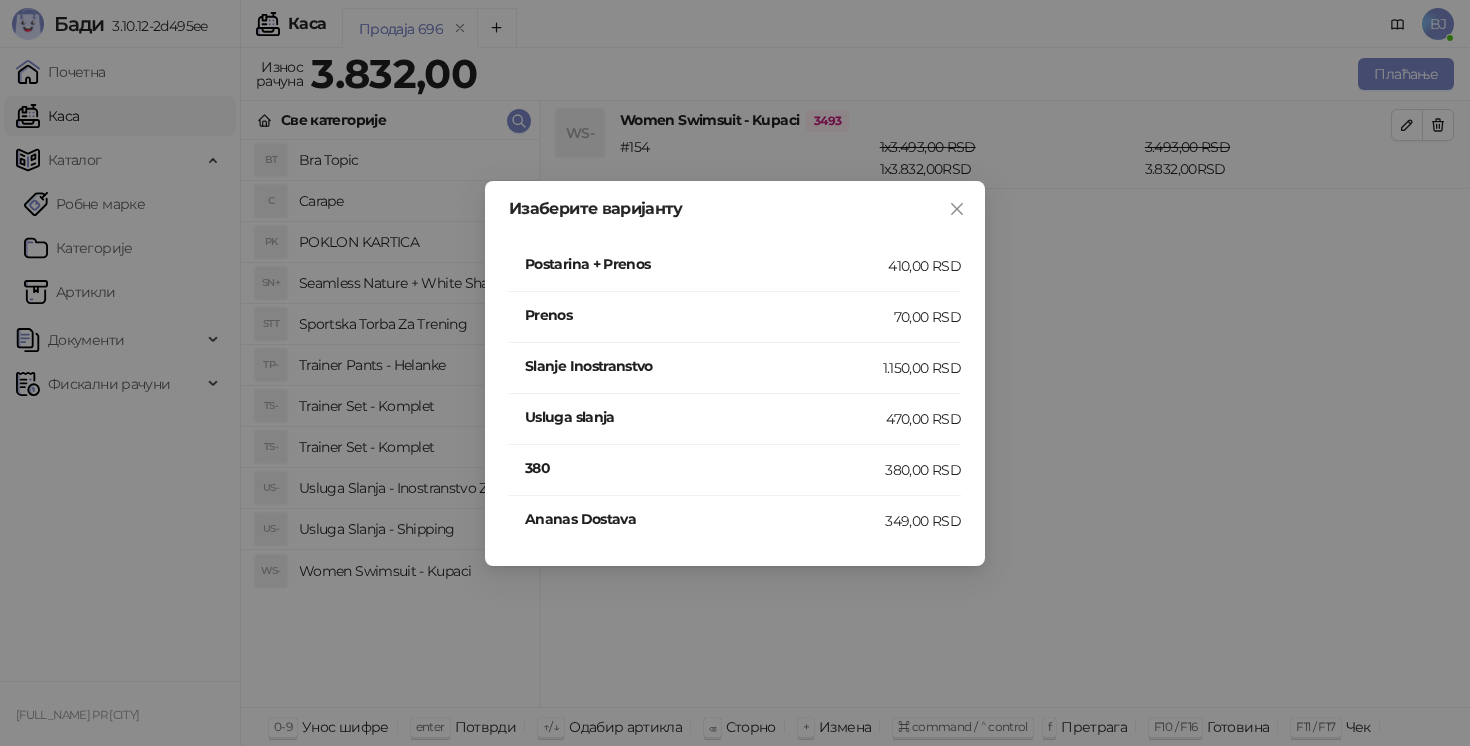 click on "410,00 RSD" at bounding box center (924, 266) 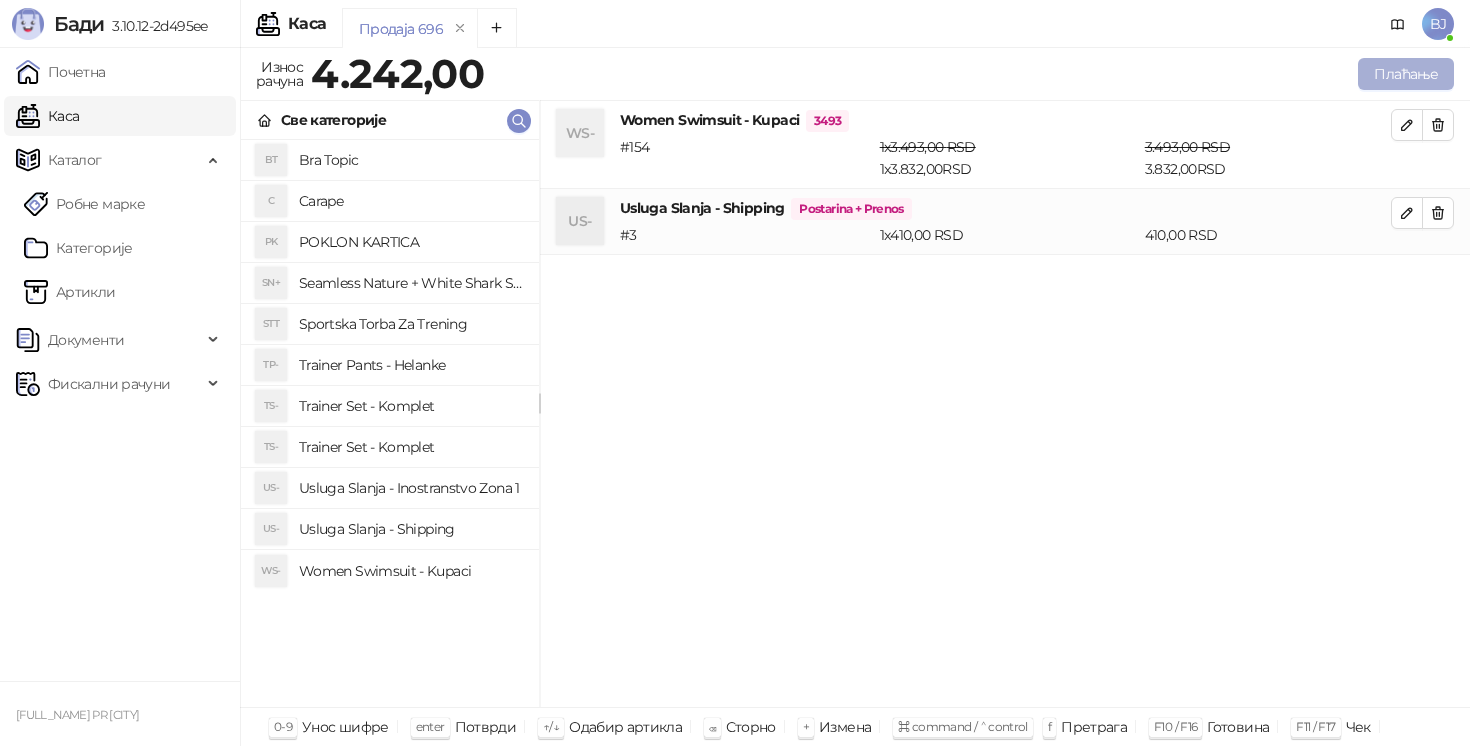 click on "Плаћање" at bounding box center [1406, 74] 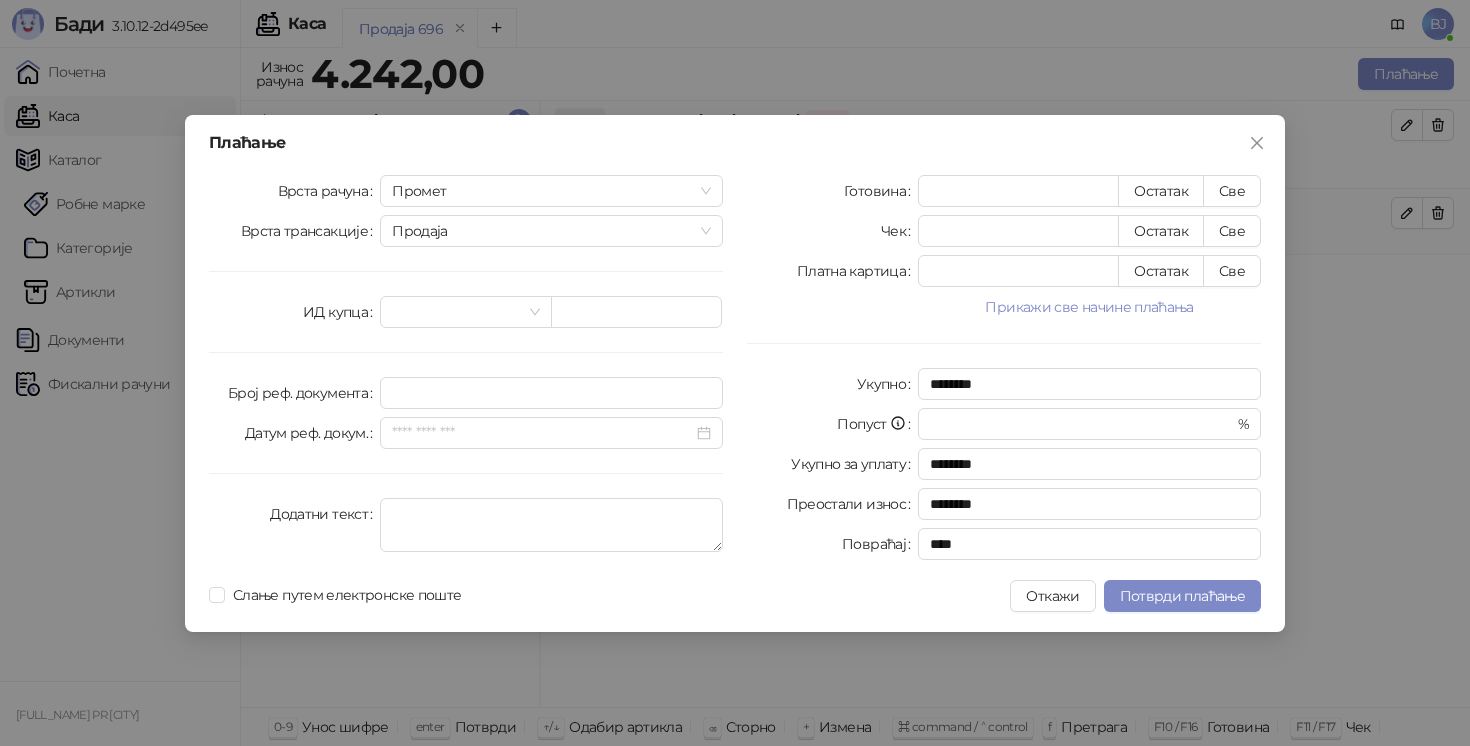 click on "Плаћање Врста рачуна Промет Врста трансакције Продаја ИД купца Број реф. документа Датум реф. докум. Додатни текст Готовина * Остатак Све Чек * Остатак Све Платна картица * Остатак Све Прикажи све начине плаћања Пренос на рачун * Остатак Све Ваучер * Остатак Све Инстант плаћање * Остатак Све Друго безготовинско * Остатак Све Укупно ******** Попуст   * % Укупно за уплату ******** Преостали износ ******** Повраћај **** Слање путем електронске поште Откажи Потврди плаћање" at bounding box center [735, 373] 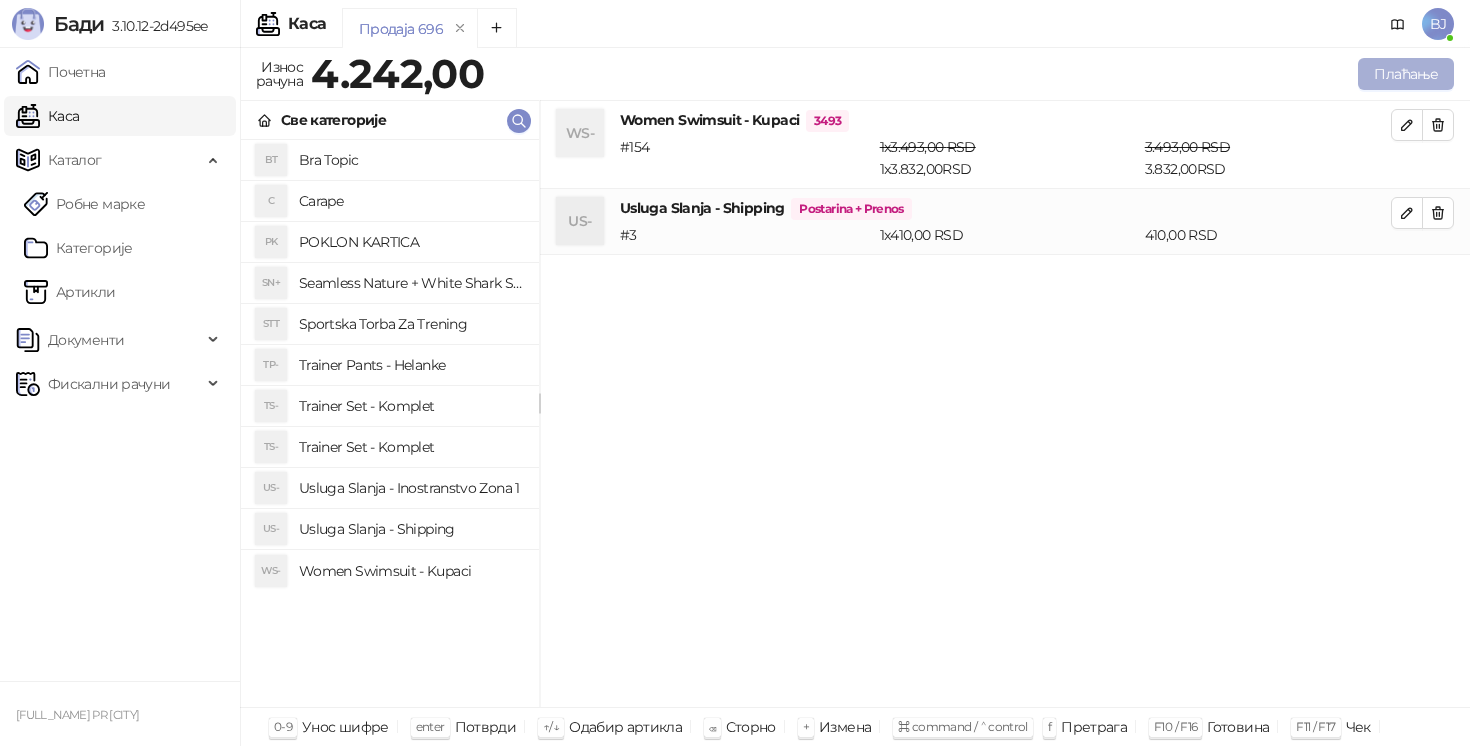 click on "Плаћање" at bounding box center [1406, 74] 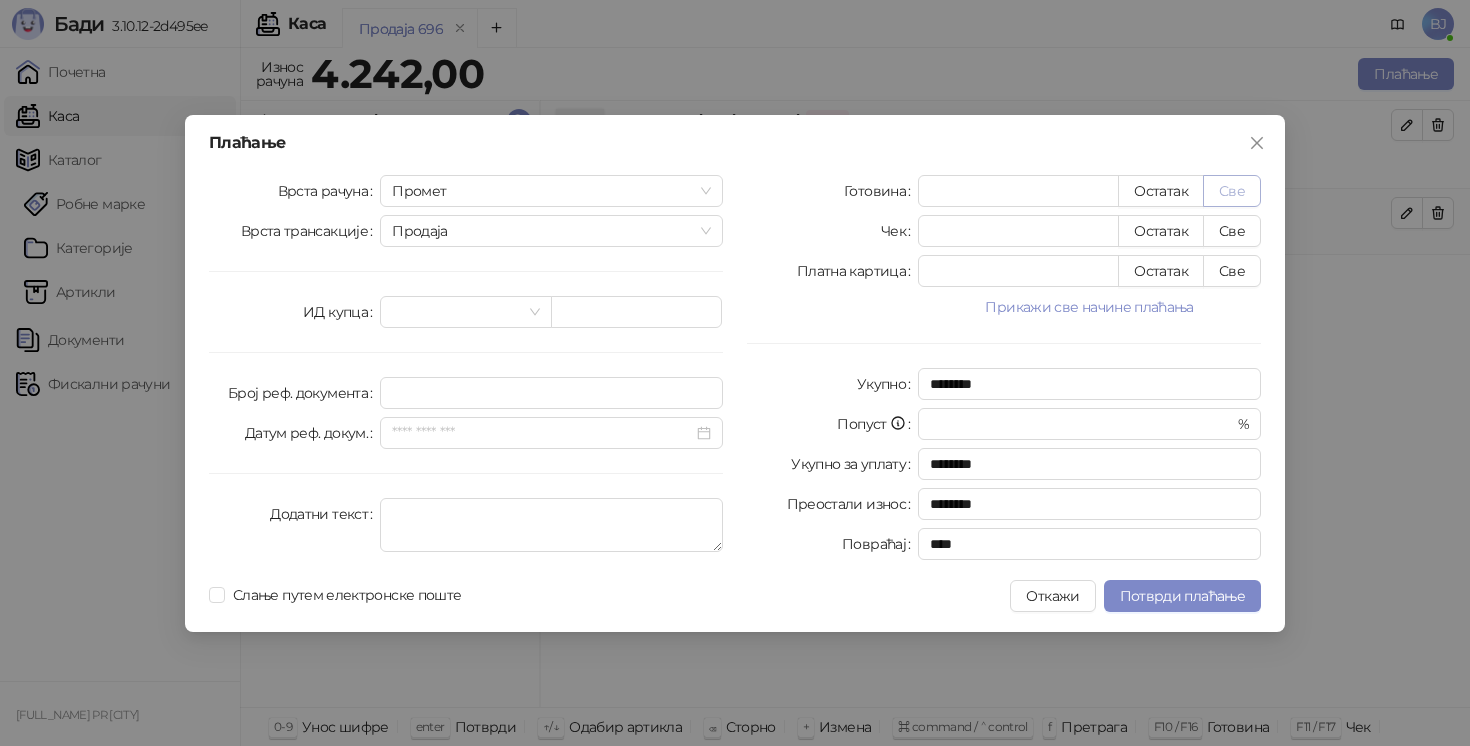 click on "Све" at bounding box center [1232, 191] 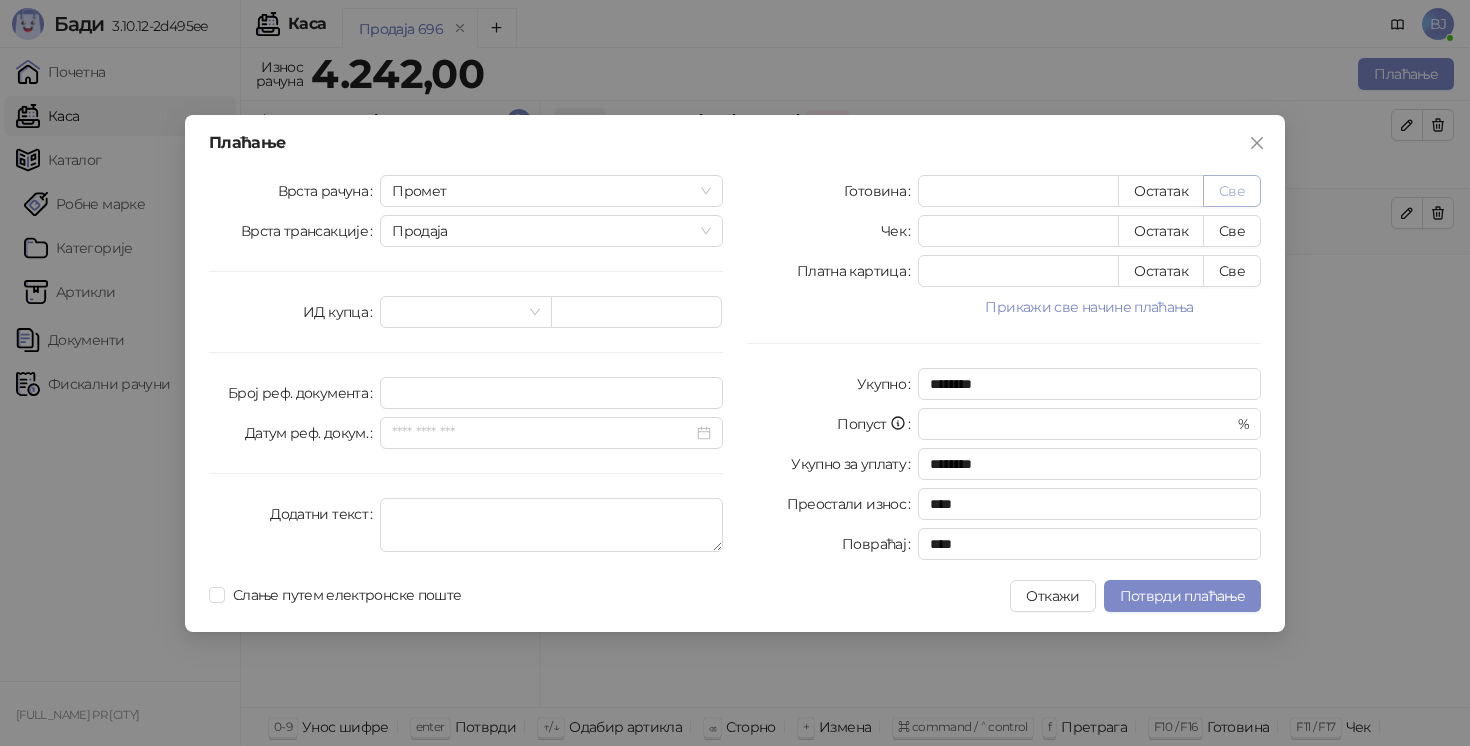 type 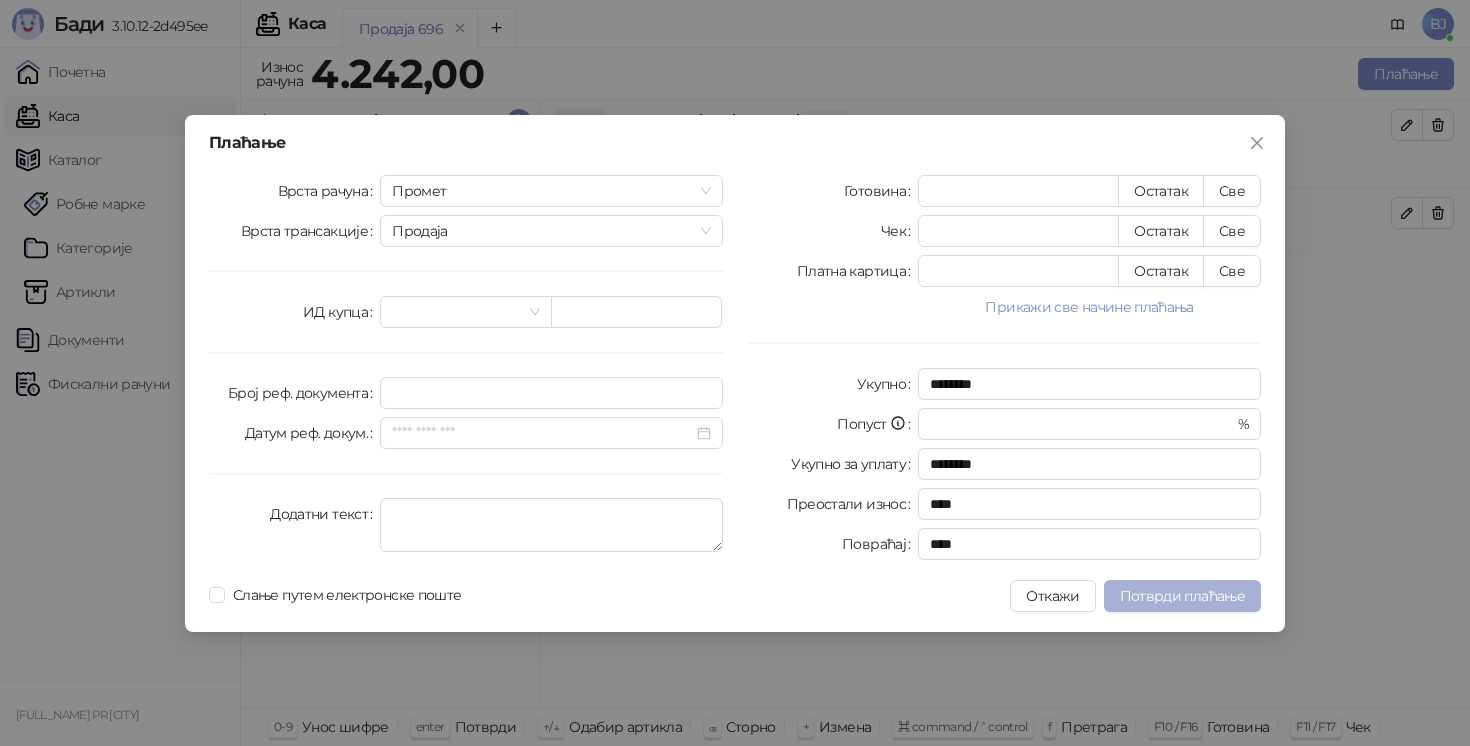 click on "Потврди плаћање" at bounding box center (1182, 596) 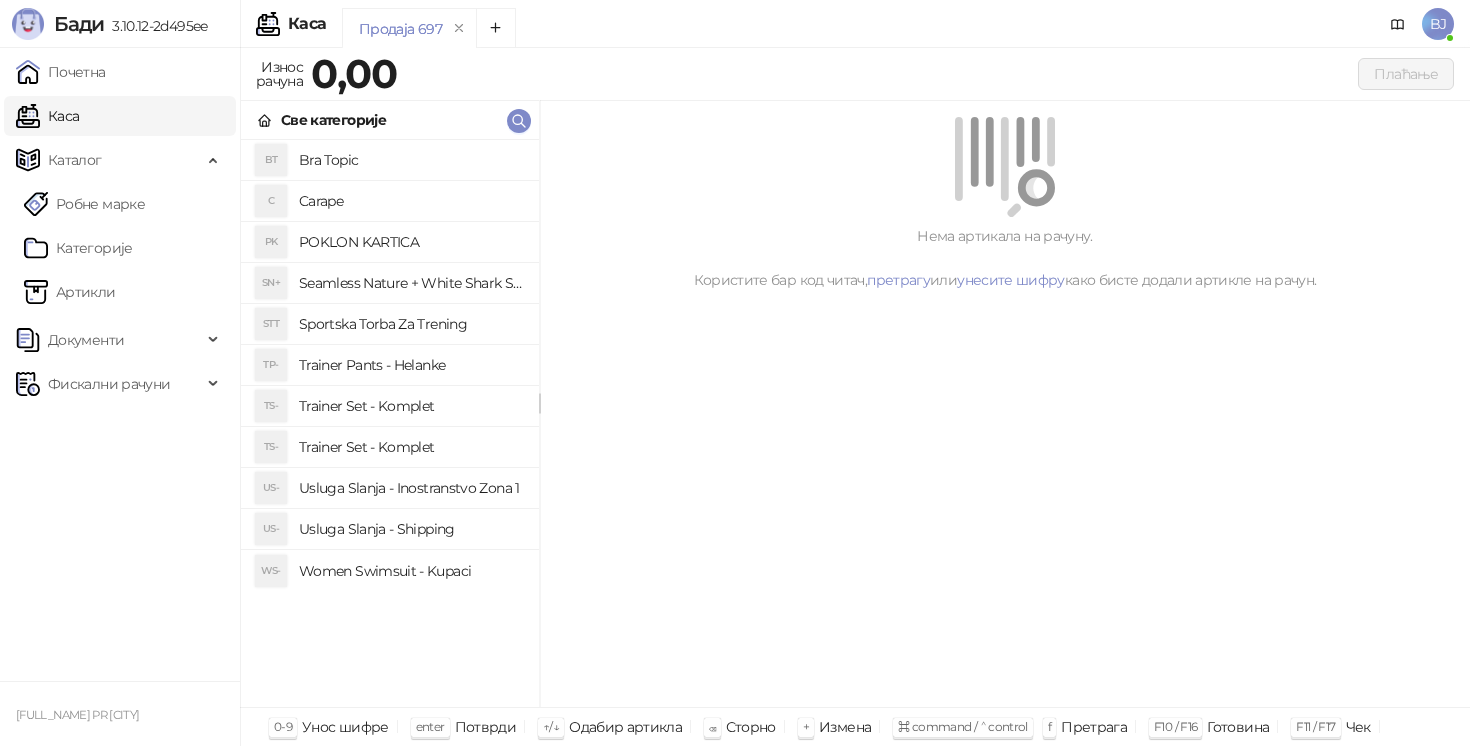 click on "Trainer Pants - Helanke" at bounding box center (411, 365) 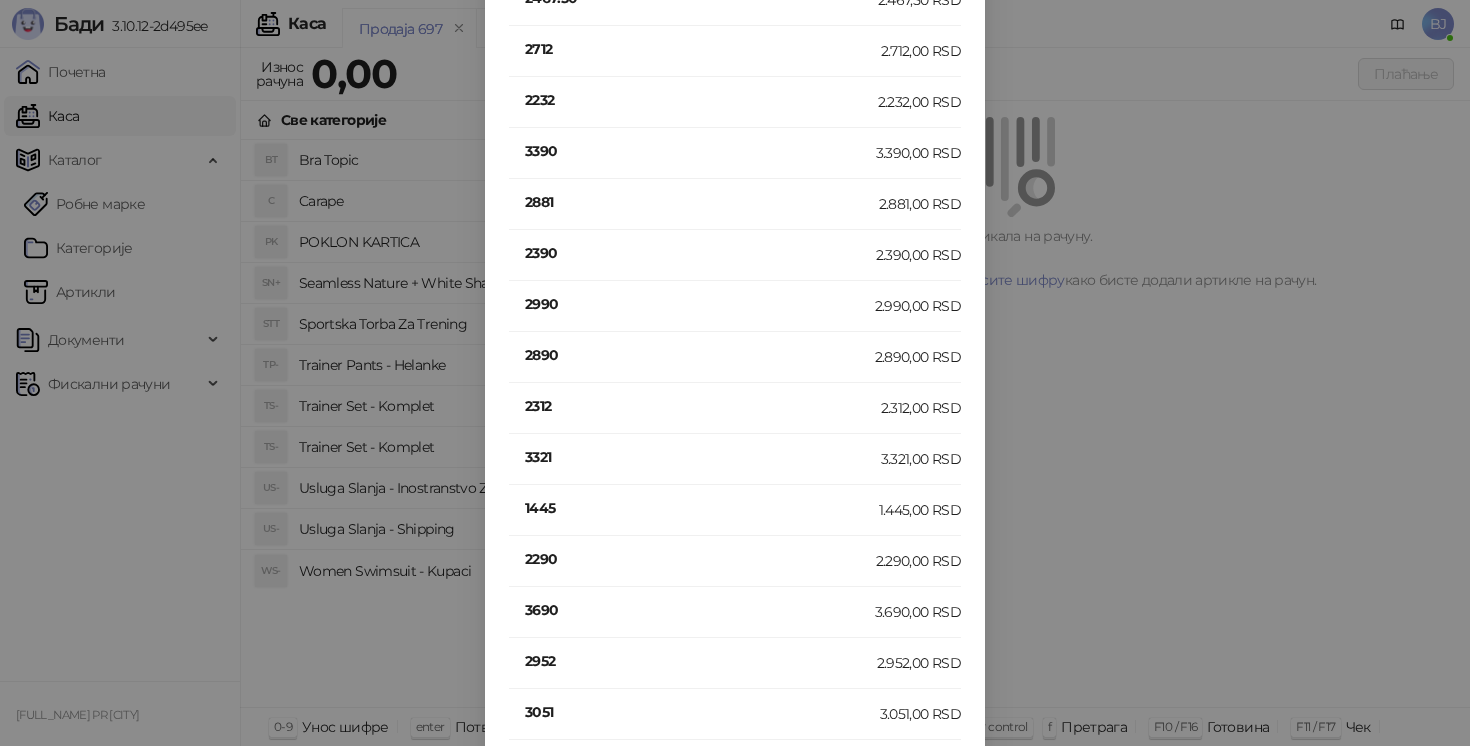 scroll, scrollTop: 138, scrollLeft: 0, axis: vertical 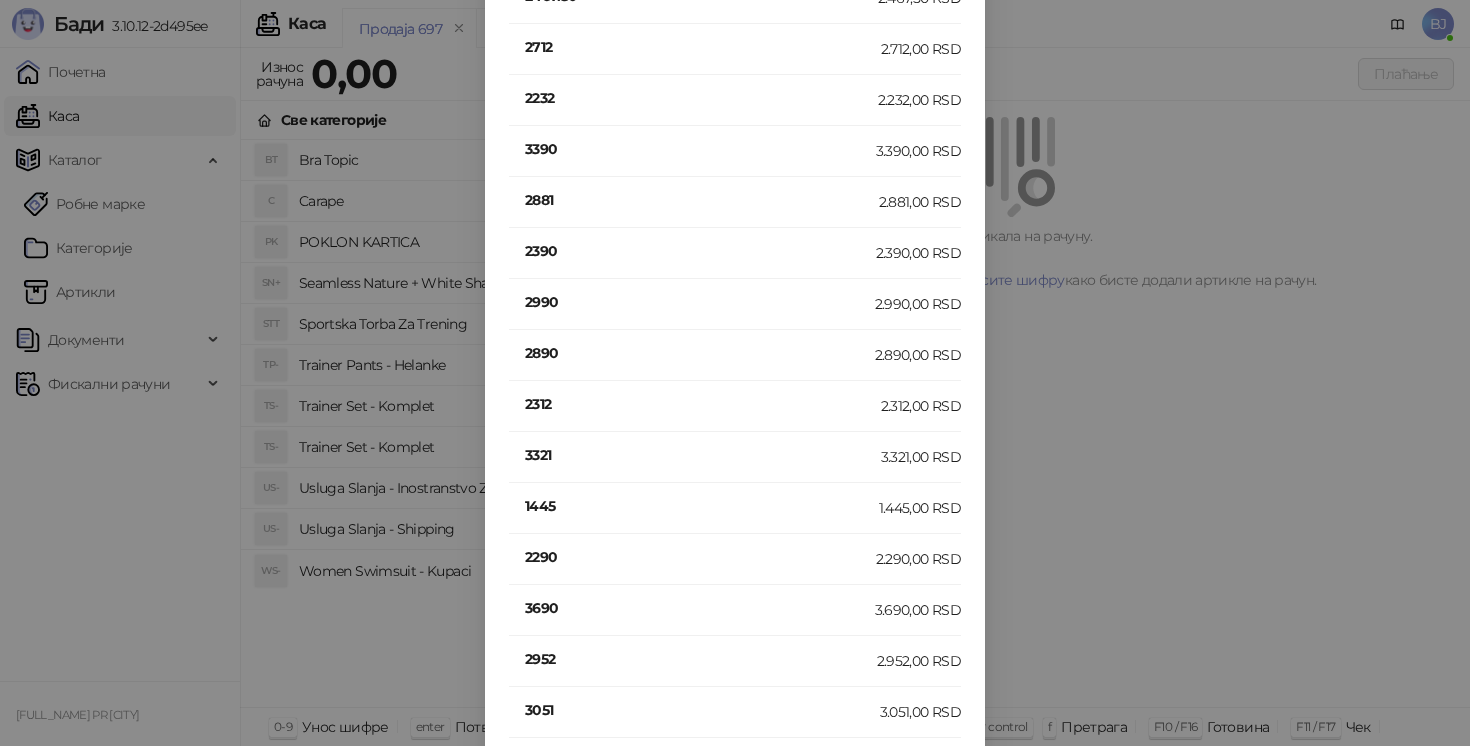click on "2952" at bounding box center [701, 659] 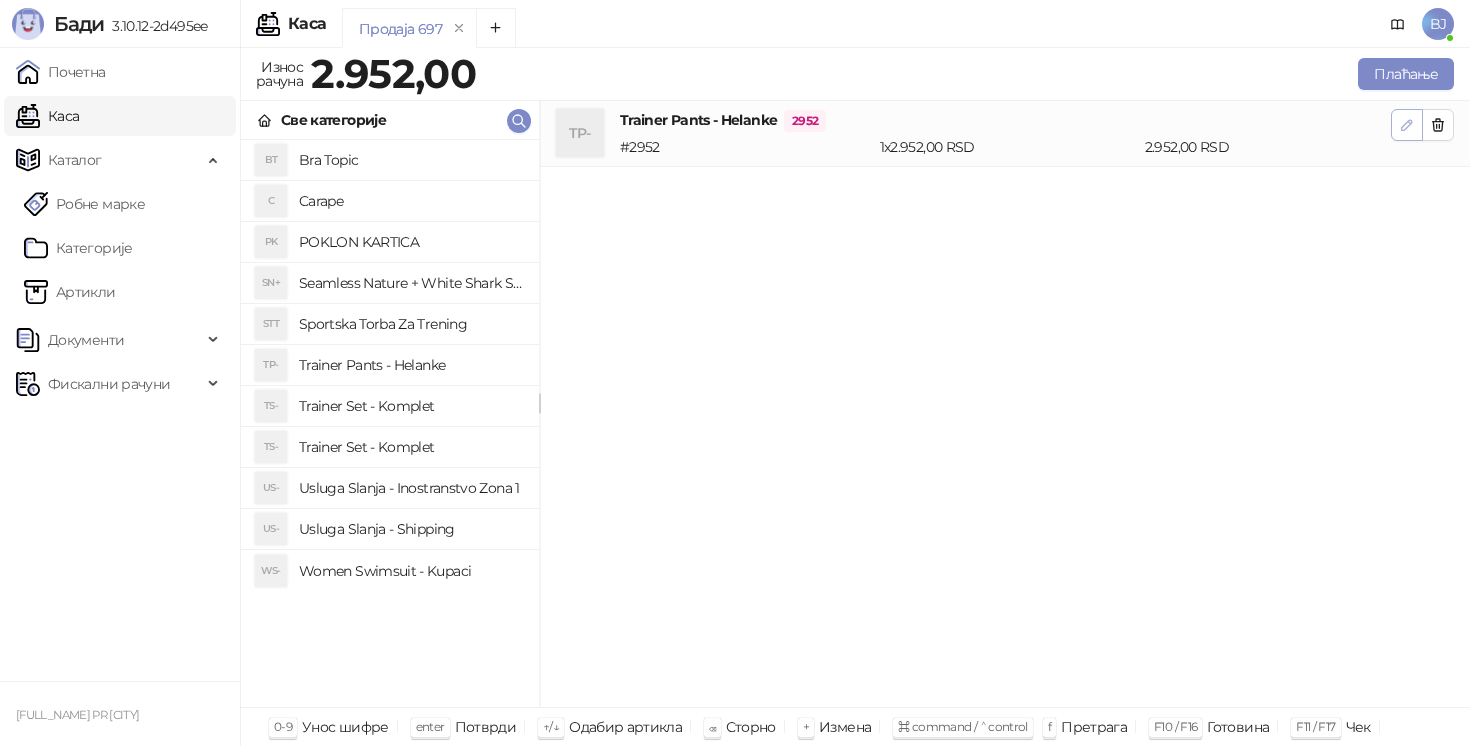 click 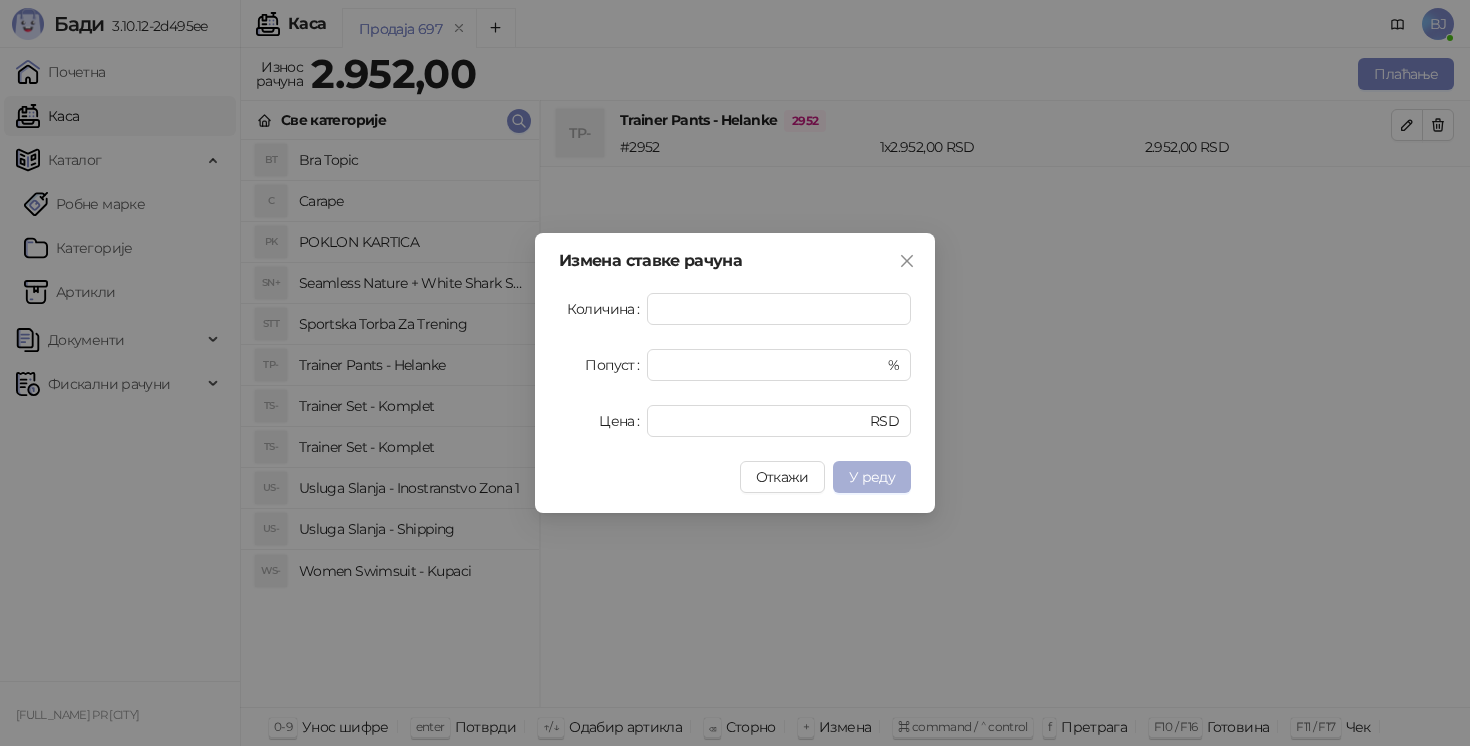 type on "*" 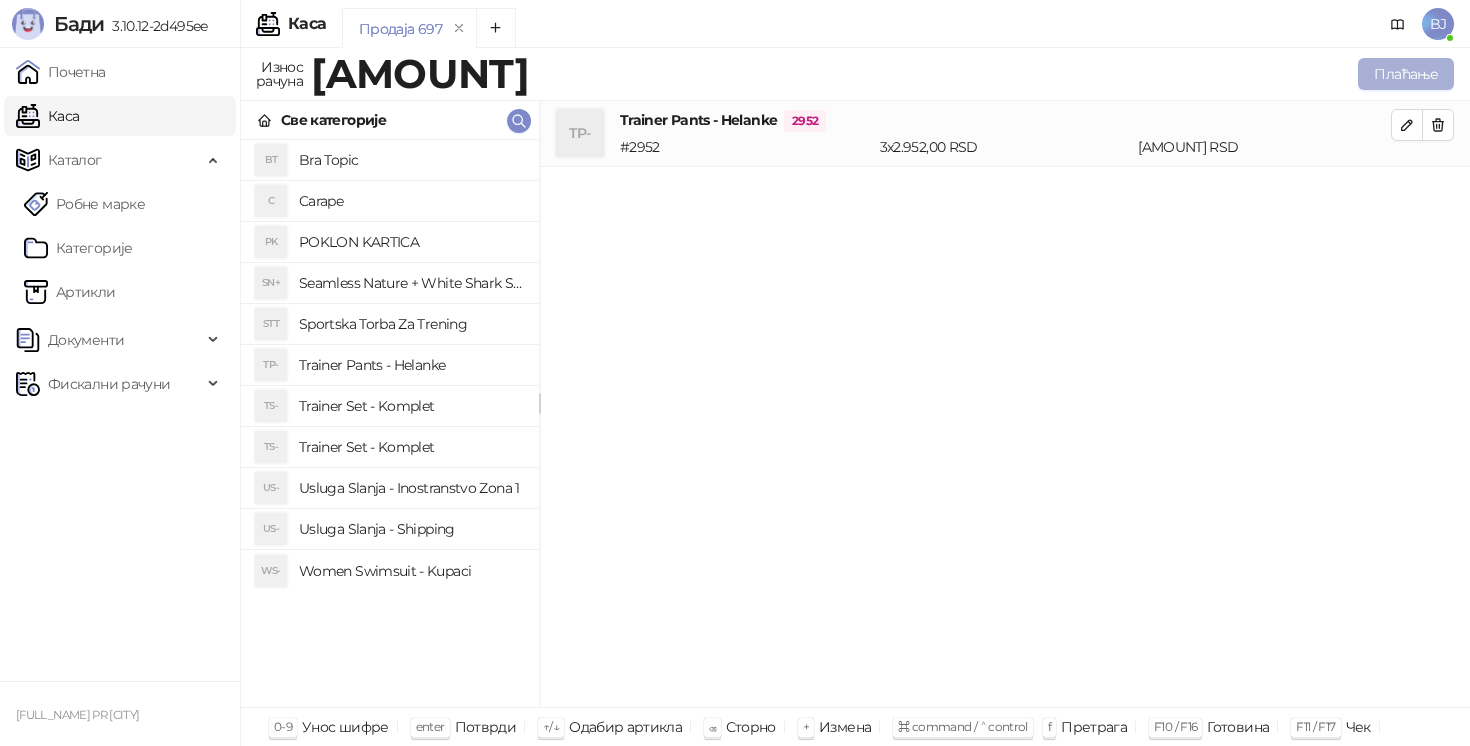 click on "Плаћање" at bounding box center [1406, 74] 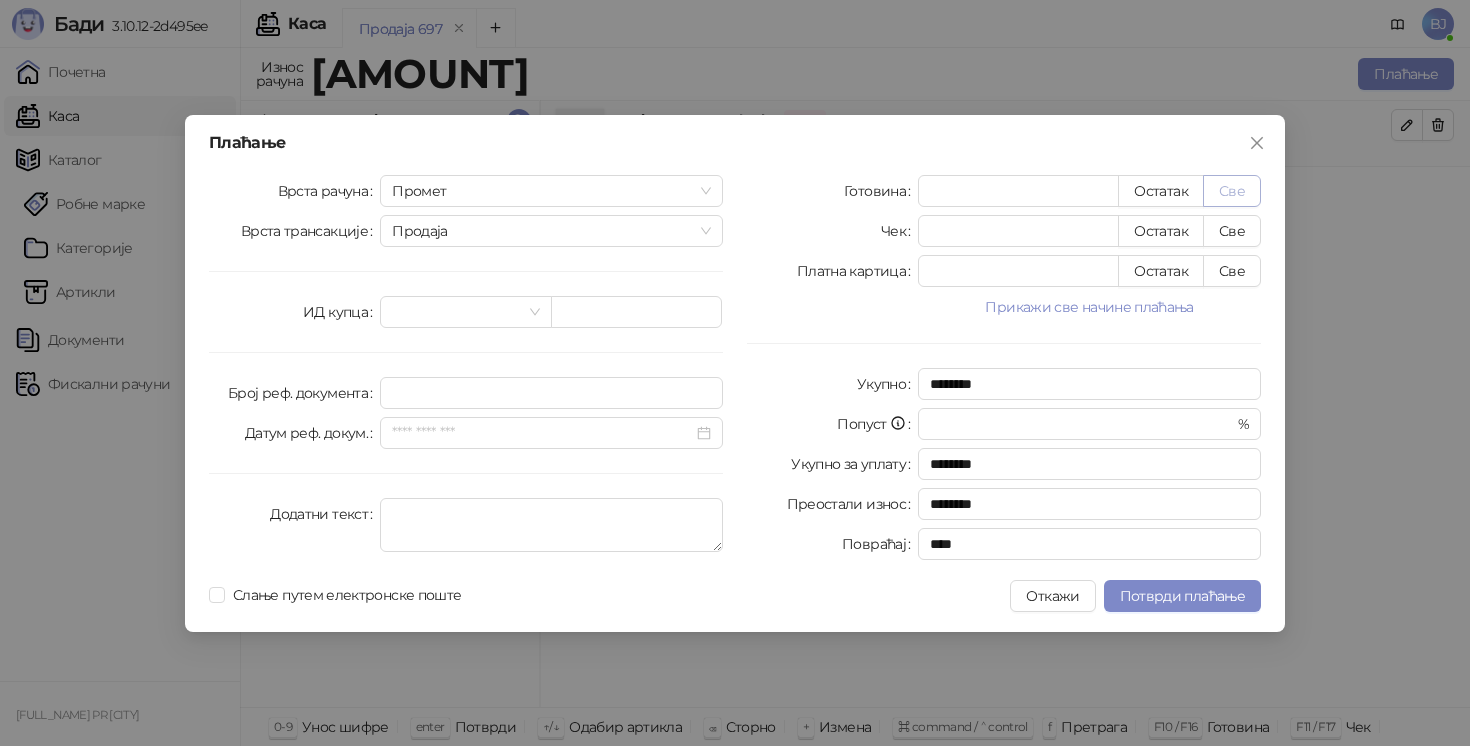click on "Све" at bounding box center (1232, 191) 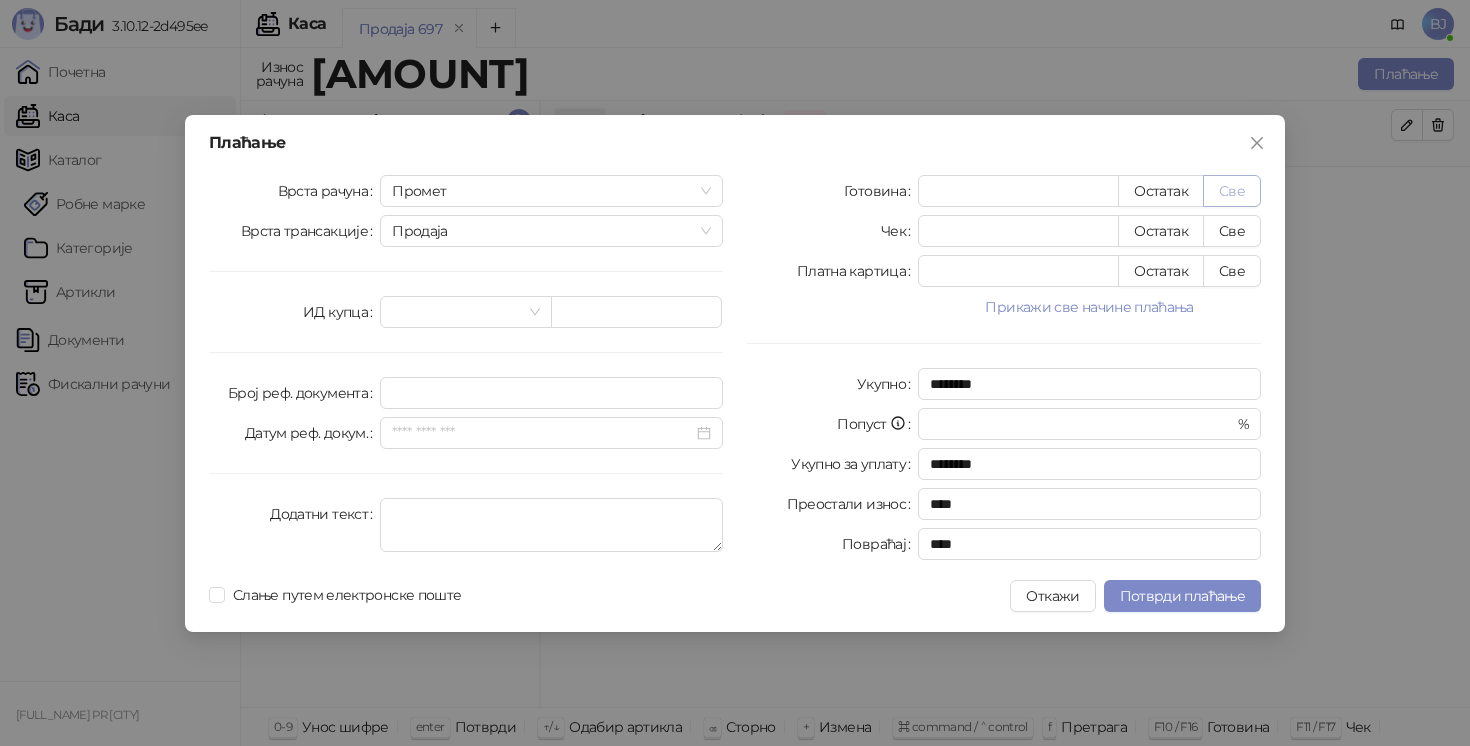 type 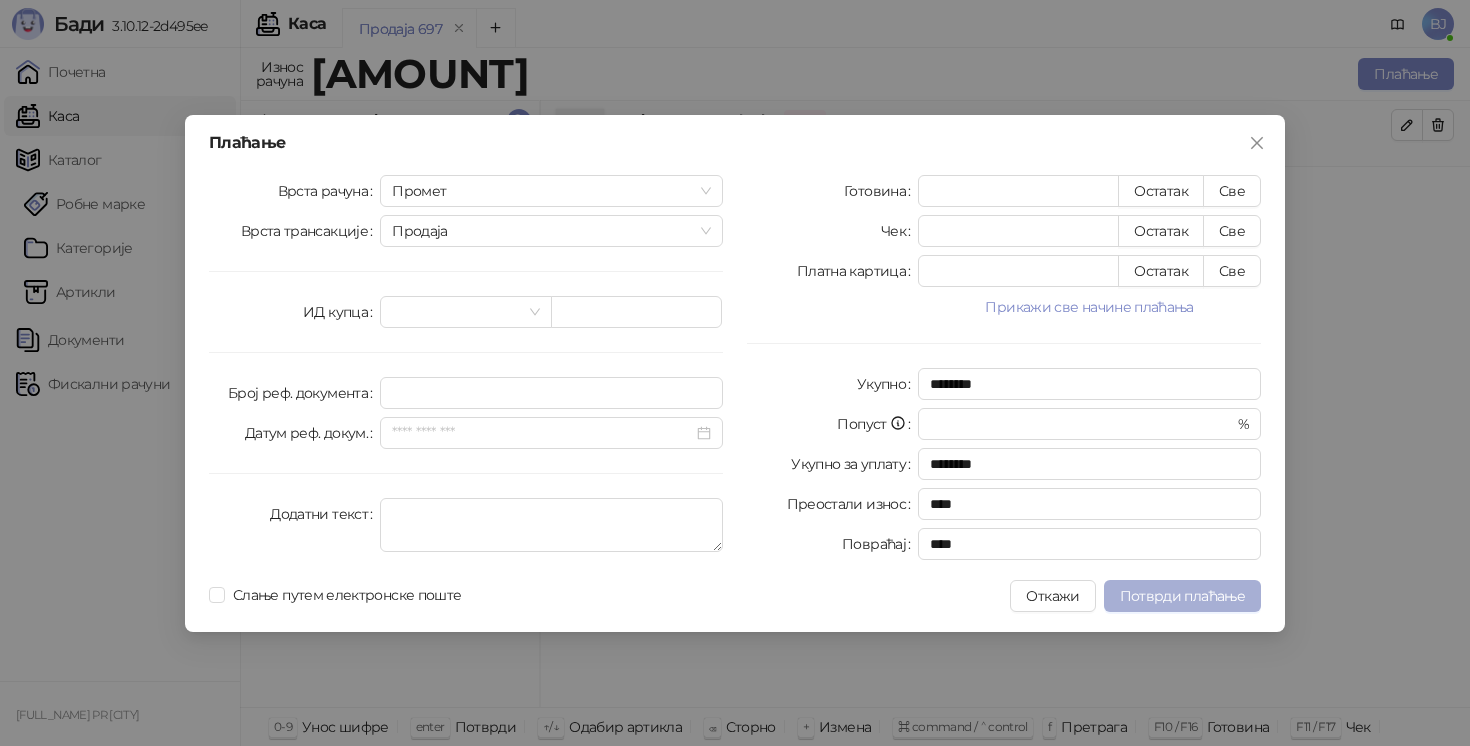 click on "Потврди плаћање" at bounding box center [1182, 596] 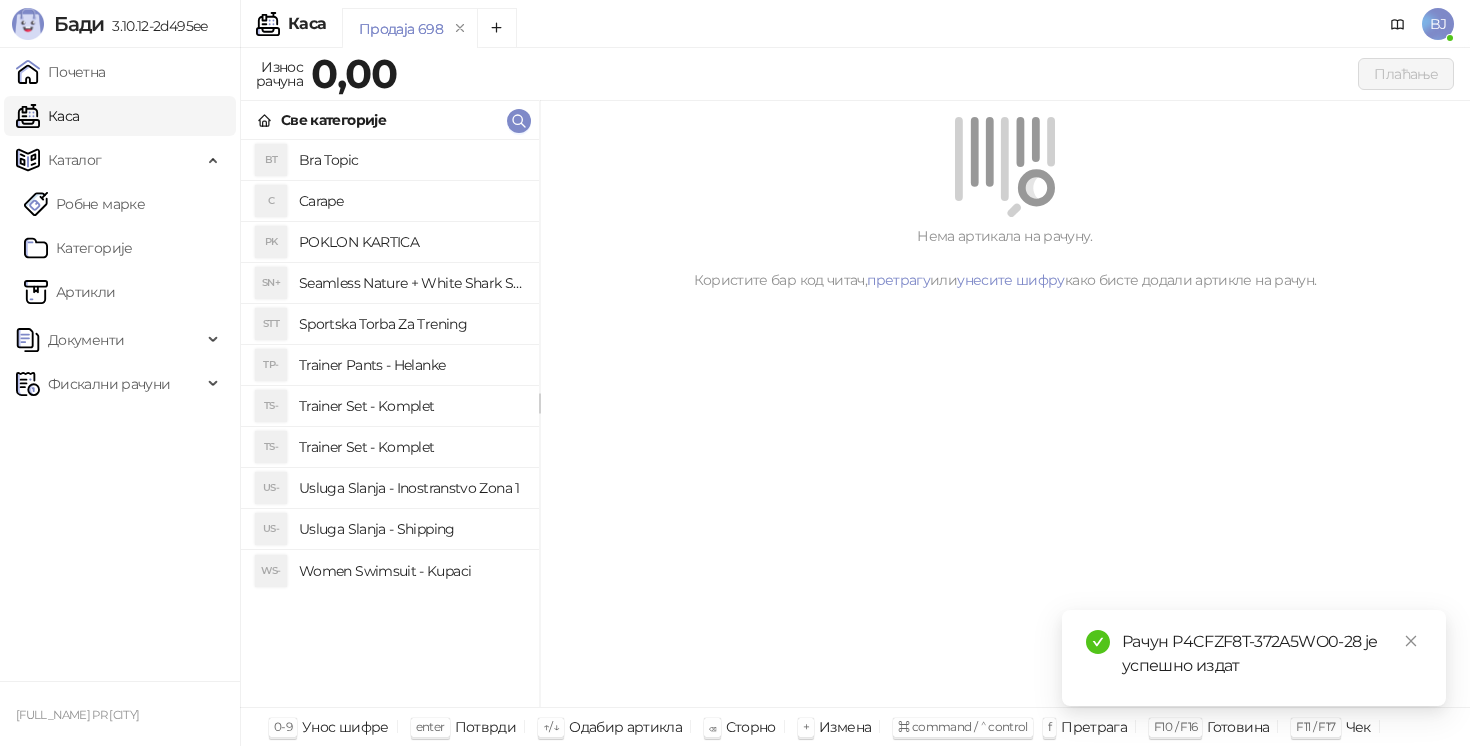 click on "Trainer Set - Komplet" at bounding box center (411, 447) 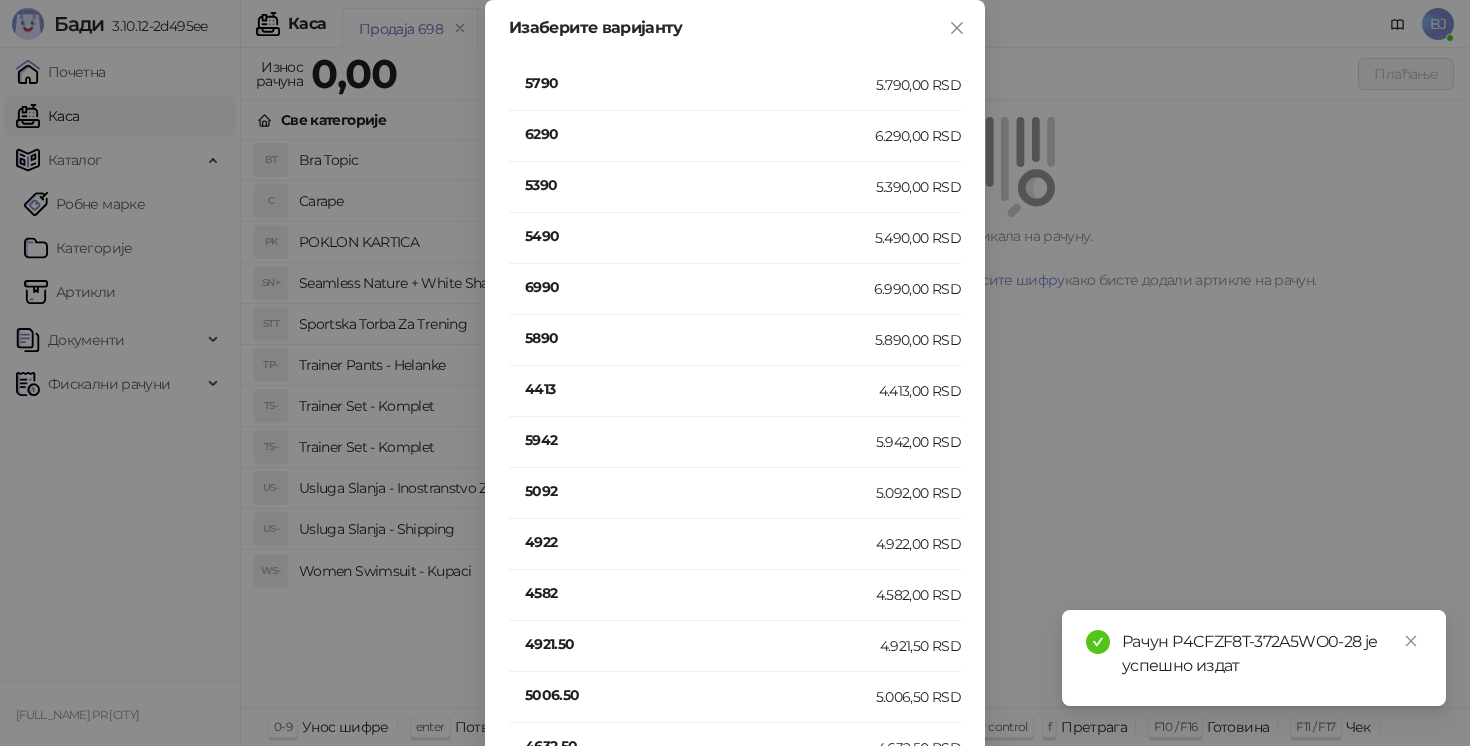 scroll, scrollTop: 577, scrollLeft: 0, axis: vertical 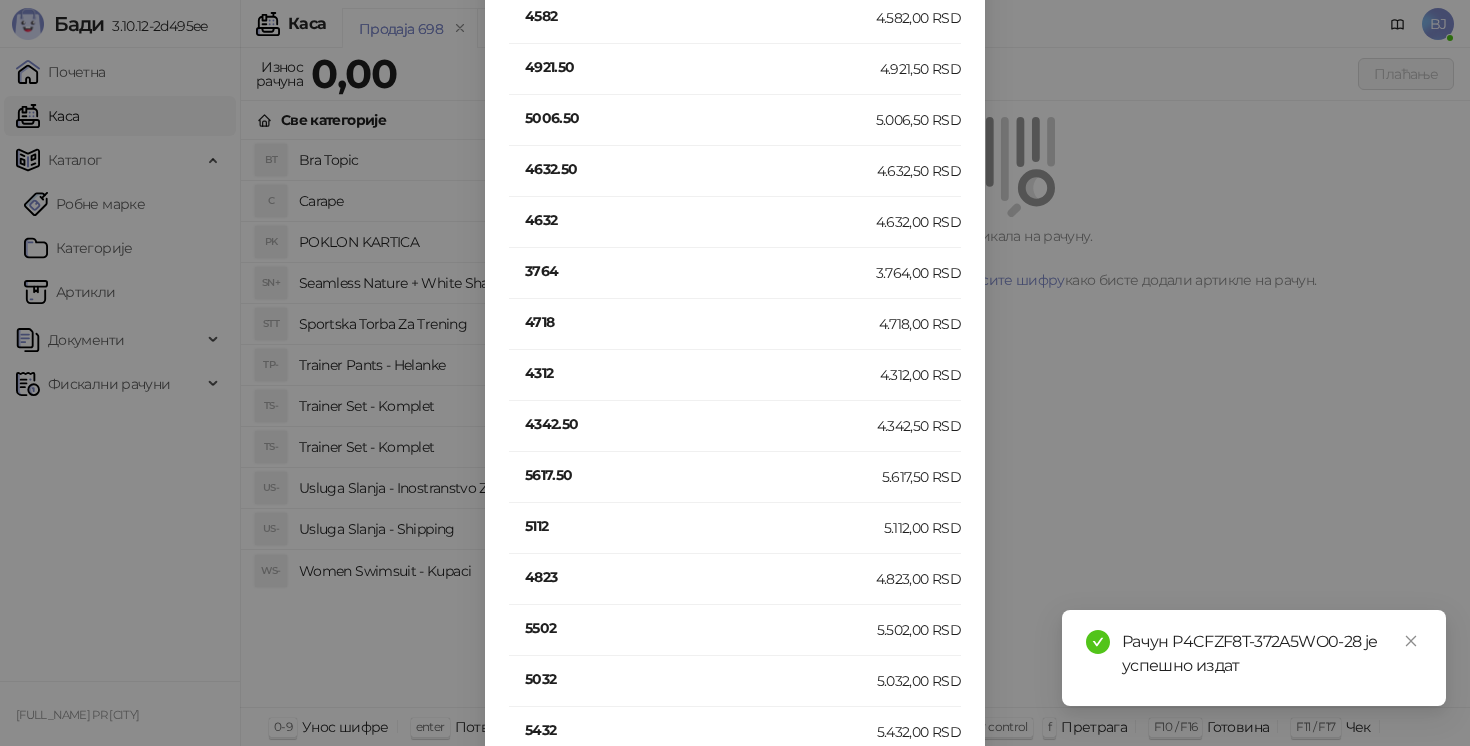 click on "4312" at bounding box center (702, 373) 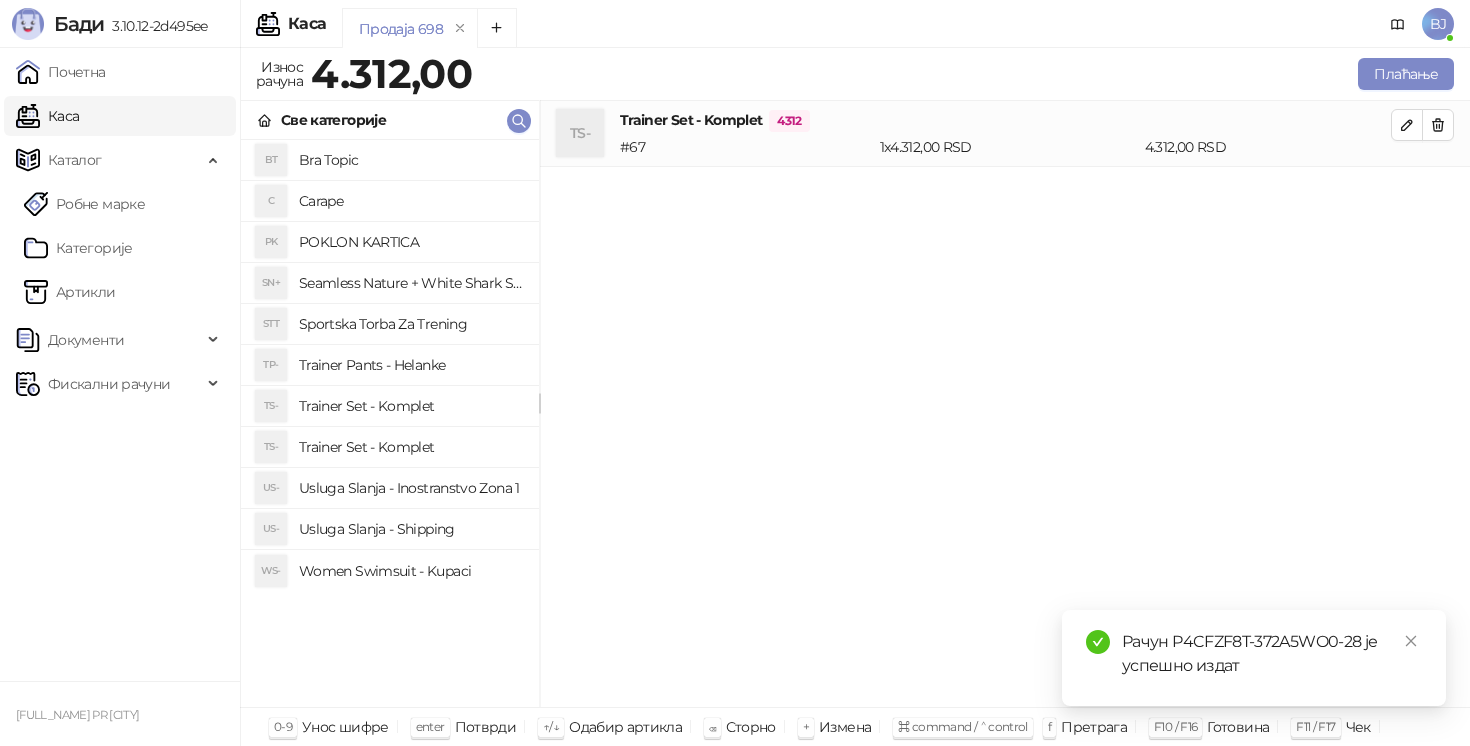 scroll, scrollTop: 0, scrollLeft: 0, axis: both 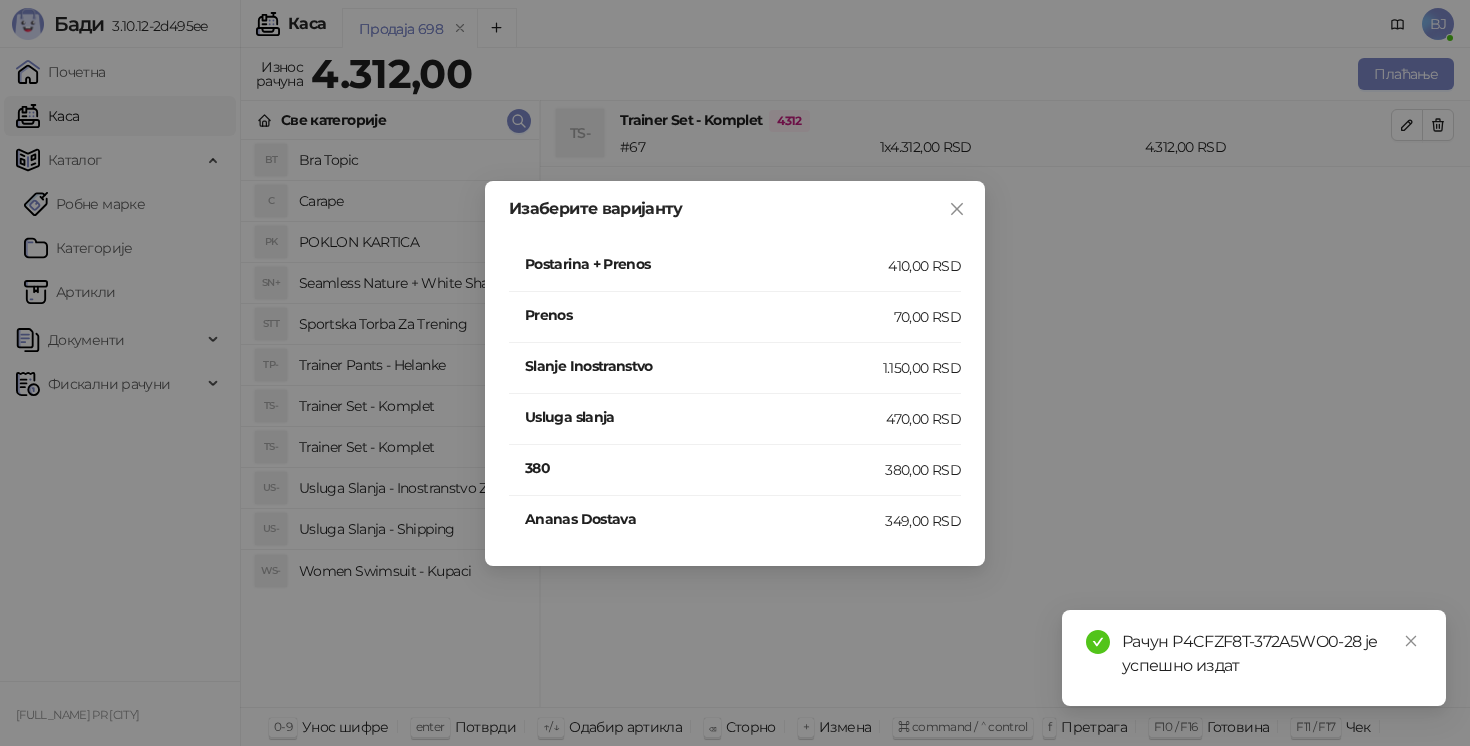 click on "Postarina + Prenos" at bounding box center (706, 266) 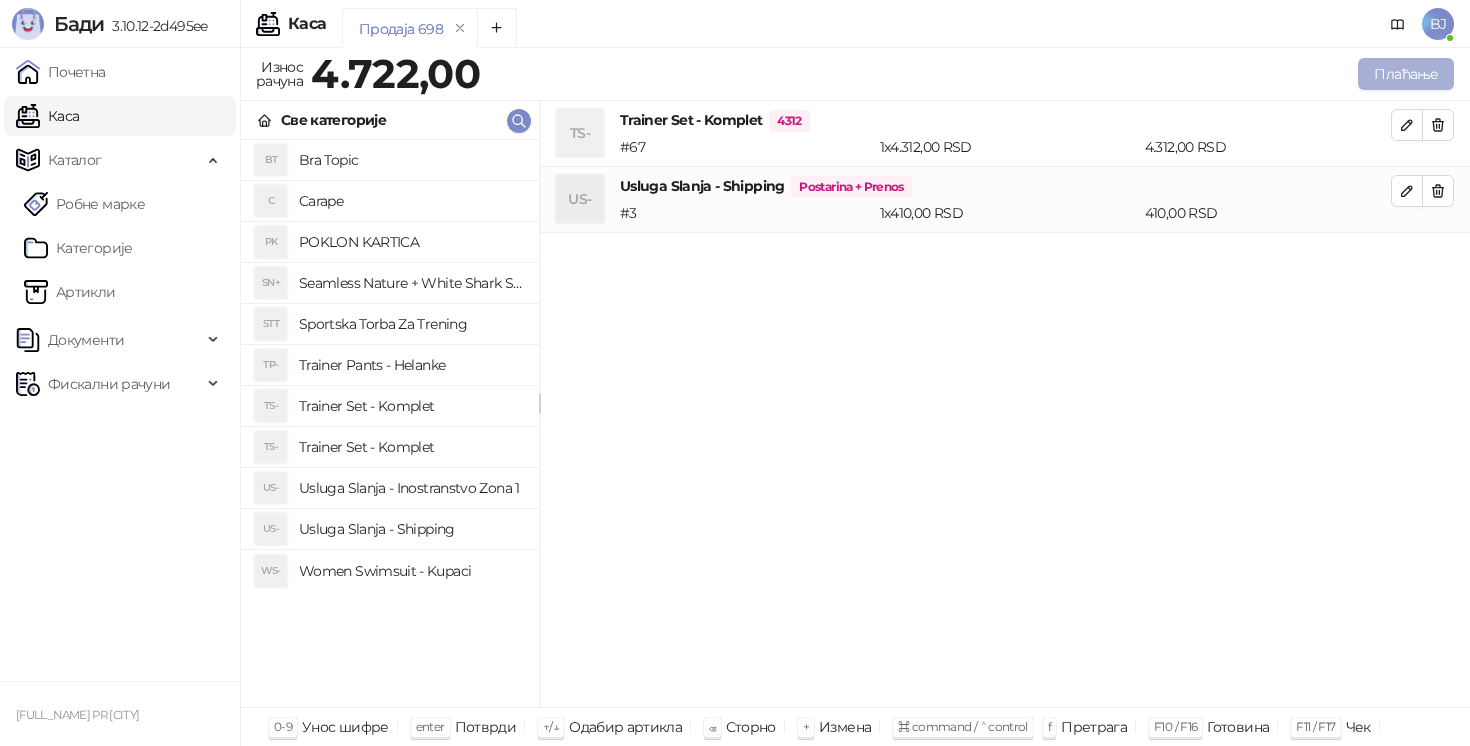 click on "Плаћање" at bounding box center (1406, 74) 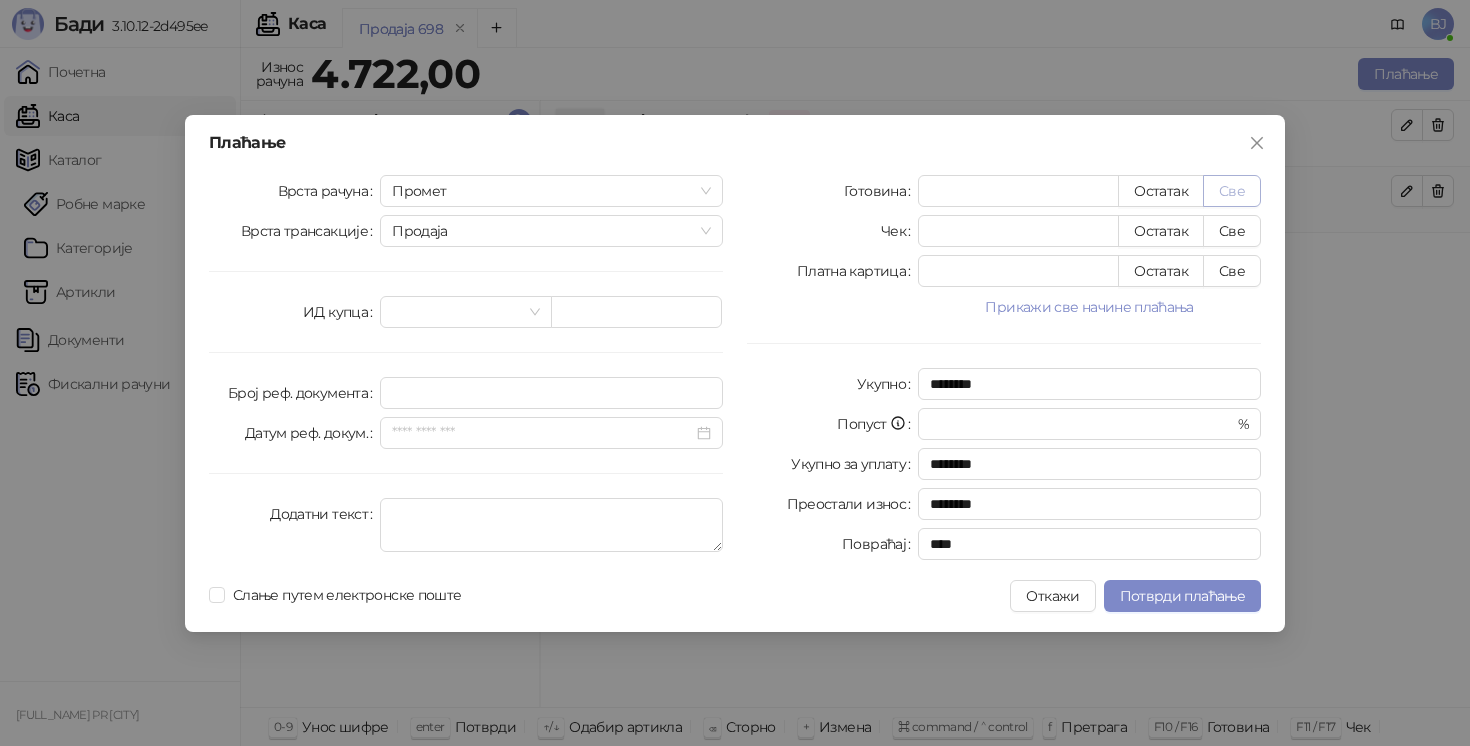 click on "Све" at bounding box center [1232, 191] 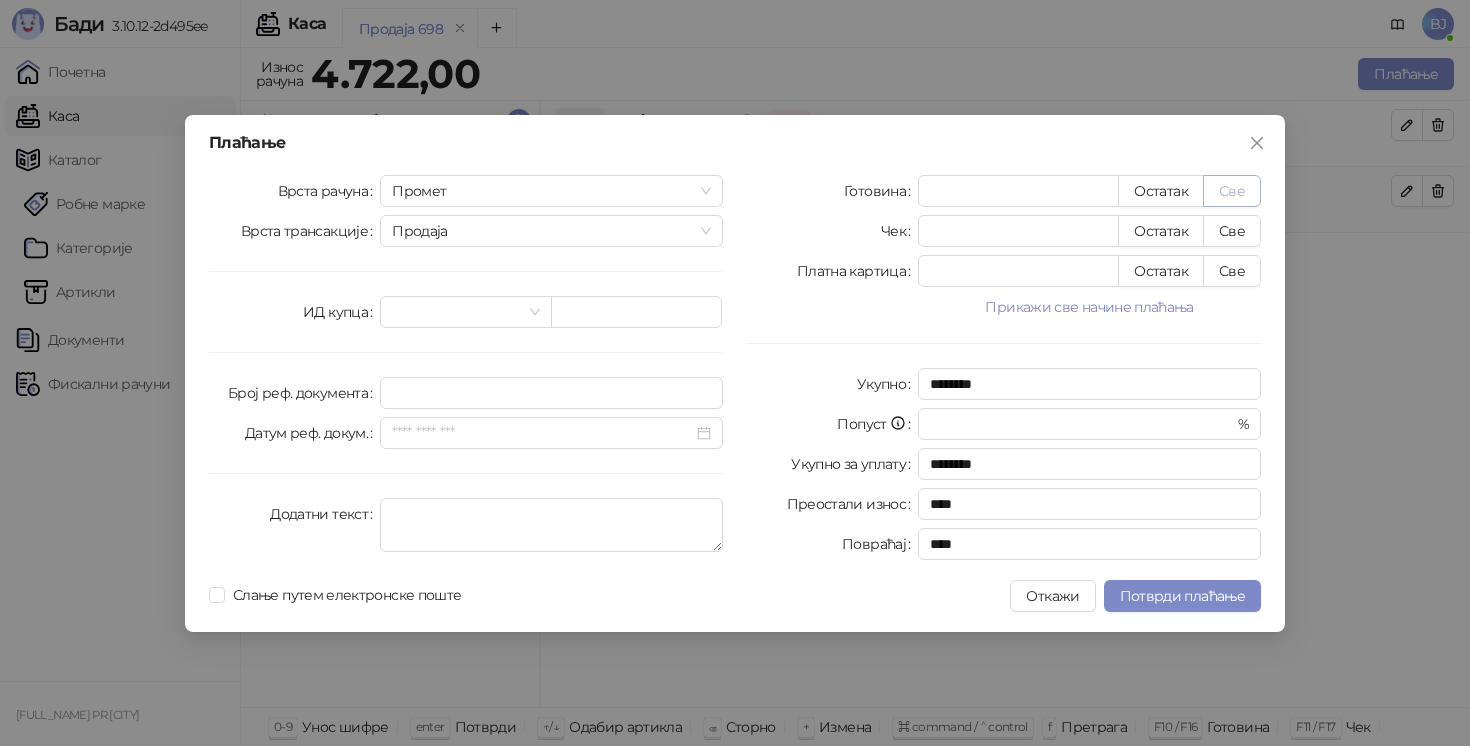 type on "****" 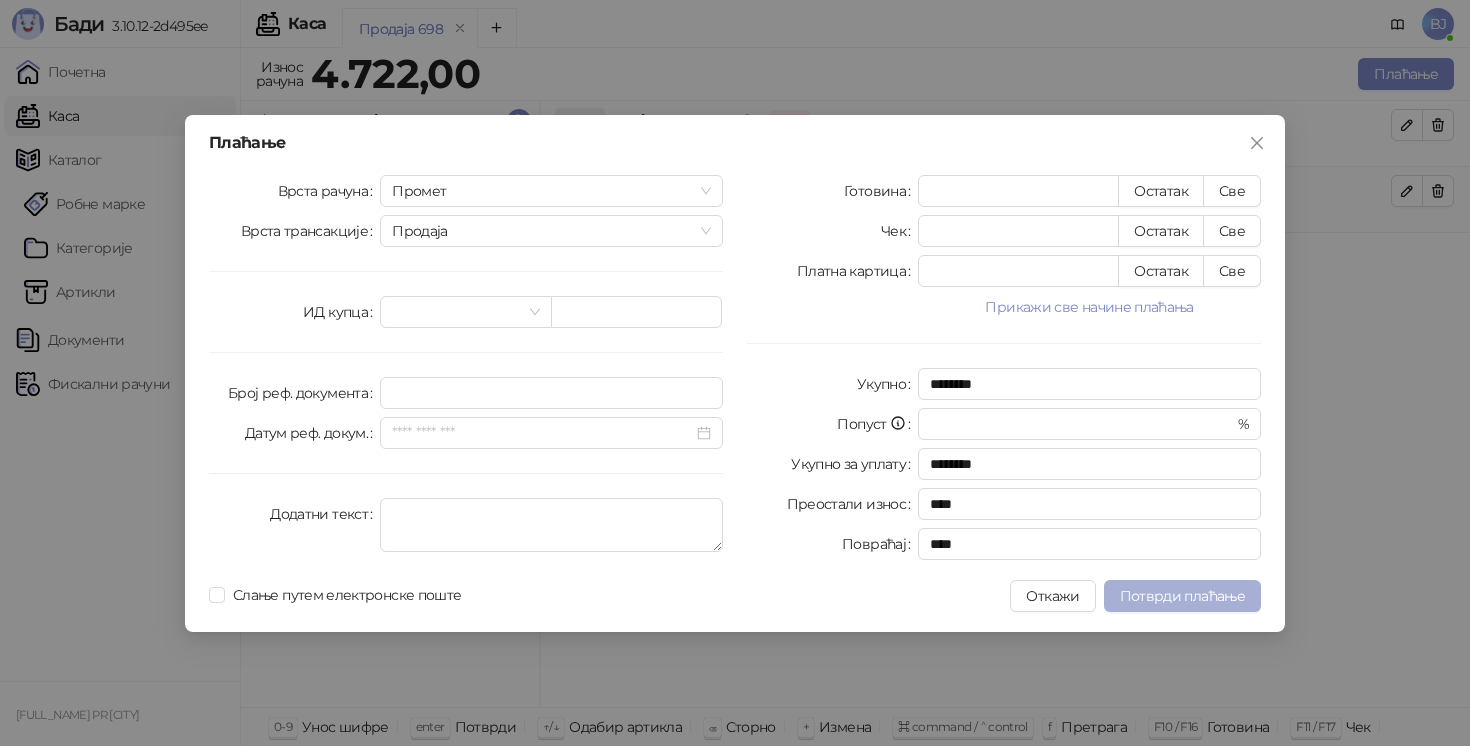click on "Потврди плаћање" at bounding box center [1182, 596] 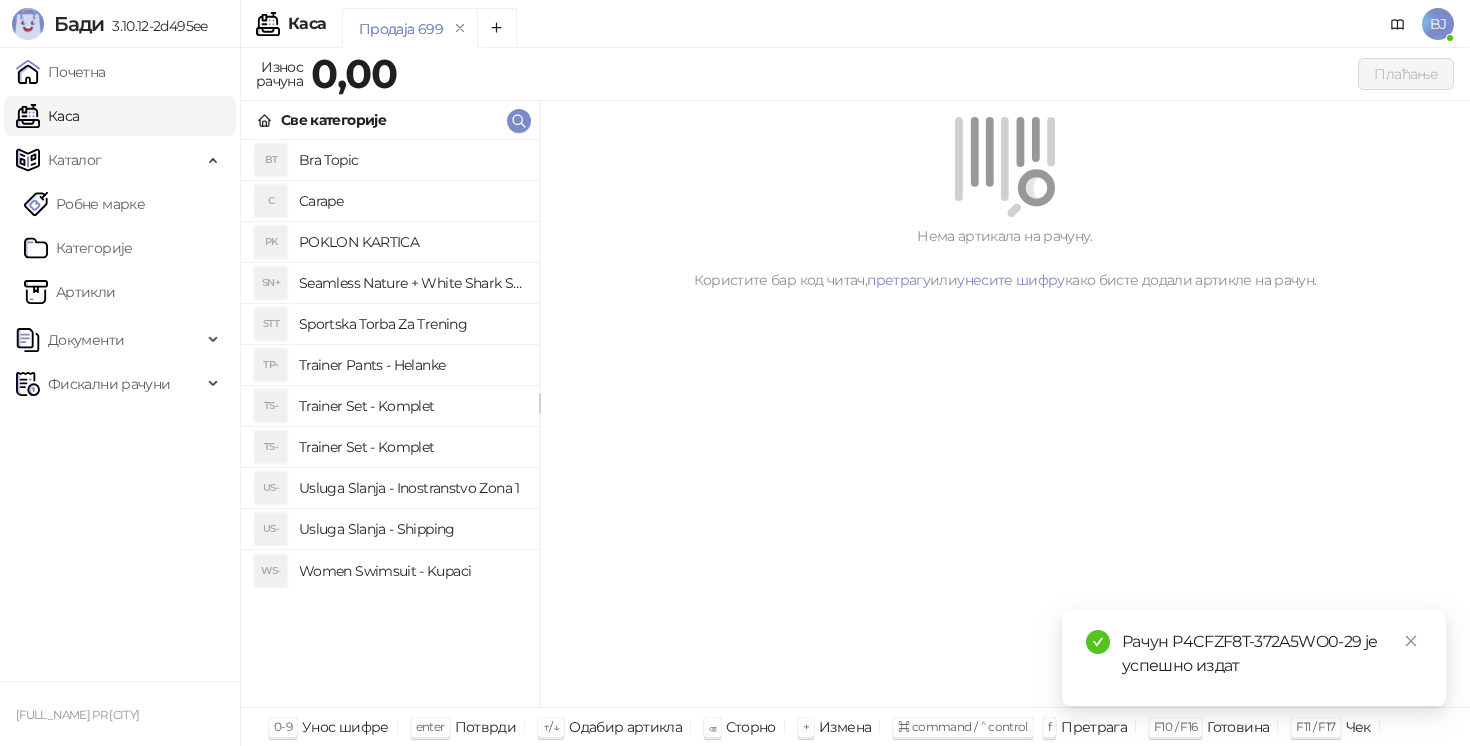 click on "Women Swimsuit - Kupaci" at bounding box center (411, 571) 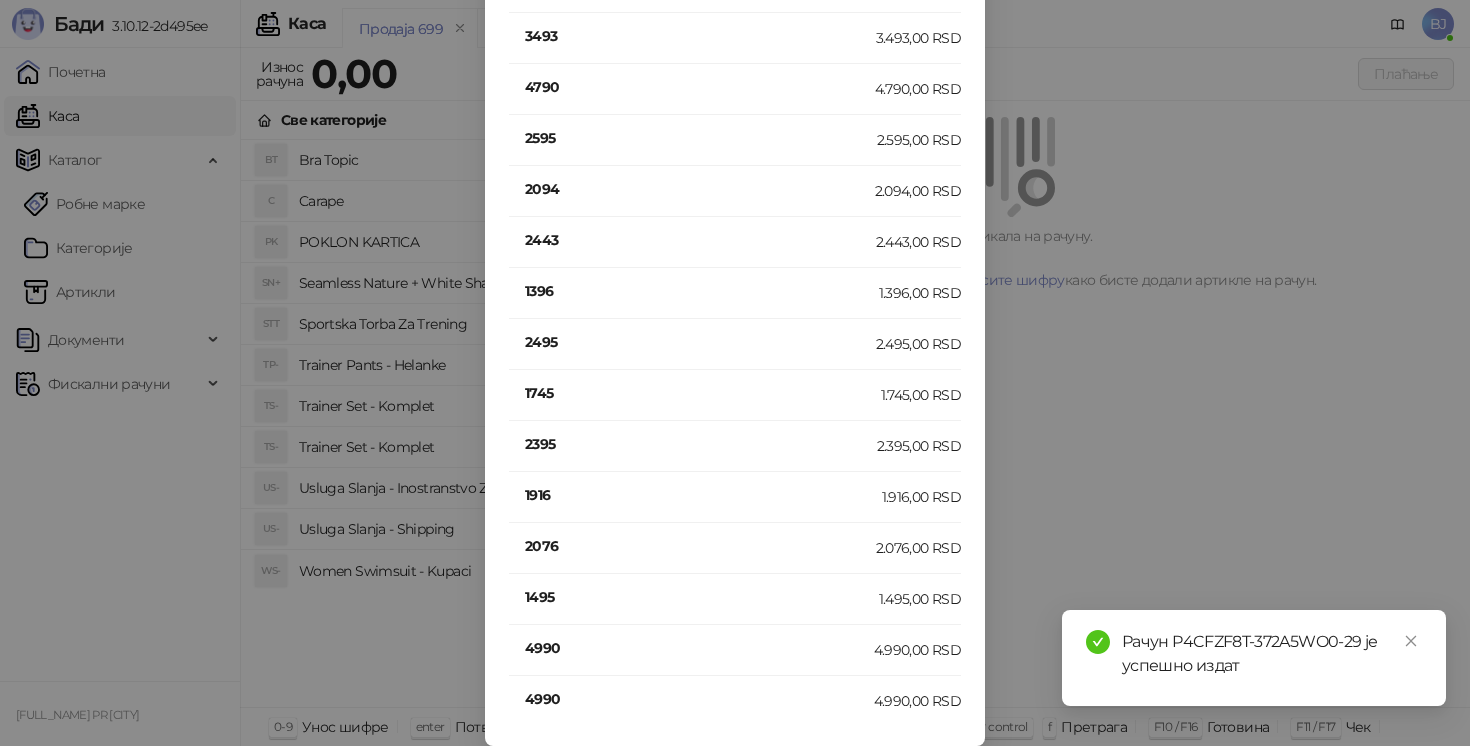scroll, scrollTop: 98, scrollLeft: 0, axis: vertical 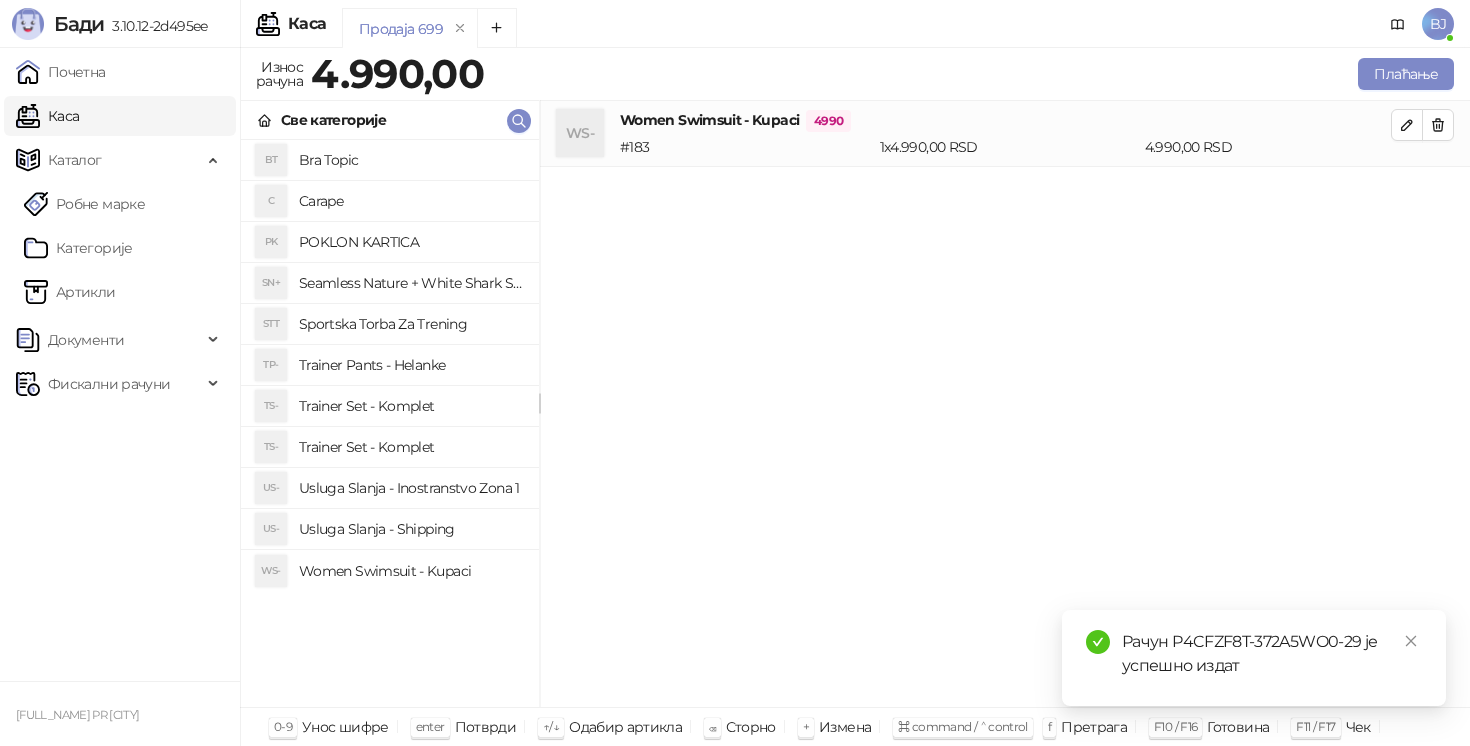 click on "Usluga Slanja - Shipping" at bounding box center [411, 529] 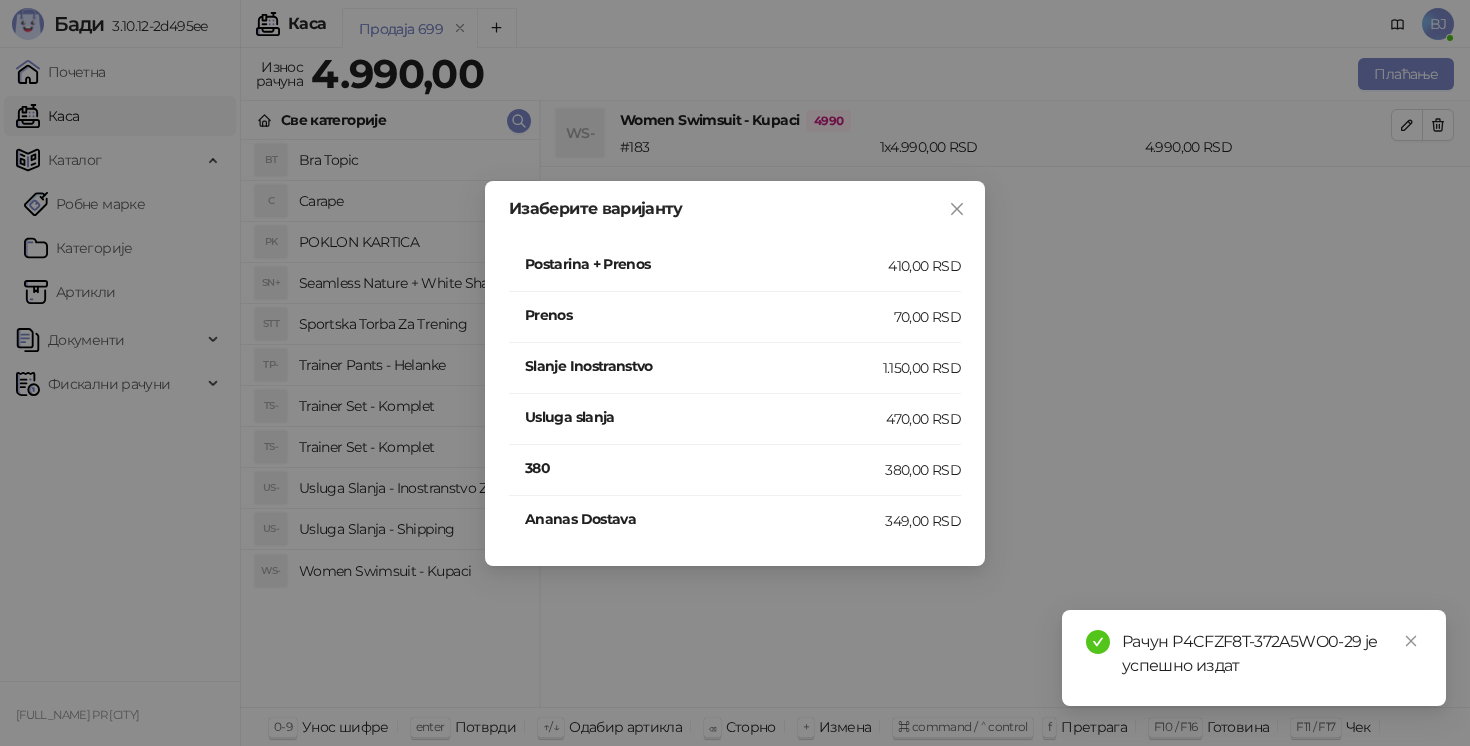 click on "410,00 RSD" at bounding box center (924, 266) 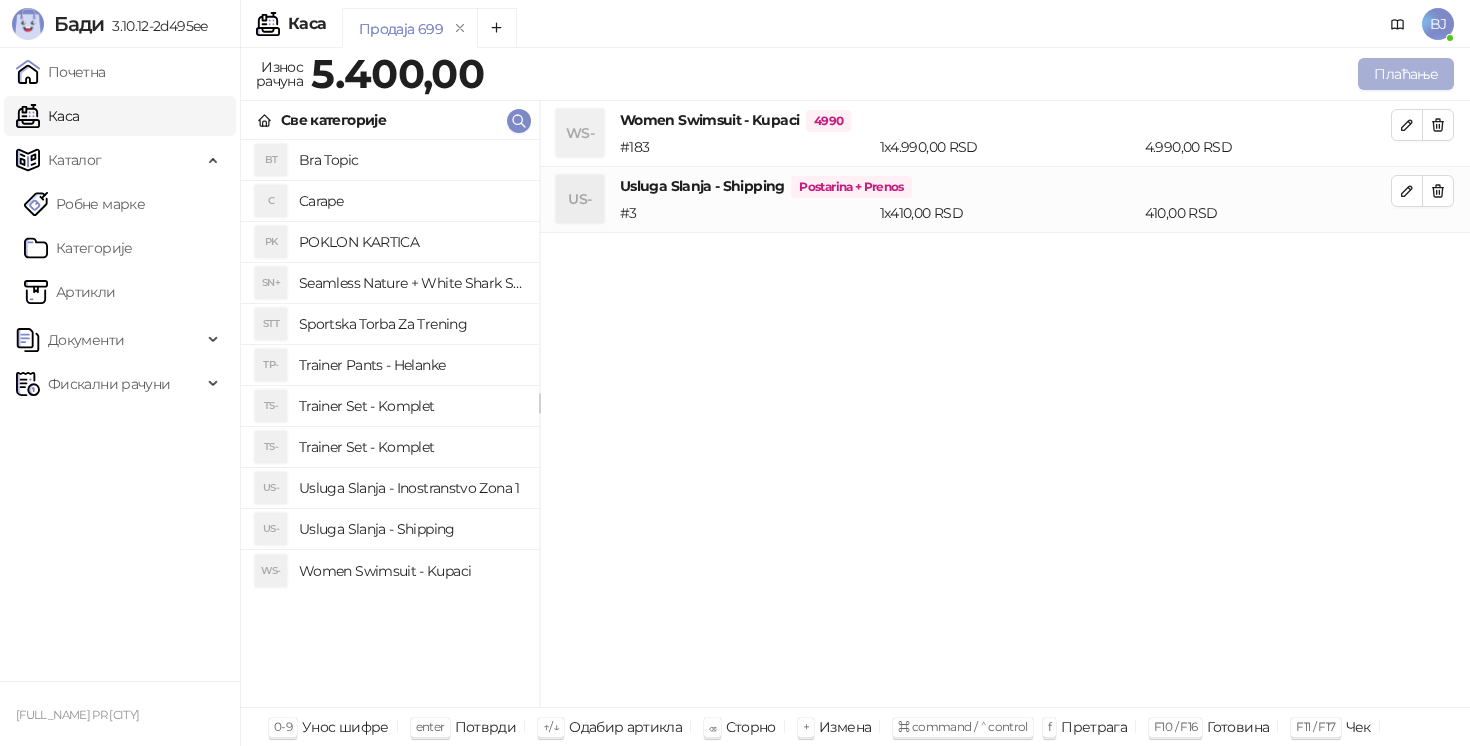 click on "Плаћање" at bounding box center (1406, 74) 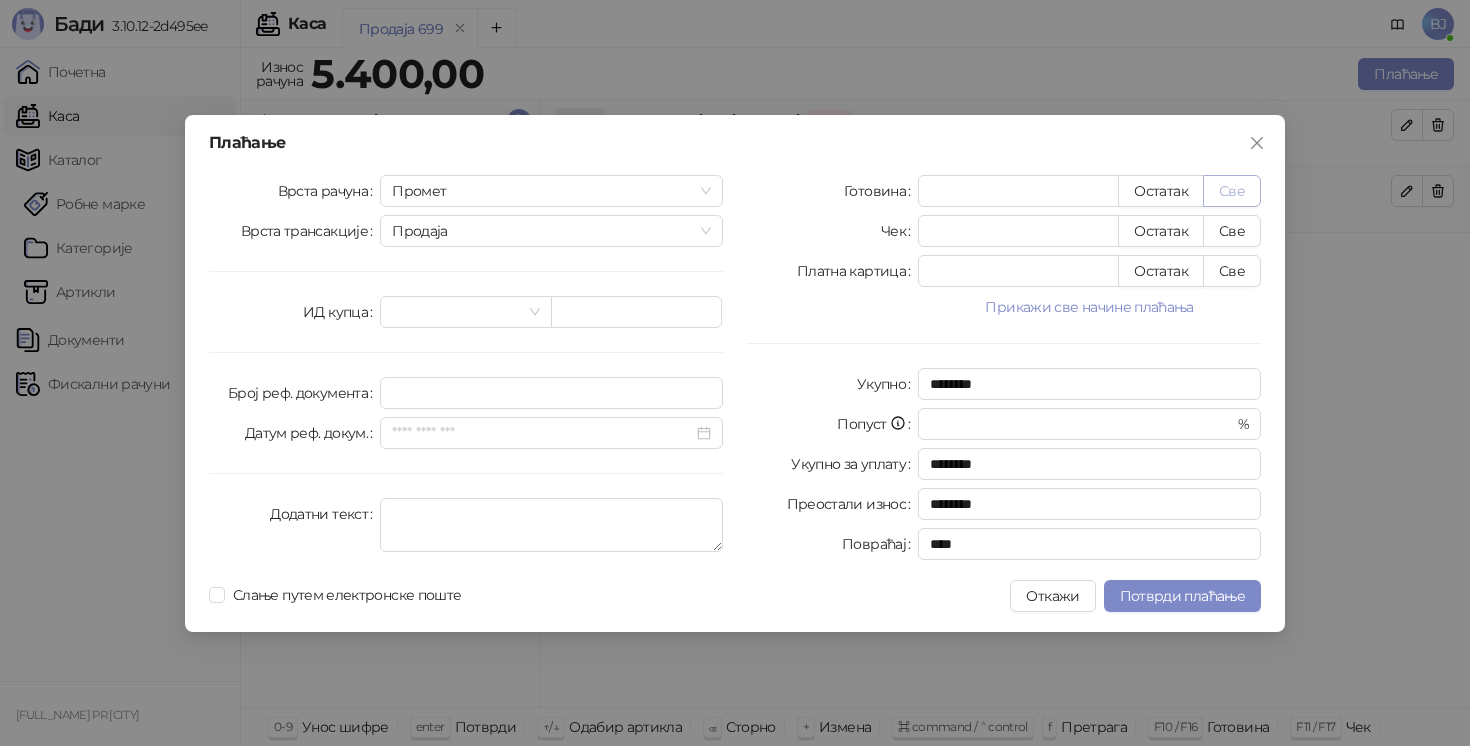 click on "Све" at bounding box center (1232, 191) 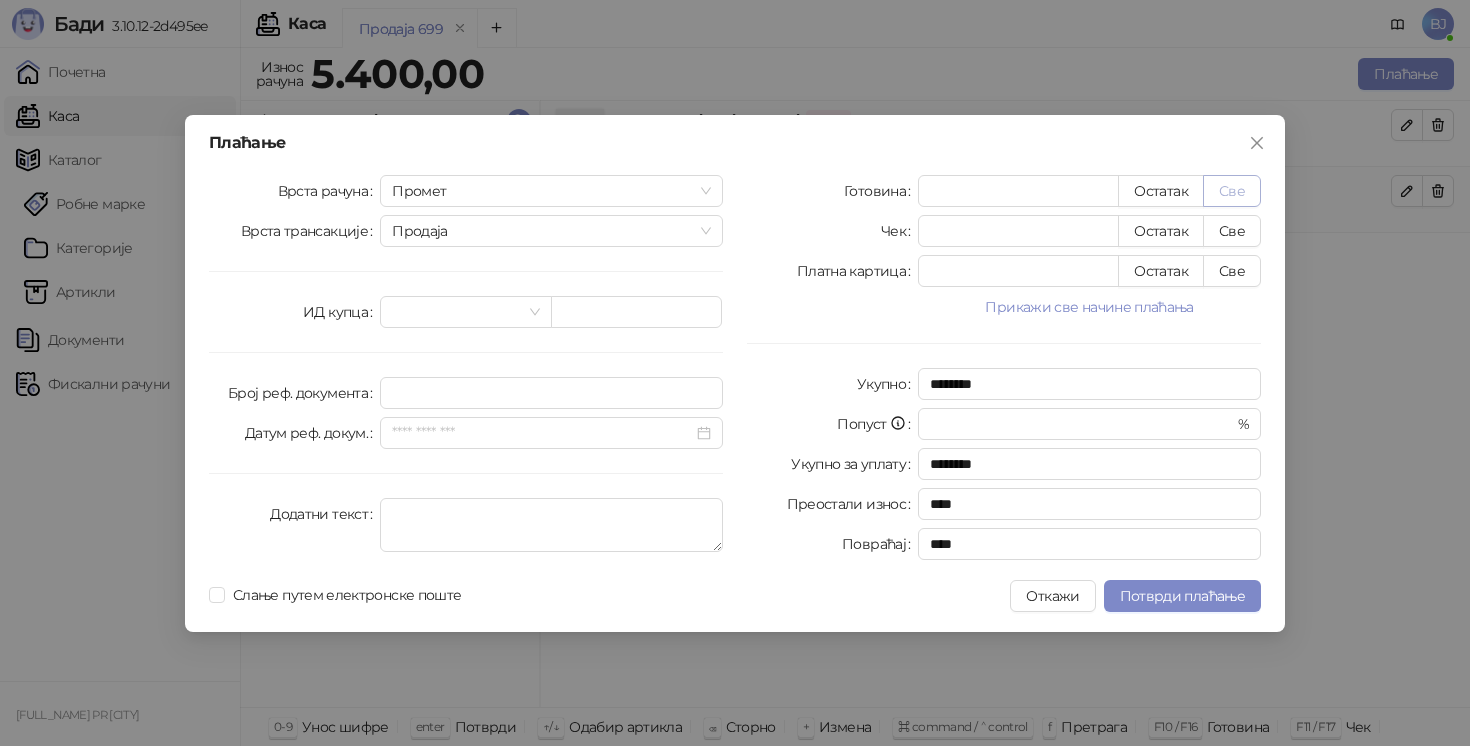 type 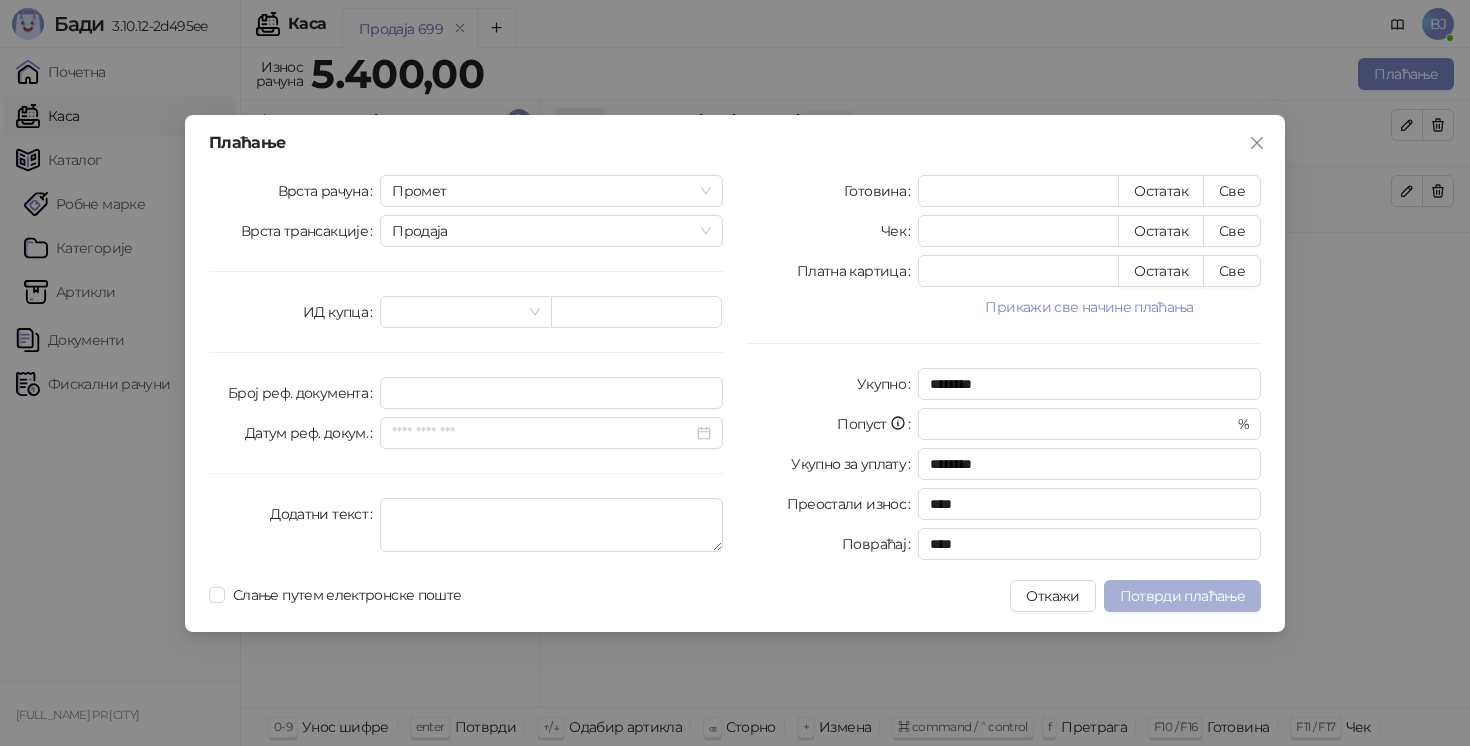 click on "Потврди плаћање" at bounding box center [1182, 596] 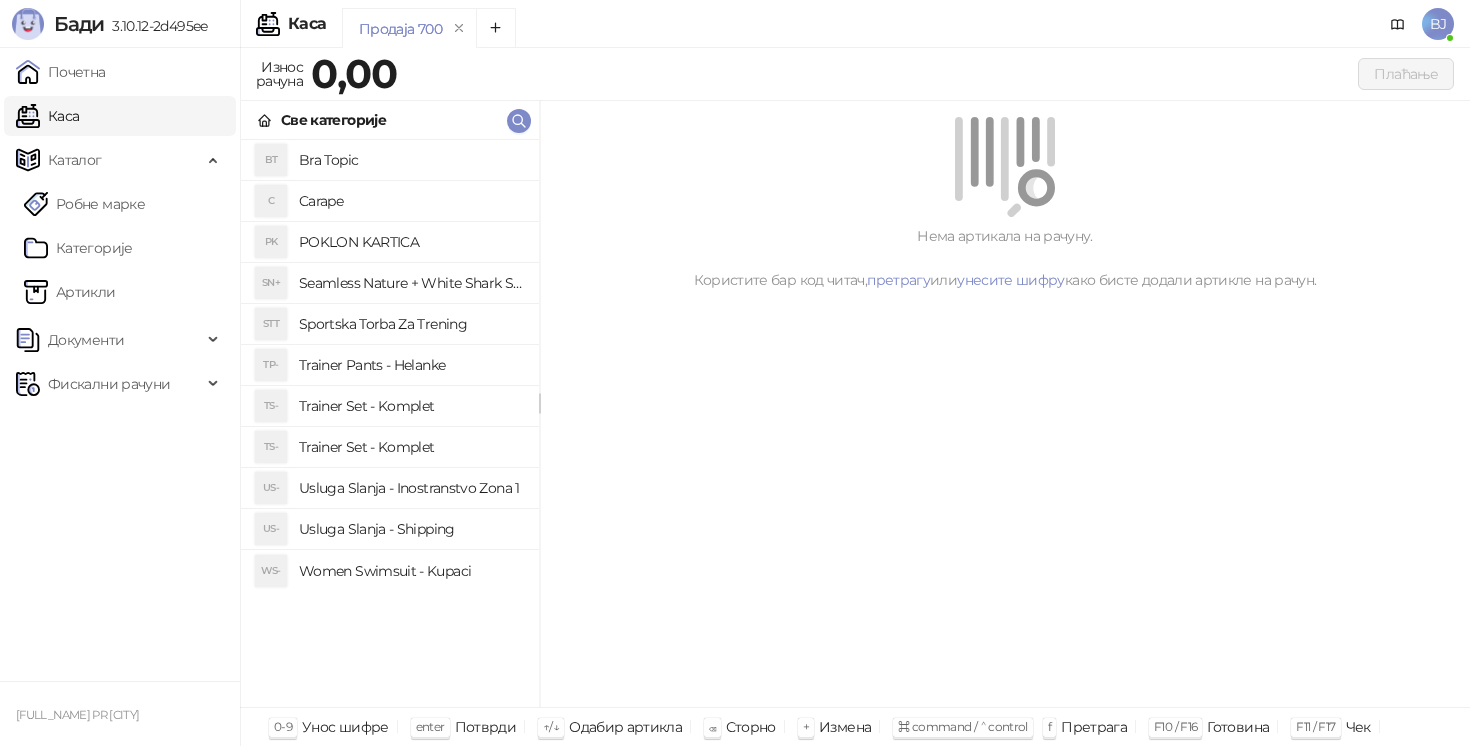 click on "Trainer Set - Komplet" at bounding box center (411, 406) 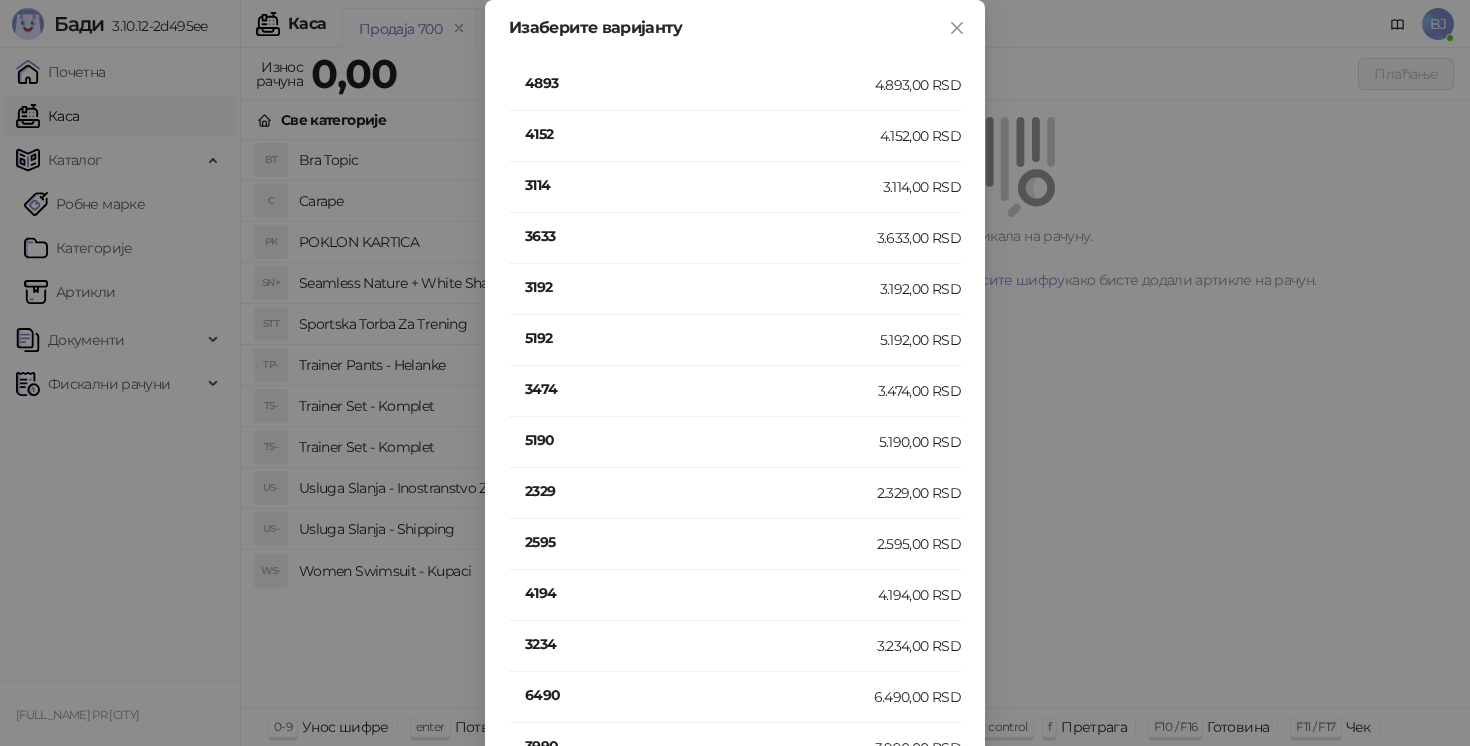click on "3633" at bounding box center (701, 236) 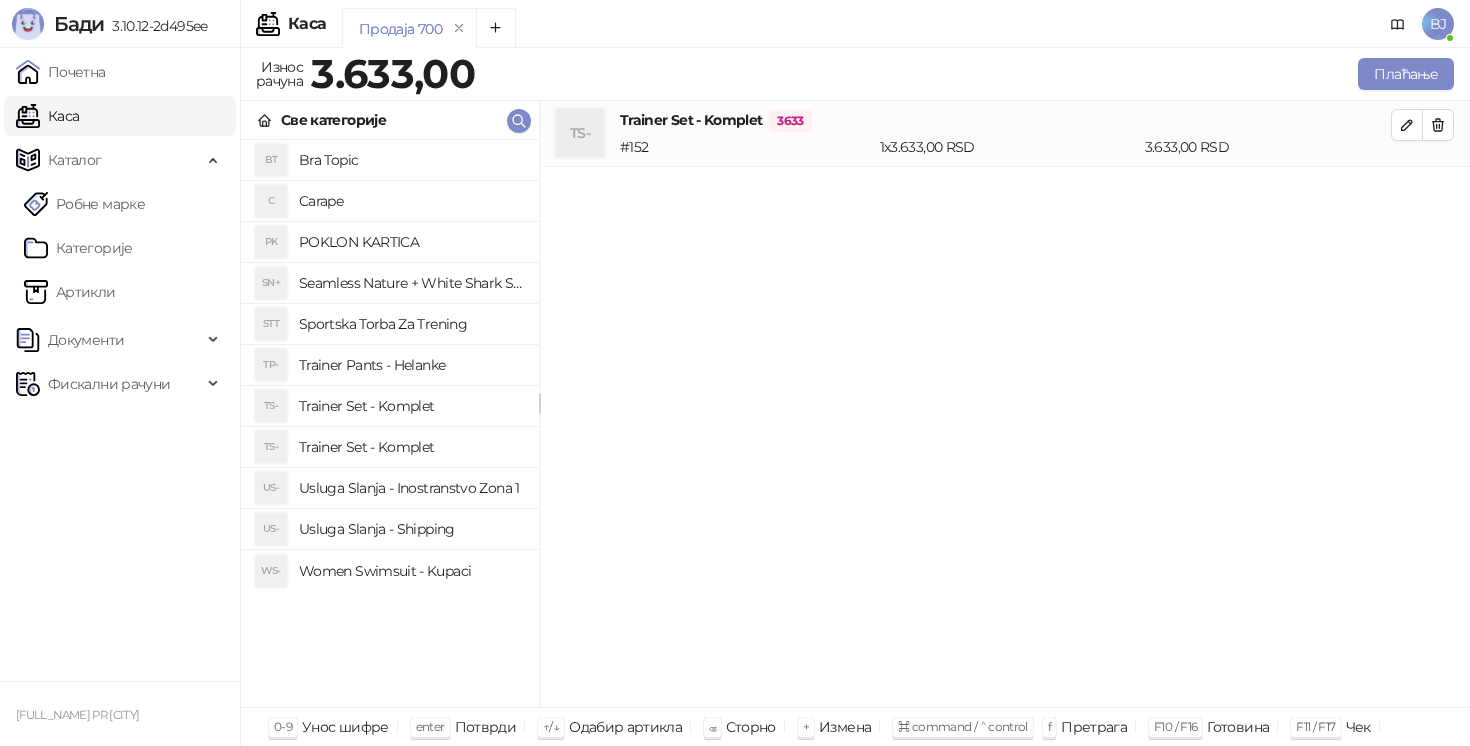 click on "Trainer Pants - Helanke" at bounding box center (411, 365) 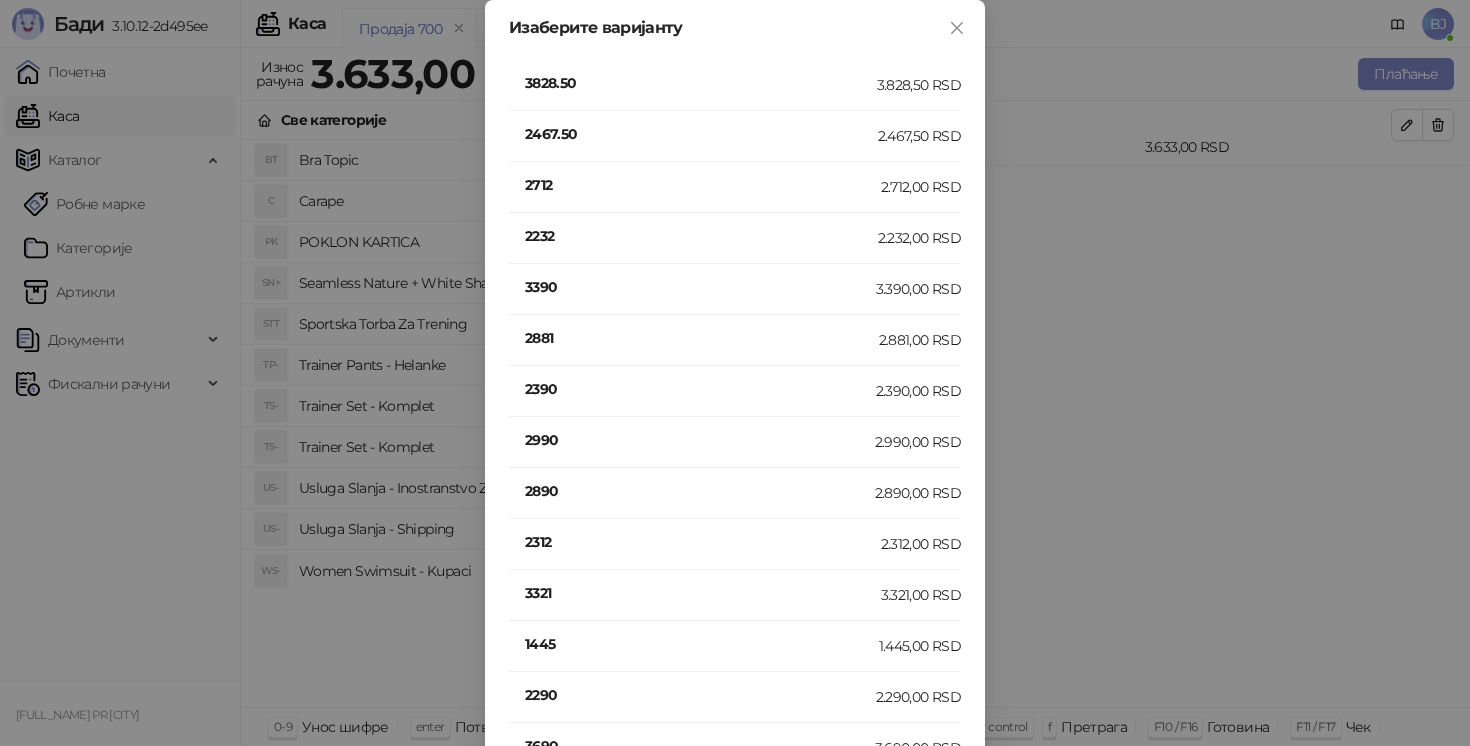 click on "2712" at bounding box center [703, 185] 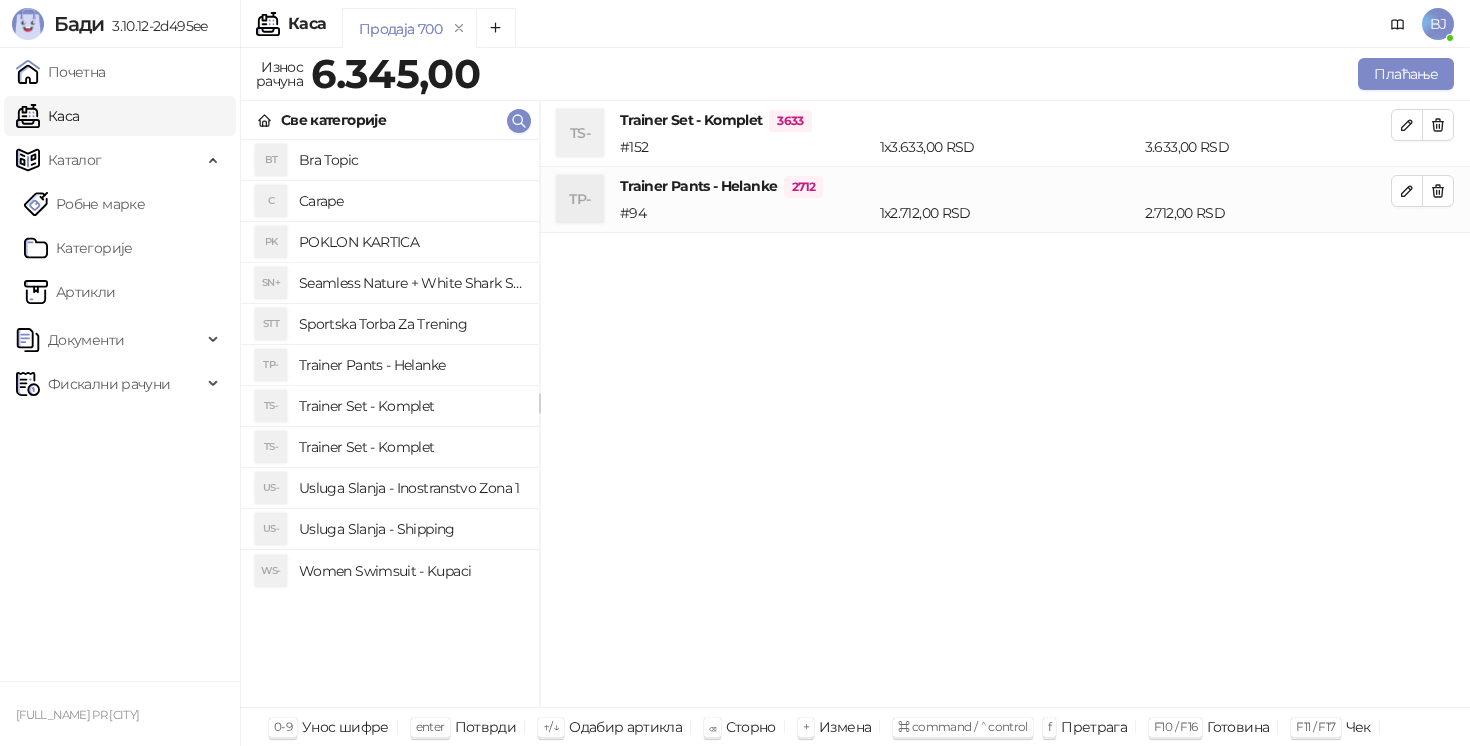 click on "Trainer Set - Komplet" at bounding box center (411, 447) 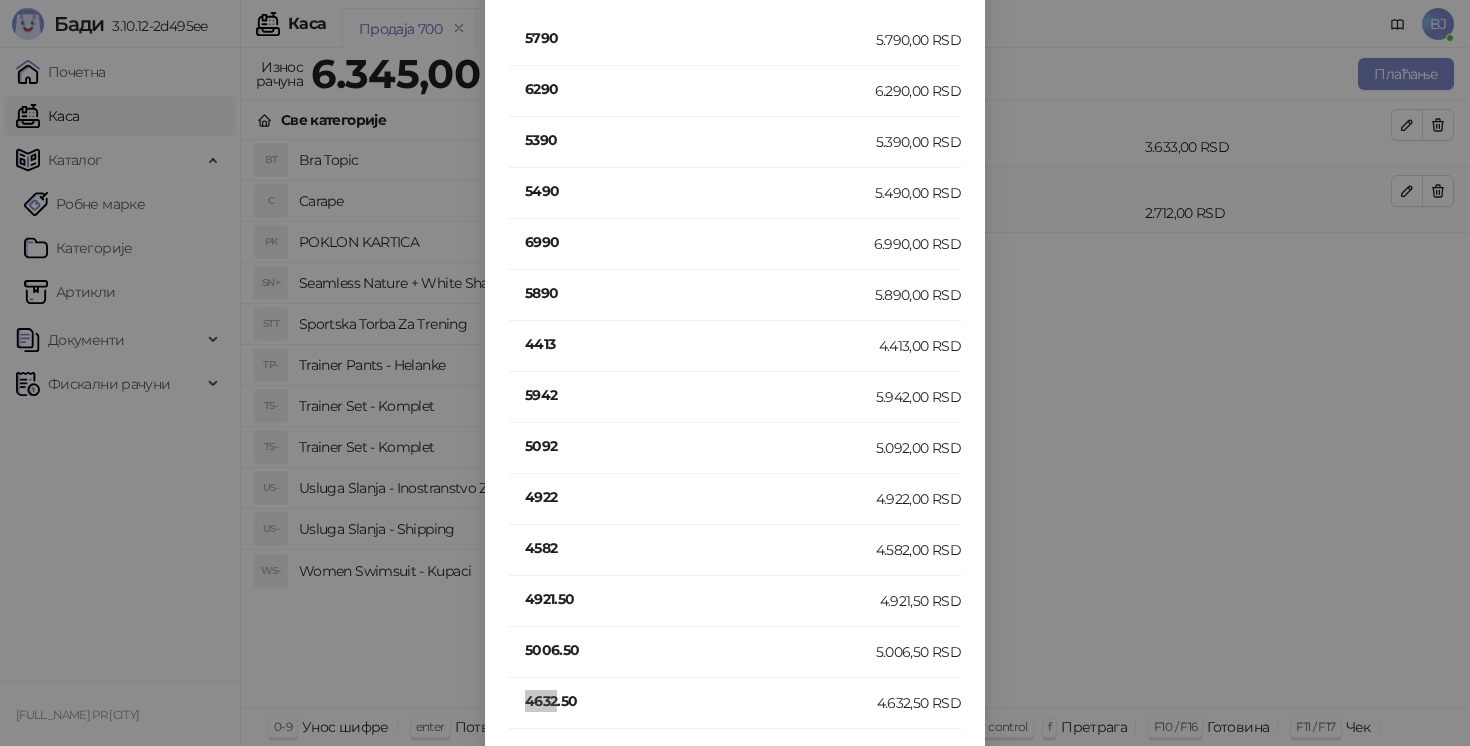 scroll, scrollTop: 154, scrollLeft: 0, axis: vertical 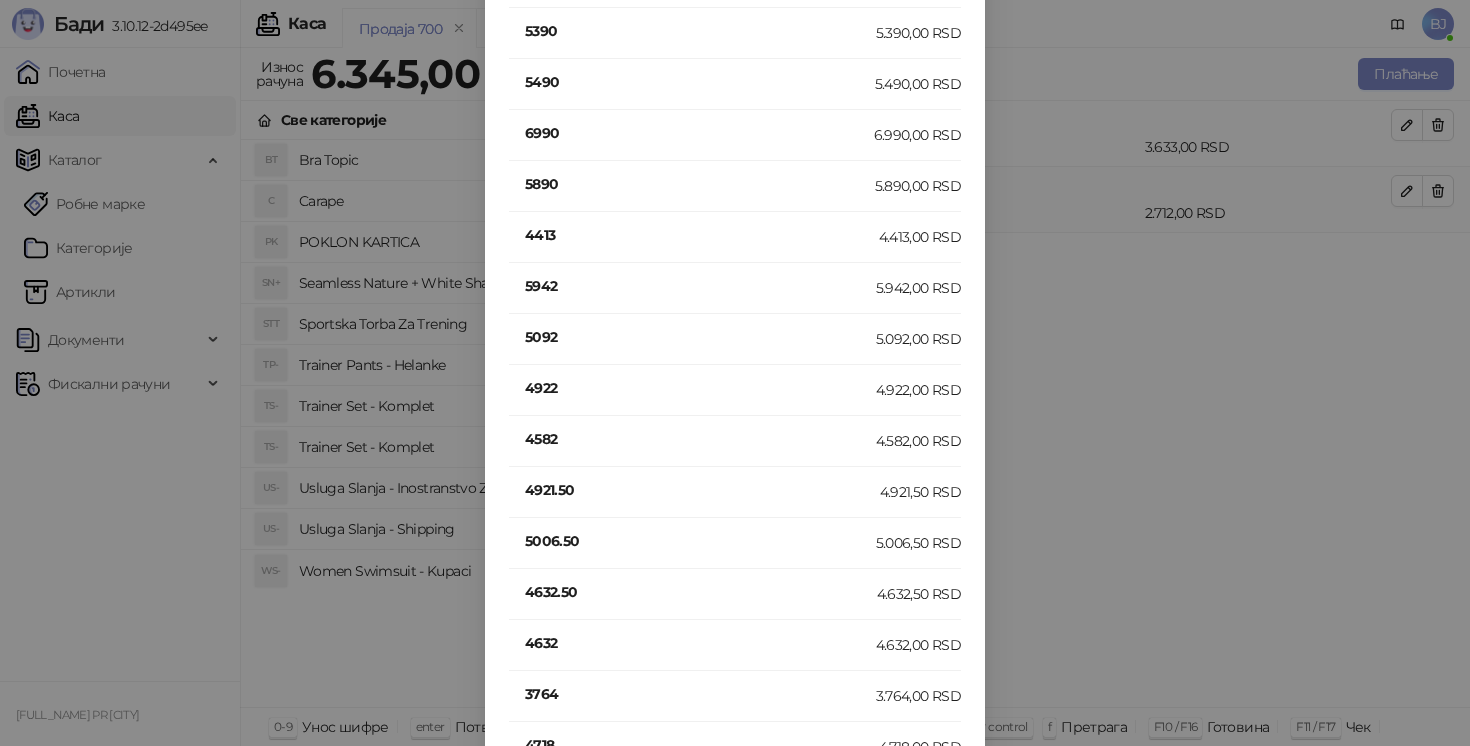 click on "4632" at bounding box center [700, 643] 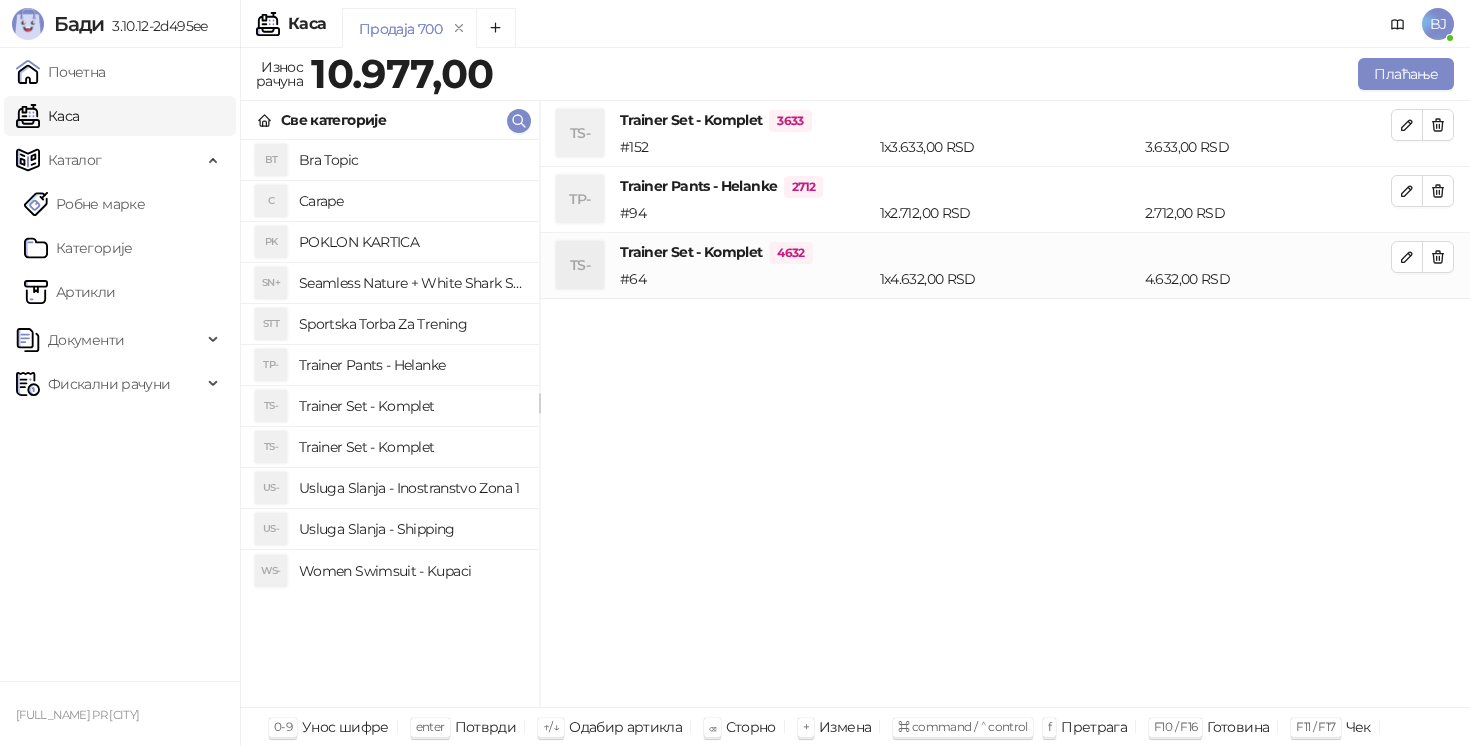 scroll, scrollTop: 0, scrollLeft: 0, axis: both 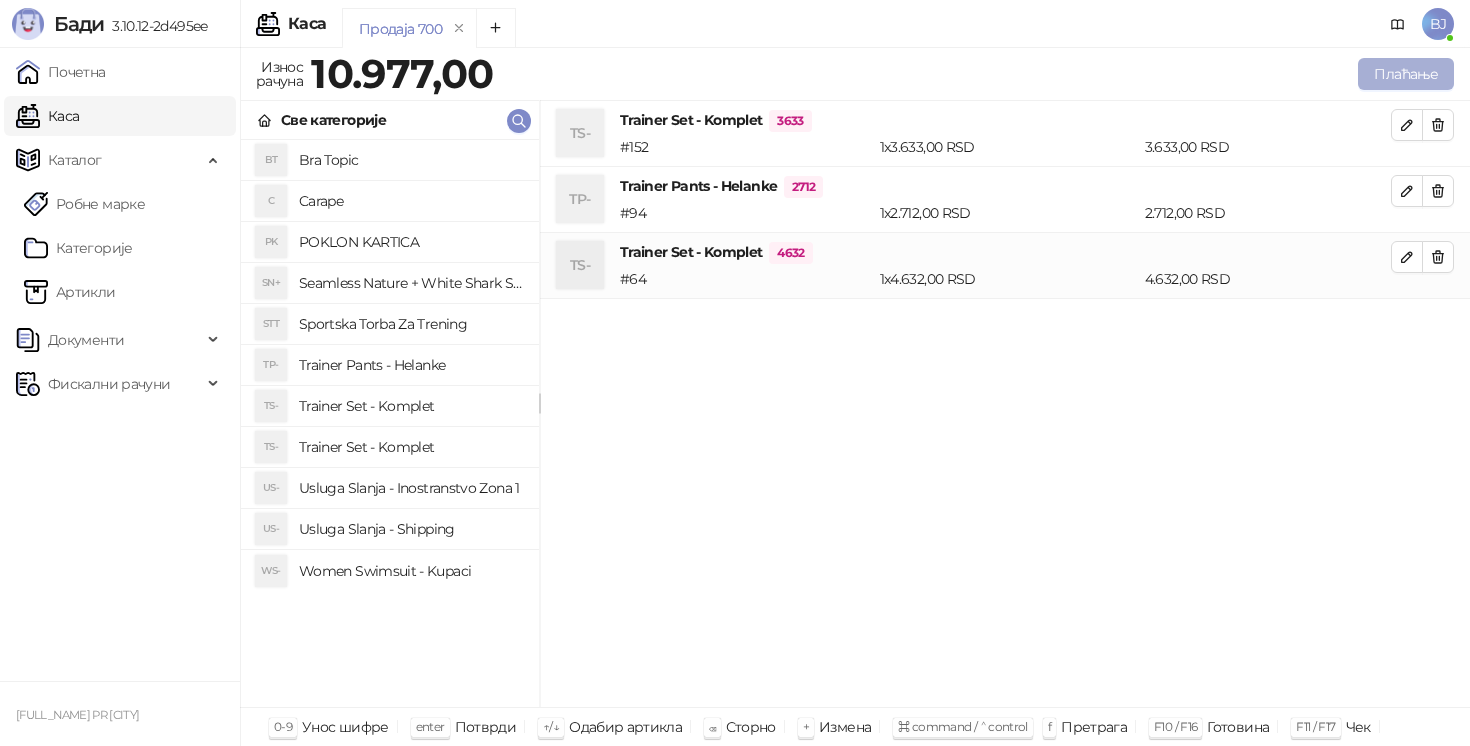 click on "Плаћање" at bounding box center [1406, 74] 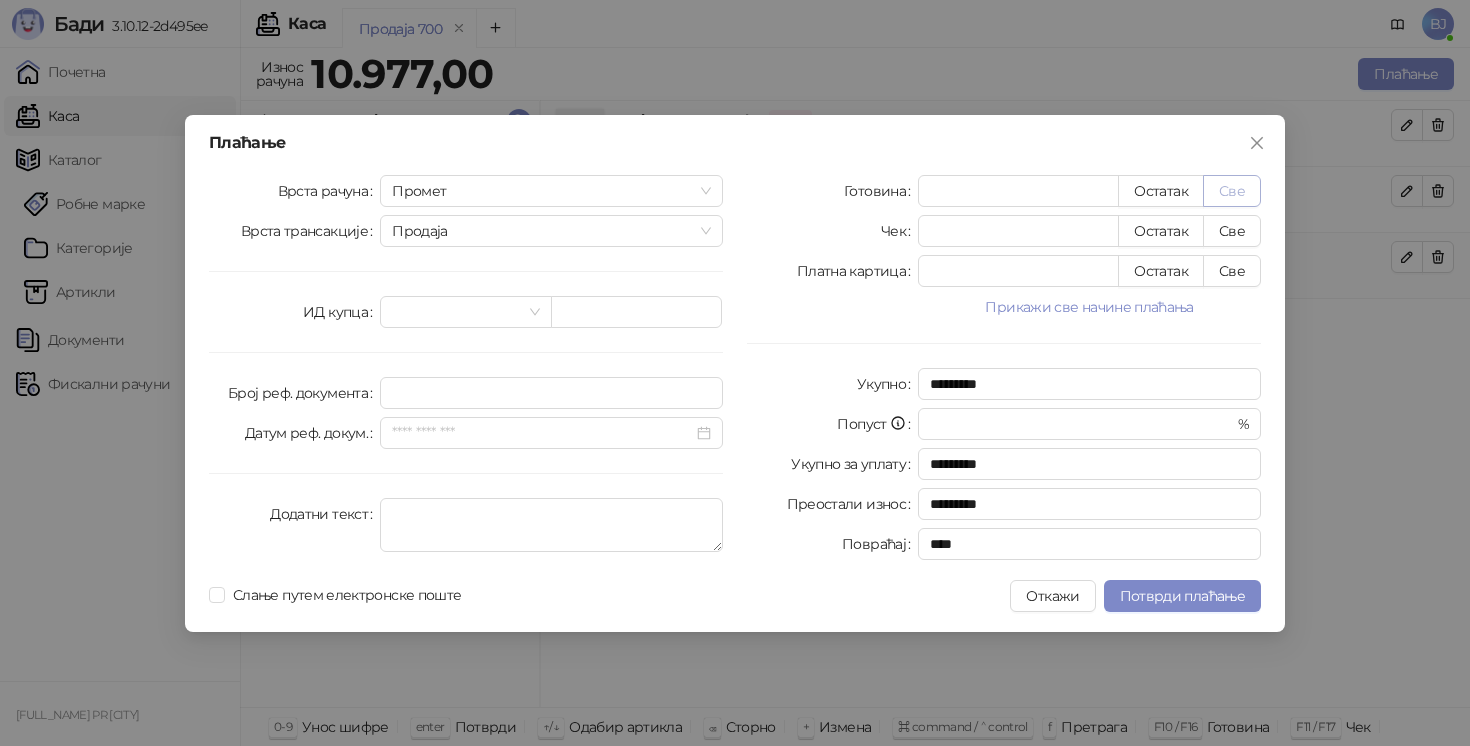 click on "Све" at bounding box center [1232, 191] 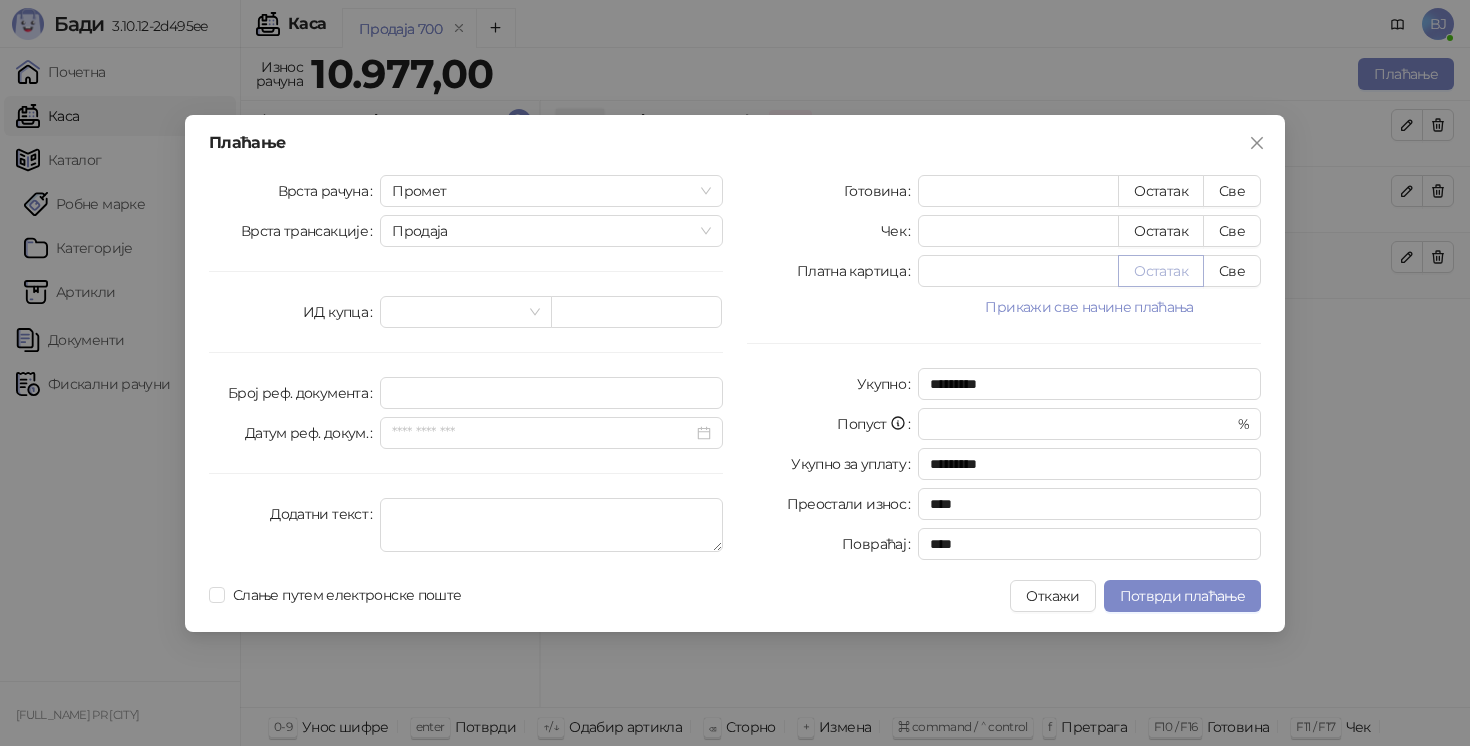 type 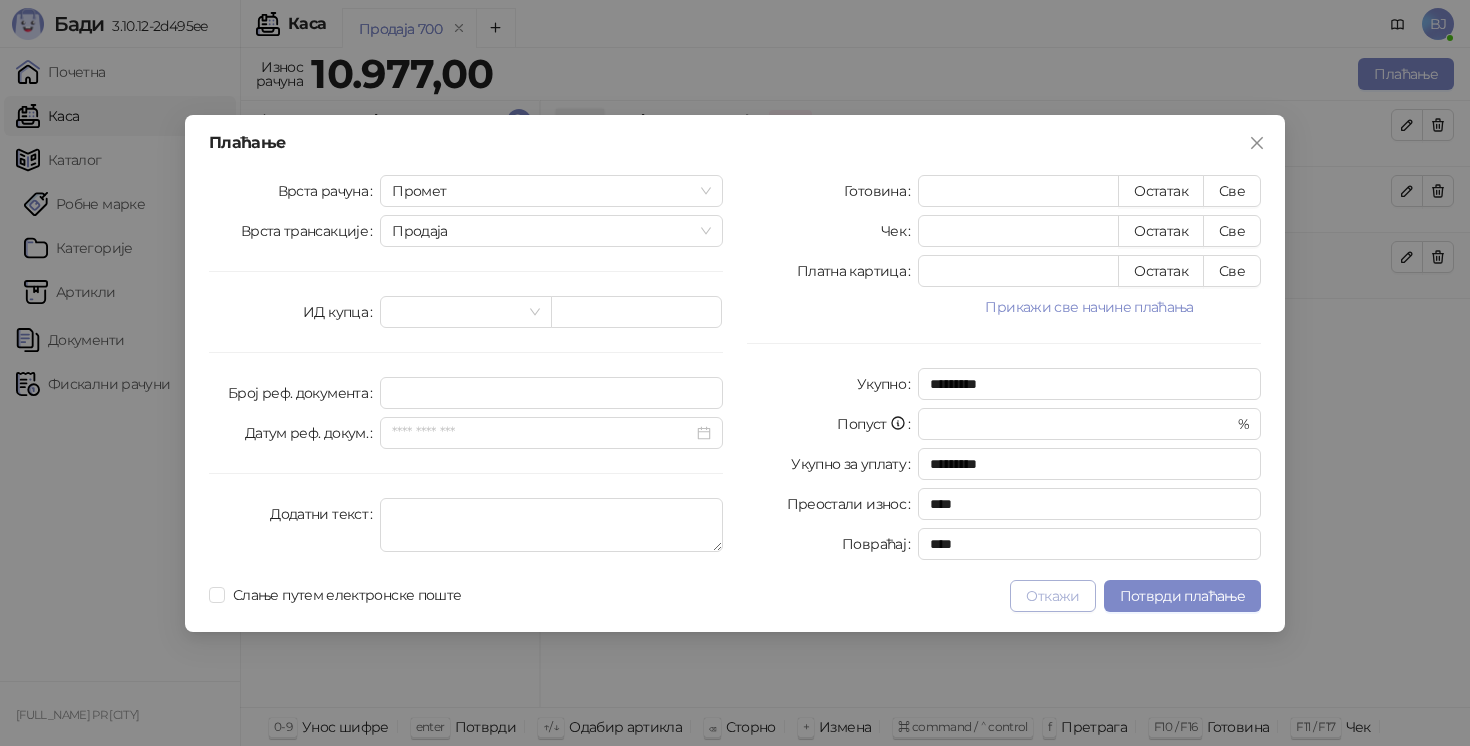 click on "Откажи" at bounding box center (1052, 596) 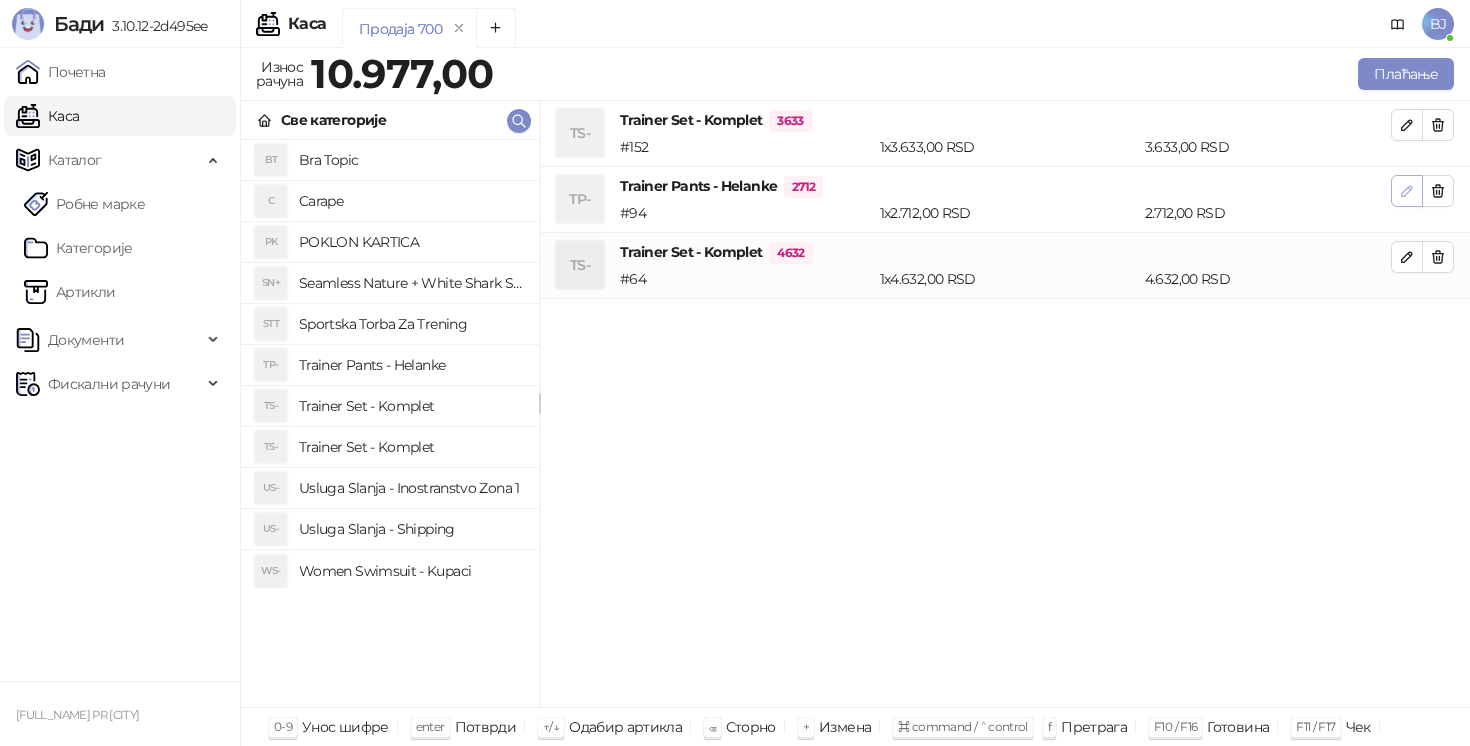 click 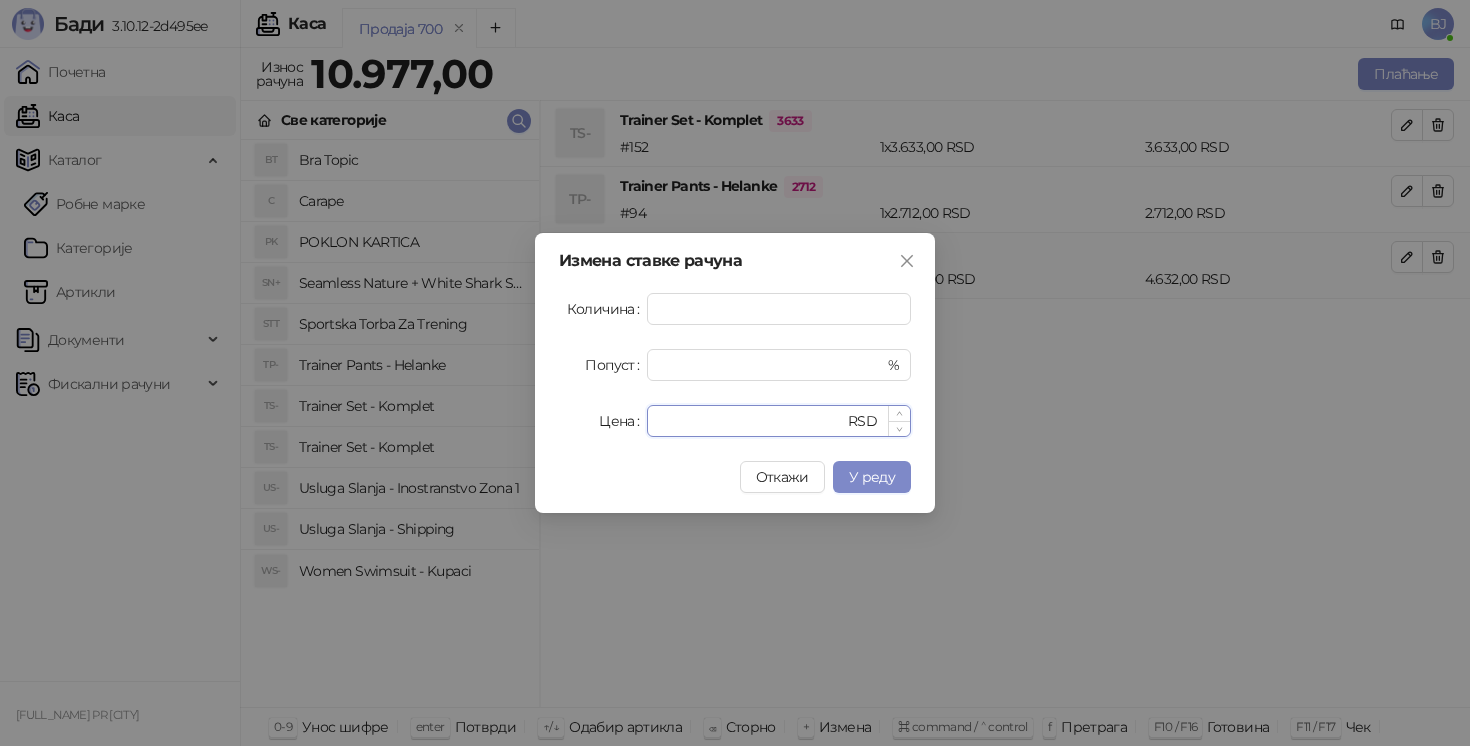 click on "****" at bounding box center [751, 421] 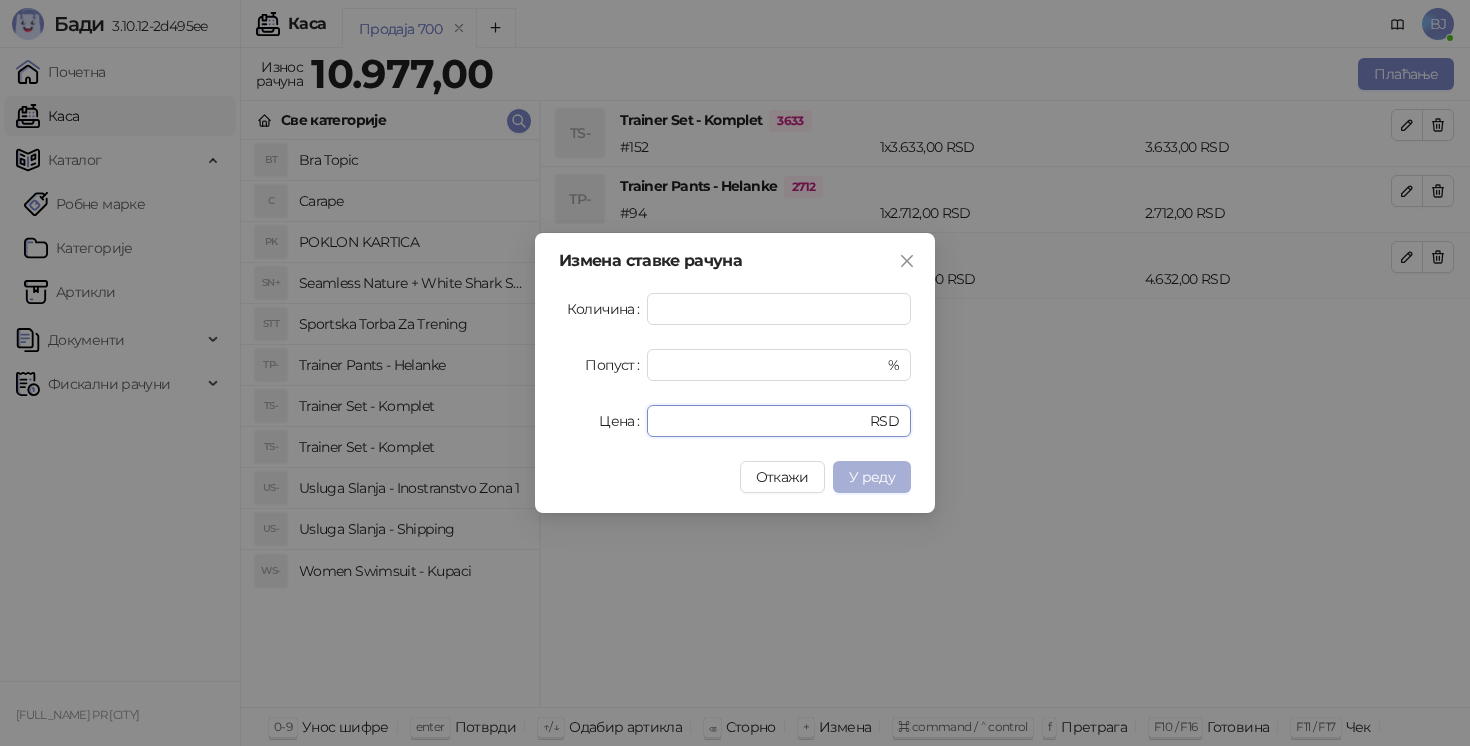 type on "****" 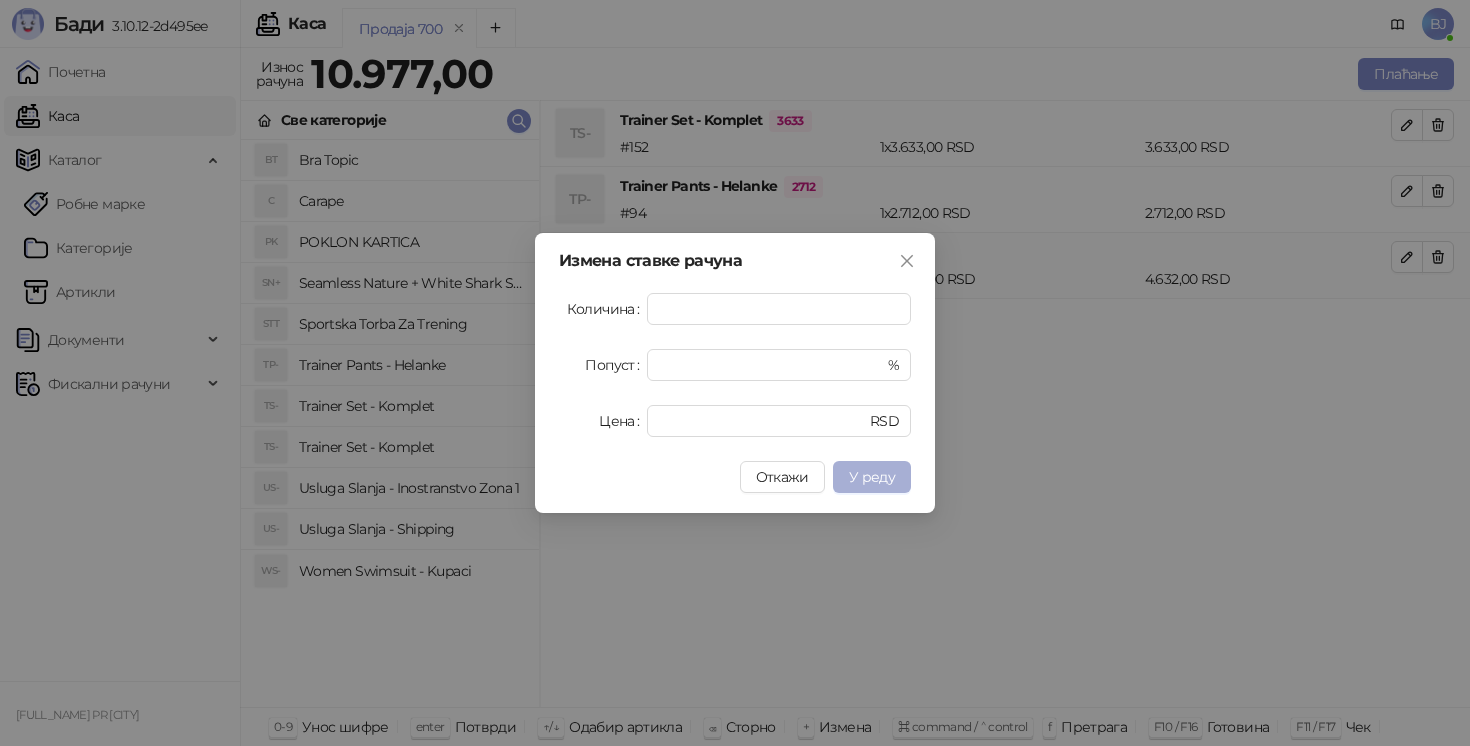 click on "У реду" at bounding box center [872, 477] 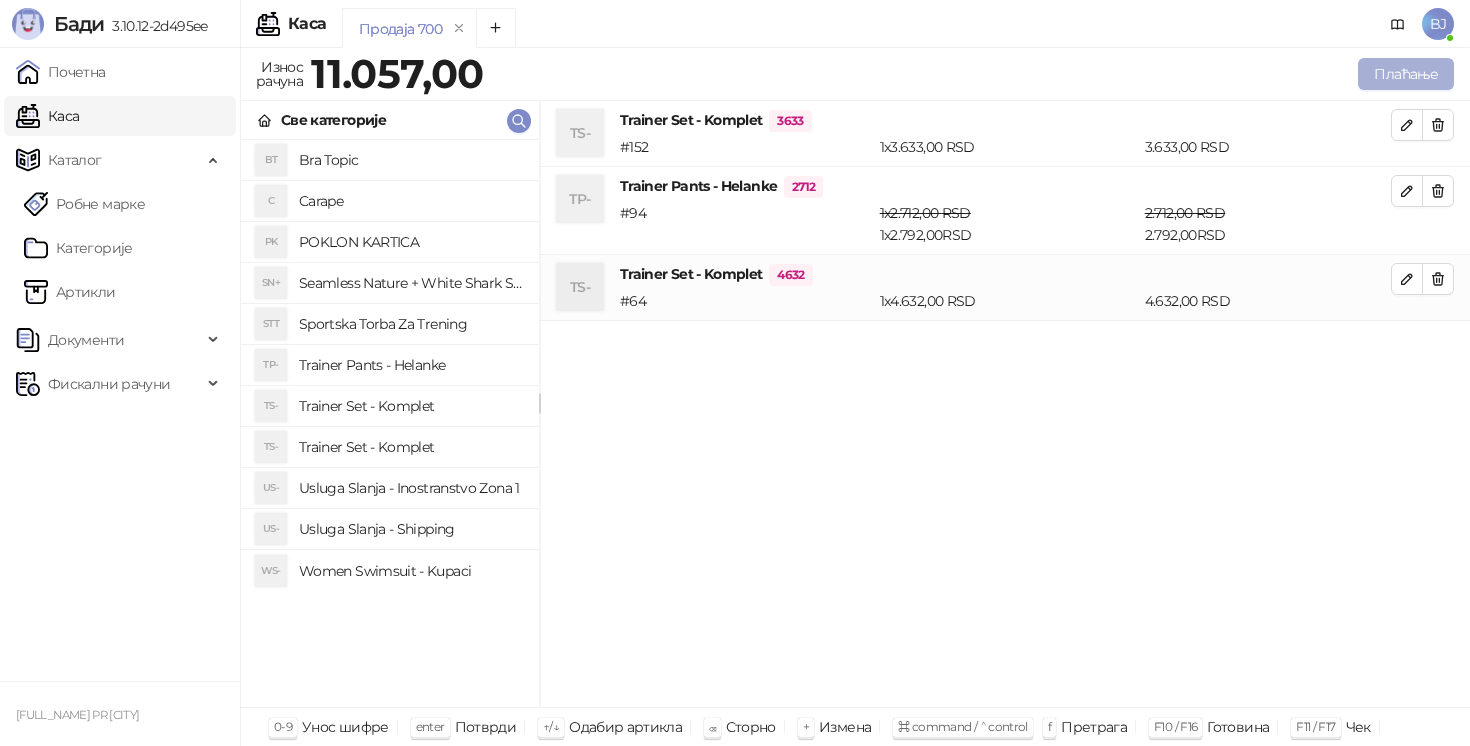 click on "Плаћање" at bounding box center [1406, 74] 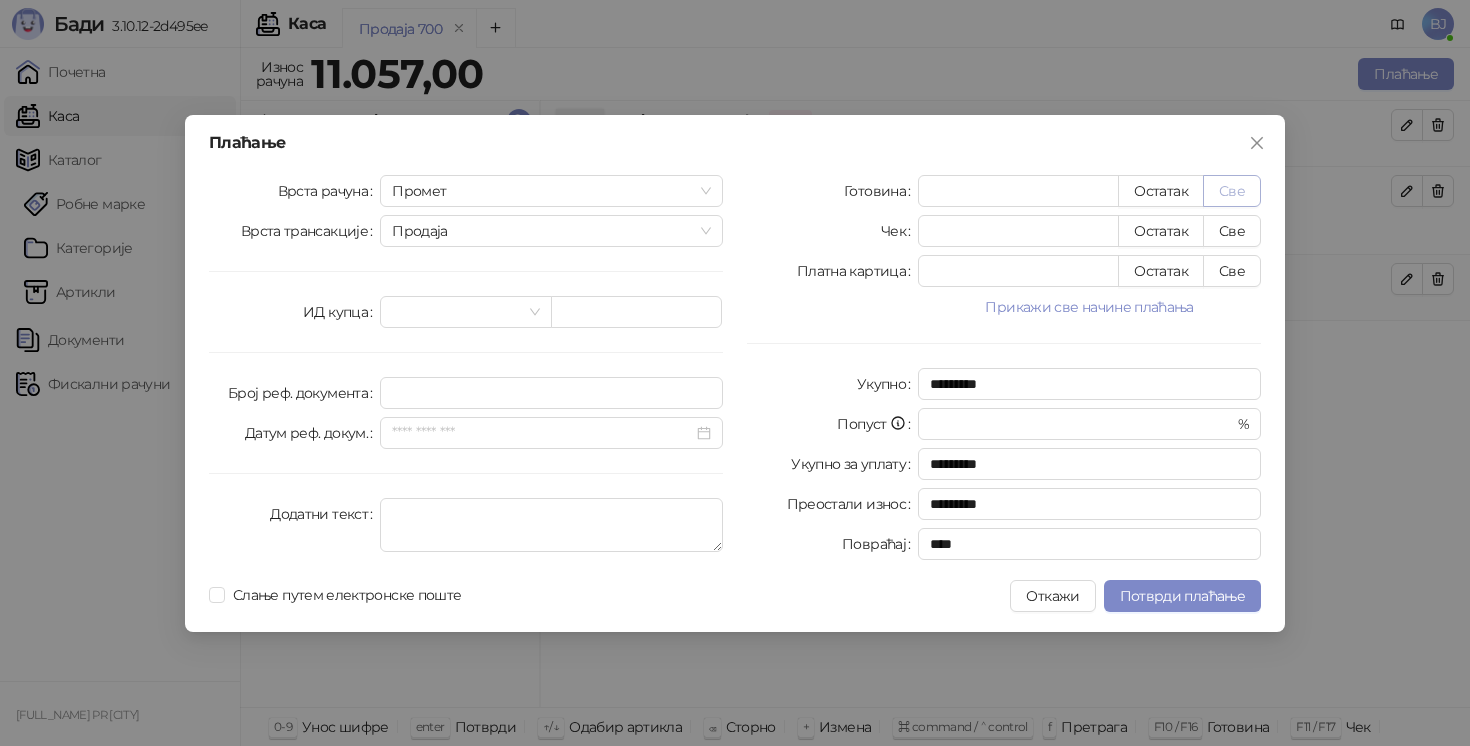 click on "Све" at bounding box center (1232, 191) 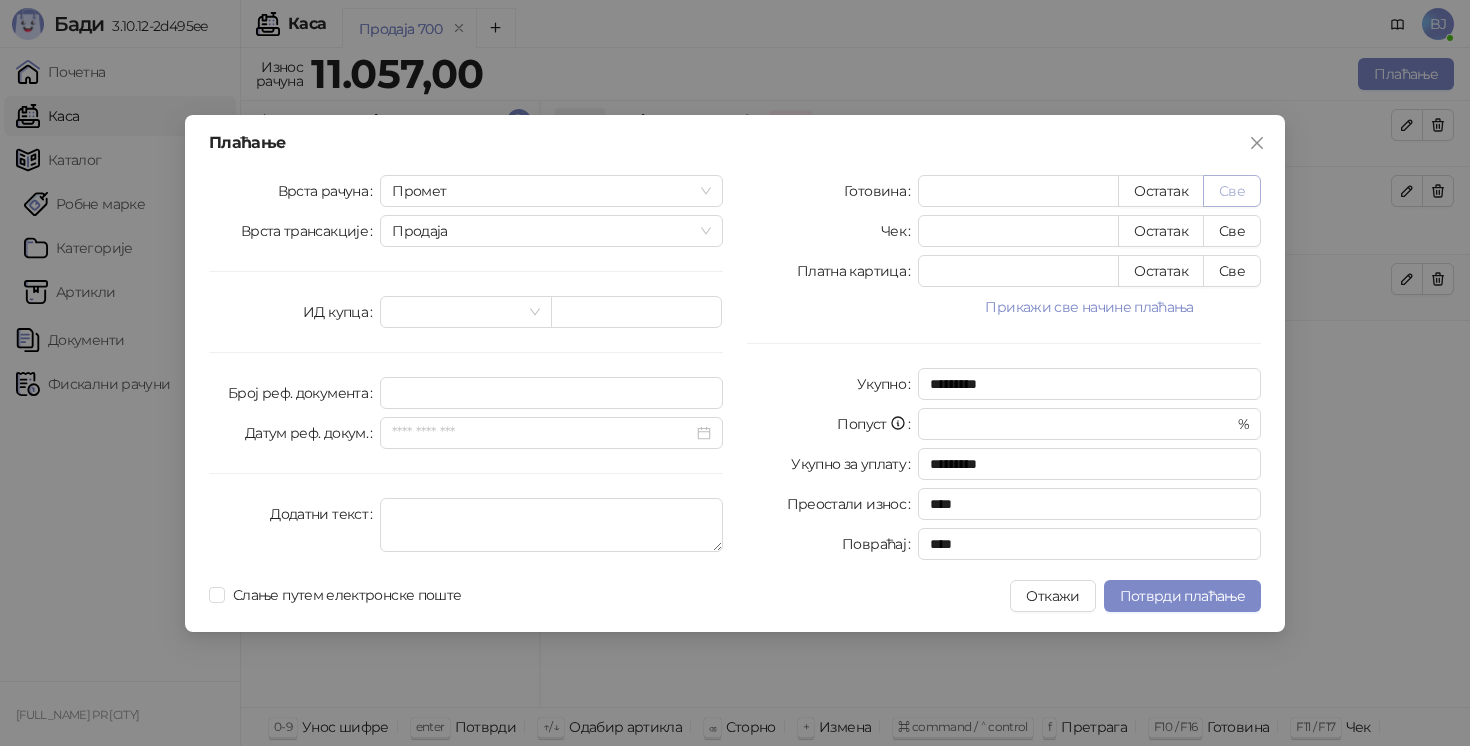 type 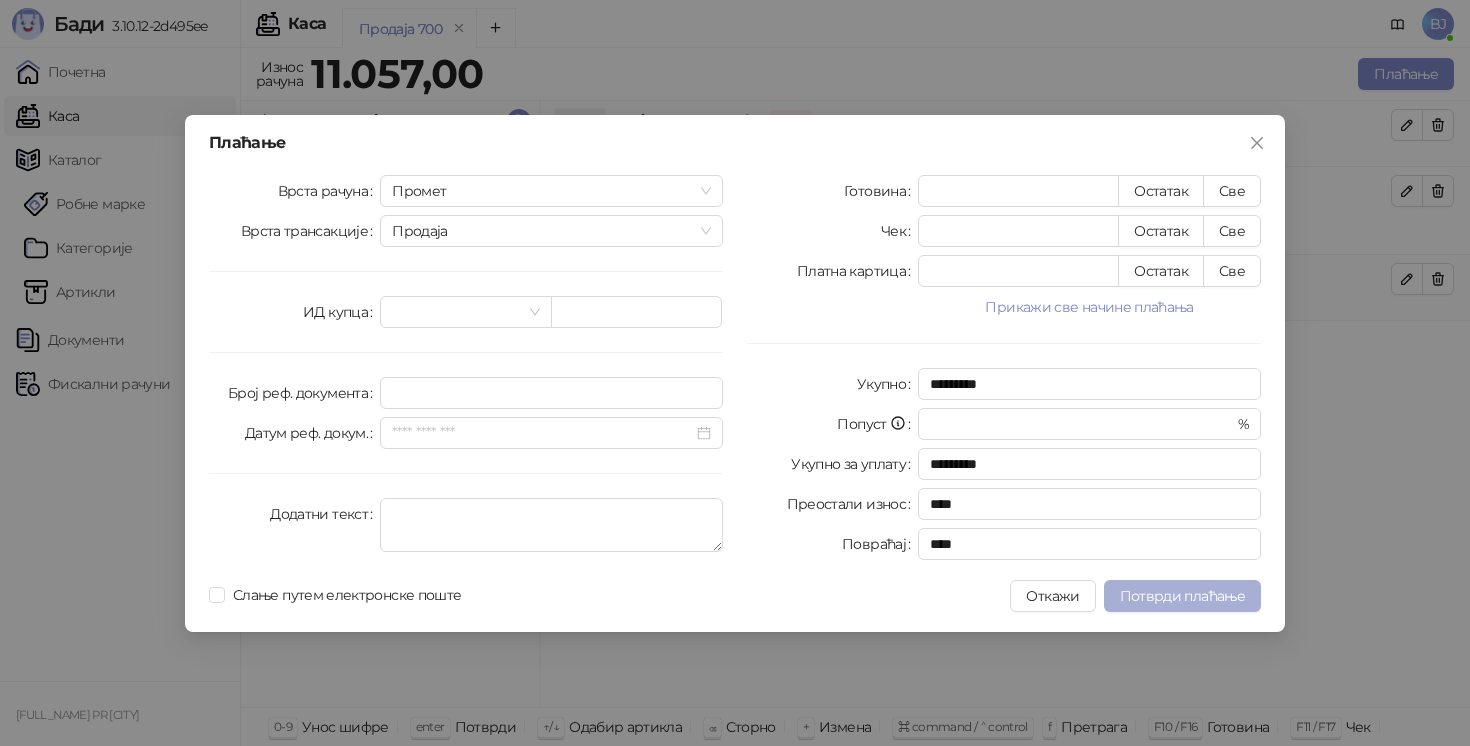 click on "Потврди плаћање" at bounding box center (1182, 596) 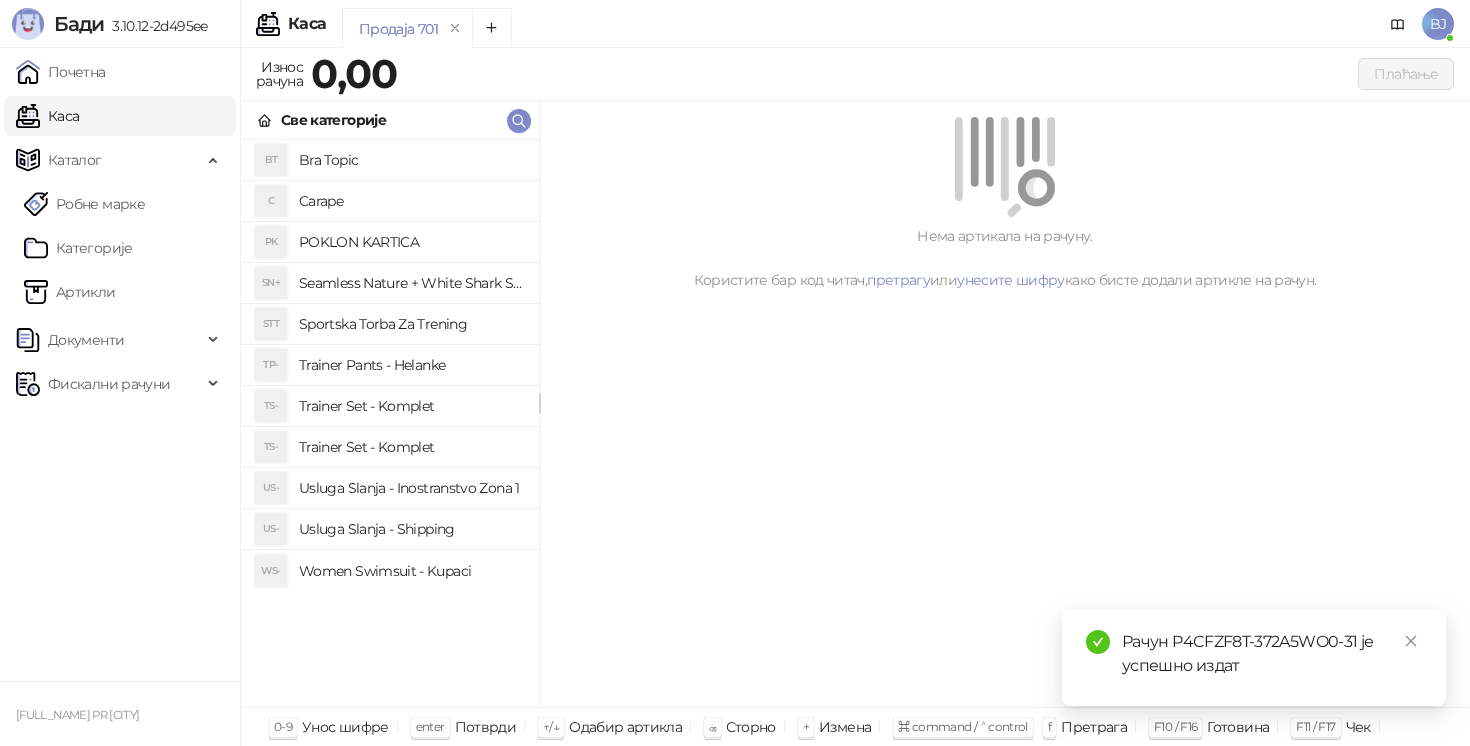 click on "Trainer Set - Komplet" at bounding box center [411, 447] 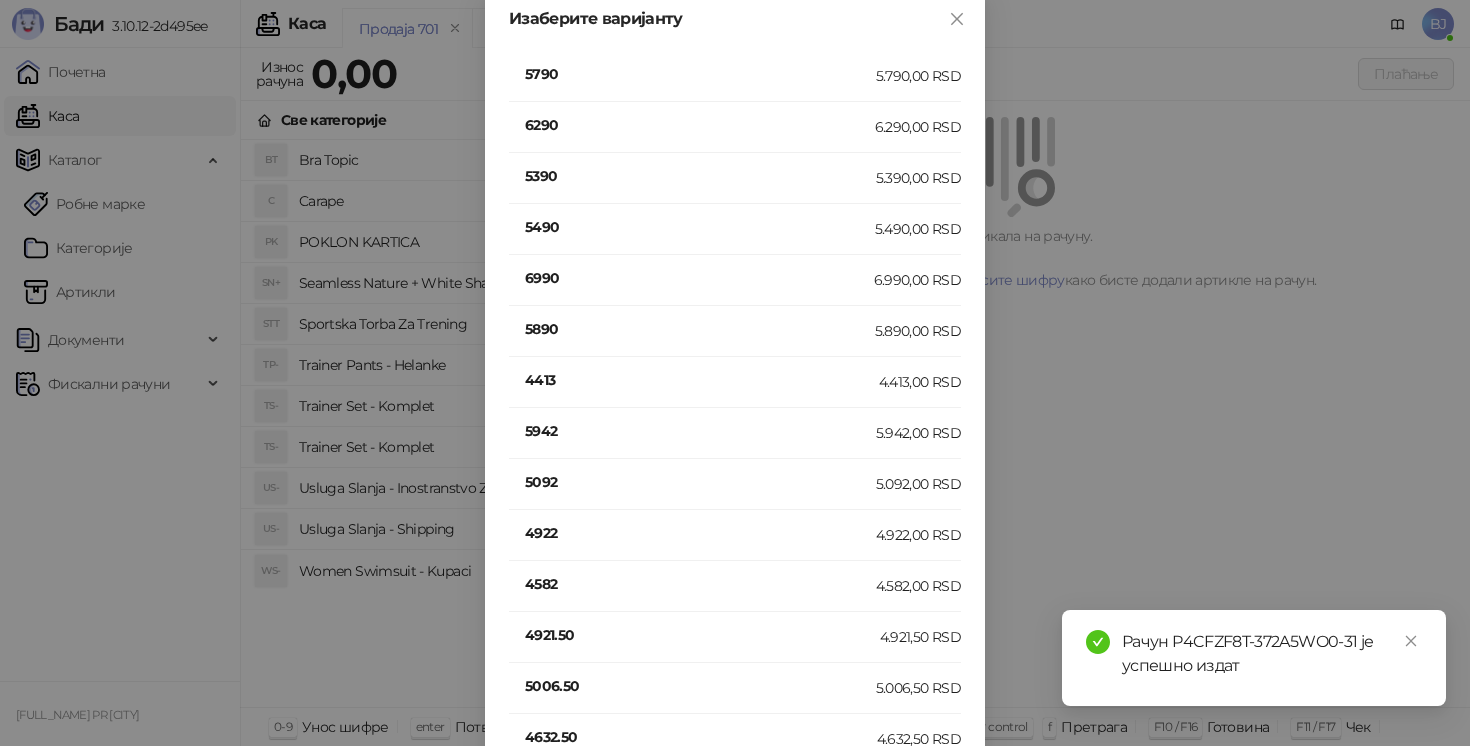 scroll, scrollTop: 3107, scrollLeft: 0, axis: vertical 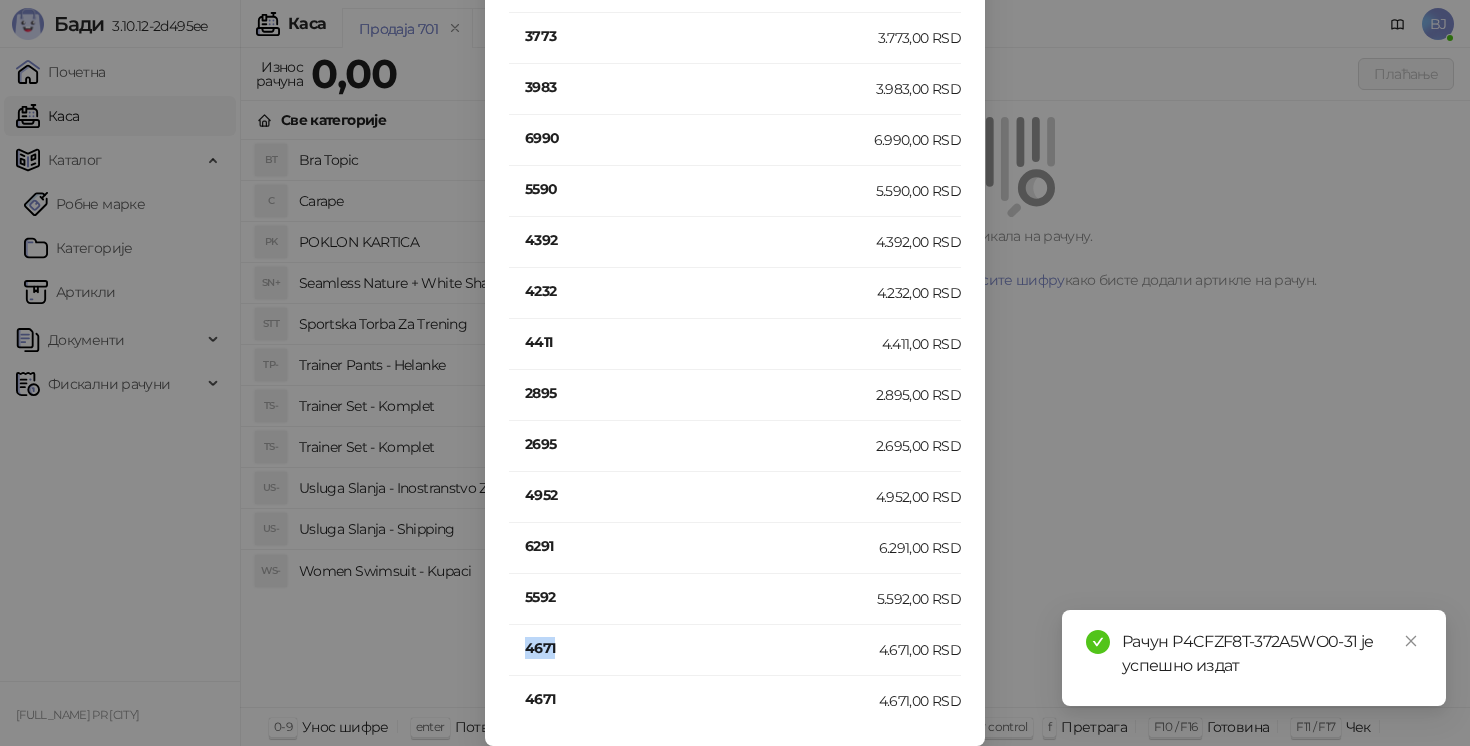 click on "4671" at bounding box center [702, 648] 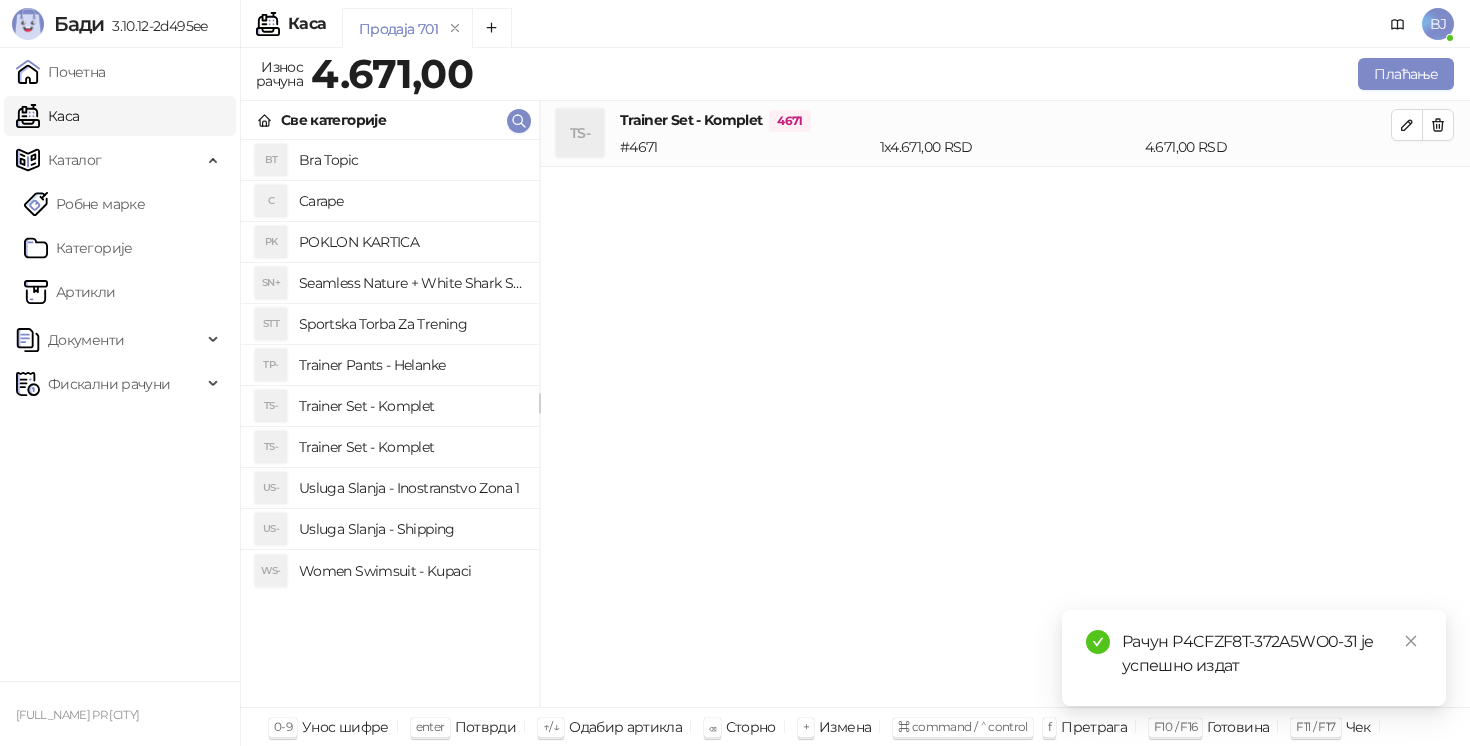 scroll, scrollTop: 0, scrollLeft: 0, axis: both 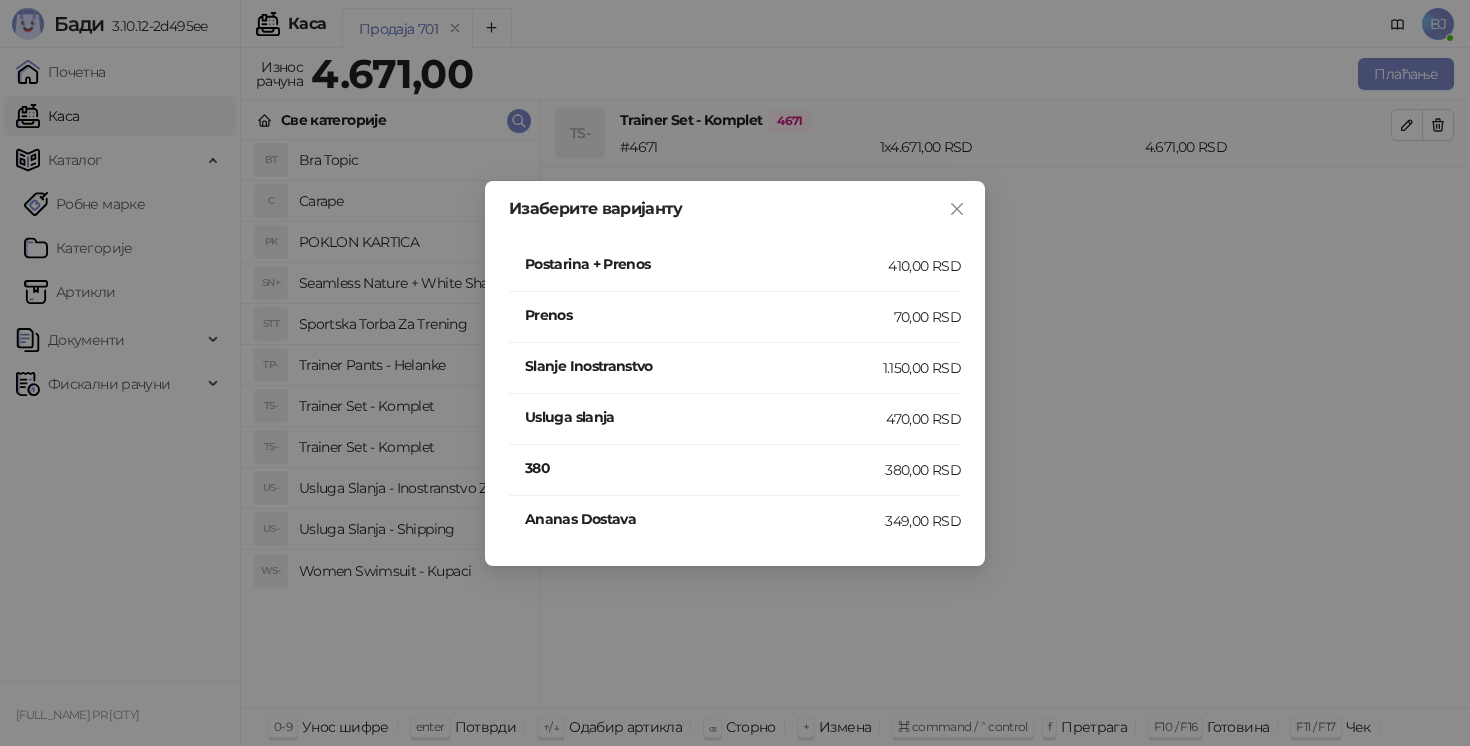 click on "Postarina + Prenos" at bounding box center [706, 264] 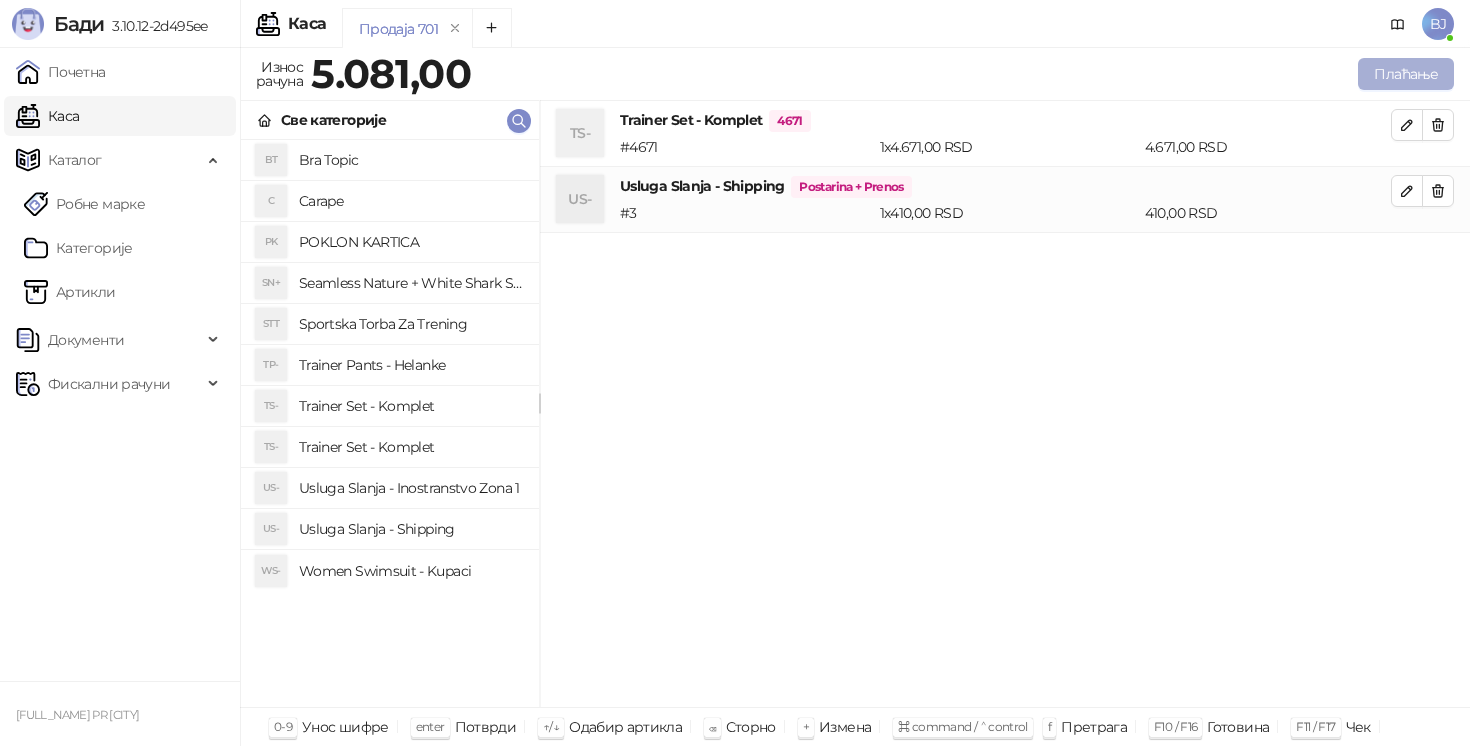 click on "Плаћање" at bounding box center [1406, 74] 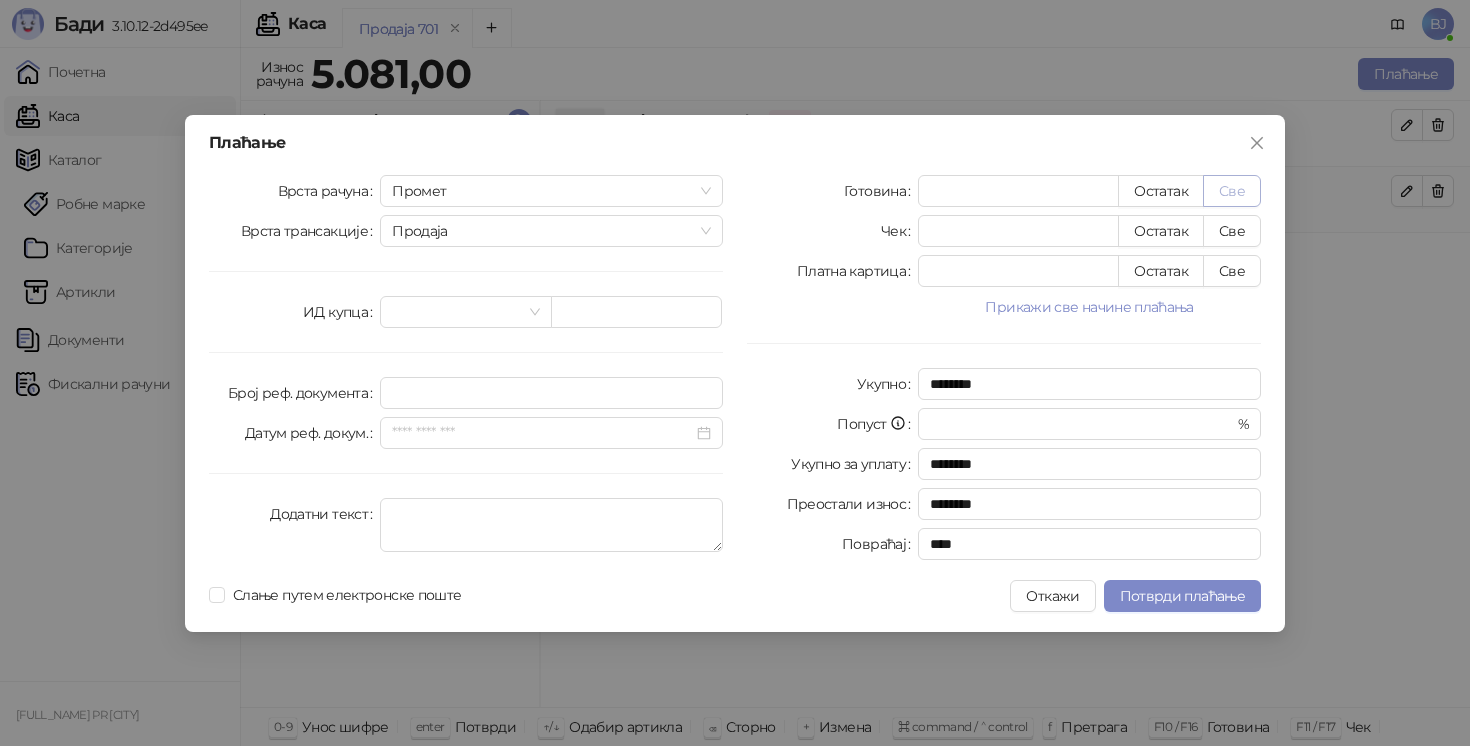 click on "Све" at bounding box center [1232, 191] 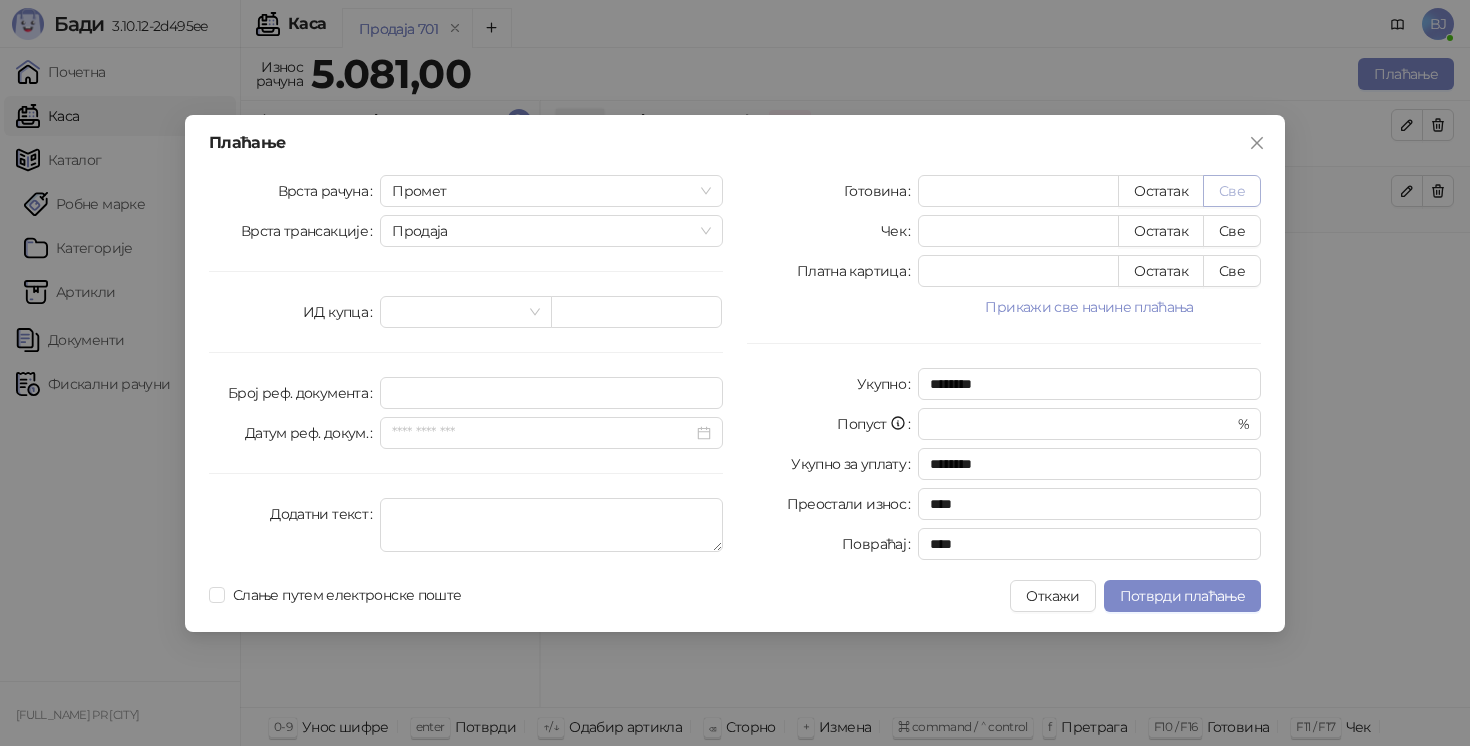 type 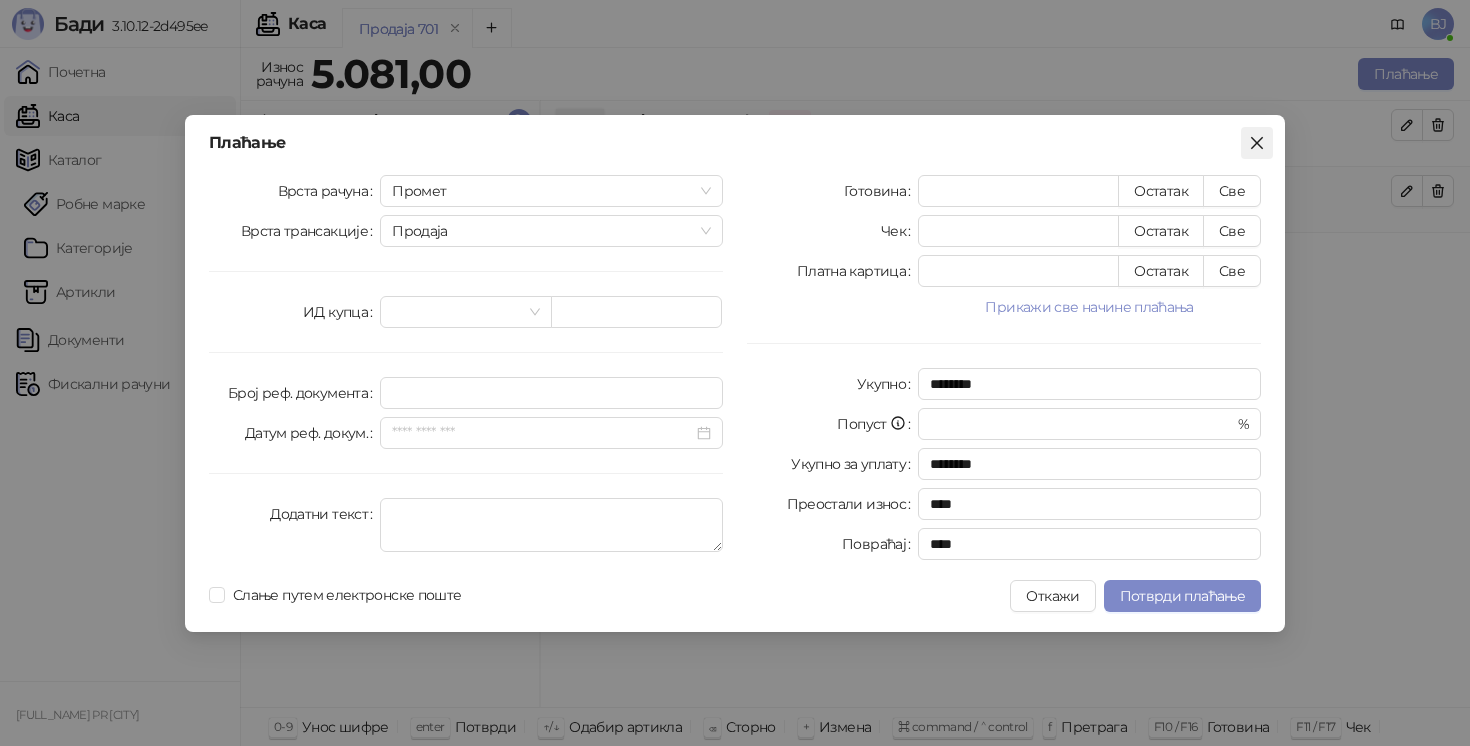 click 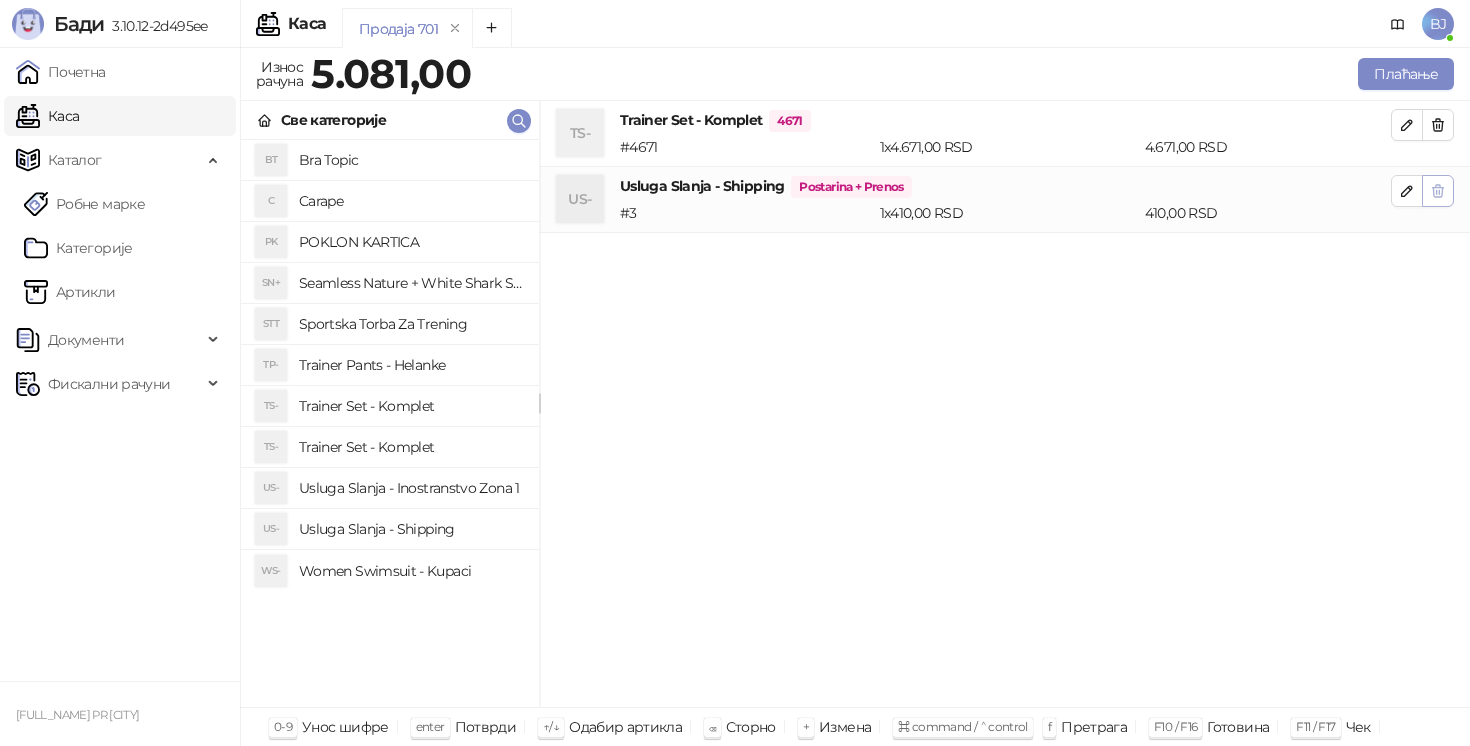 click 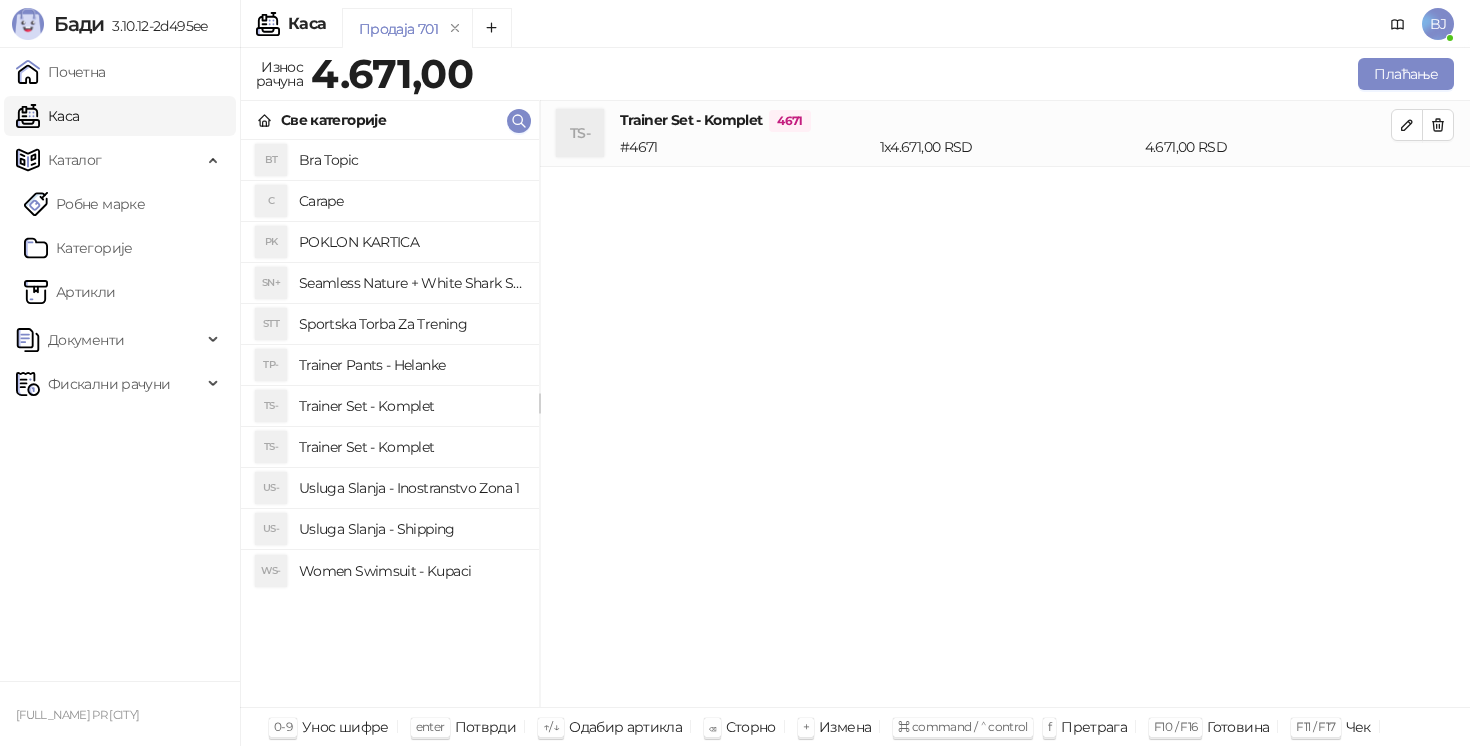 click on "Usluga Slanja - Shipping" at bounding box center (411, 529) 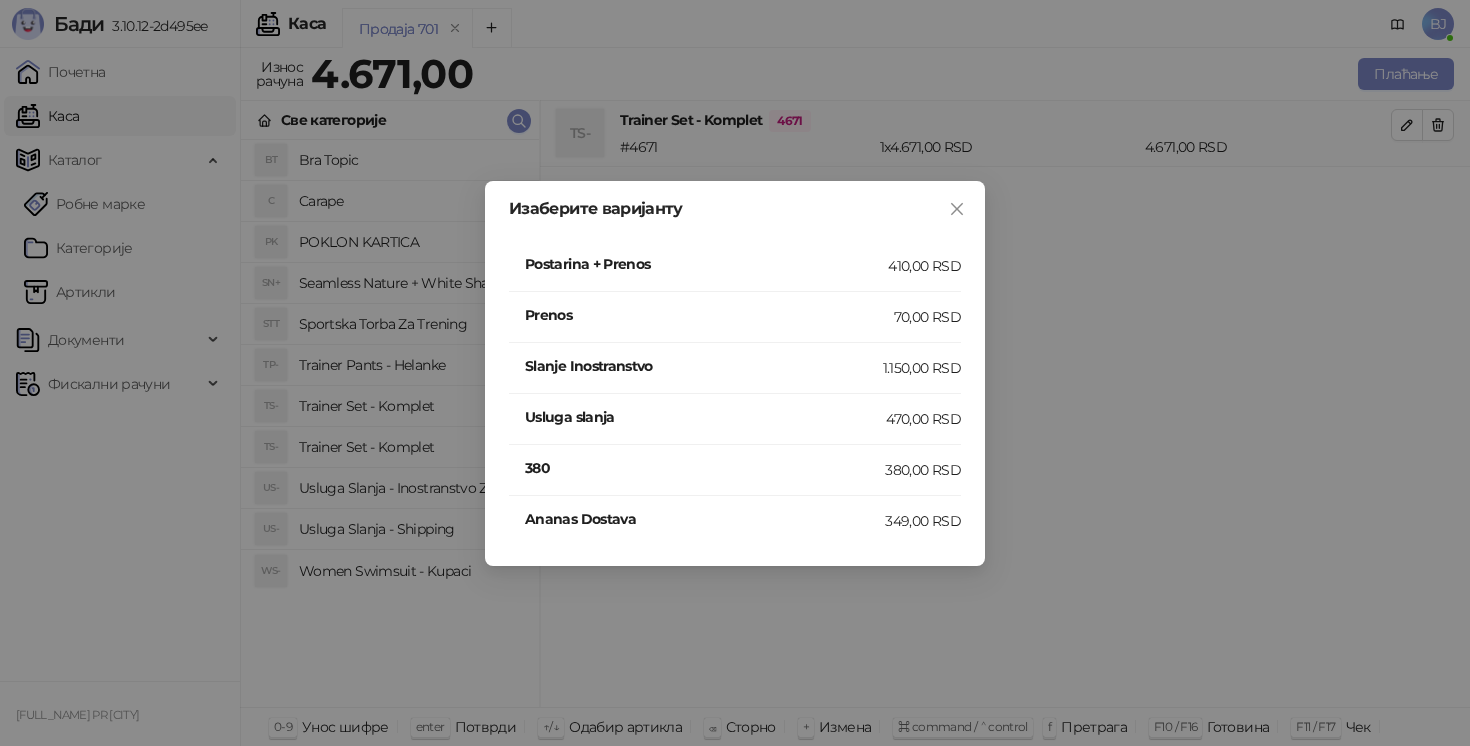 click on "Prenos [AMOUNT] RSD" at bounding box center (735, 317) 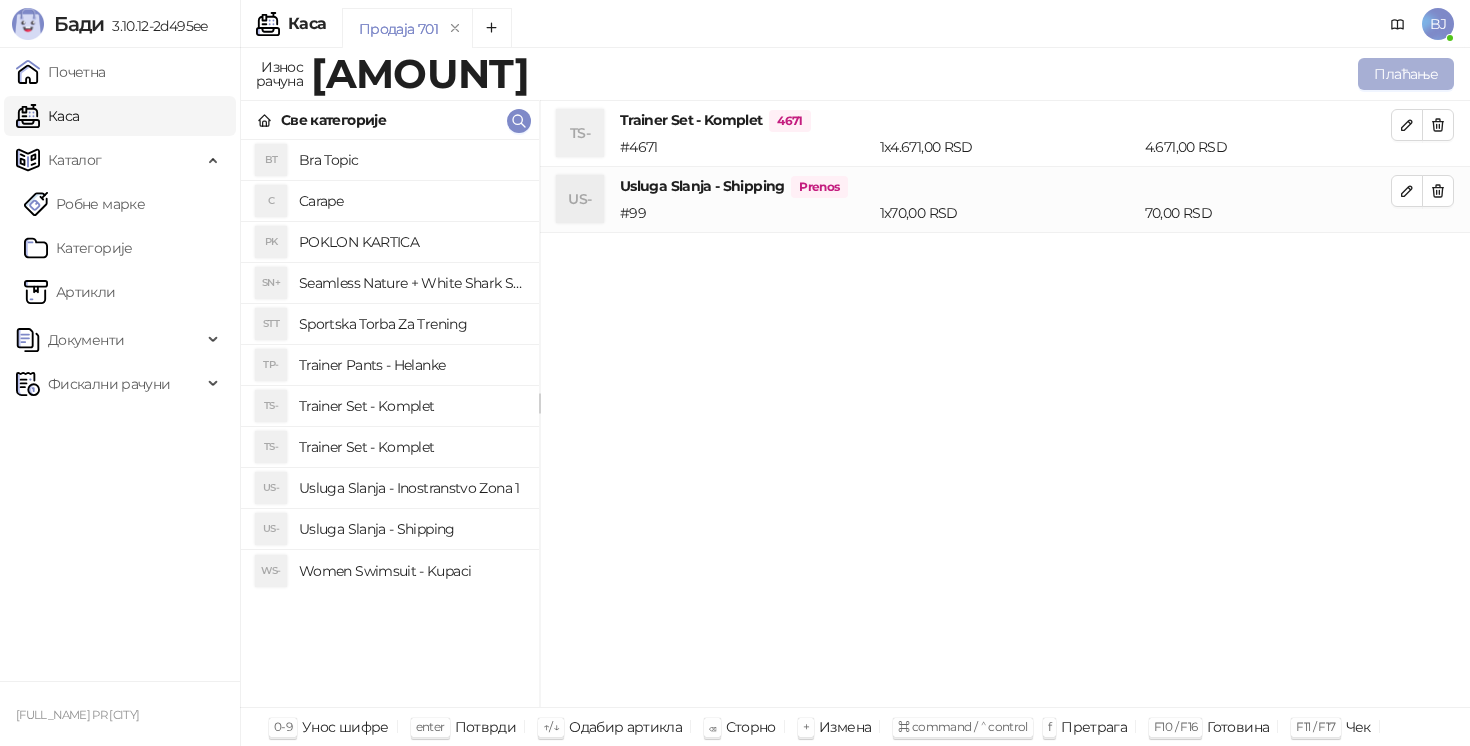 click on "Плаћање" at bounding box center (1406, 74) 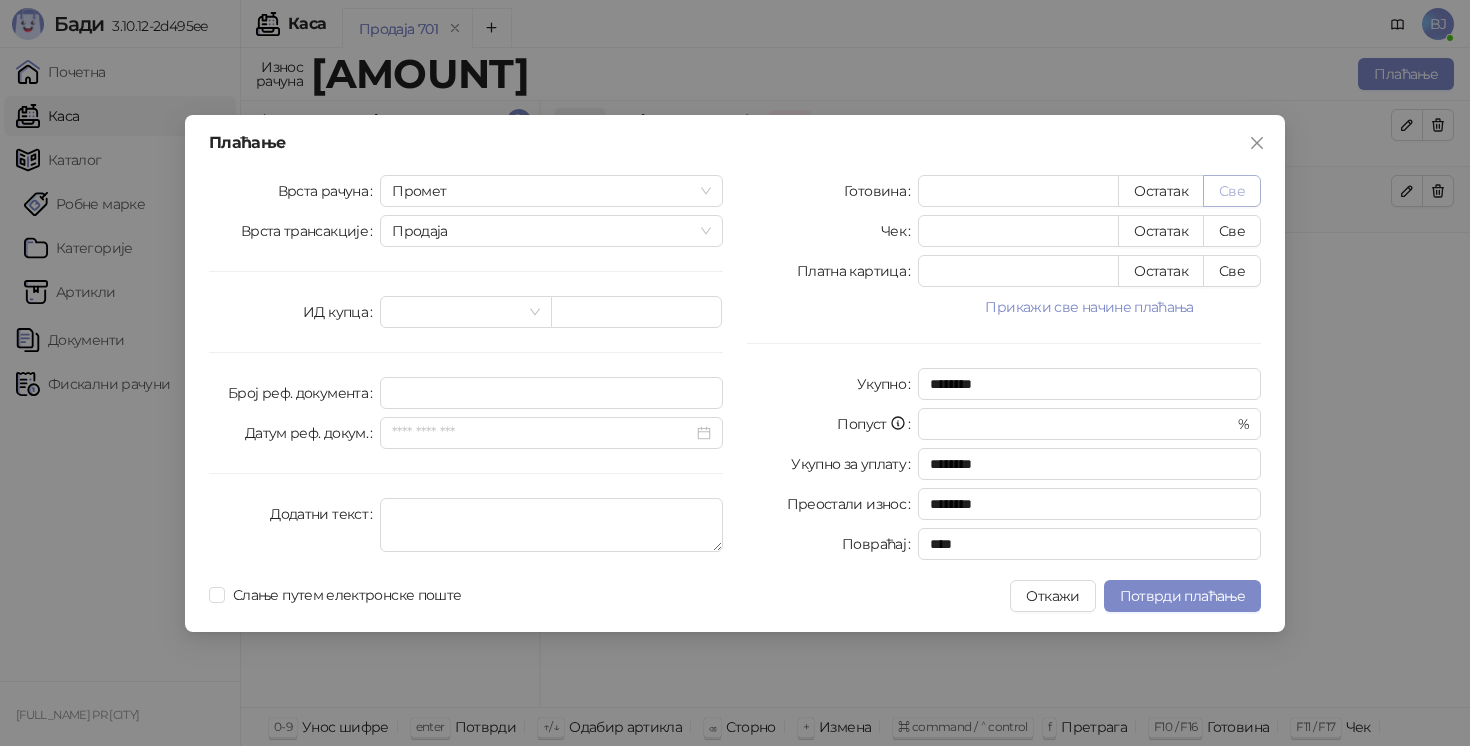 click on "Све" at bounding box center [1232, 191] 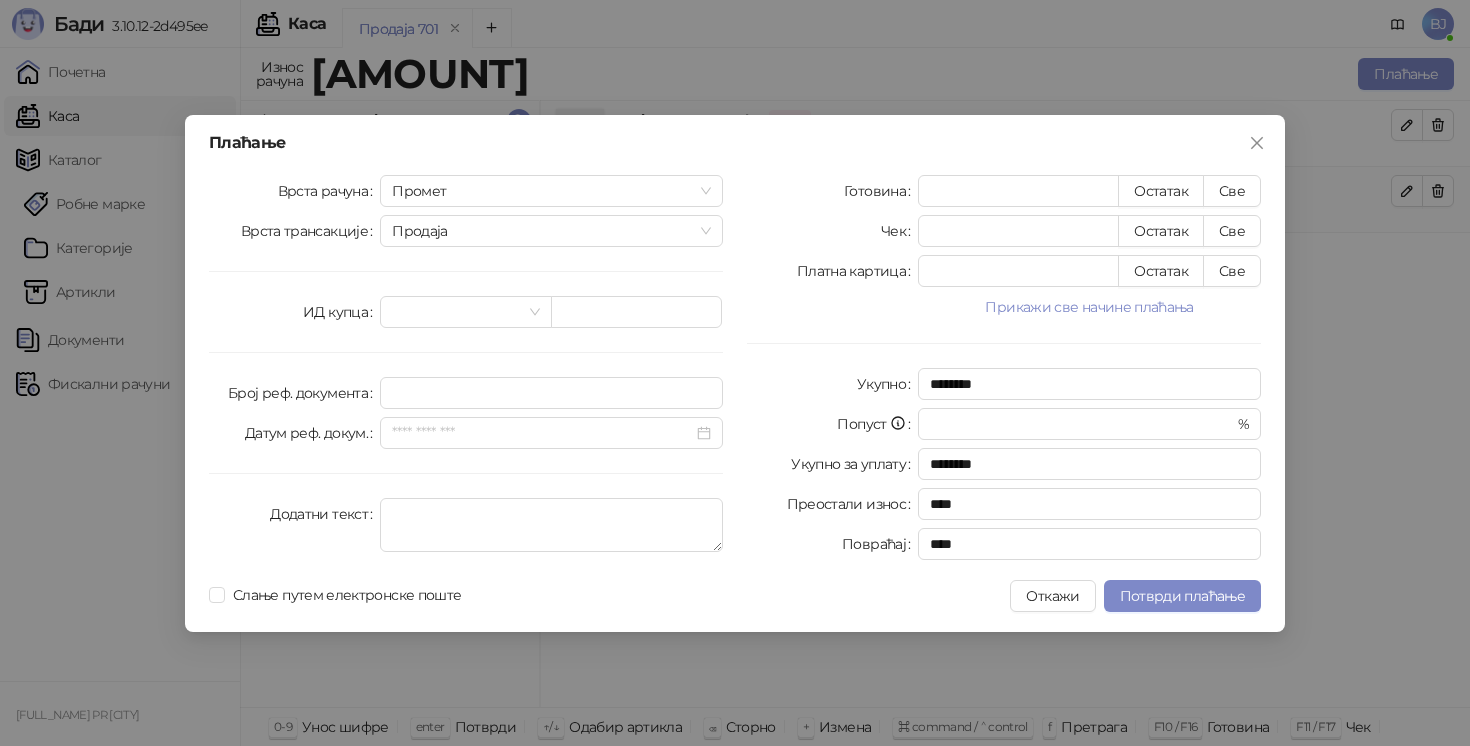 type 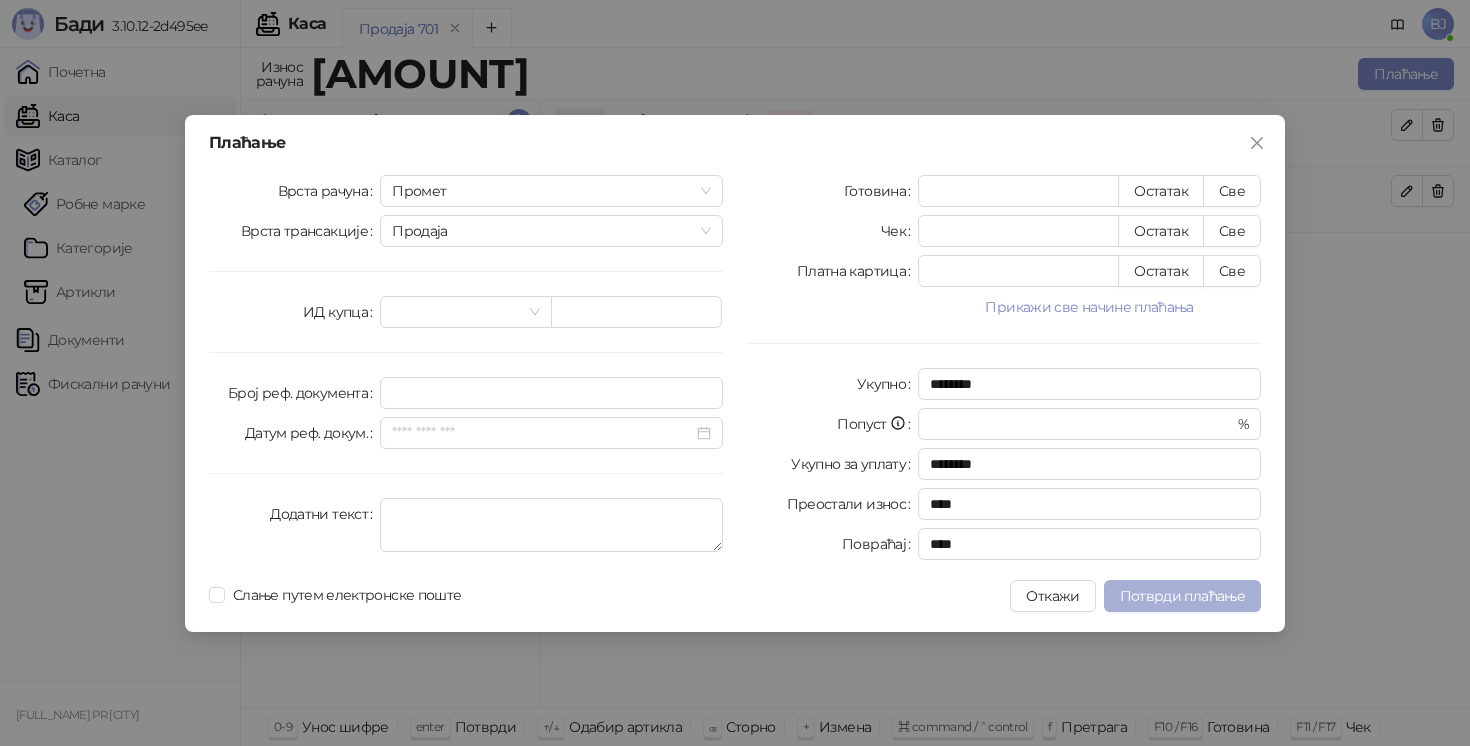 click on "Потврди плаћање" at bounding box center [1182, 596] 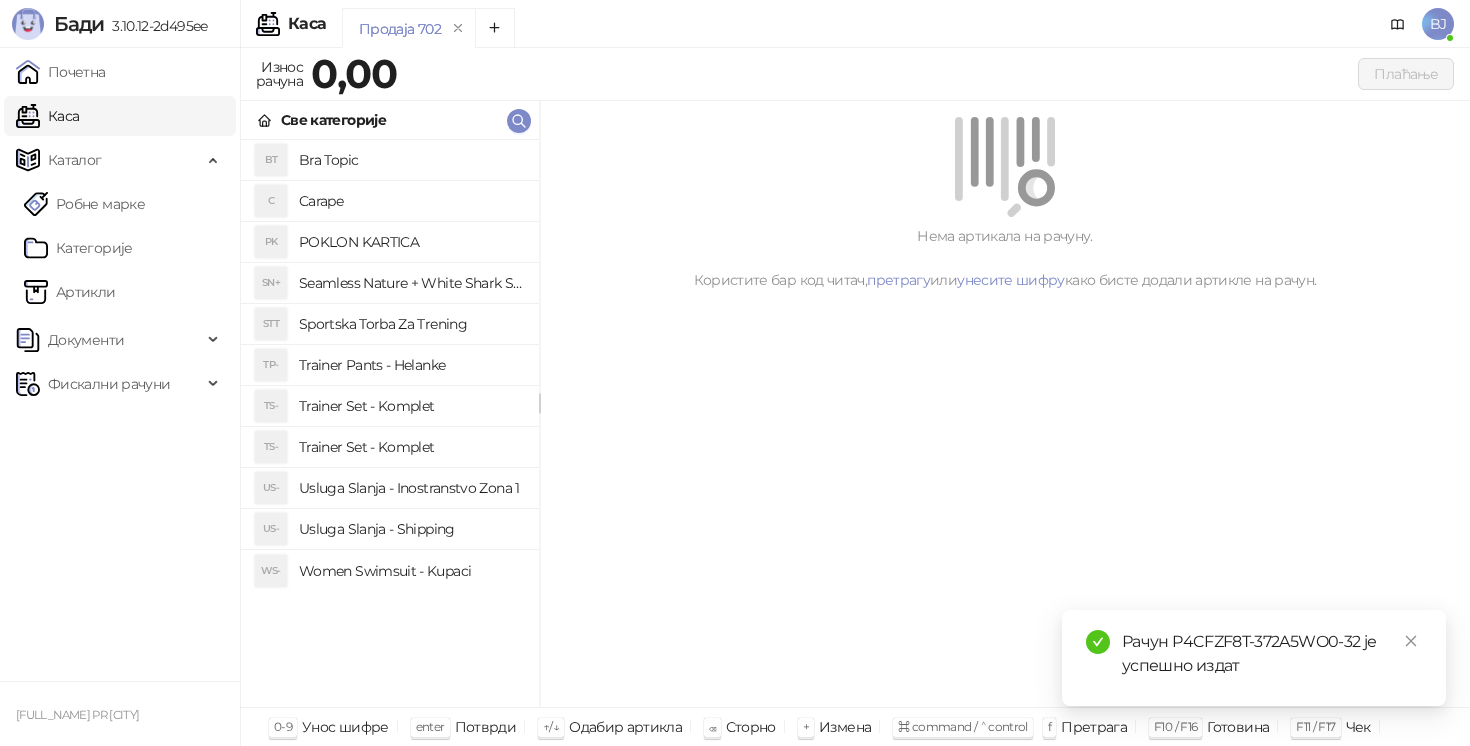 click on "Trainer Set - Komplet" at bounding box center [411, 447] 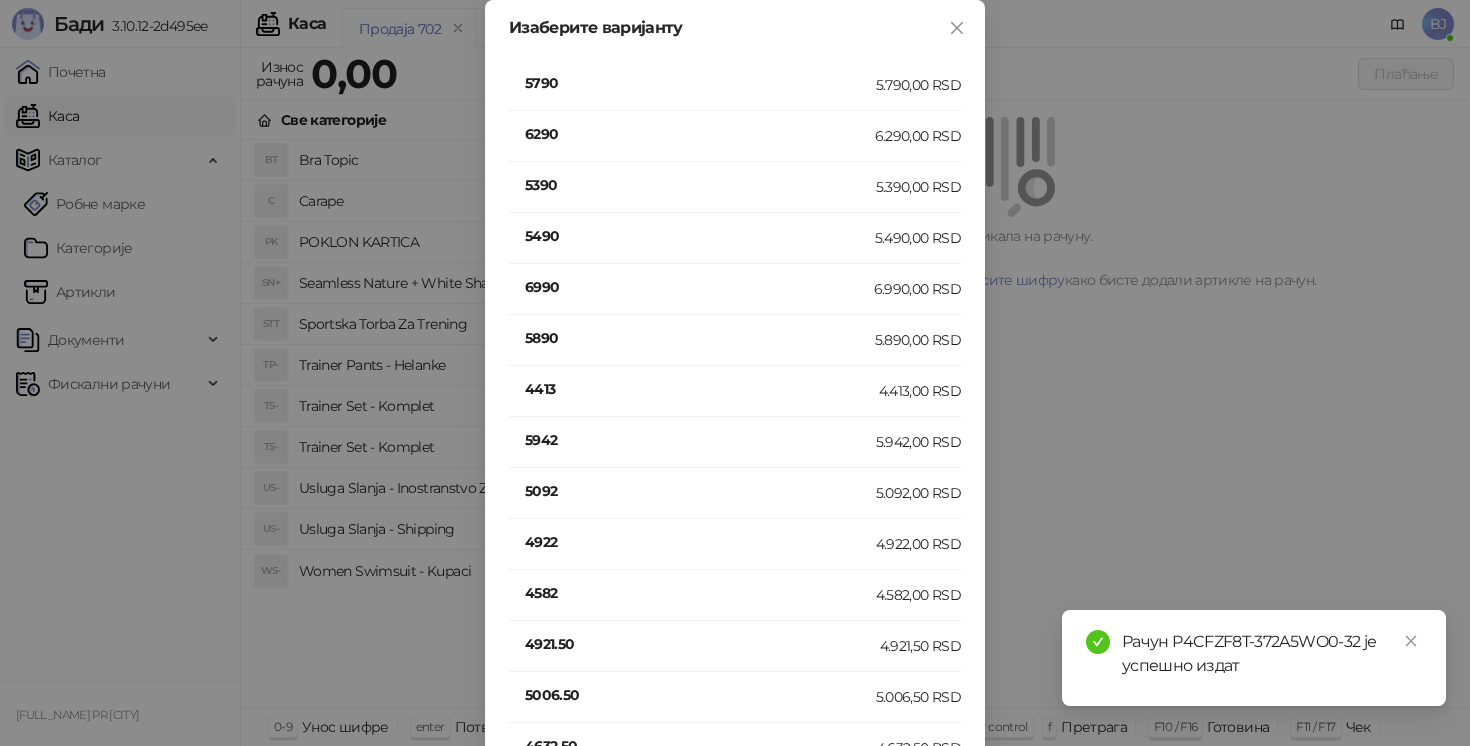 click on "5790" at bounding box center [700, 83] 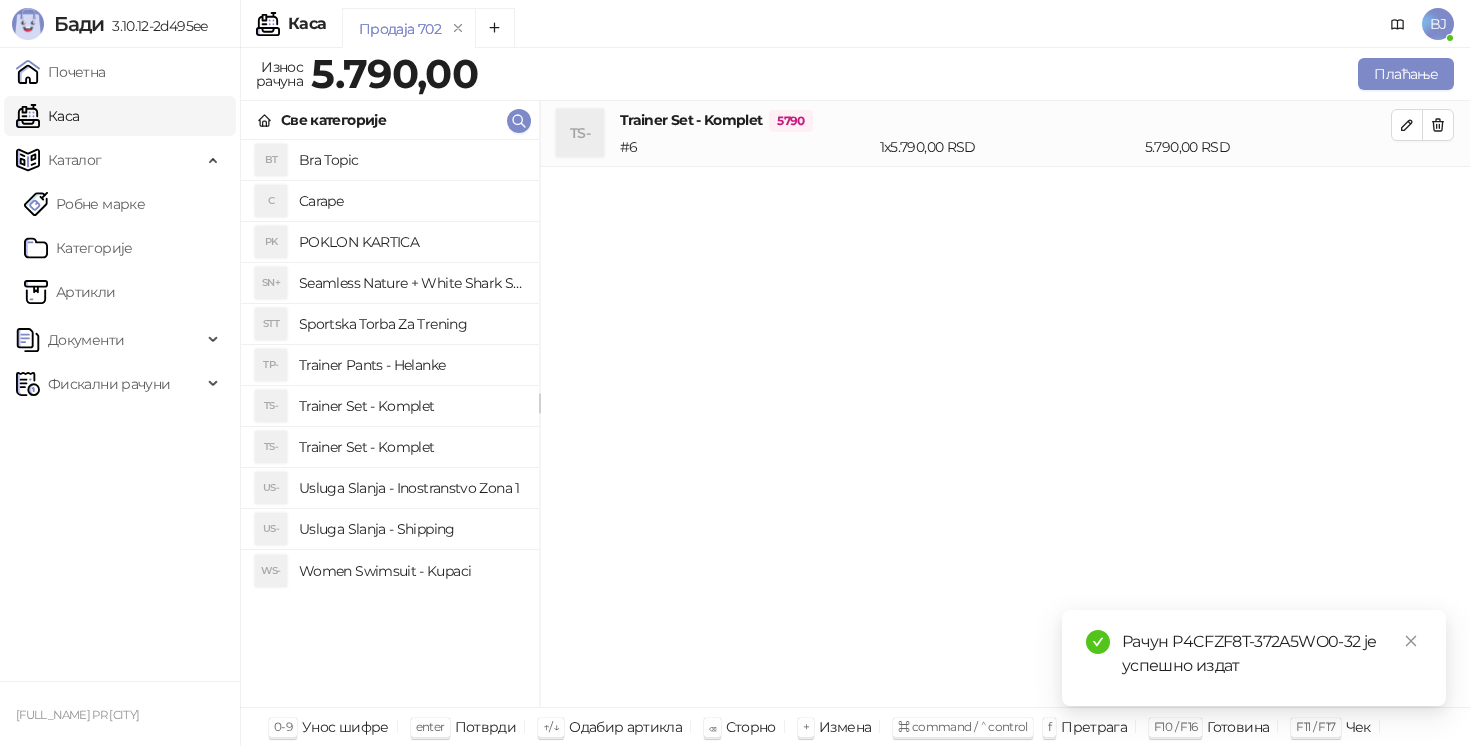 click on "Usluga Slanja - Shipping" at bounding box center (411, 529) 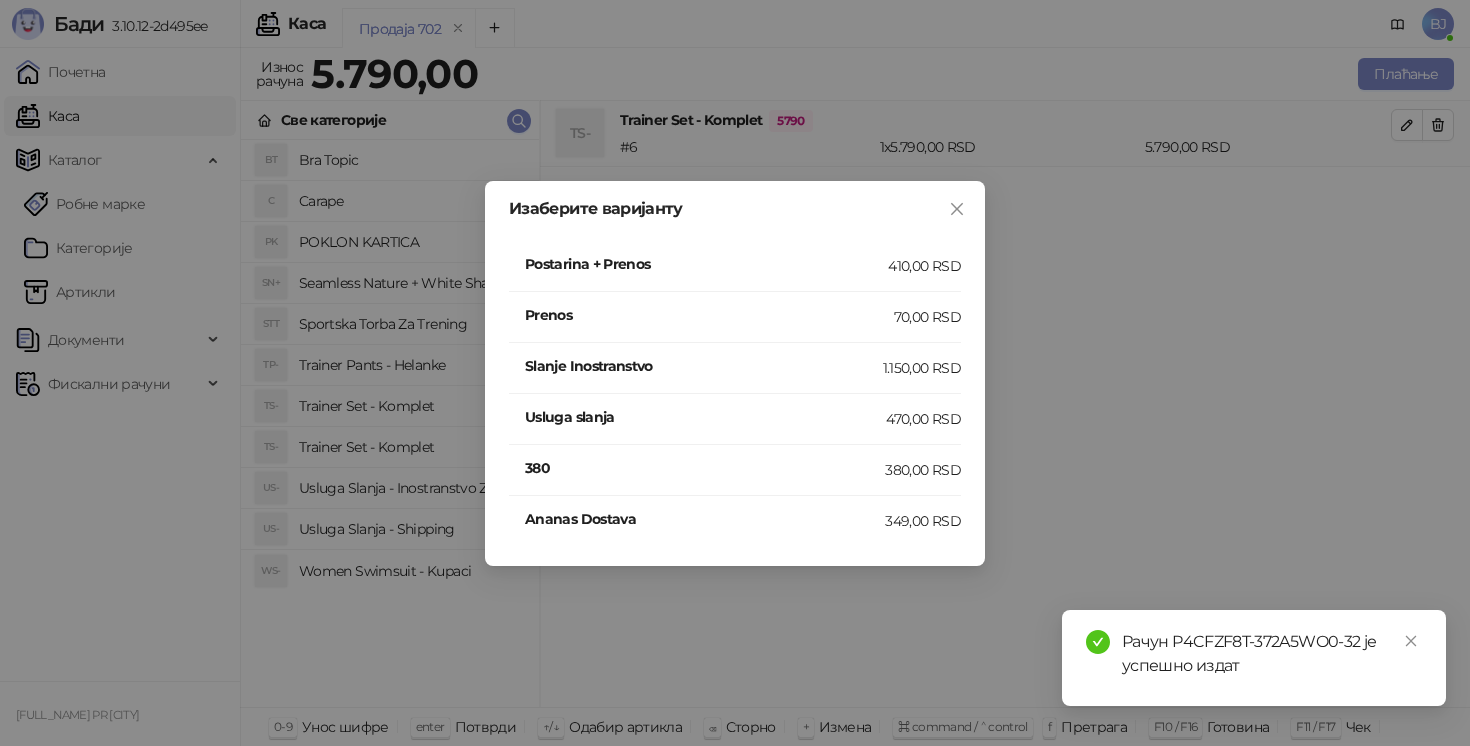 click on "Postarina + Prenos" at bounding box center (706, 264) 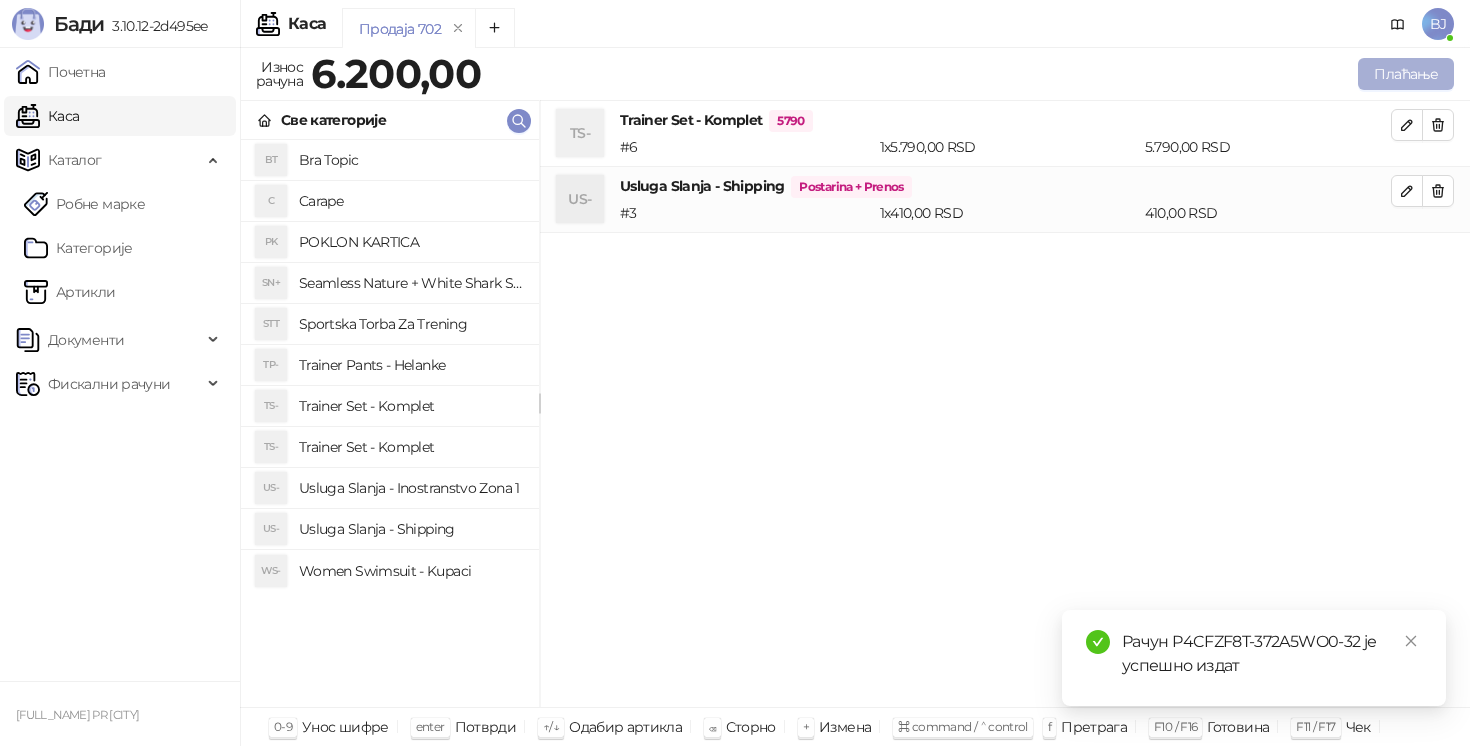 click on "Плаћање" at bounding box center (1406, 74) 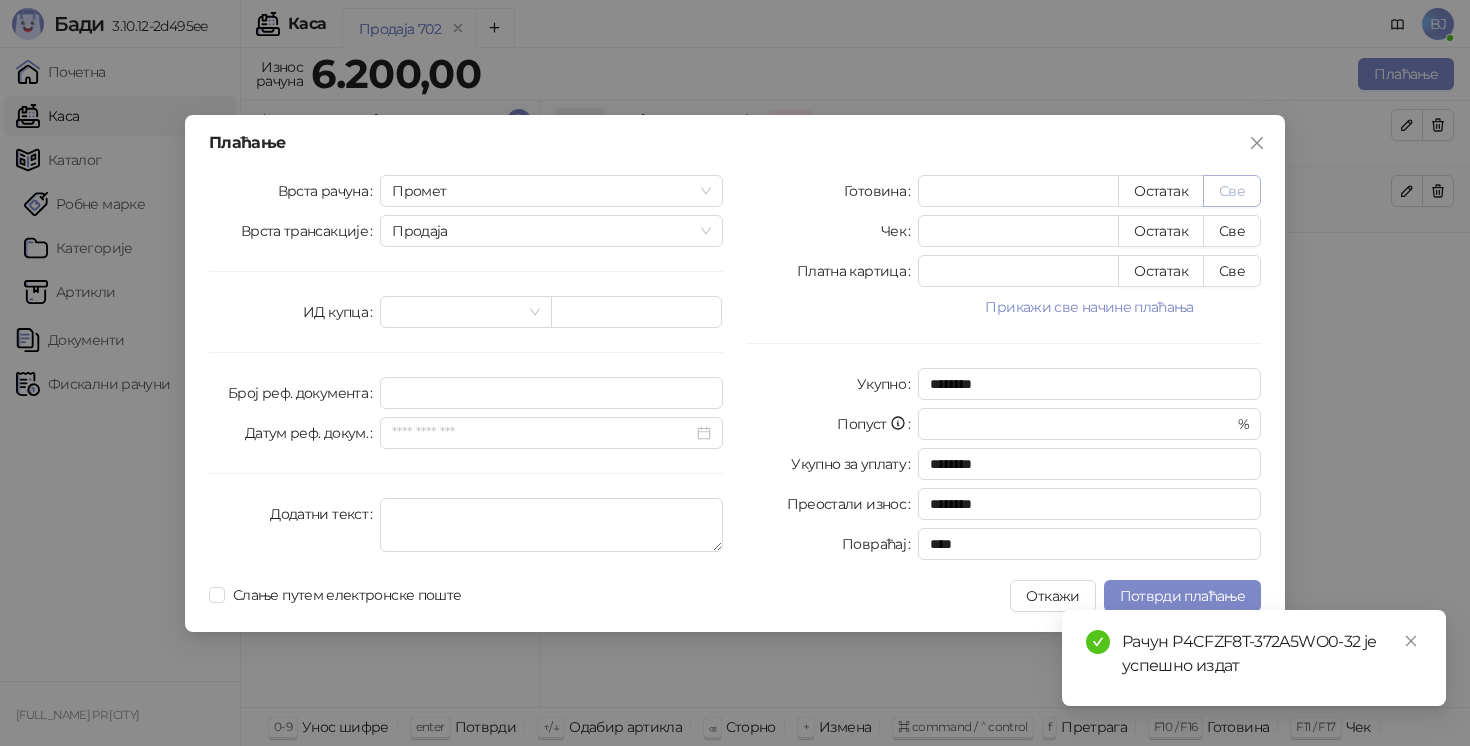 click on "Све" at bounding box center [1232, 191] 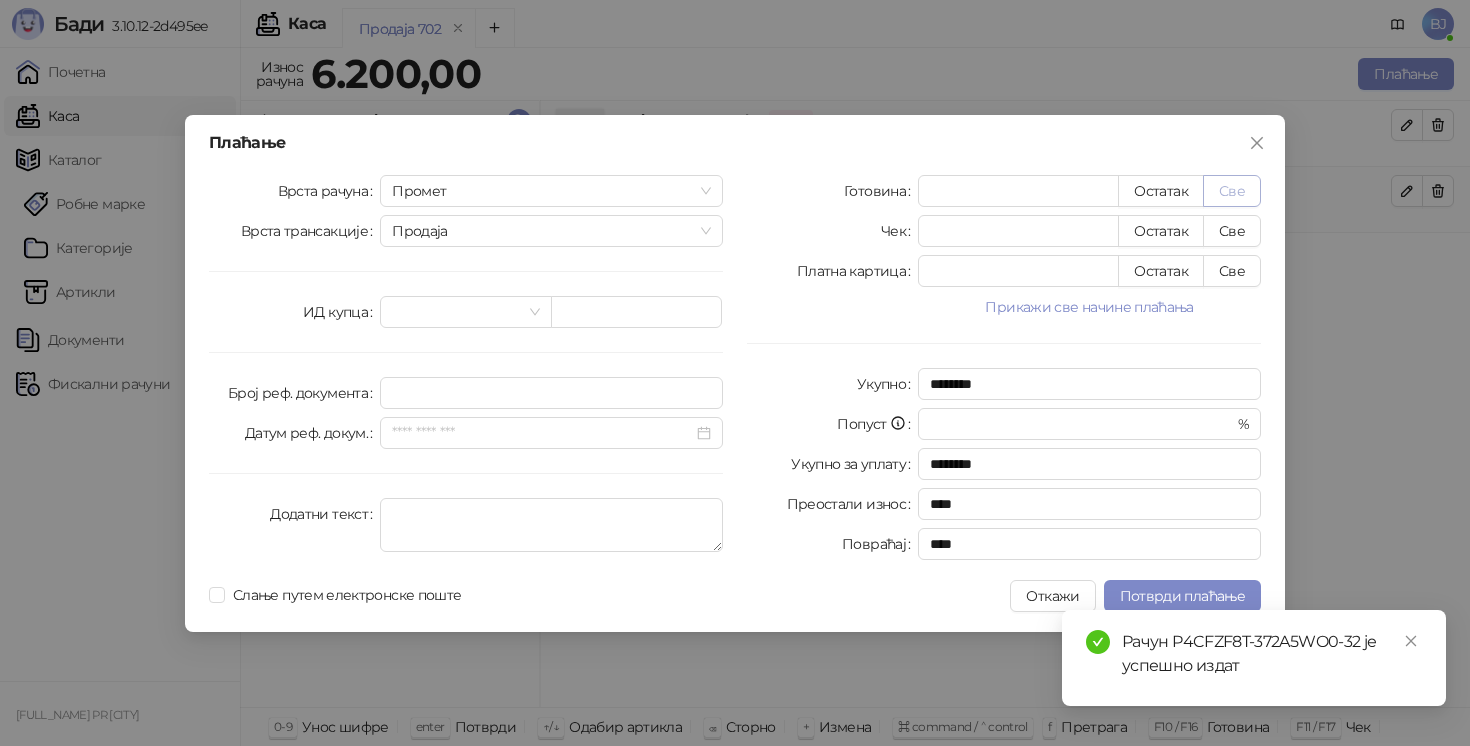 type 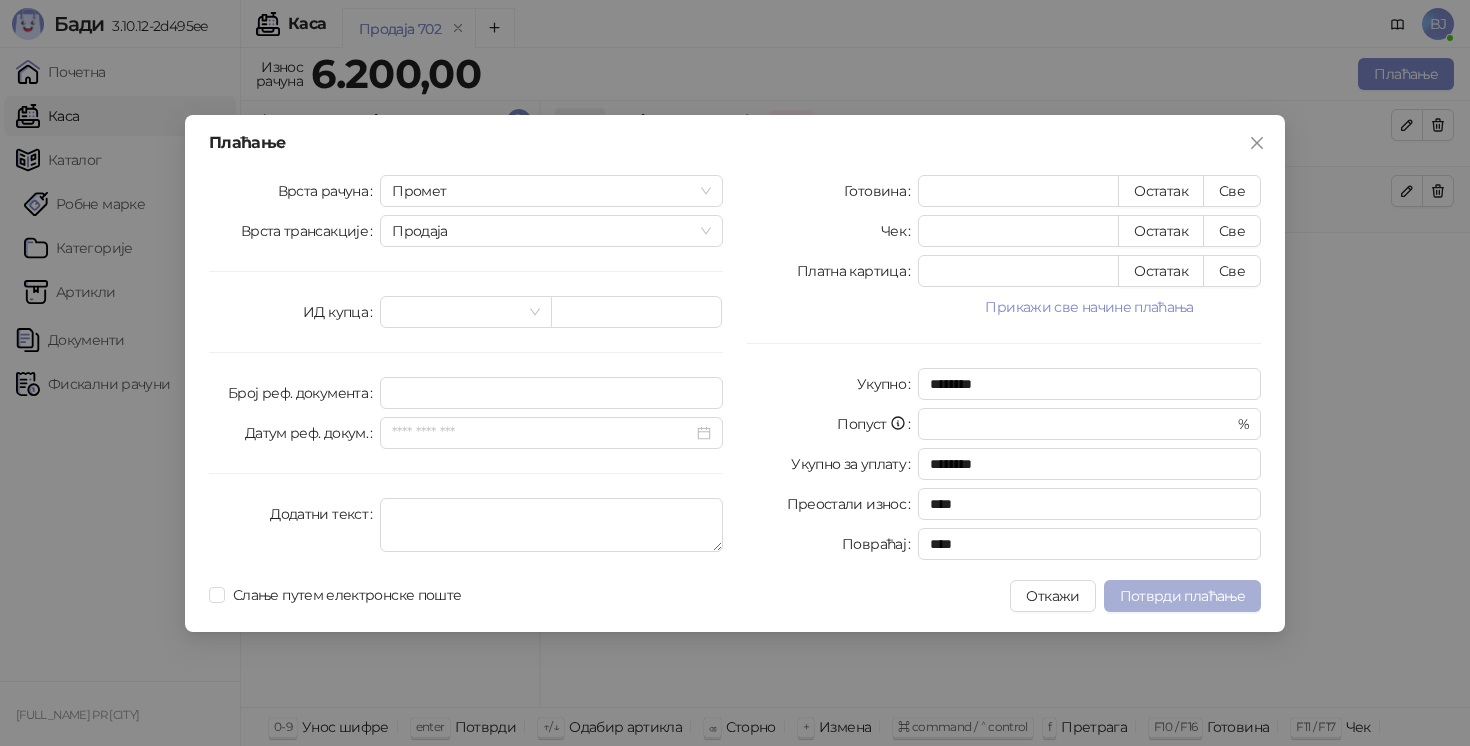click on "Потврди плаћање" at bounding box center (1182, 596) 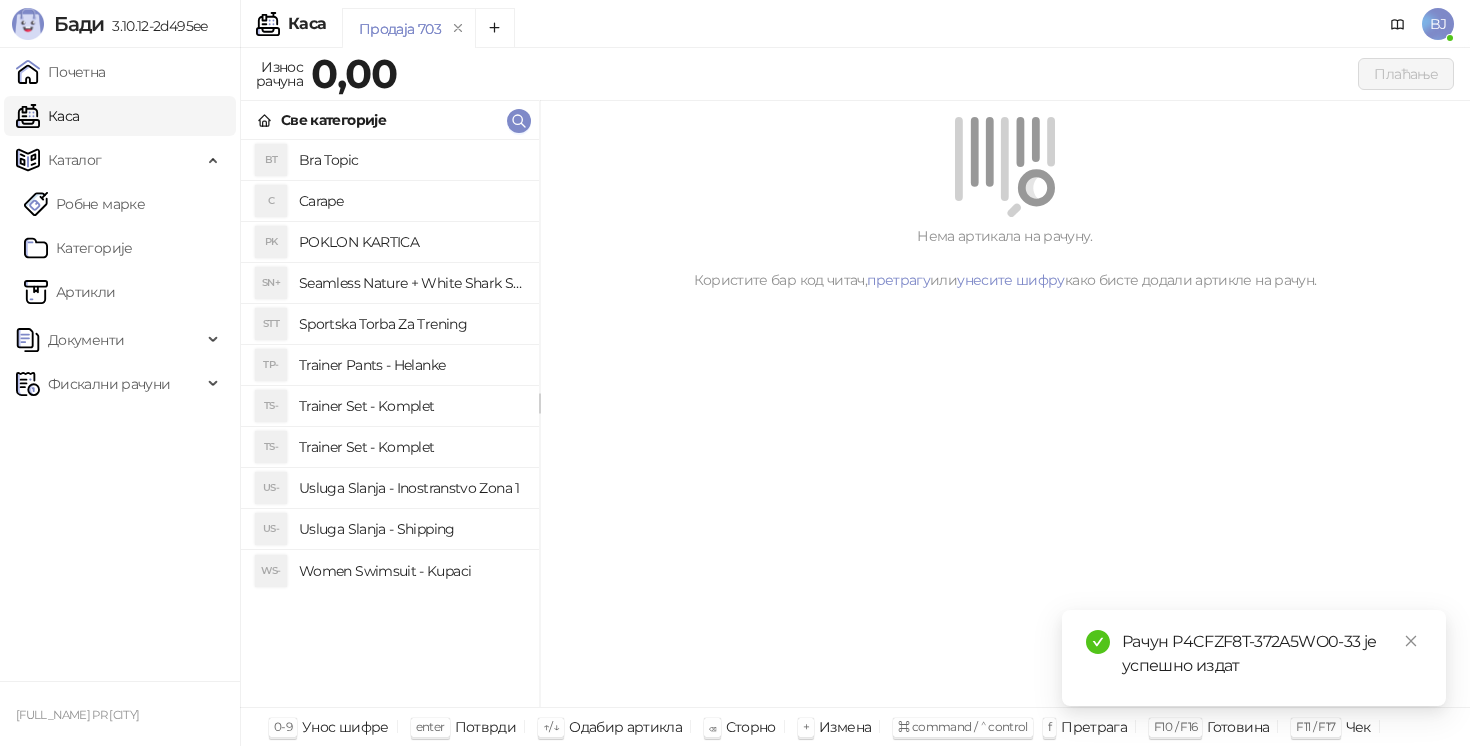 click on "Trainer Set - Komplet" at bounding box center [411, 447] 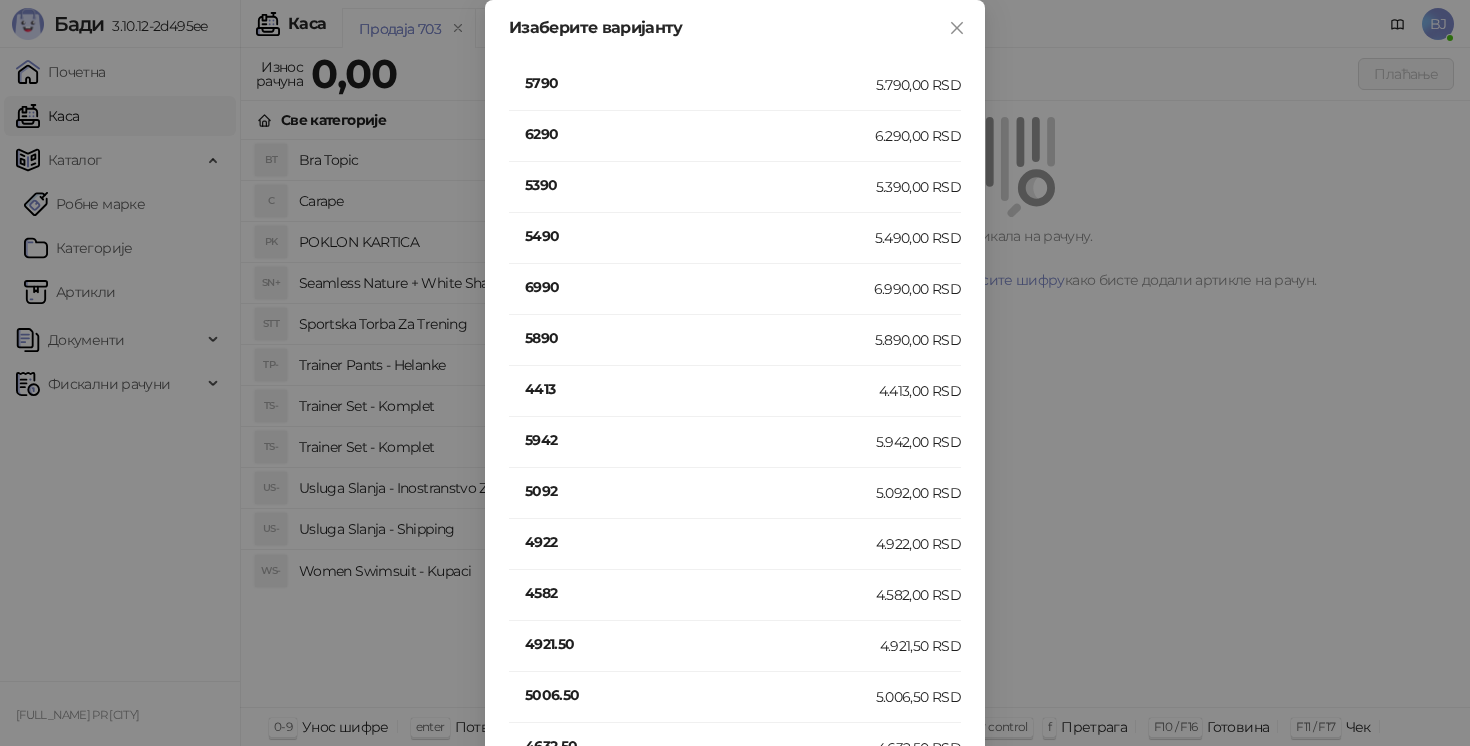 click on "6990" at bounding box center (699, 289) 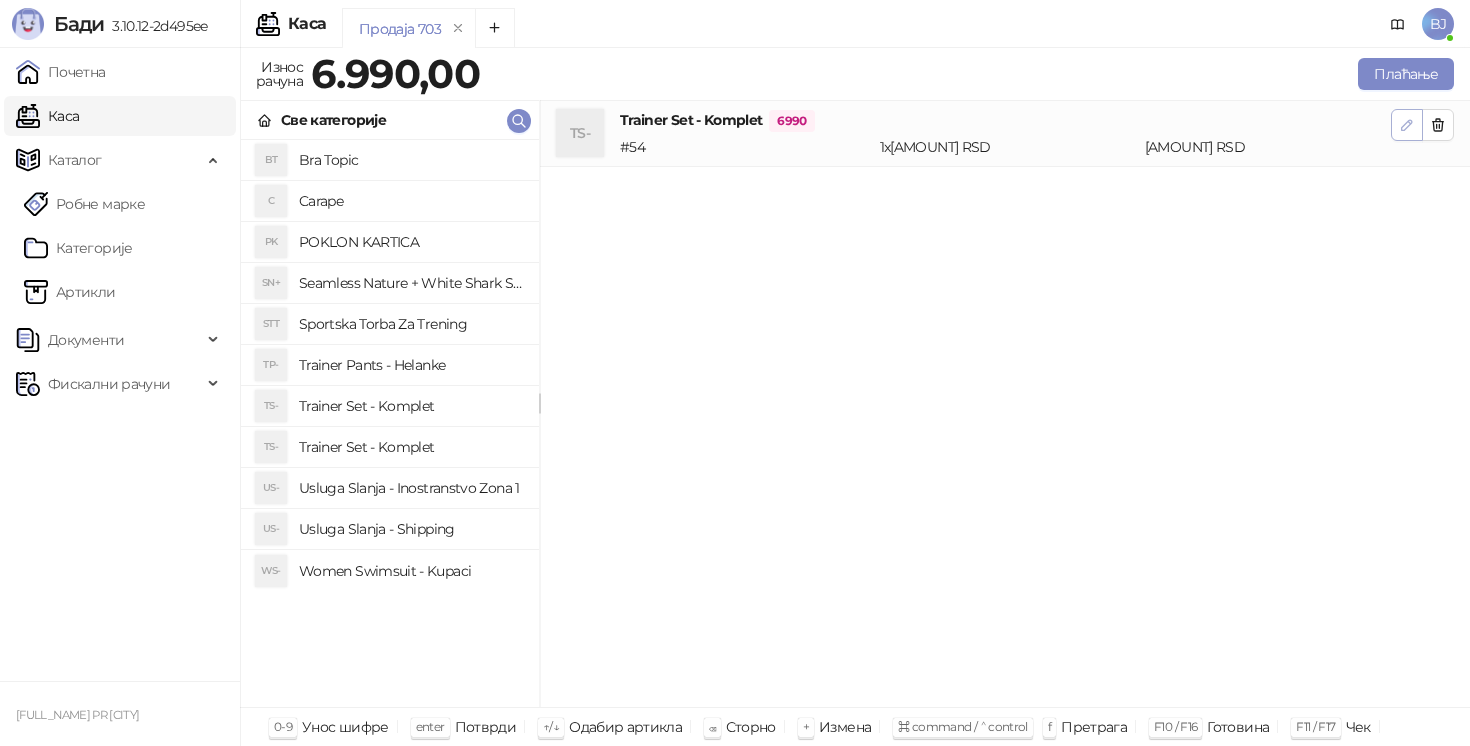 click 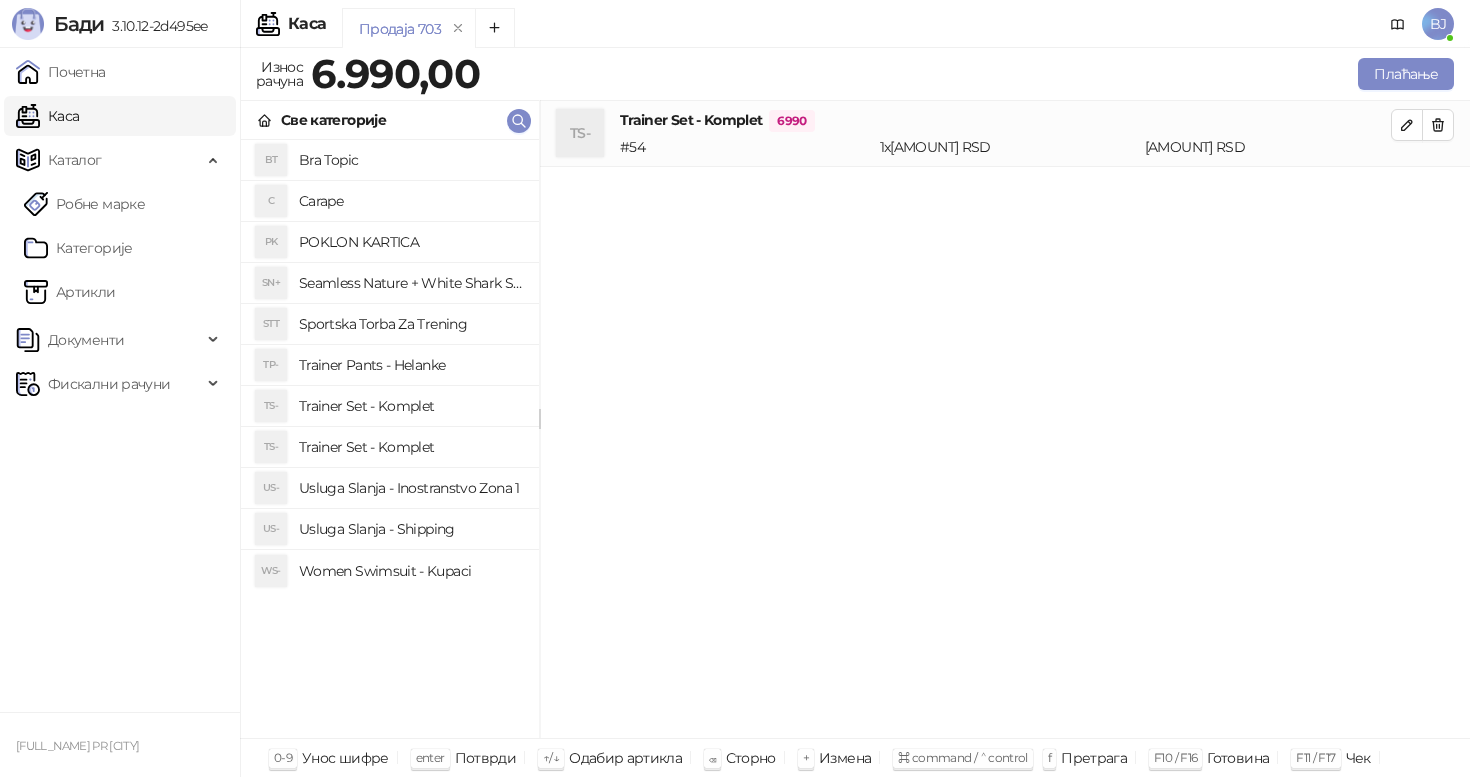 click on "Trainer Set - Komplet" at bounding box center [411, 406] 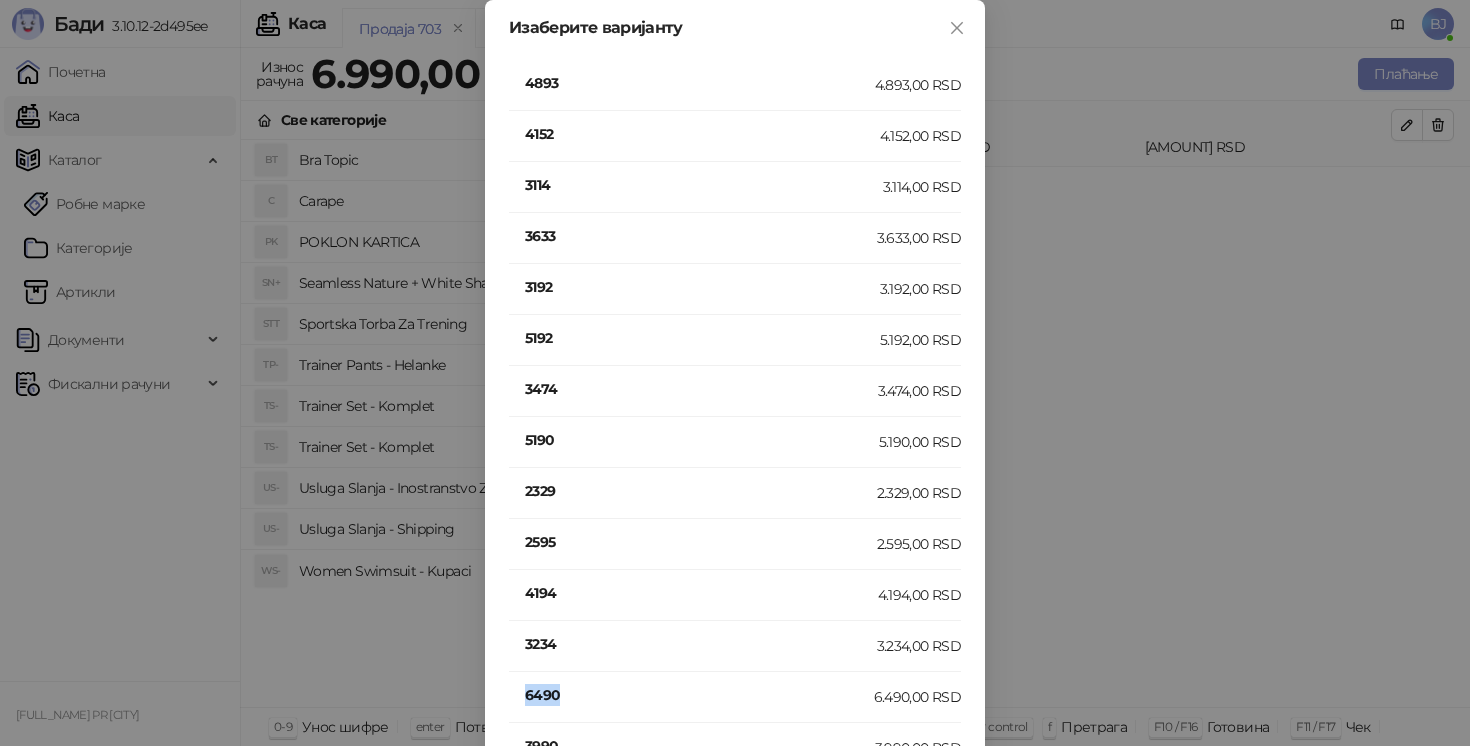click on "6490" at bounding box center [699, 695] 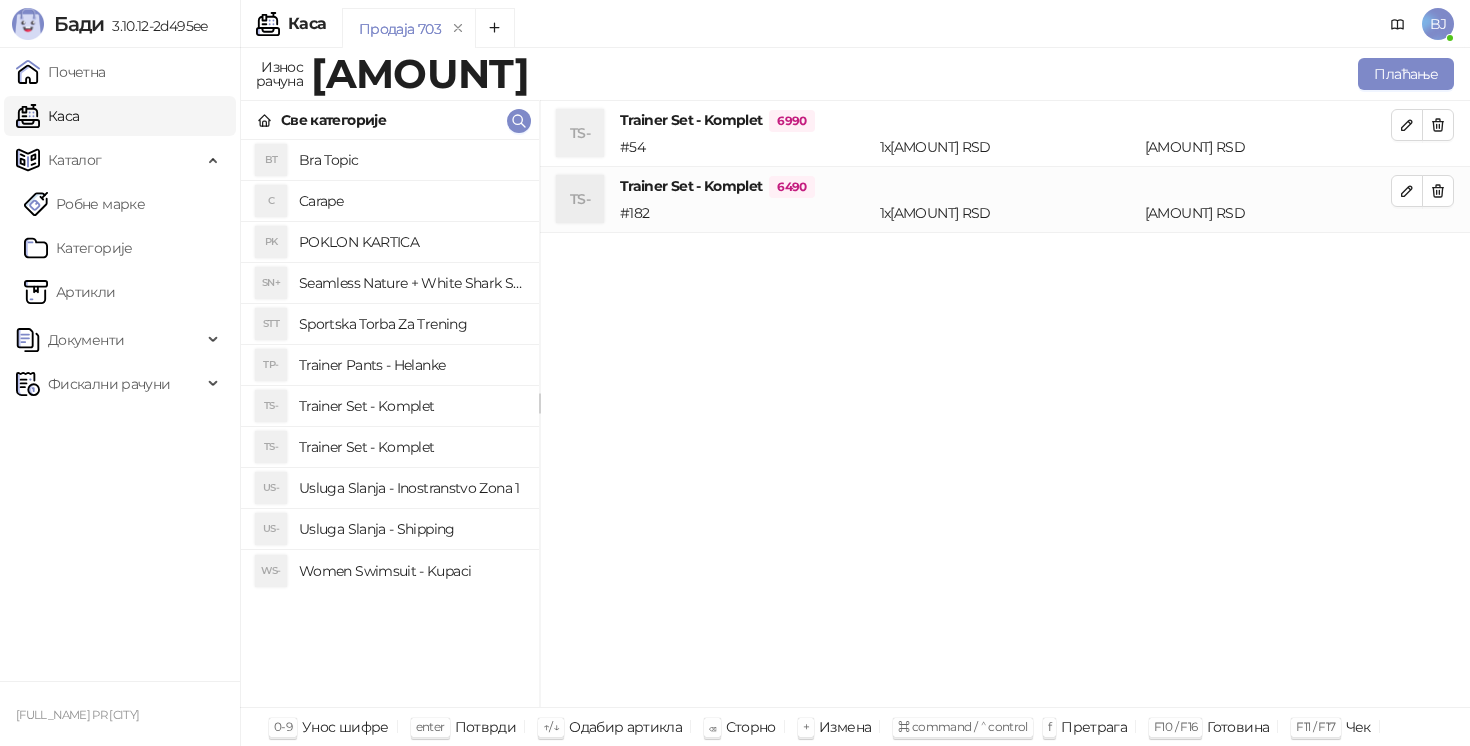 click on "Usluga Slanja - Shipping" at bounding box center (411, 529) 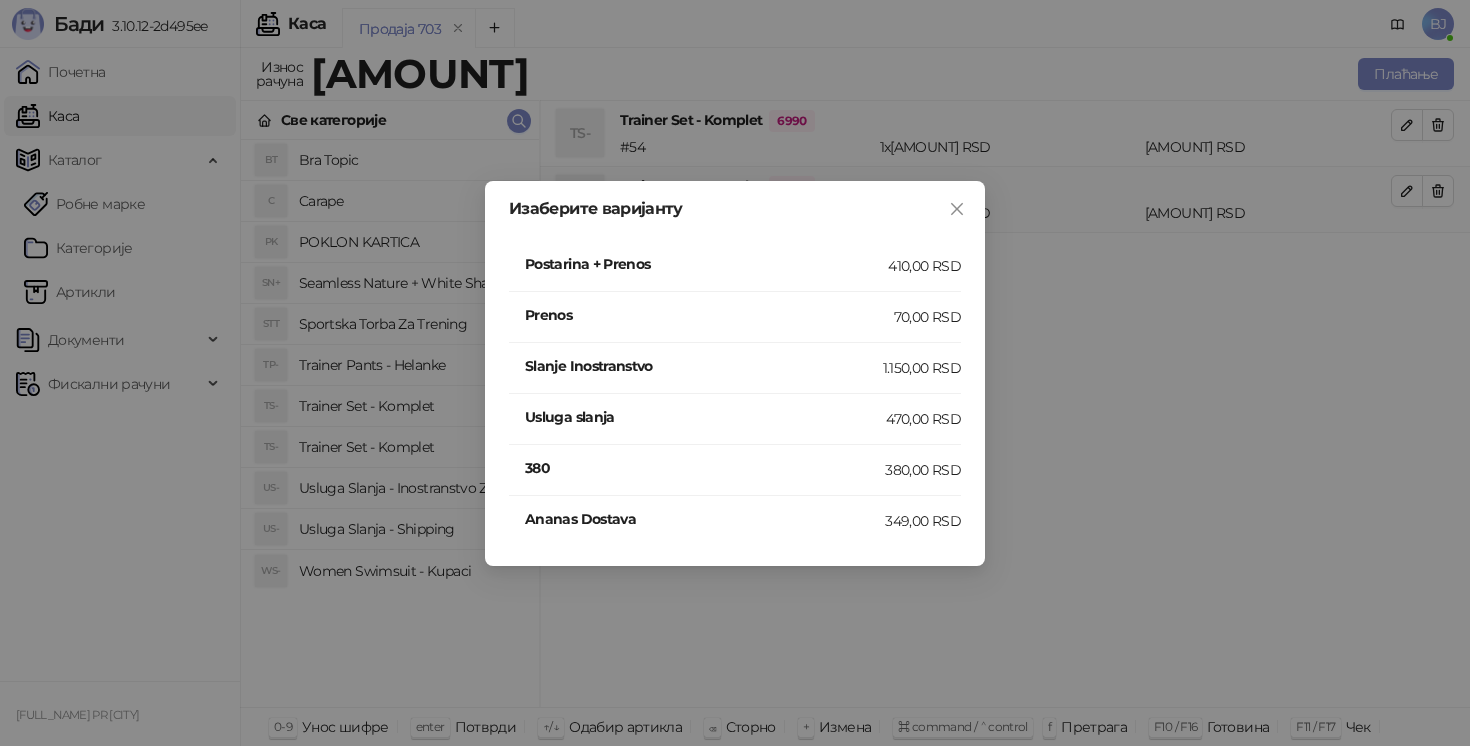 click on "410,00 RSD" at bounding box center (924, 266) 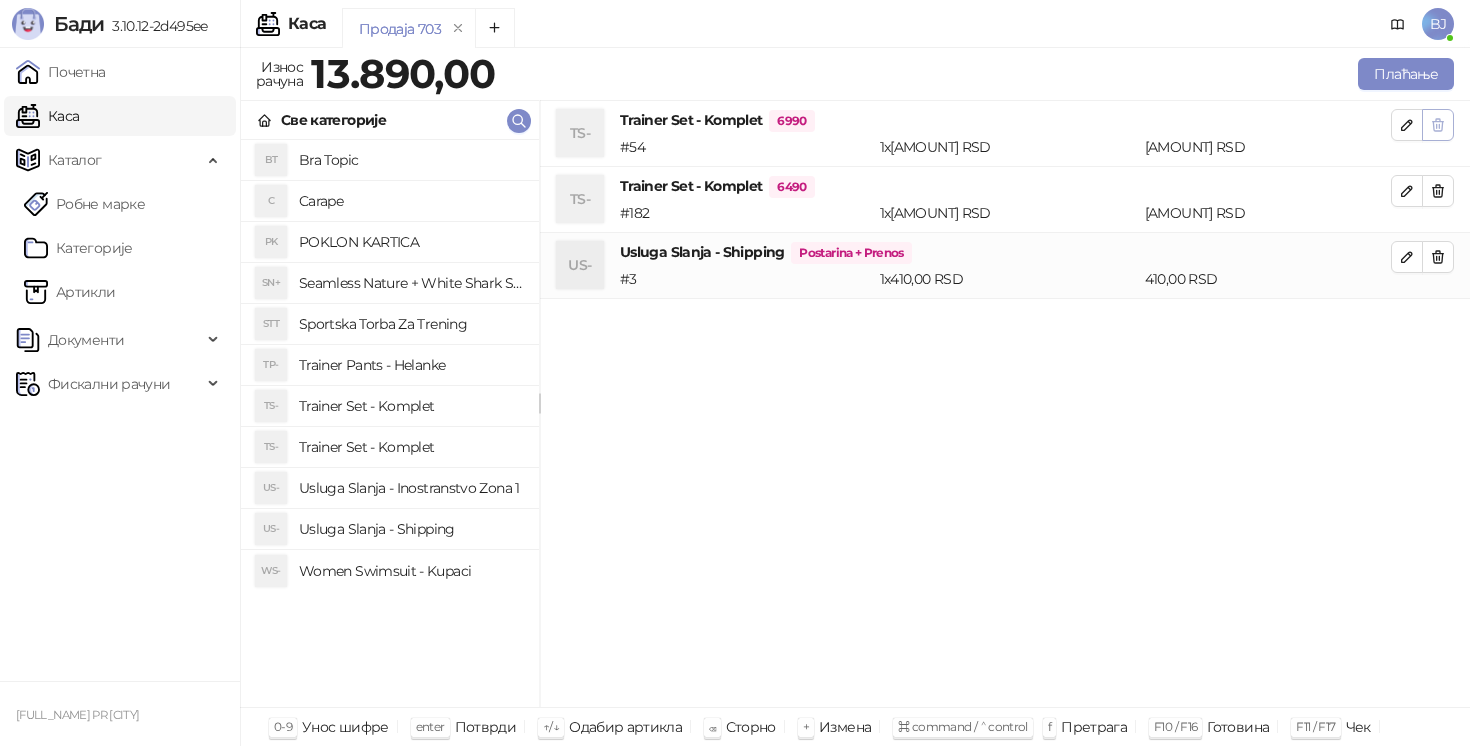click 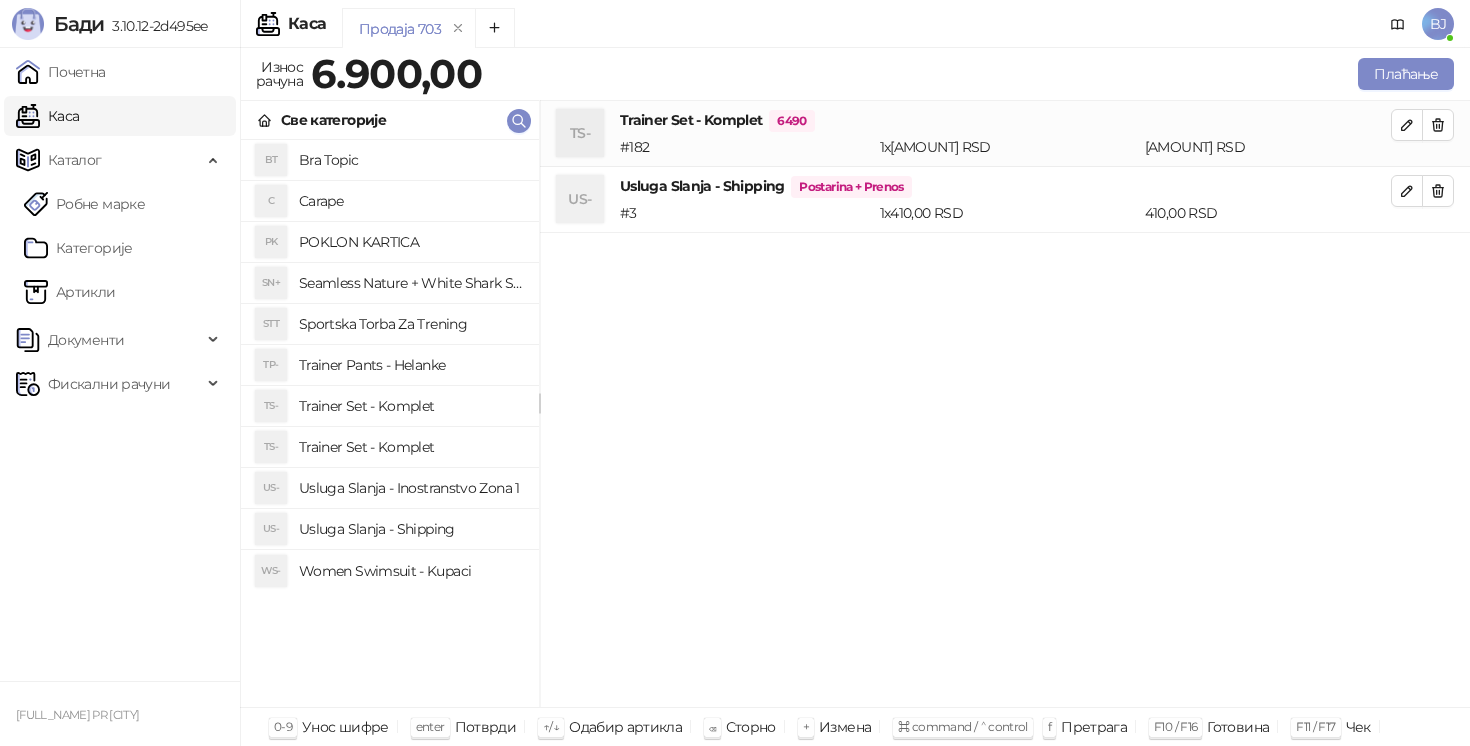click on "Износ рачуна 6.900,00 Плаћање" at bounding box center (855, 77) 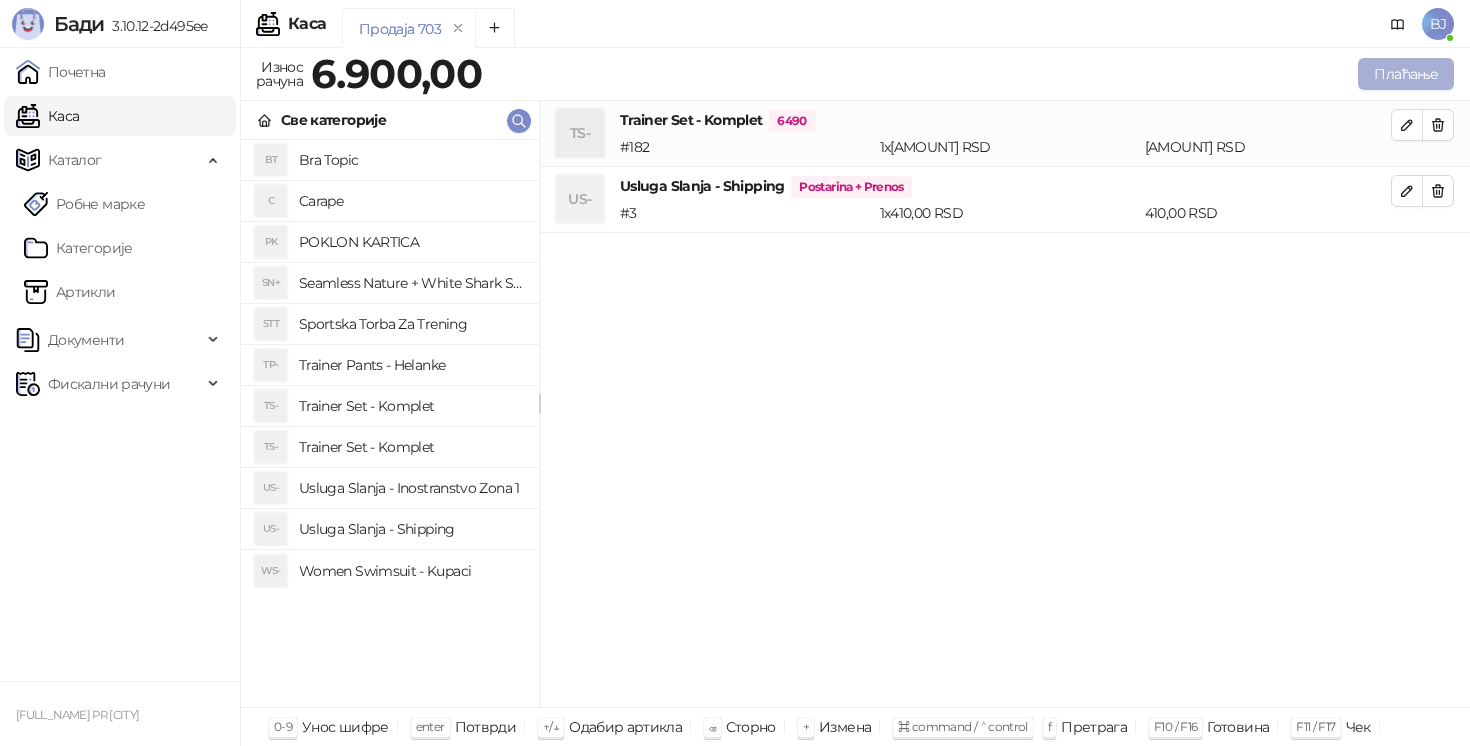 click on "Плаћање" at bounding box center (1406, 74) 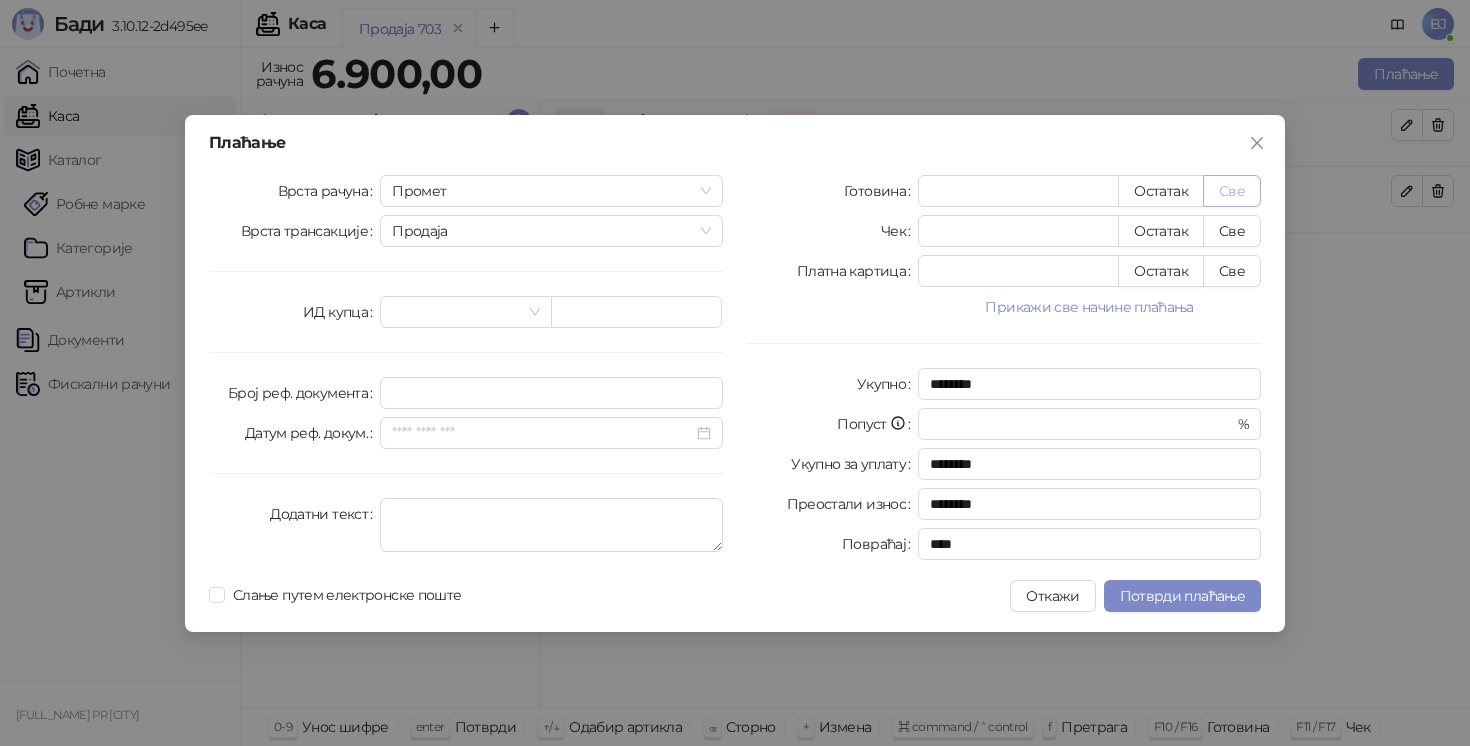 click on "Све" at bounding box center (1232, 191) 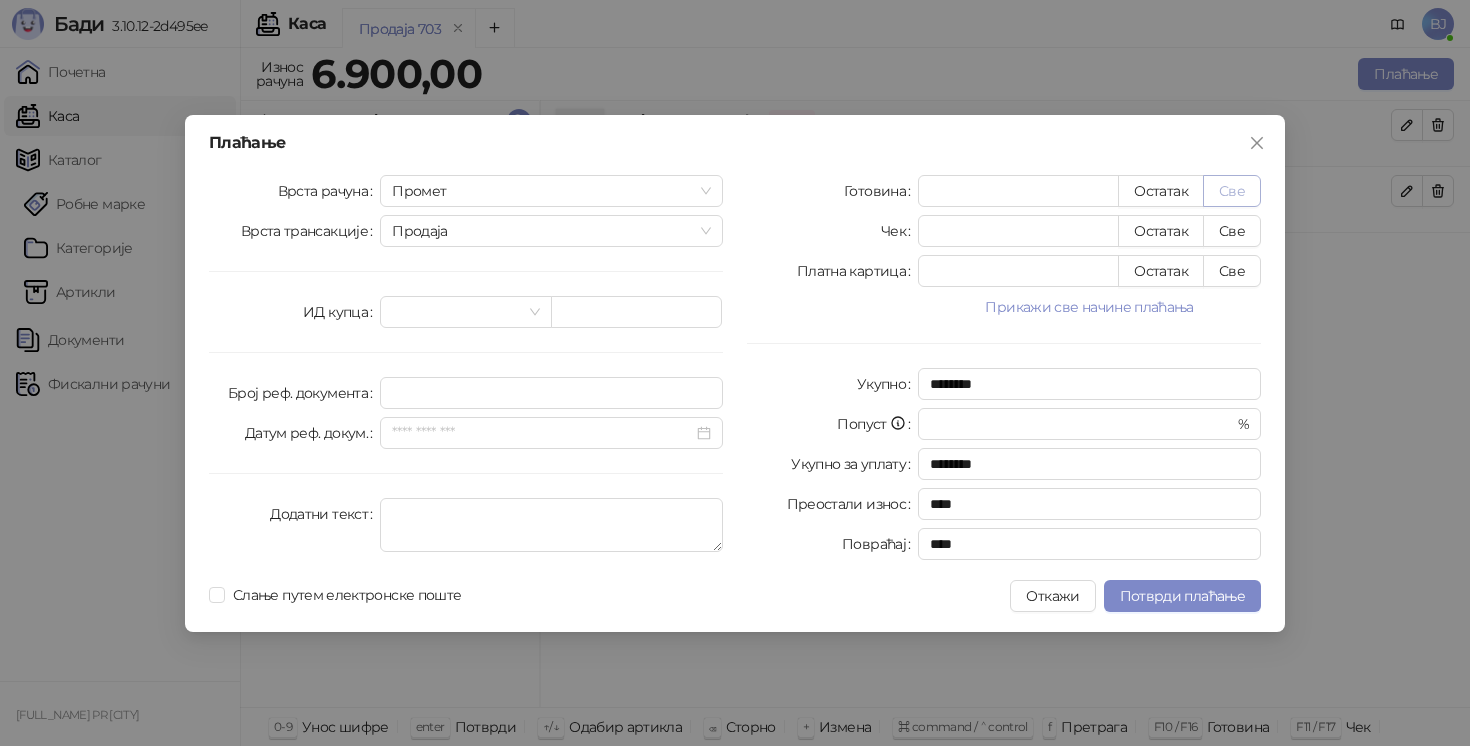 type 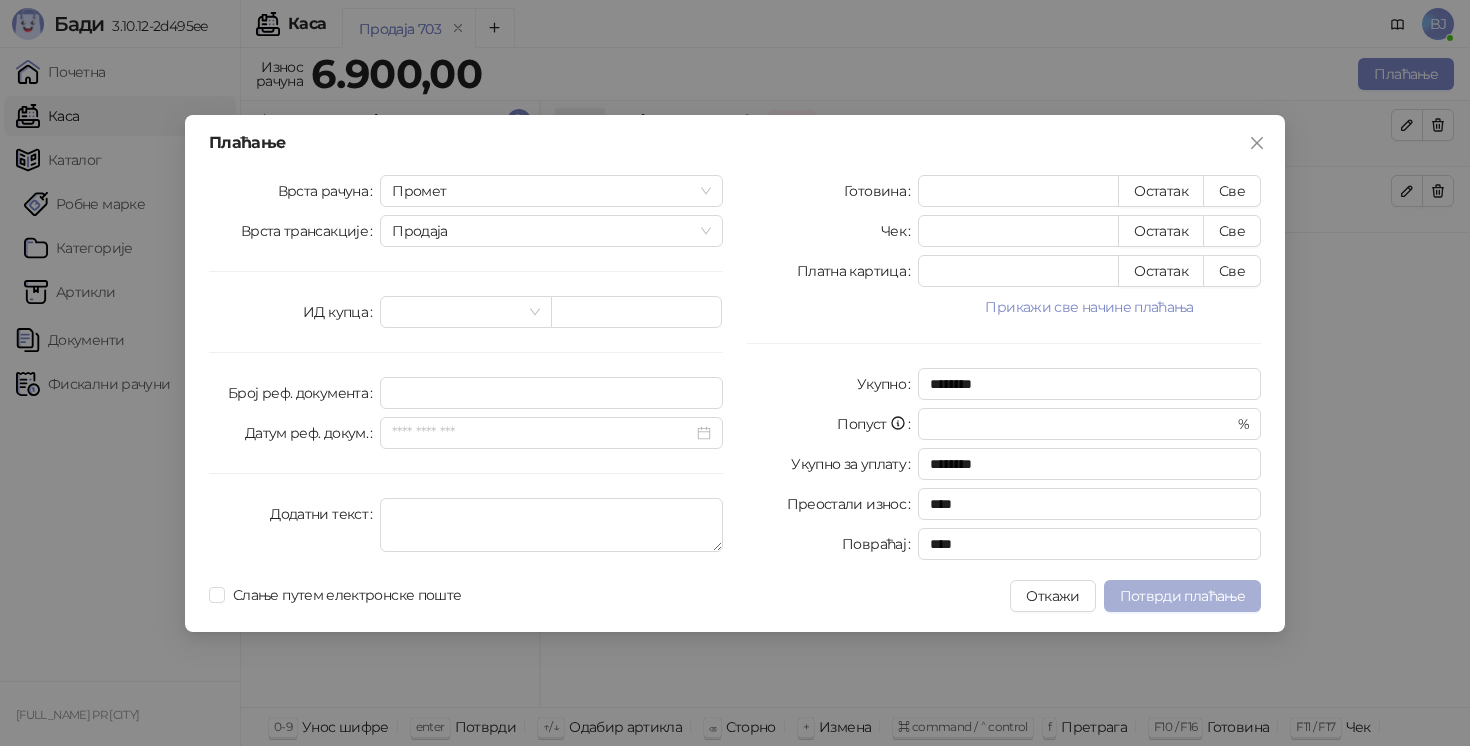 click on "Потврди плаћање" at bounding box center [1182, 596] 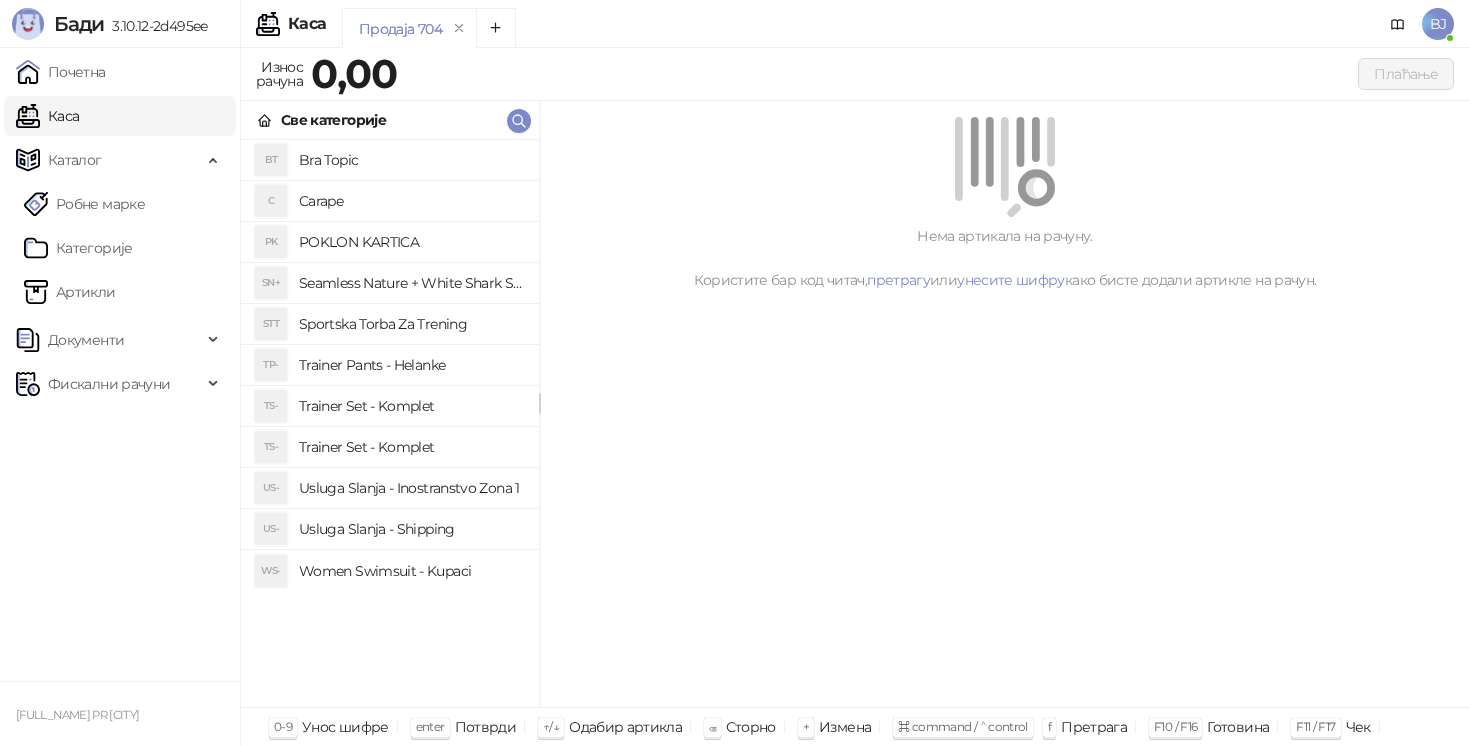 click on "Trainer Set - Komplet" at bounding box center (411, 447) 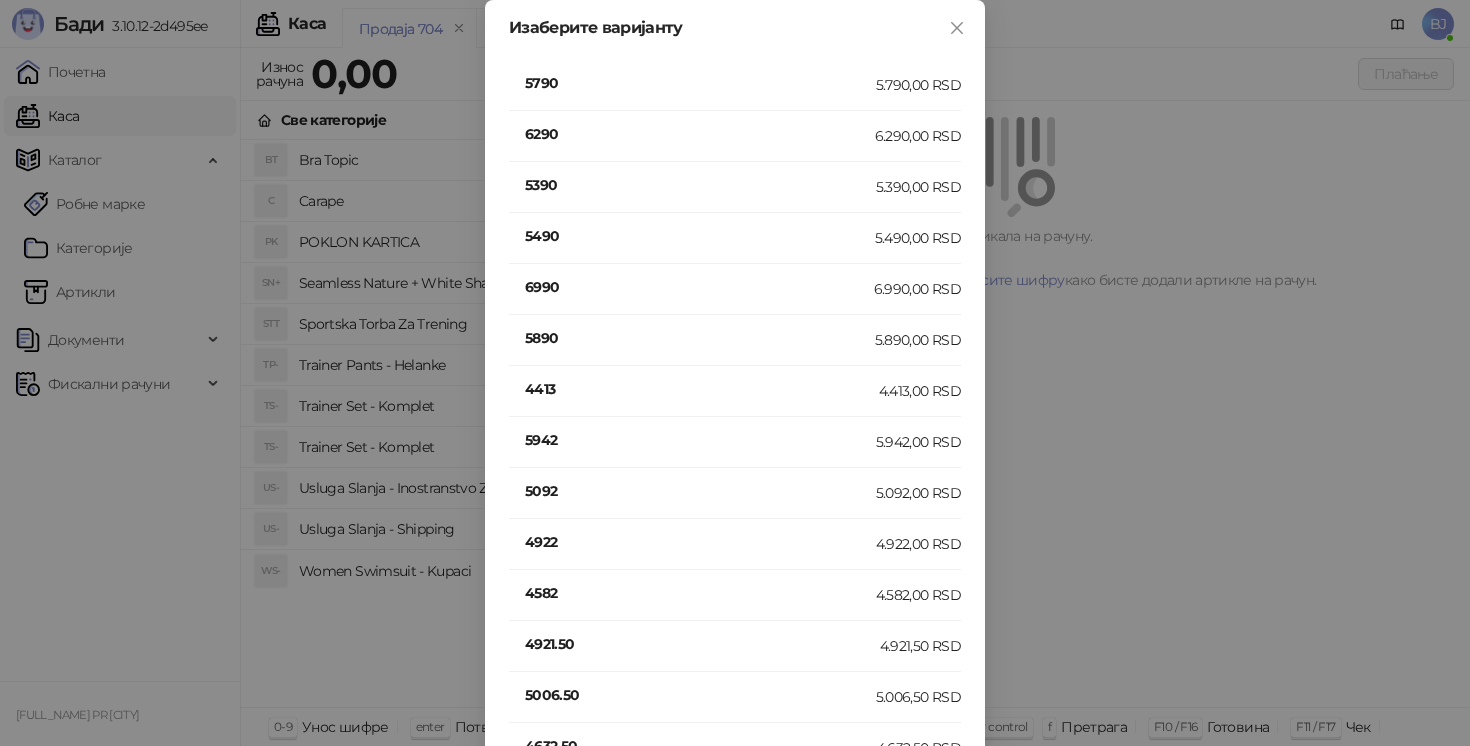 scroll, scrollTop: 577, scrollLeft: 0, axis: vertical 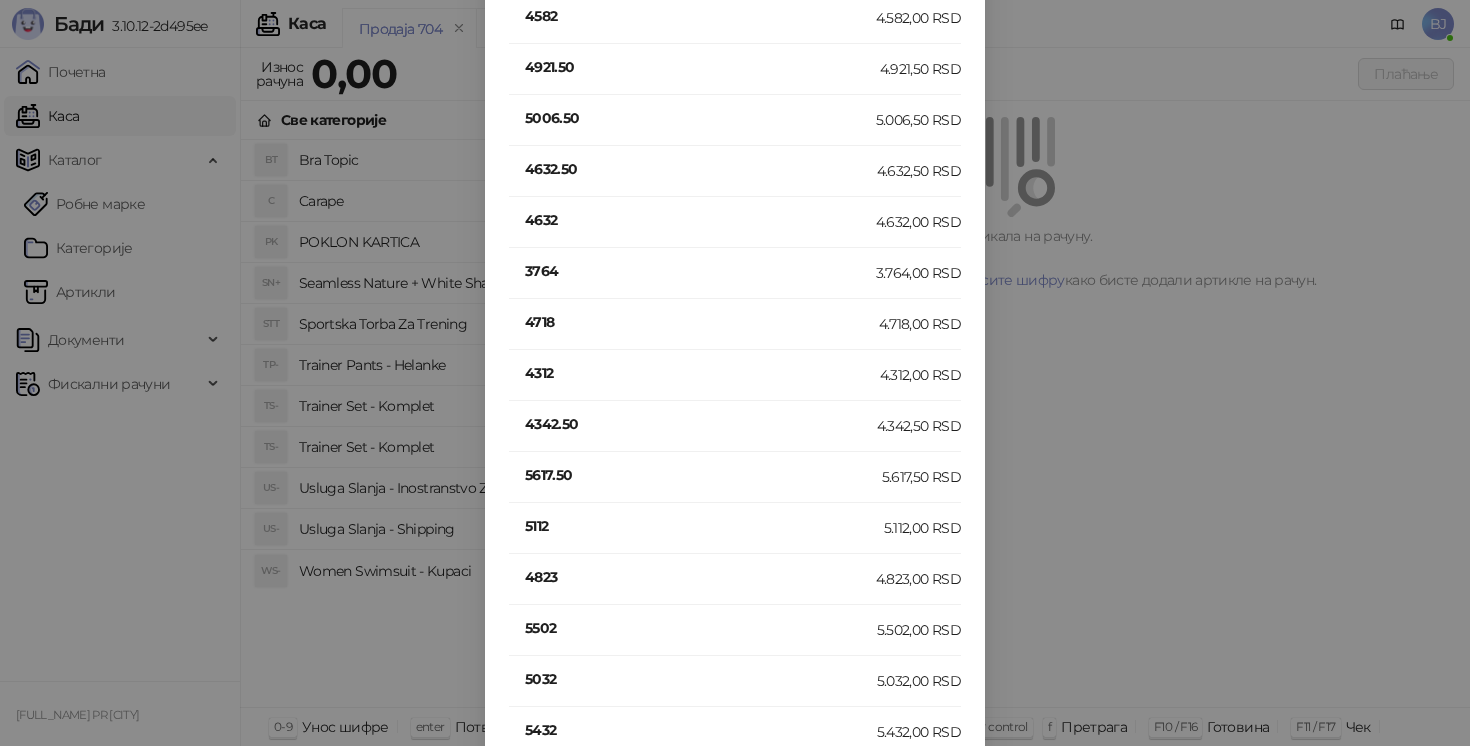 click on "4312" at bounding box center (702, 373) 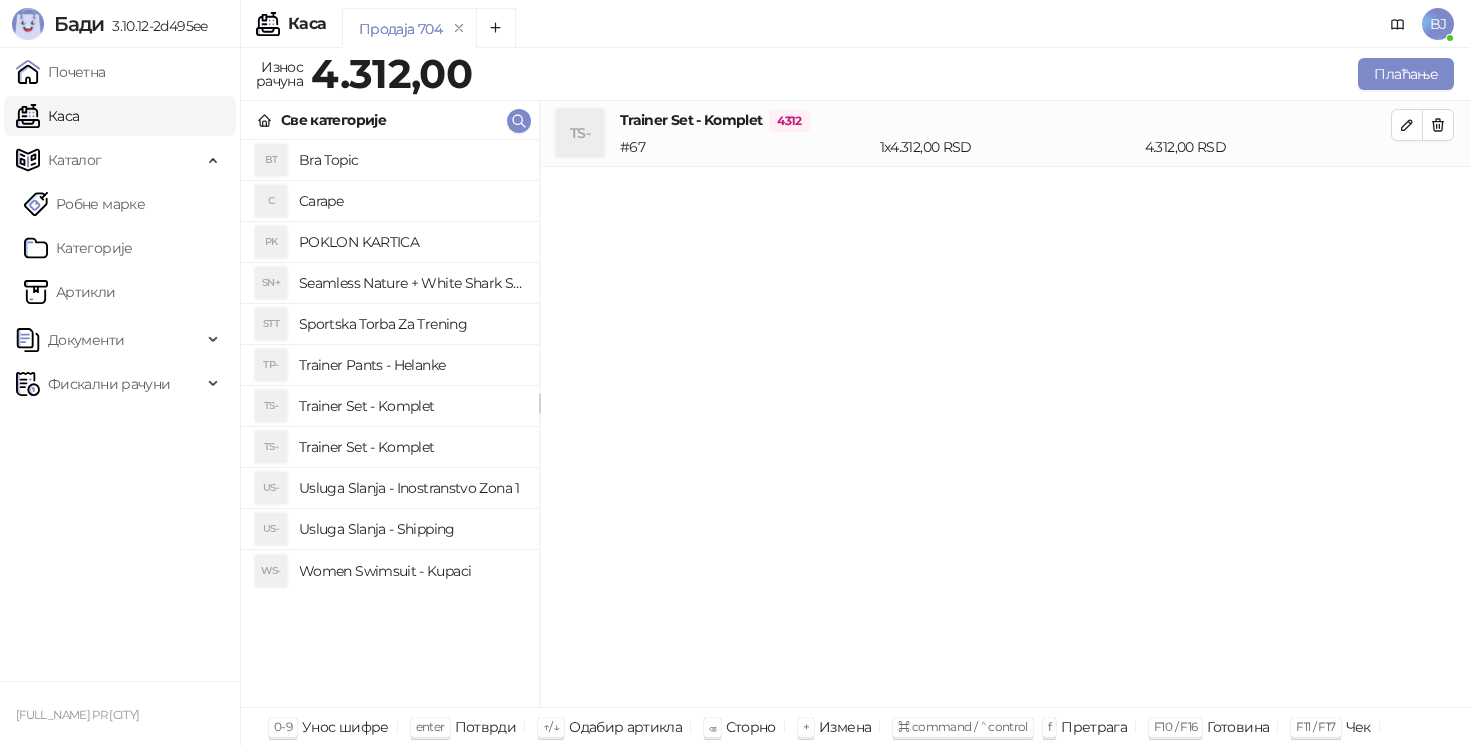 click on "Usluga Slanja - Shipping" at bounding box center [411, 529] 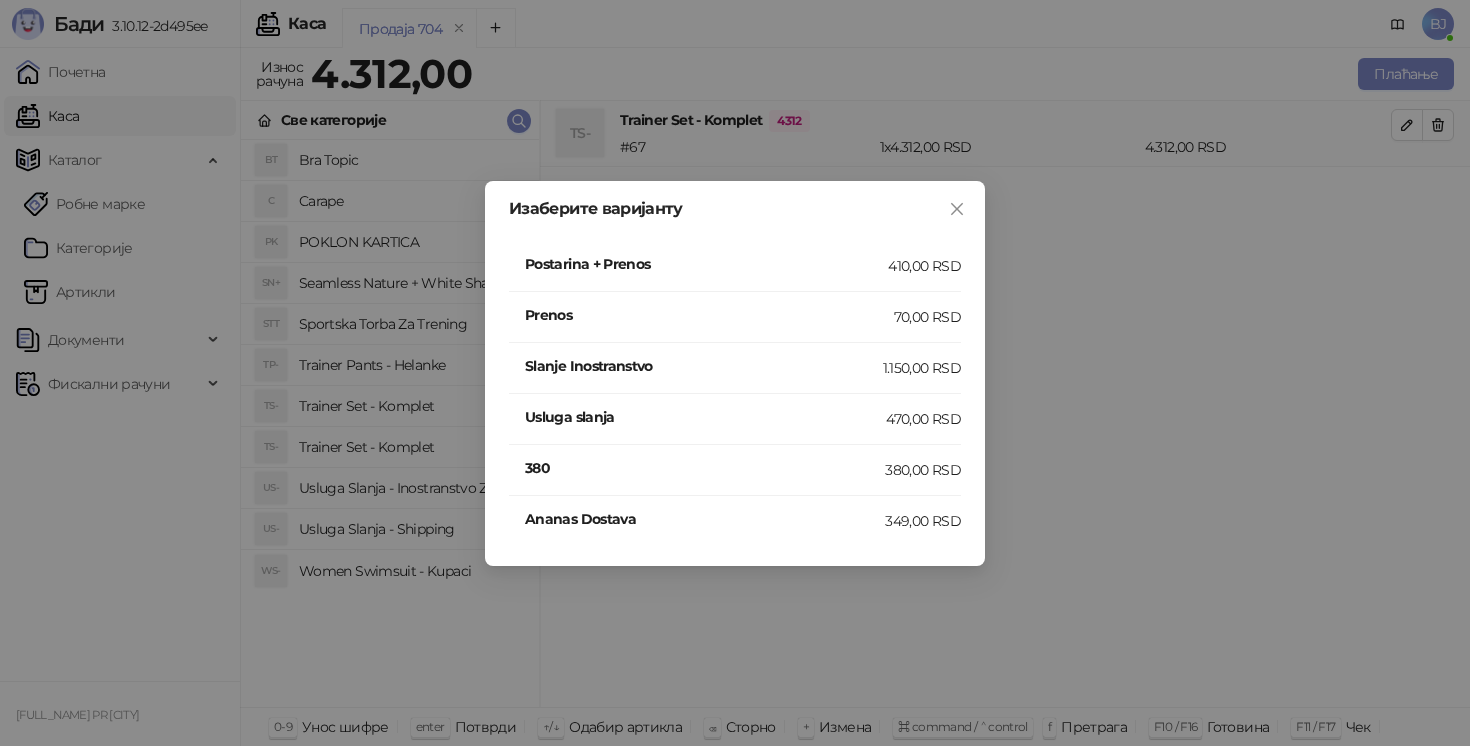 click on "Postarina + Prenos 410,00 RSD" at bounding box center [735, 266] 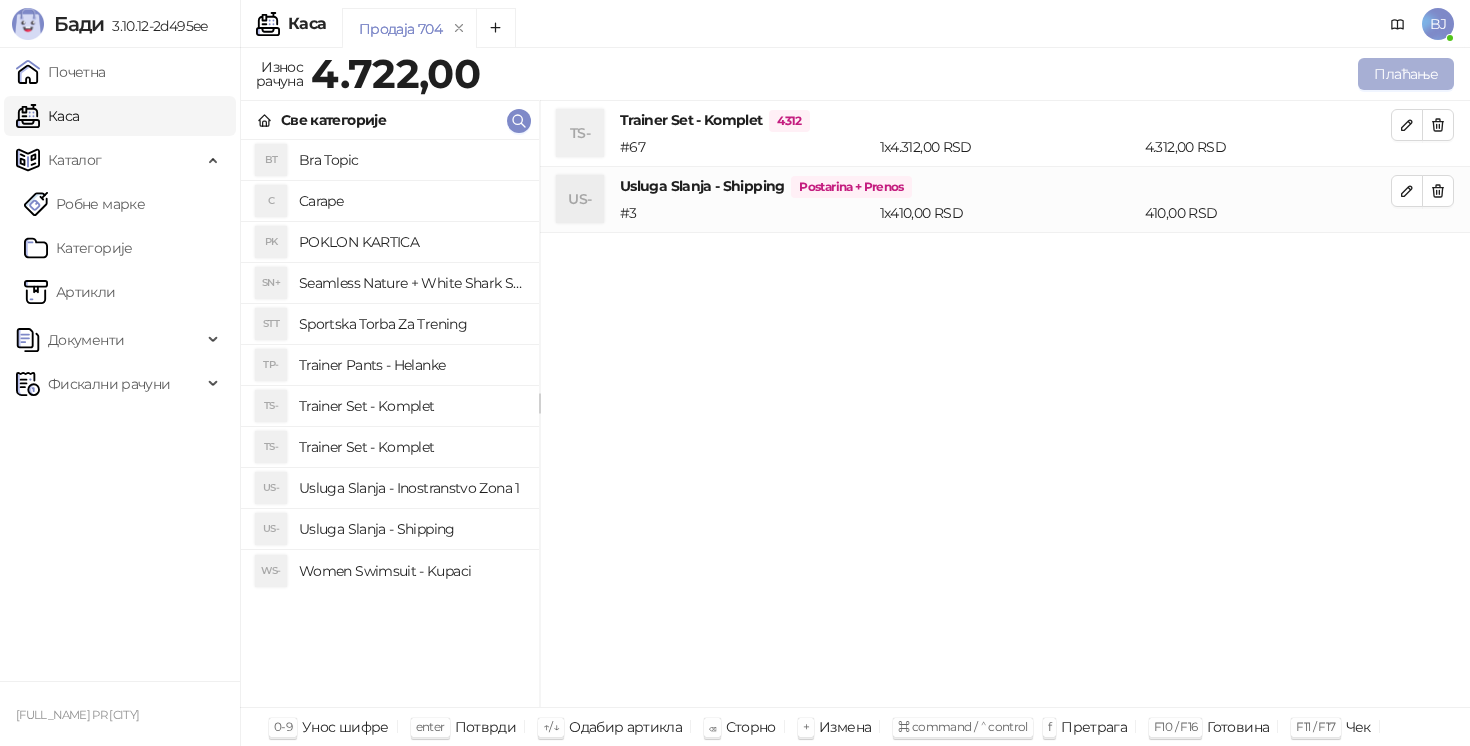 click on "Плаћање" at bounding box center (1406, 74) 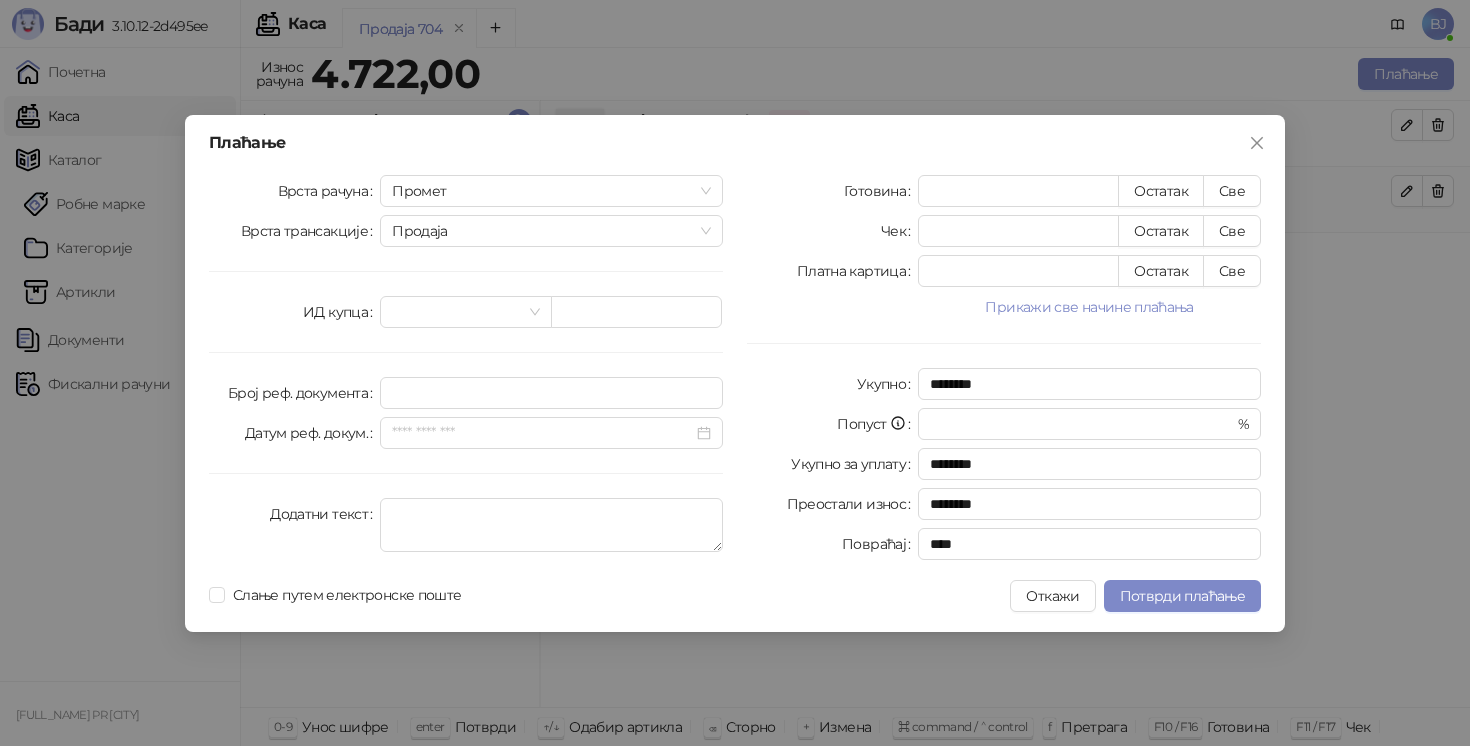 click on "Плаћање Врста рачуна Промет Врста трансакције Продаја ИД купца Број реф. документа Датум реф. докум. Додатни текст Готовина * Остатак Све Чек * Остатак Све Платна картица * Остатак Све Прикажи све начине плаћања Пренос на рачун * Остатак Све Ваучер * Остатак Све Инстант плаћање * Остатак Све Друго безготовинско * Остатак Све Укупно ******** Попуст   * % Укупно за уплату ******** Преостали износ ******** Повраћај **** Слање путем електронске поште Откажи Потврди плаћање" at bounding box center (735, 373) 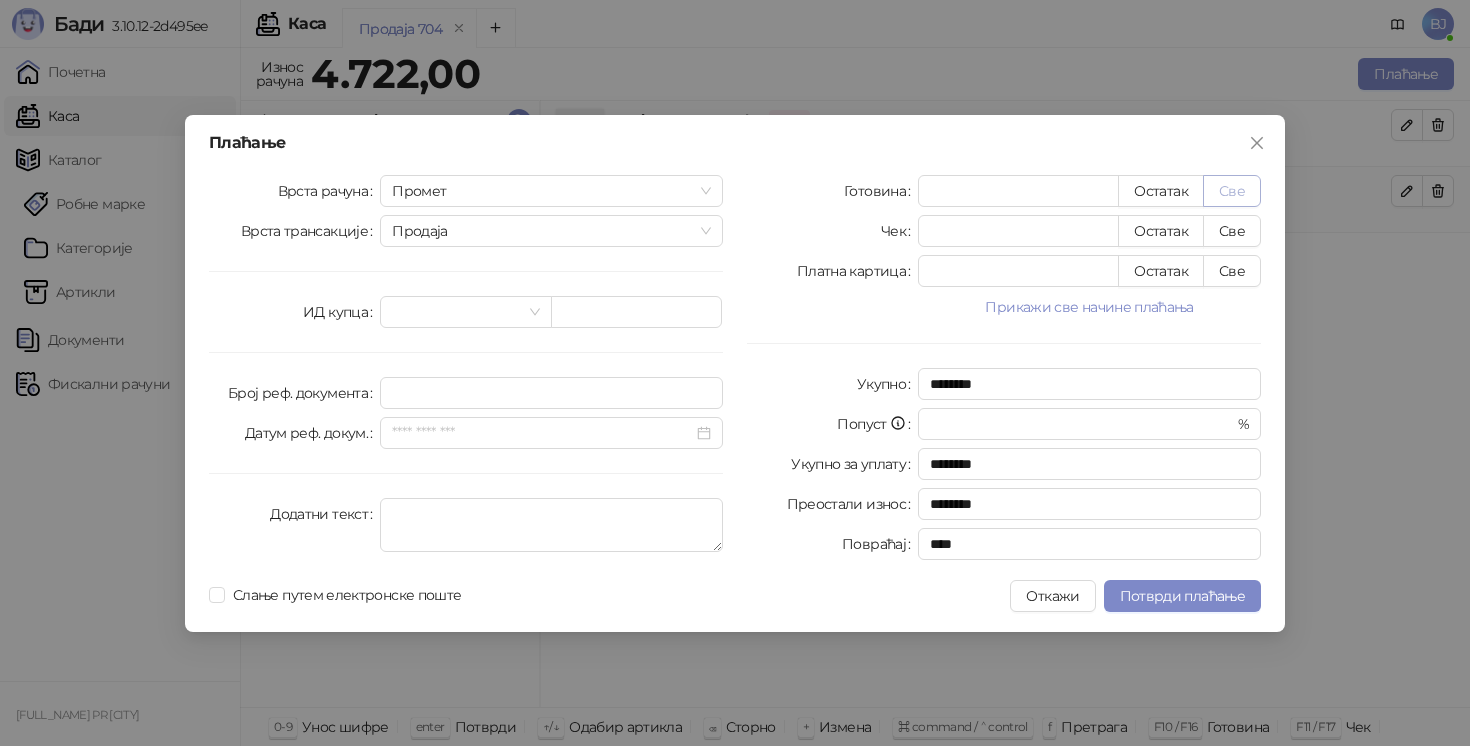click on "Све" at bounding box center (1232, 191) 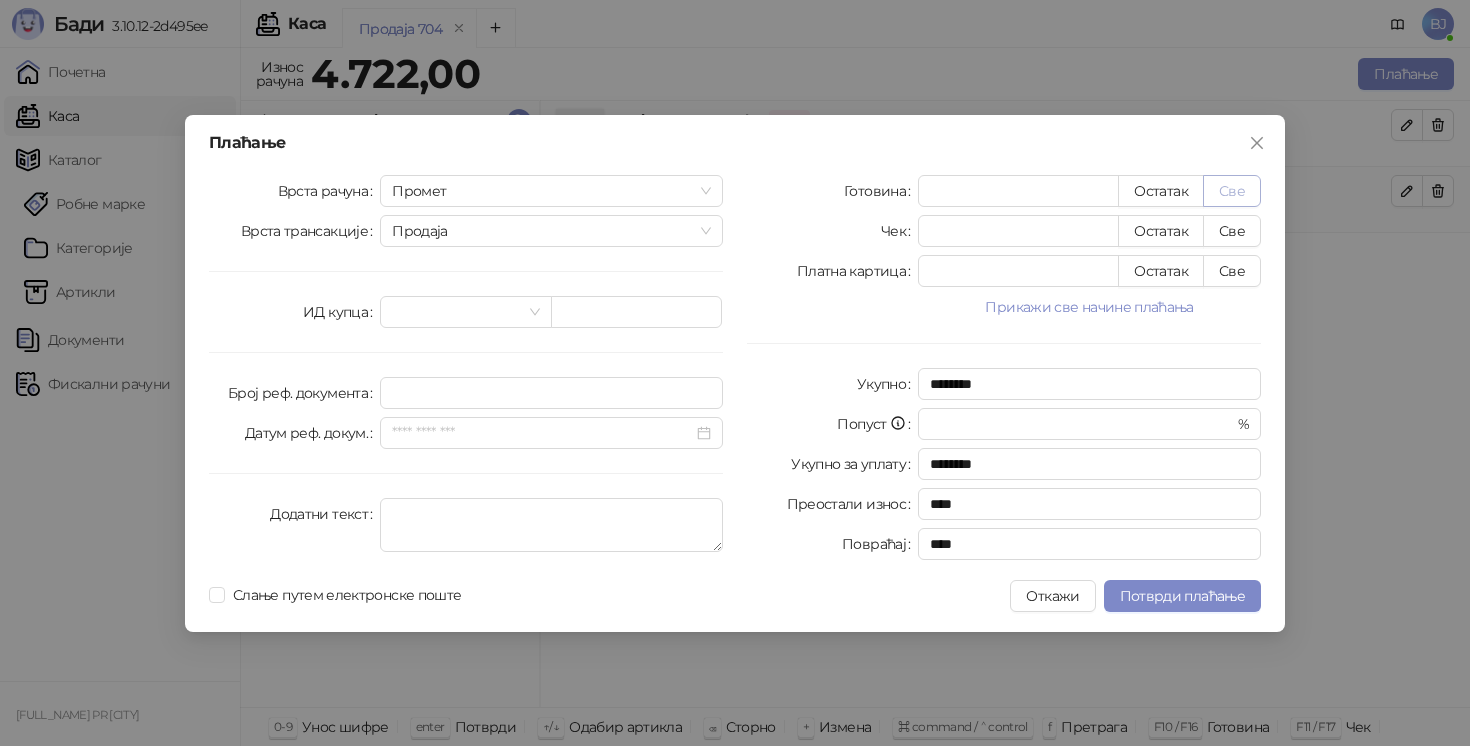 type 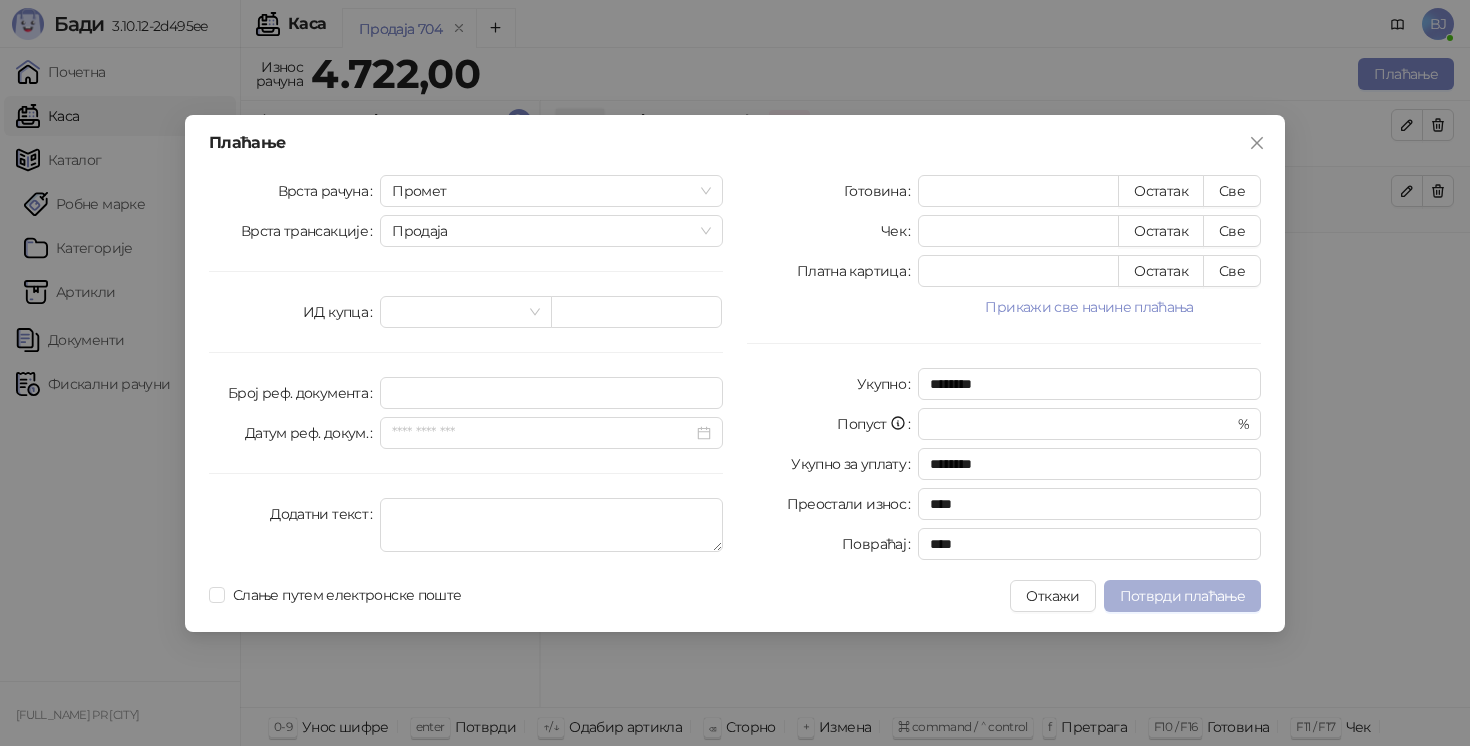 click on "Потврди плаћање" at bounding box center [1182, 596] 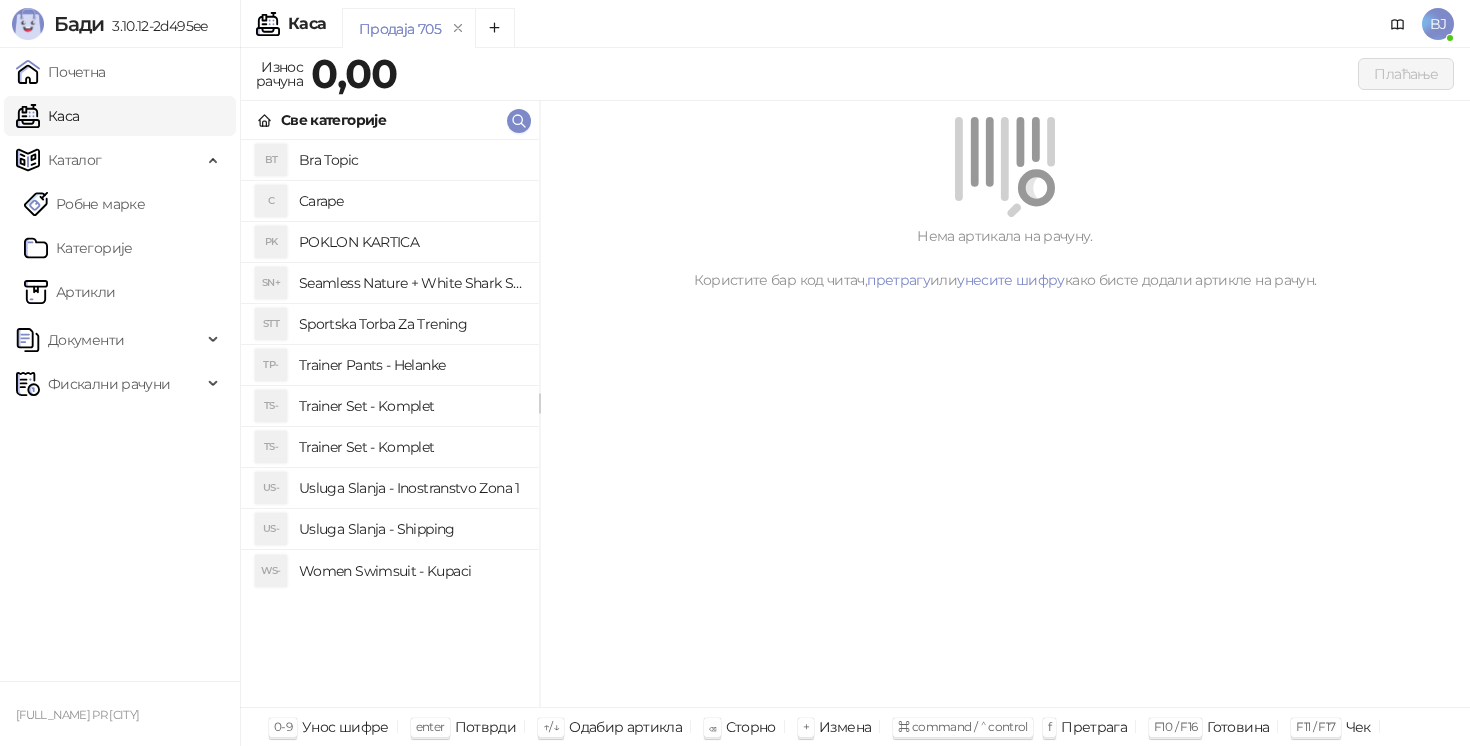 click on "Trainer Set - Komplet" at bounding box center [411, 447] 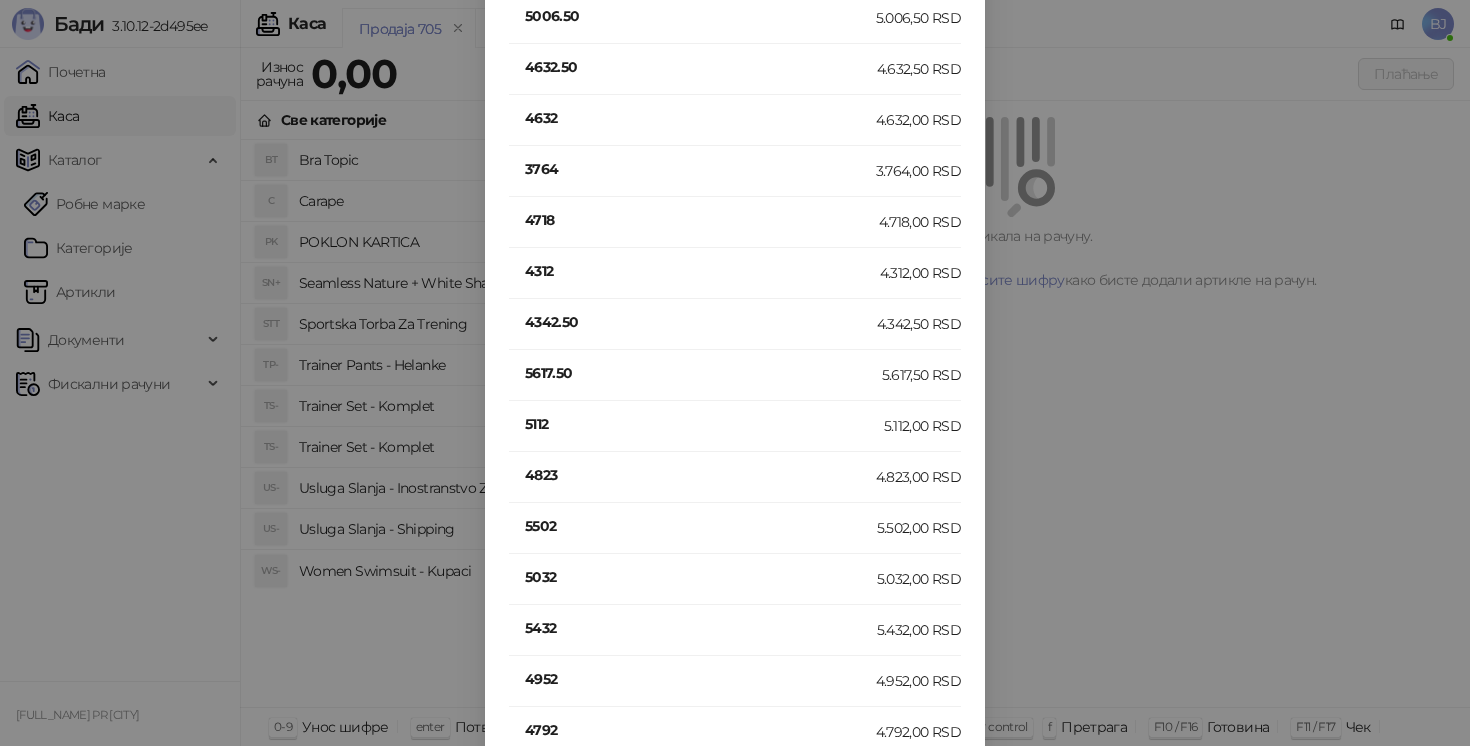 scroll, scrollTop: 1189, scrollLeft: 0, axis: vertical 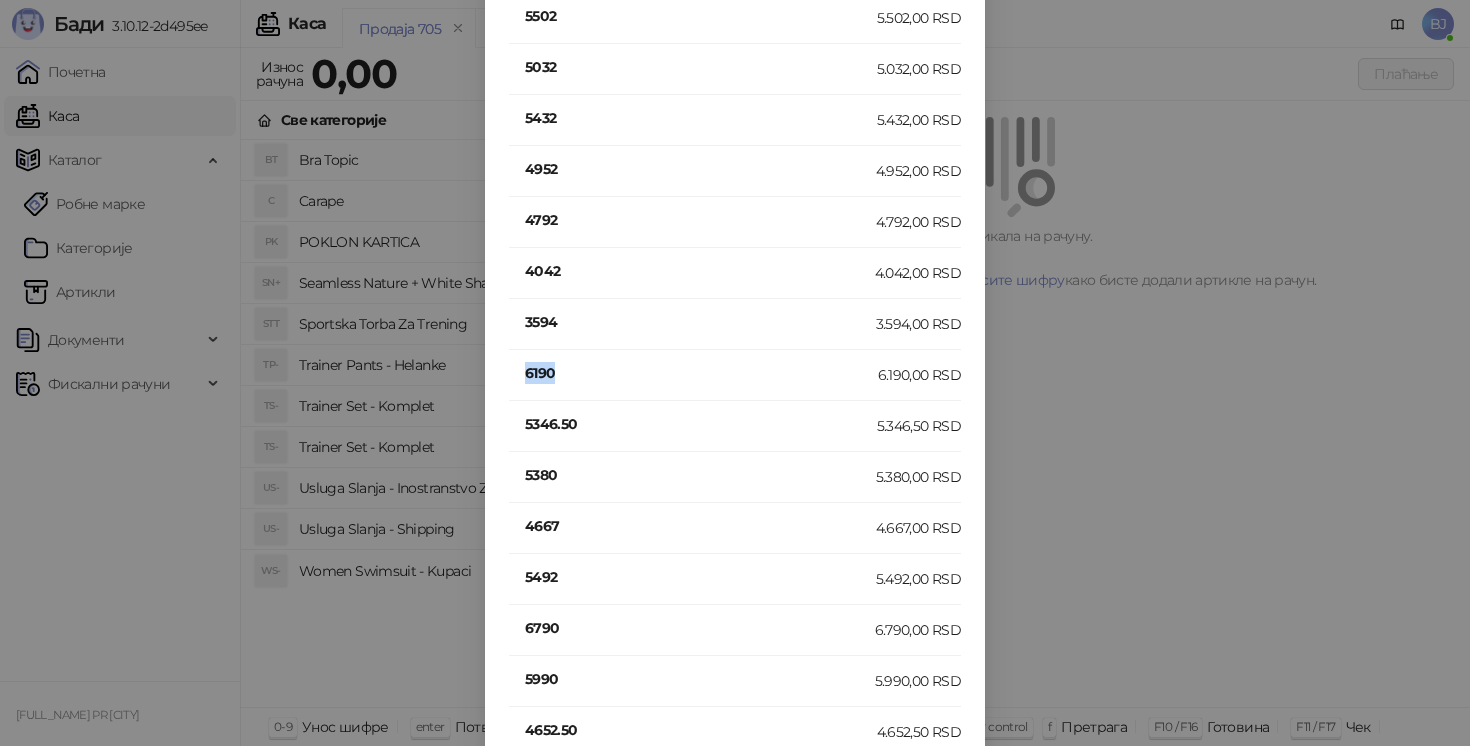 click on "6190" at bounding box center [701, 373] 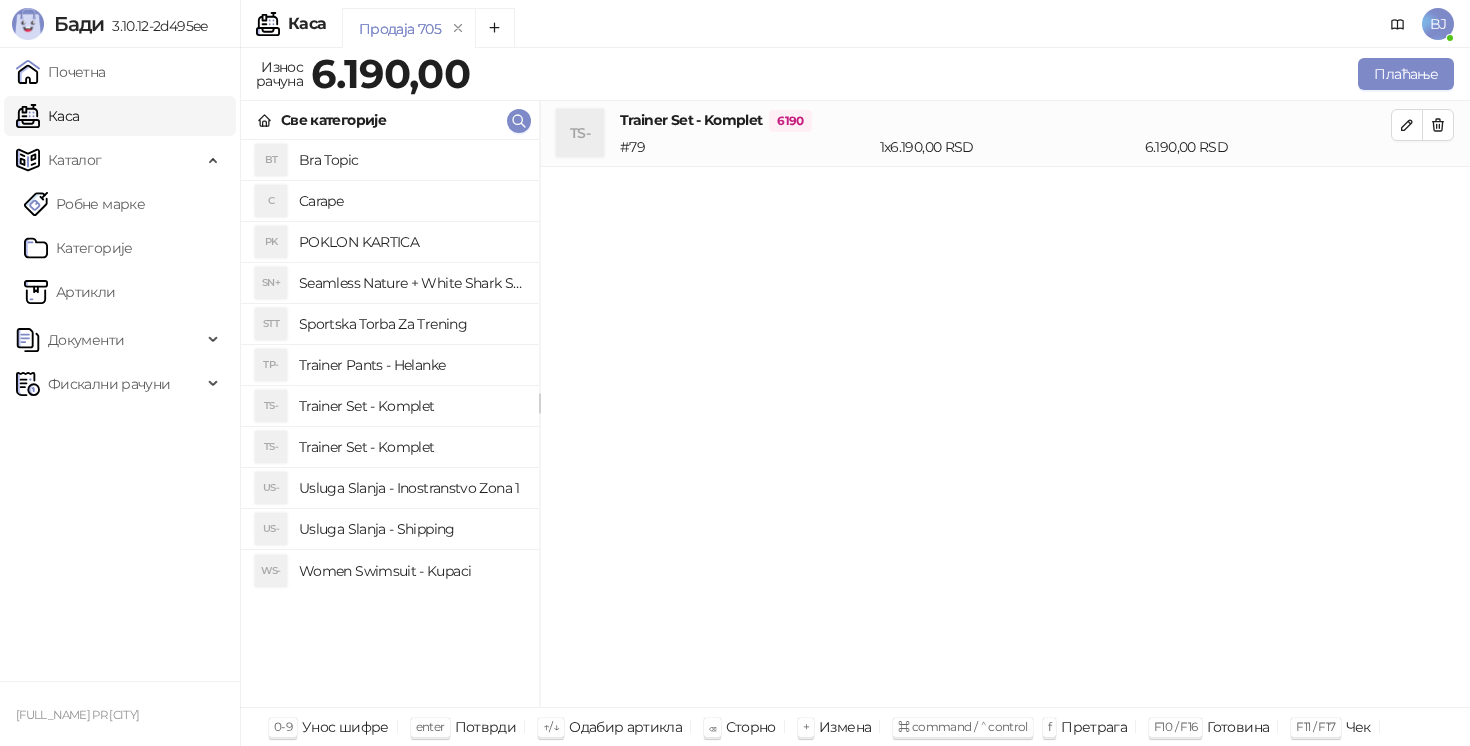 scroll, scrollTop: 0, scrollLeft: 0, axis: both 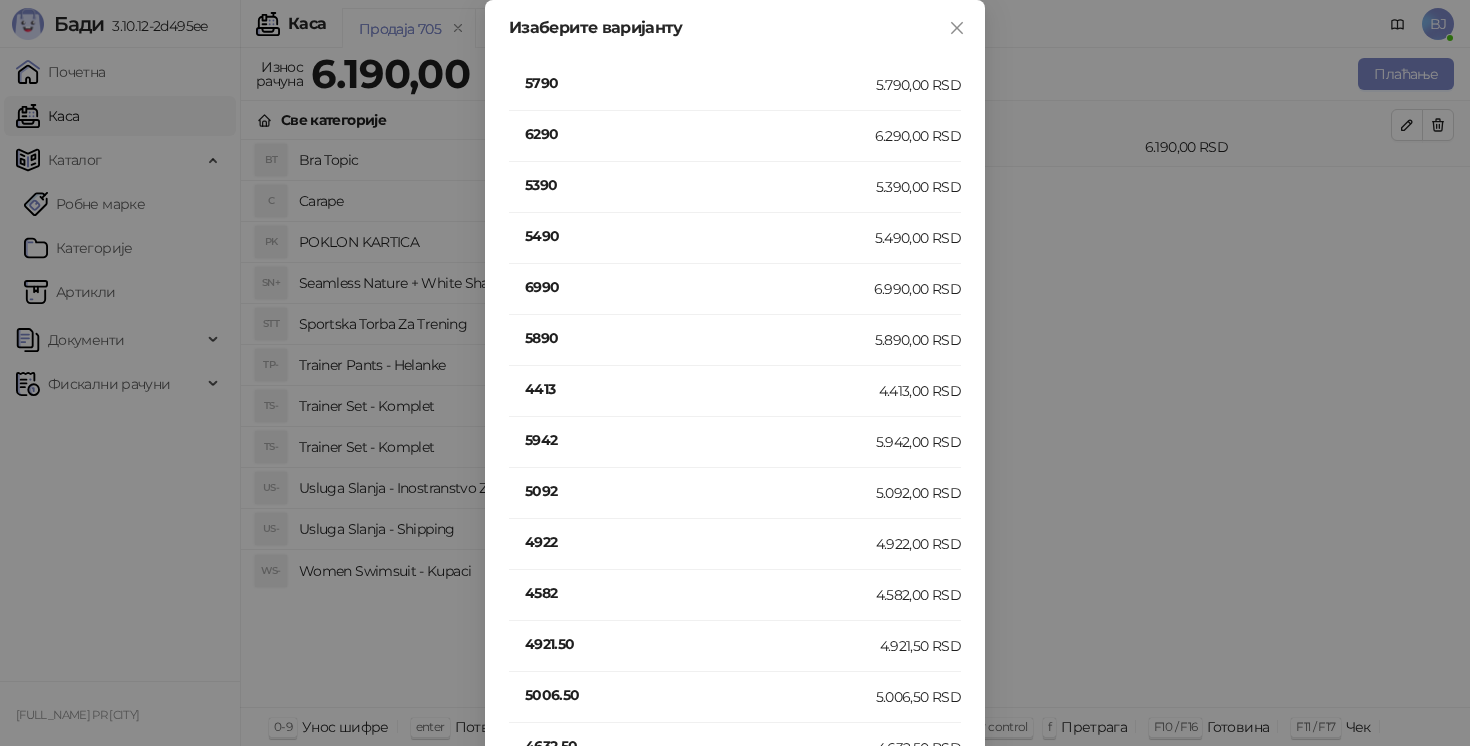 click on "5790" at bounding box center (700, 83) 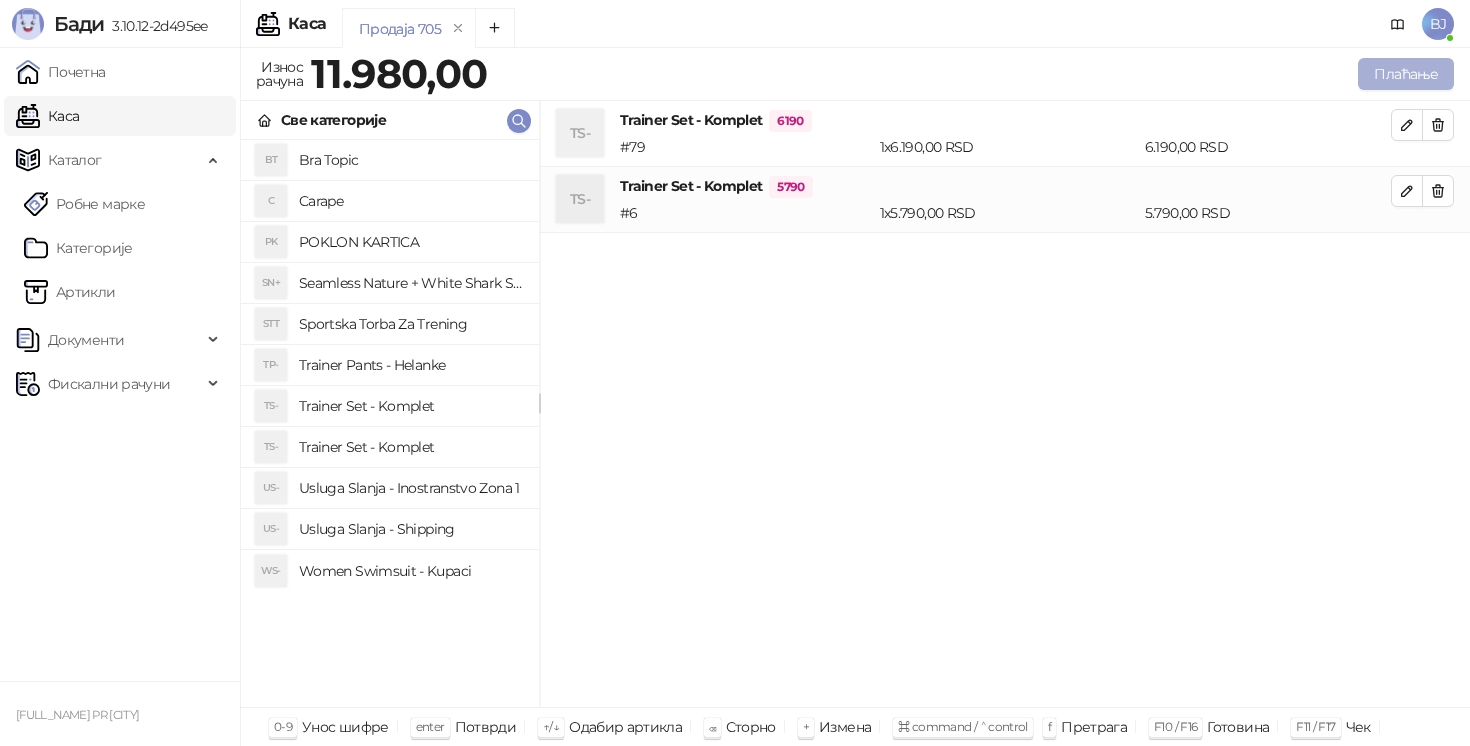 click on "Плаћање" at bounding box center (1406, 74) 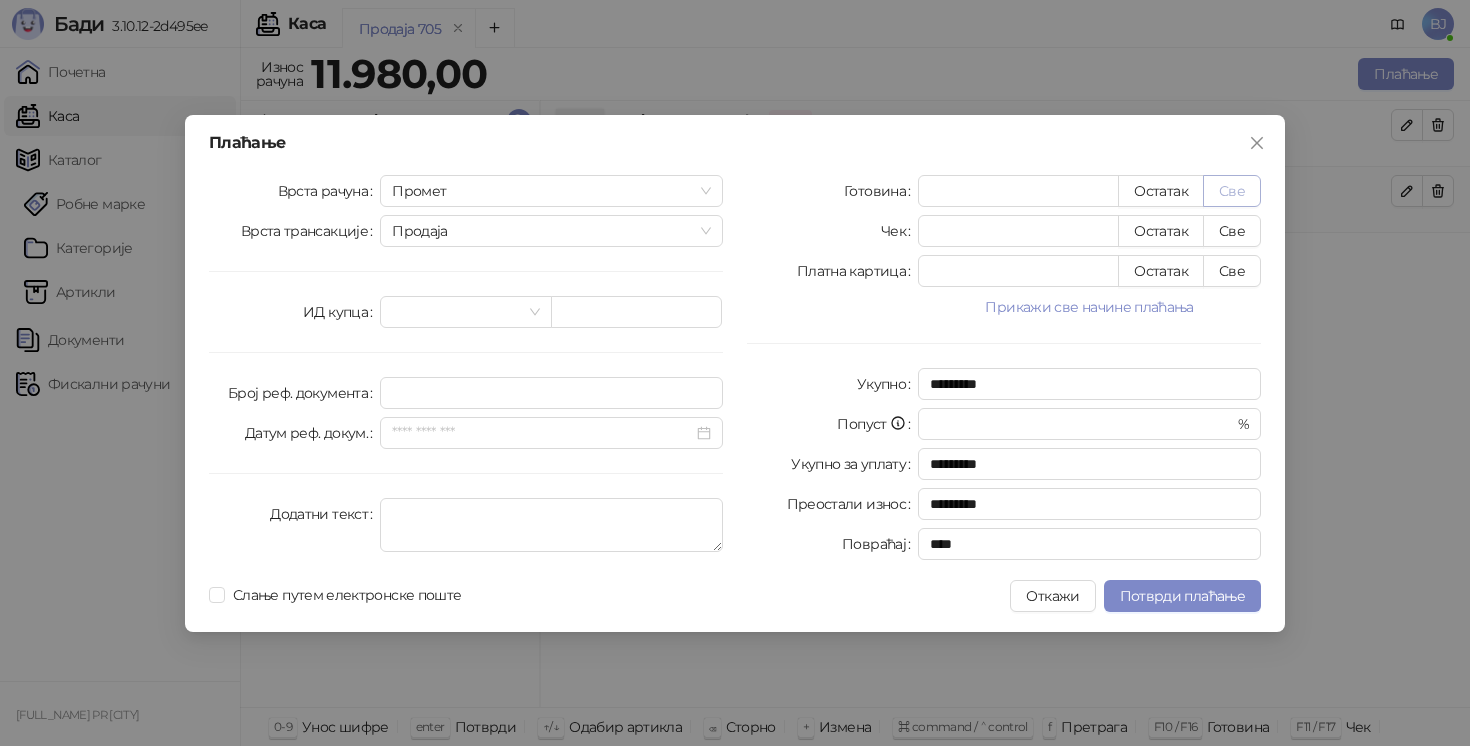 click on "Све" at bounding box center (1232, 191) 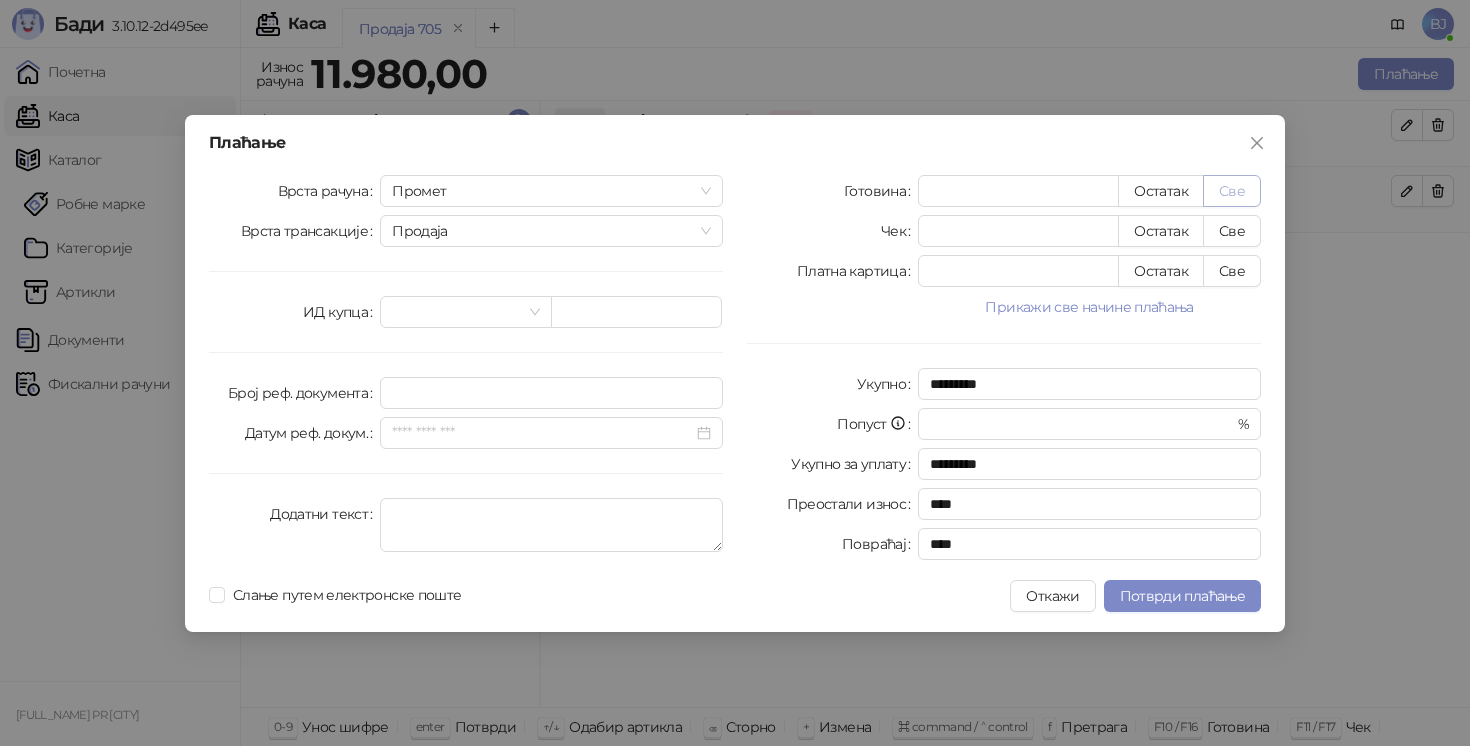 type 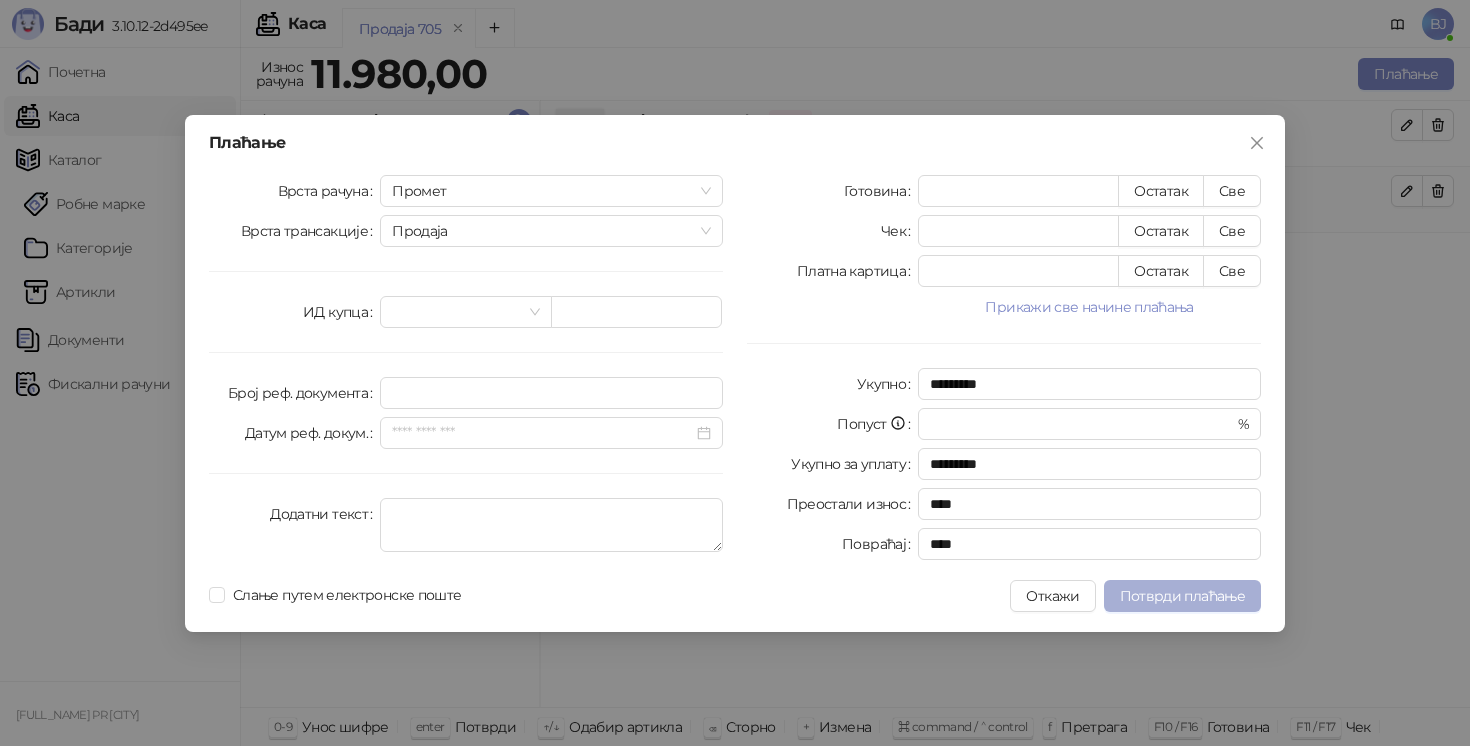 click on "Потврди плаћање" at bounding box center [1182, 596] 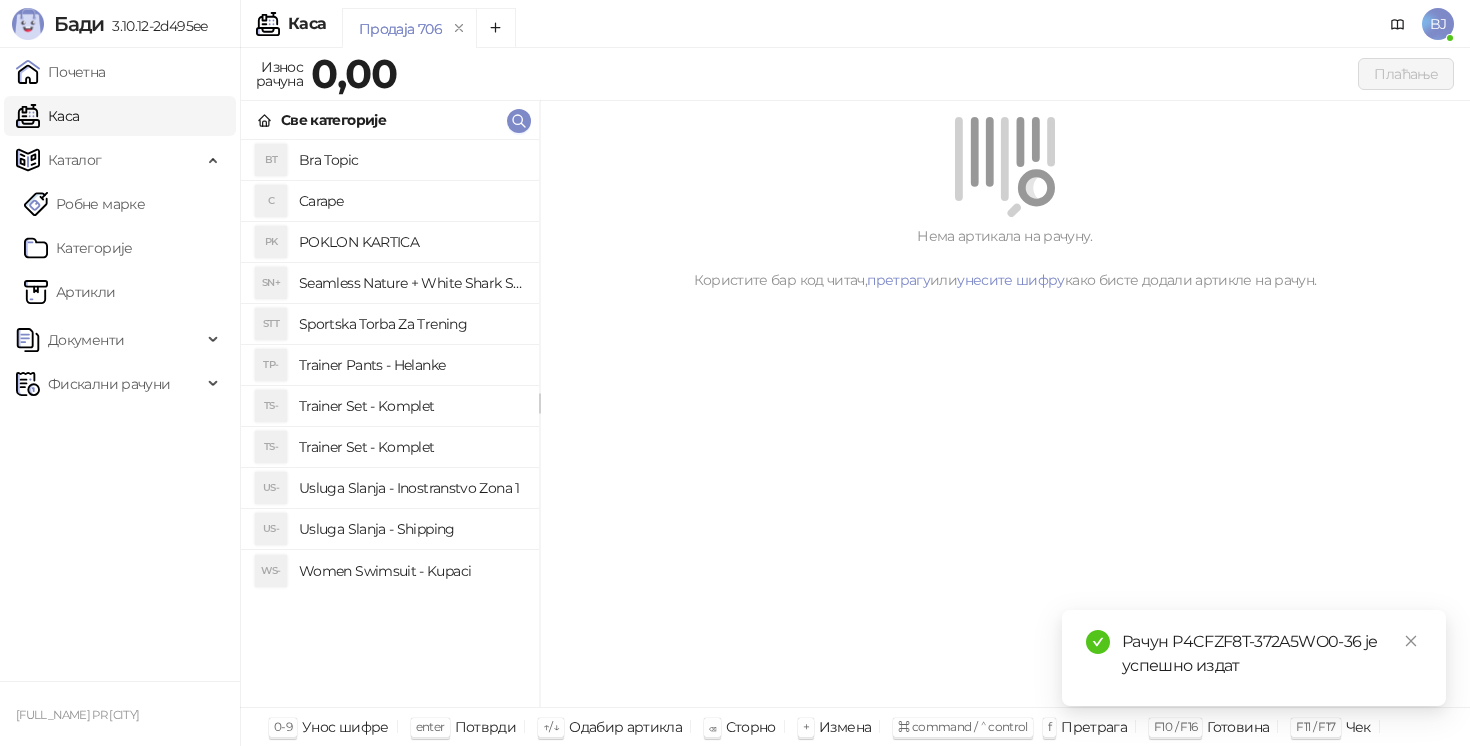 click on "Trainer Pants - Helanke" at bounding box center [411, 365] 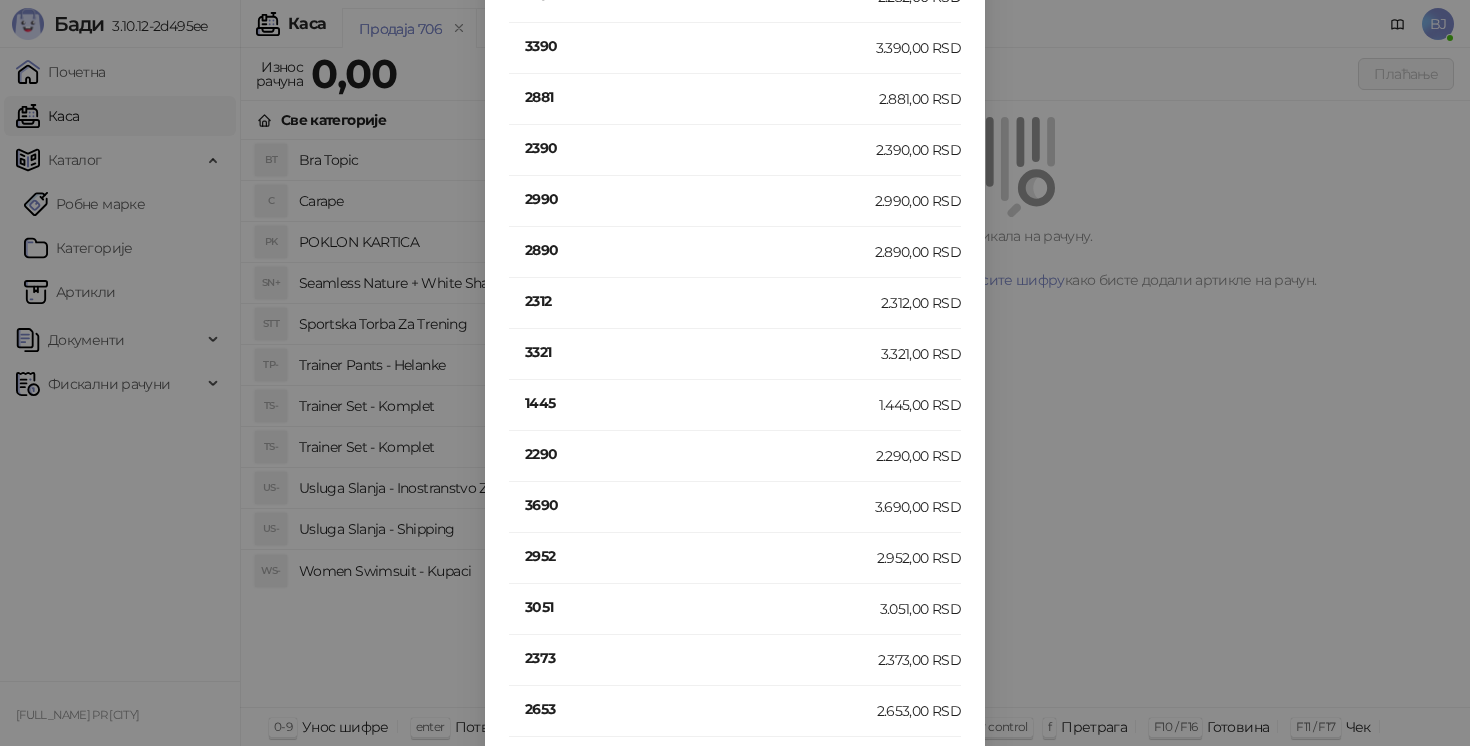 scroll, scrollTop: 263, scrollLeft: 0, axis: vertical 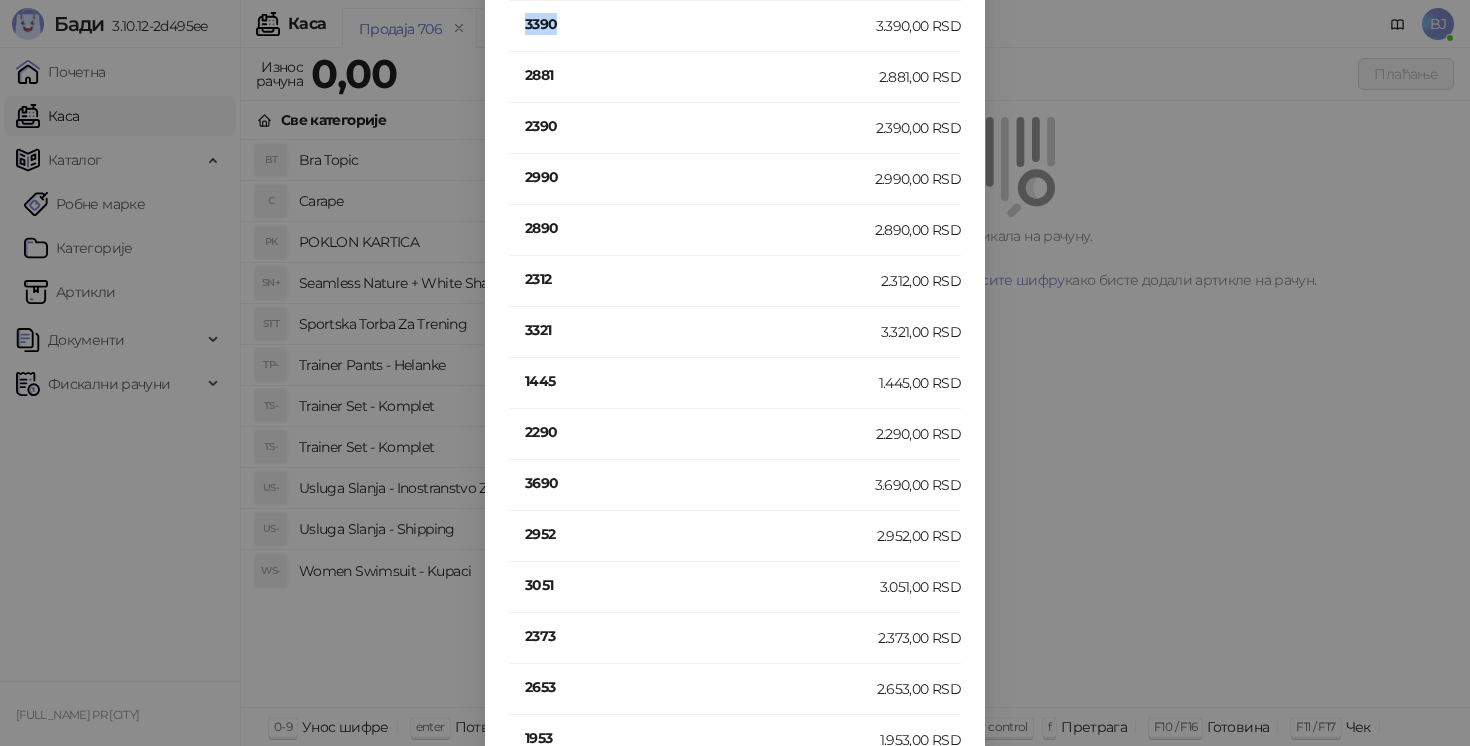 click on "3390" at bounding box center (700, 24) 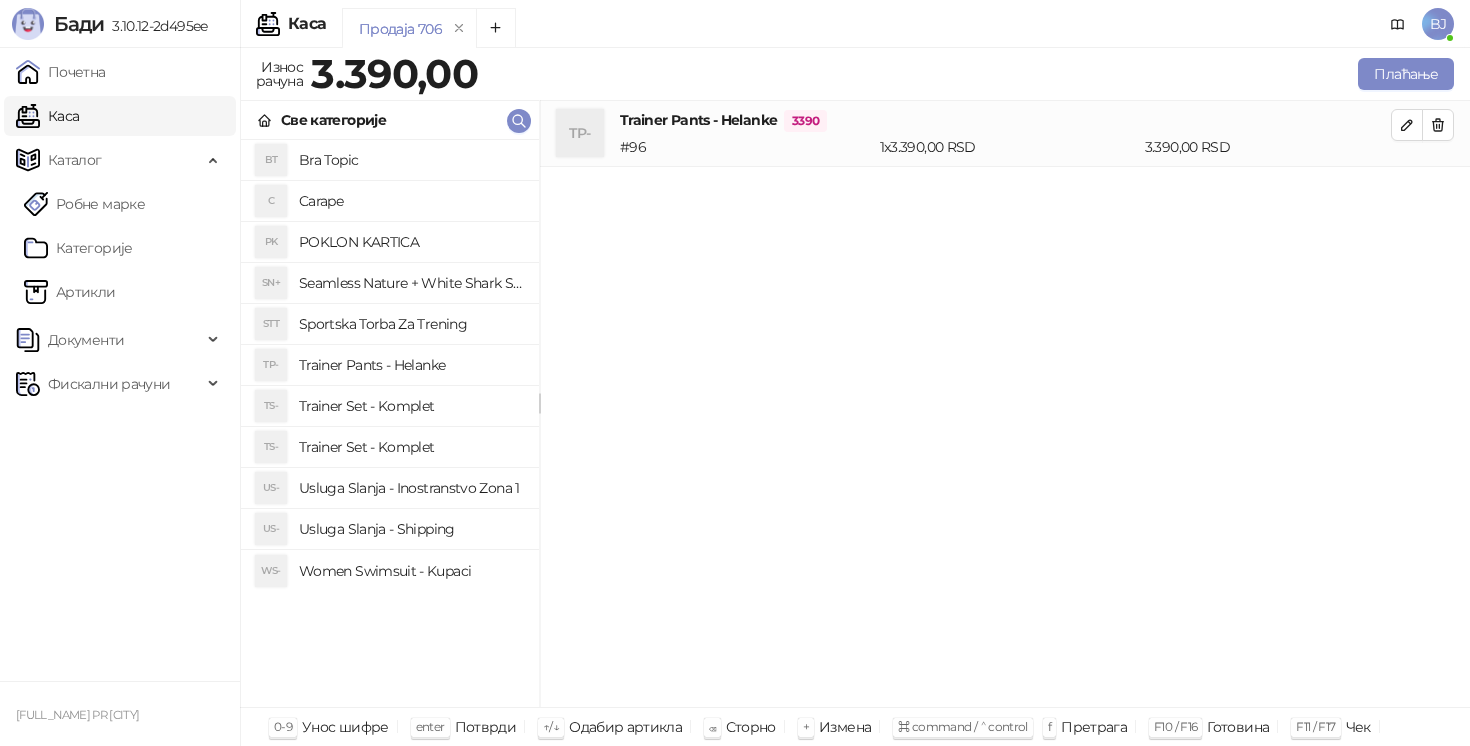 click on "Usluga Slanja - Shipping" at bounding box center (411, 529) 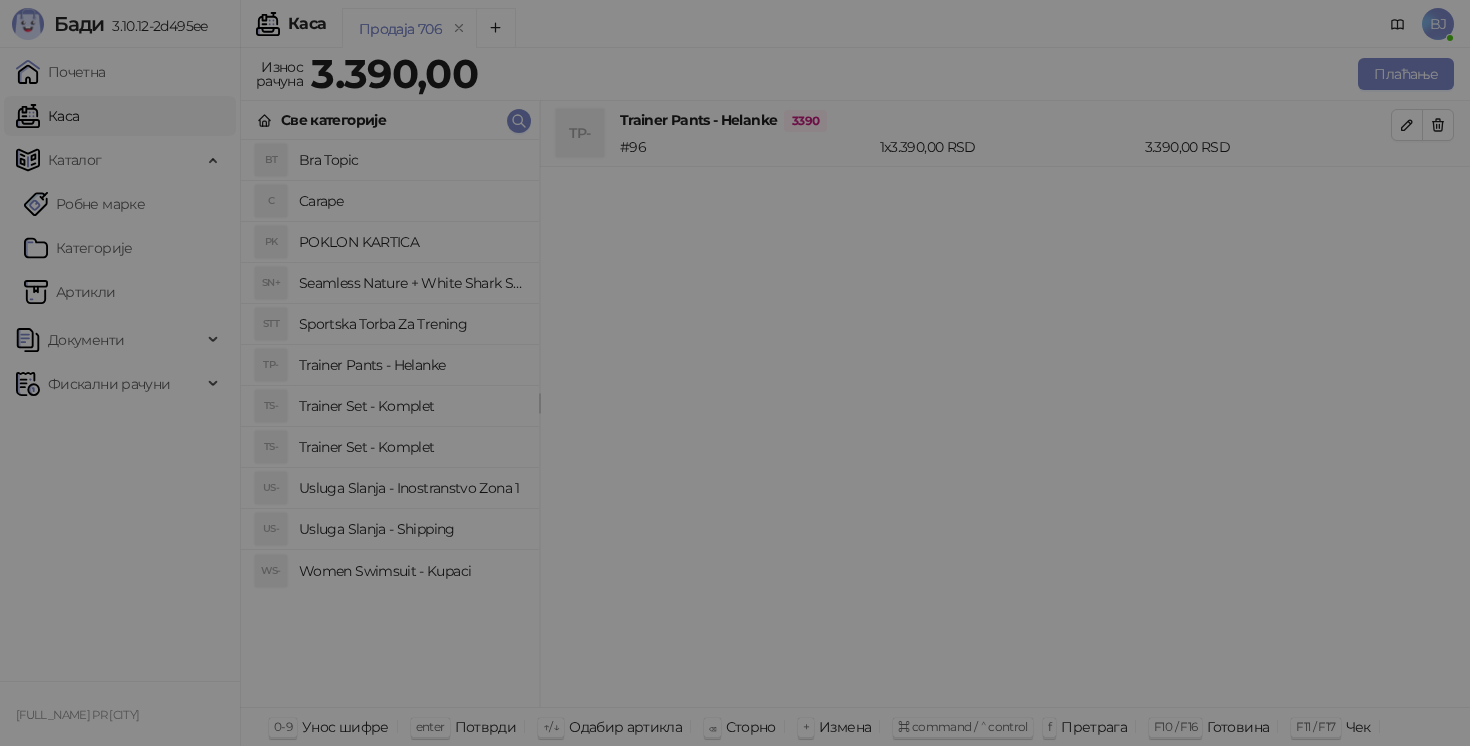 scroll, scrollTop: 0, scrollLeft: 0, axis: both 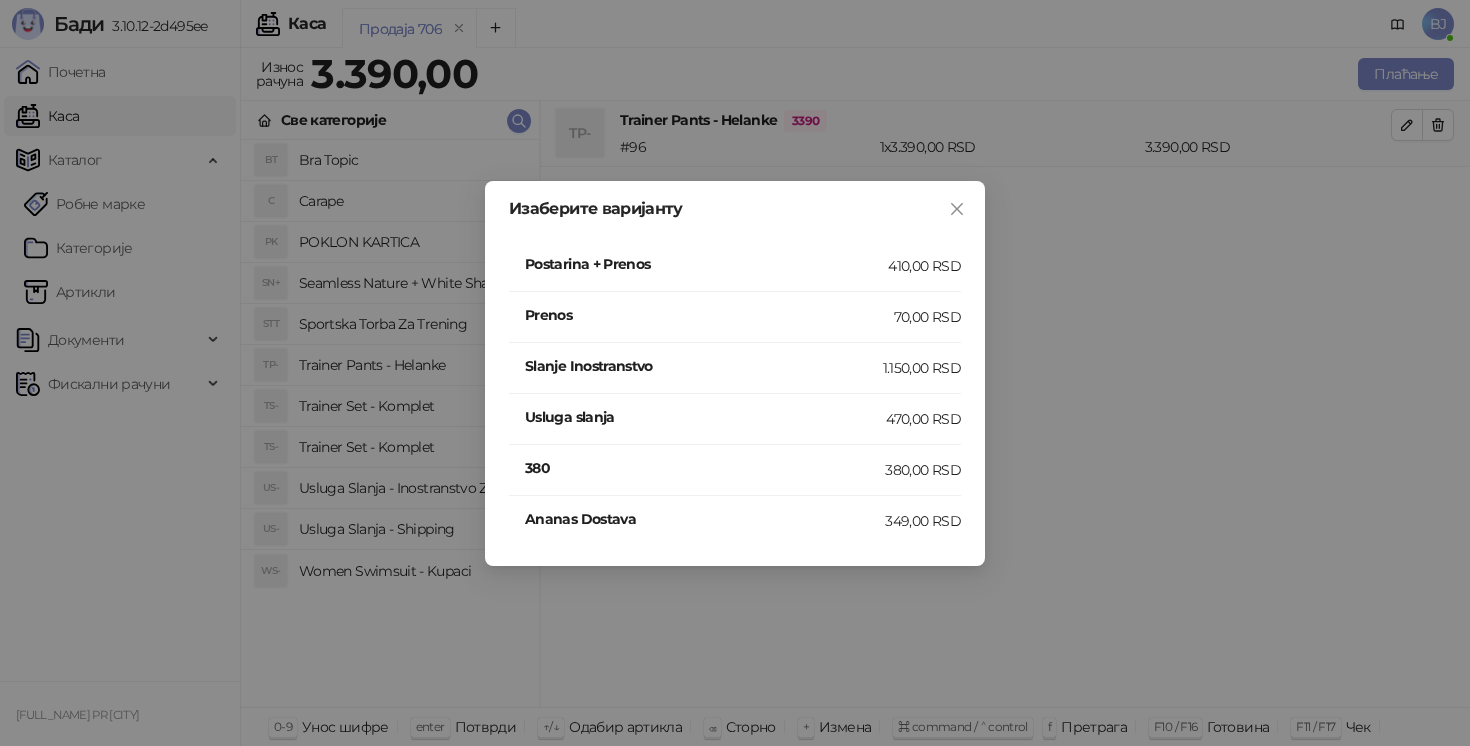 click on "Postarina + Prenos" at bounding box center [706, 264] 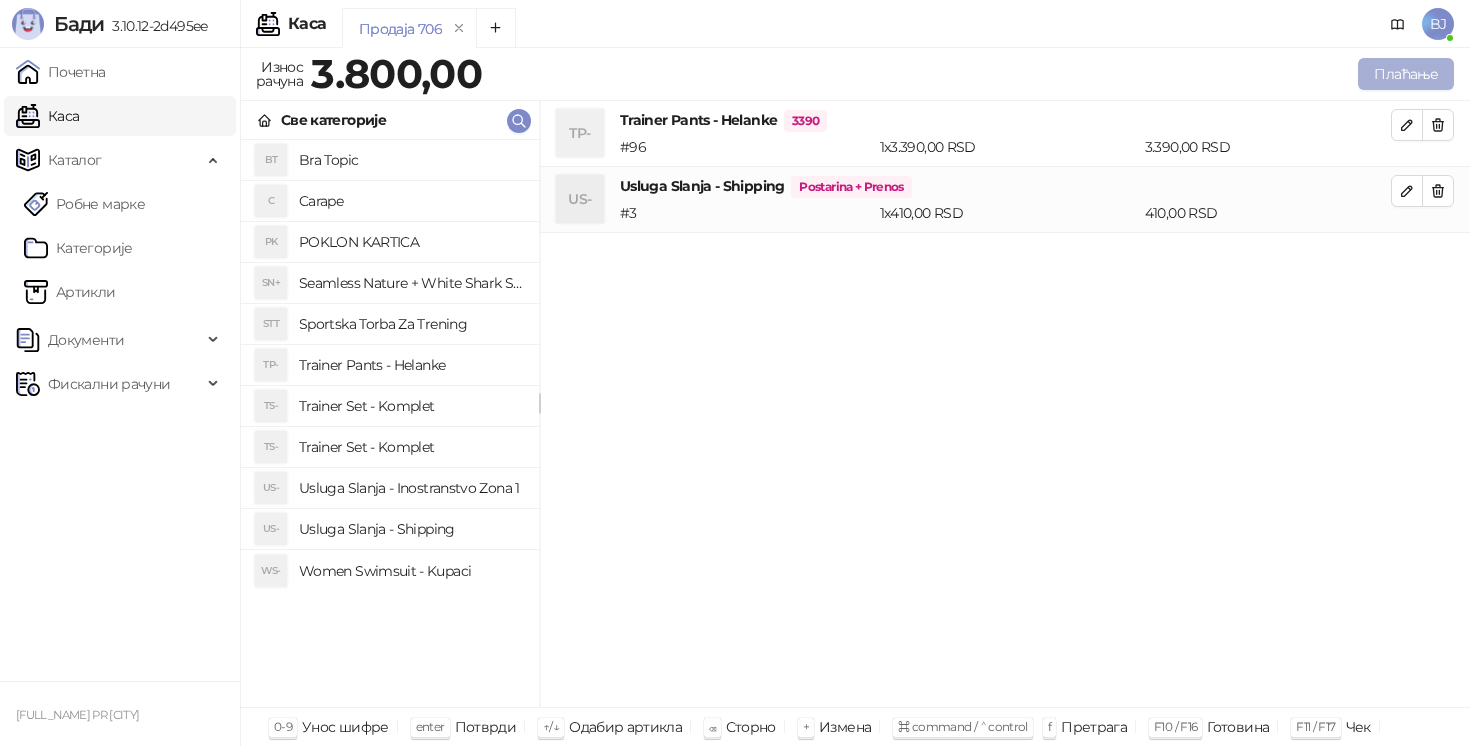 click on "Плаћање" at bounding box center [1406, 74] 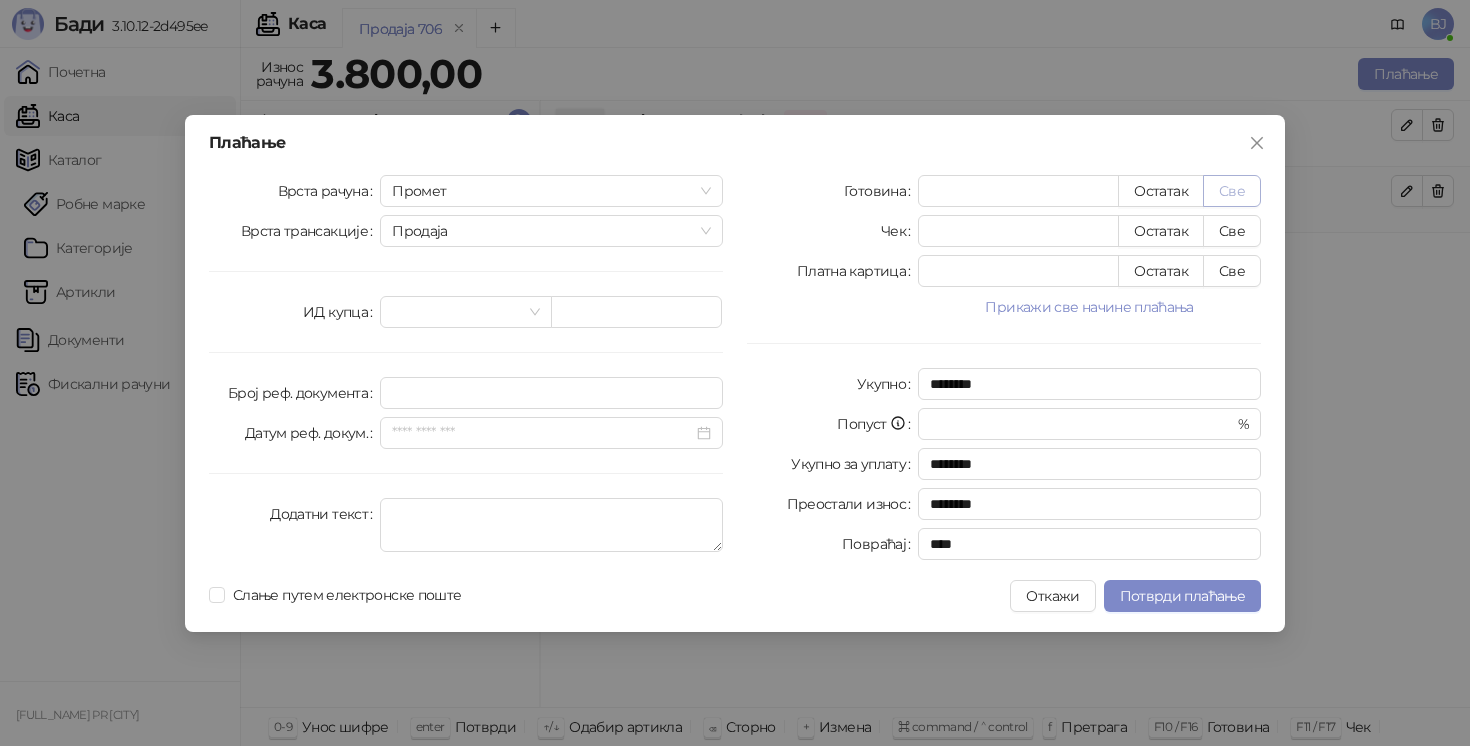 click on "Све" at bounding box center [1232, 191] 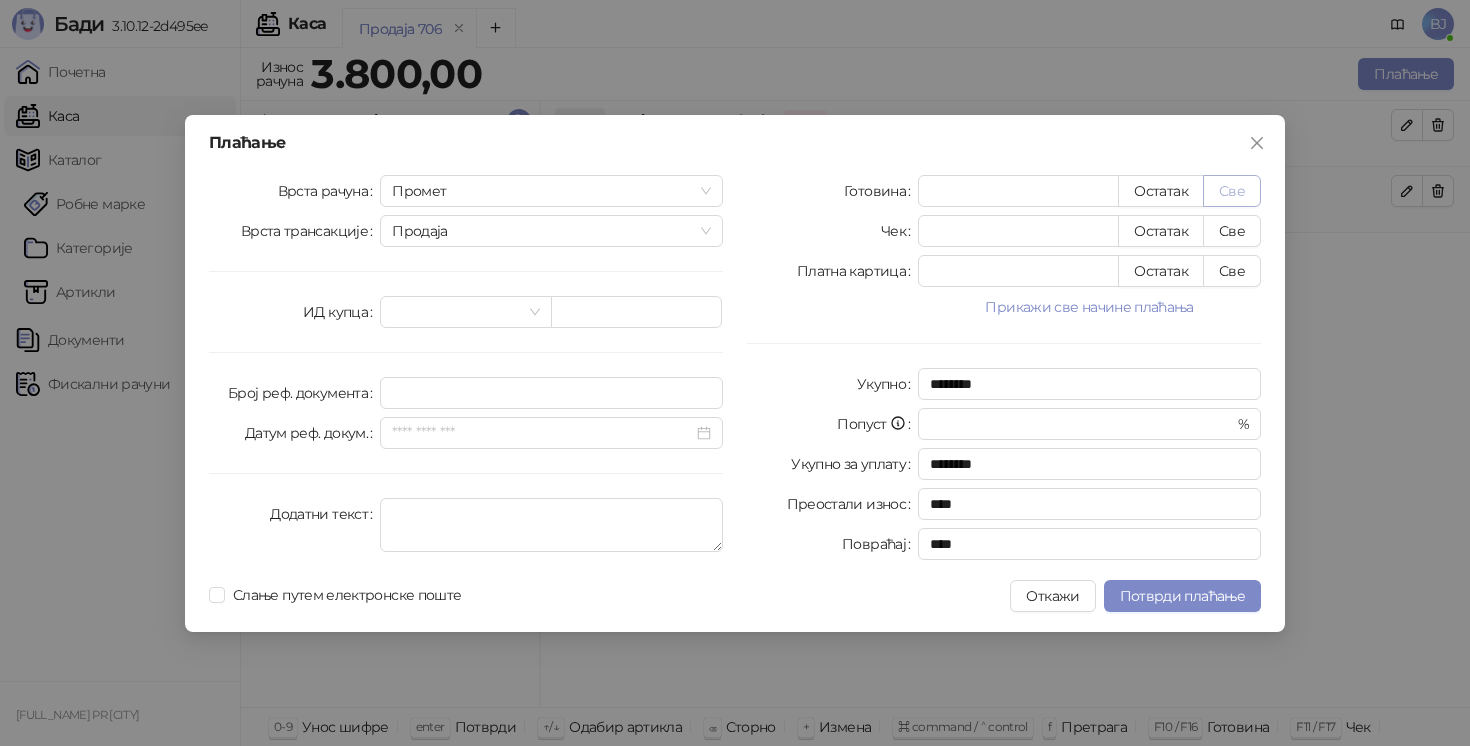 type 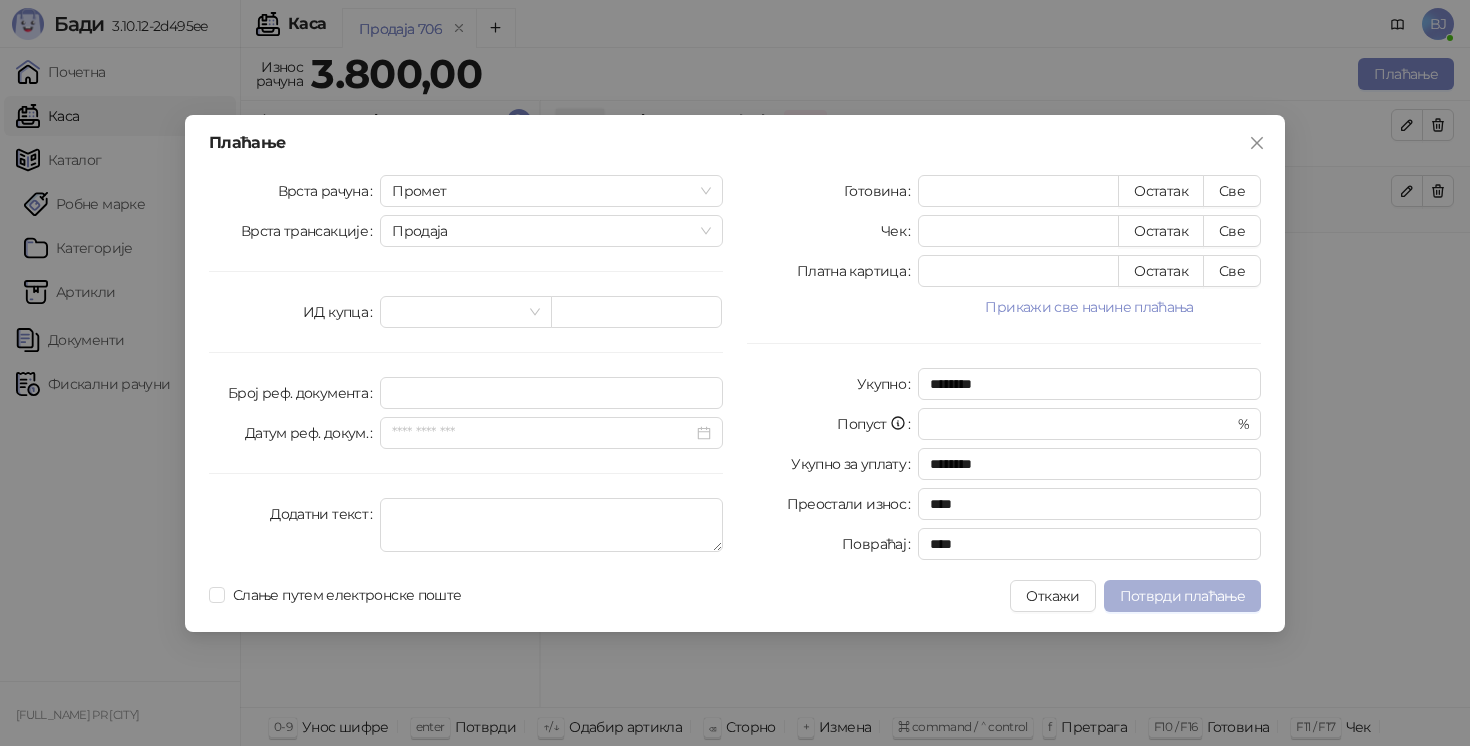 click on "Потврди плаћање" at bounding box center (1182, 596) 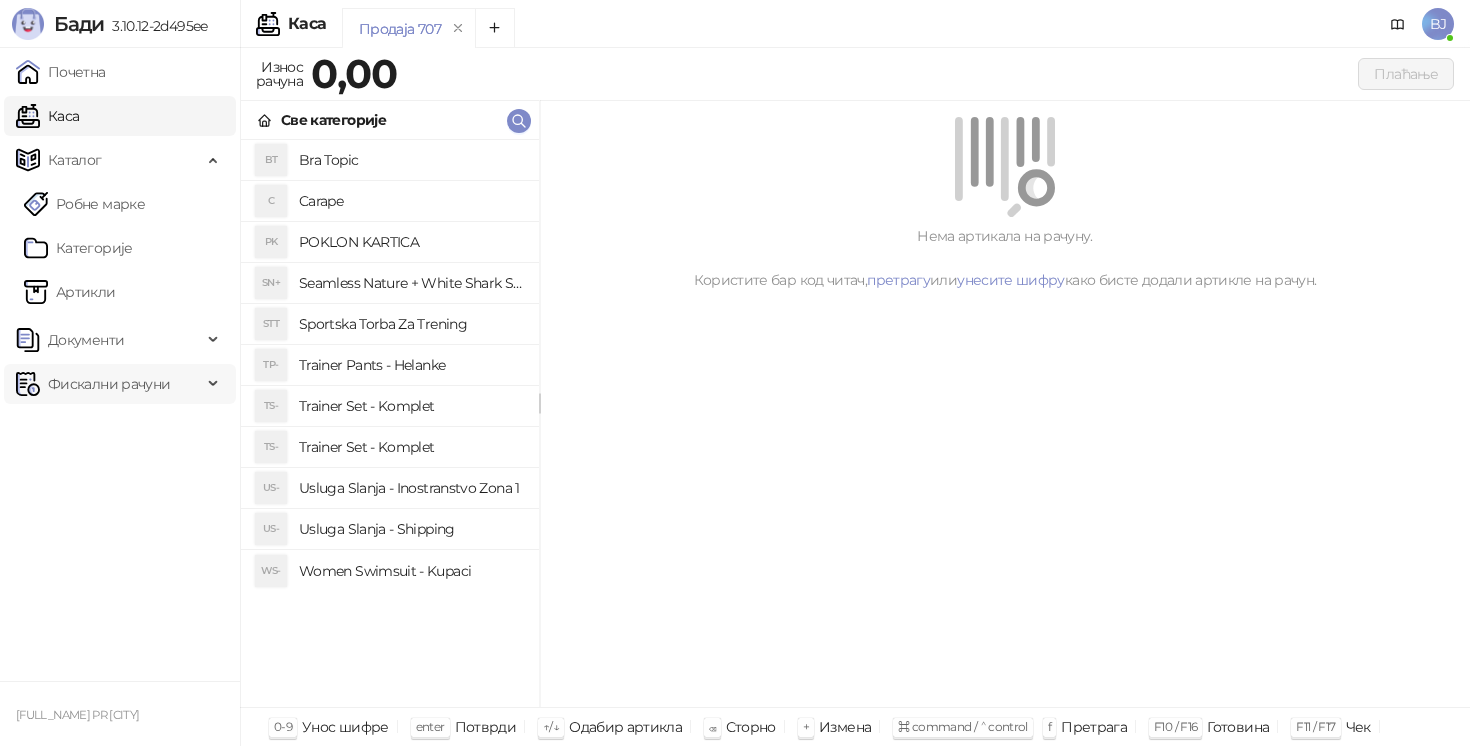 click on "Фискални рачуни" at bounding box center (109, 384) 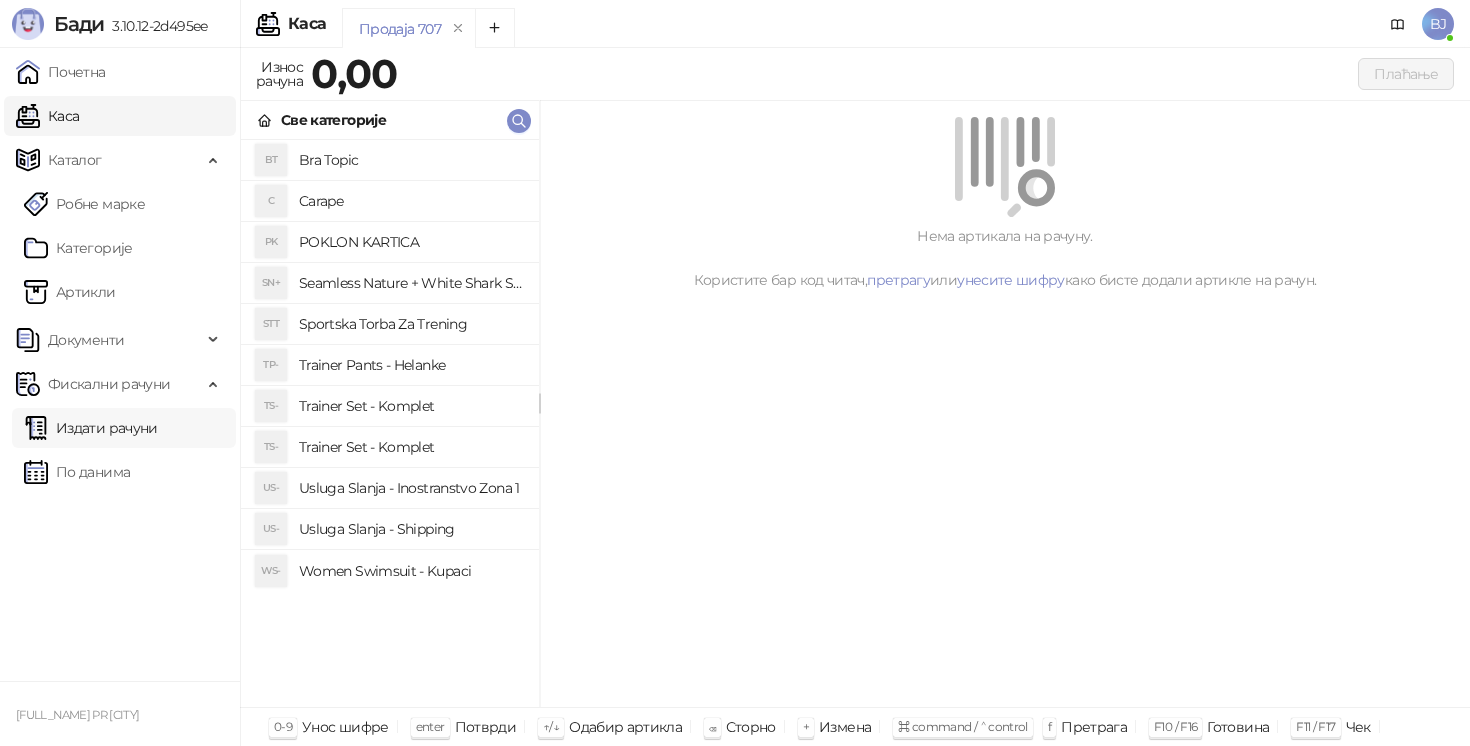 click on "Издати рачуни" at bounding box center [91, 428] 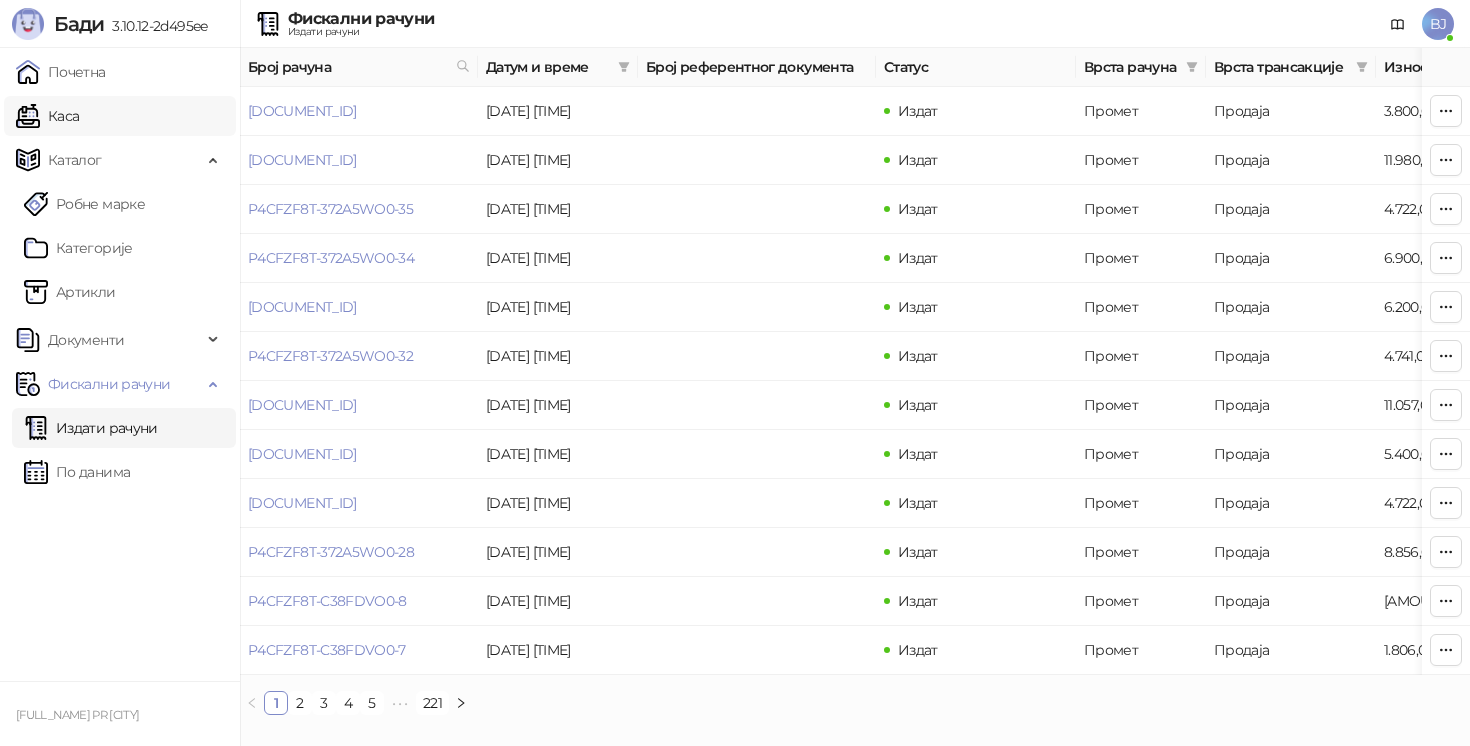click on "Каса" at bounding box center (47, 116) 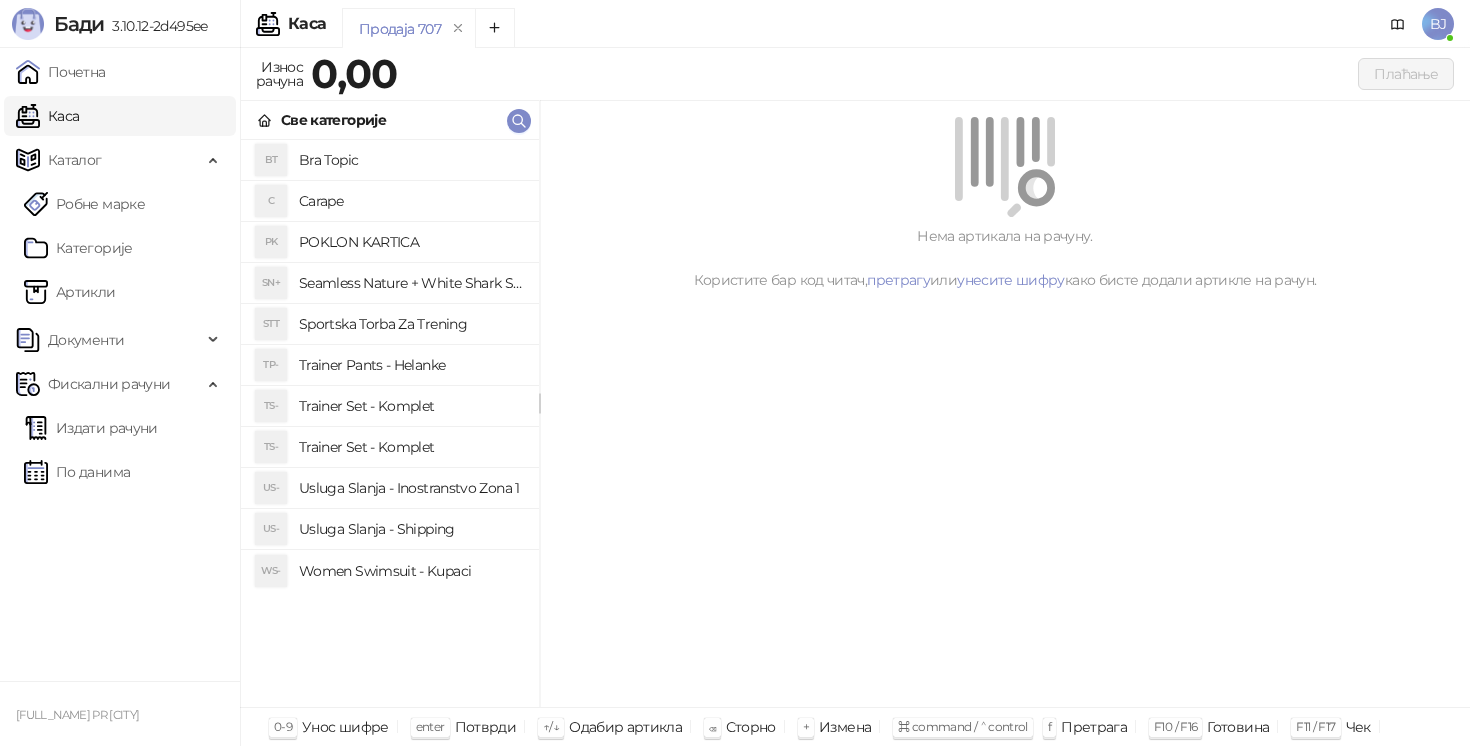 click on "Trainer Set - Komplet" at bounding box center [411, 406] 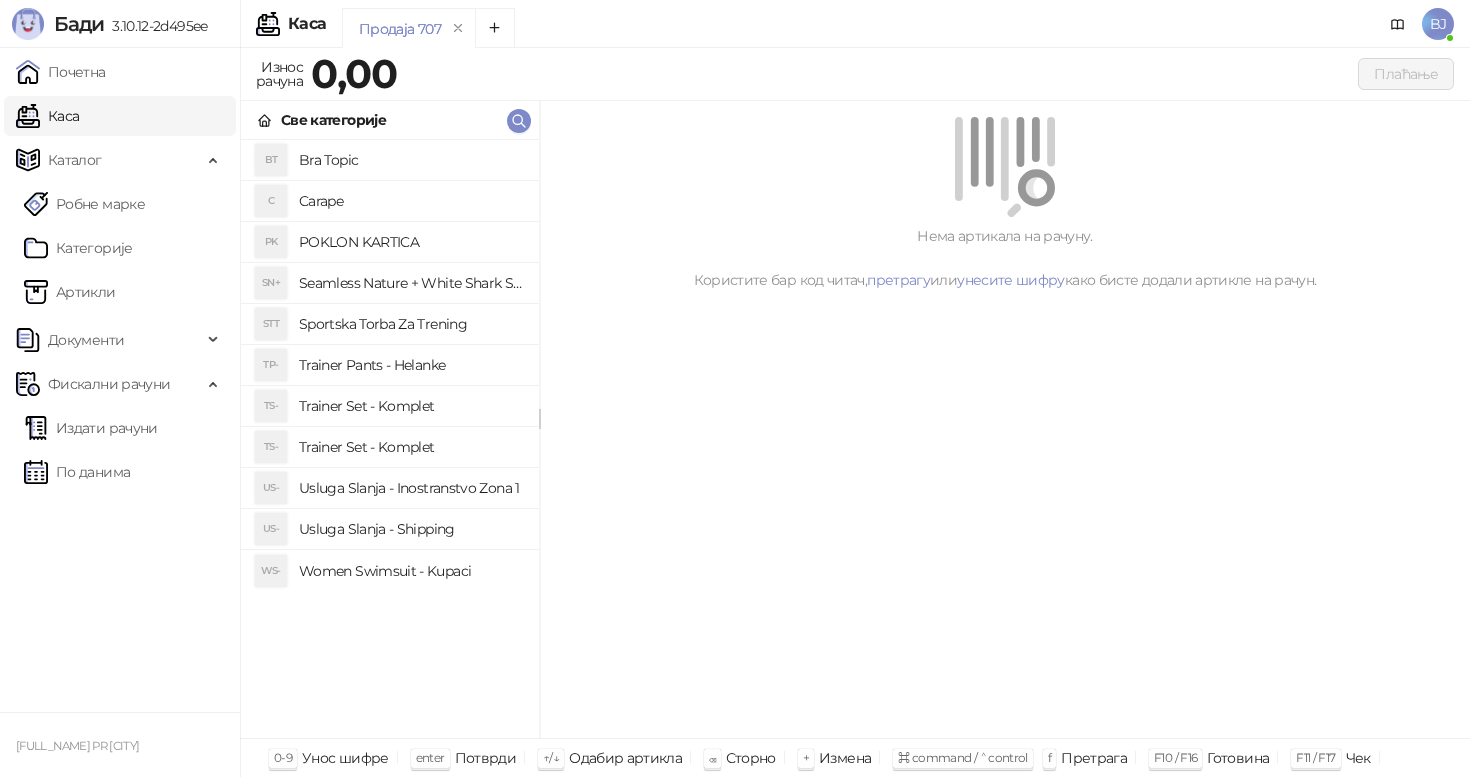 click on "Trainer Set - Komplet" at bounding box center [411, 447] 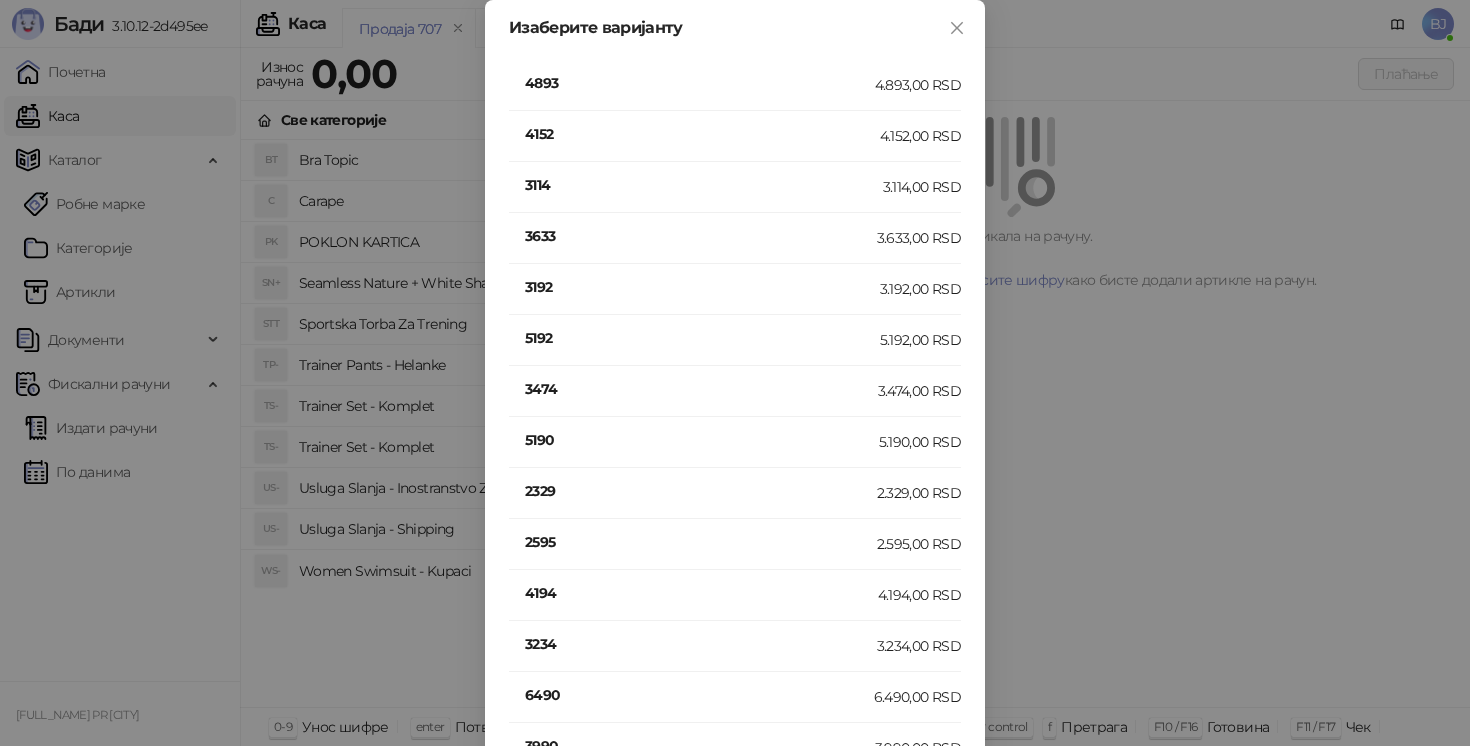 click on "4152" at bounding box center (702, 134) 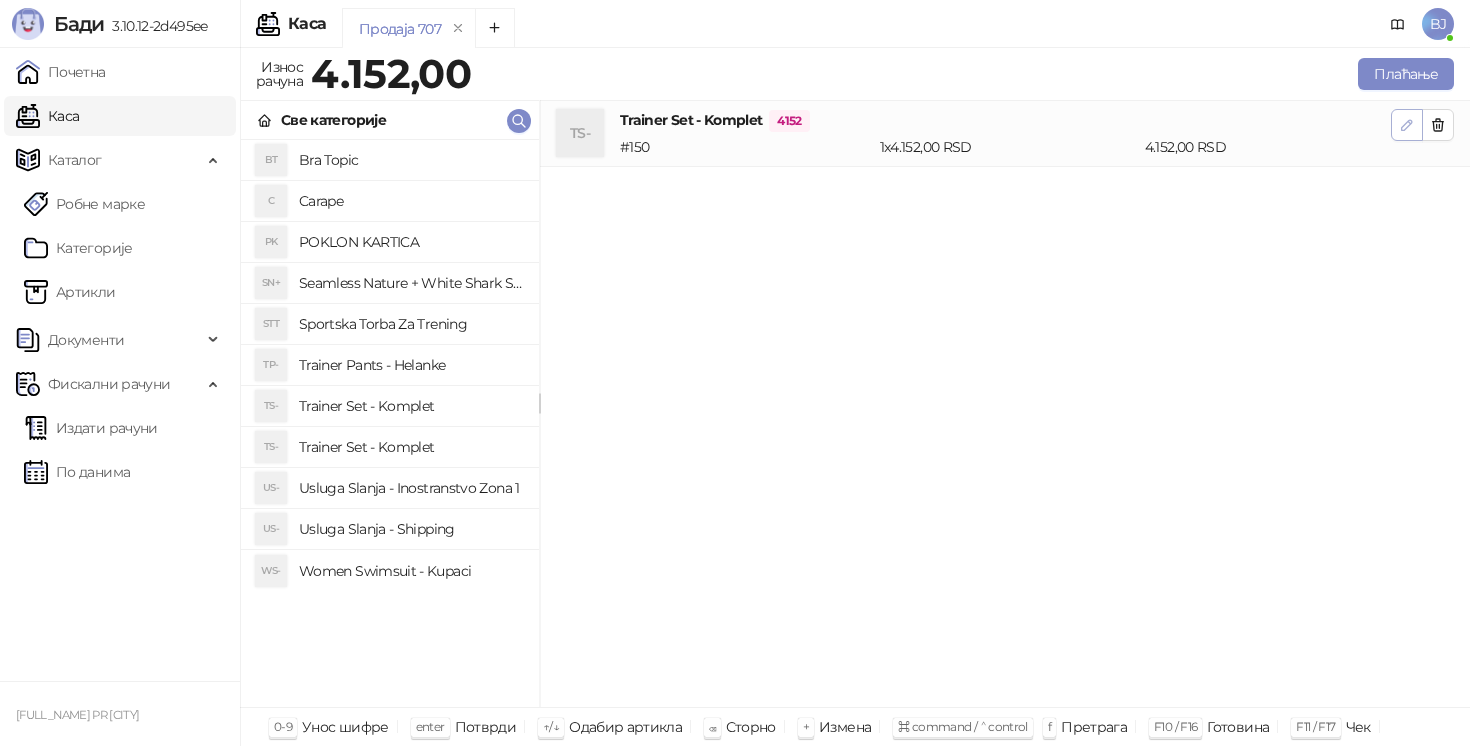 click 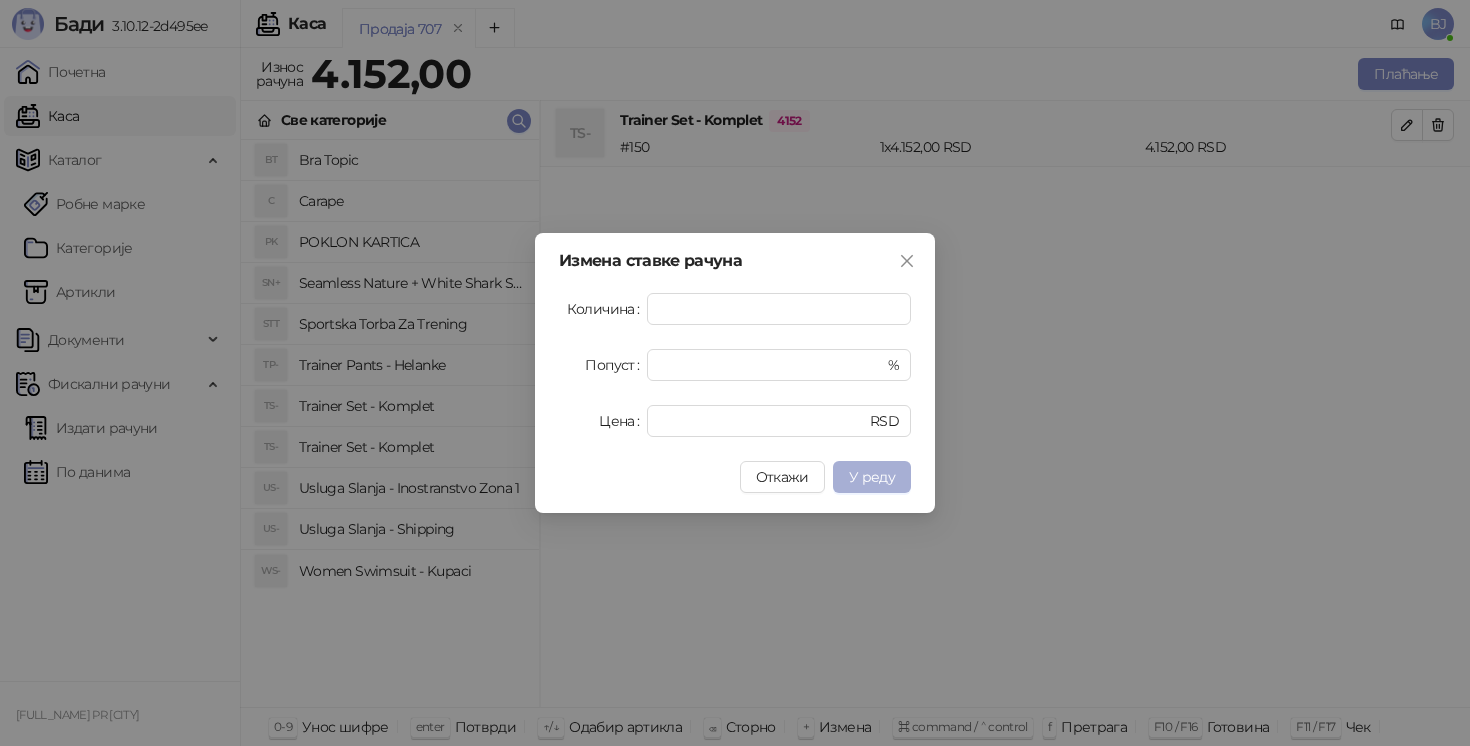 type on "*" 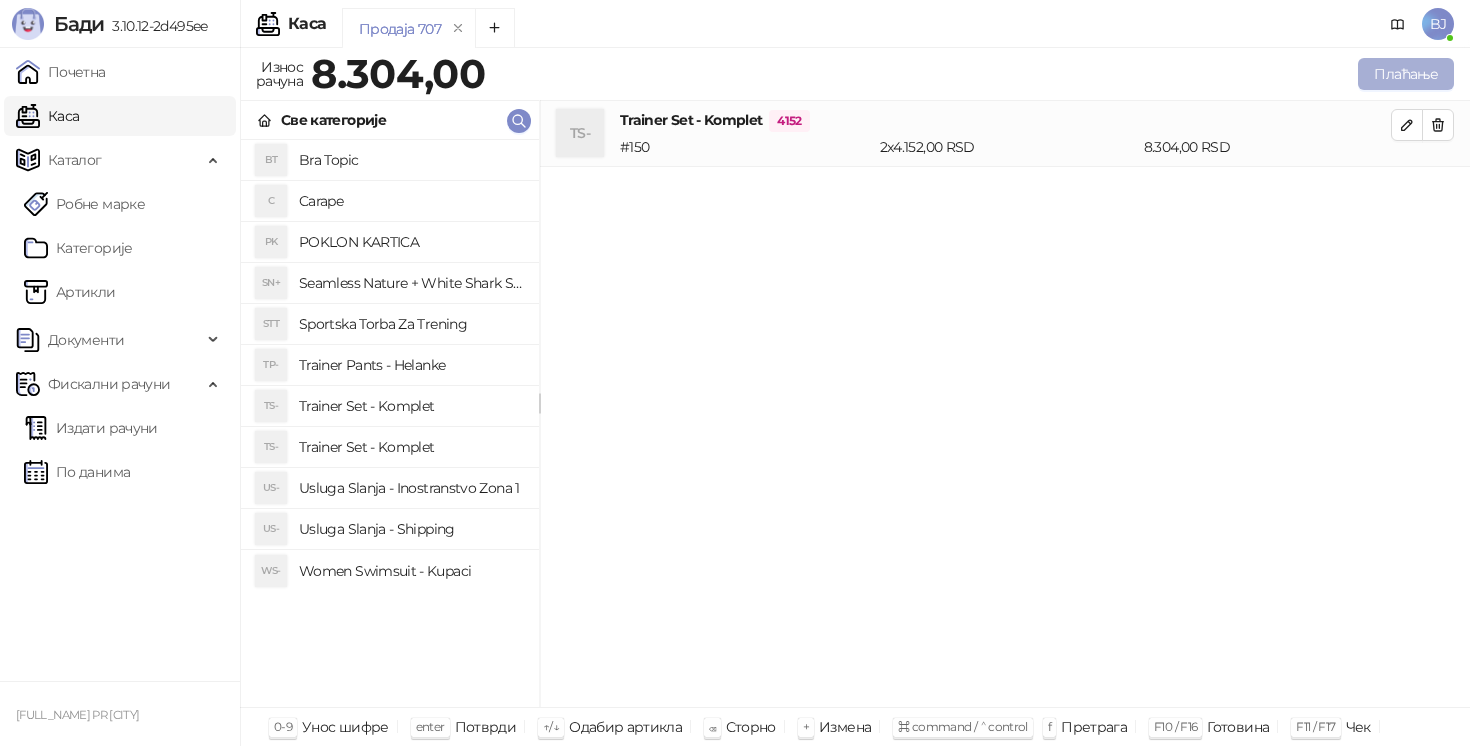 click on "Плаћање" at bounding box center (1406, 74) 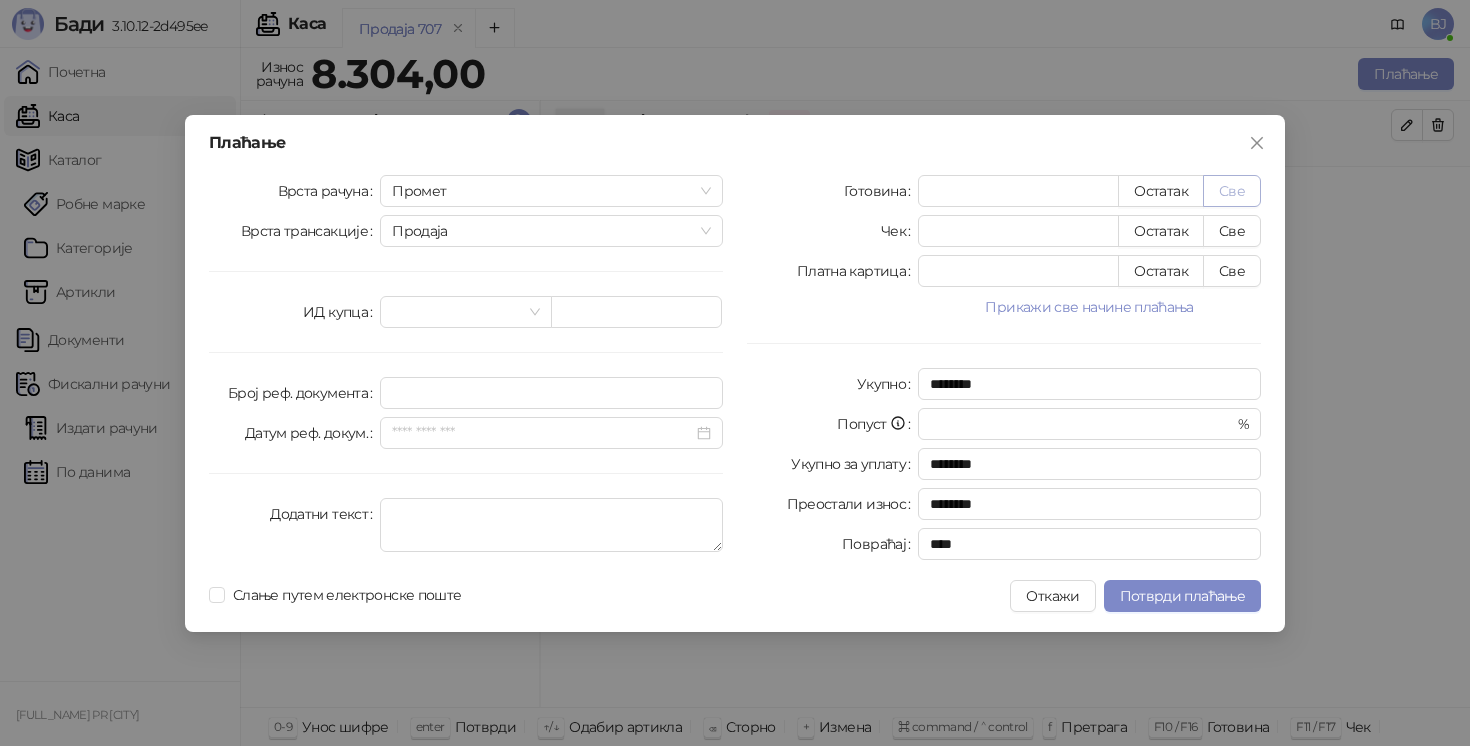 click on "Све" at bounding box center (1232, 191) 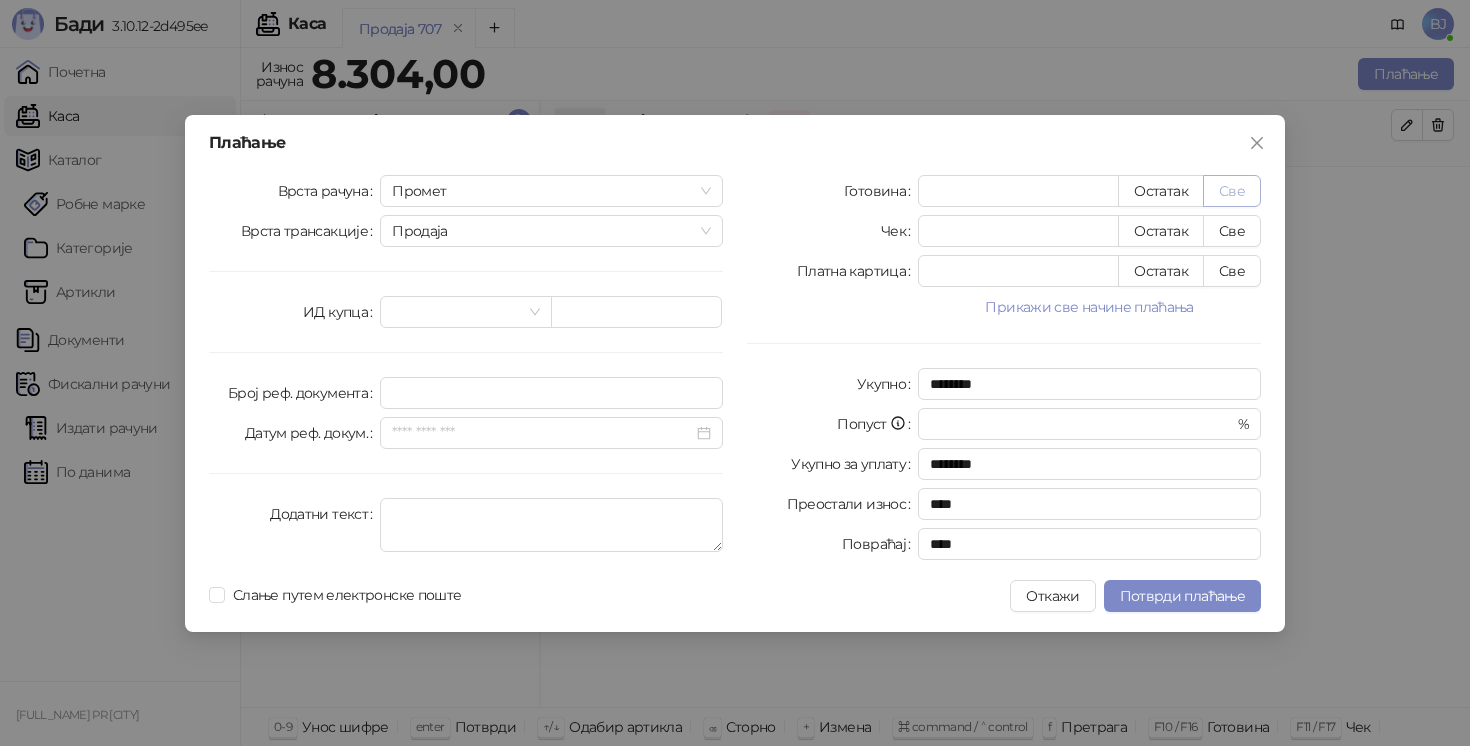 type 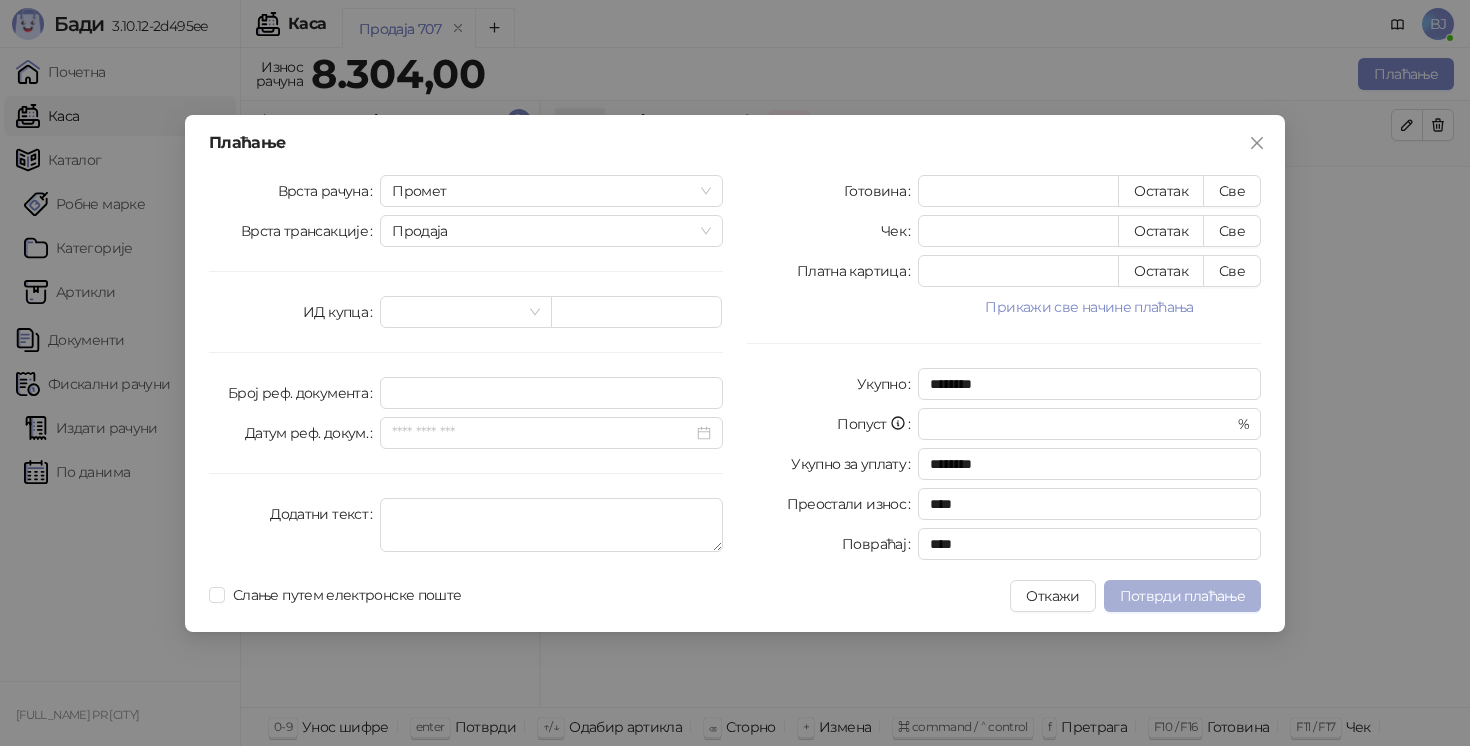 click on "Потврди плаћање" at bounding box center (1182, 596) 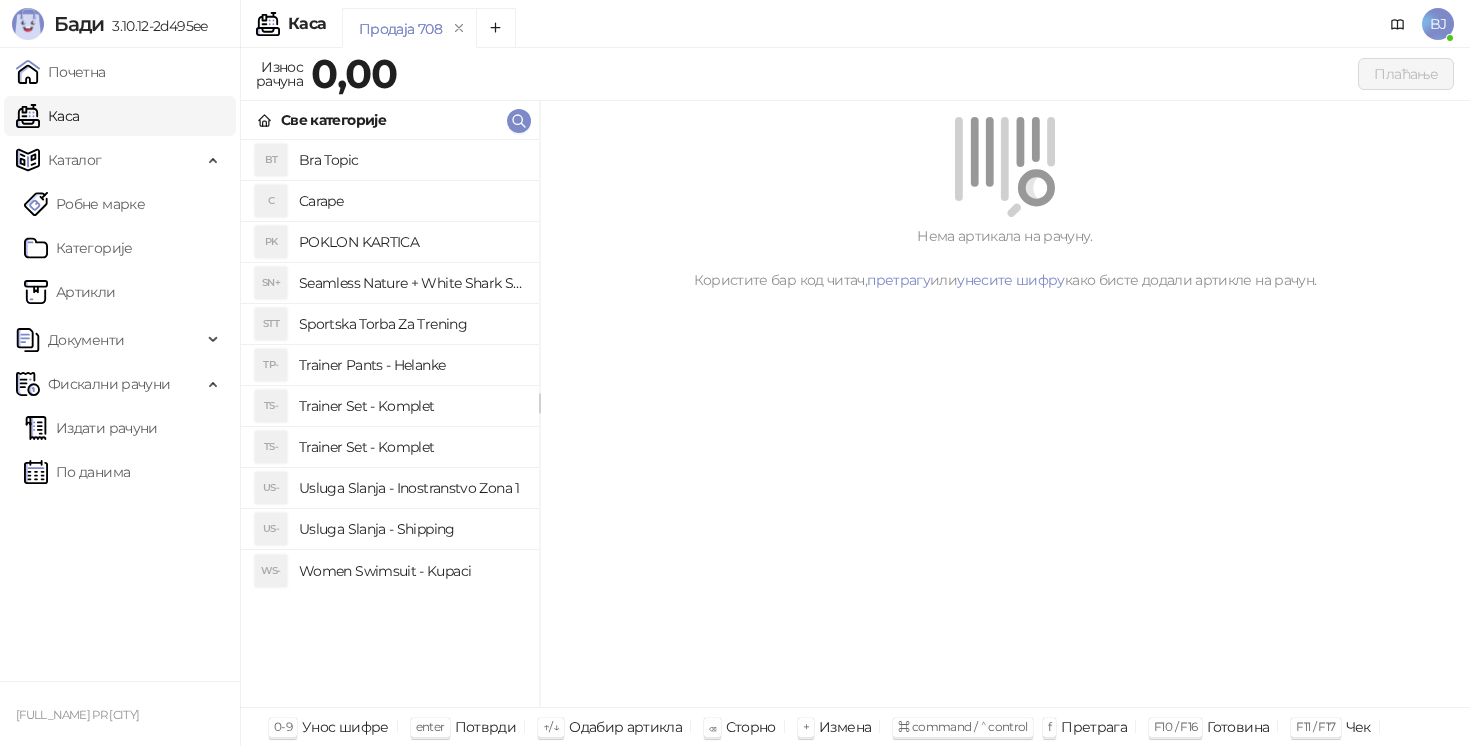 click on "Trainer Set - Komplet" at bounding box center [411, 406] 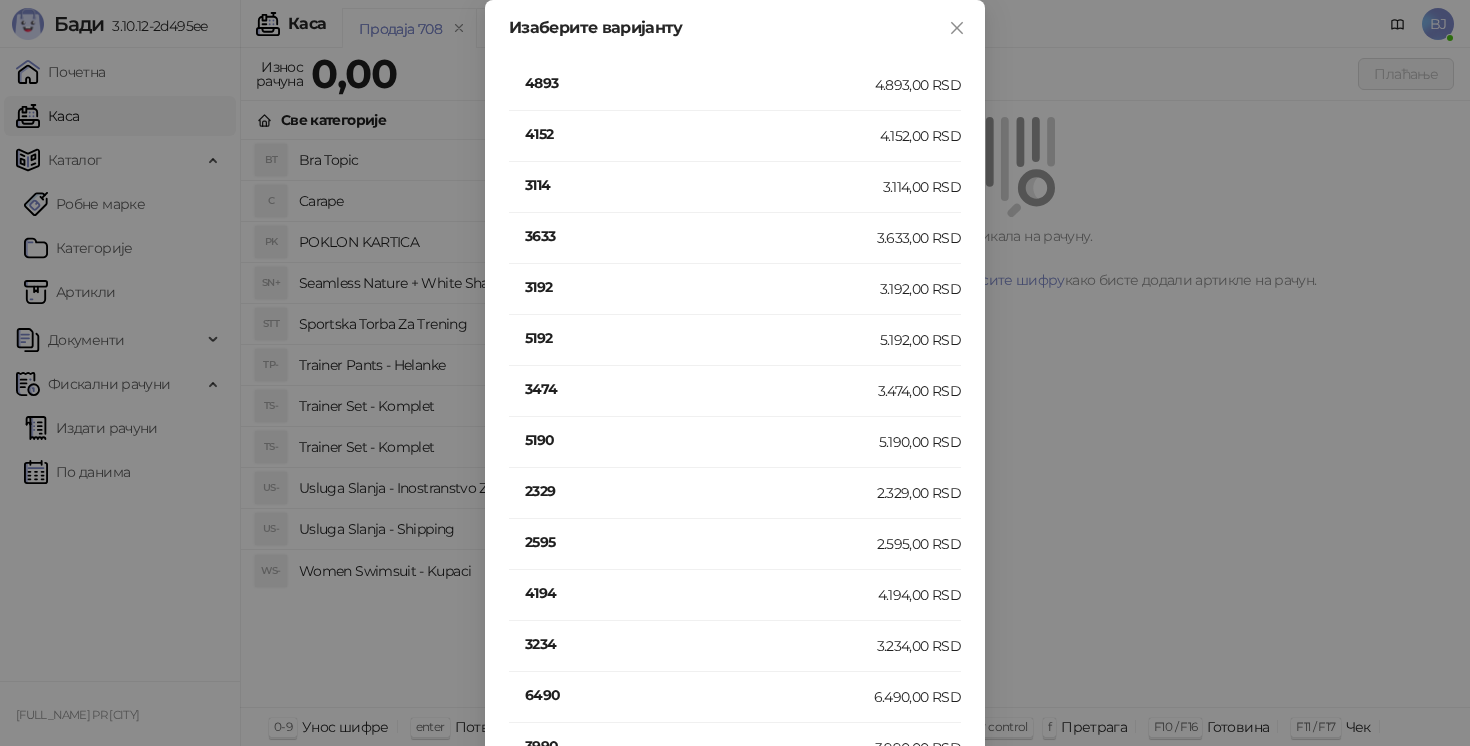 click on "4152" at bounding box center [702, 134] 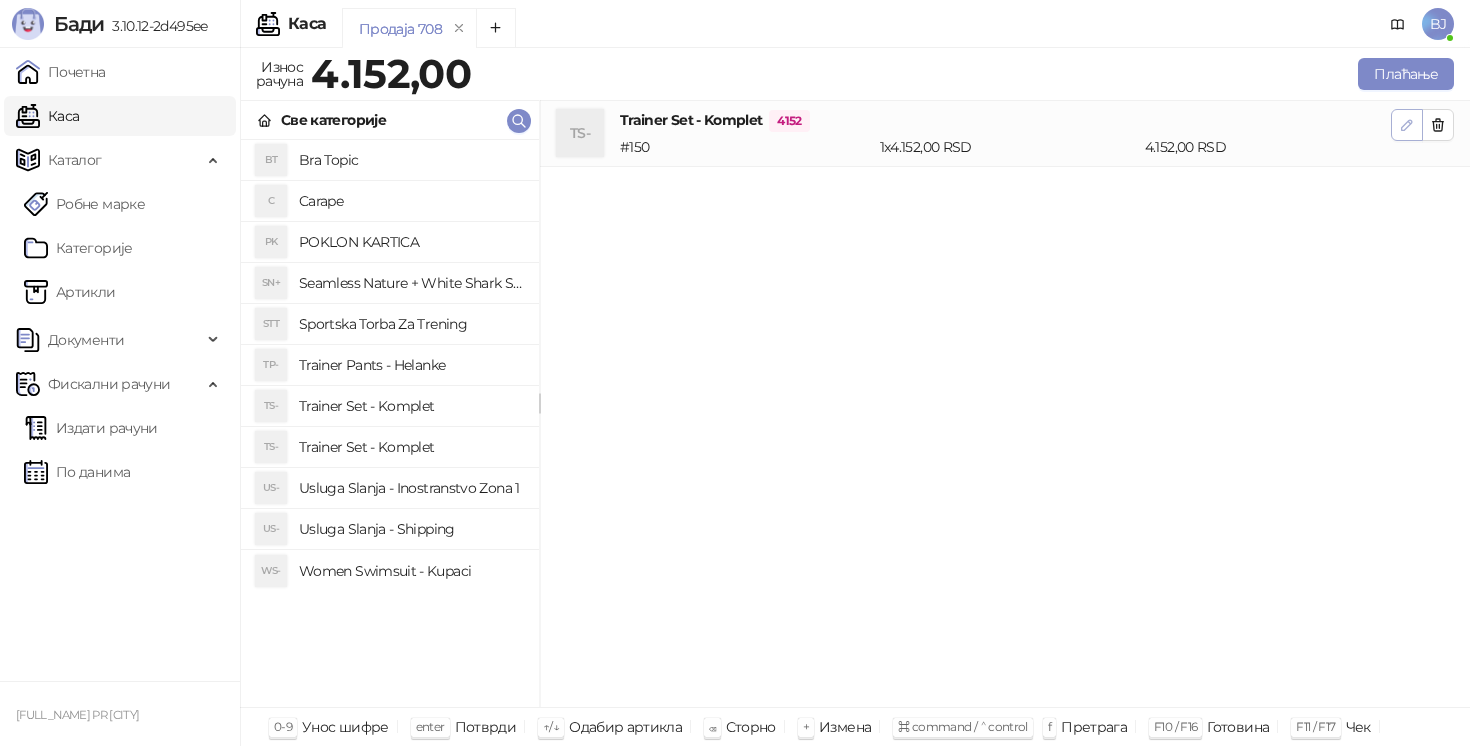 click 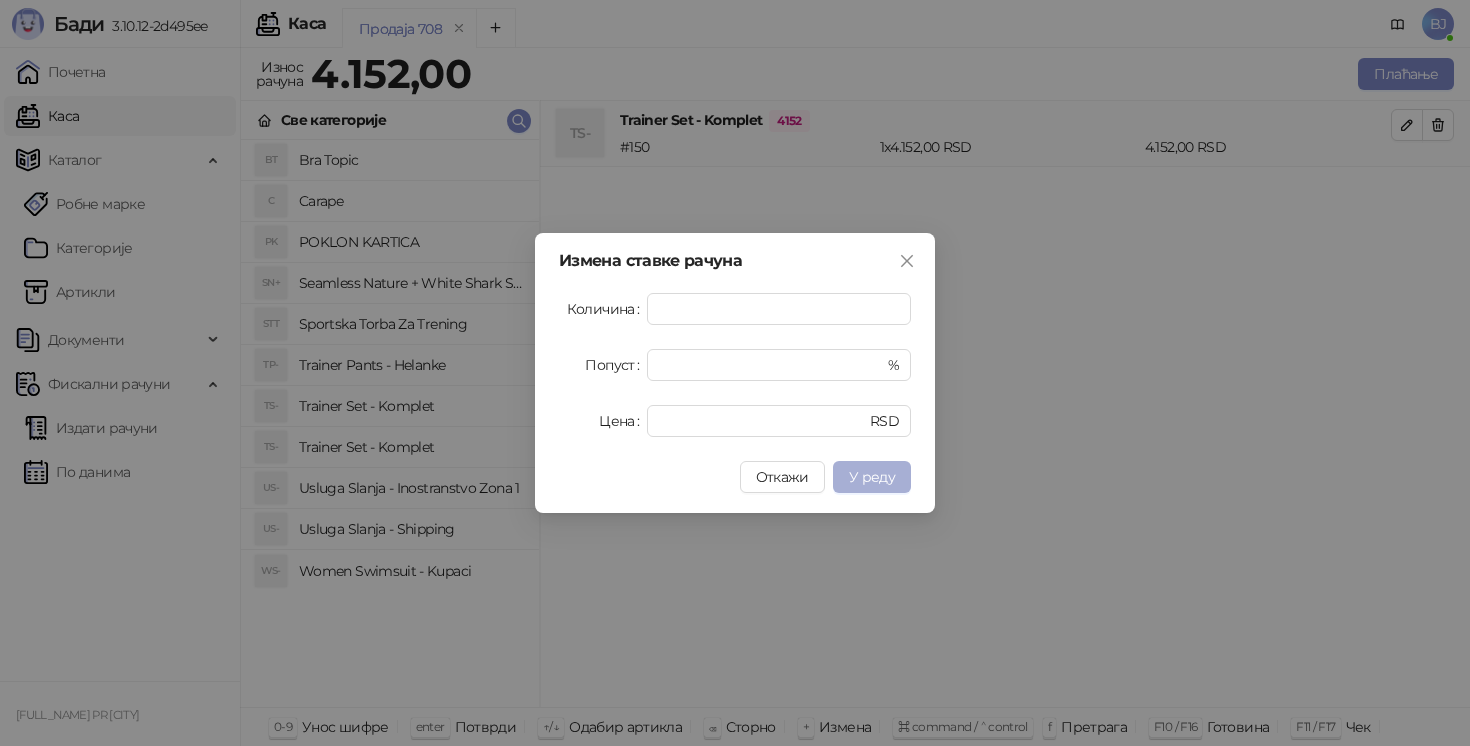 type on "*" 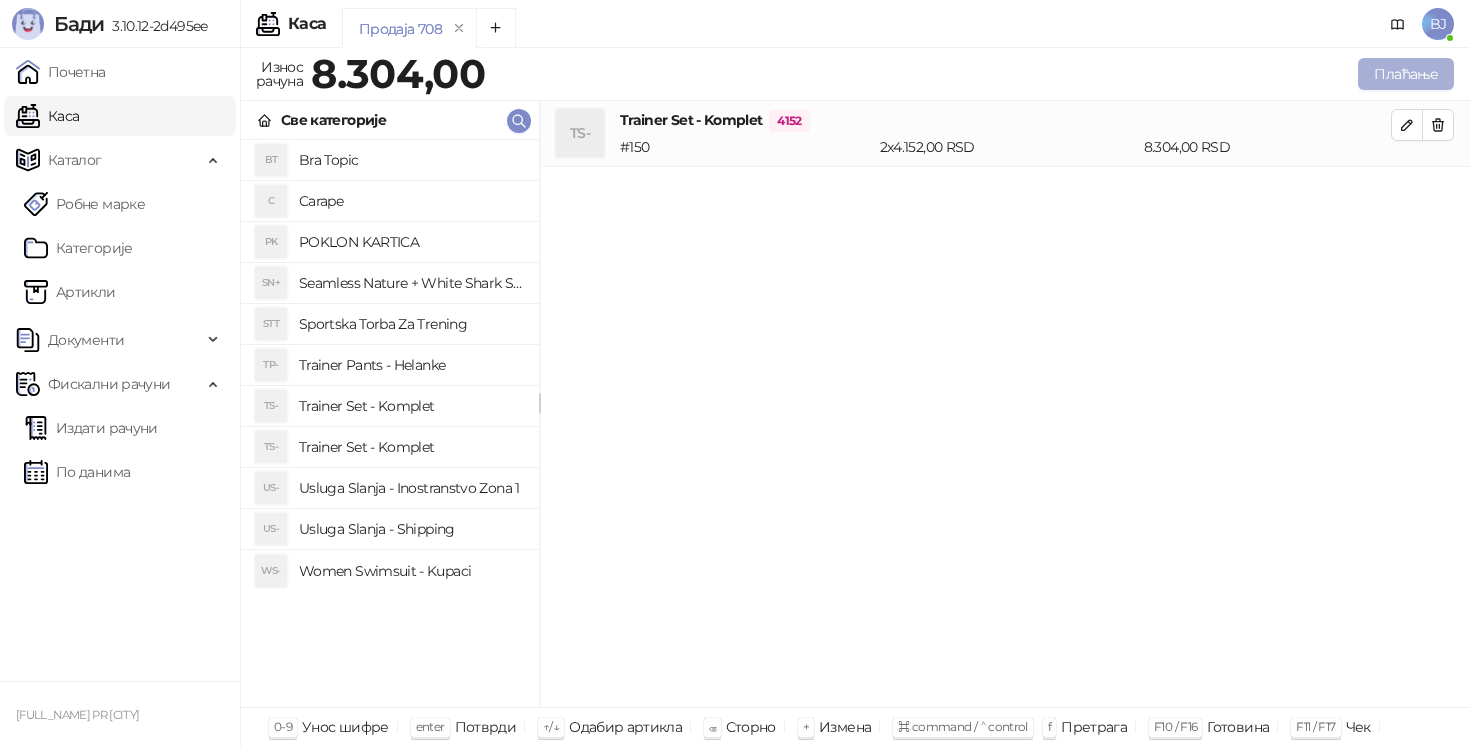 click on "Плаћање" at bounding box center (1406, 74) 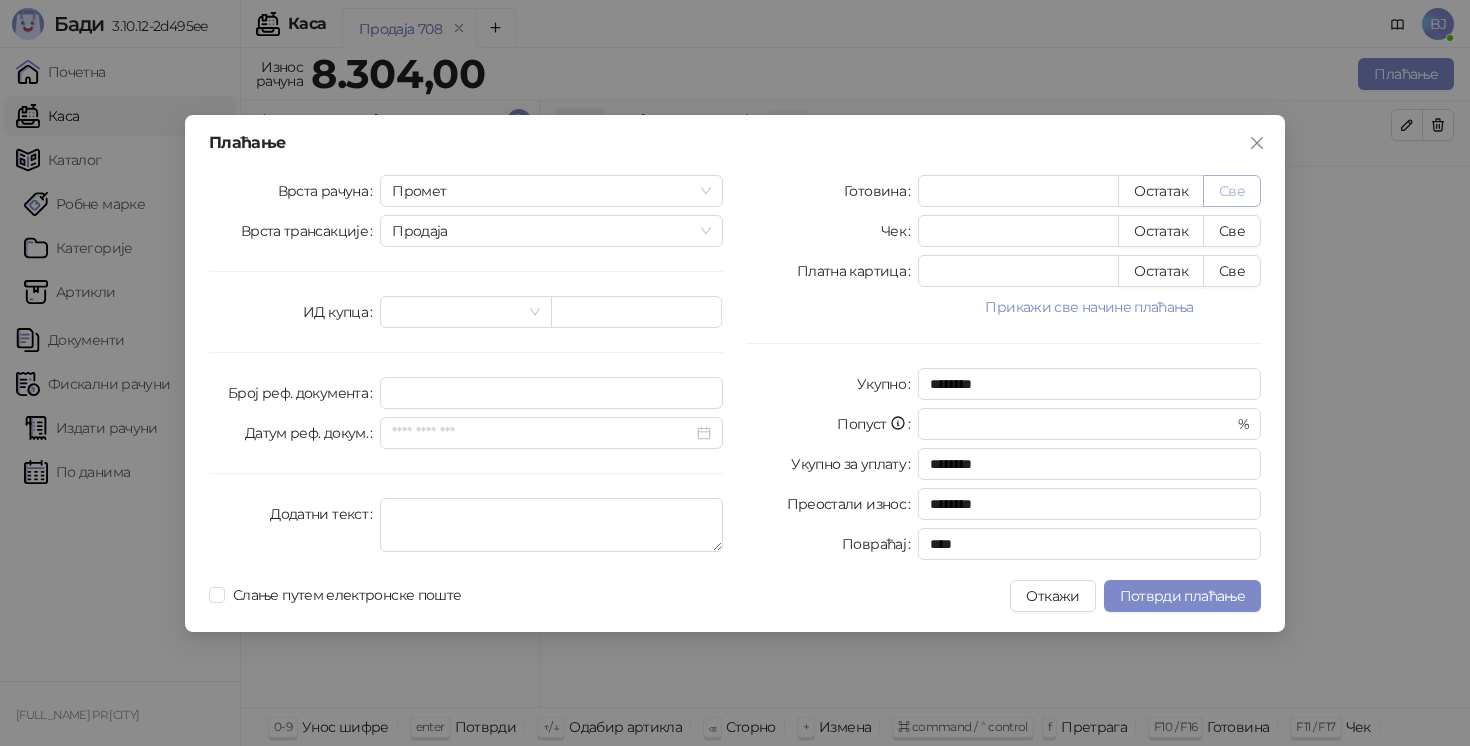 click on "Све" at bounding box center (1232, 191) 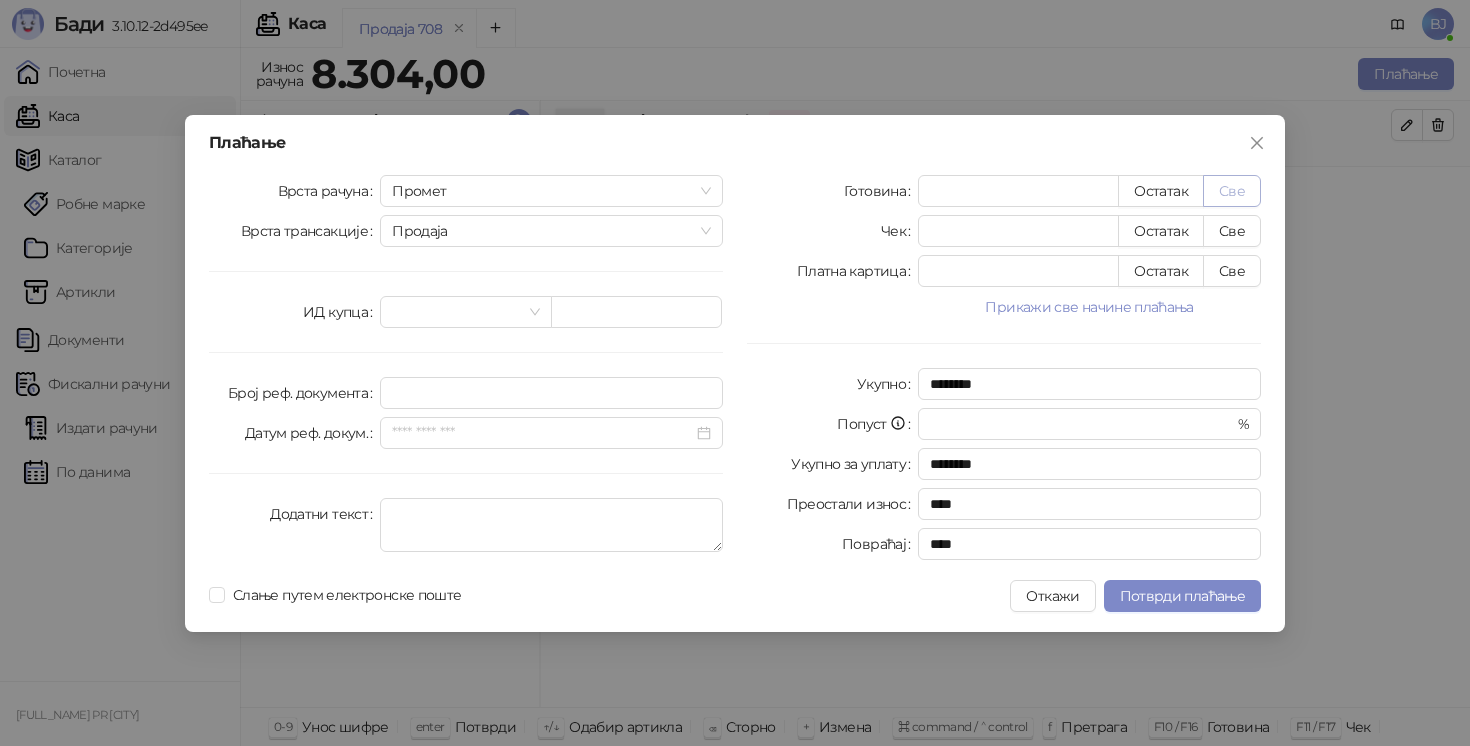 type 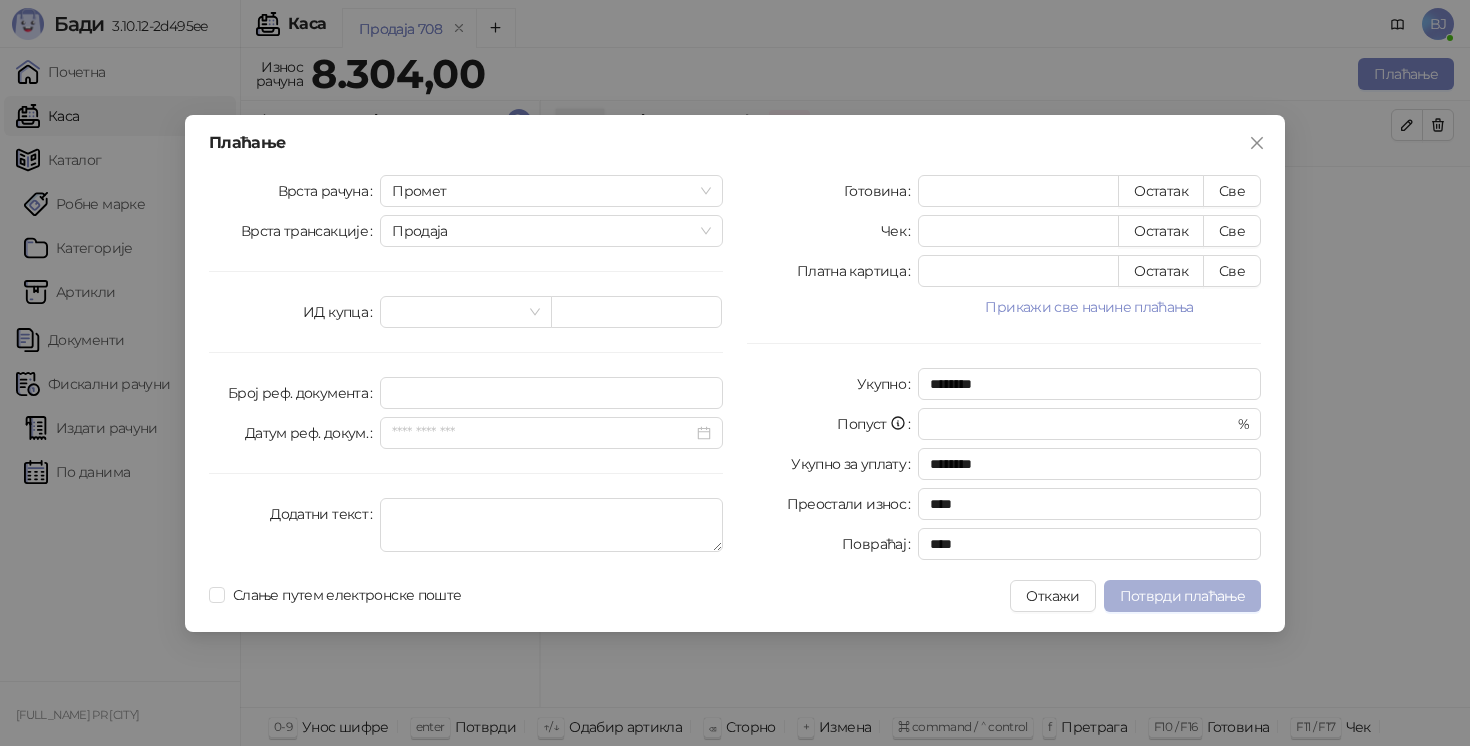 click on "Потврди плаћање" at bounding box center [1182, 596] 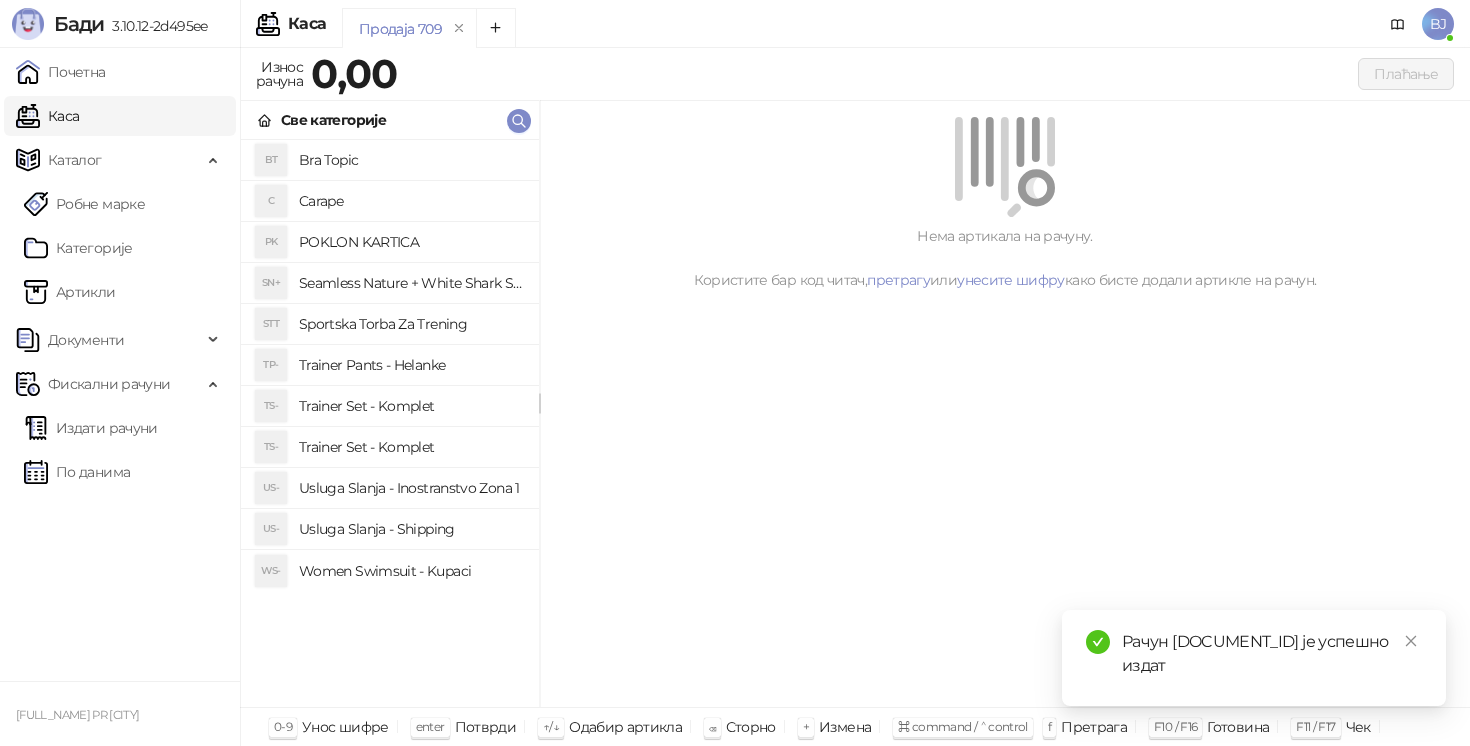 click on "Trainer Set - Komplet" at bounding box center (411, 447) 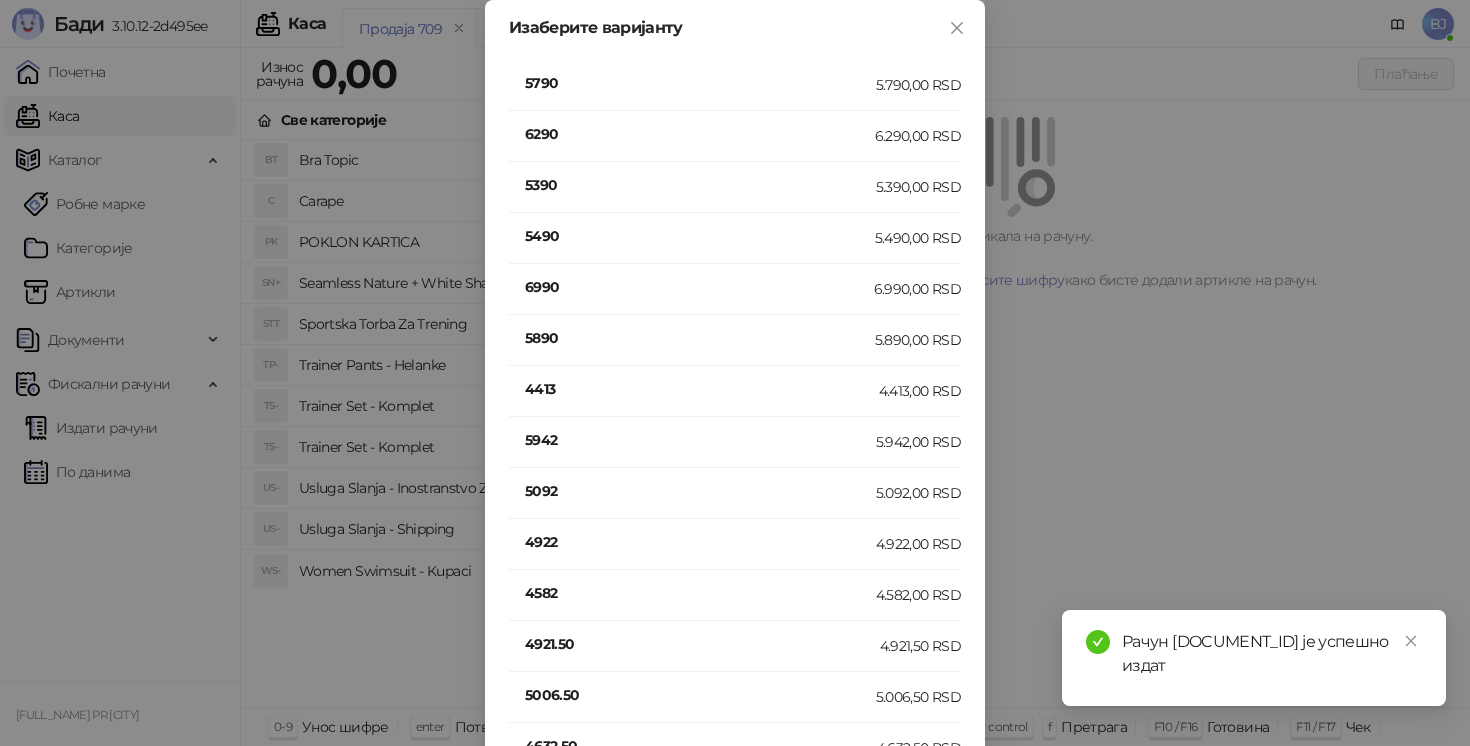scroll, scrollTop: 2719, scrollLeft: 0, axis: vertical 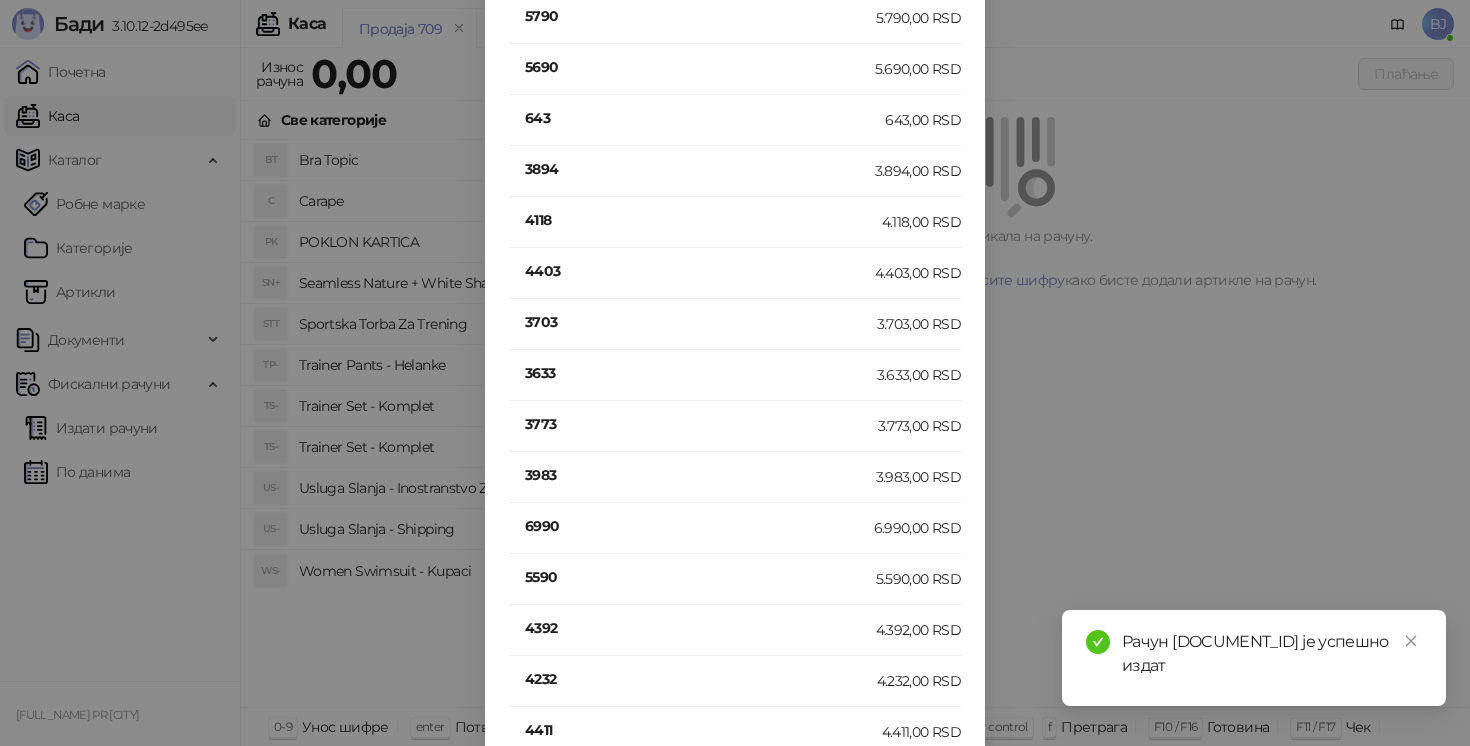 click on "3633" at bounding box center (701, 373) 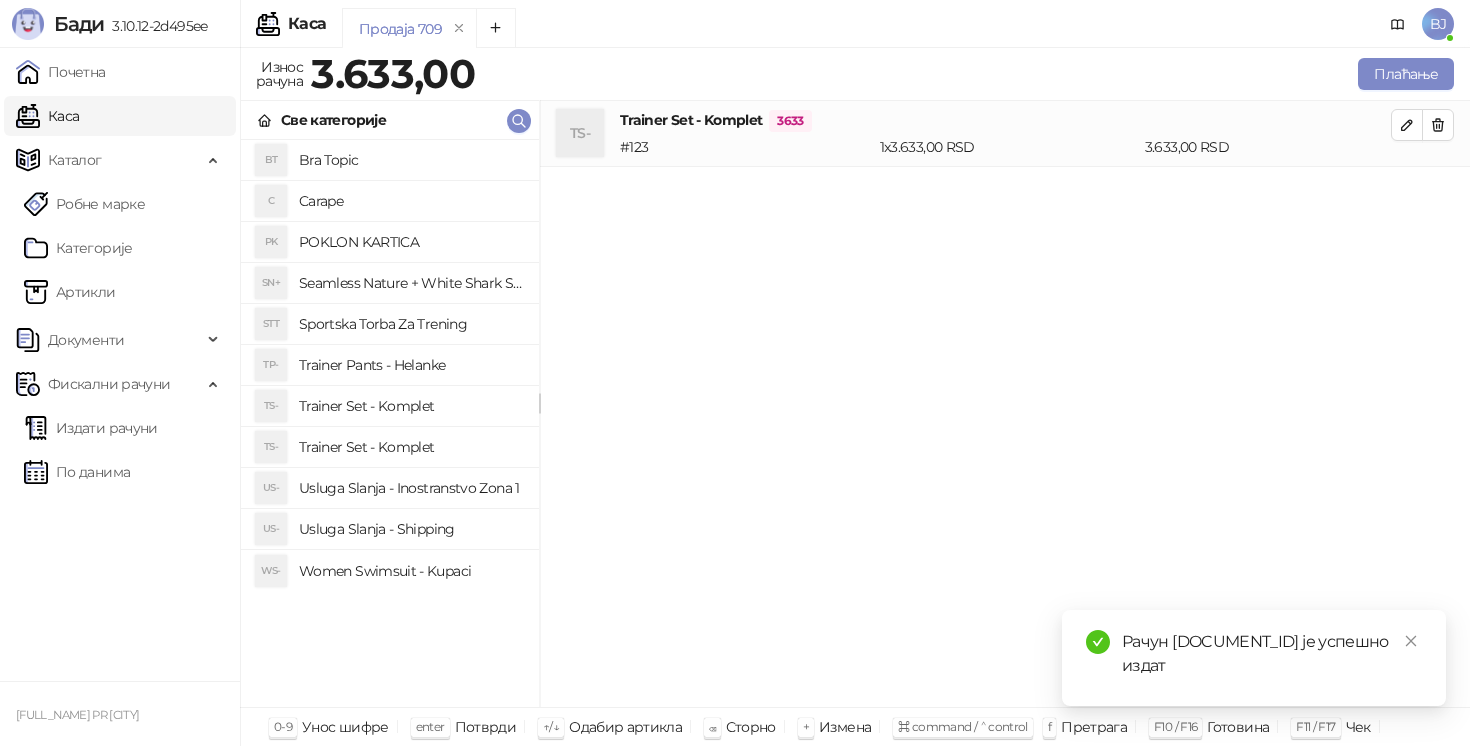 scroll, scrollTop: 0, scrollLeft: 0, axis: both 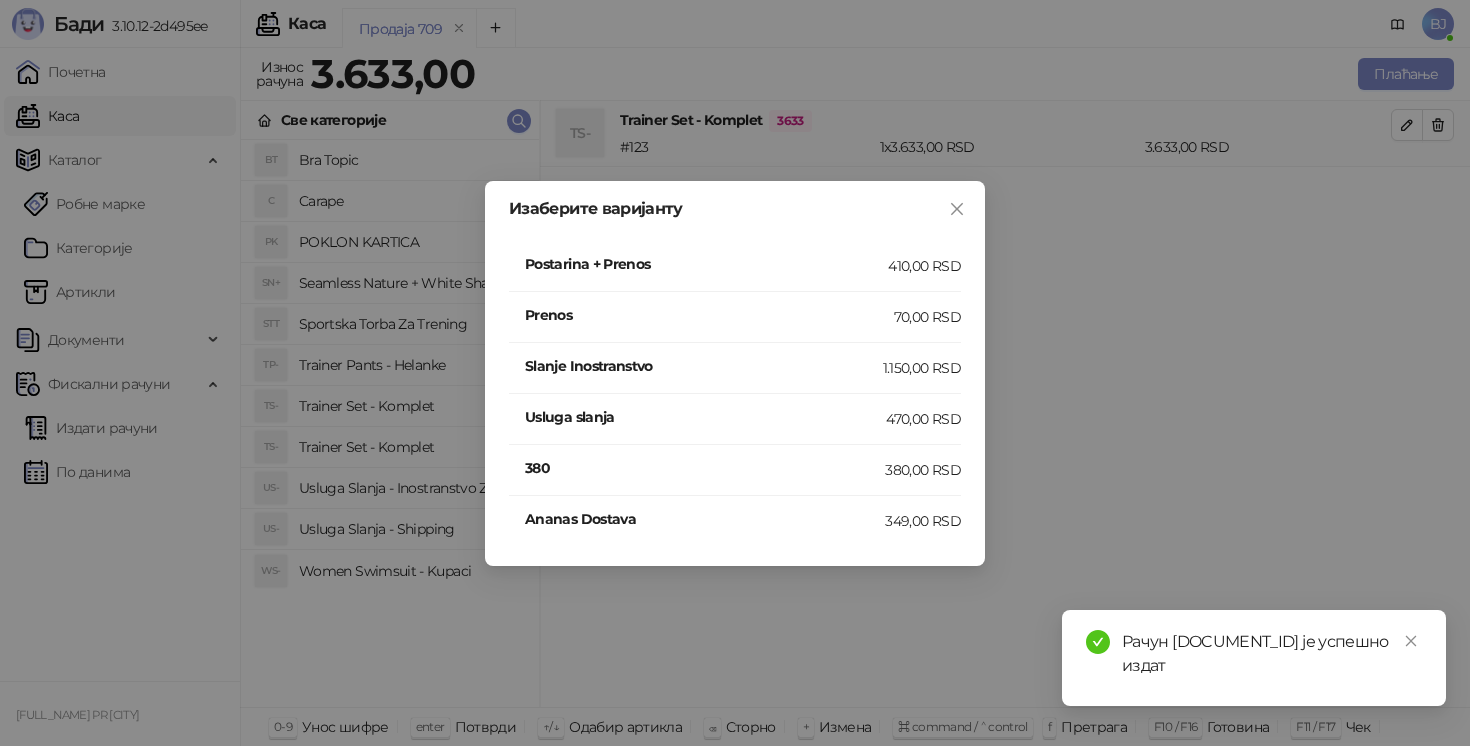 click on "Postarina + Prenos" at bounding box center [706, 264] 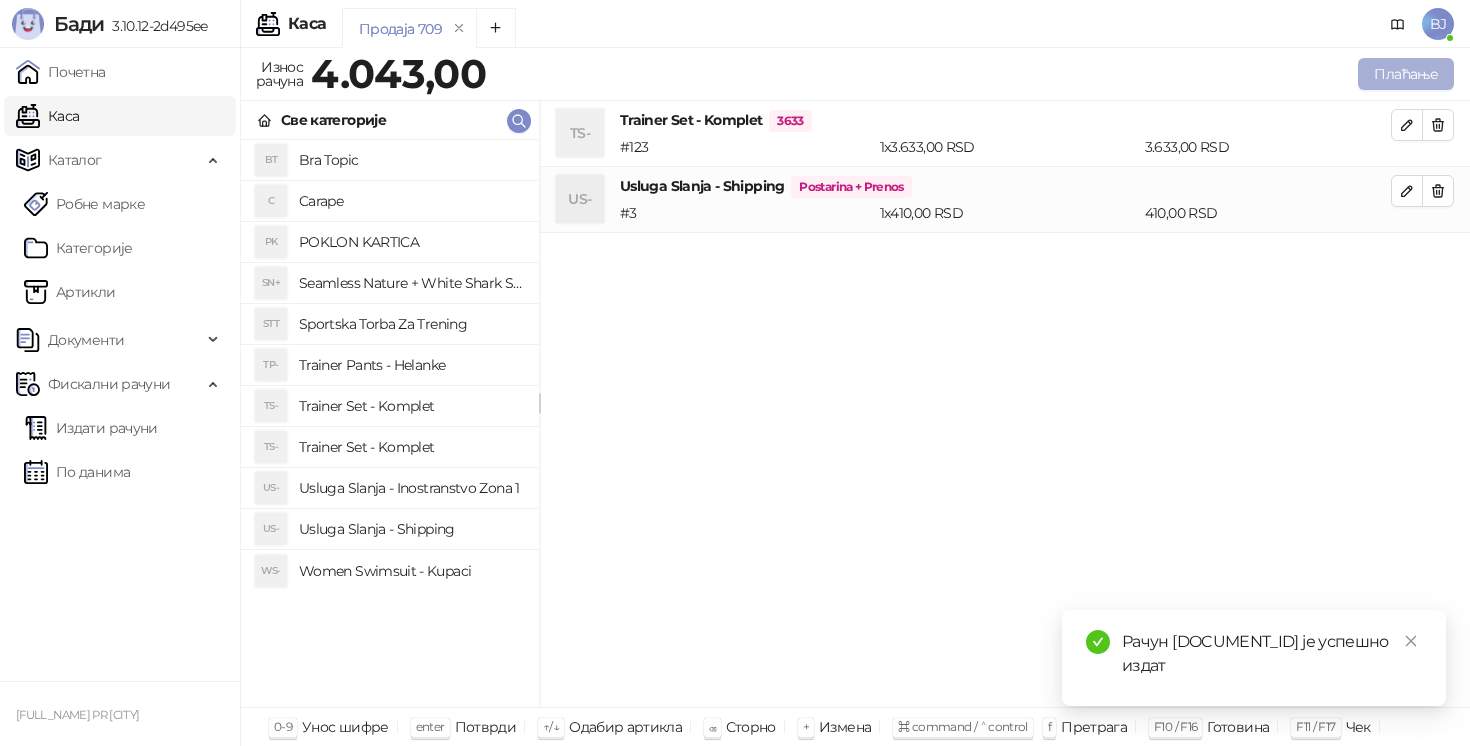 click on "Плаћање" at bounding box center [1406, 74] 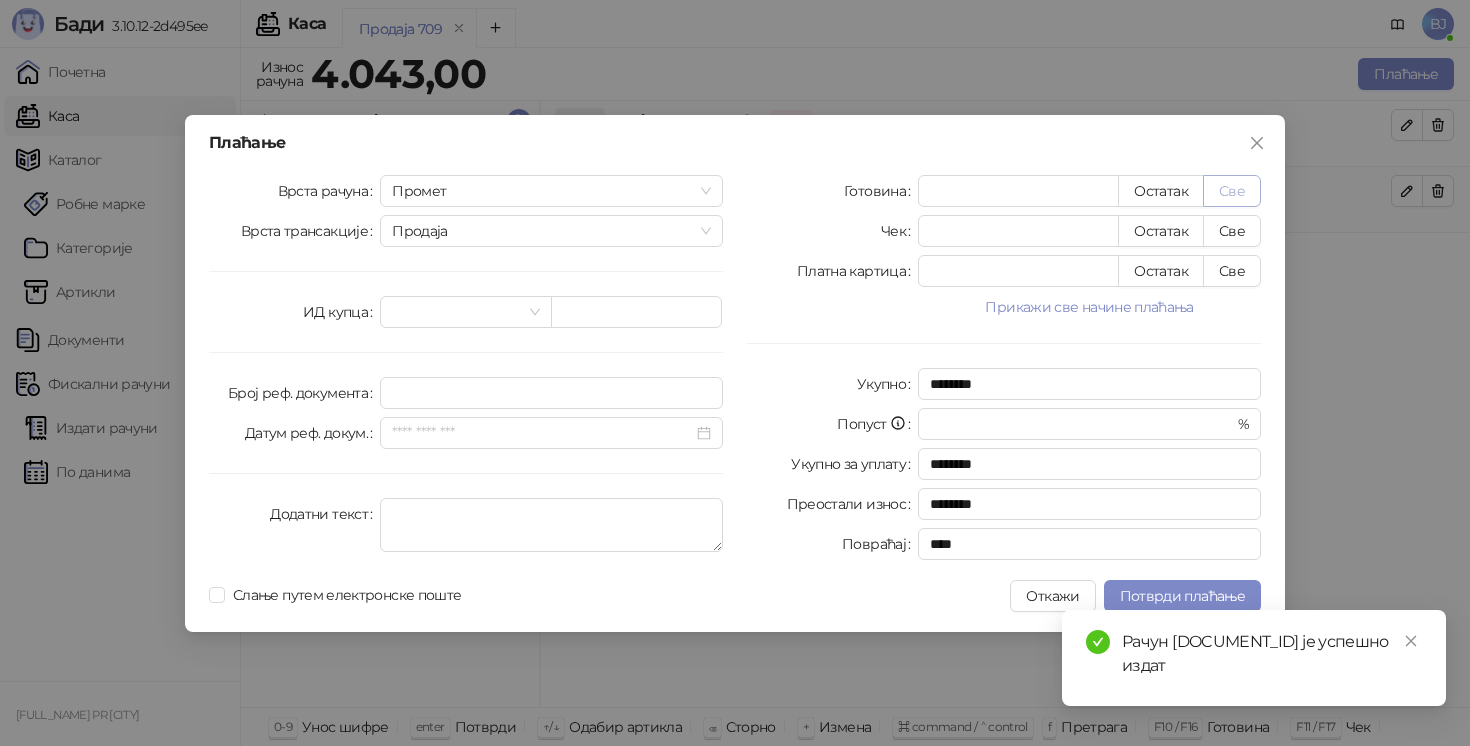 click on "Све" at bounding box center (1232, 191) 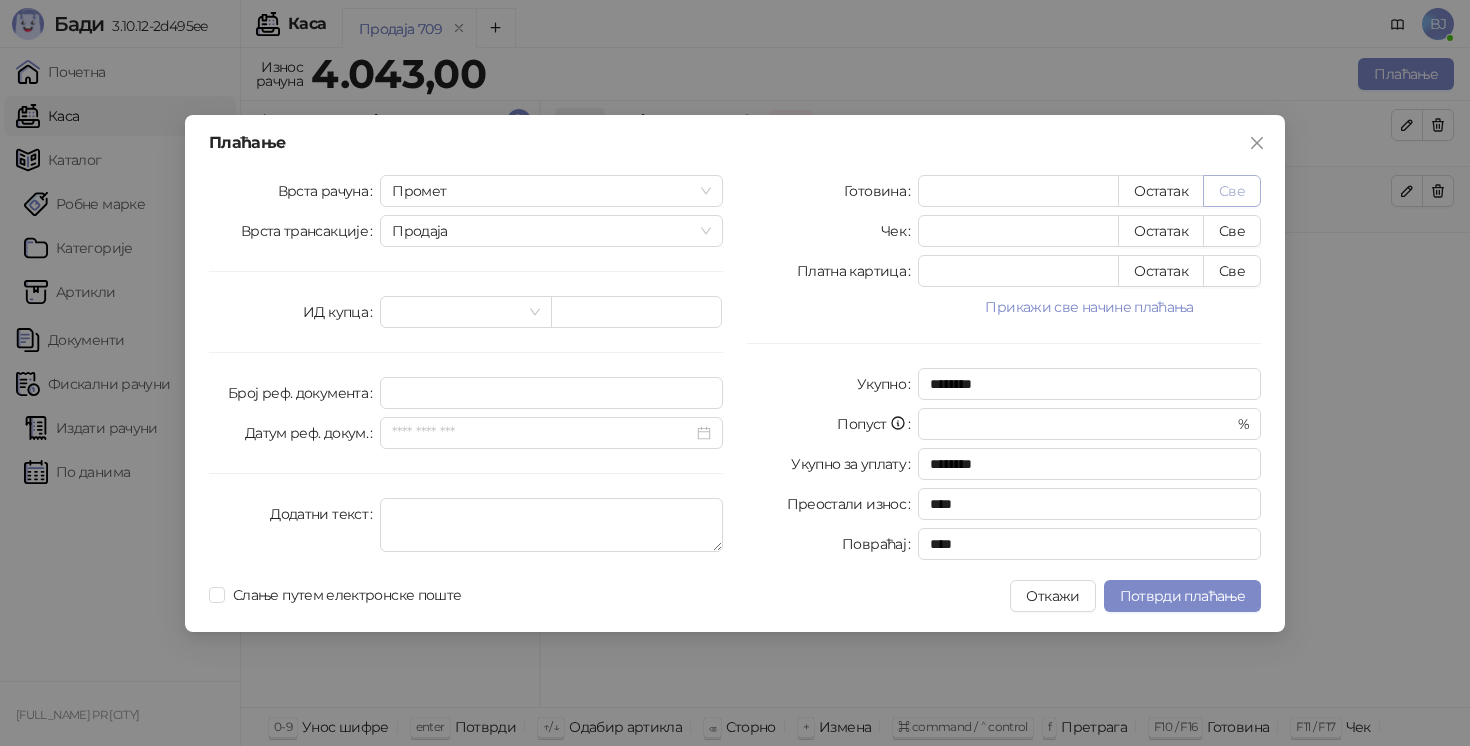type 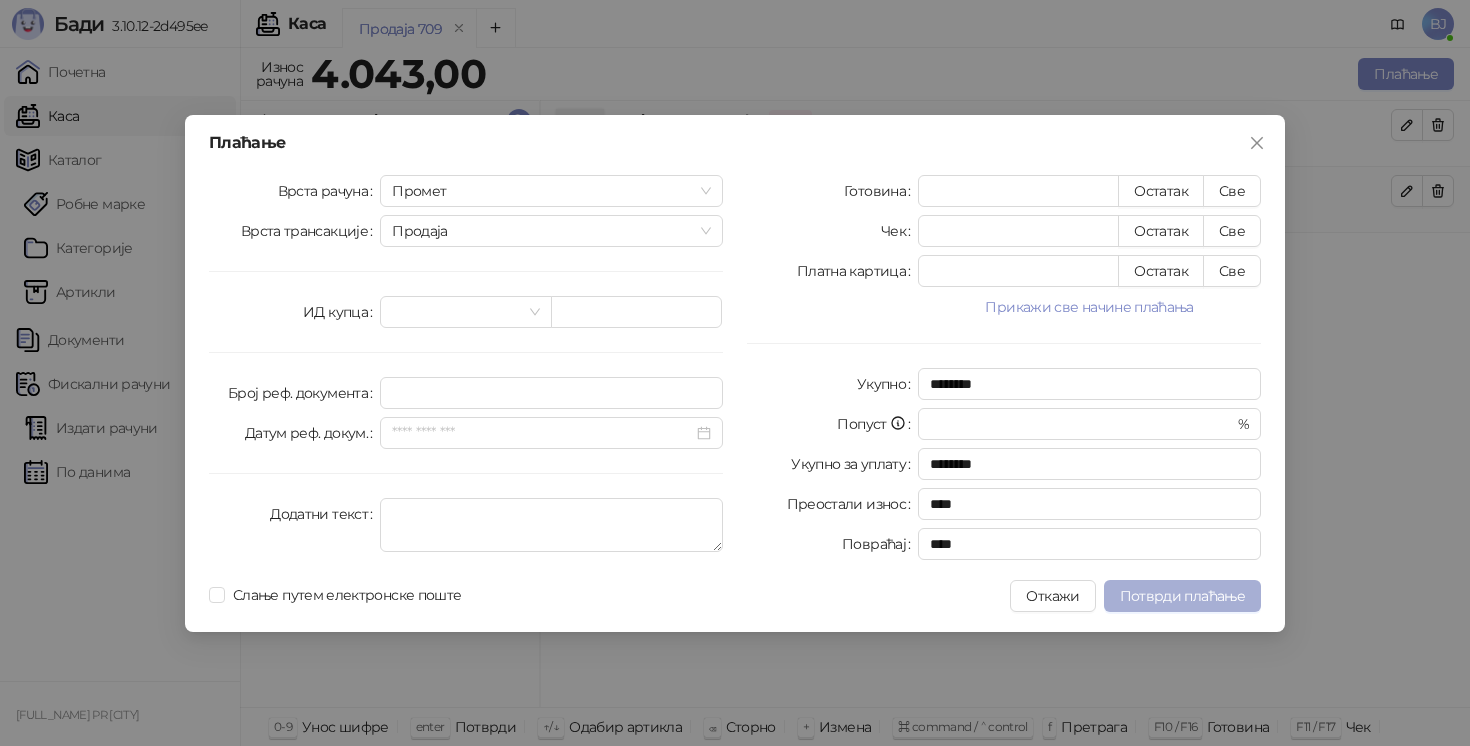 click on "Потврди плаћање" at bounding box center [1182, 596] 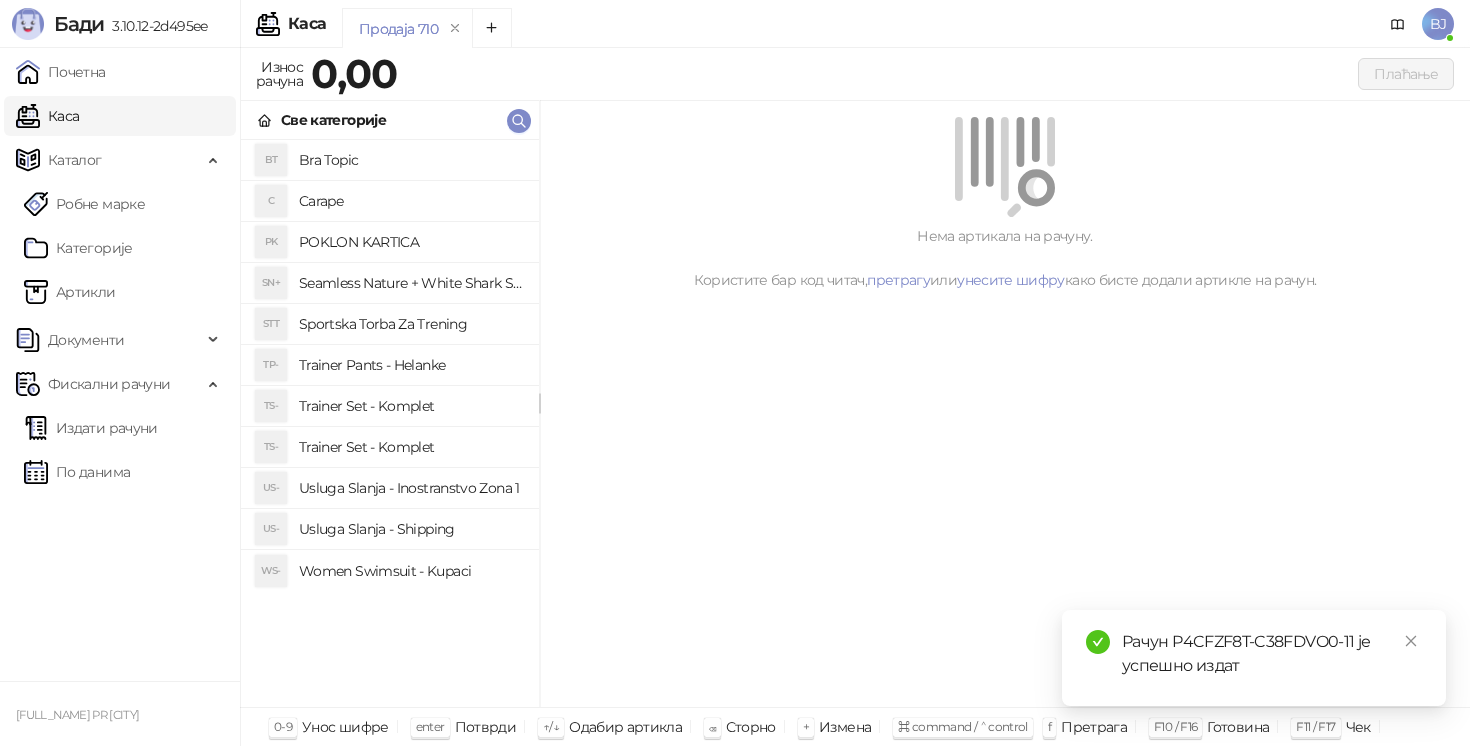 click on "Trainer Set - Komplet" at bounding box center (411, 447) 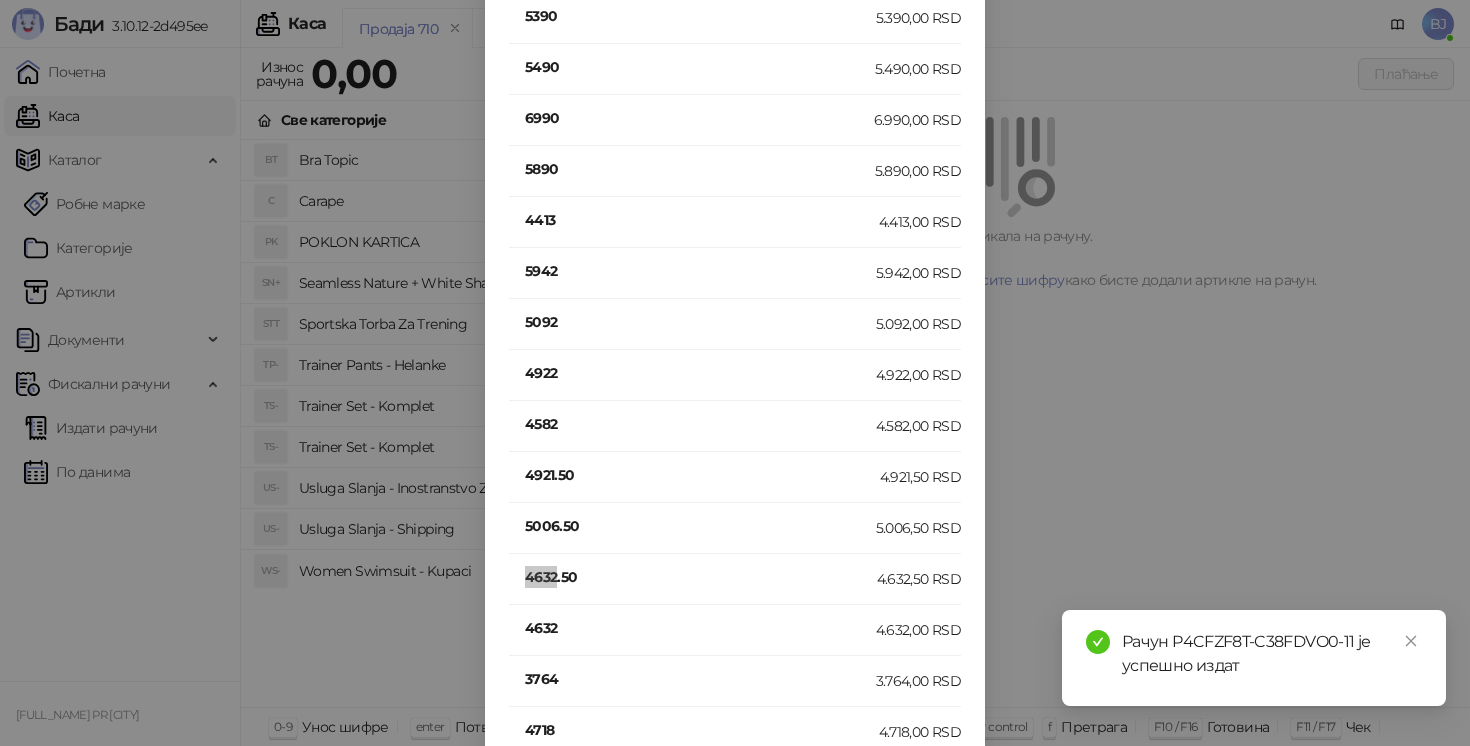 scroll, scrollTop: 187, scrollLeft: 0, axis: vertical 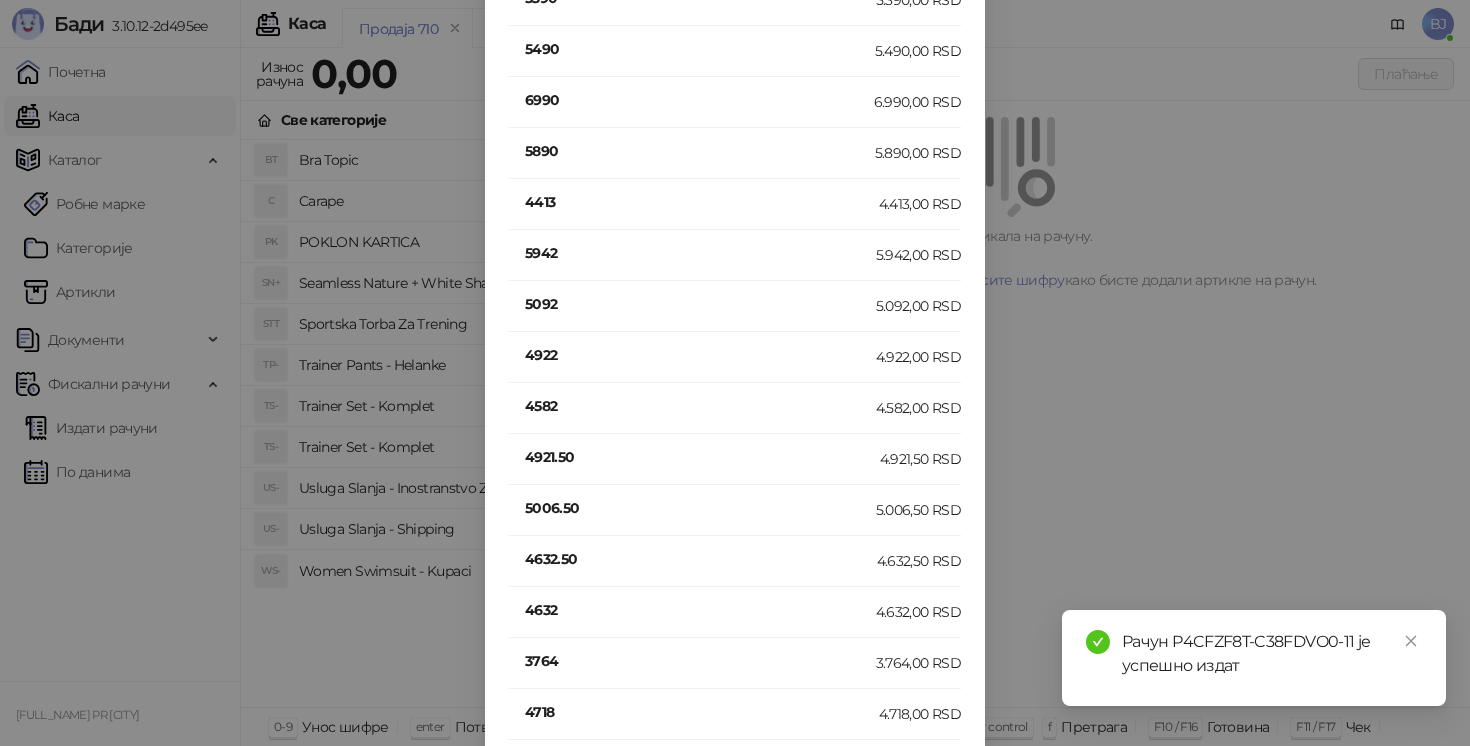 click on "4632" at bounding box center (700, 610) 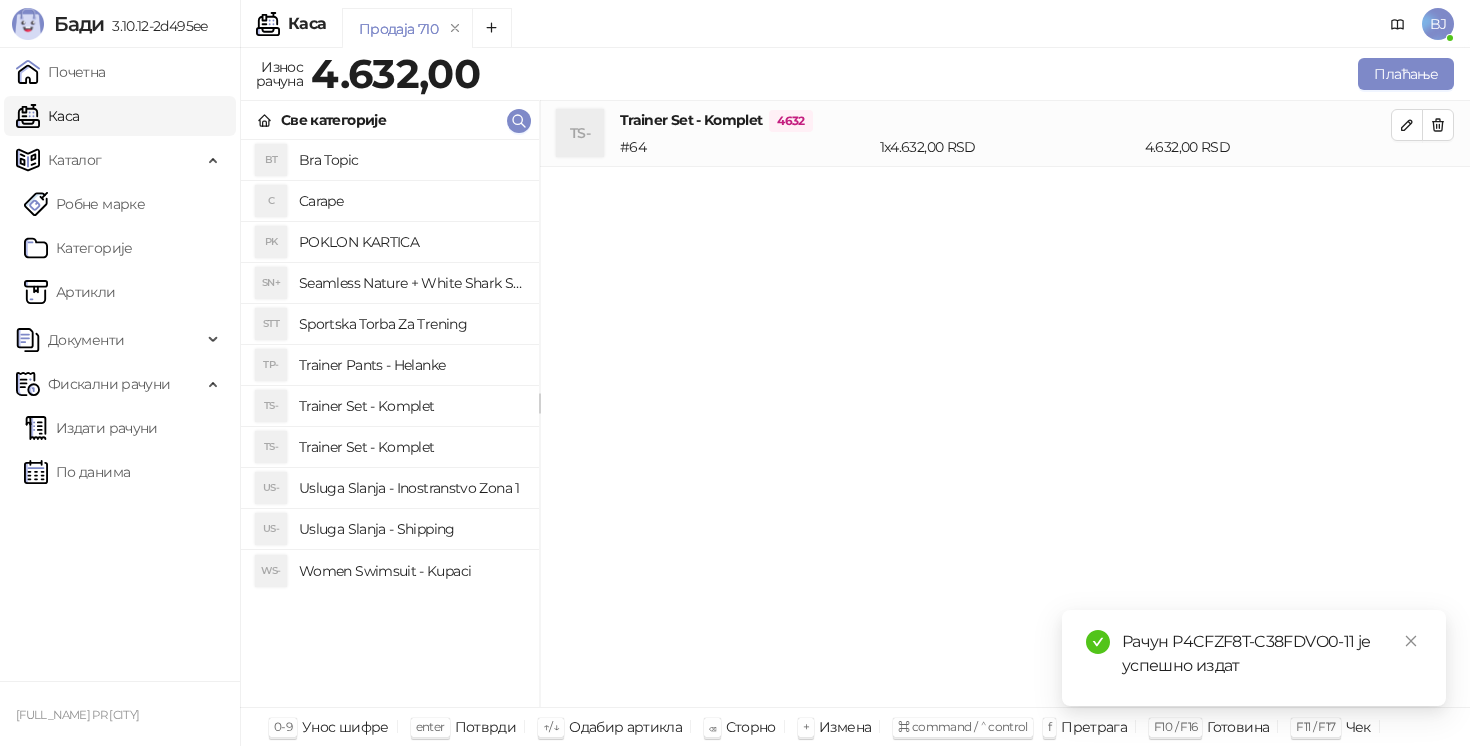scroll, scrollTop: 0, scrollLeft: 0, axis: both 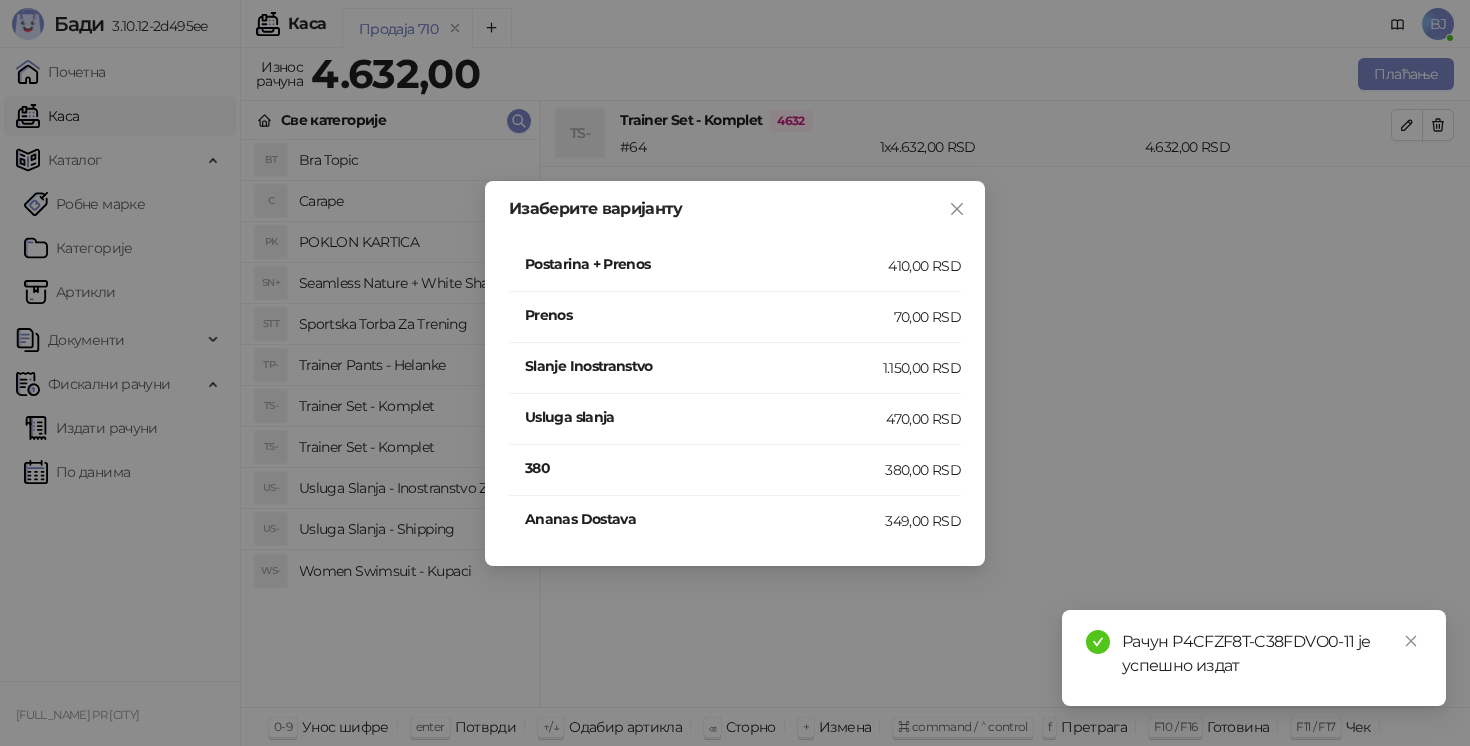 click on "Postarina + Prenos" at bounding box center [706, 264] 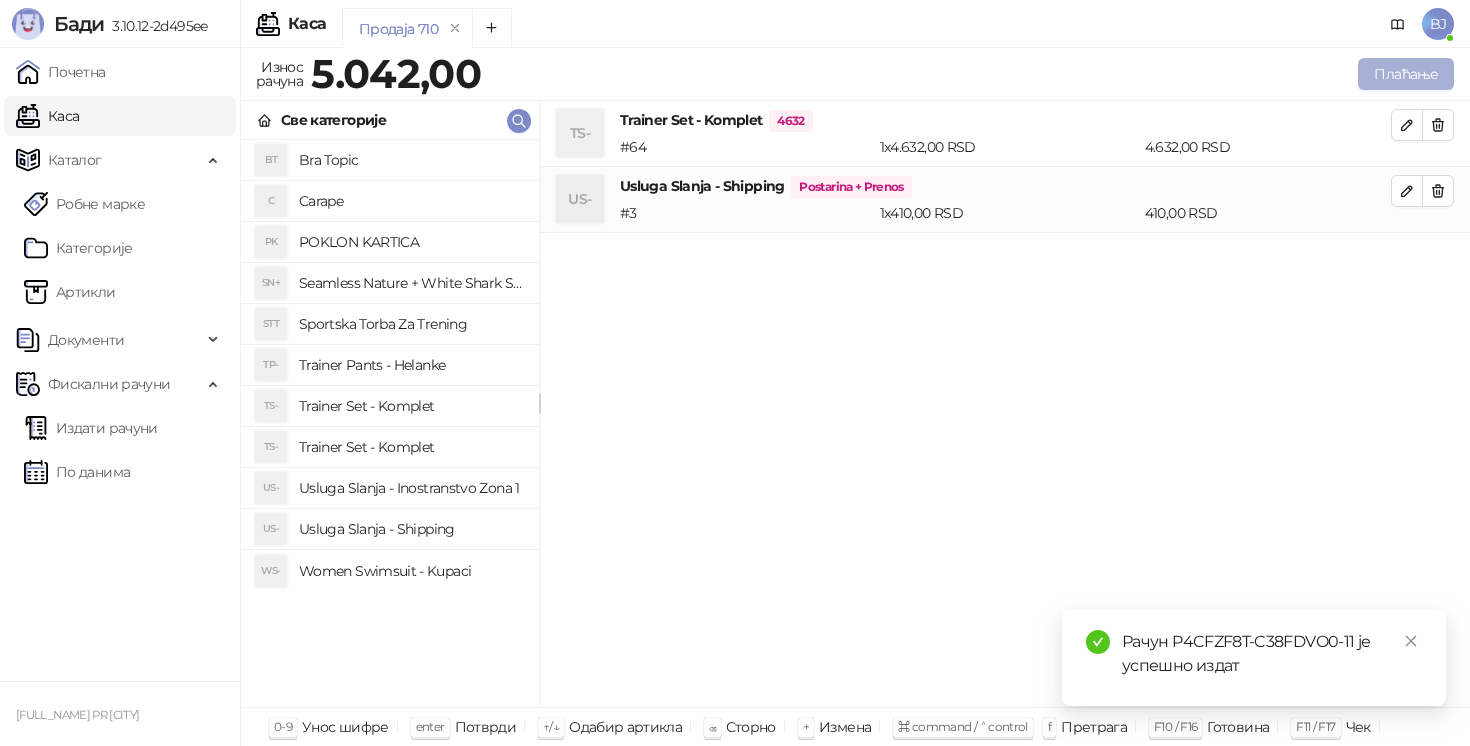 click on "Плаћање" at bounding box center (1406, 74) 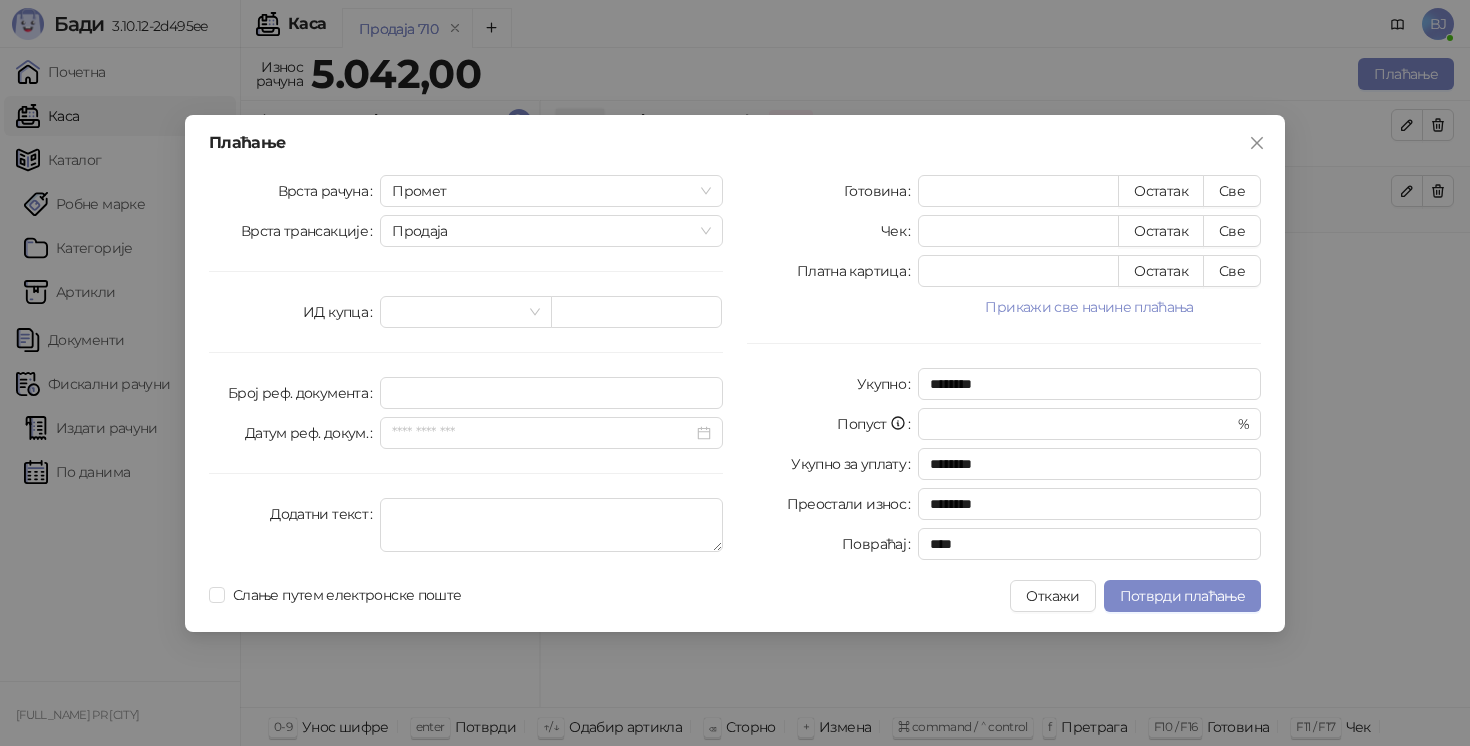 click on "Плаћање Врста рачуна Промет Врста трансакције Продаја ИД купца Број реф. документа Датум реф. докум. Додатни текст Готовина * Остатак Све Чек * Остатак Све Платна картица * Остатак Све Прикажи све начине плаћања Пренос на рачун * Остатак Све Ваучер * Остатак Све Инстант плаћање * Остатак Све Друго безготовинско * Остатак Све Укупно ******** Попуст   * % Укупно за уплату ******** Преостали износ ******** Повраћај **** Слање путем електронске поште Откажи Потврди плаћање" at bounding box center (735, 373) 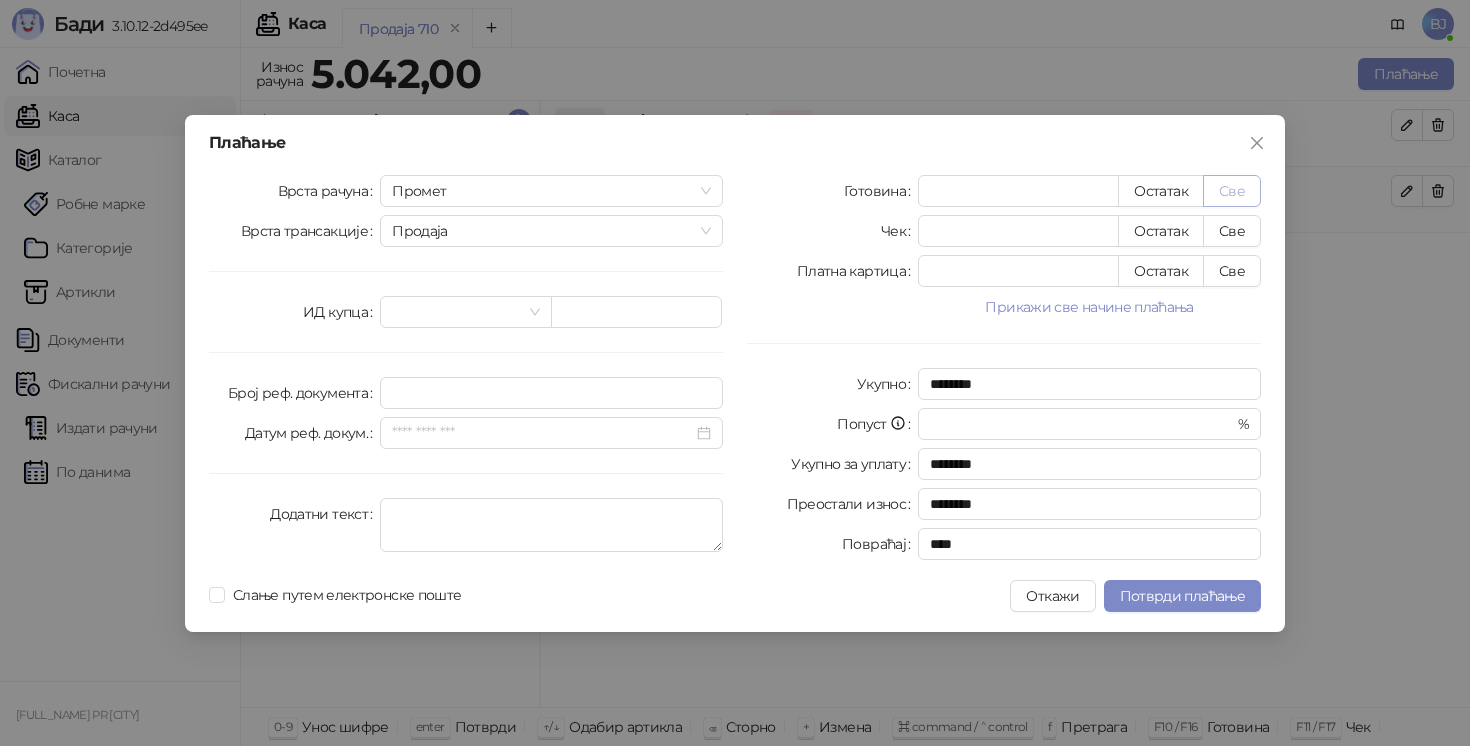 click on "Све" at bounding box center [1232, 191] 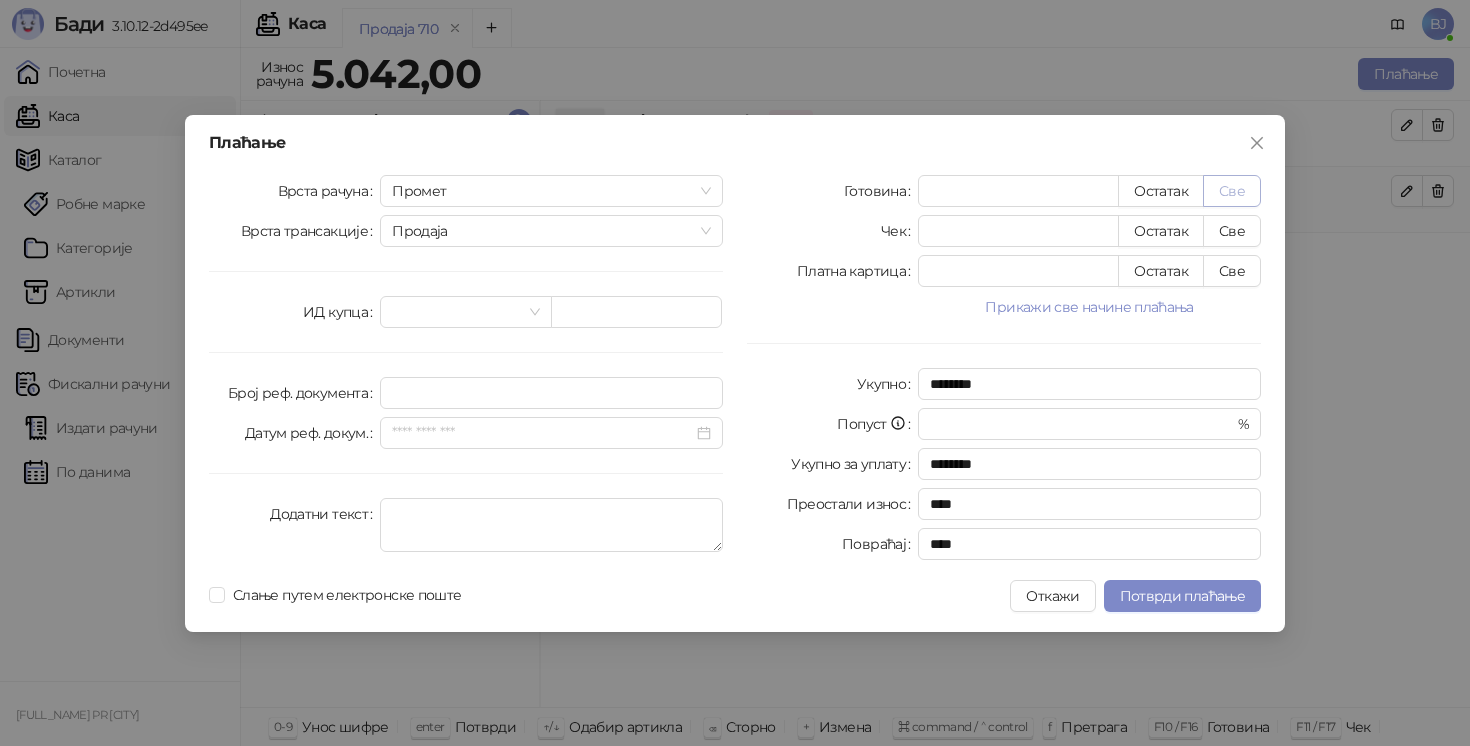 type 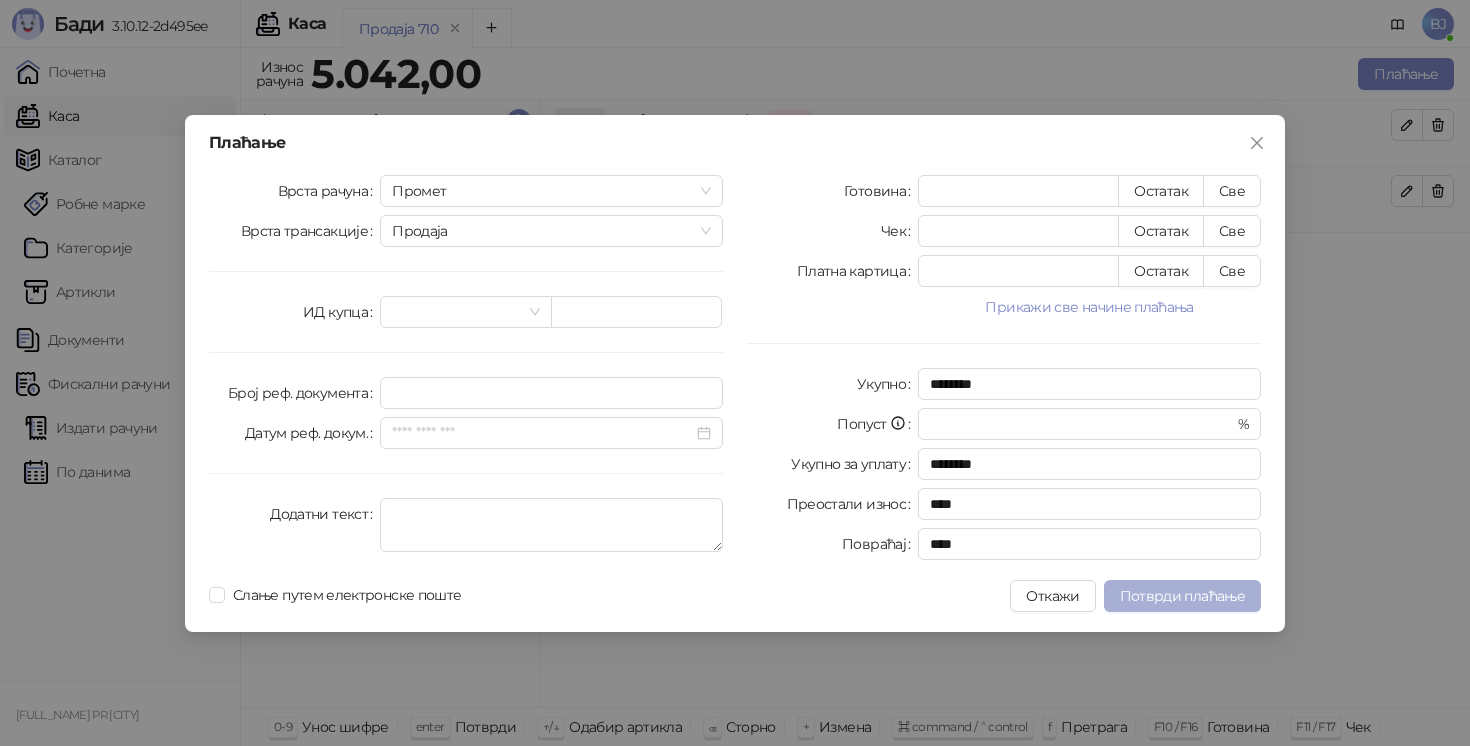 click on "Потврди плаћање" at bounding box center [1182, 596] 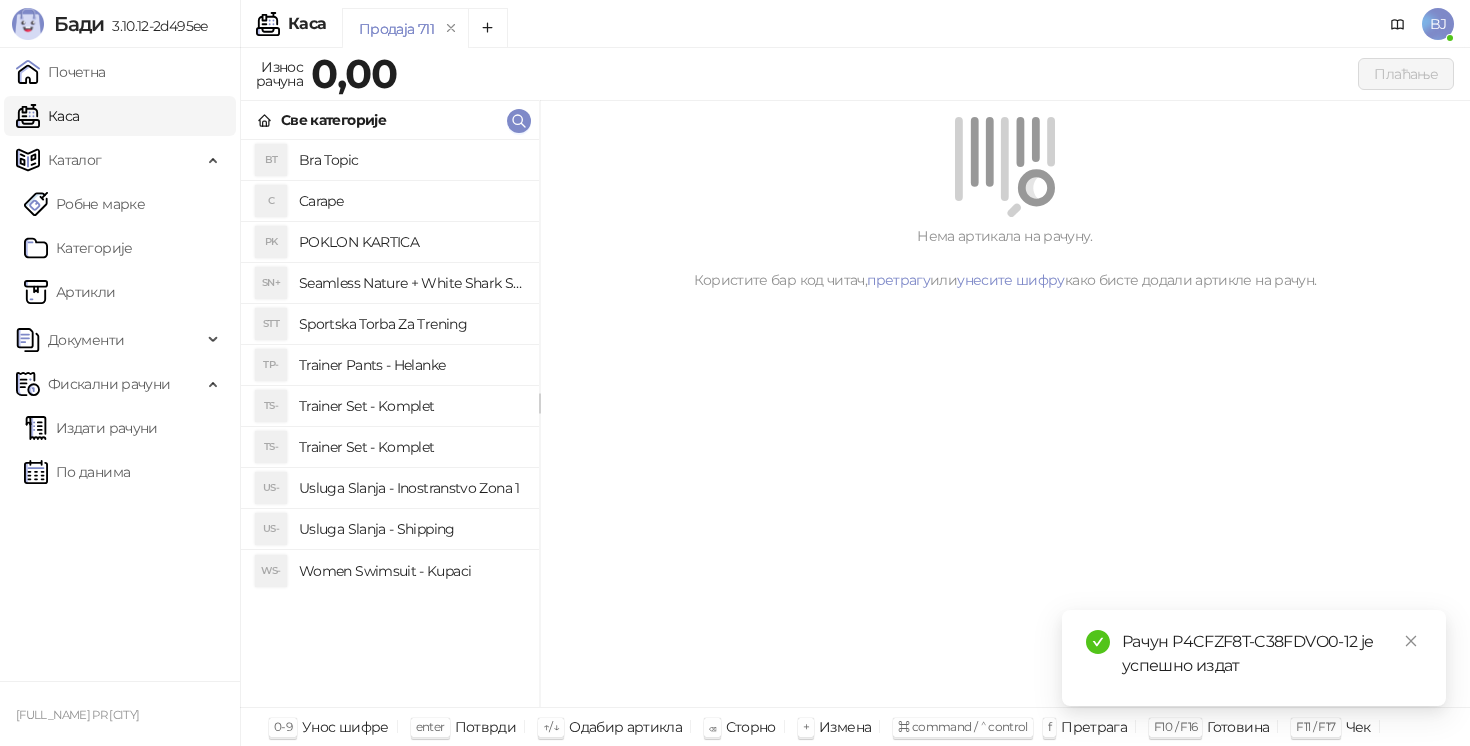 click on "Trainer Pants - Helanke" at bounding box center [411, 365] 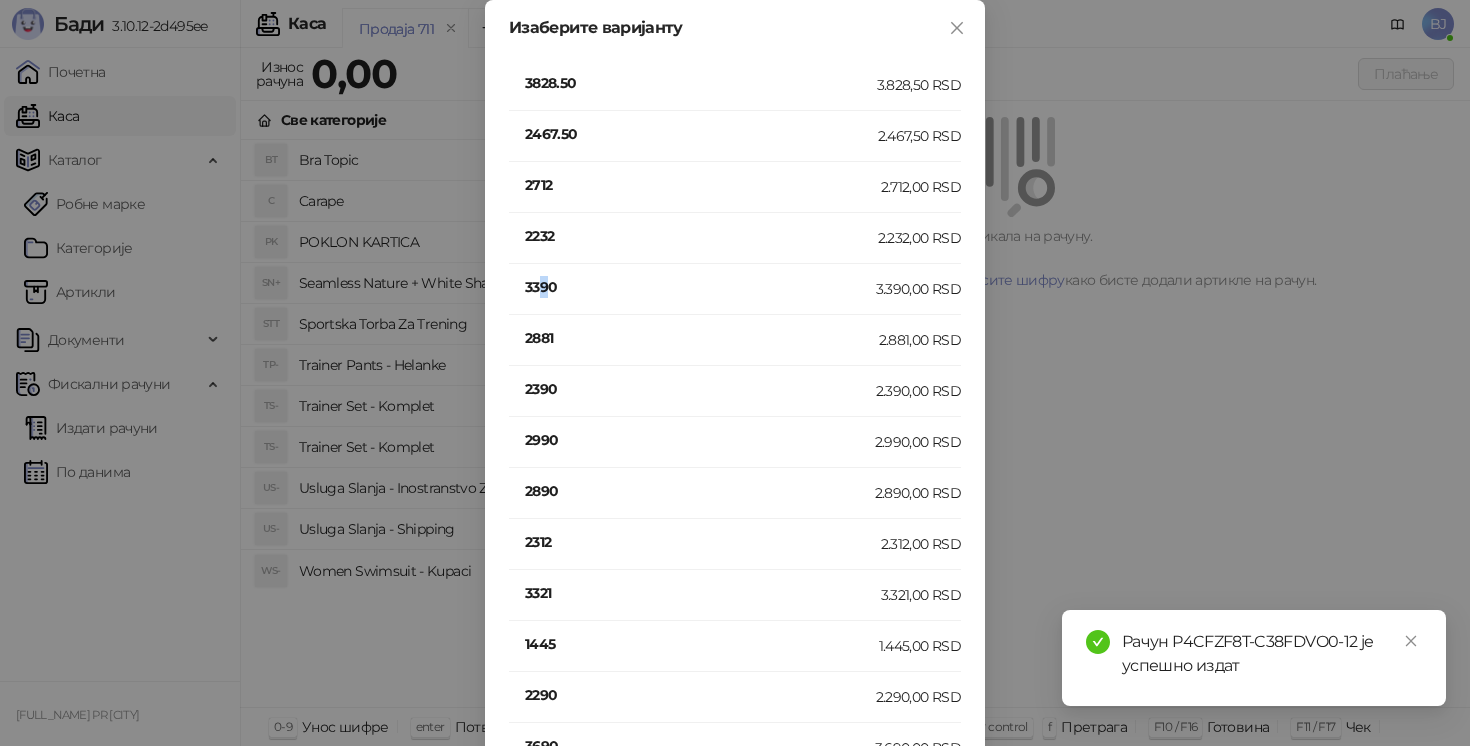 click on "3390" at bounding box center (700, 287) 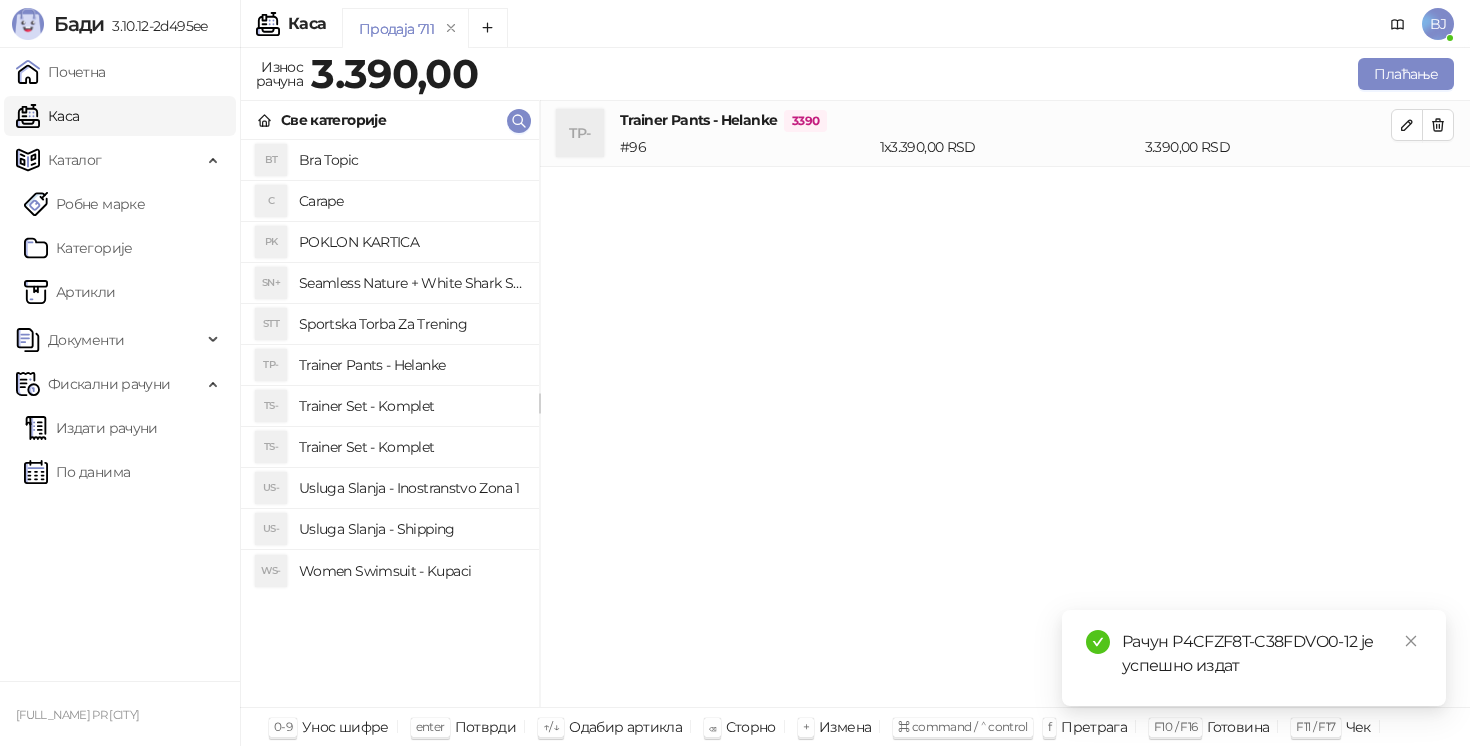click on "US- Usluga Slanja - Shipping" at bounding box center [390, 529] 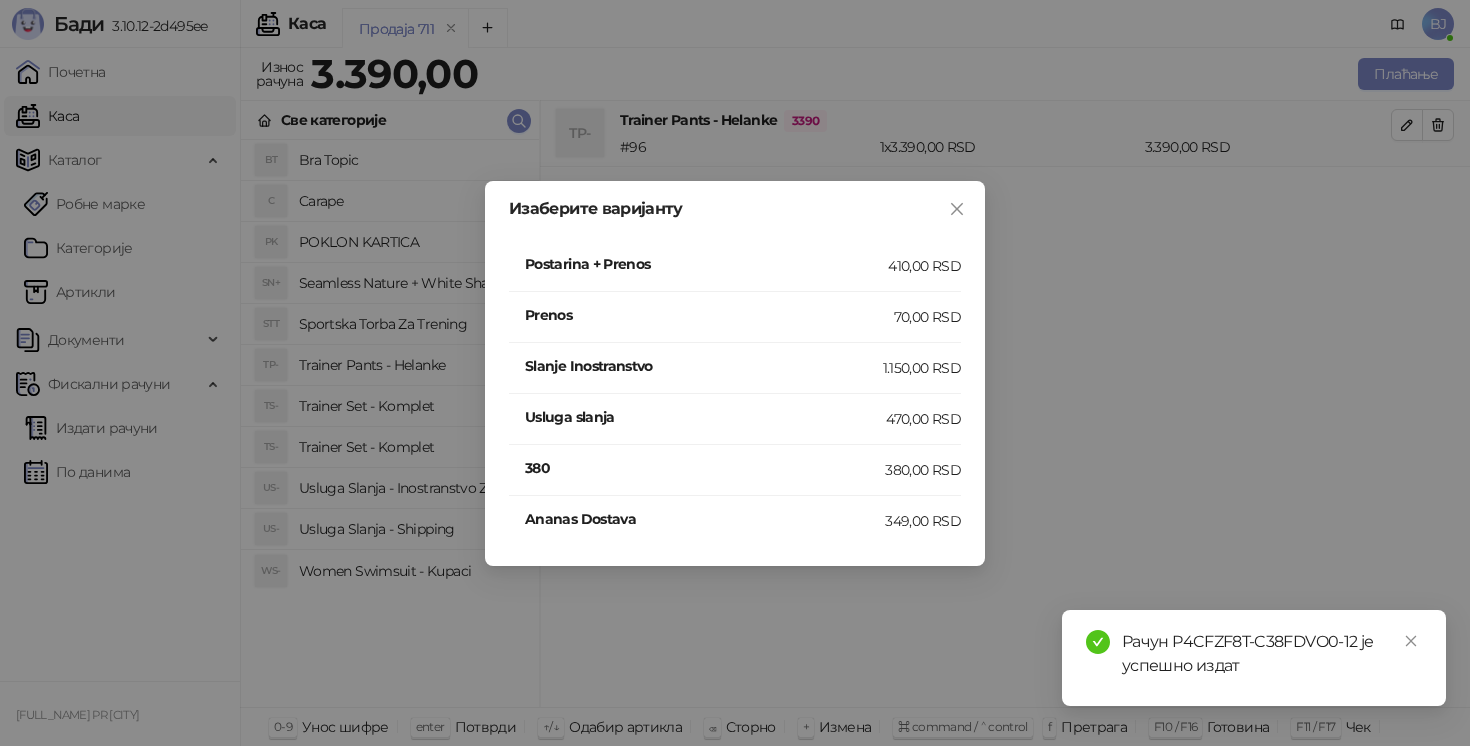click on "Postarina + Prenos" at bounding box center (706, 264) 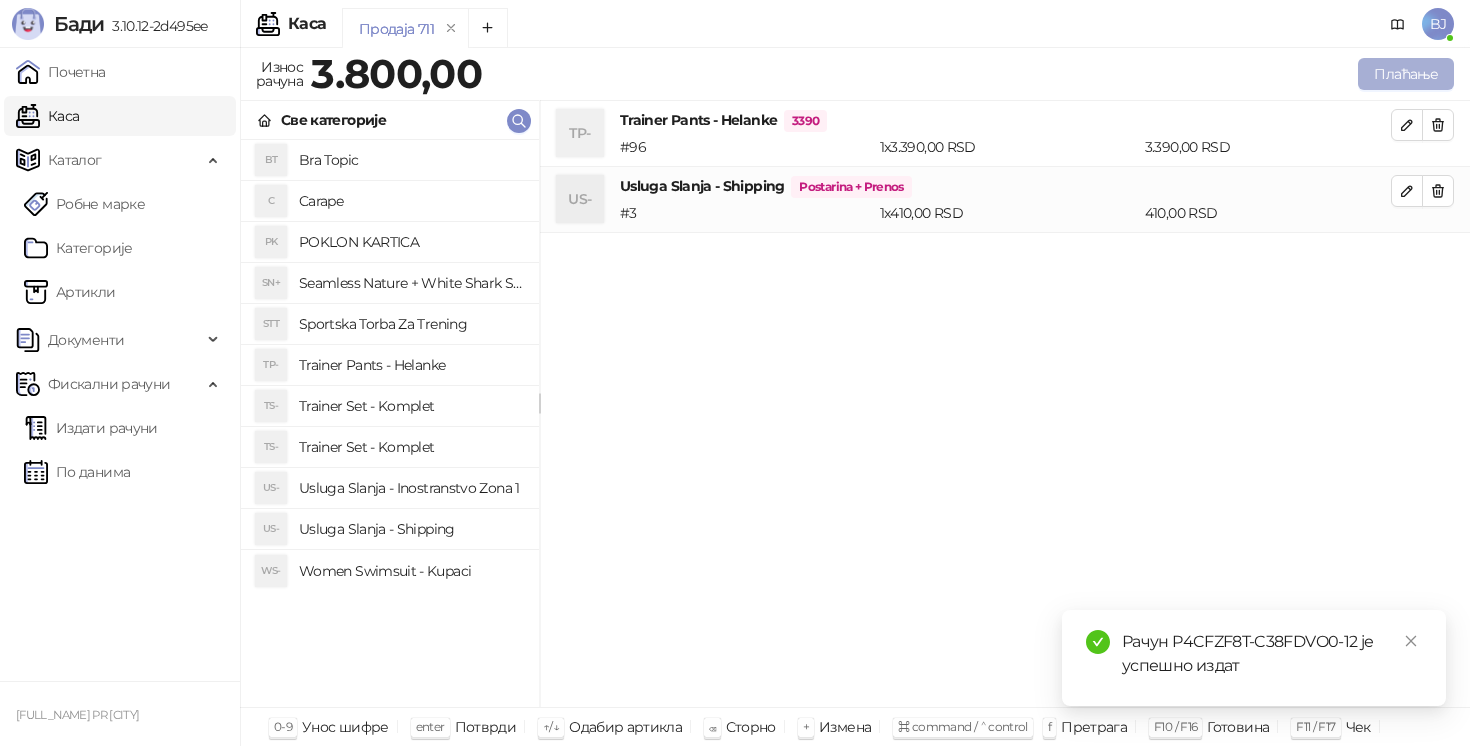click on "Плаћање" at bounding box center (1406, 74) 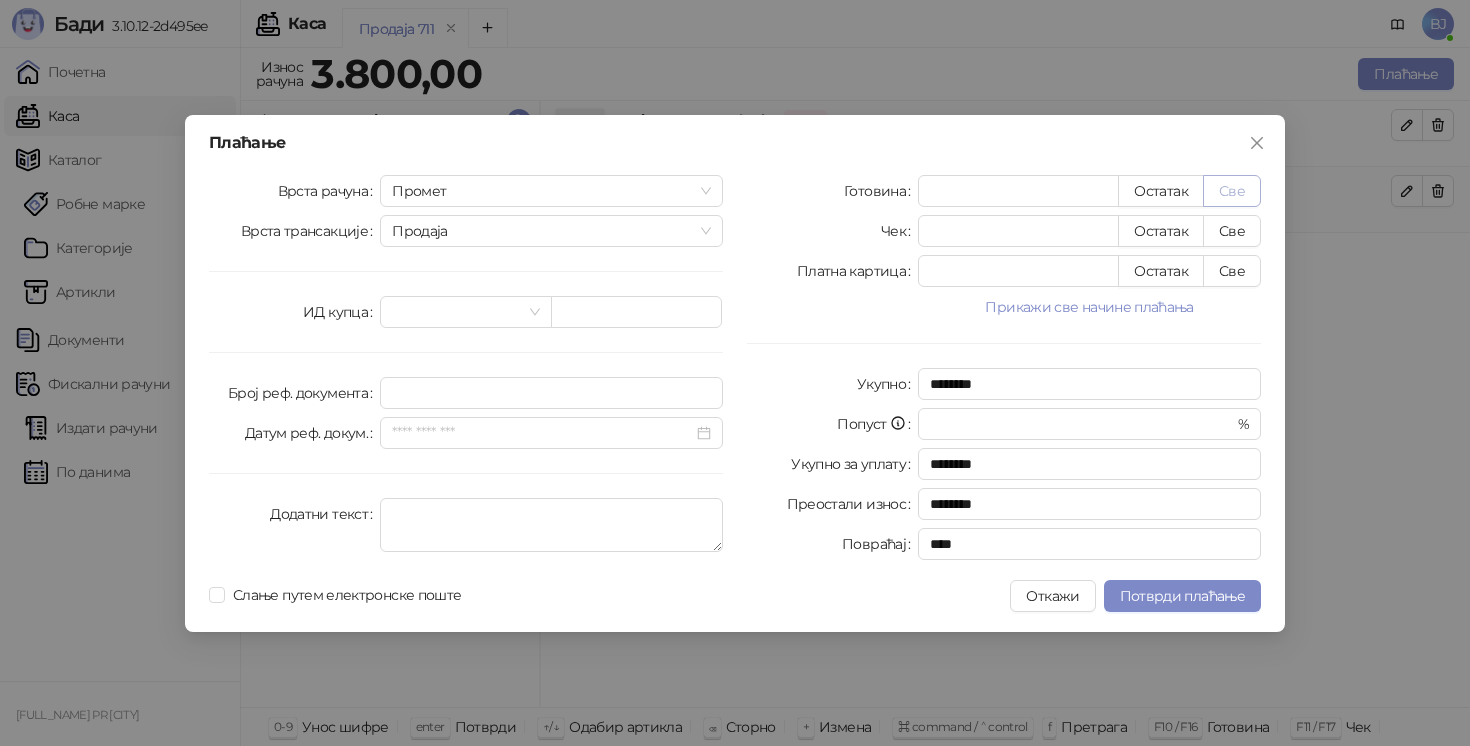 click on "Све" at bounding box center (1232, 191) 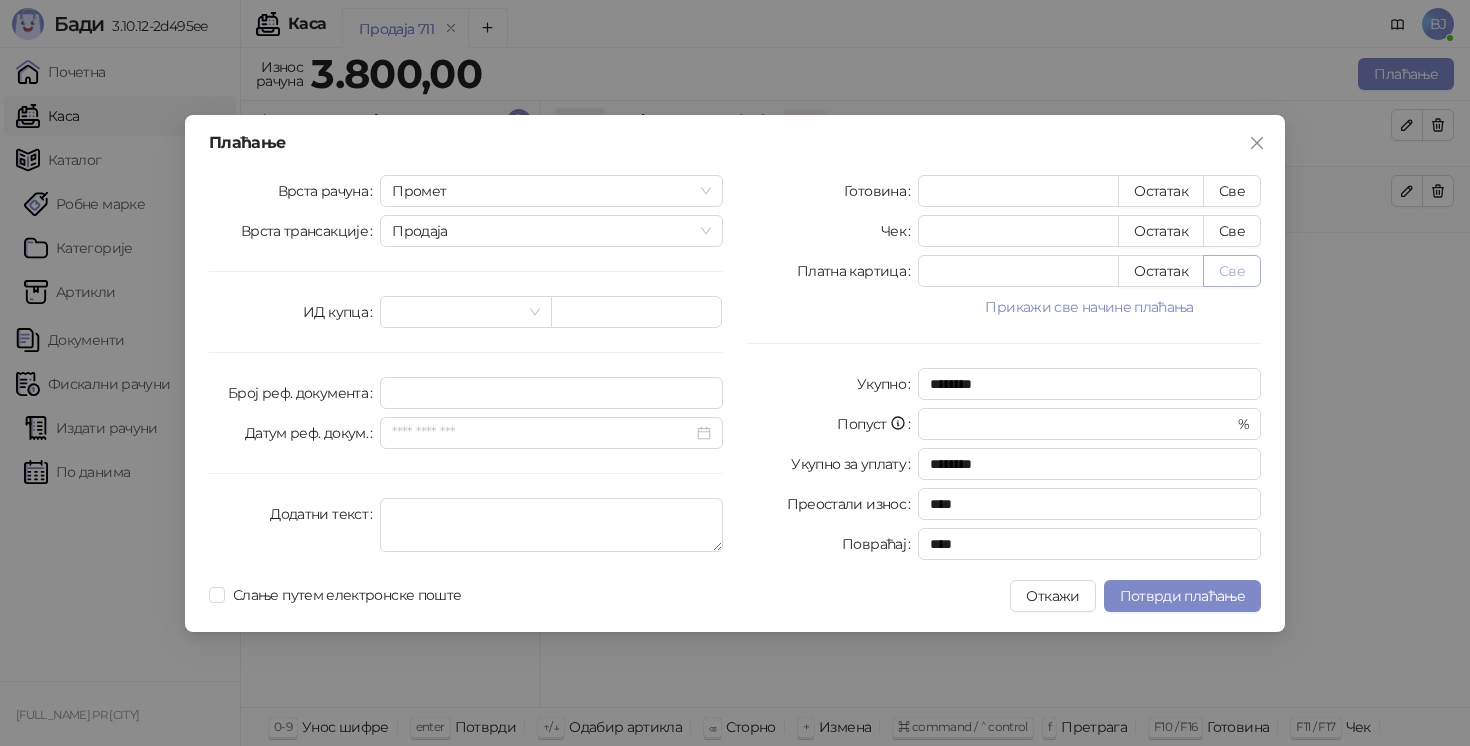 type 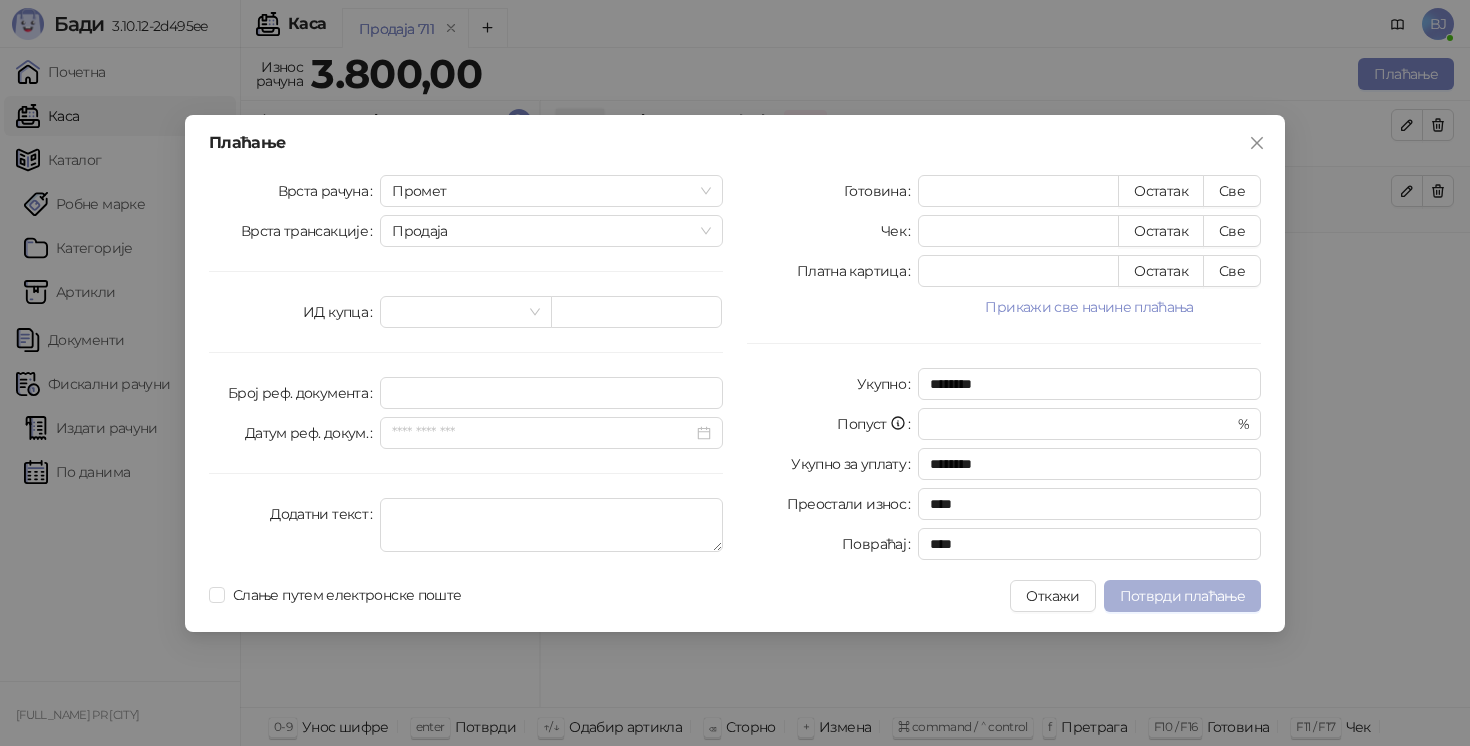 click on "Потврди плаћање" at bounding box center [1182, 596] 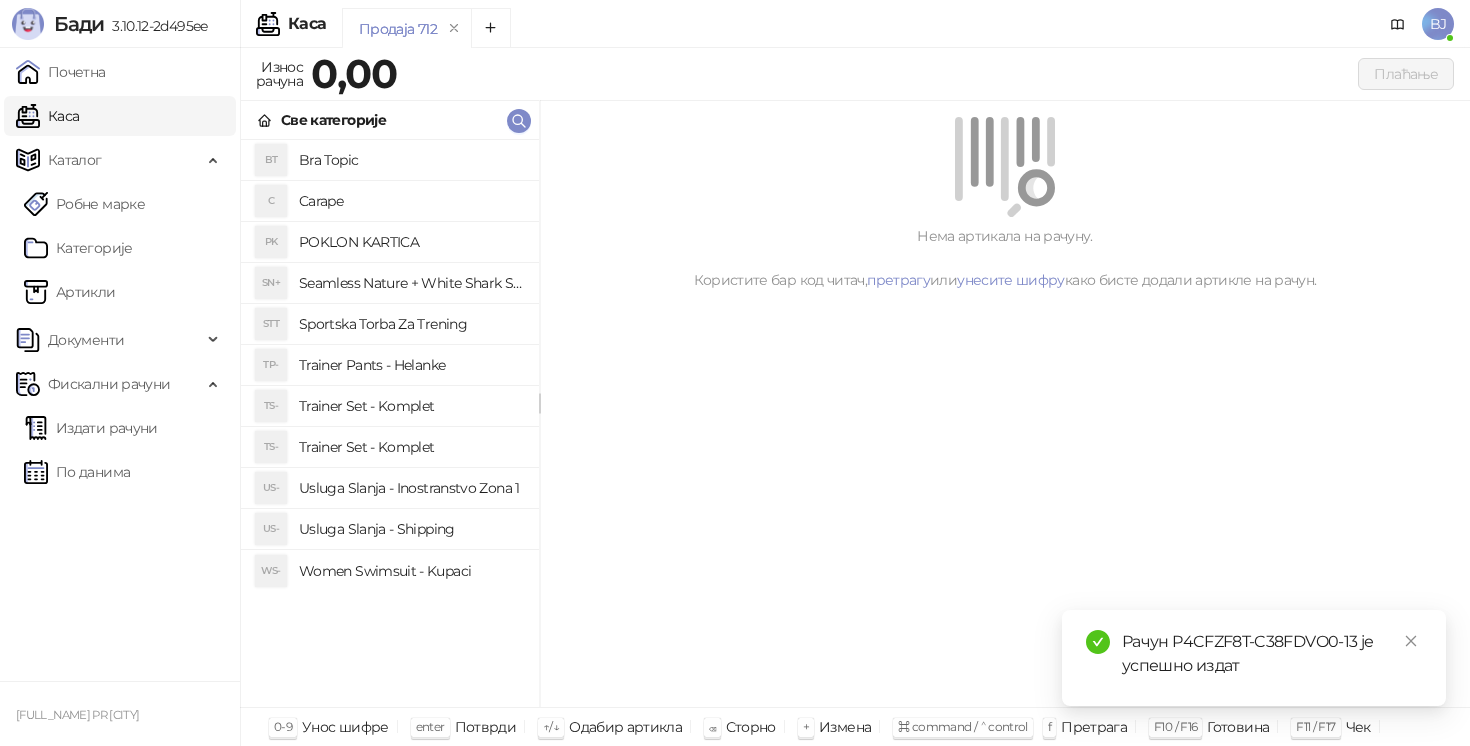 click on "Trainer Pants - Helanke" at bounding box center (411, 365) 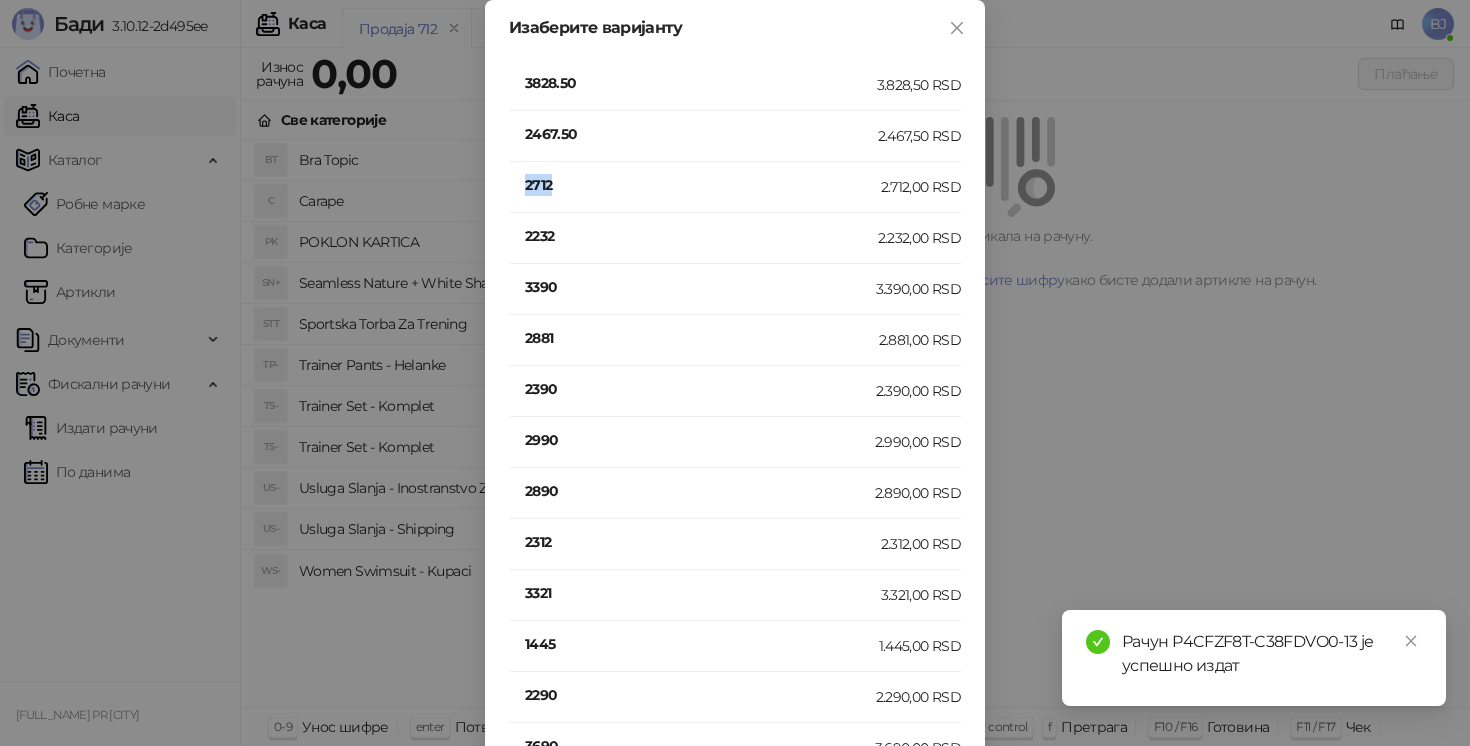 click on "2712" at bounding box center [703, 185] 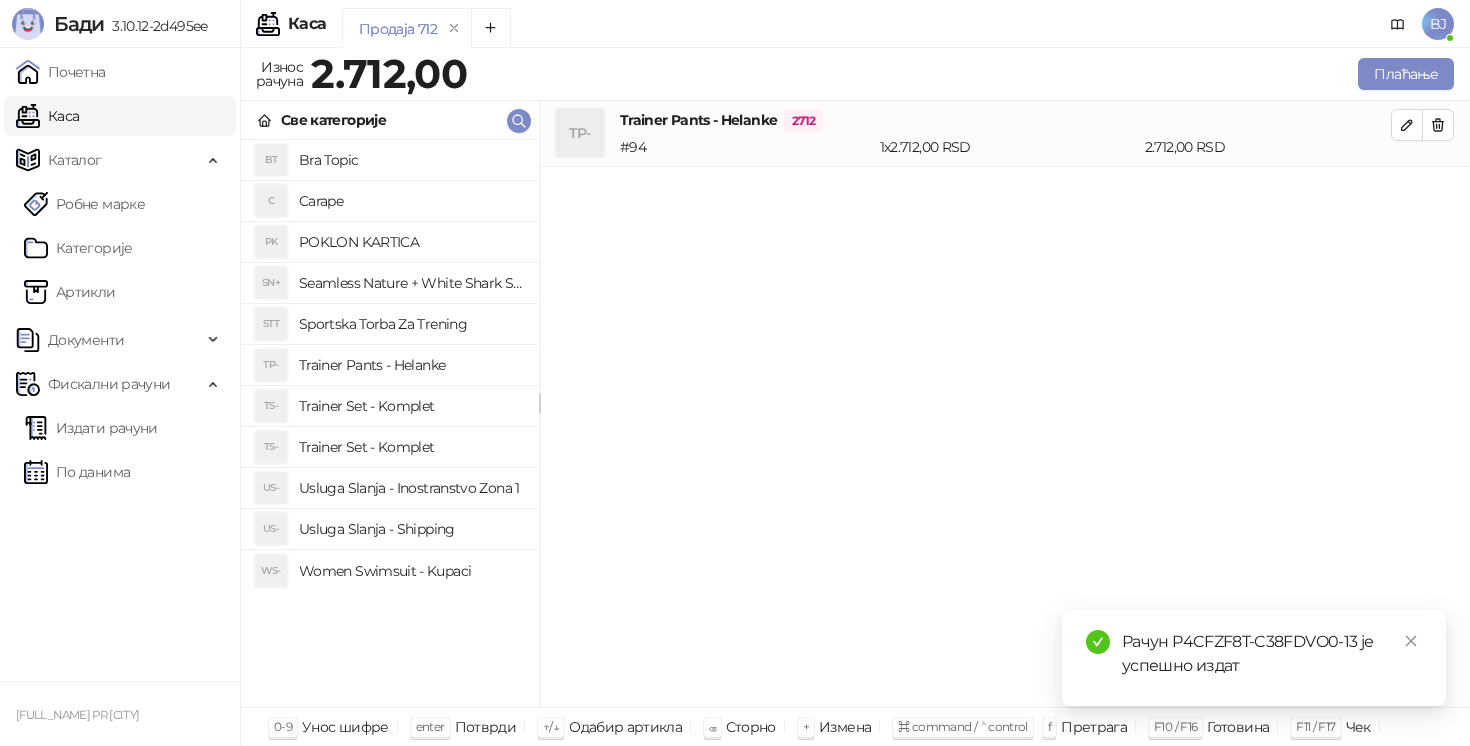 click on "Usluga Slanja - Shipping" at bounding box center (411, 529) 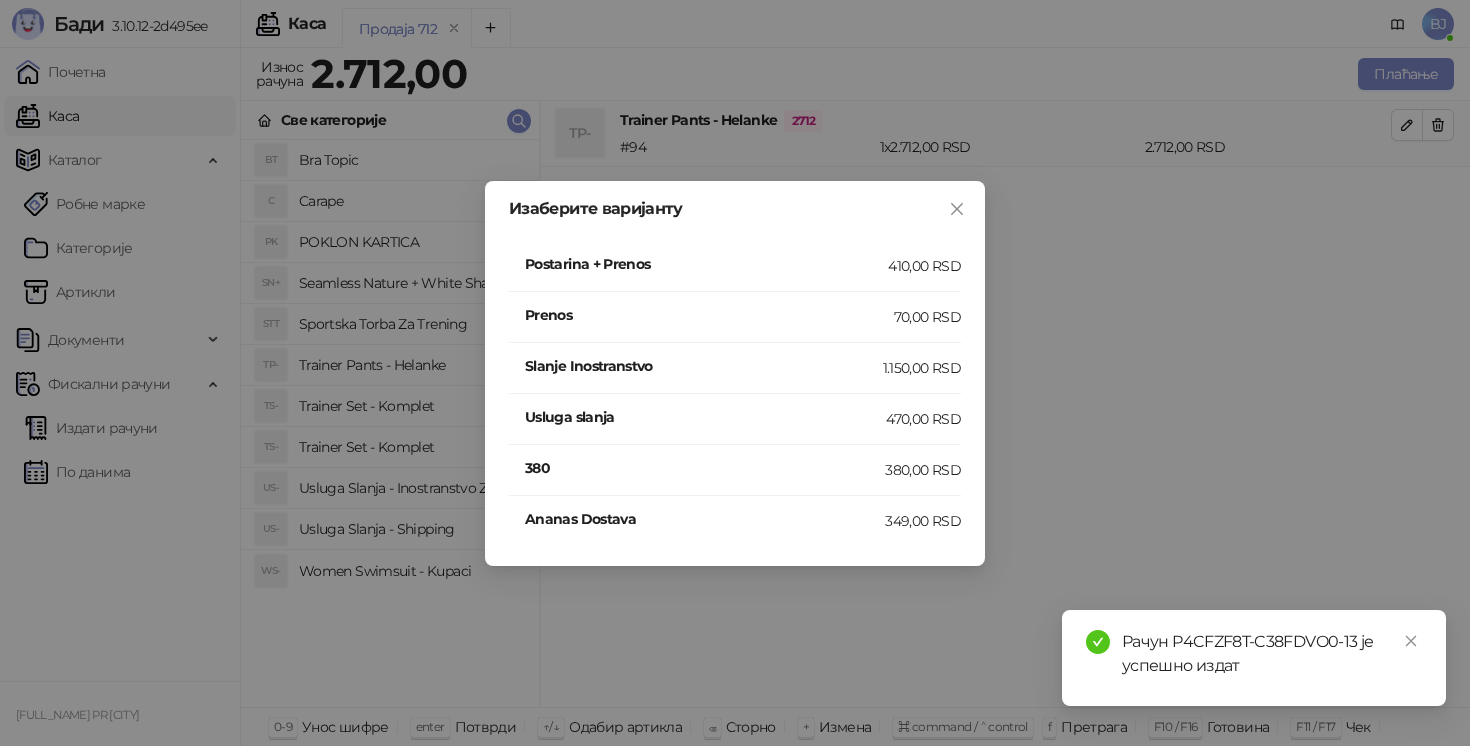 click on "Postarina + Prenos" at bounding box center (706, 264) 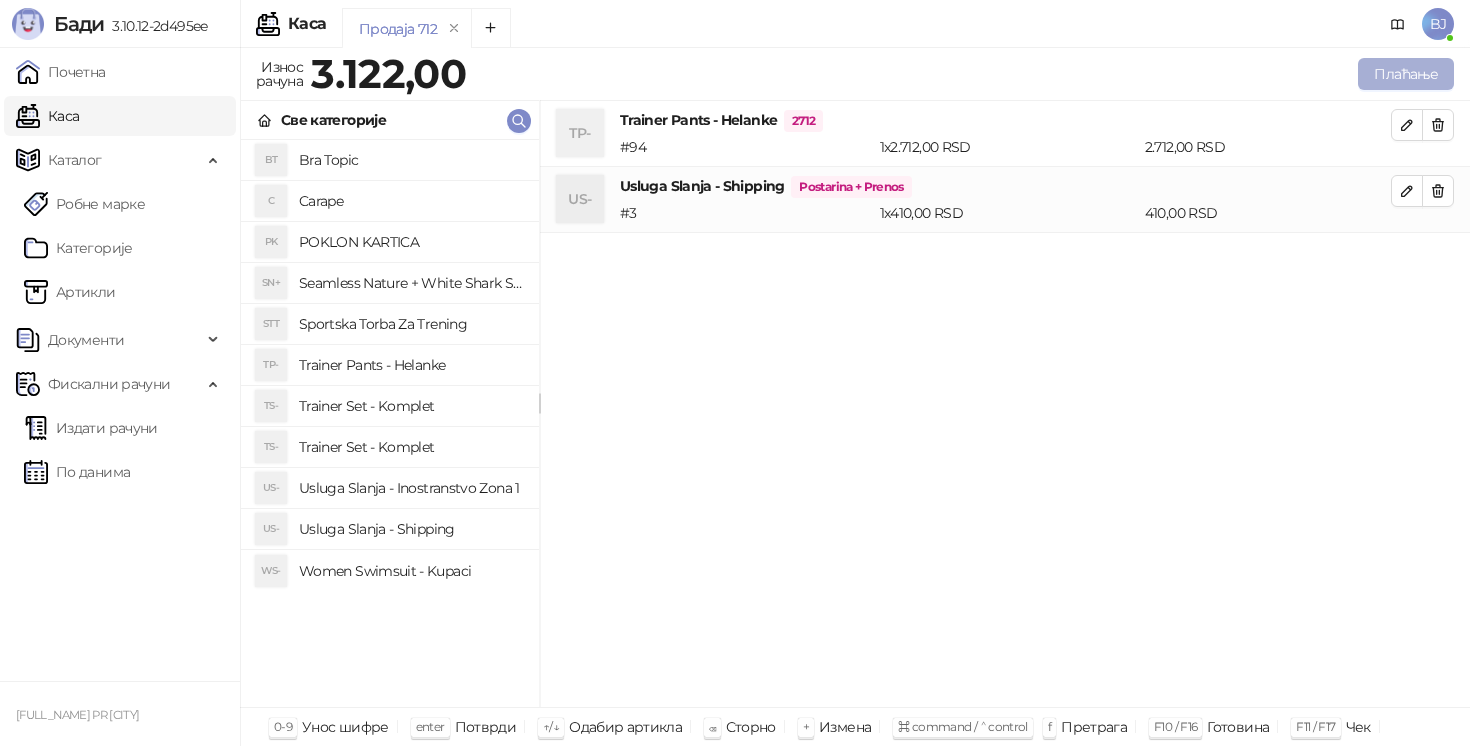 click on "Плаћање" at bounding box center [1406, 74] 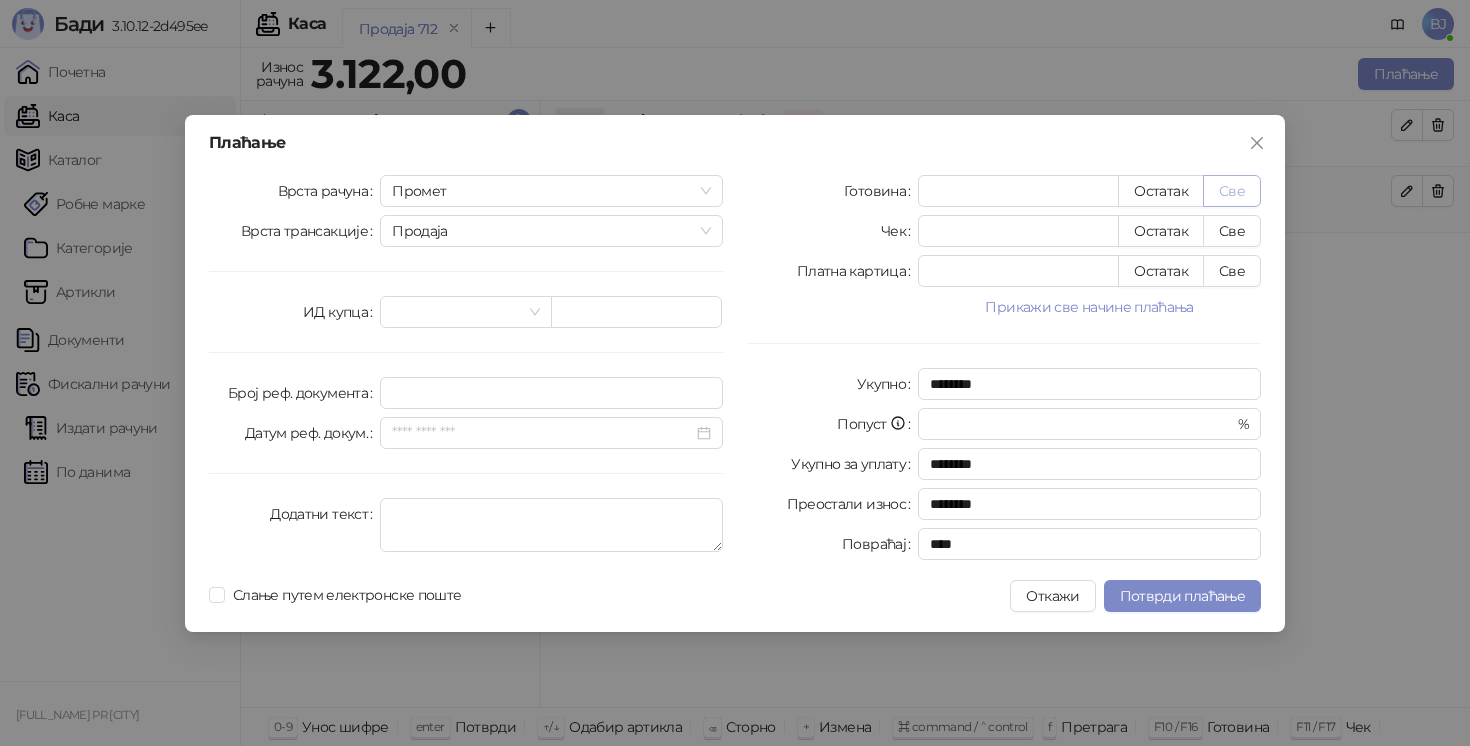 click on "Све" at bounding box center (1232, 191) 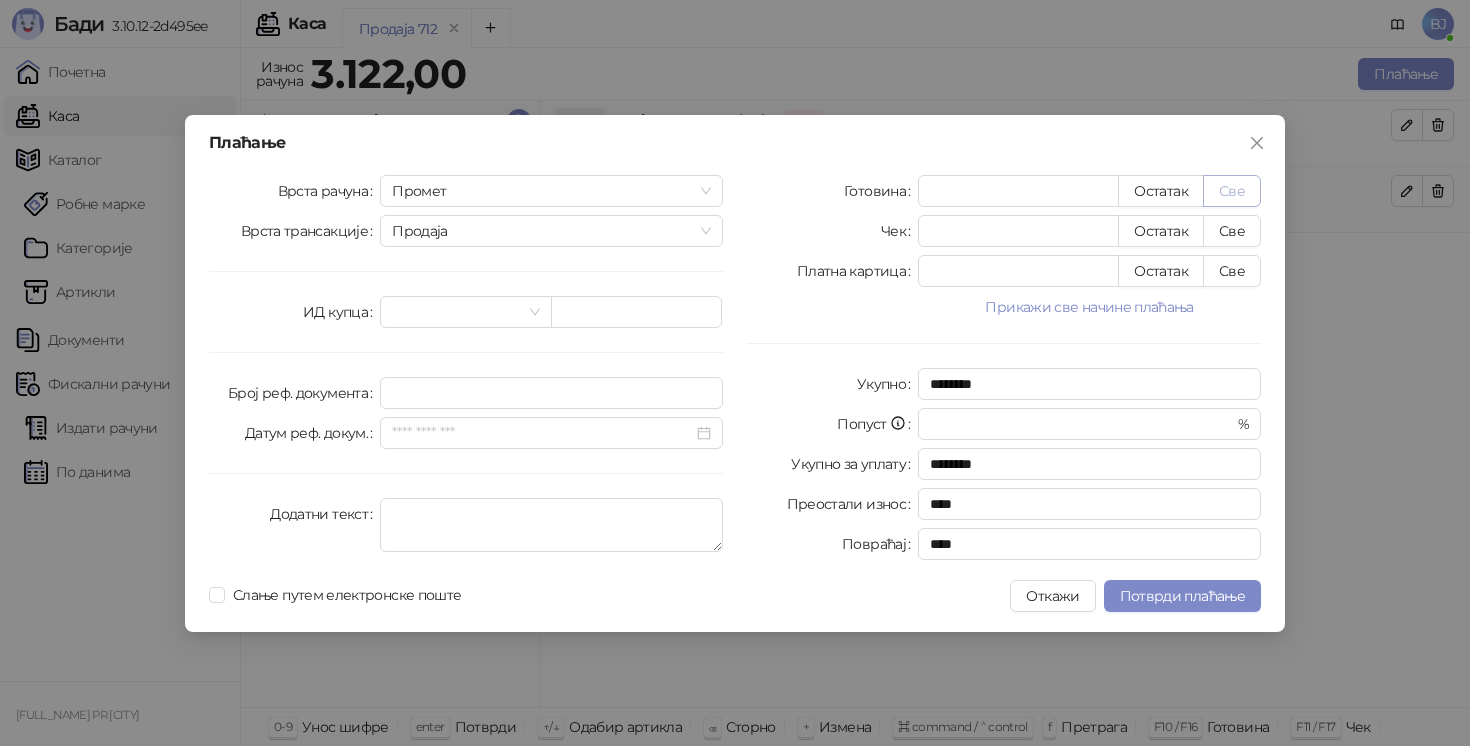 type 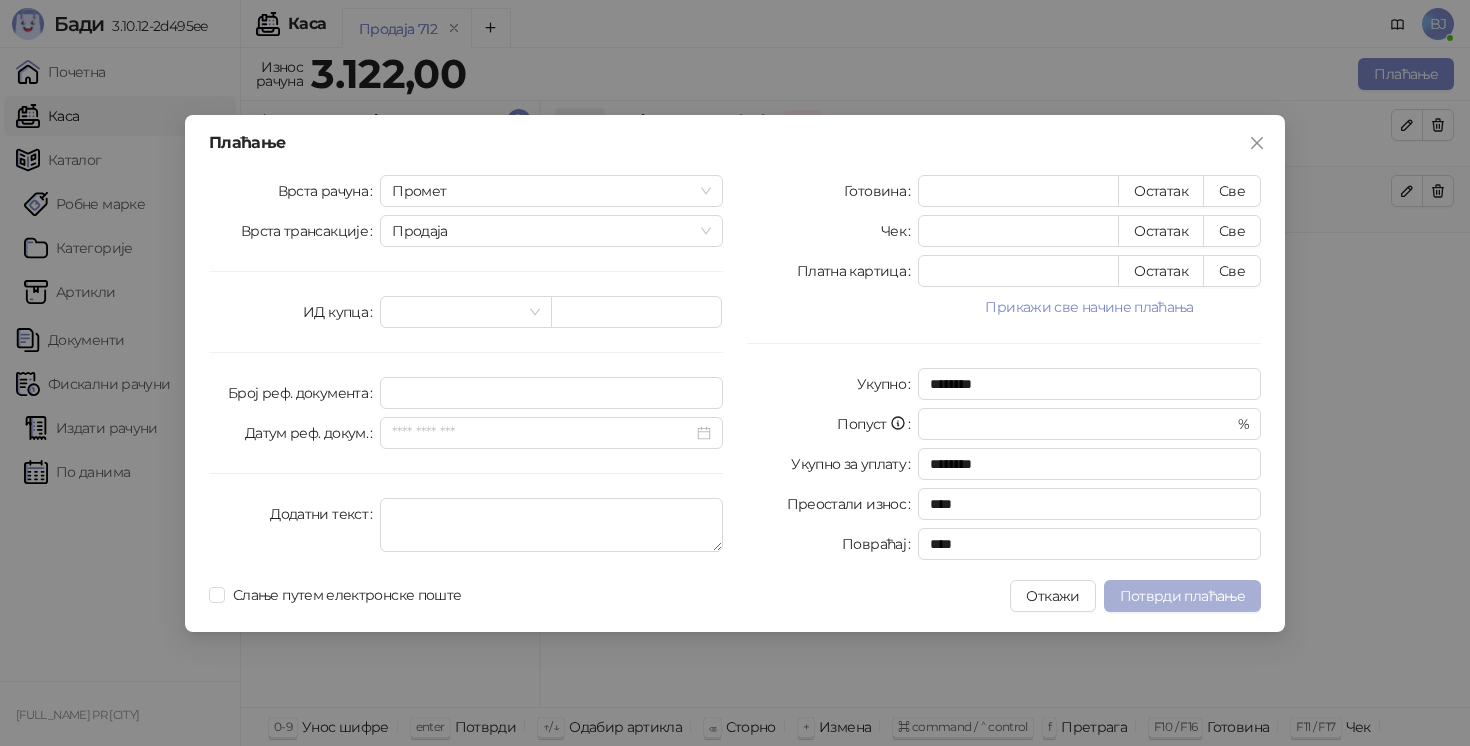 click on "Потврди плаћање" at bounding box center [1182, 596] 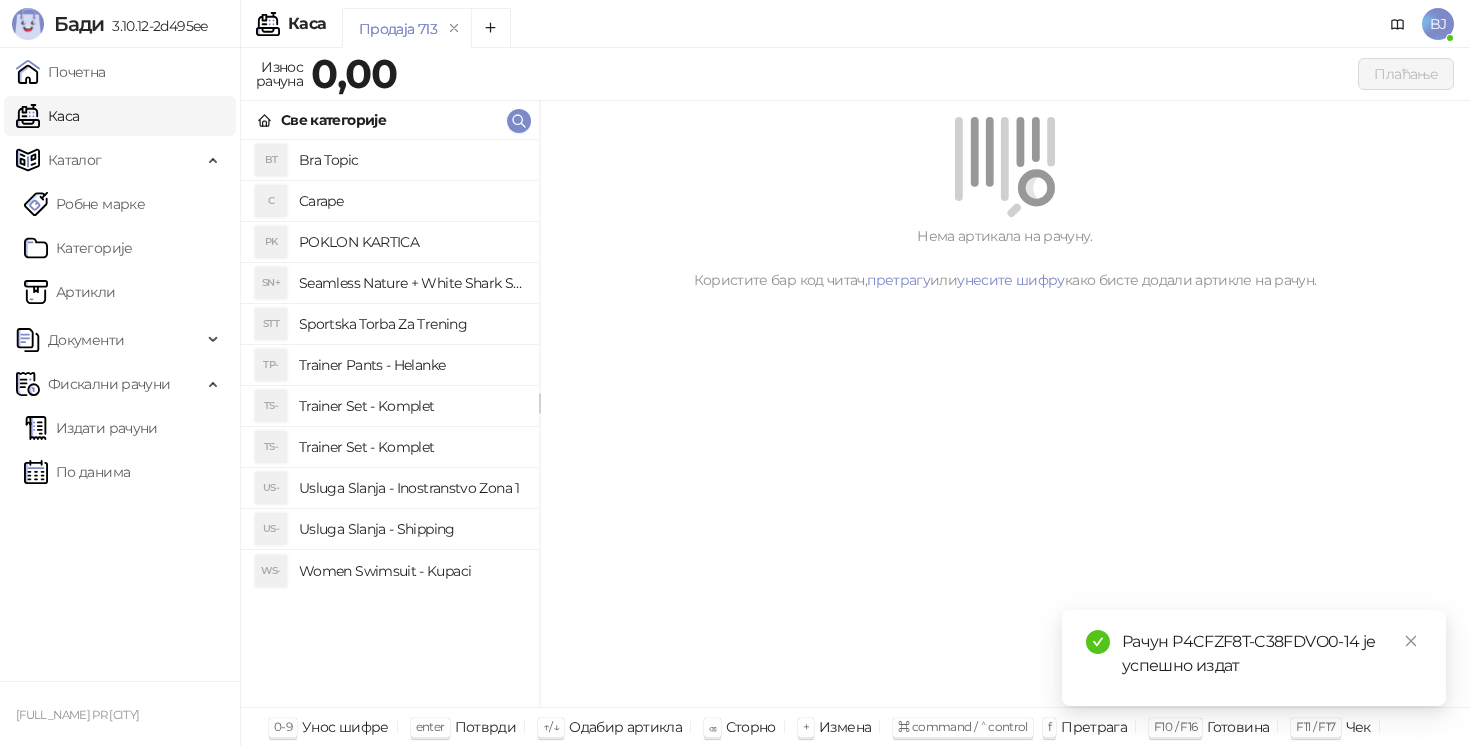 click on "Trainer Set - Komplet" at bounding box center [411, 406] 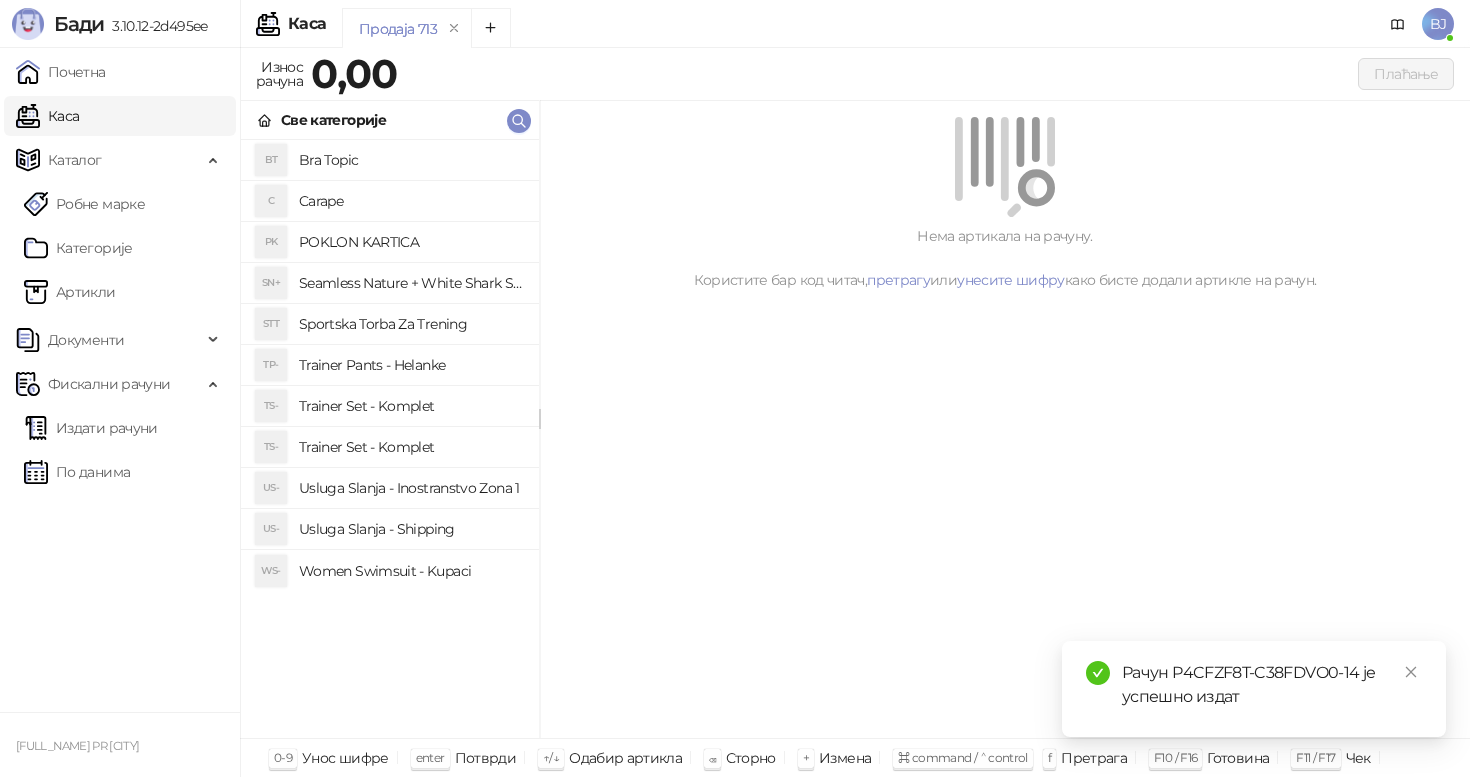 click on "Trainer Set - Komplet" at bounding box center [411, 447] 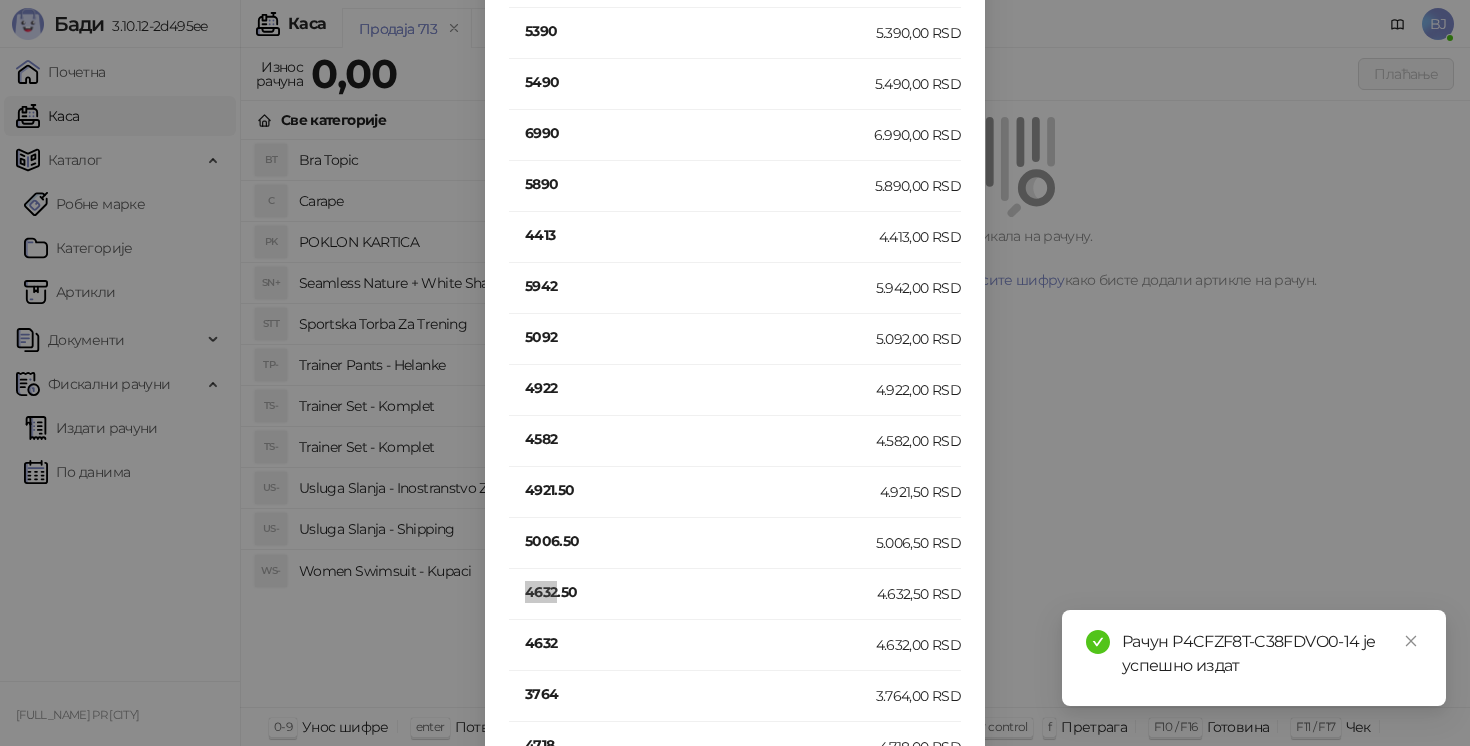 scroll, scrollTop: 165, scrollLeft: 0, axis: vertical 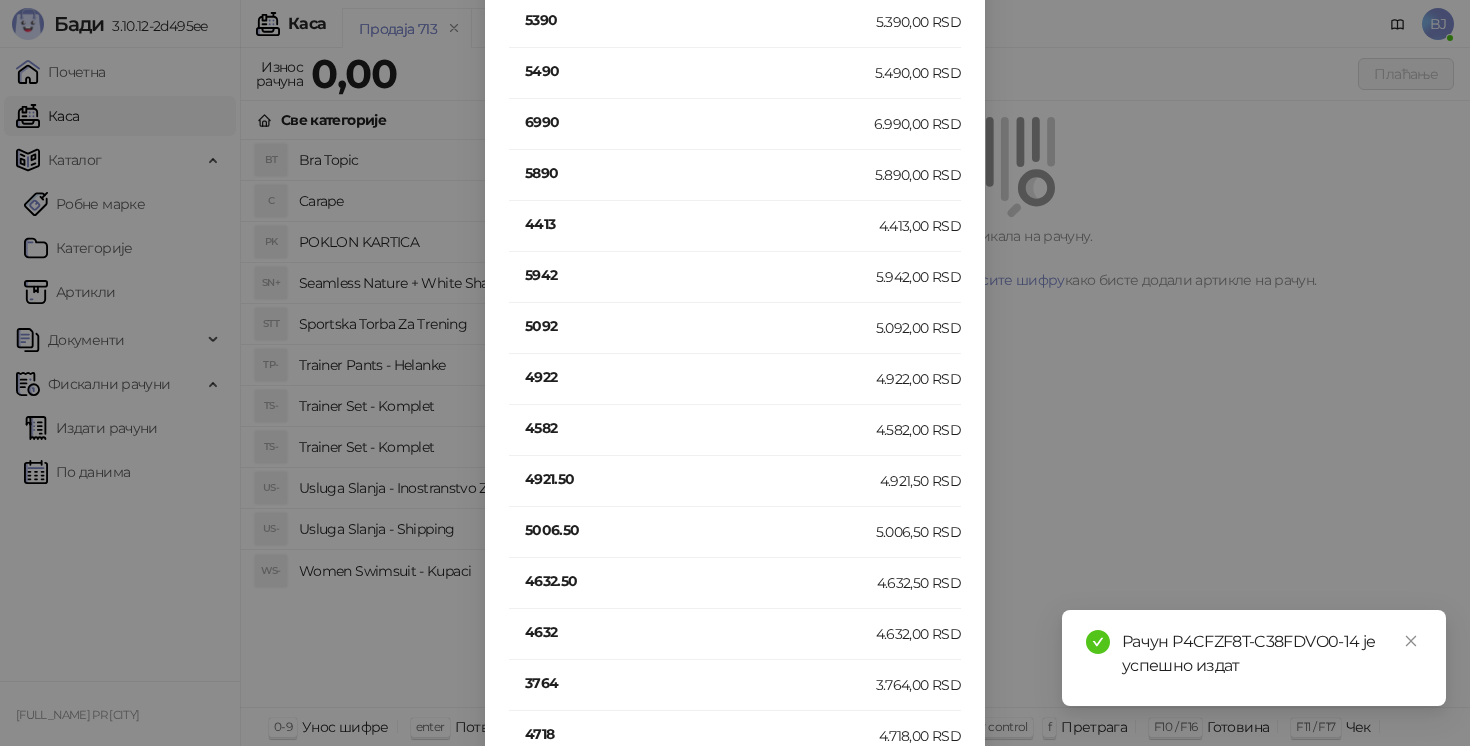 click on "4632" at bounding box center (700, 632) 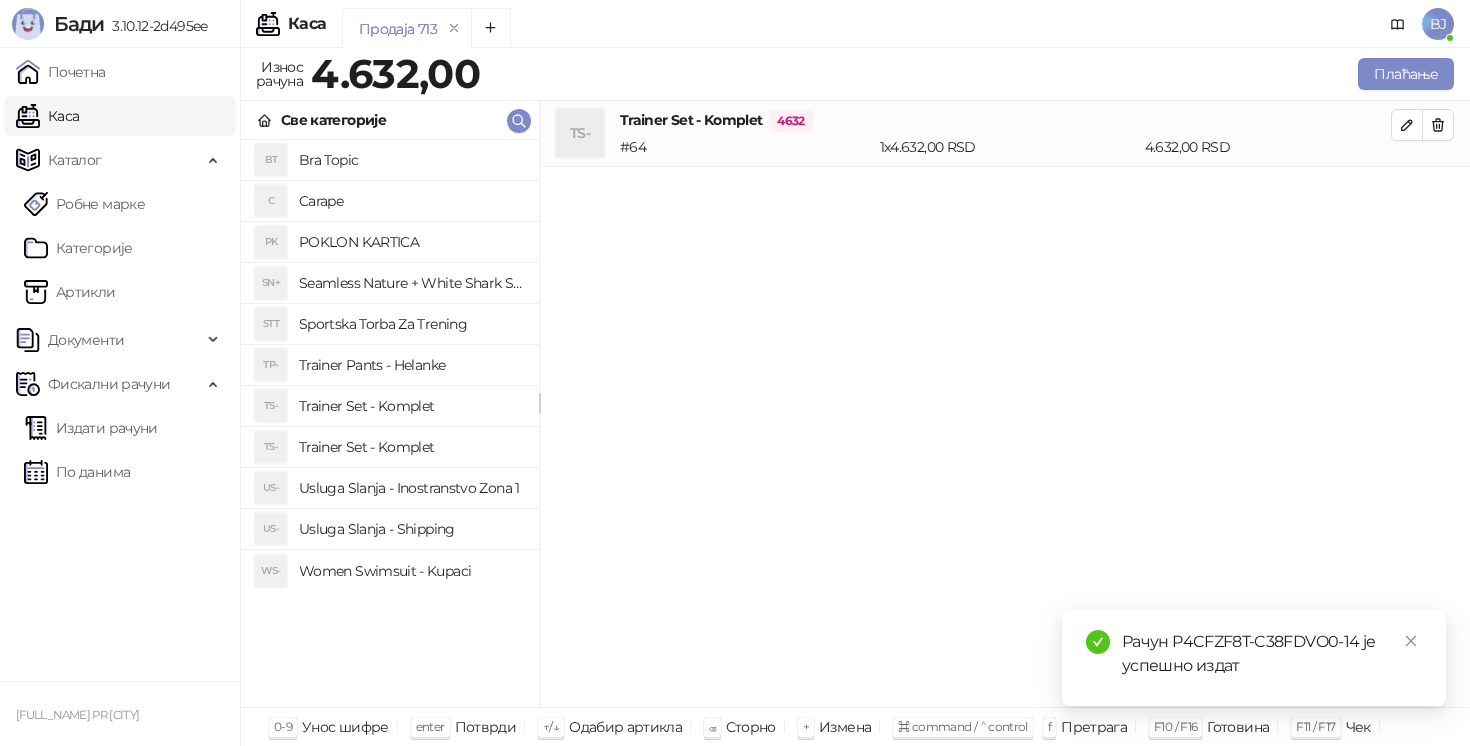 scroll, scrollTop: 0, scrollLeft: 0, axis: both 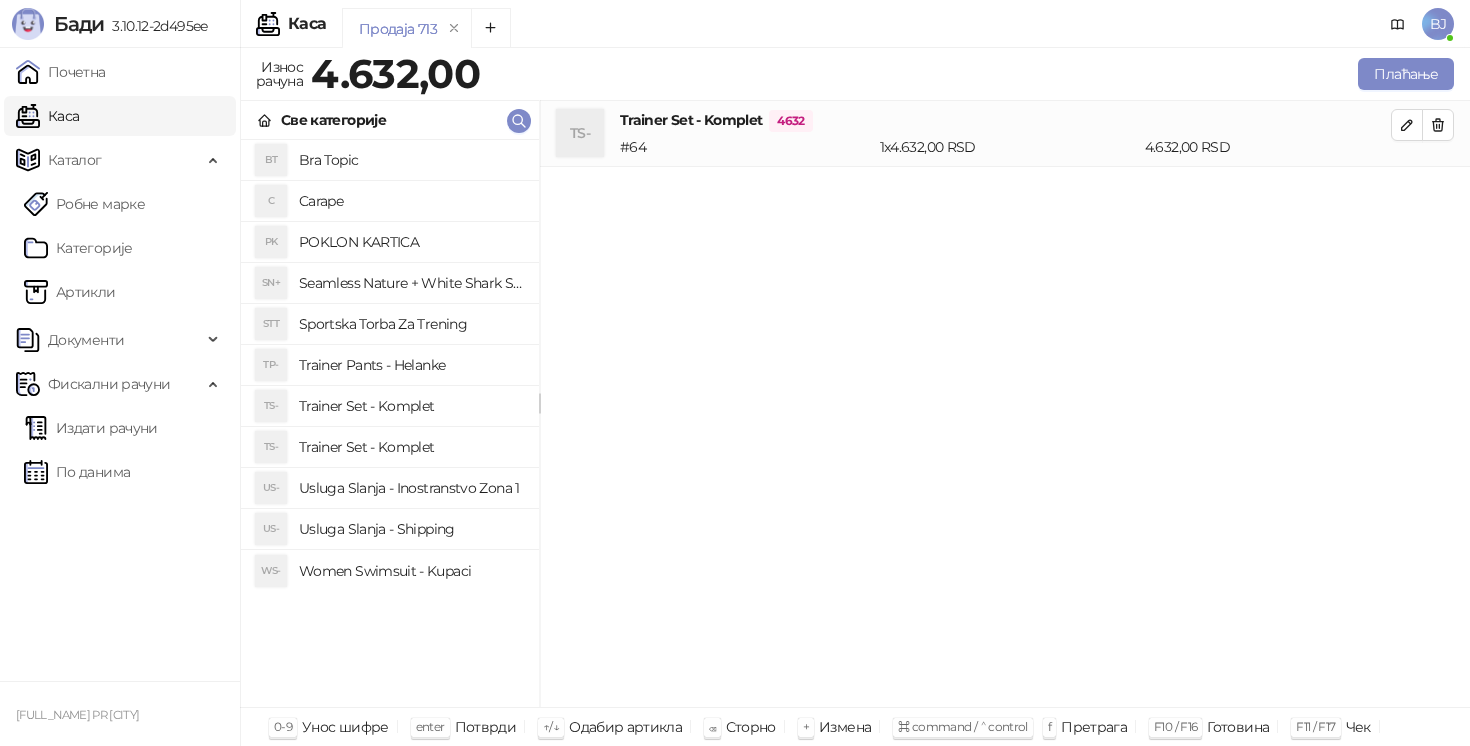 click on "Usluga Slanja - Shipping" at bounding box center (411, 529) 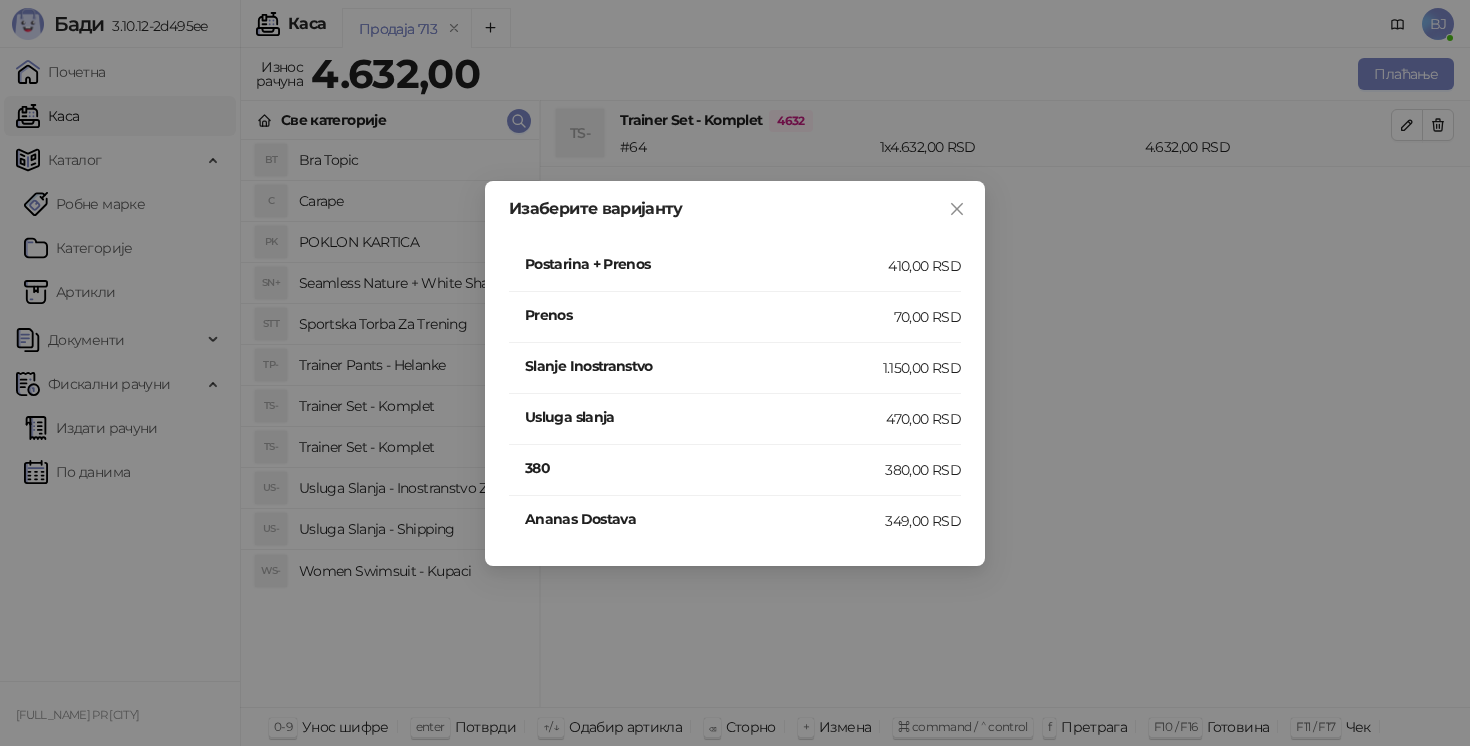 click on "410,00 RSD" at bounding box center [924, 266] 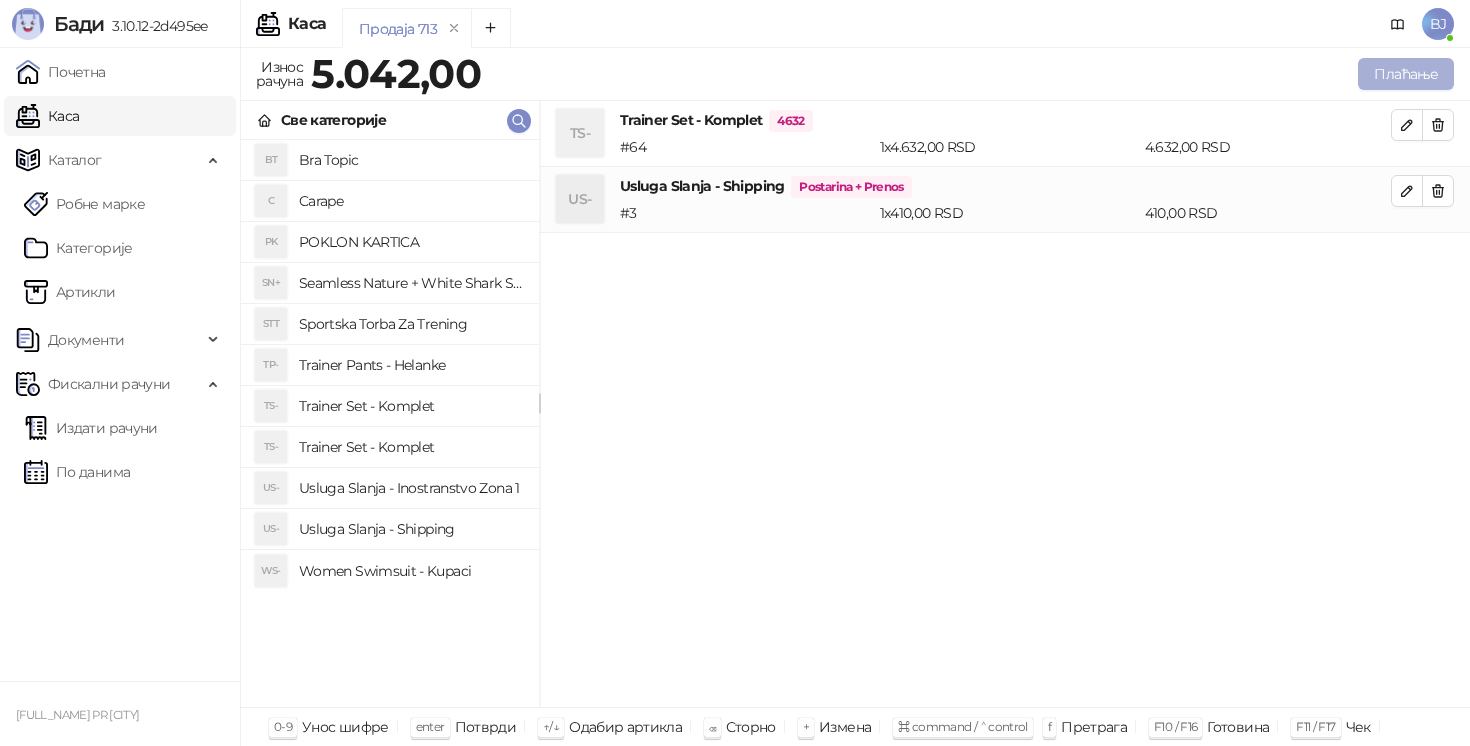 click on "Плаћање" at bounding box center [1406, 74] 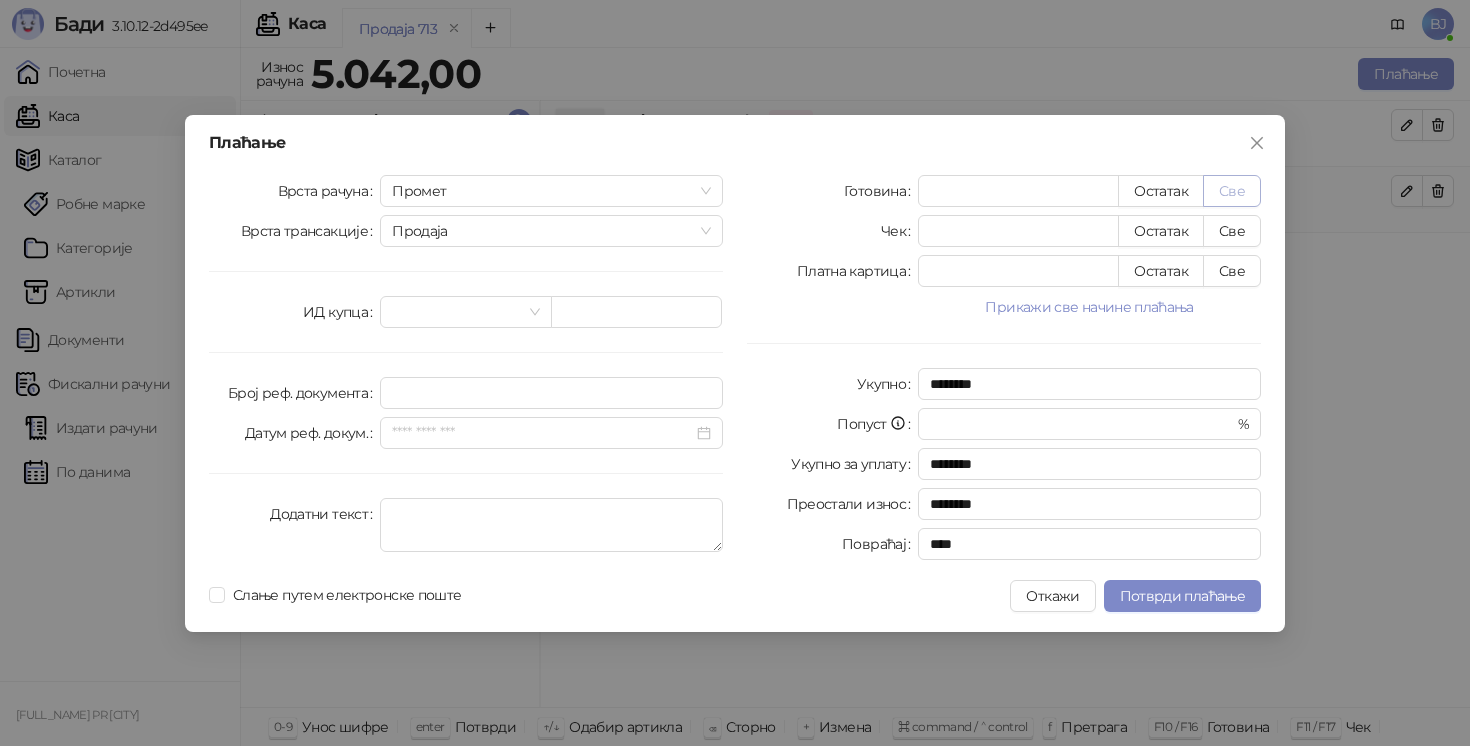 click on "Све" at bounding box center [1232, 191] 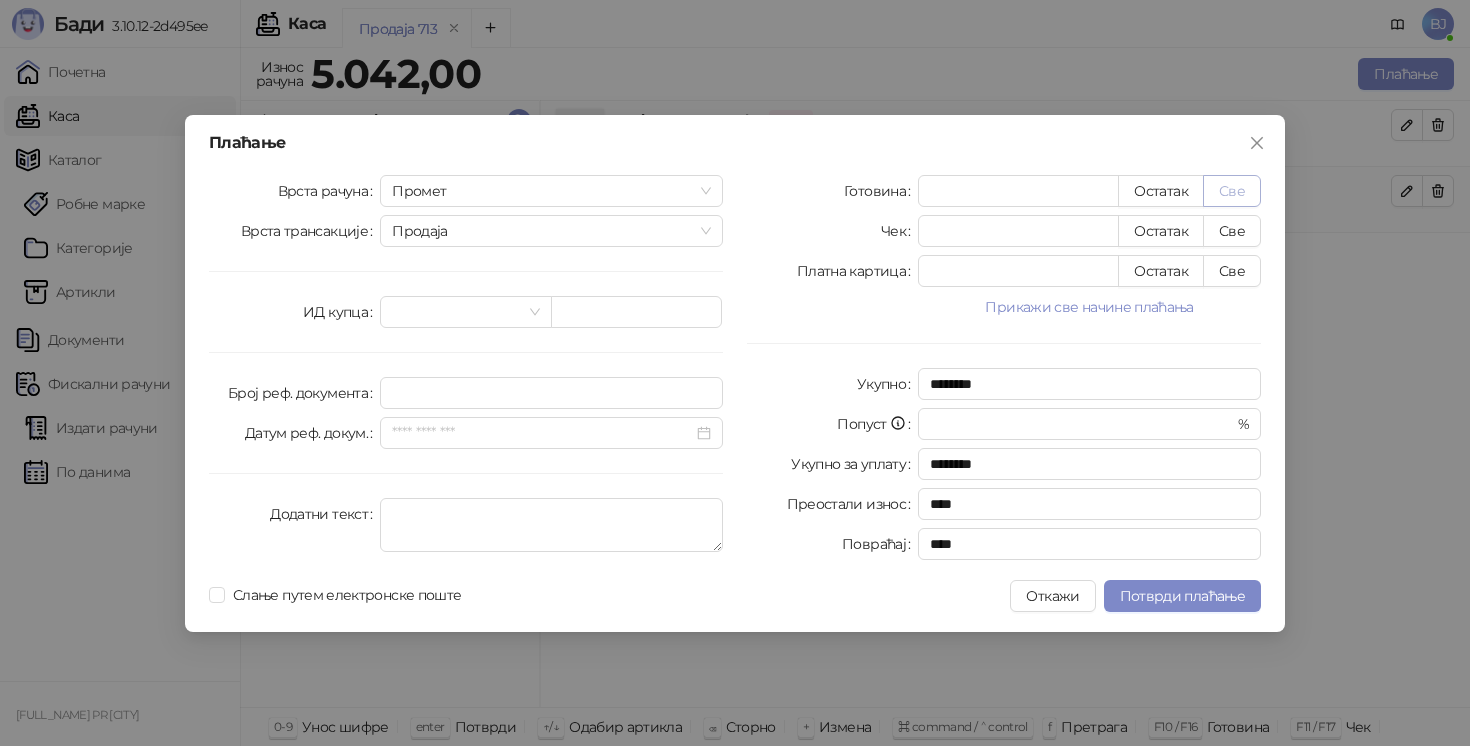 type 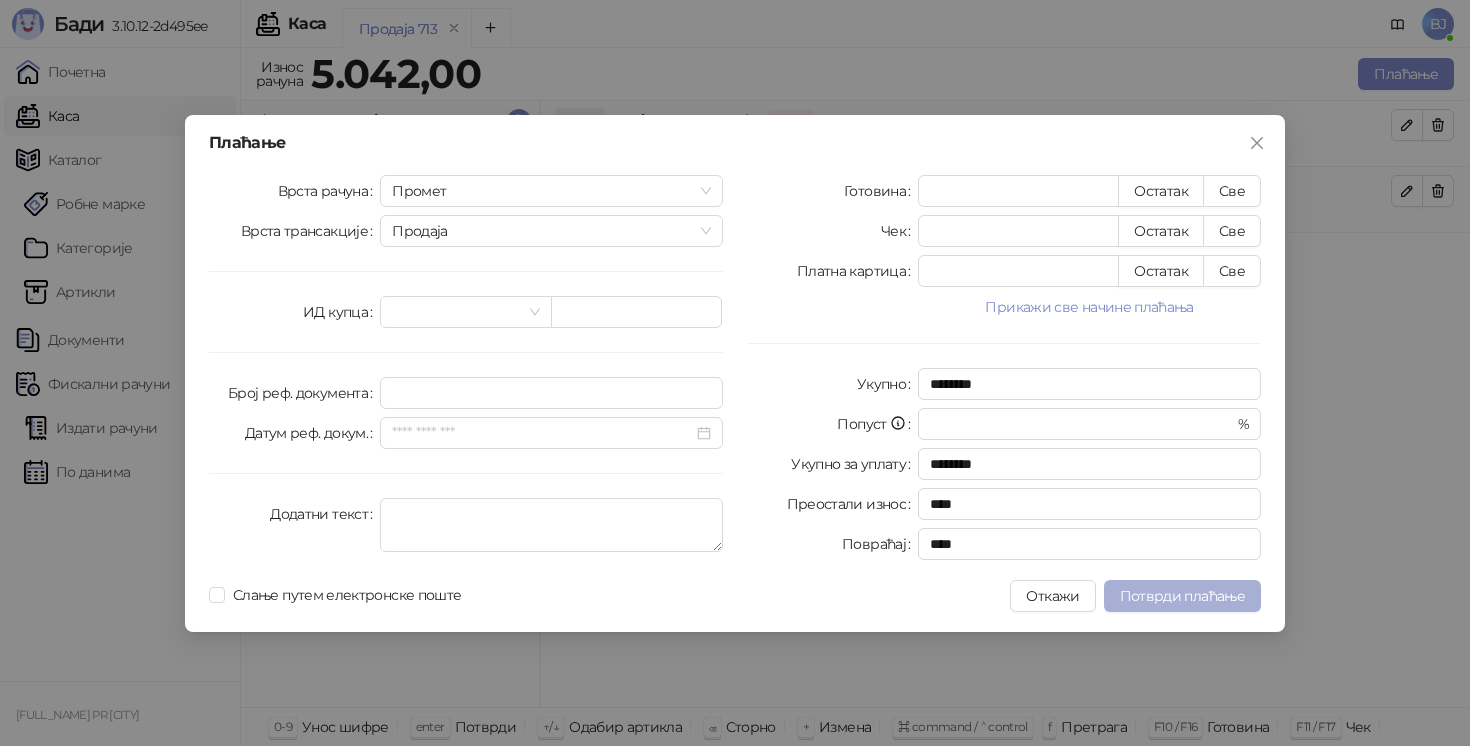 click on "Потврди плаћање" at bounding box center (1182, 596) 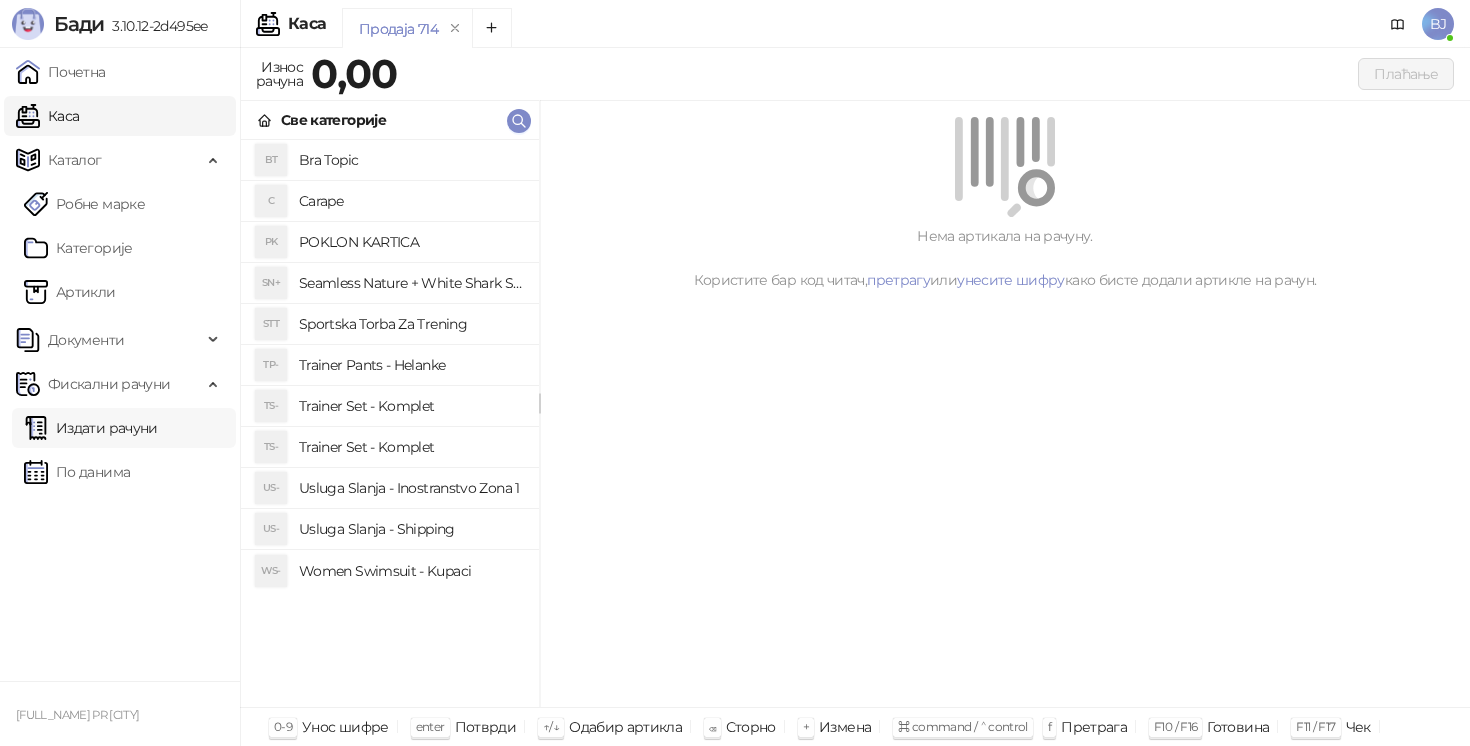 click on "Издати рачуни" at bounding box center (91, 428) 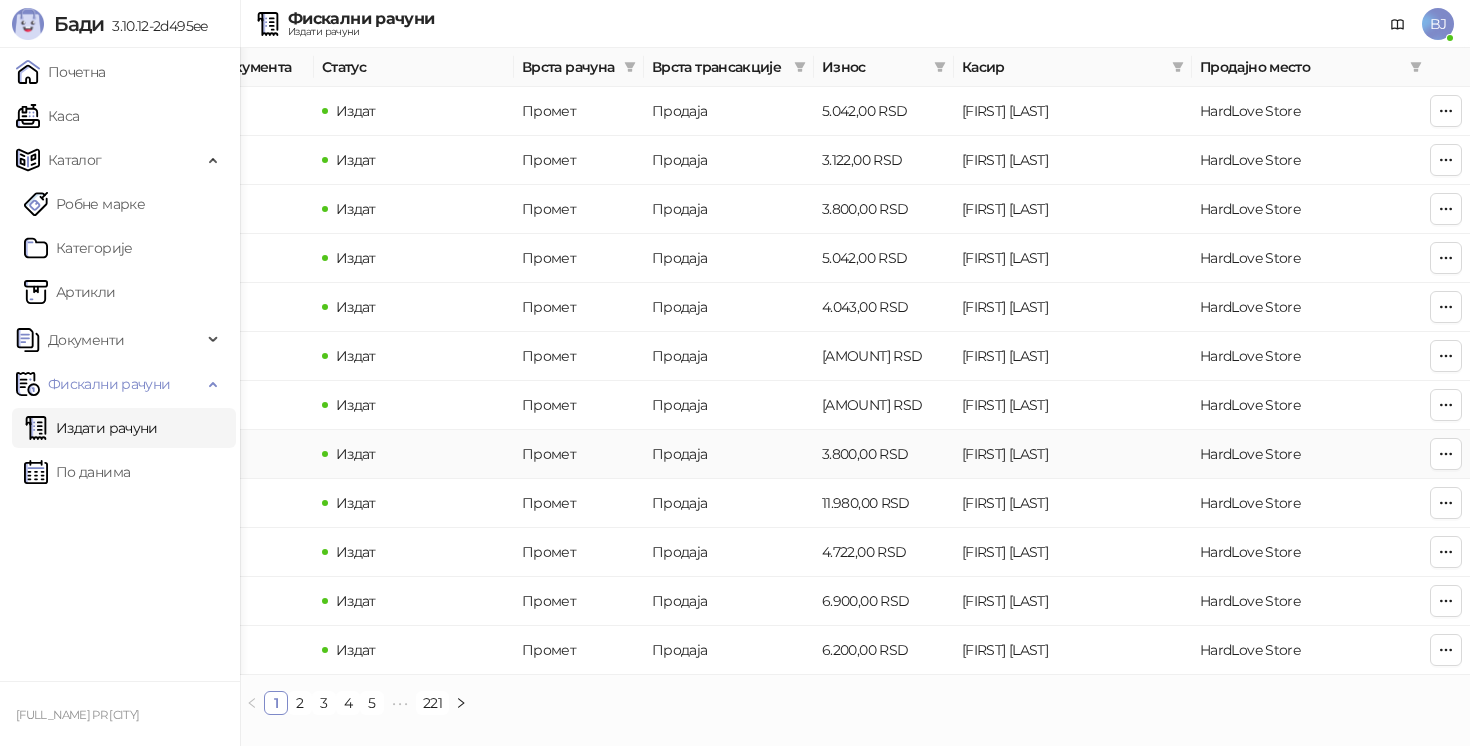 scroll, scrollTop: 0, scrollLeft: 570, axis: horizontal 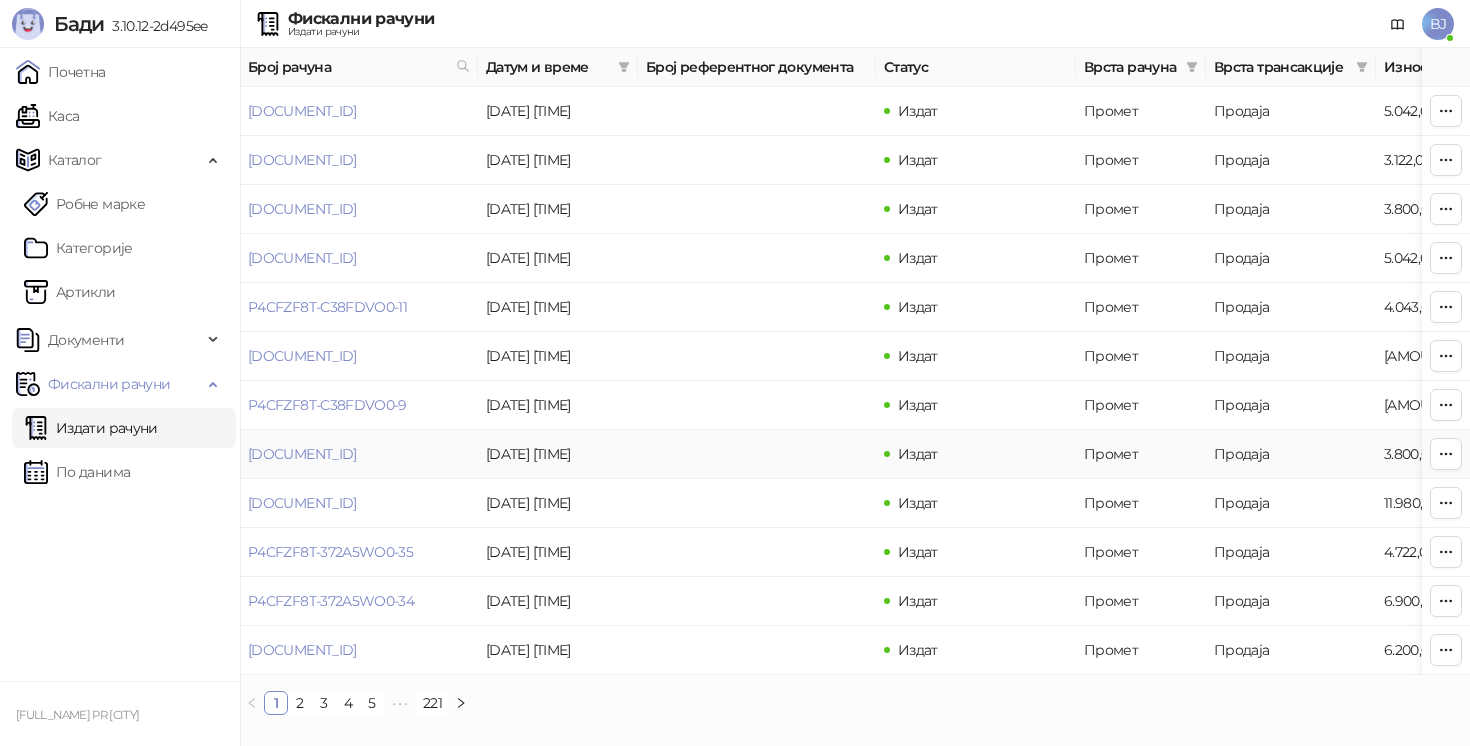 type 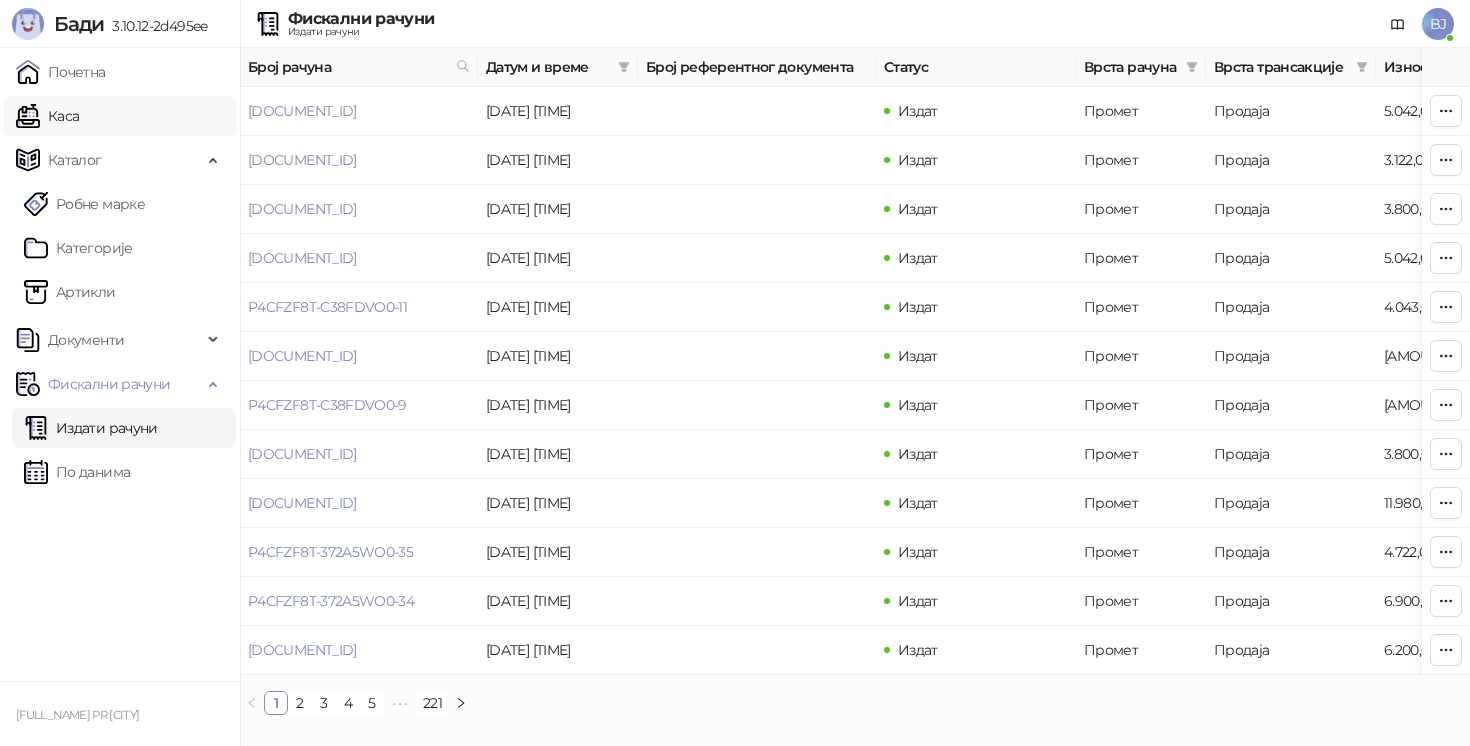 click on "Каса" at bounding box center [47, 116] 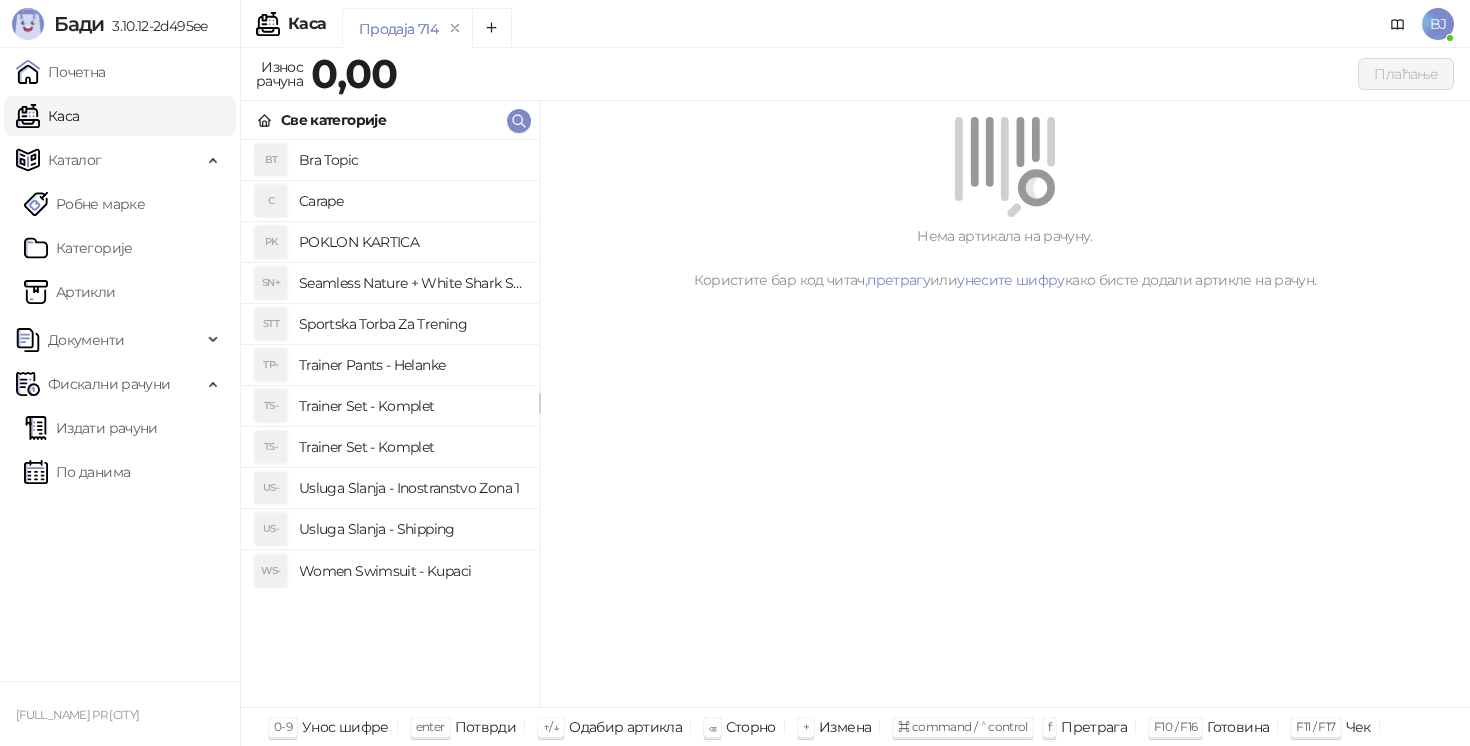click on "Trainer Set - Komplet" at bounding box center [411, 406] 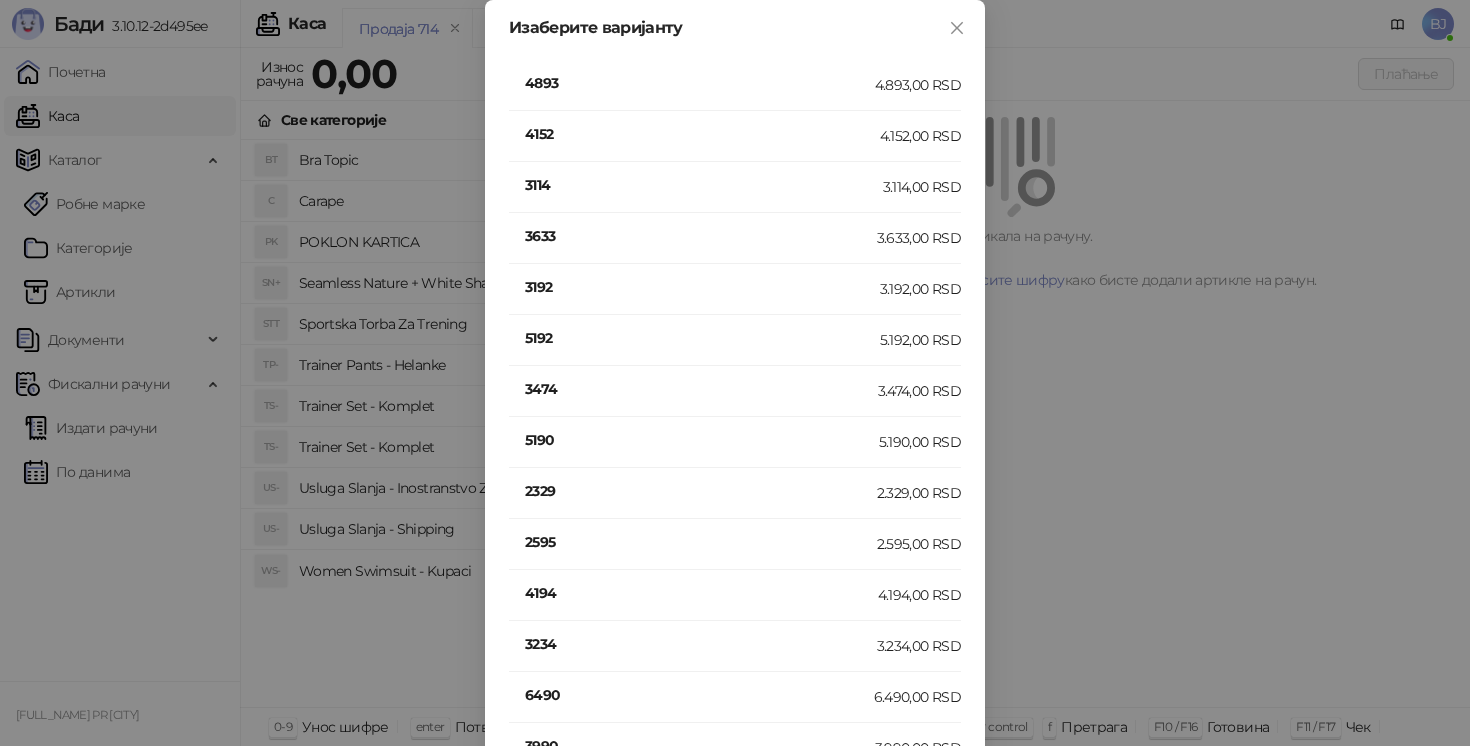 click on "3633 3.633,00 RSD" at bounding box center (735, 238) 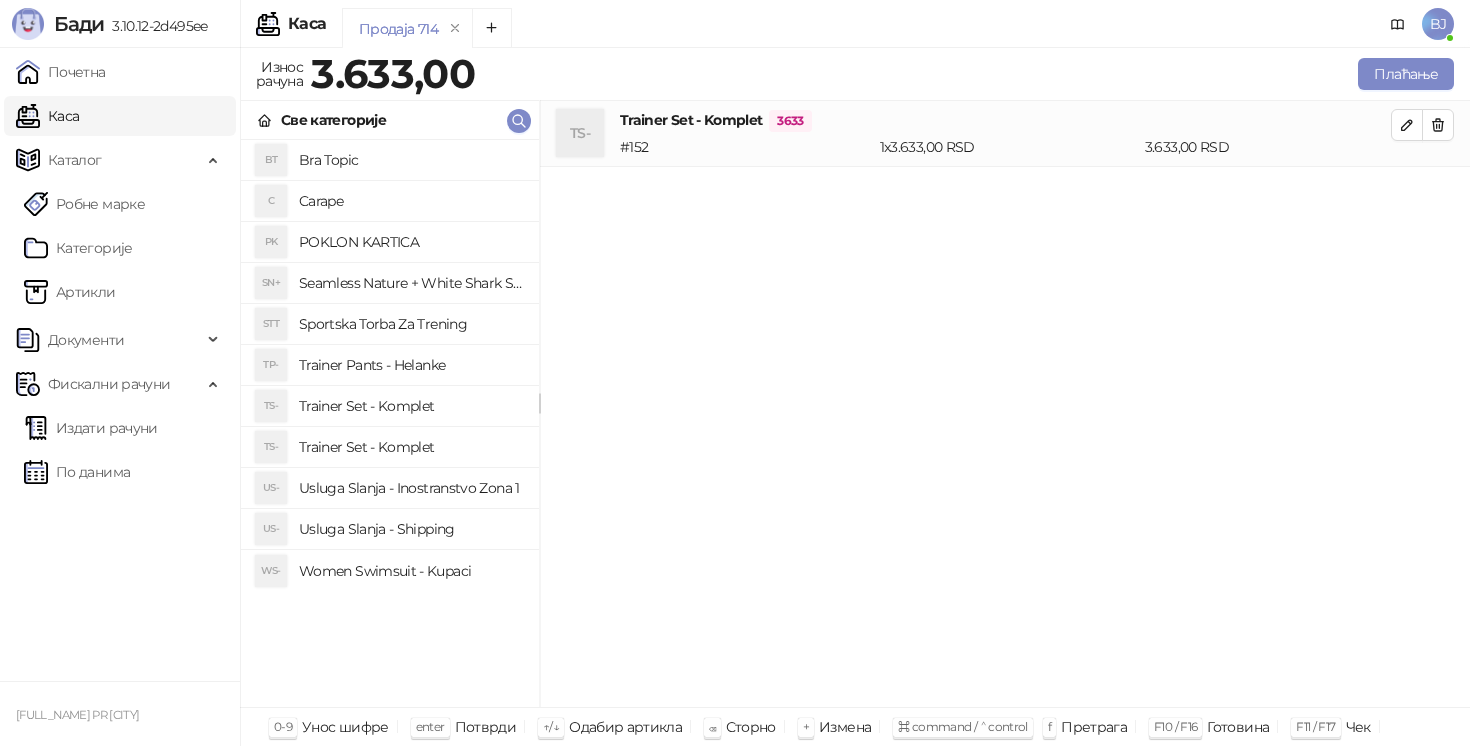 click on "Usluga Slanja - Shipping" at bounding box center [411, 529] 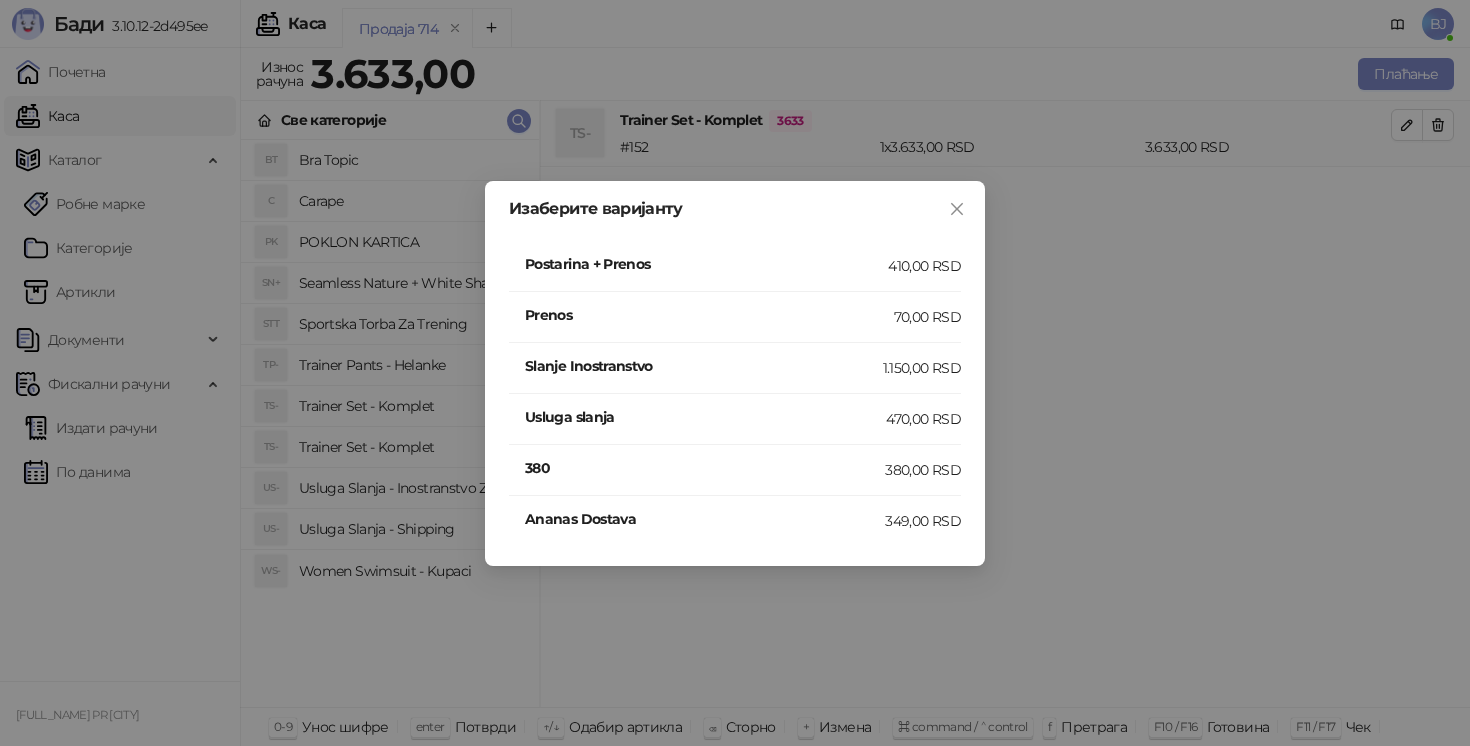 click on "Postarina + Prenos" at bounding box center (706, 266) 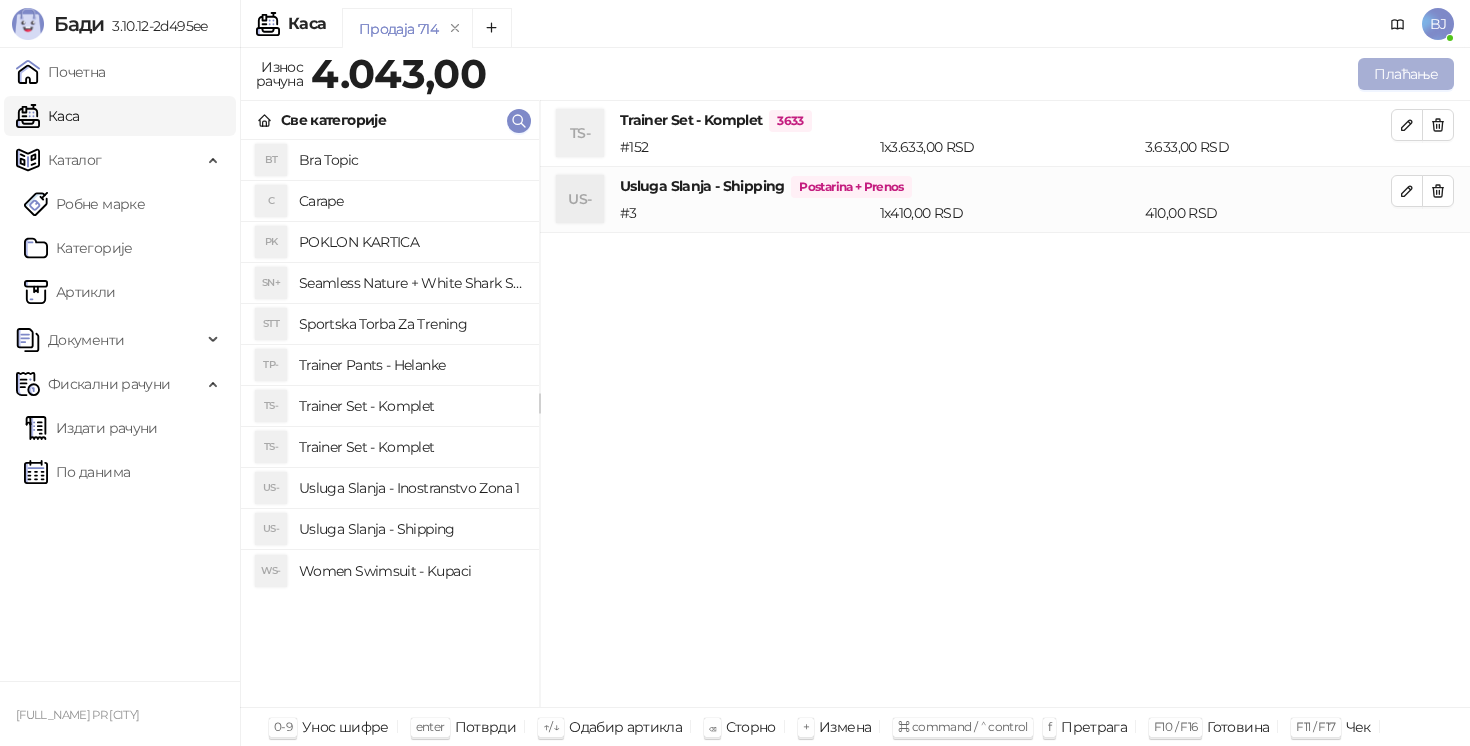 click on "Плаћање" at bounding box center [1406, 74] 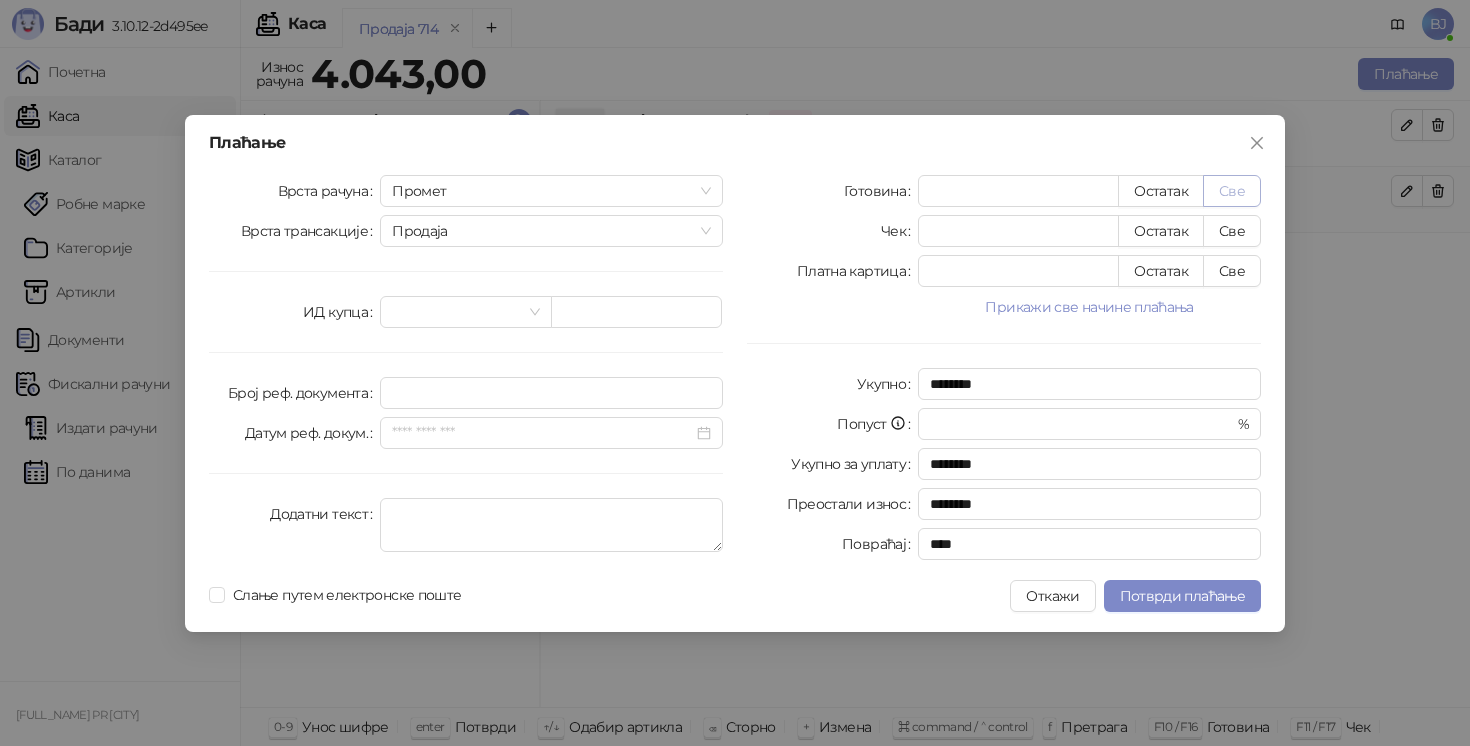 click on "Све" at bounding box center (1232, 191) 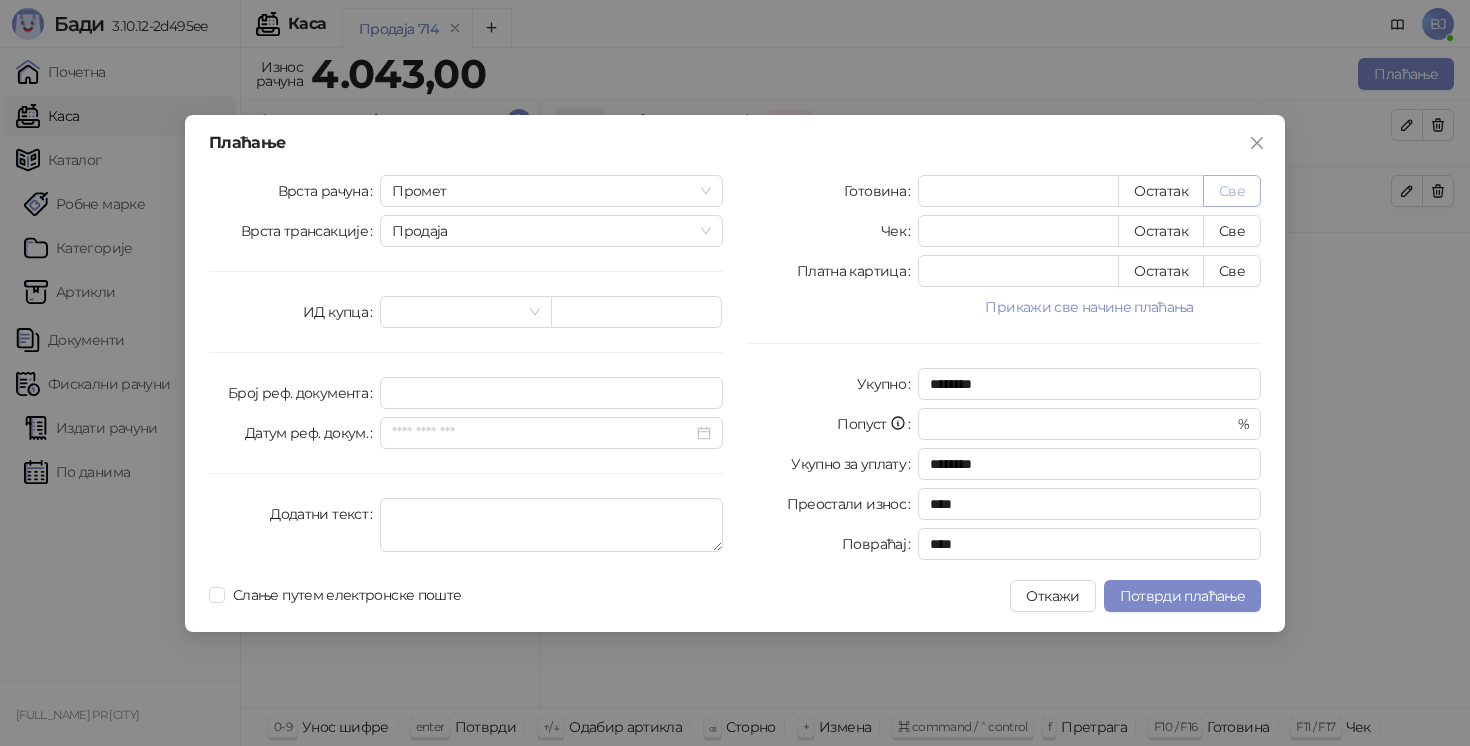 type 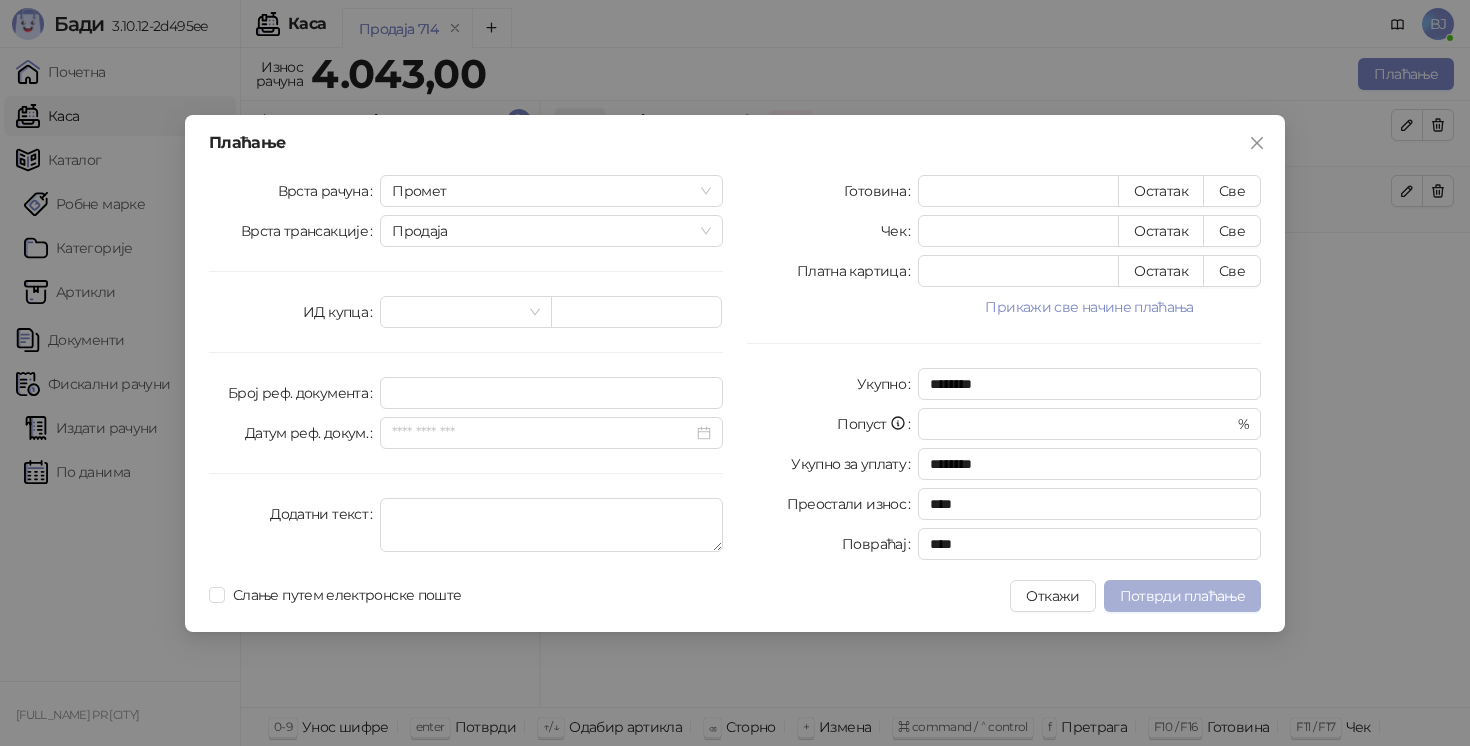 click on "Потврди плаћање" at bounding box center [1182, 596] 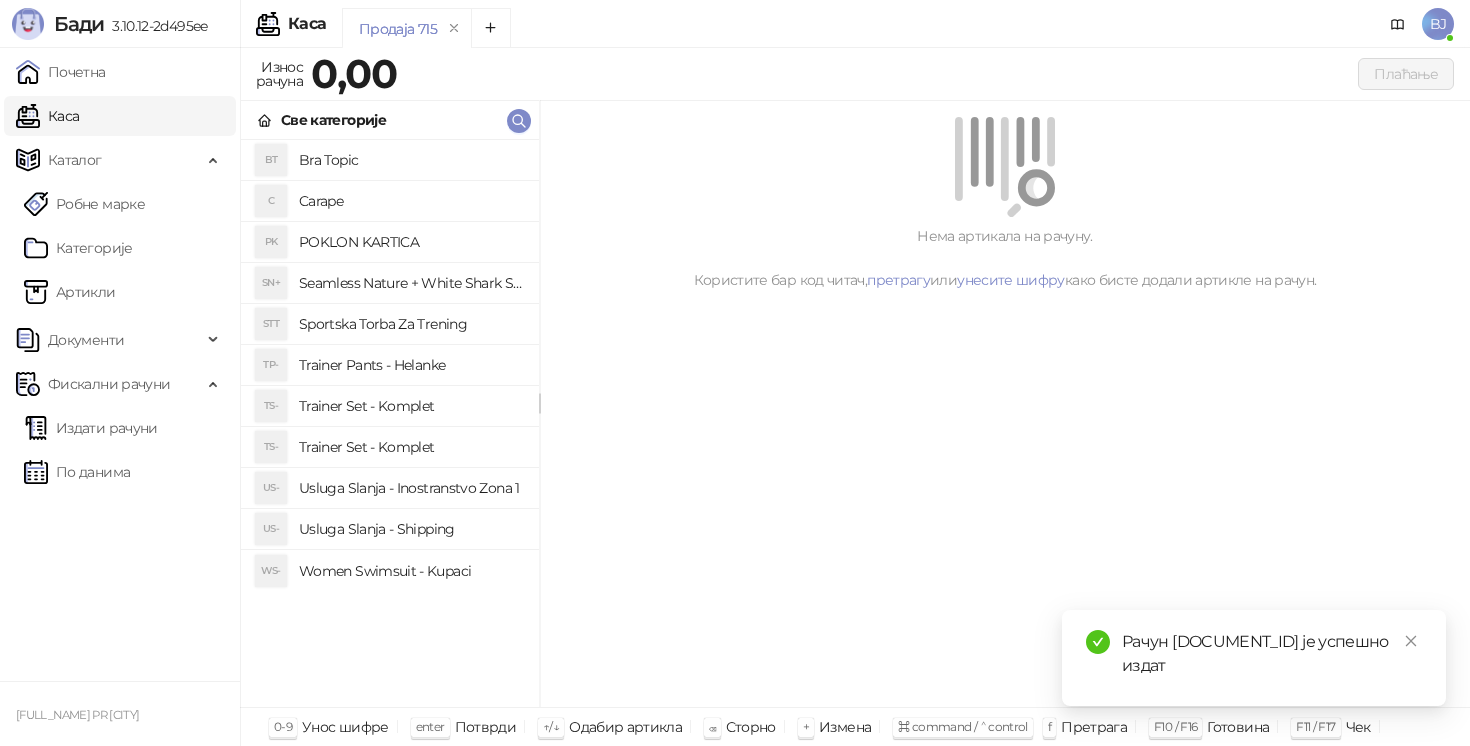 click on "Trainer Set - Komplet" at bounding box center (411, 406) 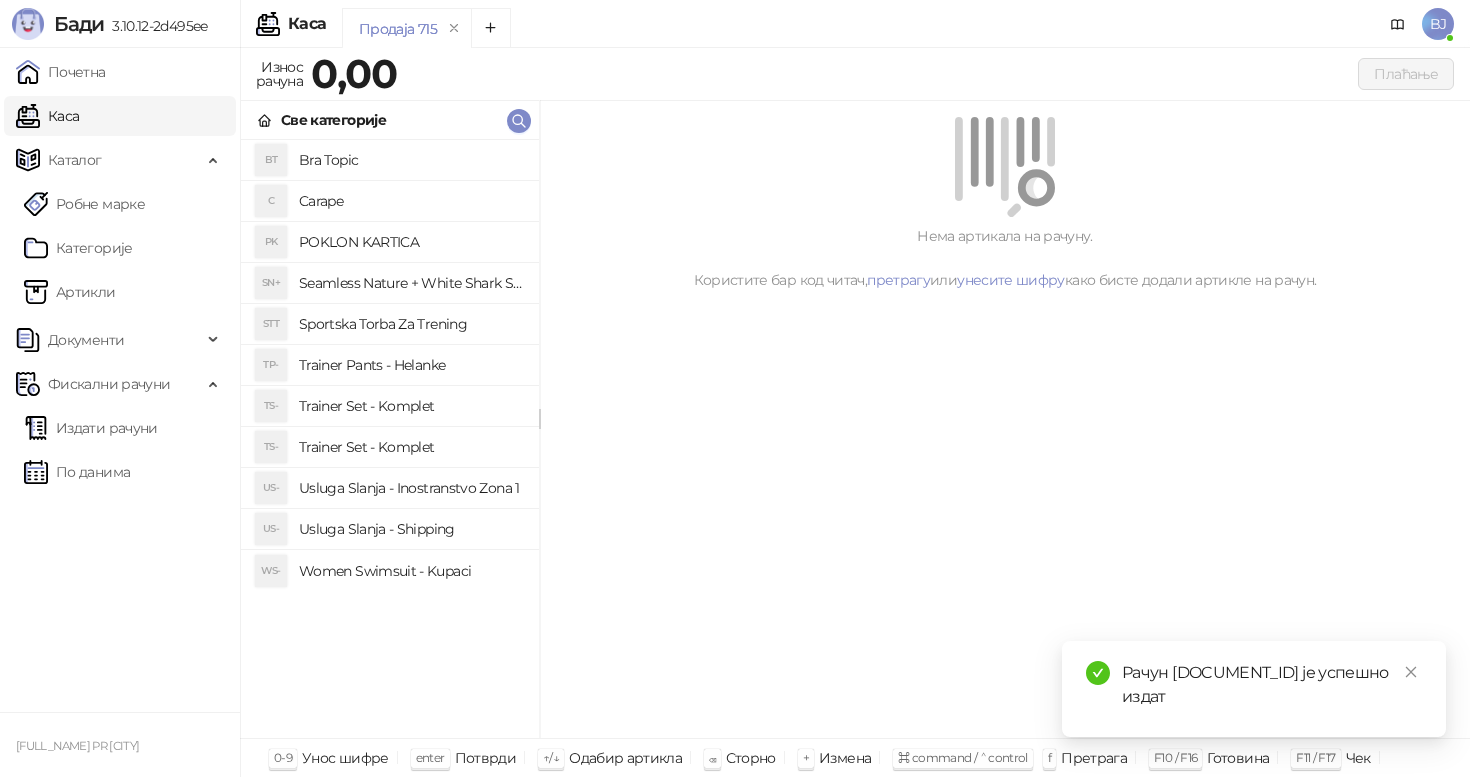click on "Trainer Set - Komplet" at bounding box center [411, 447] 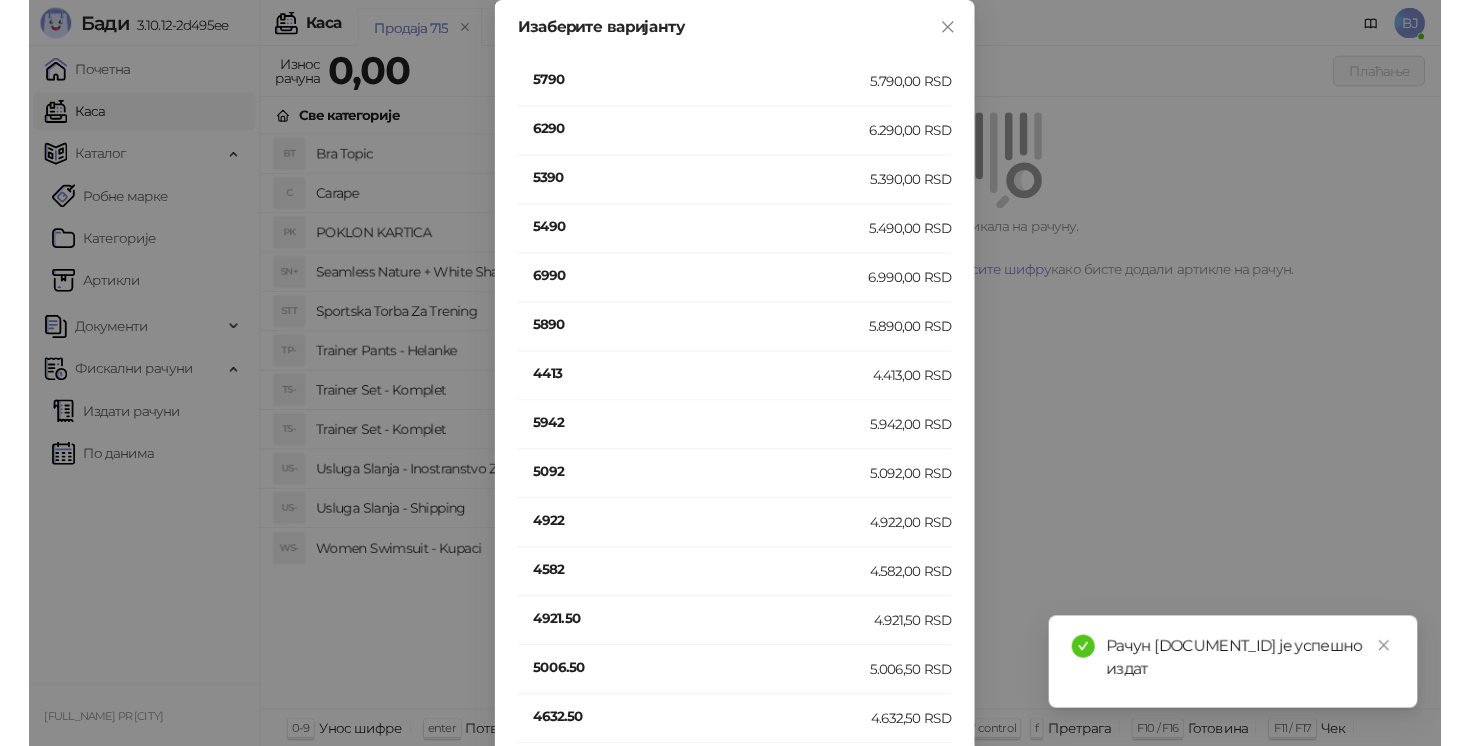 scroll, scrollTop: 562, scrollLeft: 0, axis: vertical 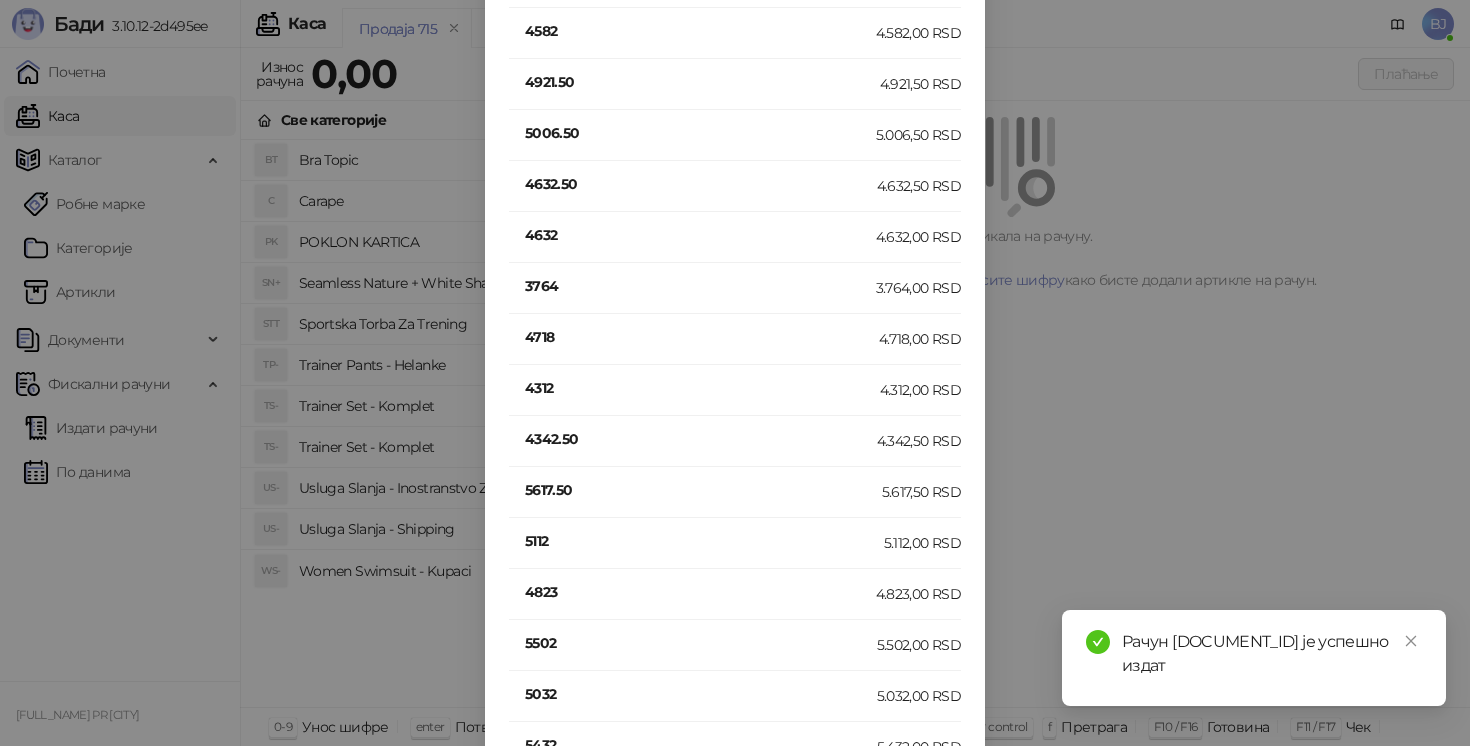 click on "4312" at bounding box center [702, 388] 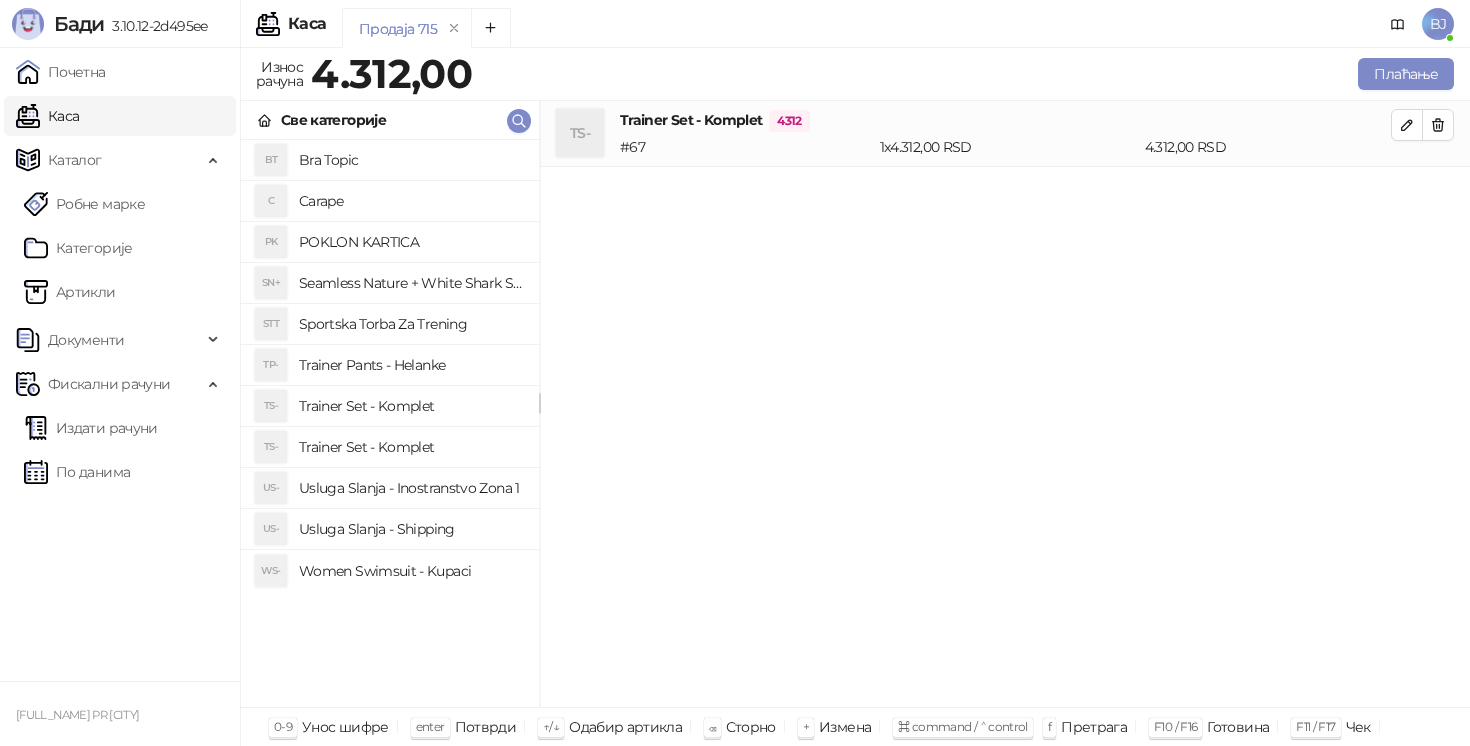 scroll, scrollTop: 0, scrollLeft: 0, axis: both 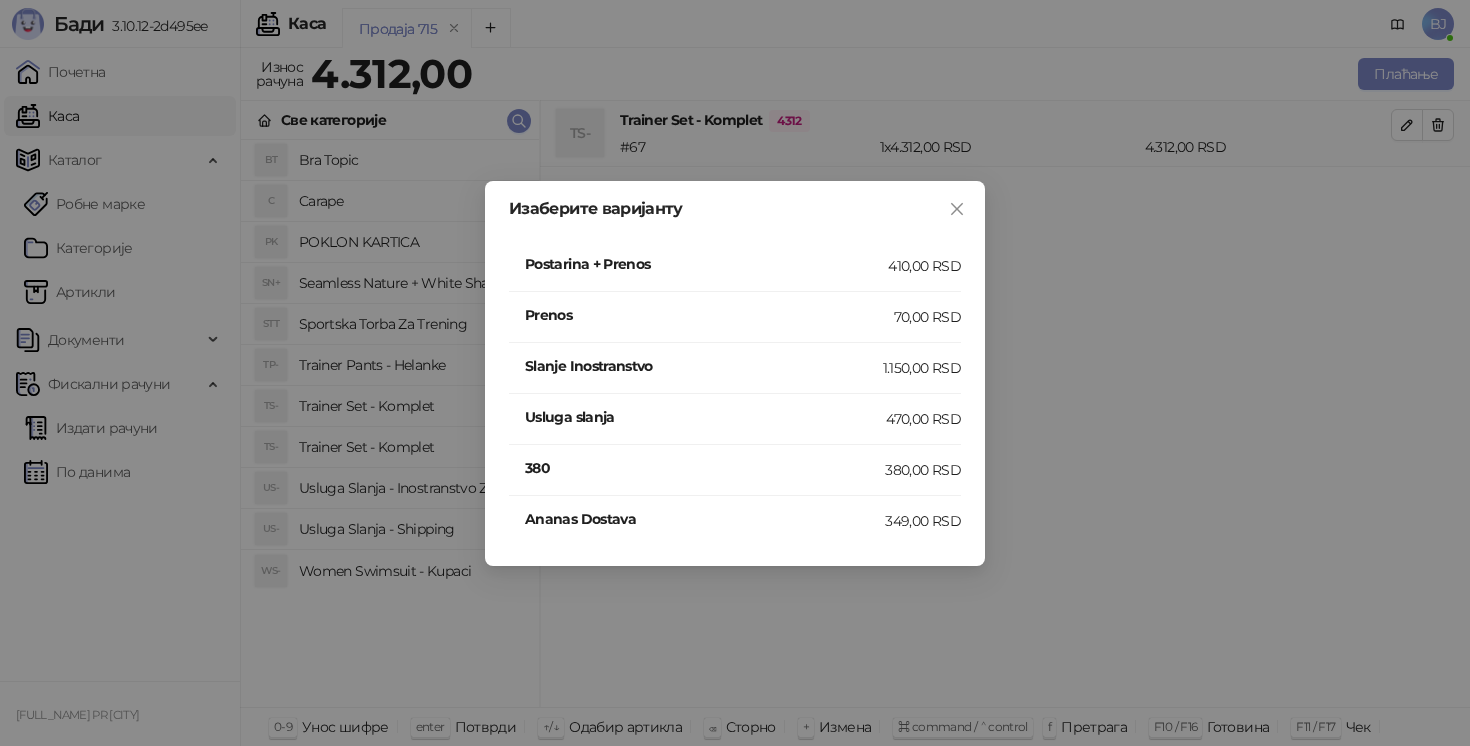 click on "Postarina + Prenos" at bounding box center [706, 264] 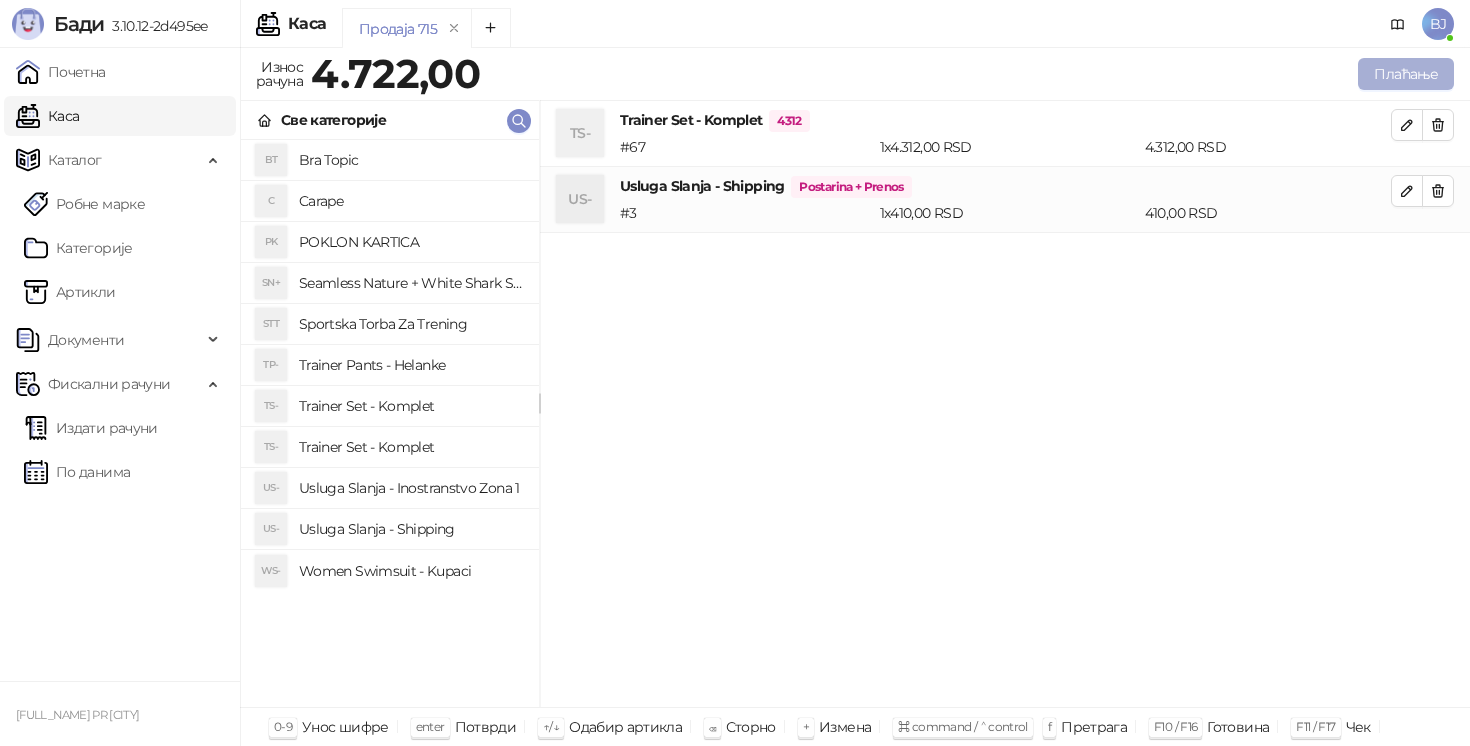 click on "Плаћање" at bounding box center (1406, 74) 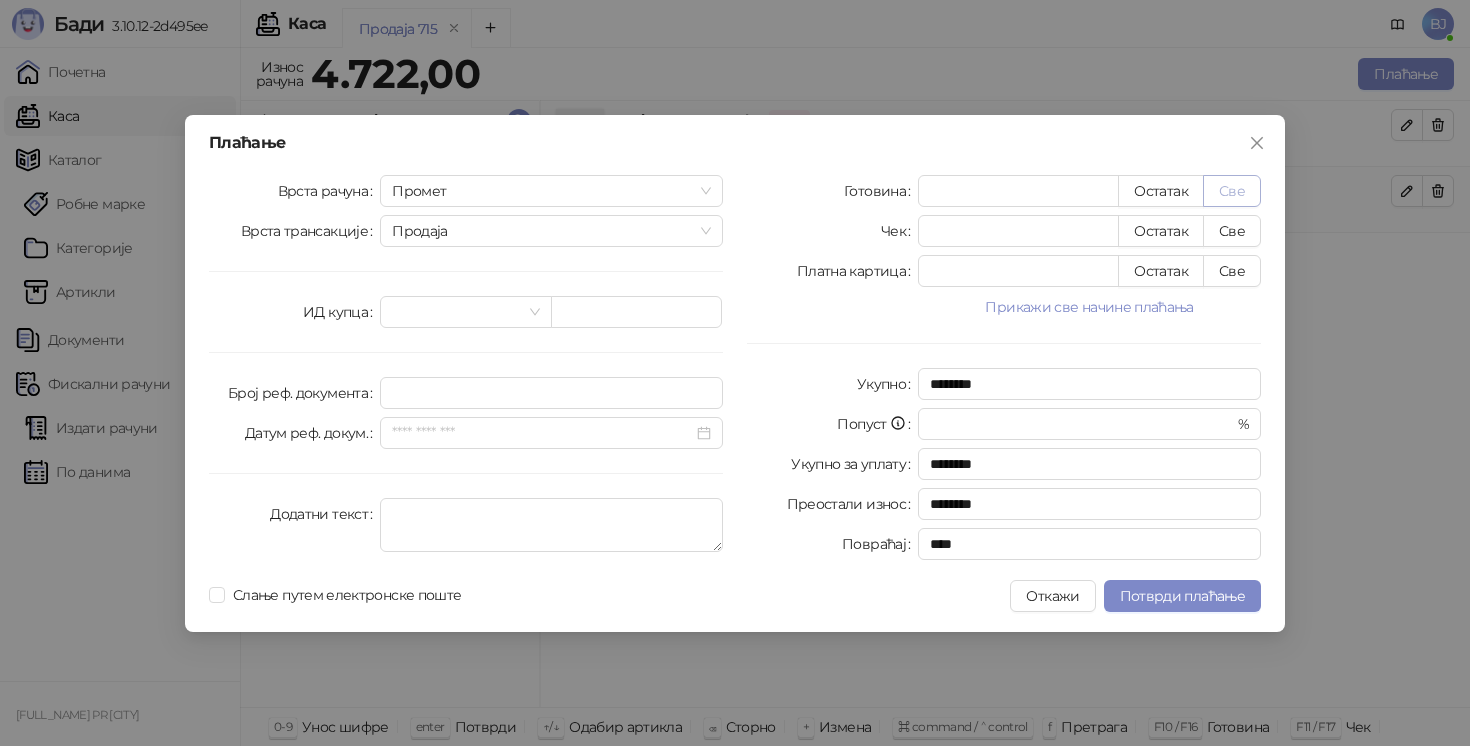 click on "Све" at bounding box center [1232, 191] 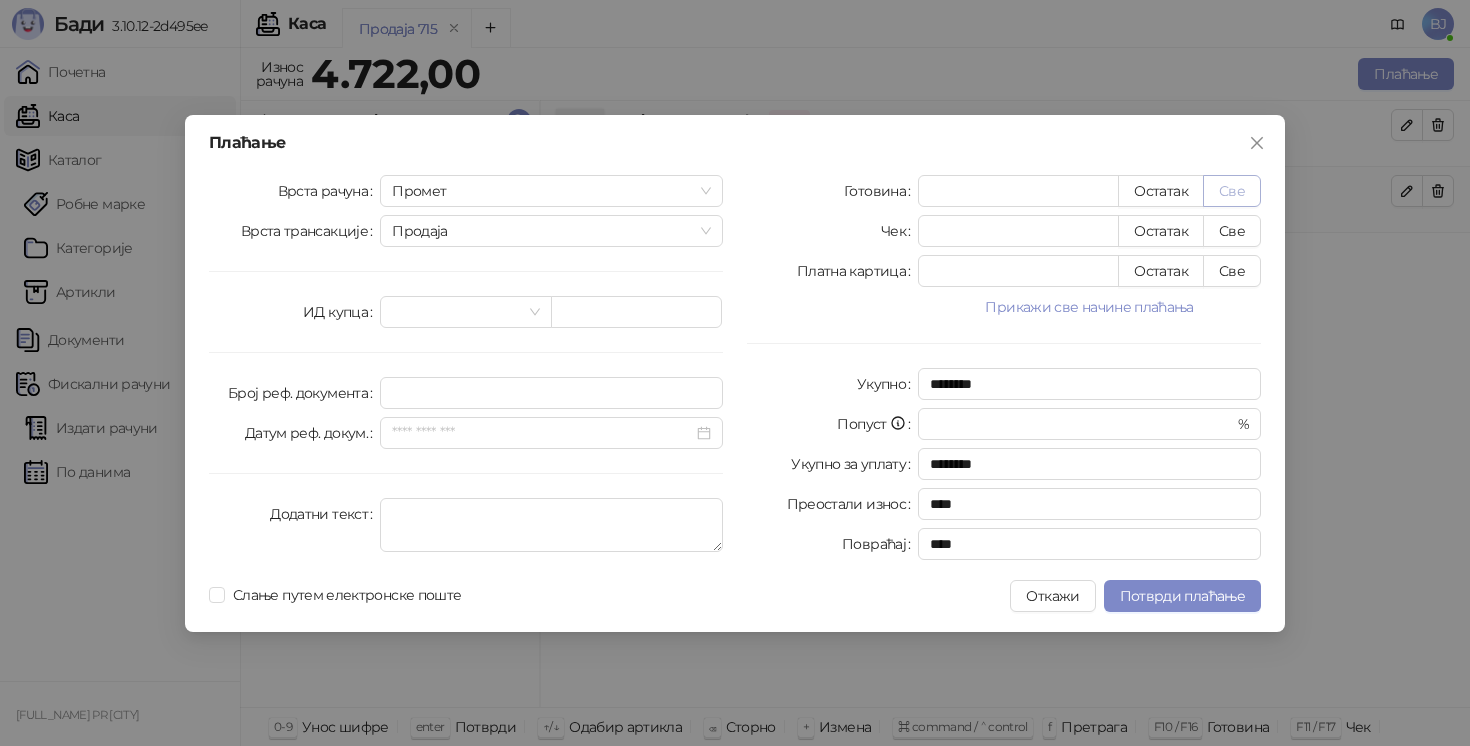 type 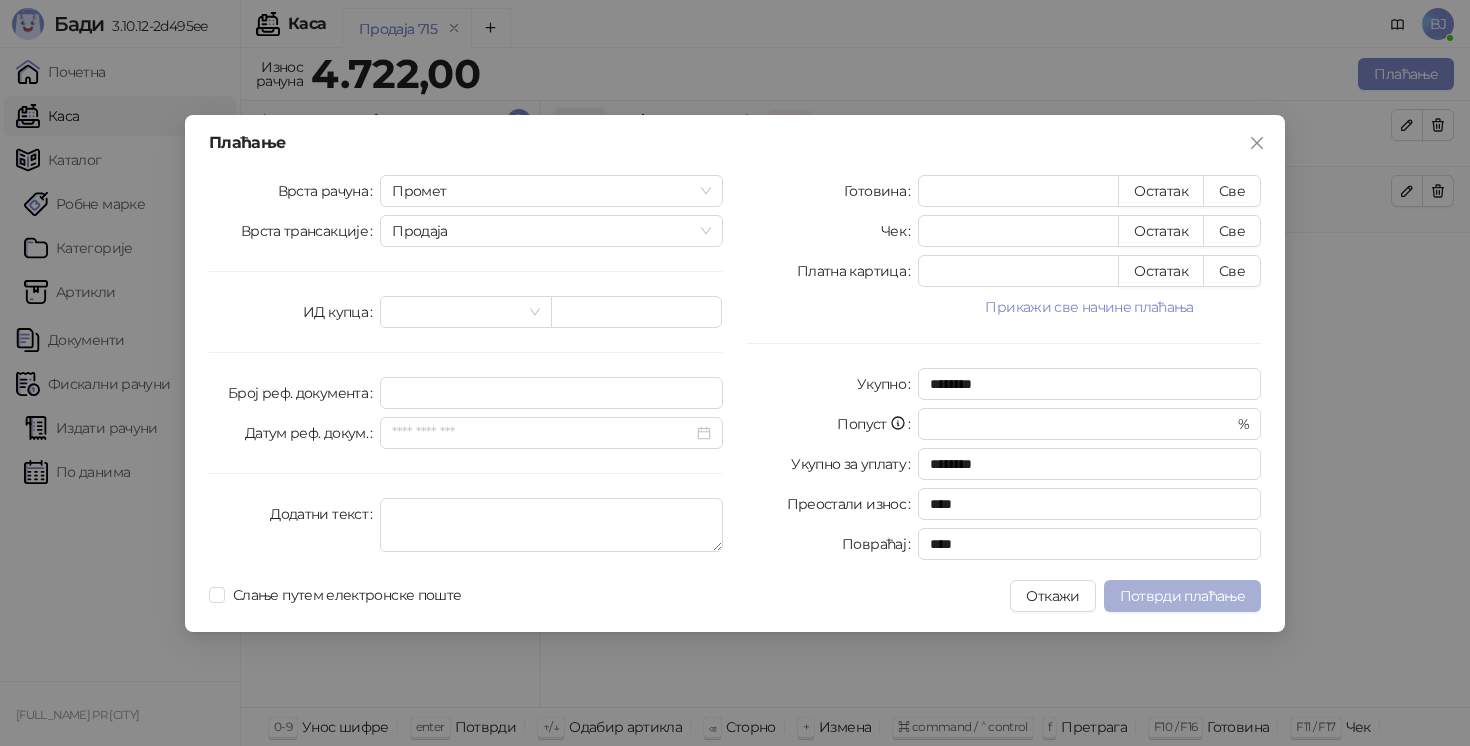 click on "Потврди плаћање" at bounding box center (1182, 596) 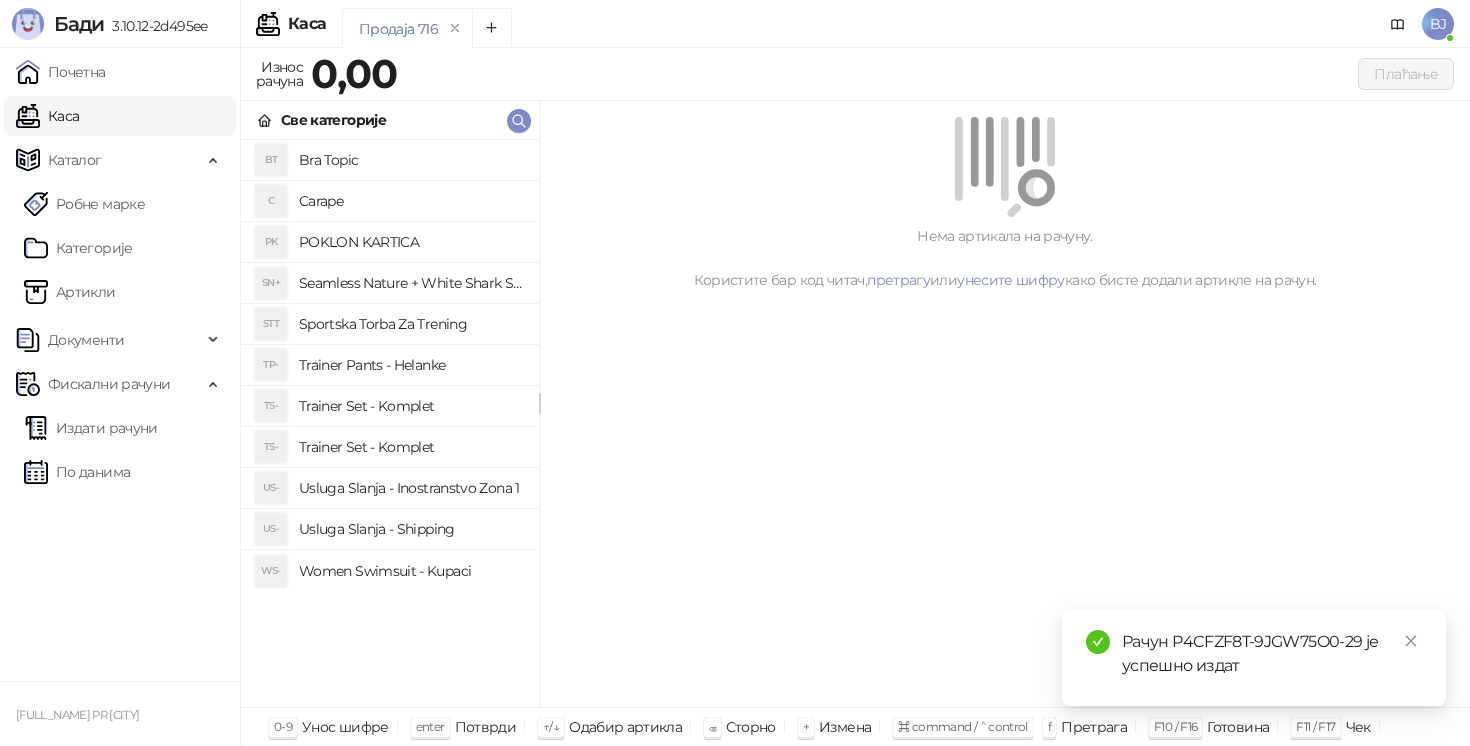 click on "Trainer Set - Komplet" at bounding box center (411, 406) 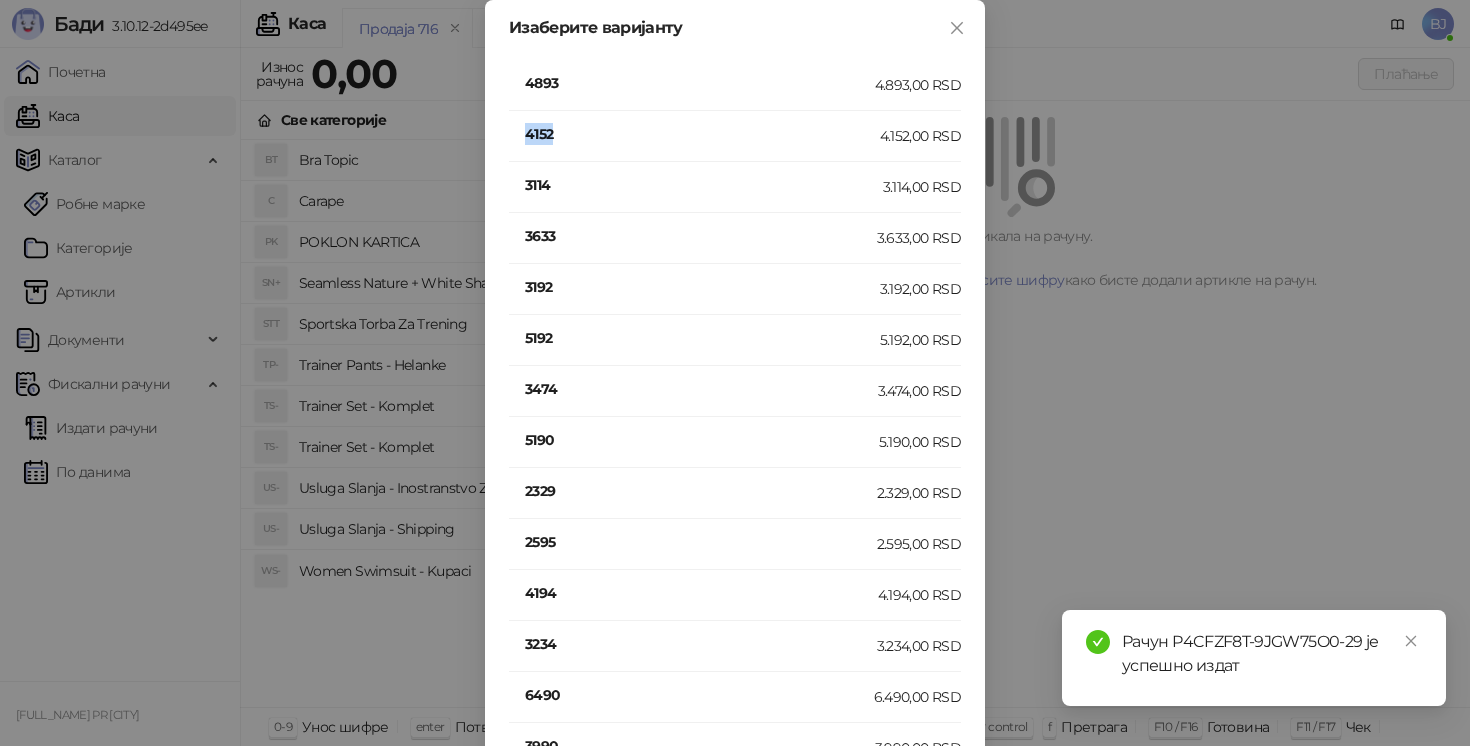 click on "4152" at bounding box center [702, 134] 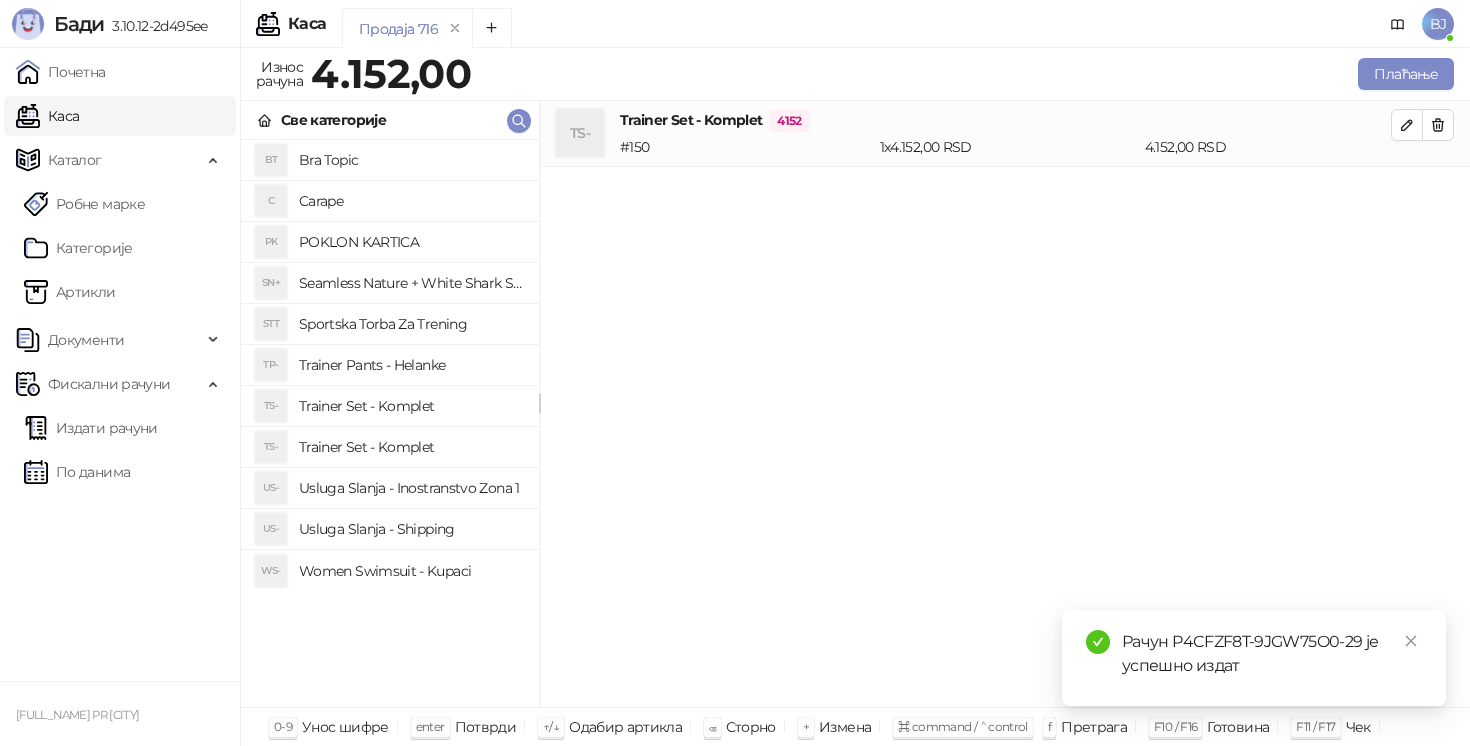 click on "Usluga Slanja - Shipping" at bounding box center [411, 529] 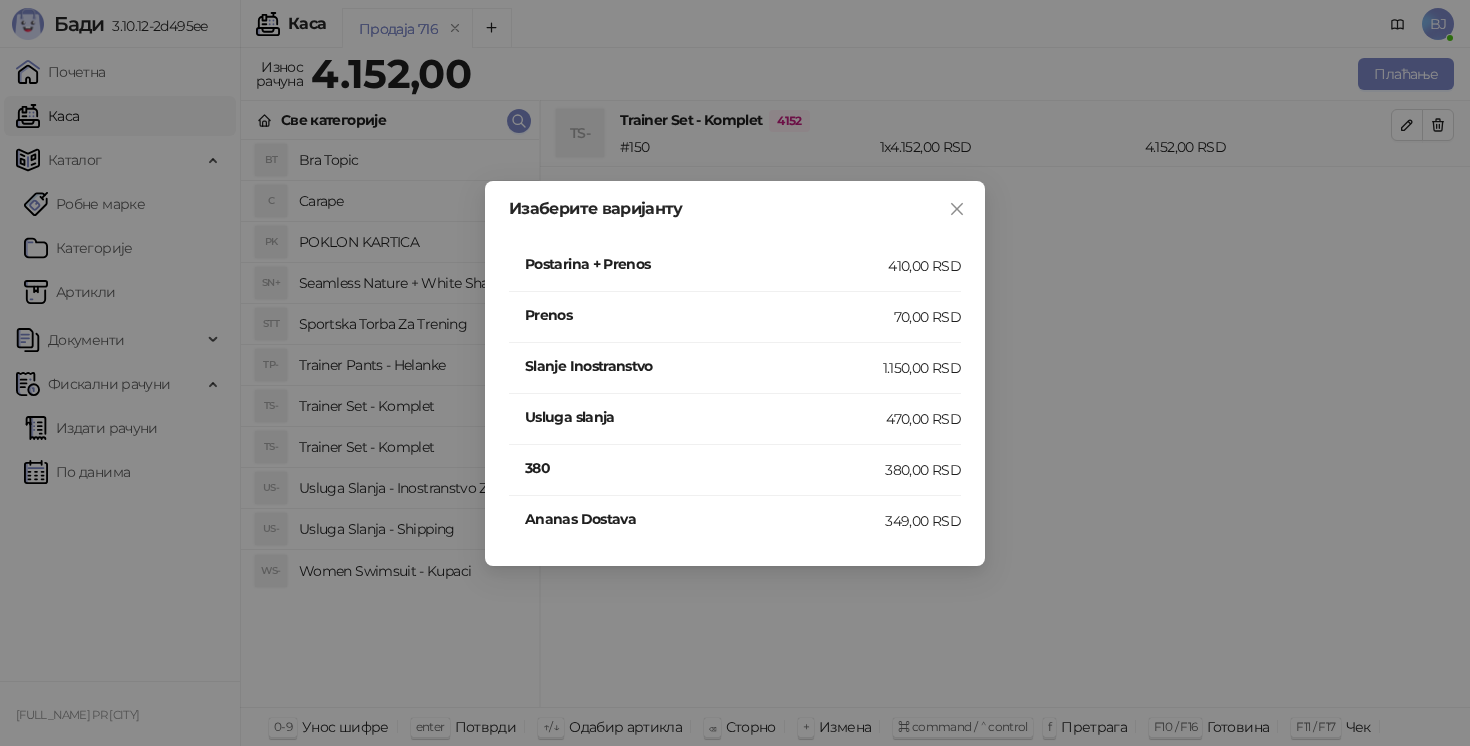click on "Postarina + Prenos" at bounding box center (706, 264) 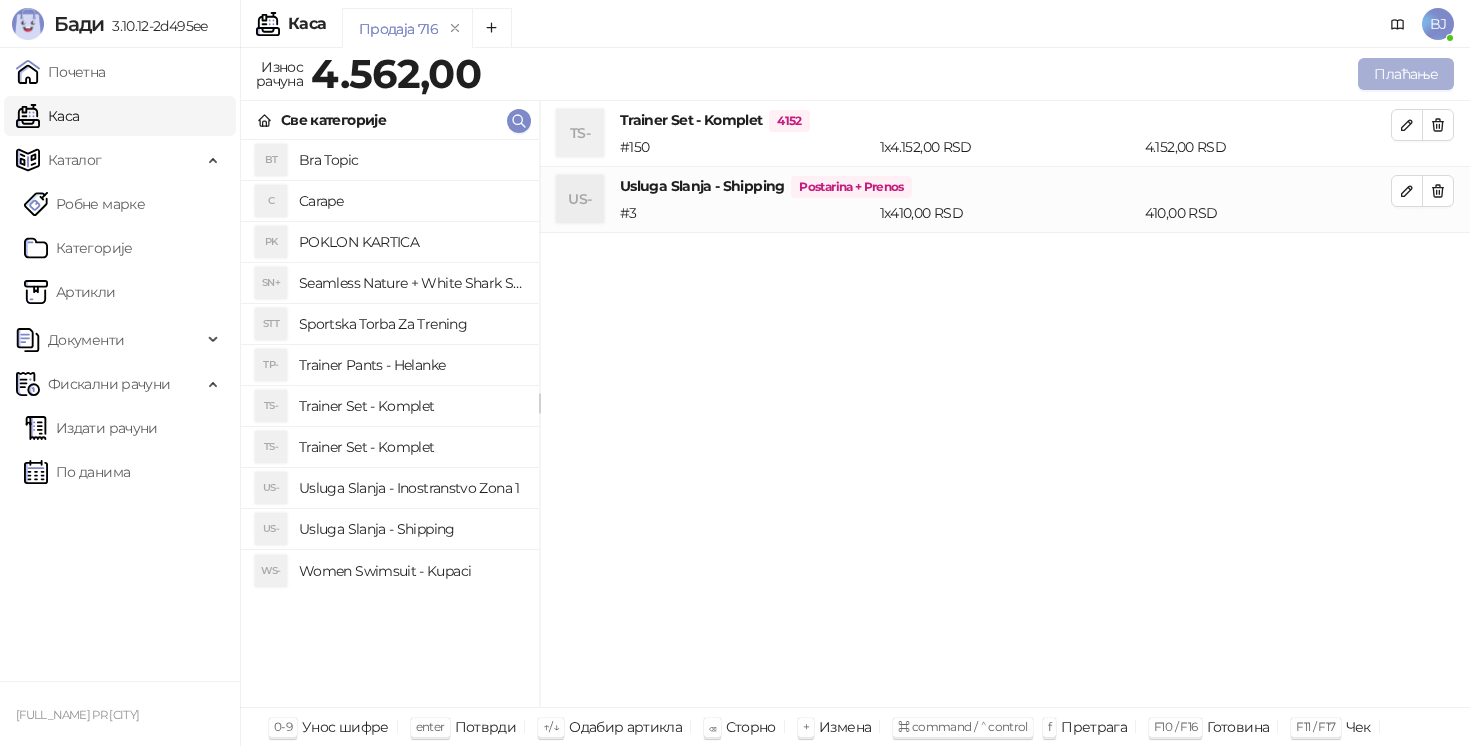 click on "Плаћање" at bounding box center [1406, 74] 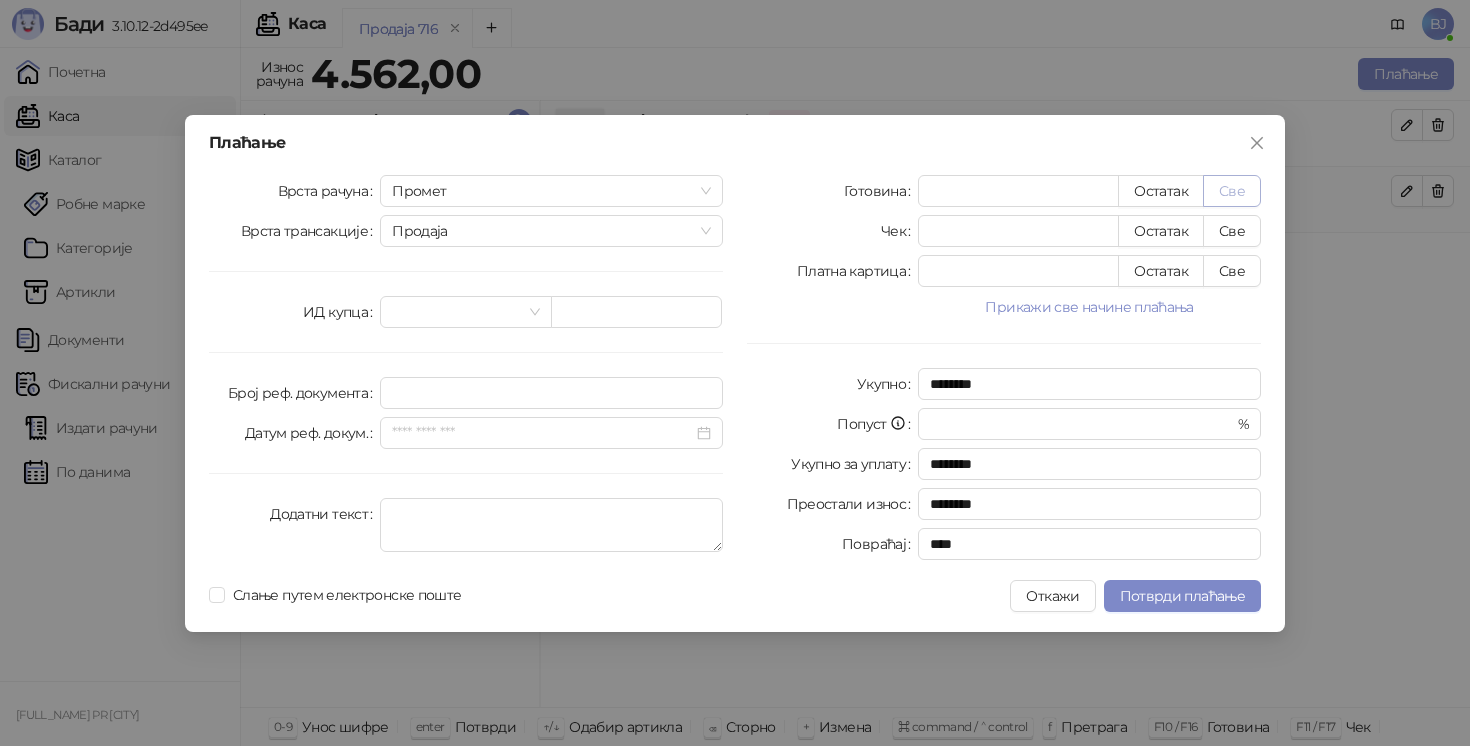 click on "Све" at bounding box center [1232, 191] 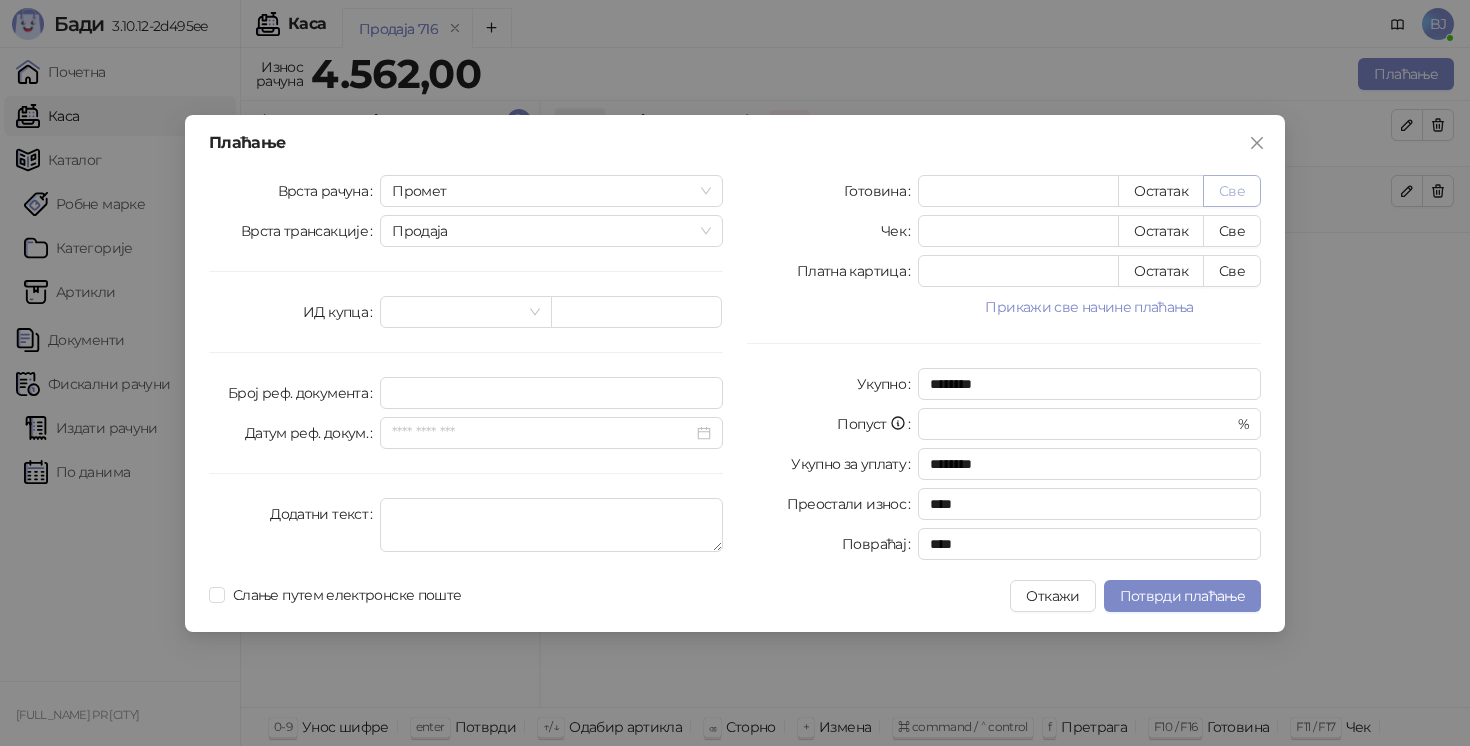 type 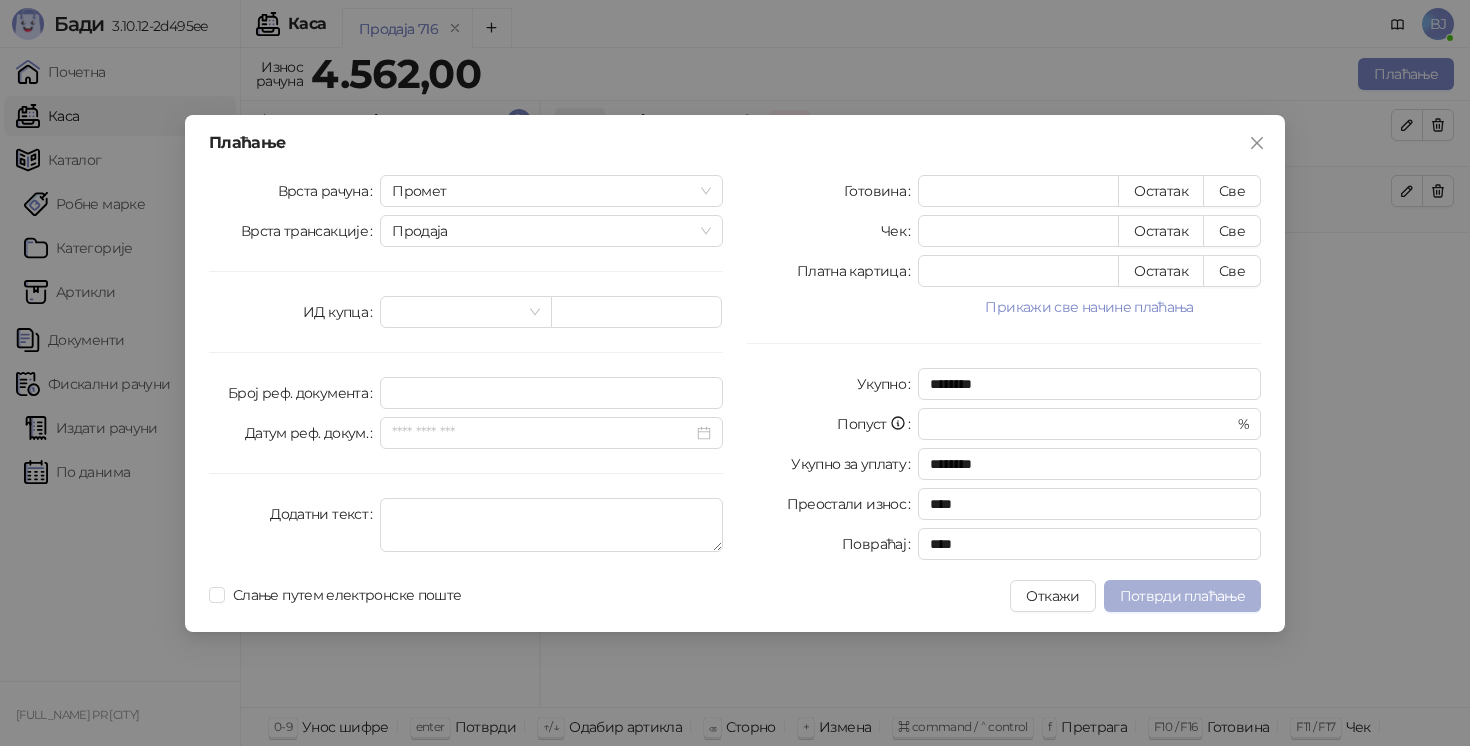 click on "Потврди плаћање" at bounding box center [1182, 596] 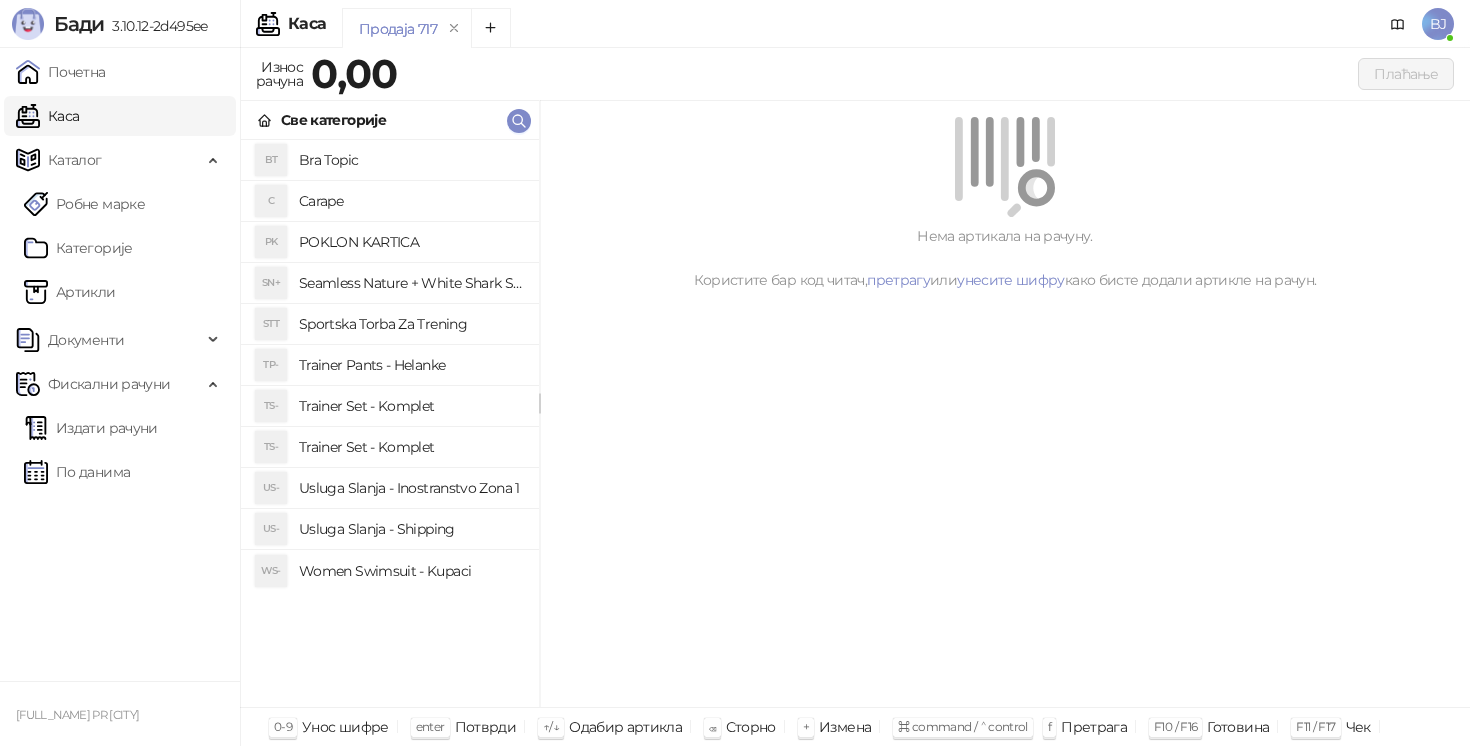 click on "Trainer Set - Komplet" at bounding box center (411, 447) 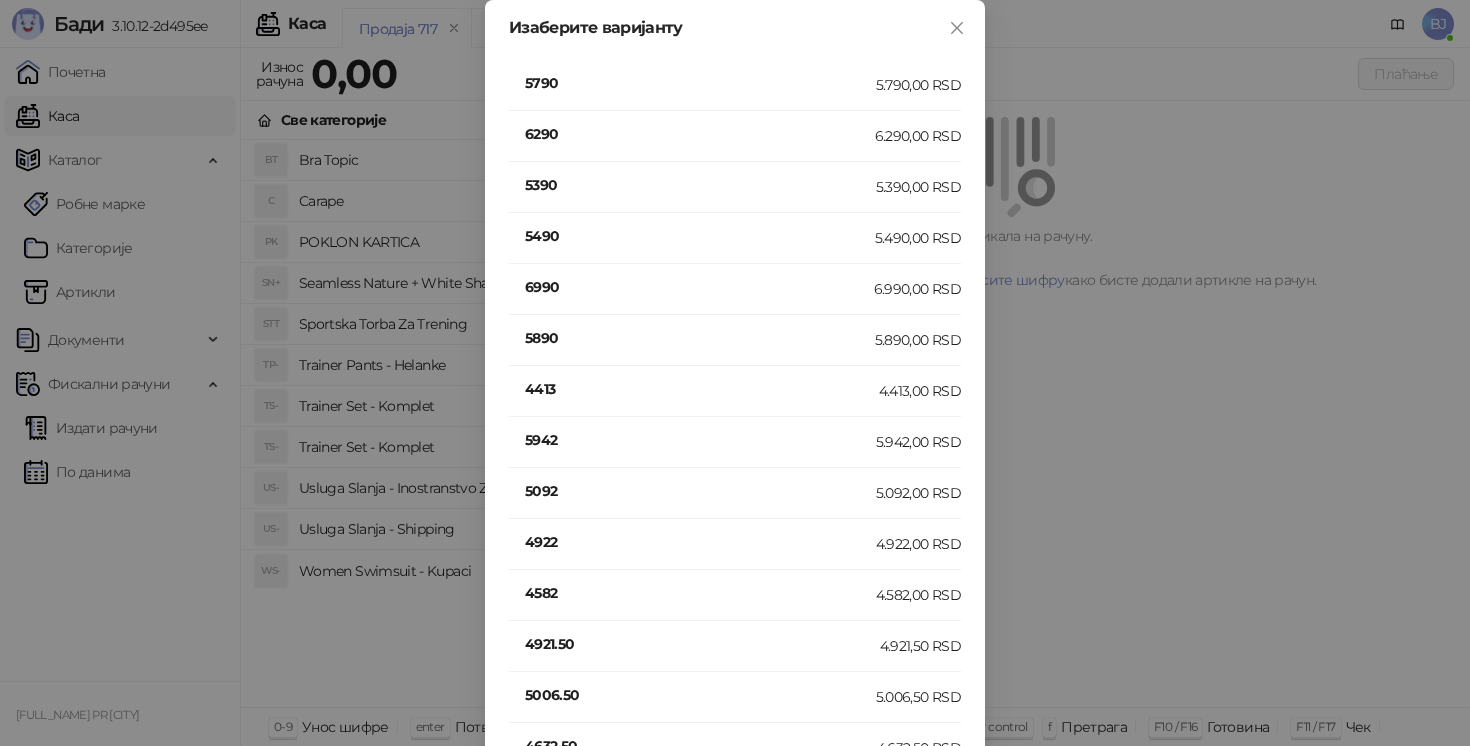 scroll, scrollTop: 2719, scrollLeft: 0, axis: vertical 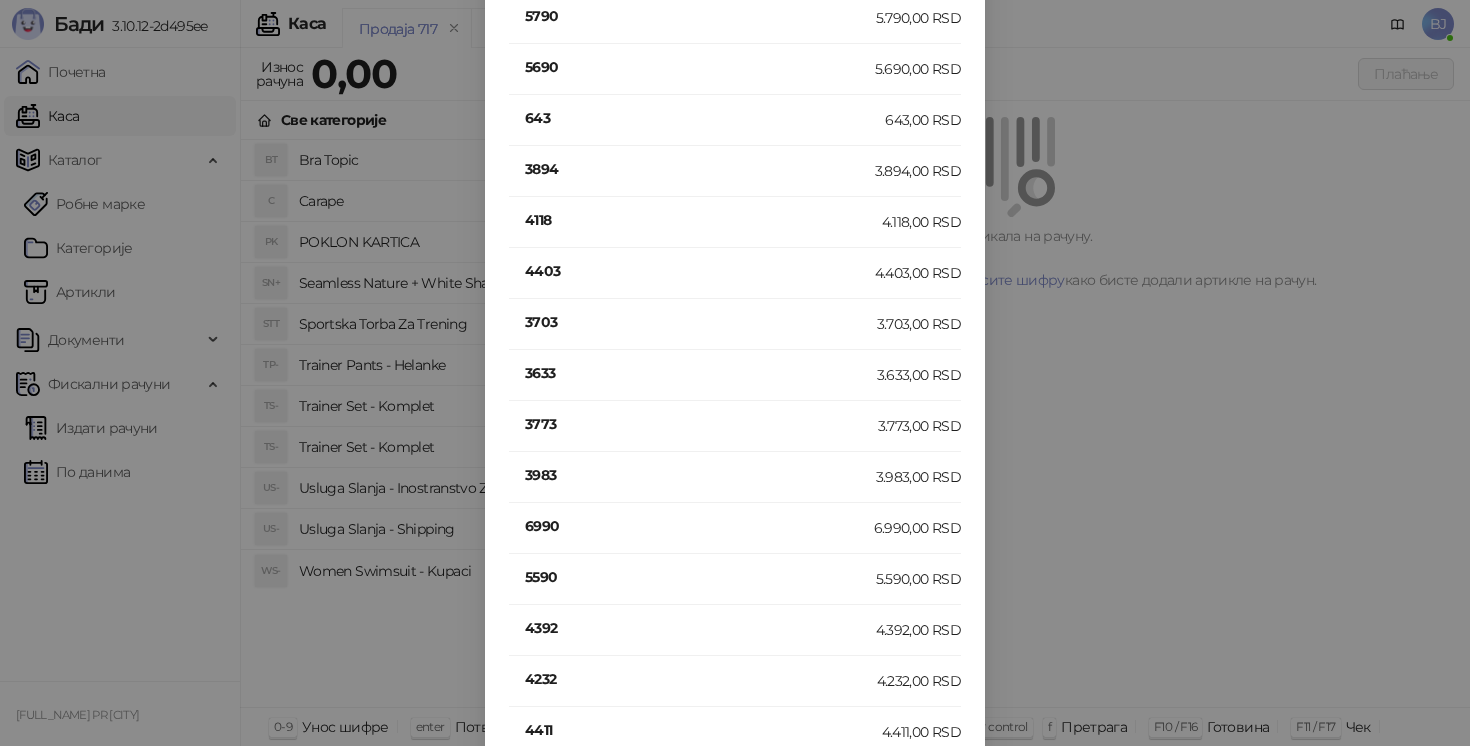 click on "3633" at bounding box center [701, 373] 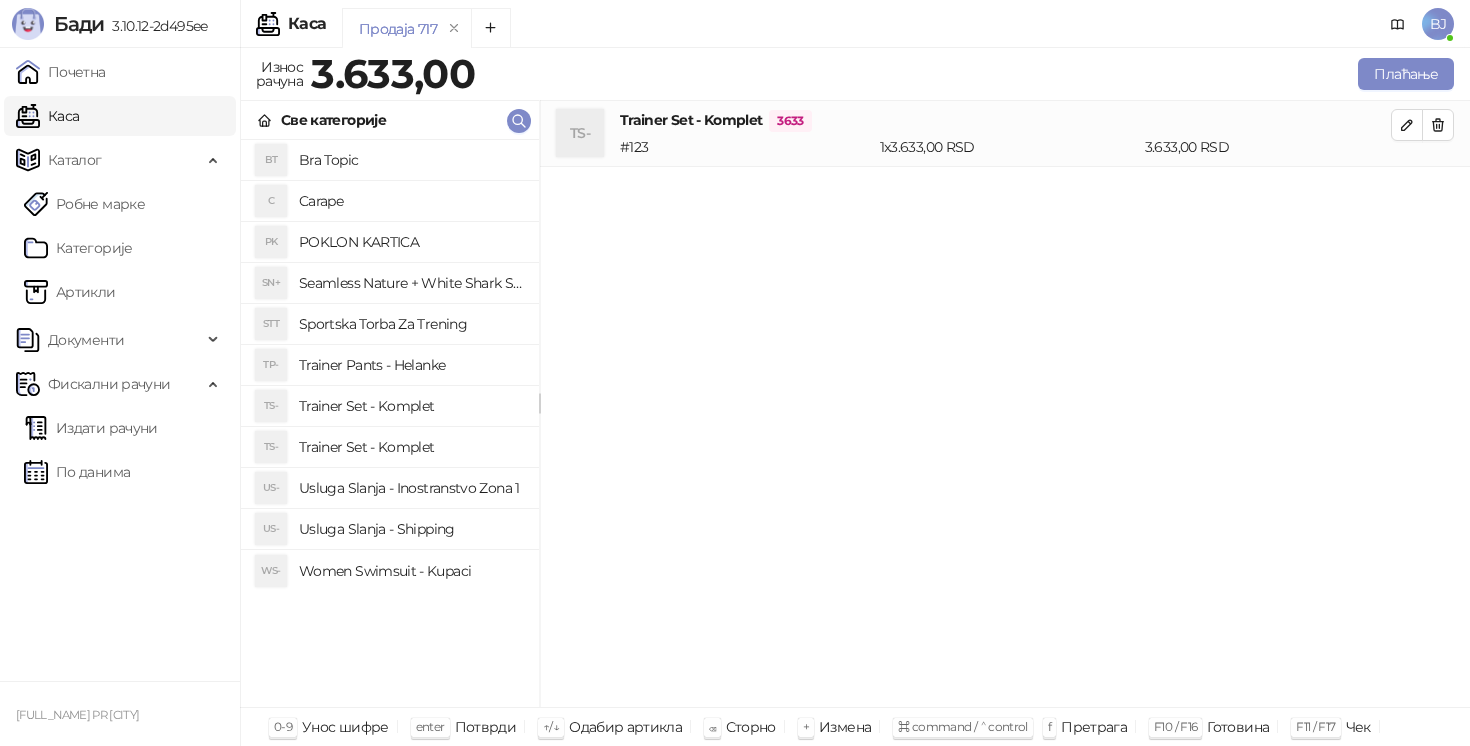 scroll, scrollTop: 0, scrollLeft: 0, axis: both 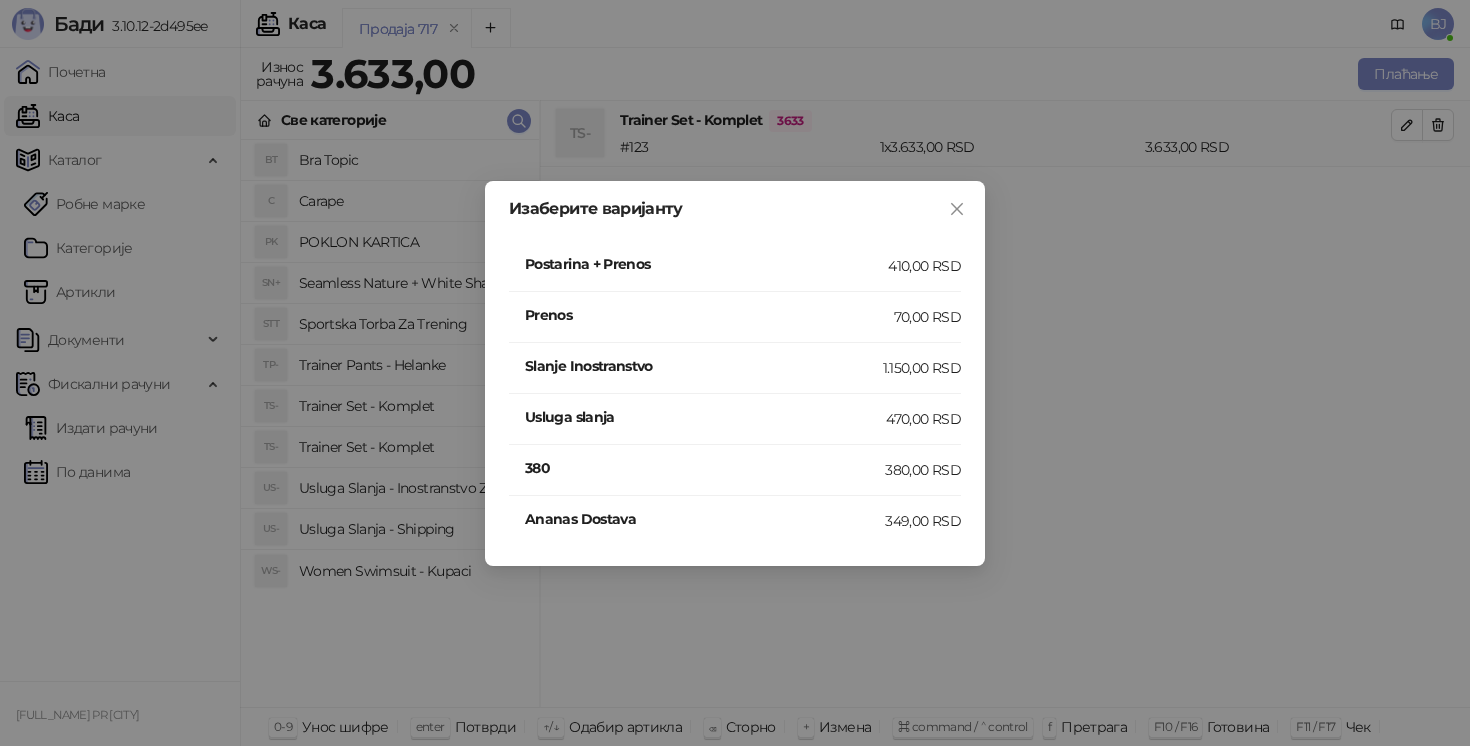 click on "Postarina + Prenos" at bounding box center [706, 264] 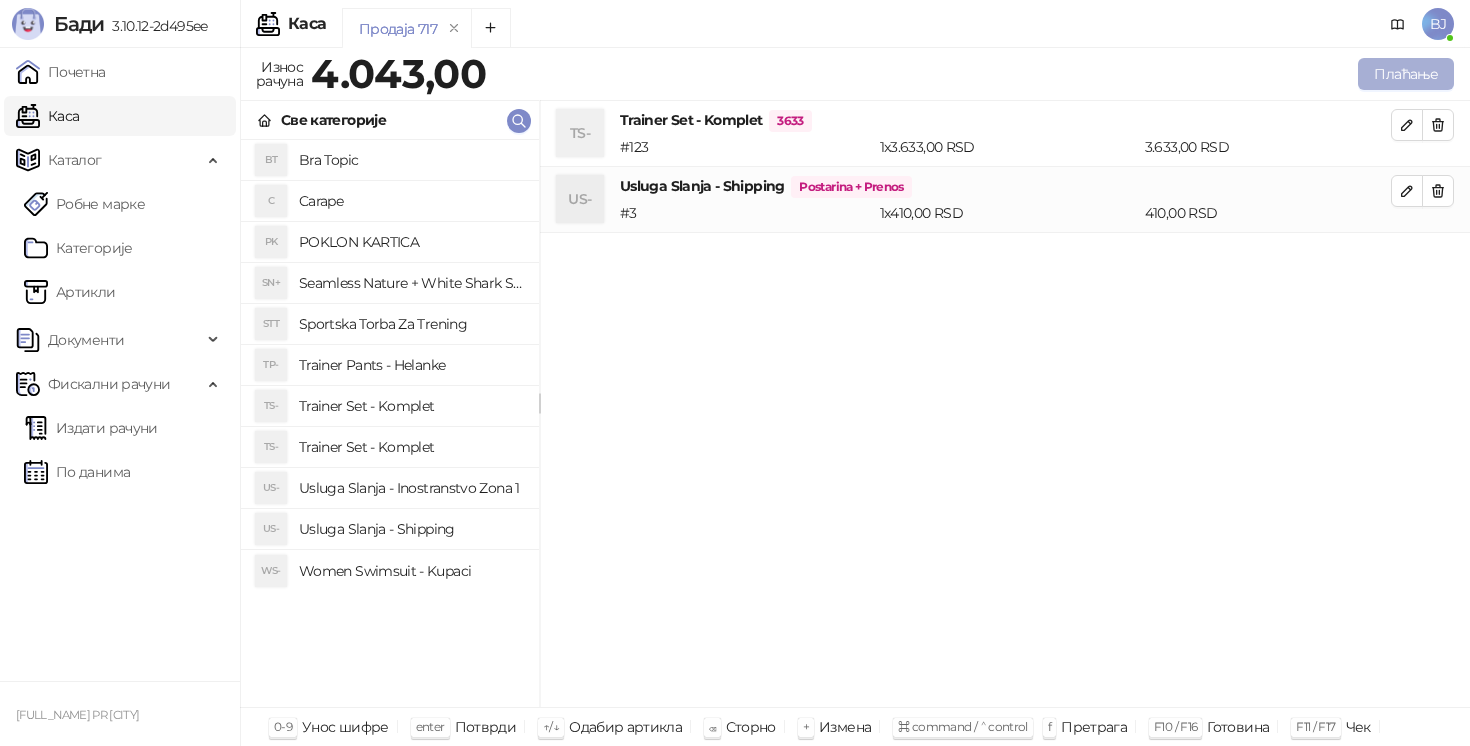 click on "Плаћање" at bounding box center (1406, 74) 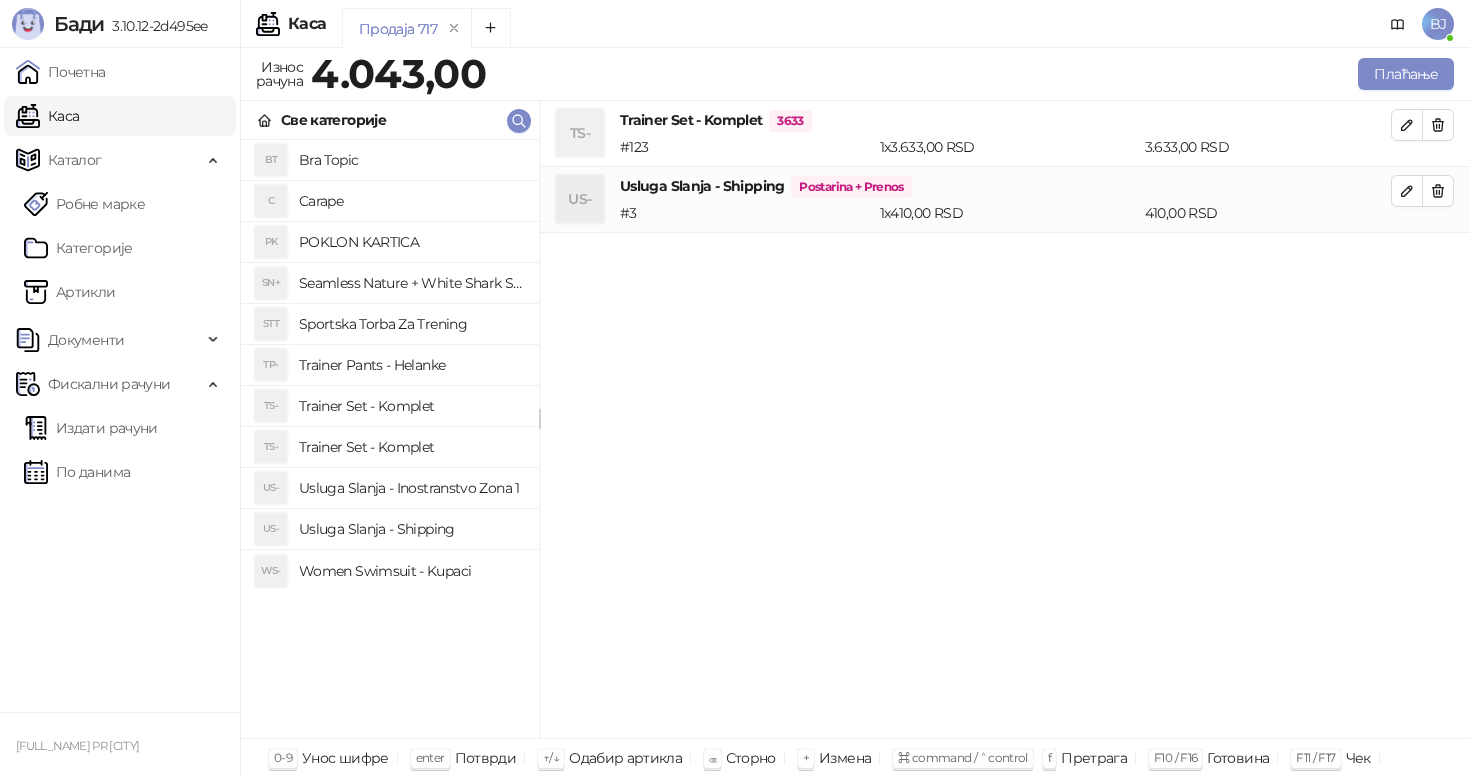 click on "Trainer Set - Komplet" at bounding box center [411, 447] 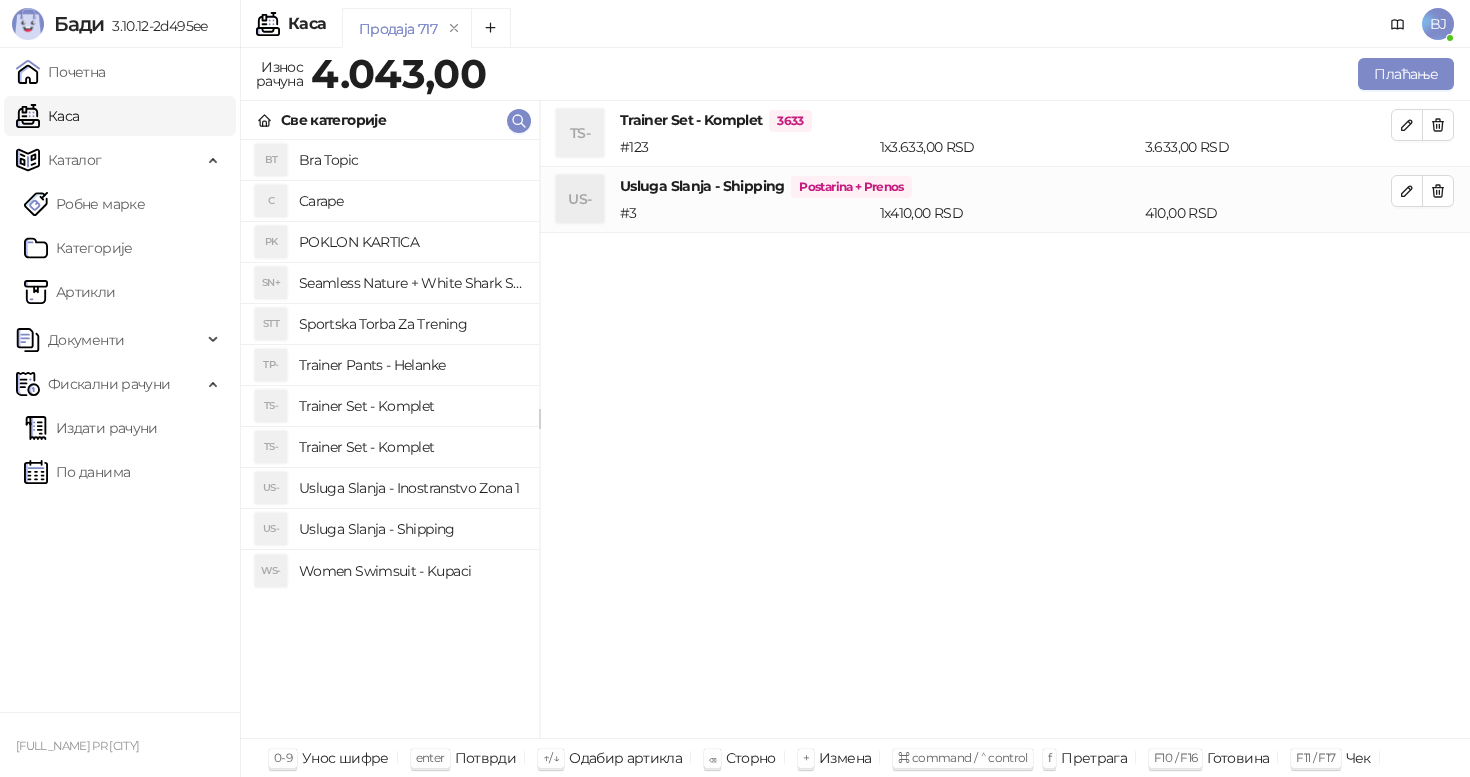 click on "TS- Trainer Set - Komplet" at bounding box center [390, 406] 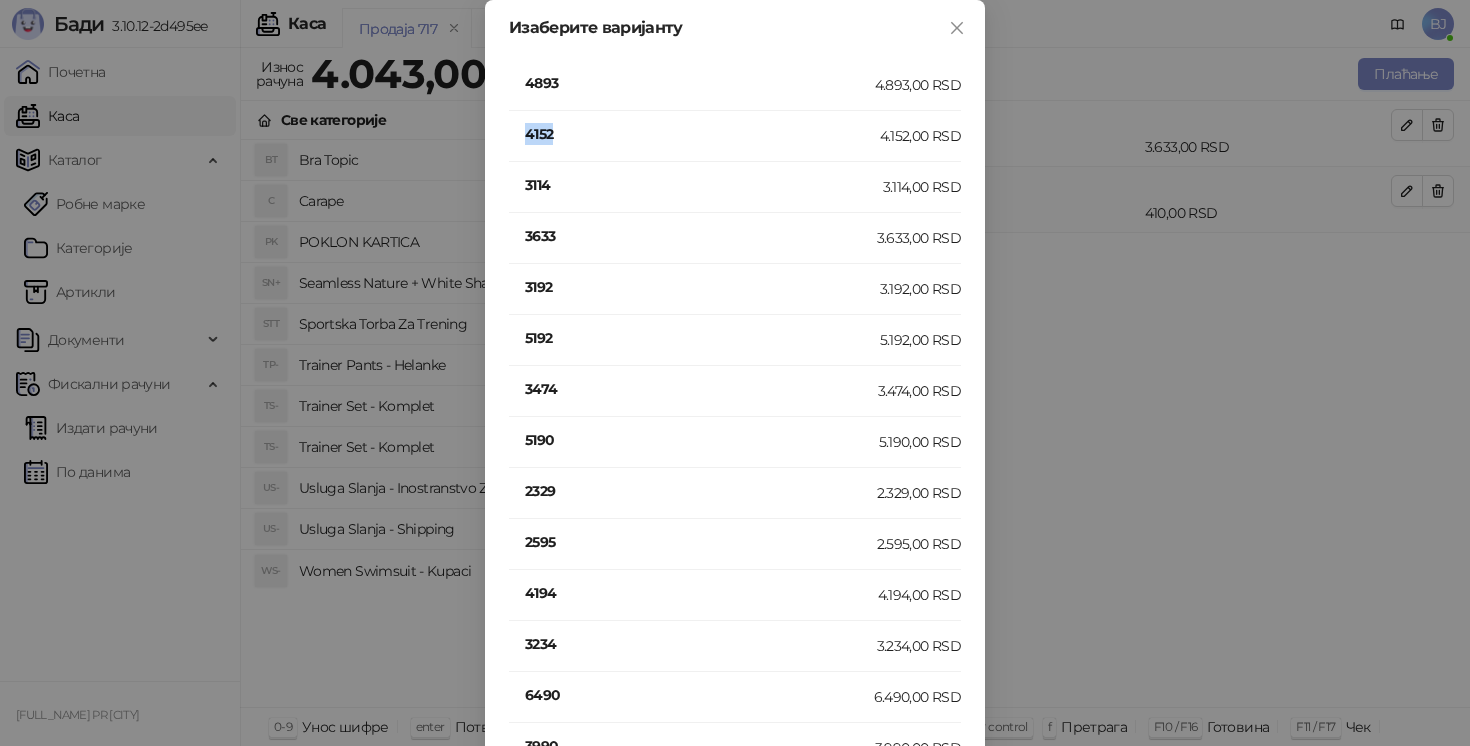 click on "4152" at bounding box center (702, 134) 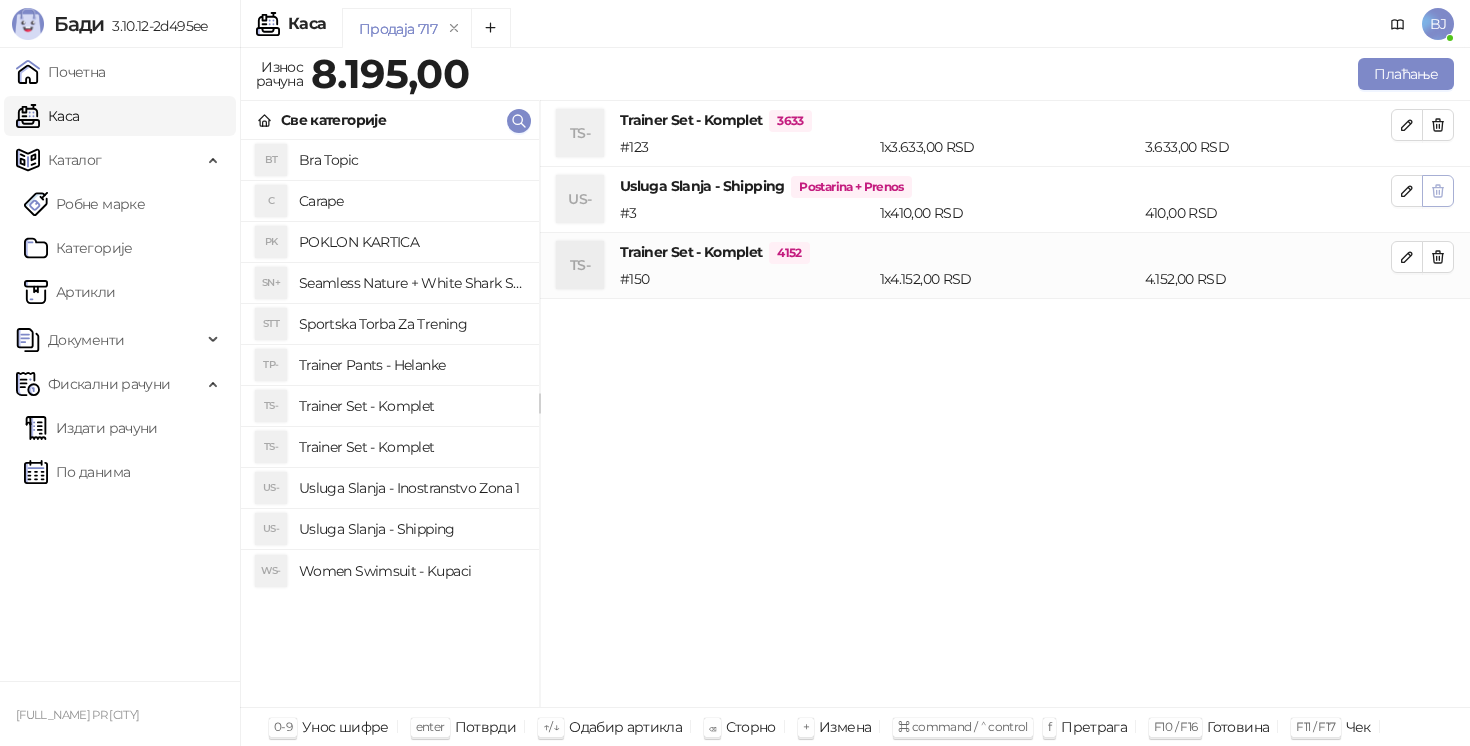 click 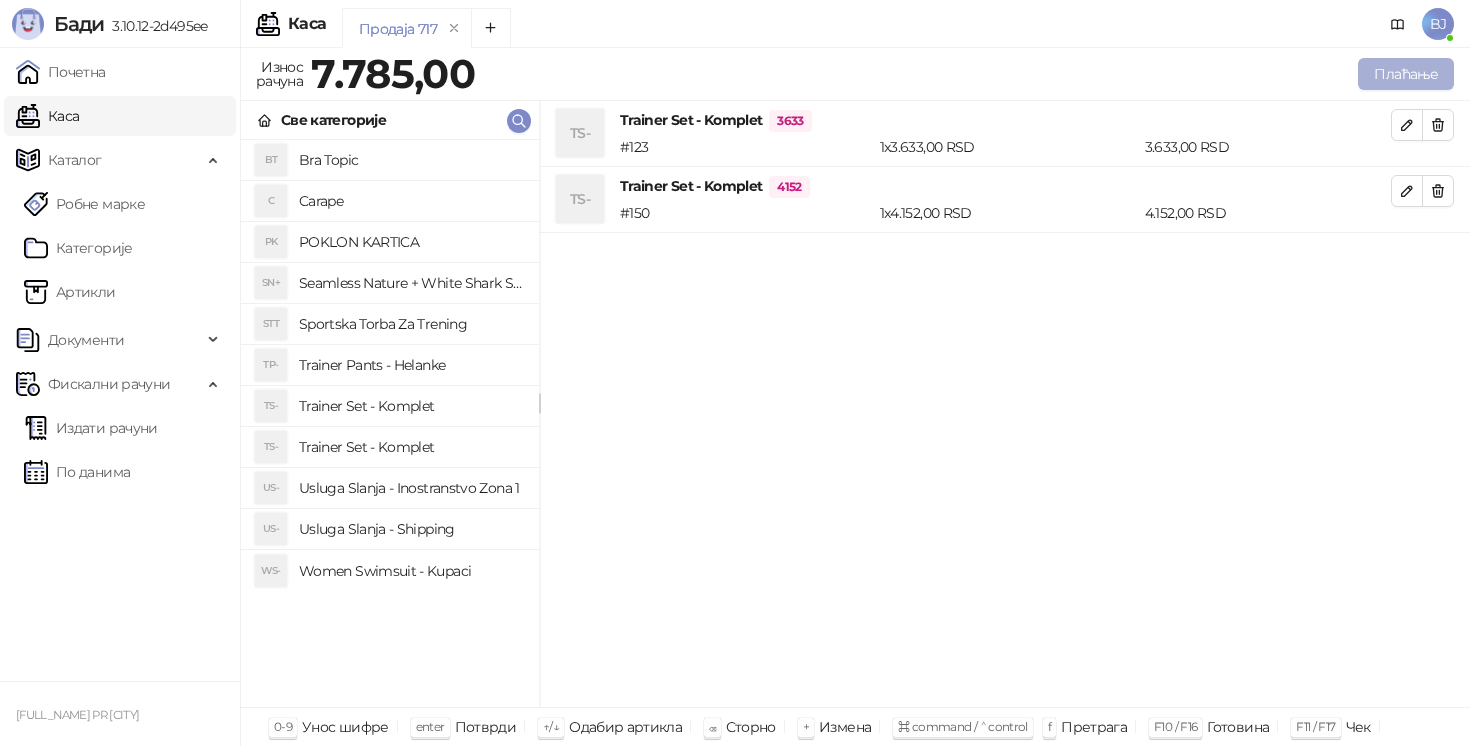 click on "Плаћање" at bounding box center (1406, 74) 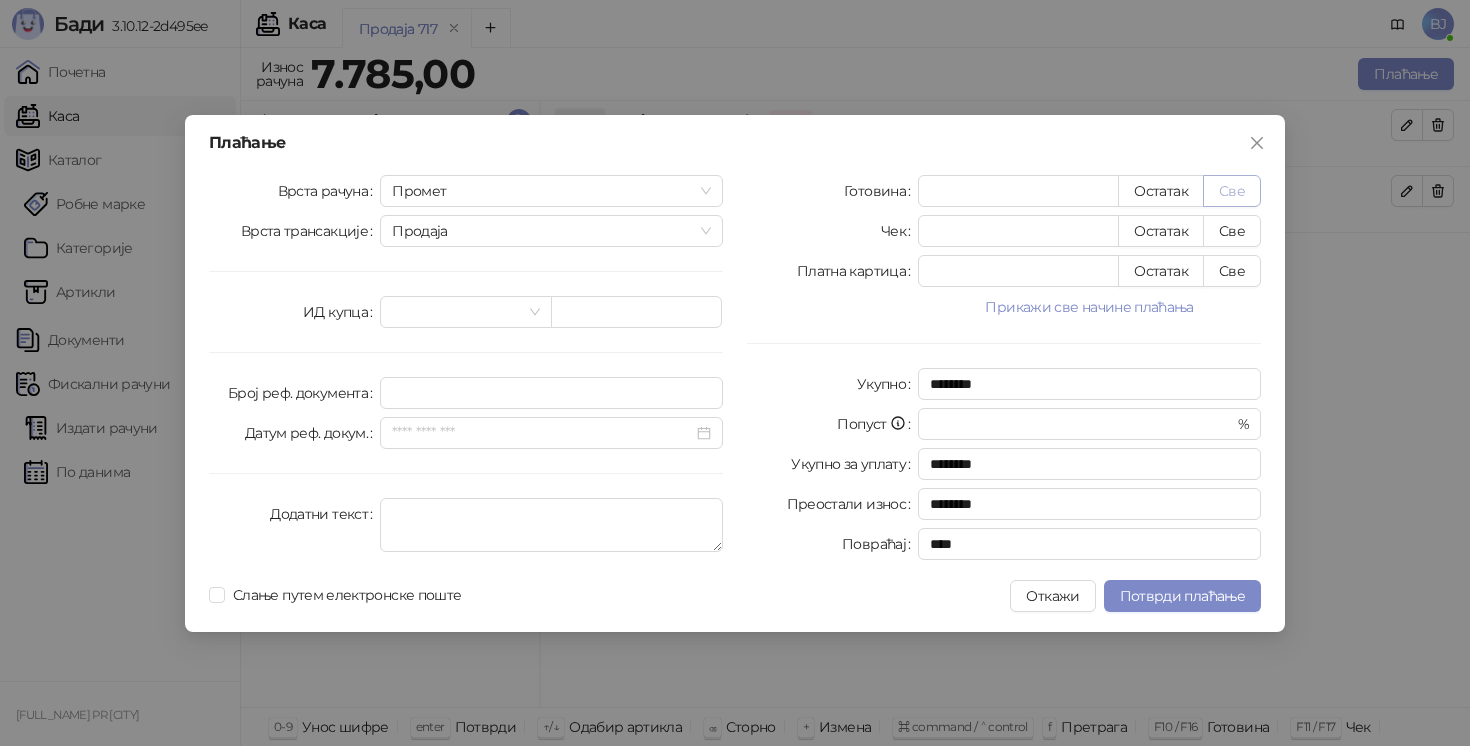 click on "Све" at bounding box center (1232, 191) 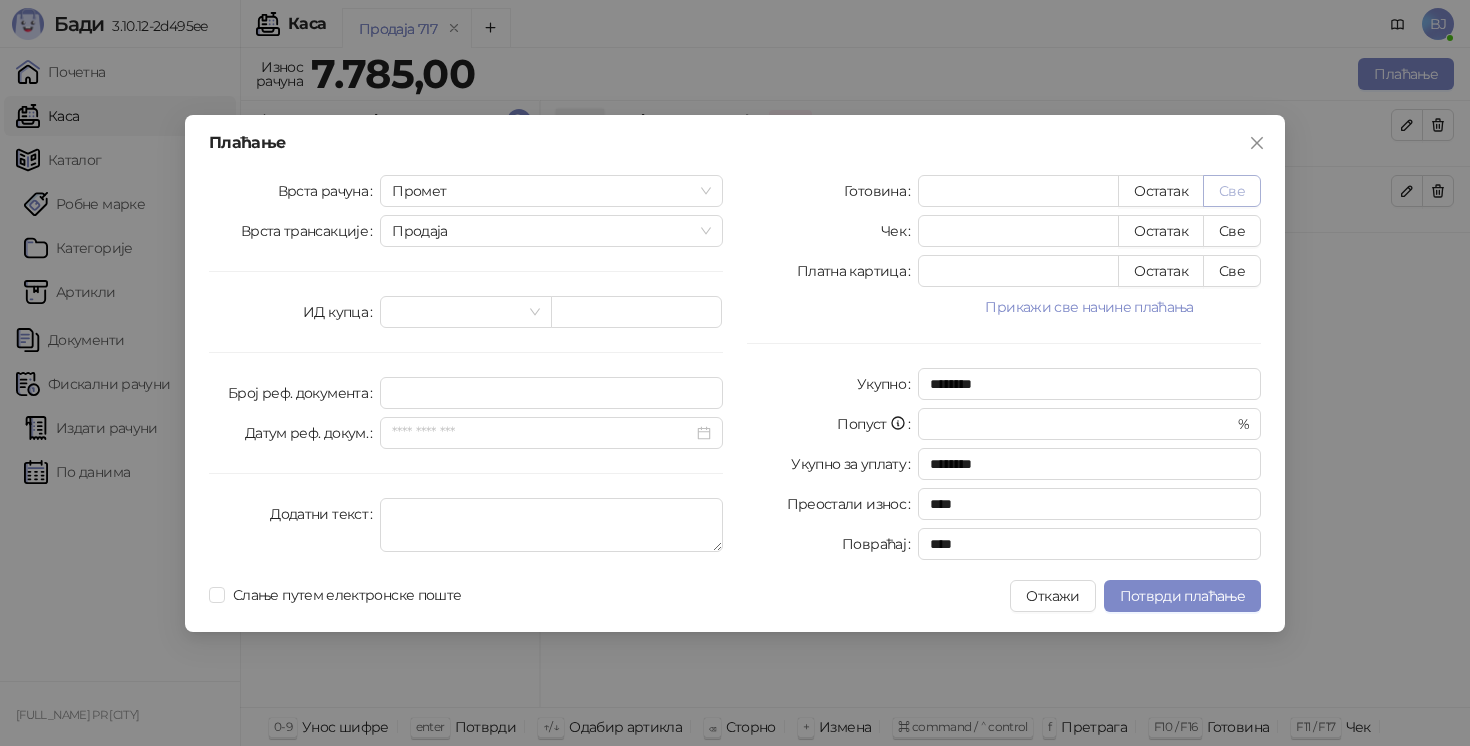 type 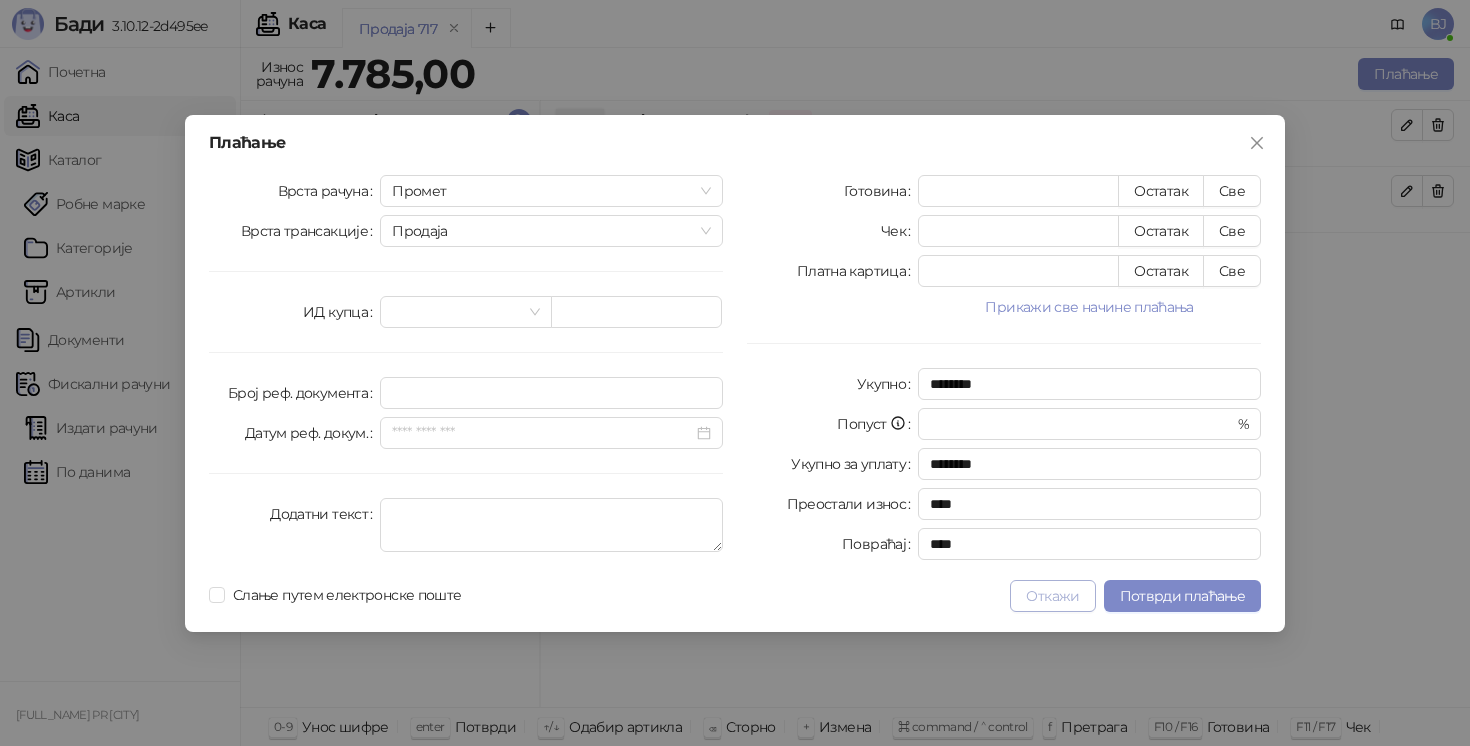 click on "Откажи" at bounding box center (1052, 596) 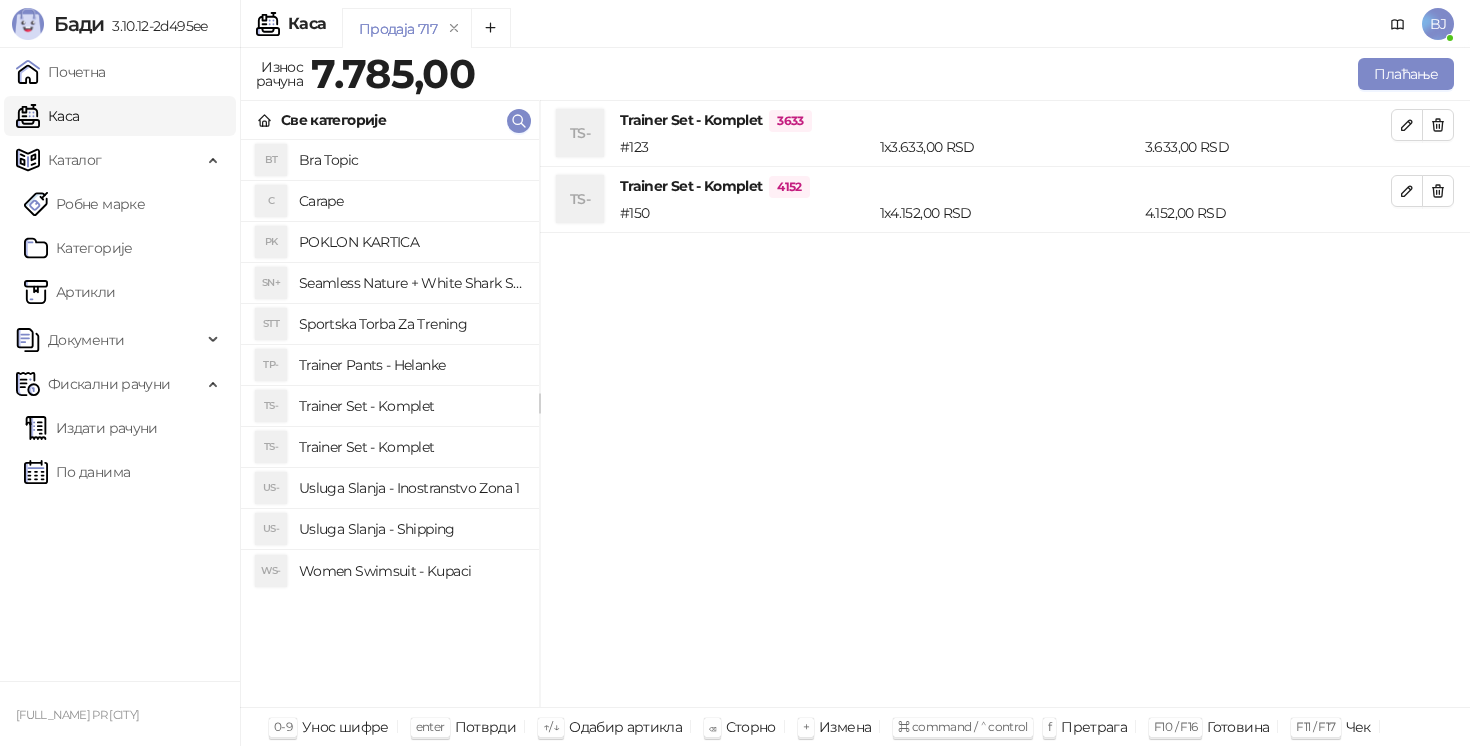 click on "Usluga Slanja - Shipping" at bounding box center [411, 529] 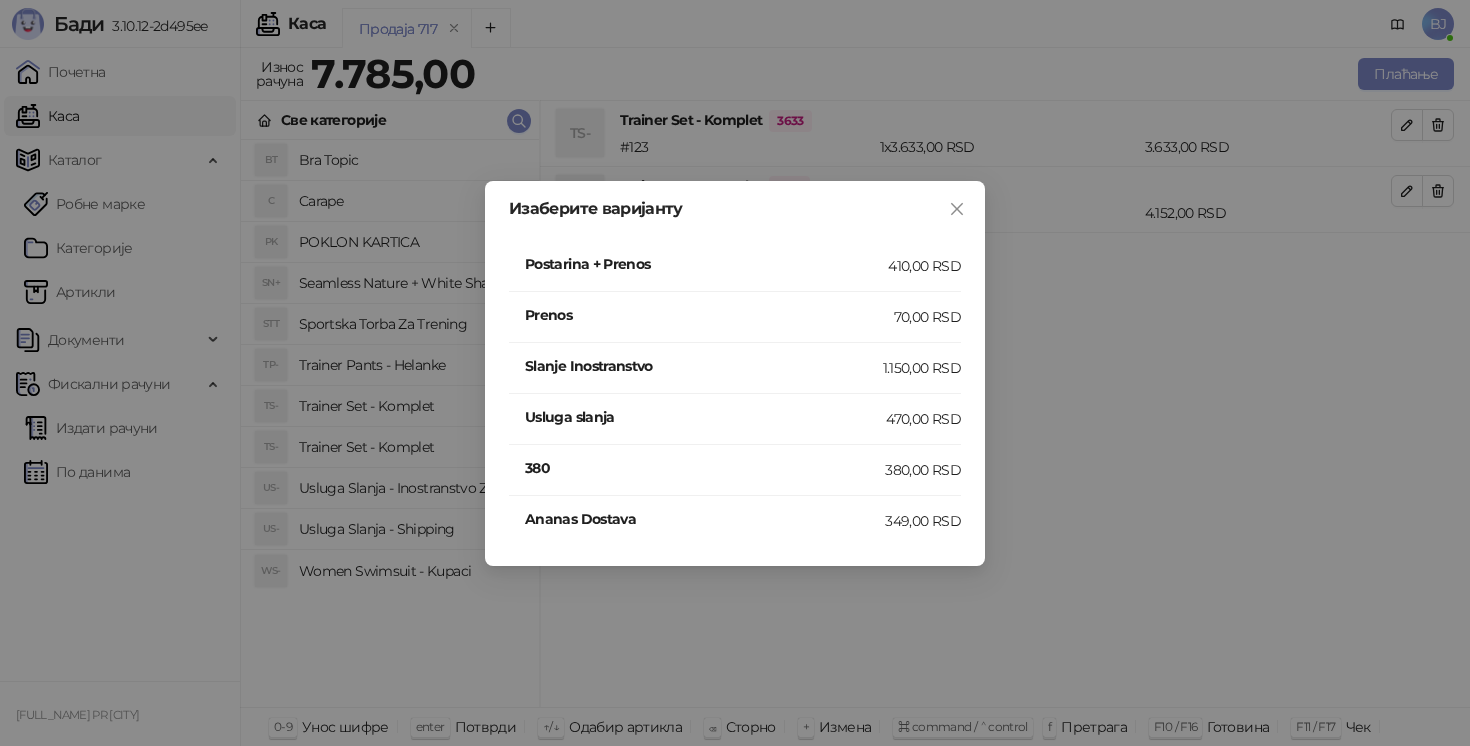 click on "410,00 RSD" at bounding box center [924, 266] 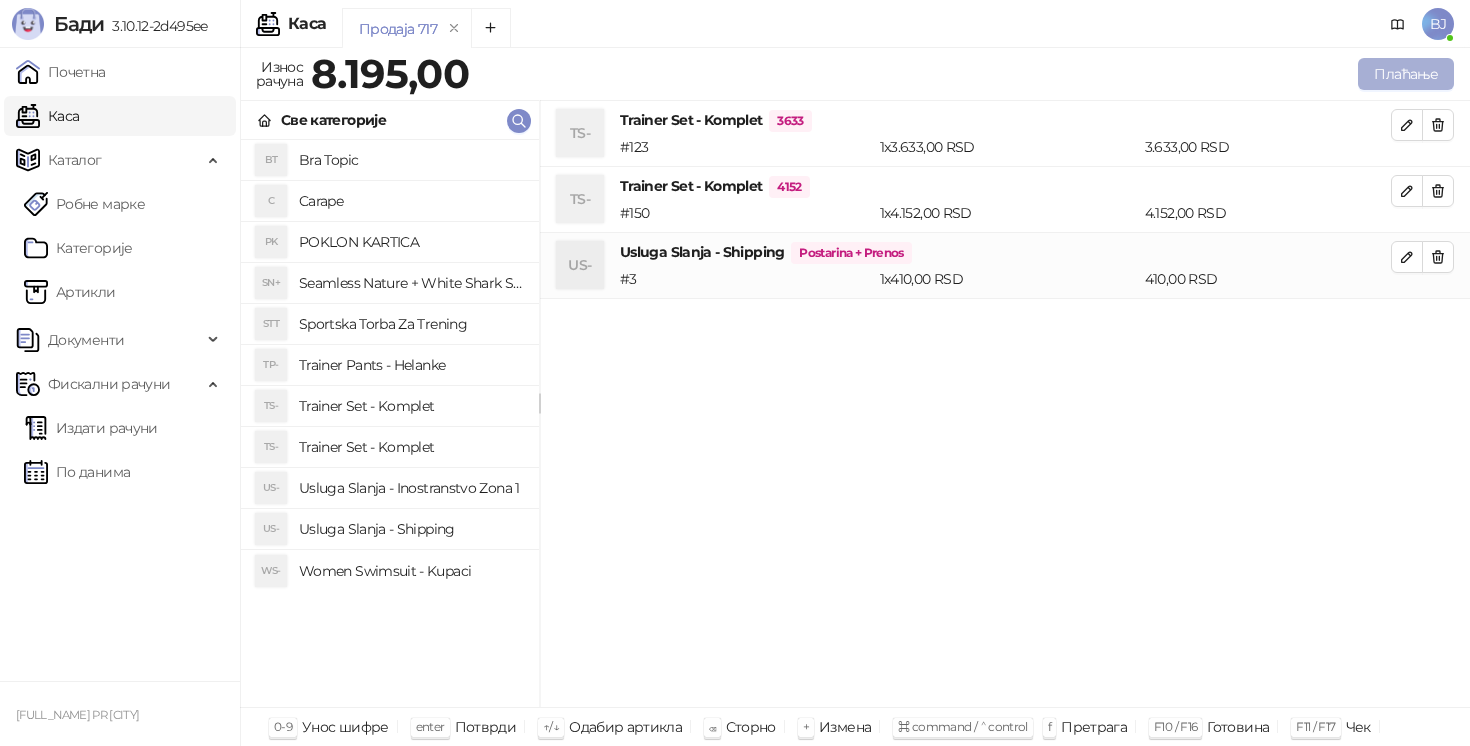 click on "Плаћање" at bounding box center (1406, 74) 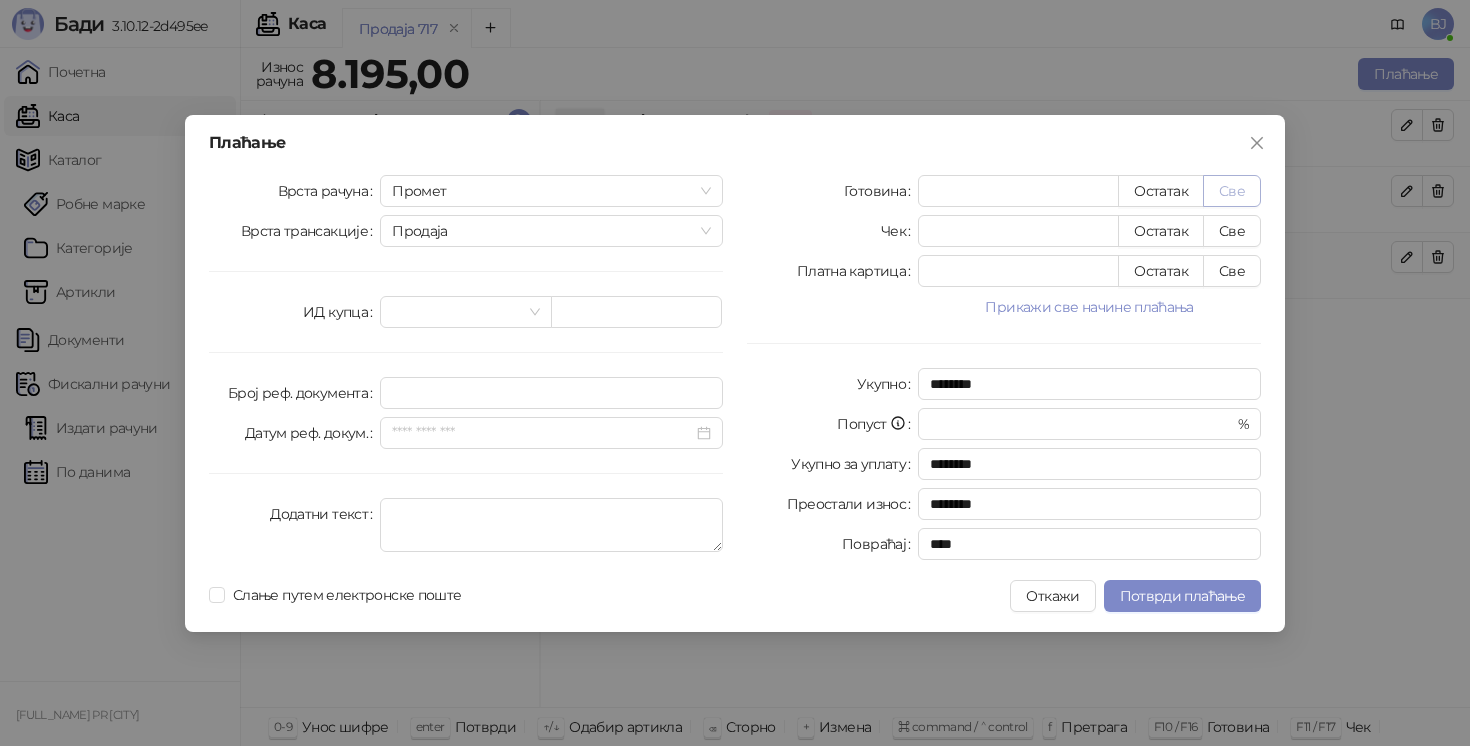 click on "Све" at bounding box center [1232, 191] 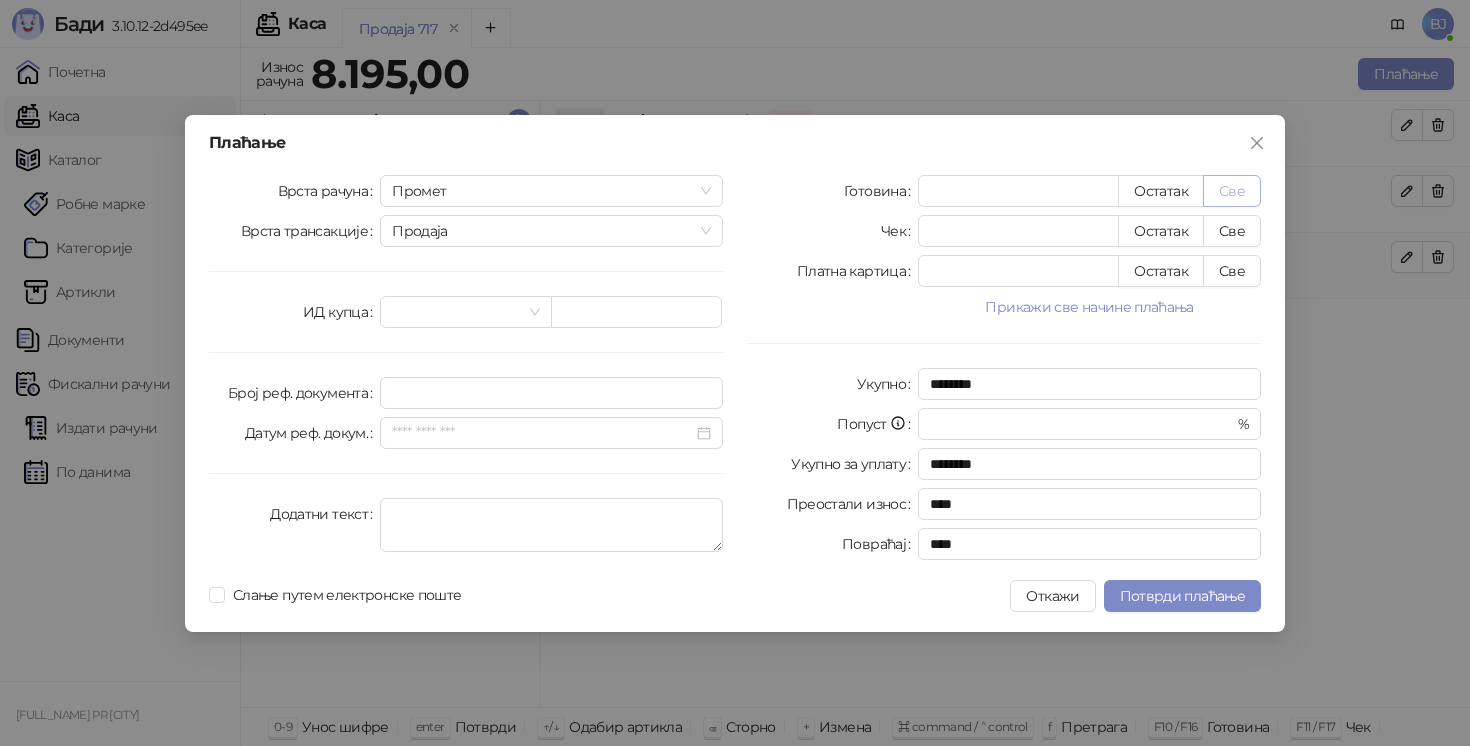 type 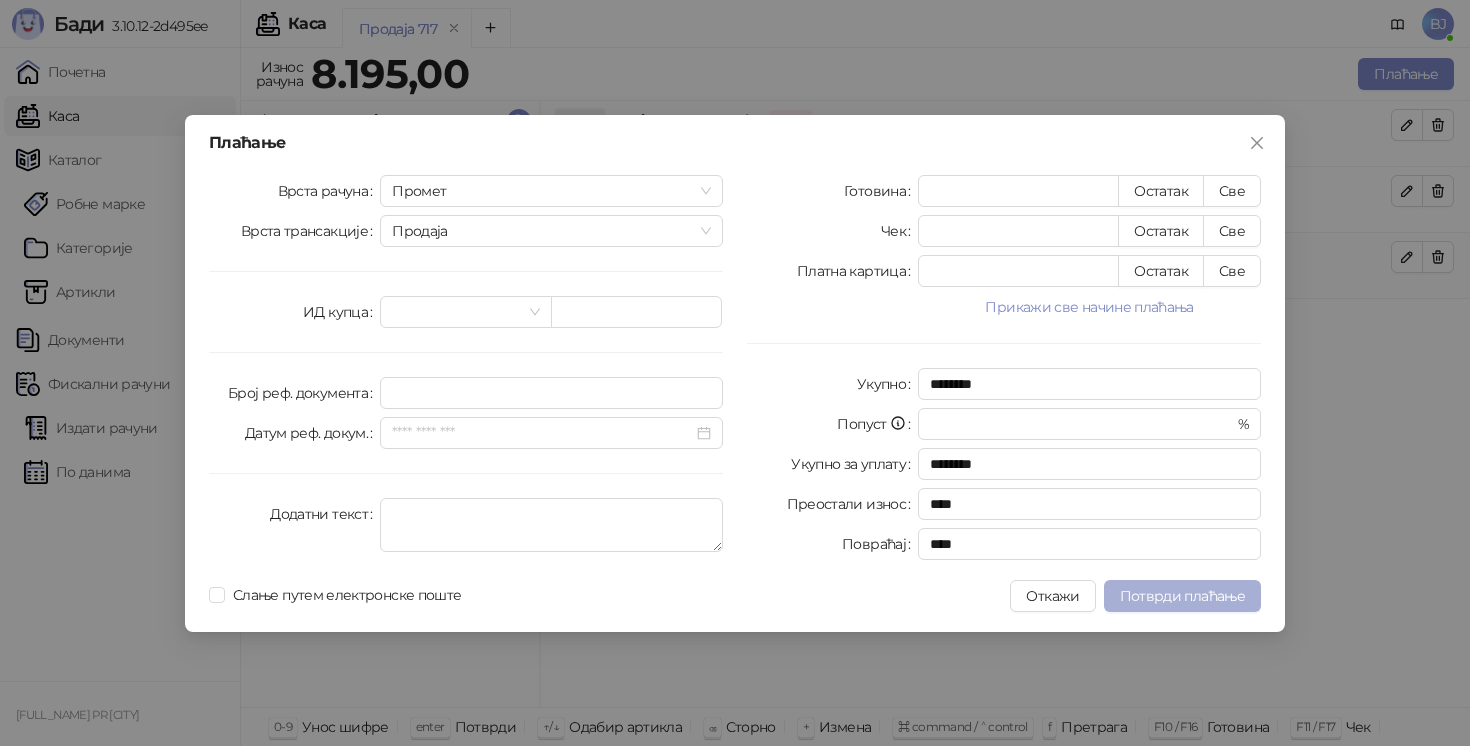 click on "Потврди плаћање" at bounding box center [1182, 596] 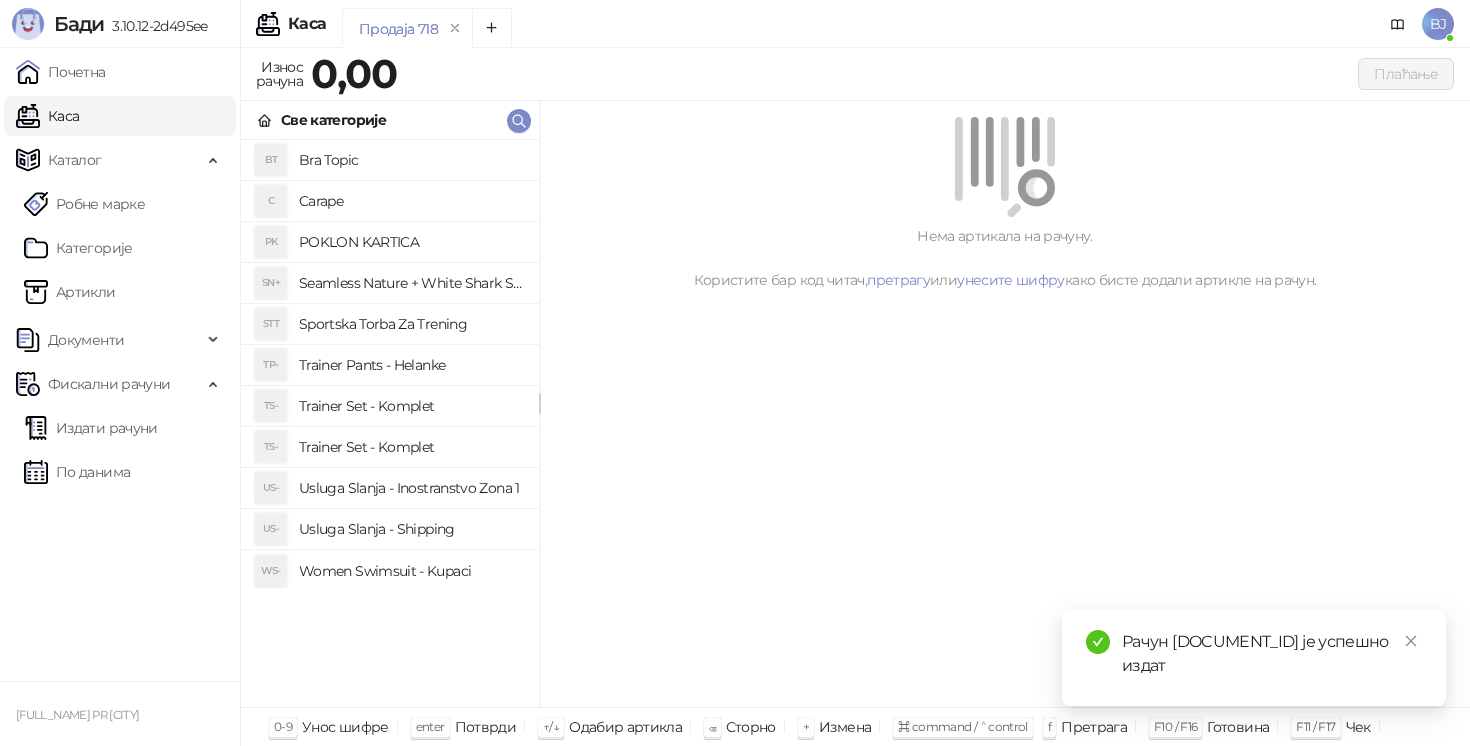 click on "TS- Trainer Set - Komplet" at bounding box center (390, 406) 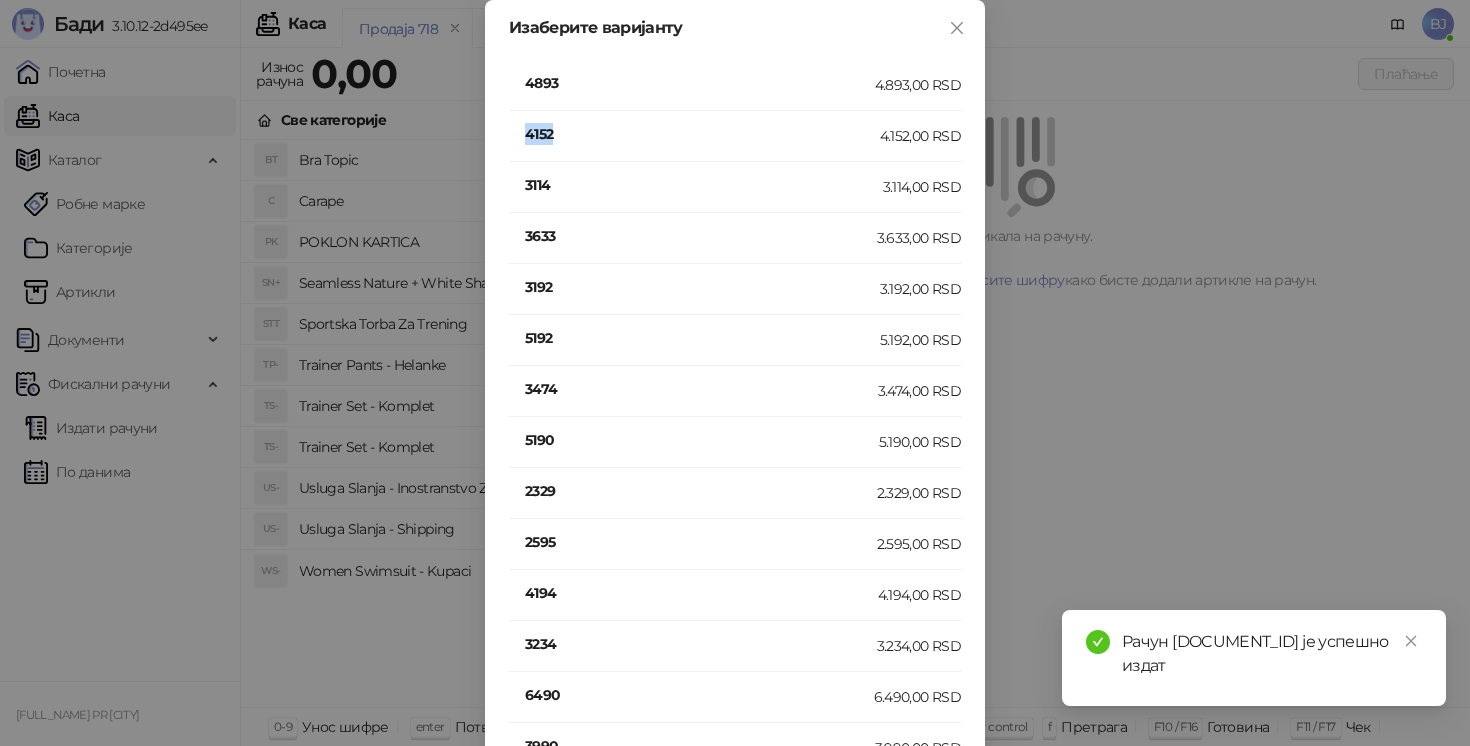 click on "4152" at bounding box center [702, 134] 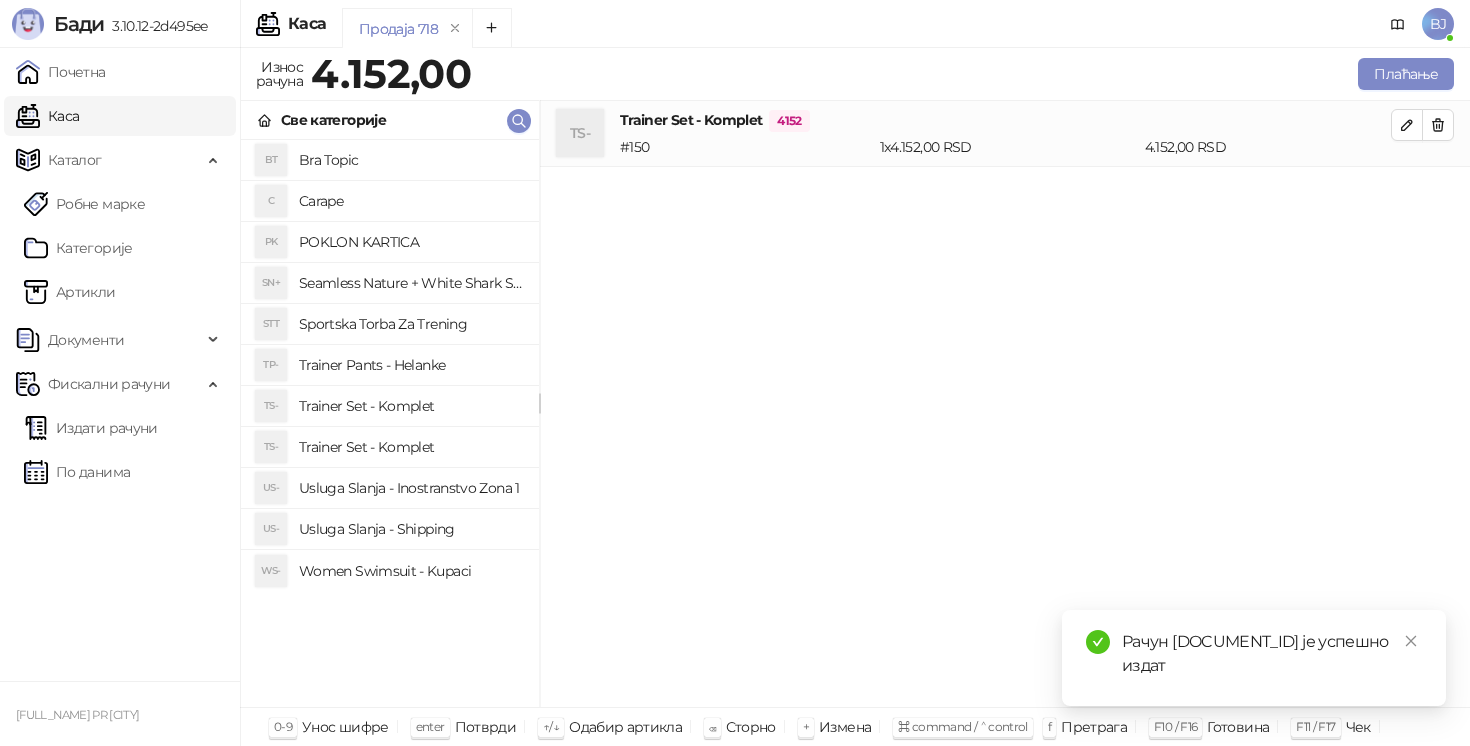 click on "Usluga Slanja - Shipping" at bounding box center (411, 529) 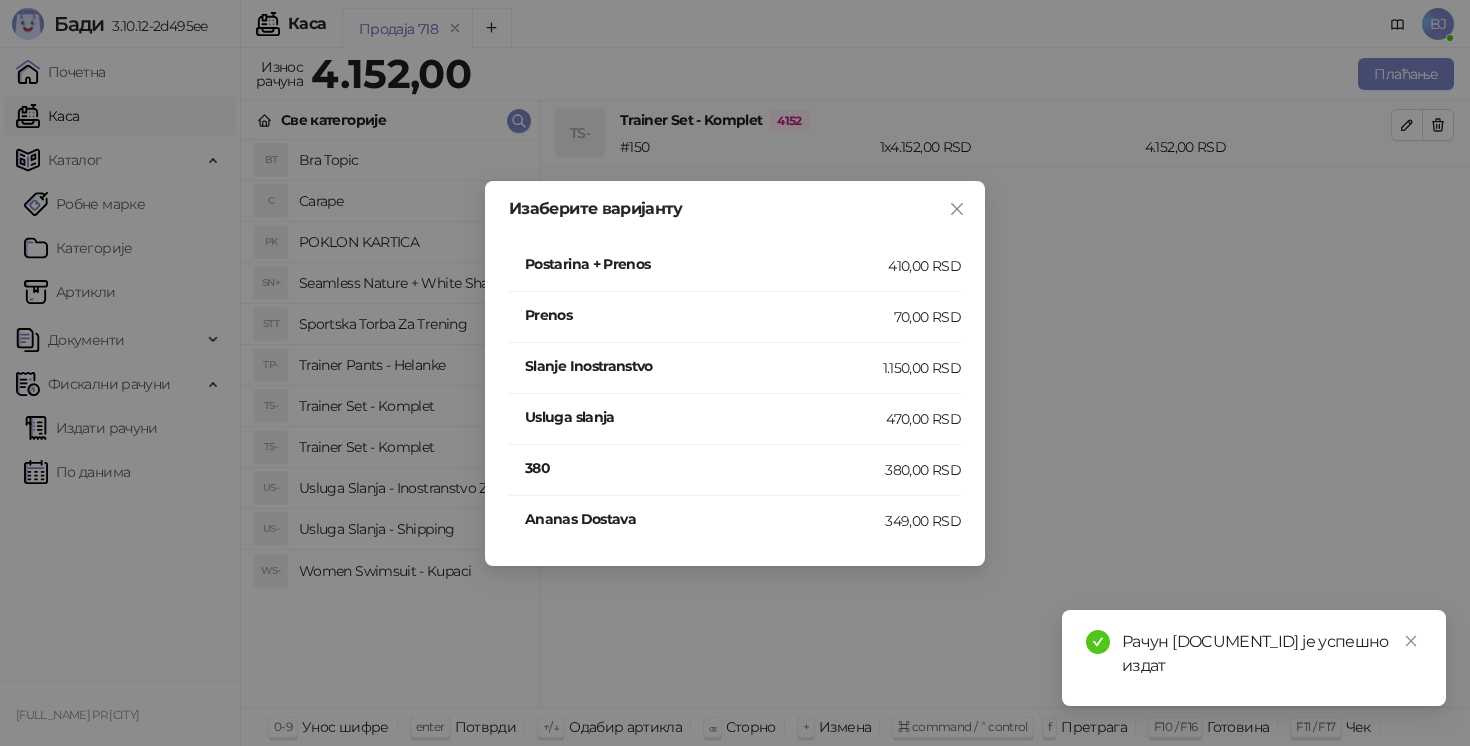 click on "Postarina + Prenos" at bounding box center (706, 266) 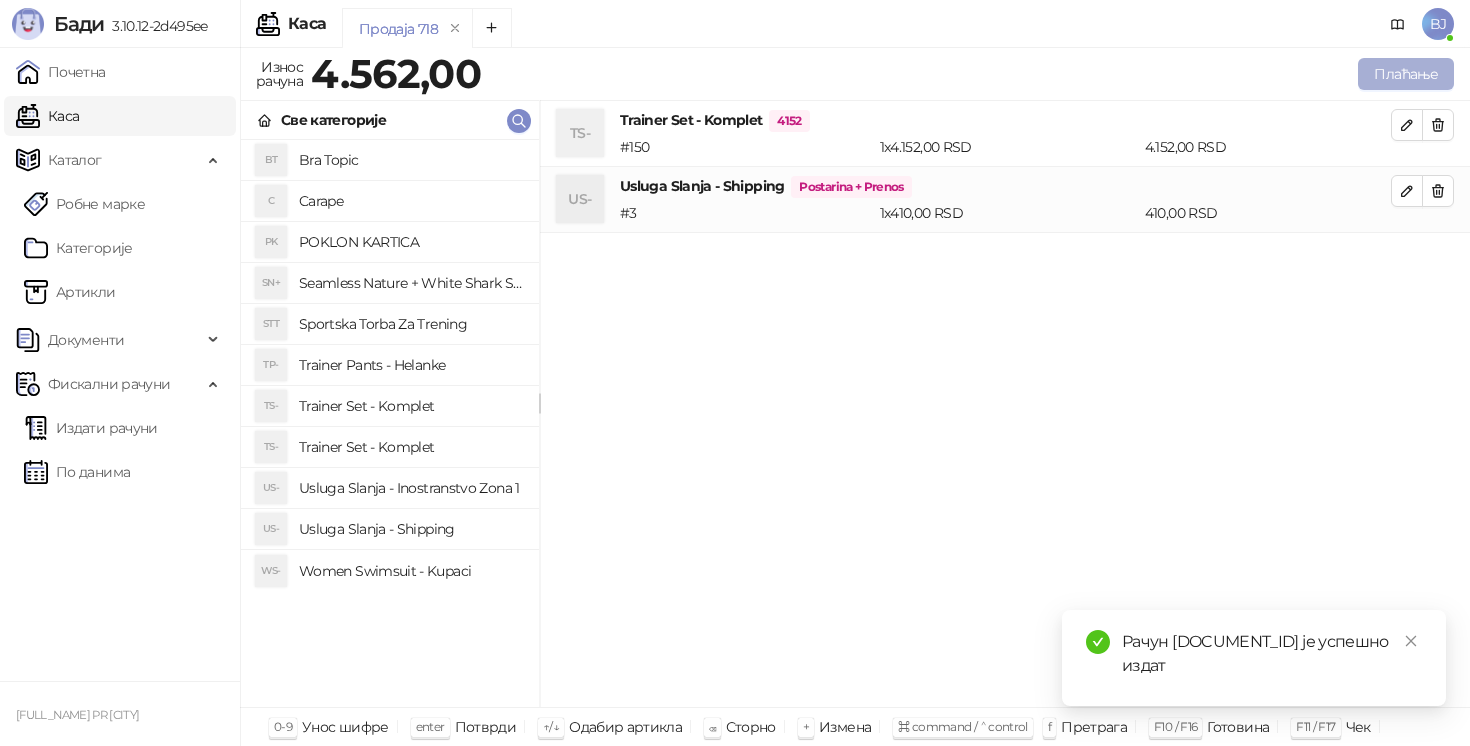 click on "Плаћање" at bounding box center (1406, 74) 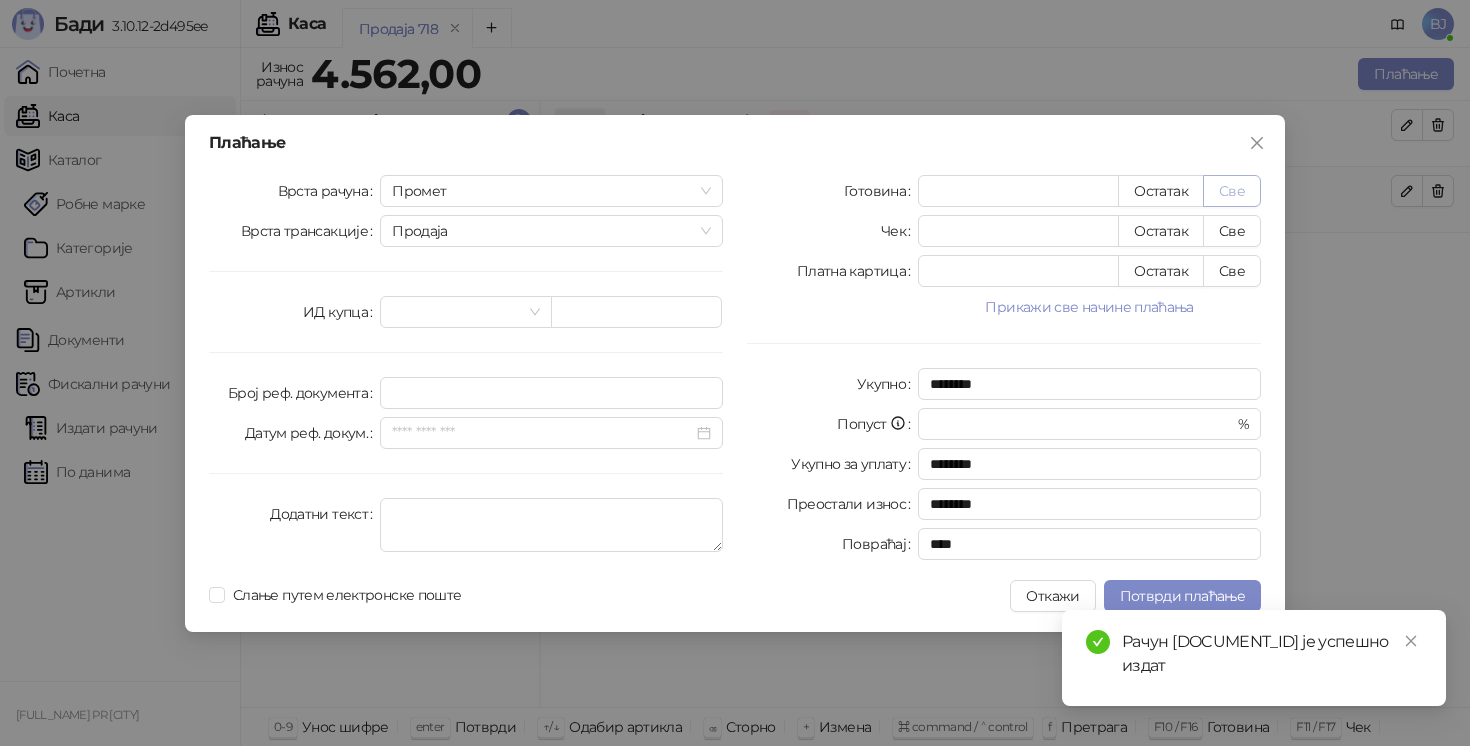 click on "Све" at bounding box center (1232, 191) 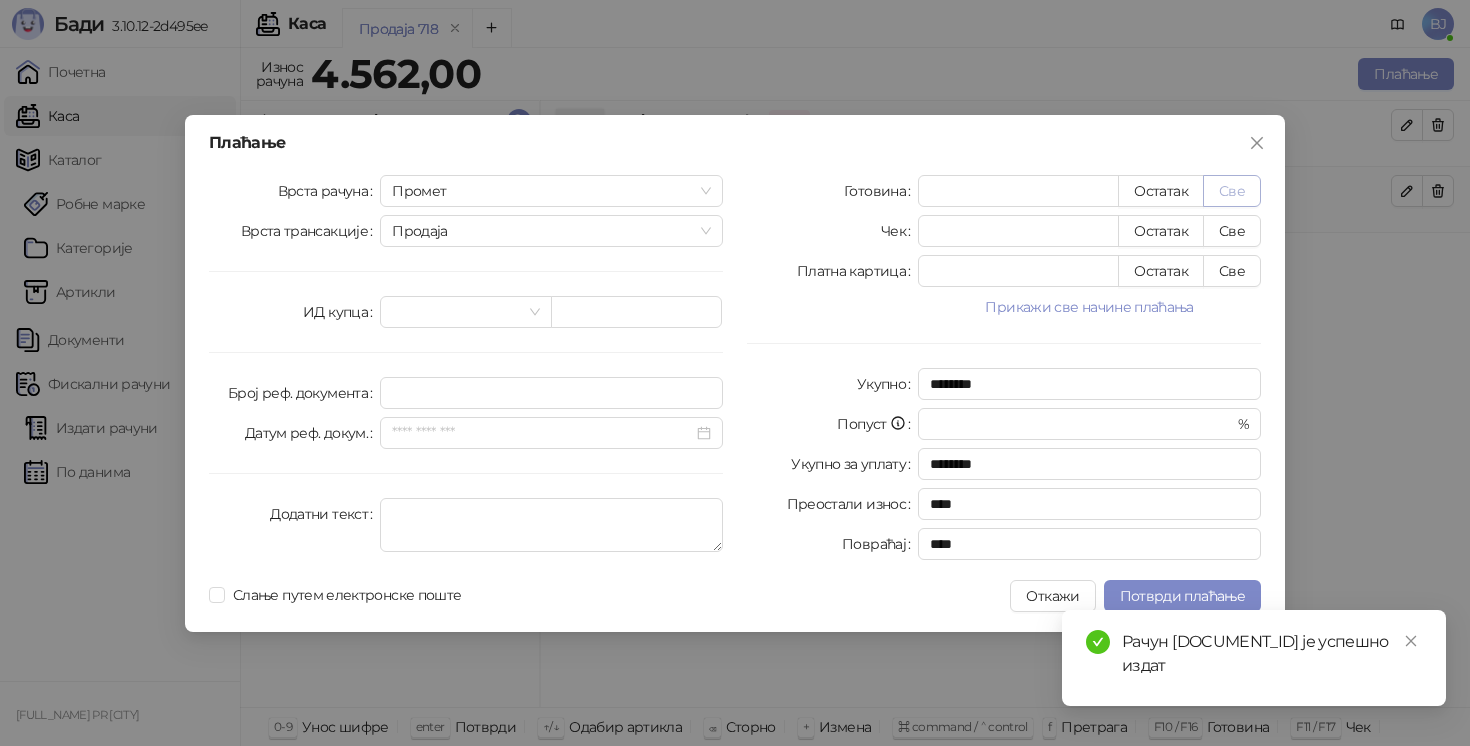 type 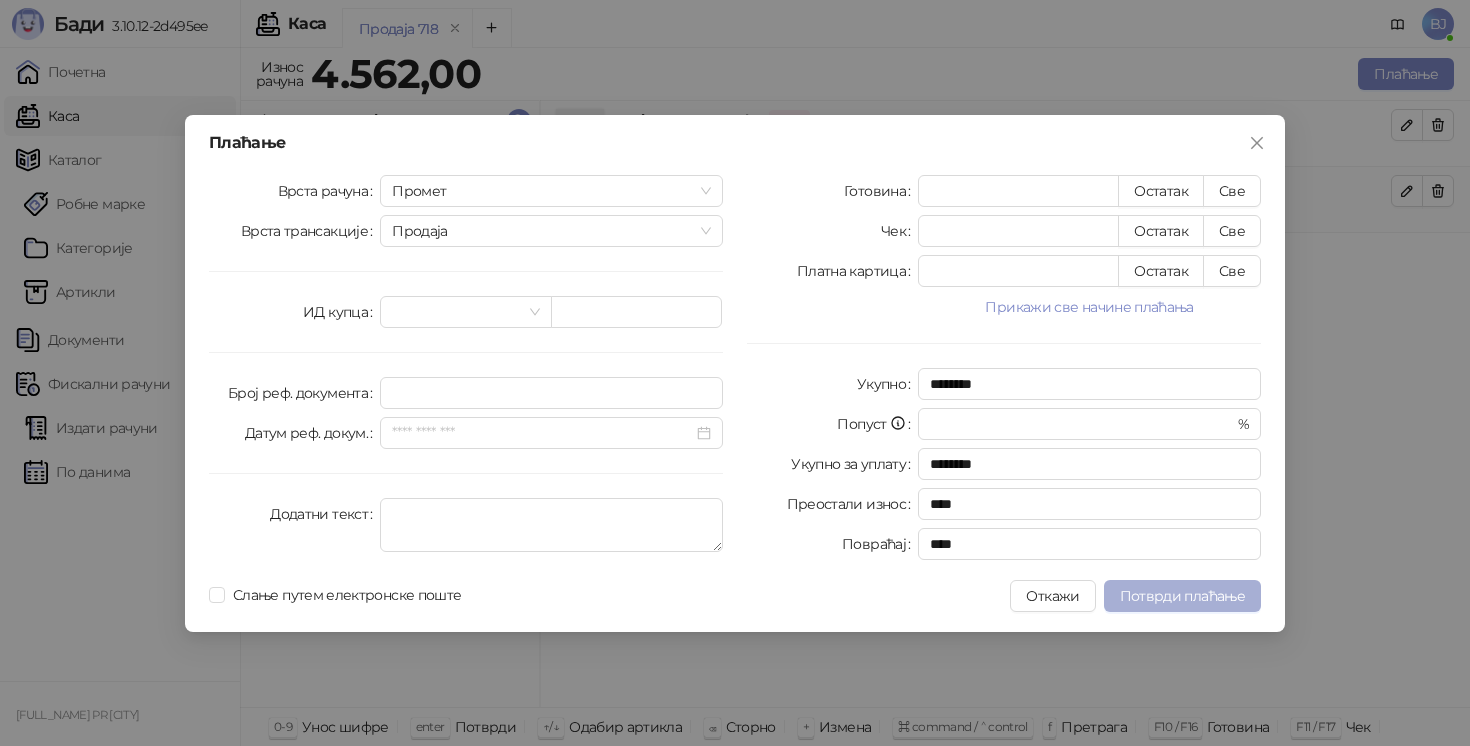 click on "Потврди плаћање" at bounding box center [1182, 596] 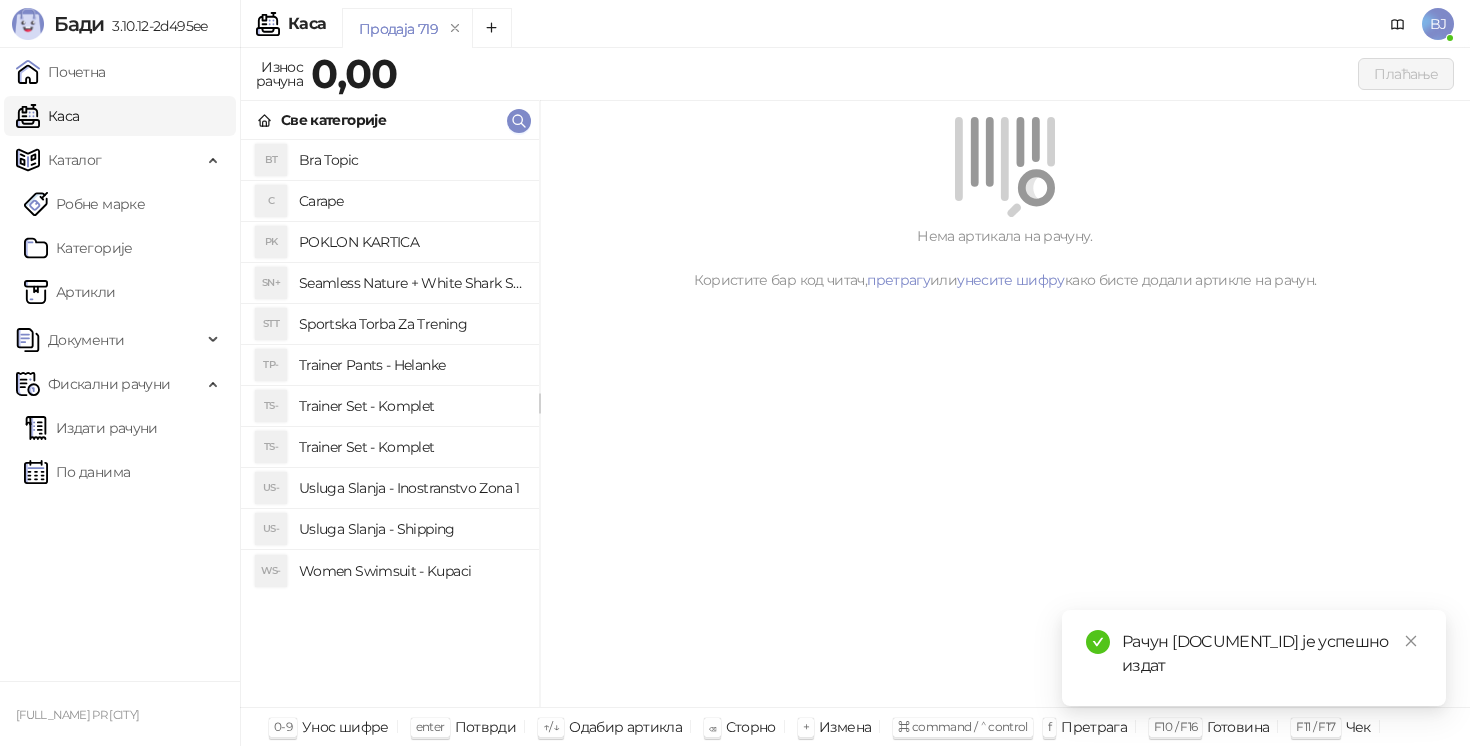 click on "Trainer Set - Komplet" at bounding box center [411, 447] 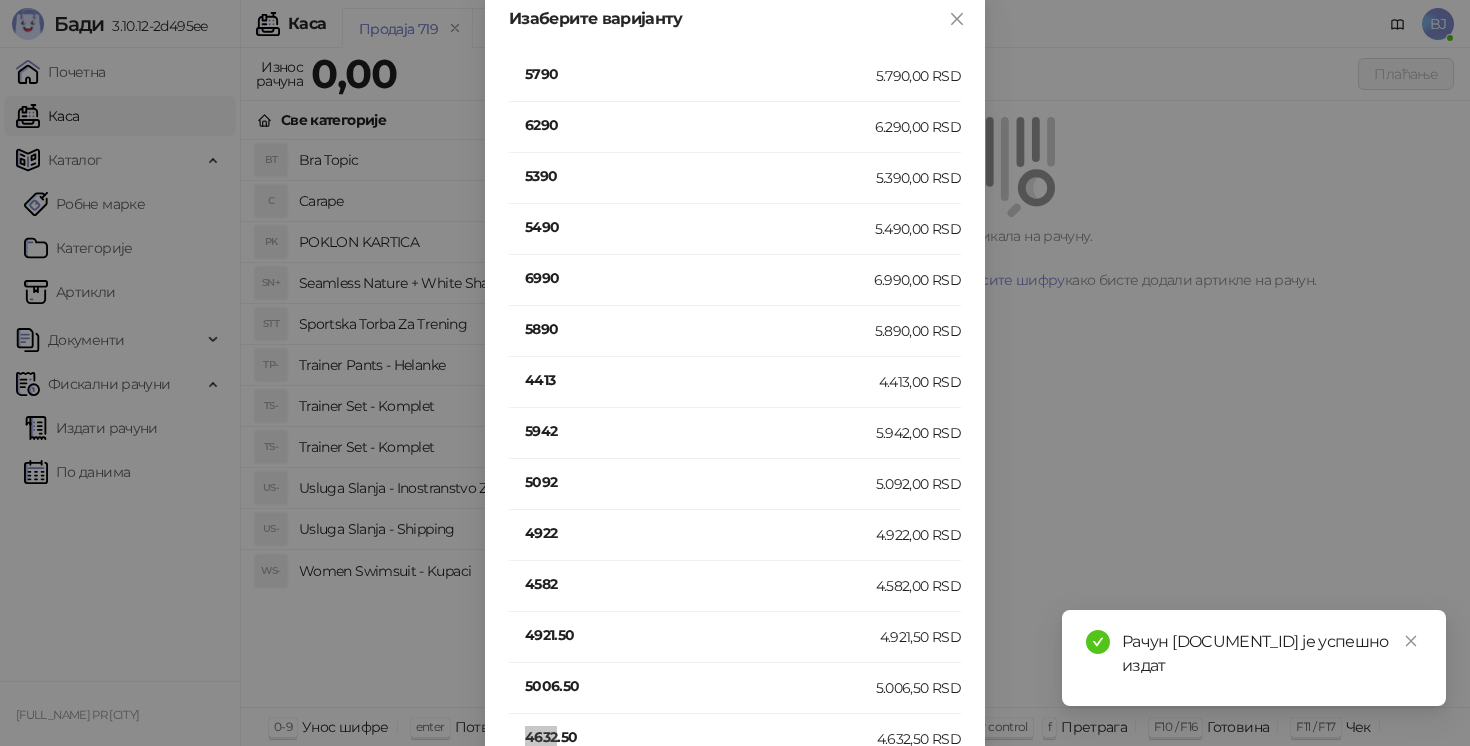 scroll, scrollTop: 132, scrollLeft: 0, axis: vertical 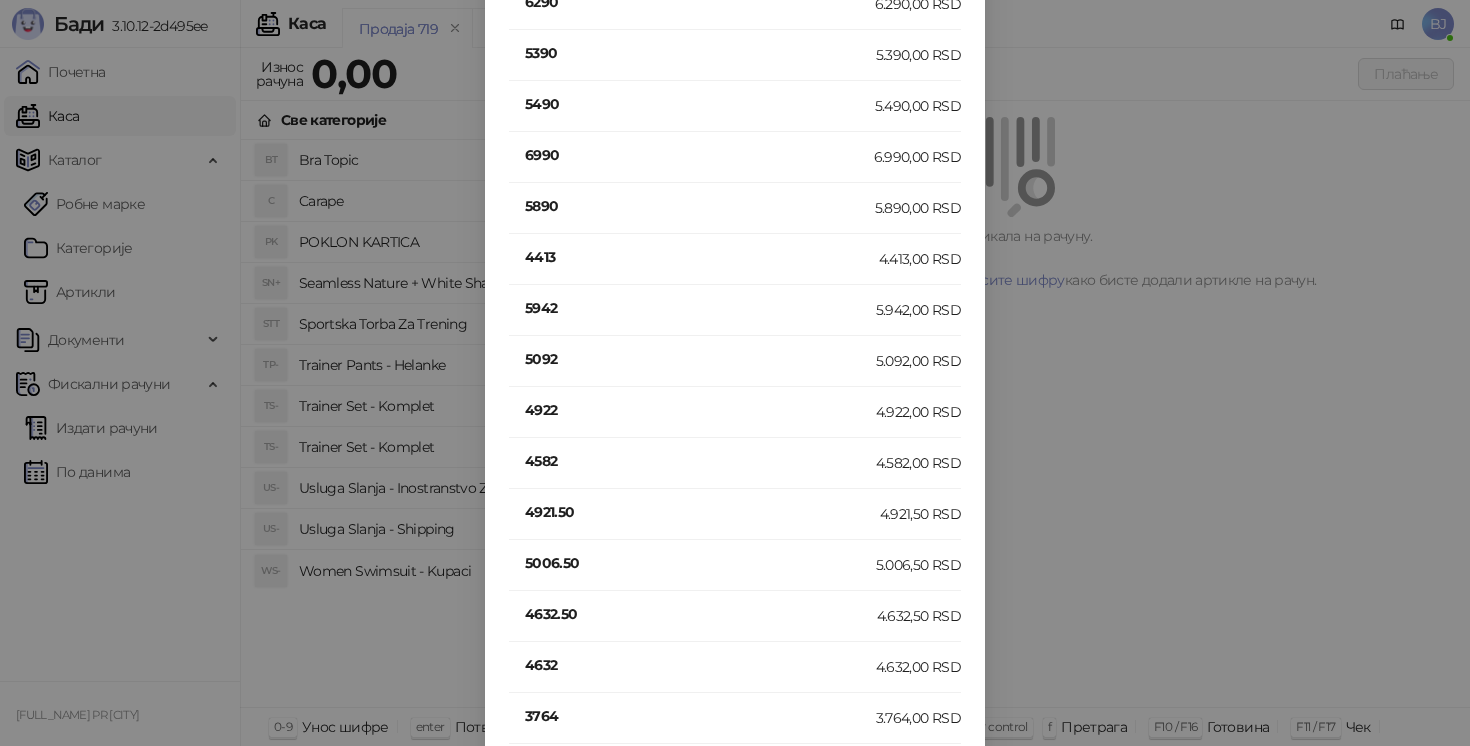 click on "4632" at bounding box center (700, 665) 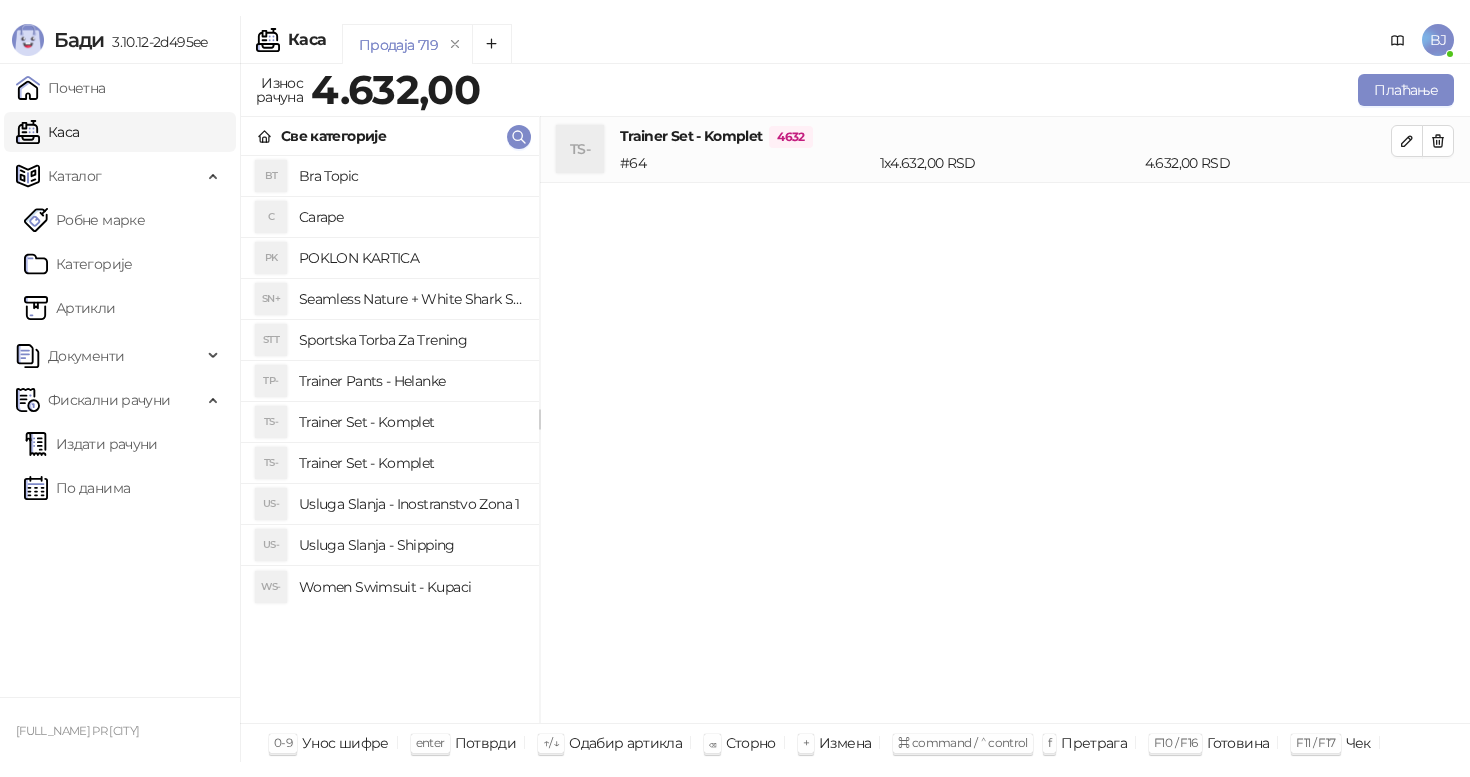 scroll, scrollTop: 0, scrollLeft: 0, axis: both 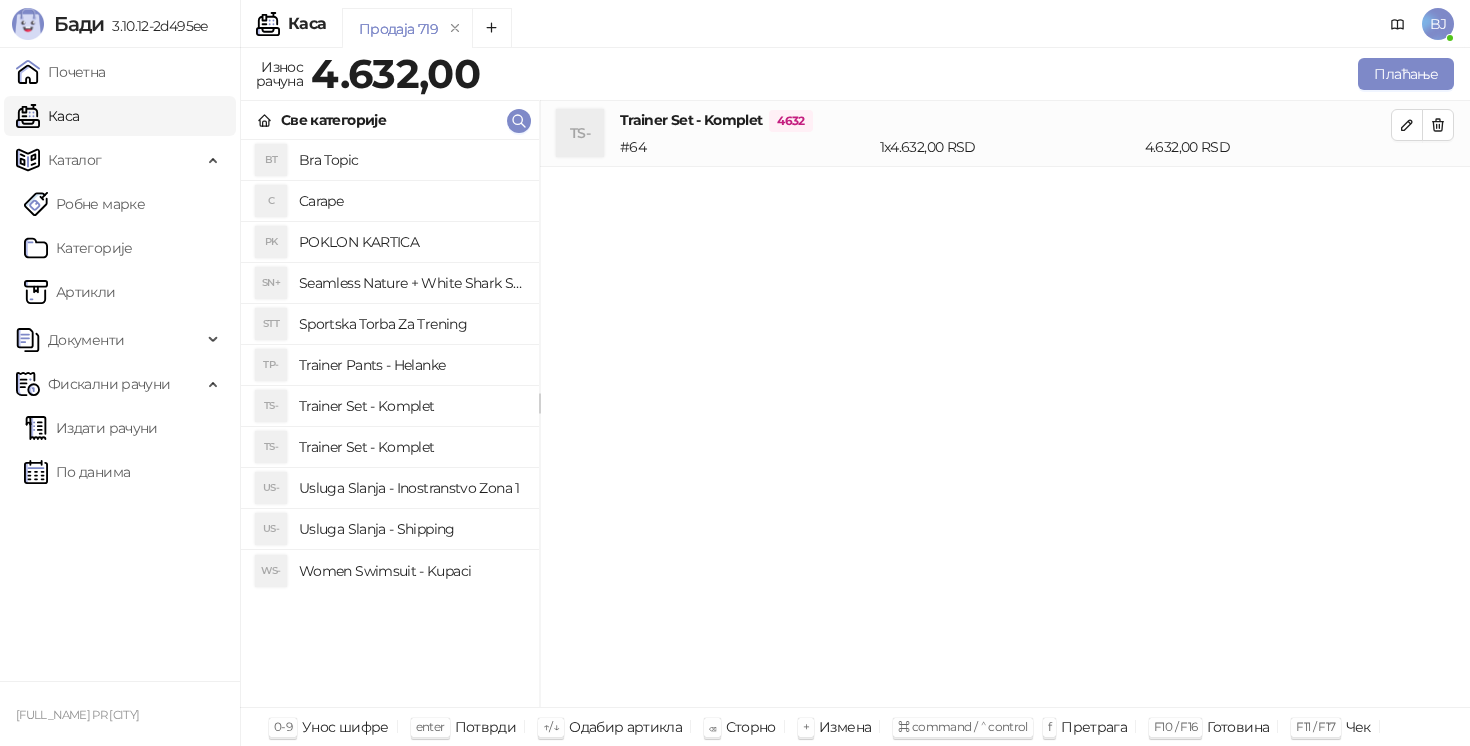 click on "Usluga Slanja - Shipping" at bounding box center (411, 529) 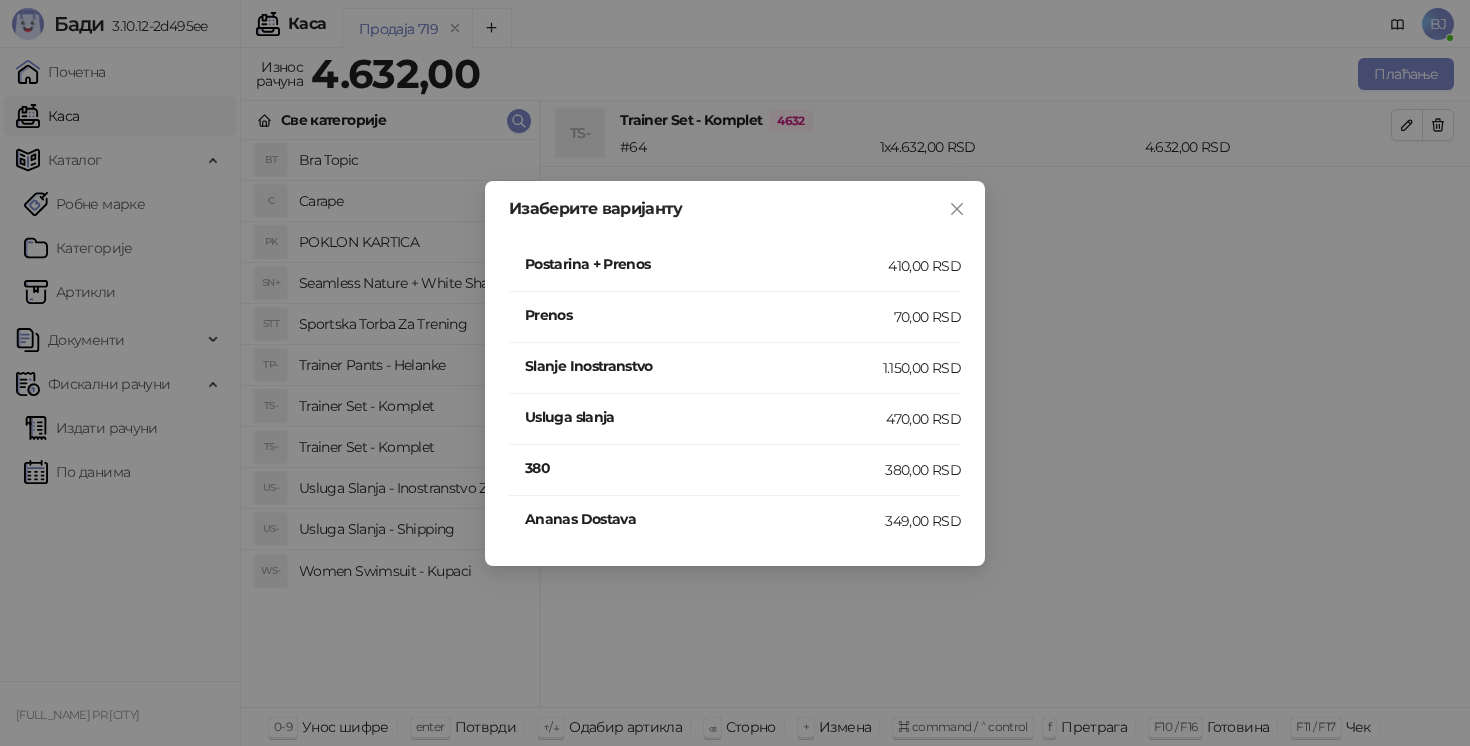 click on "Postarina + Prenos" at bounding box center (706, 264) 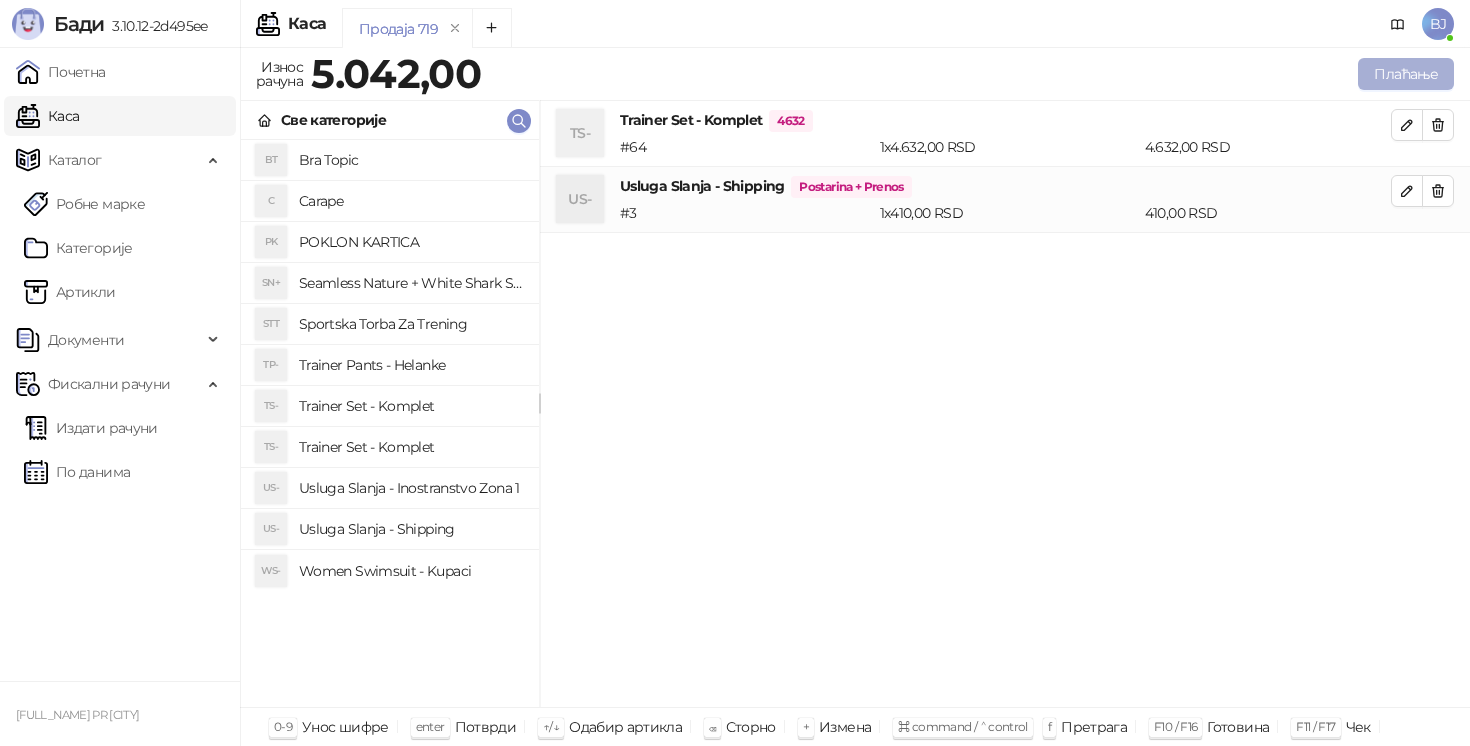 click on "Плаћање" at bounding box center [1406, 74] 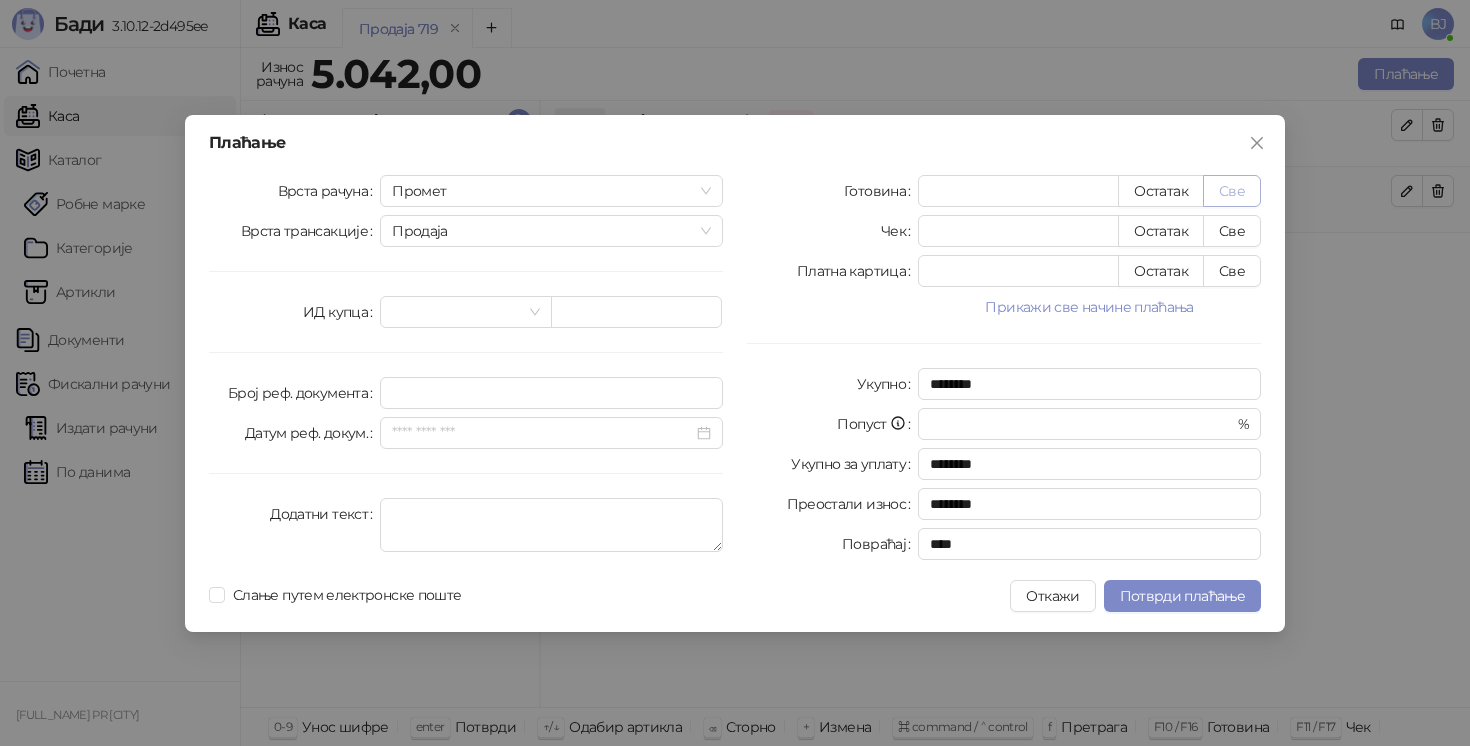 click on "Све" at bounding box center (1232, 191) 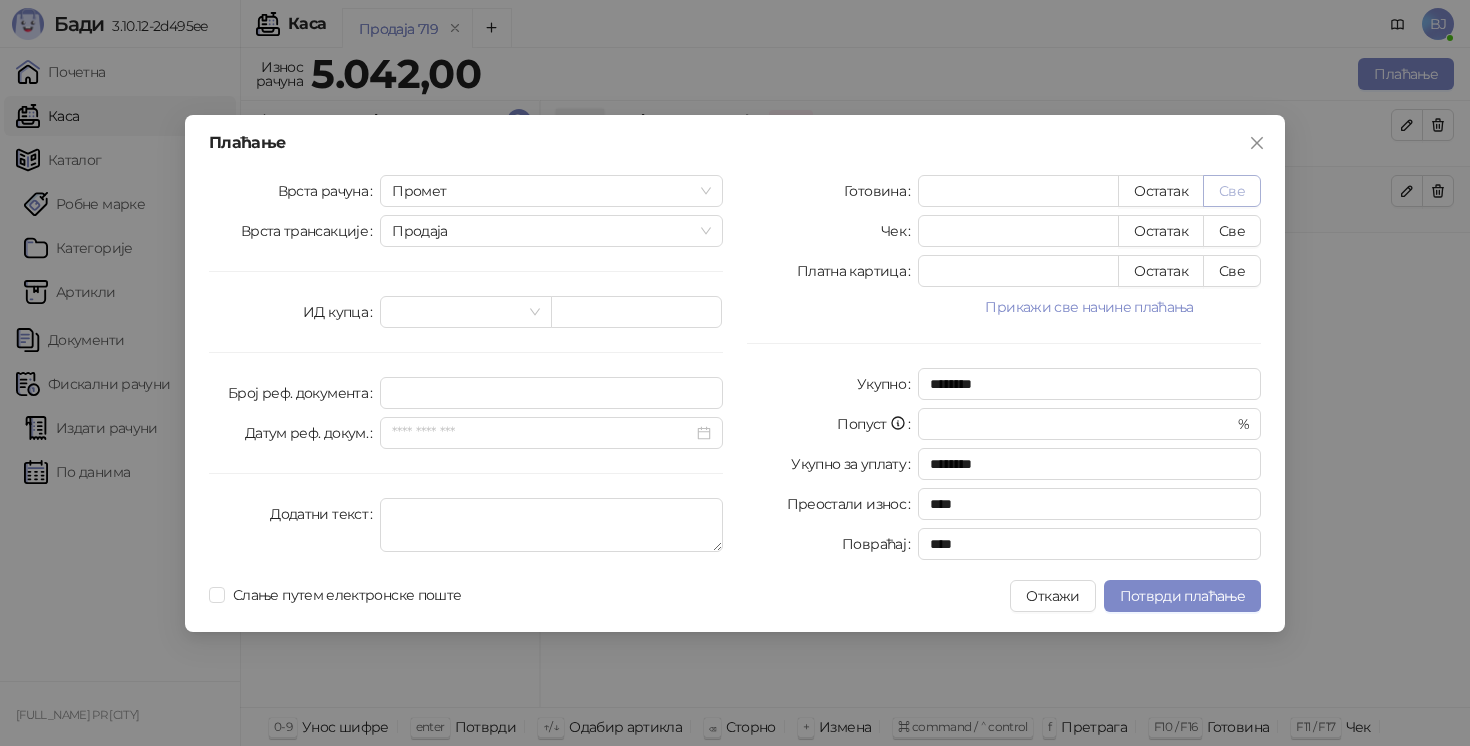 type 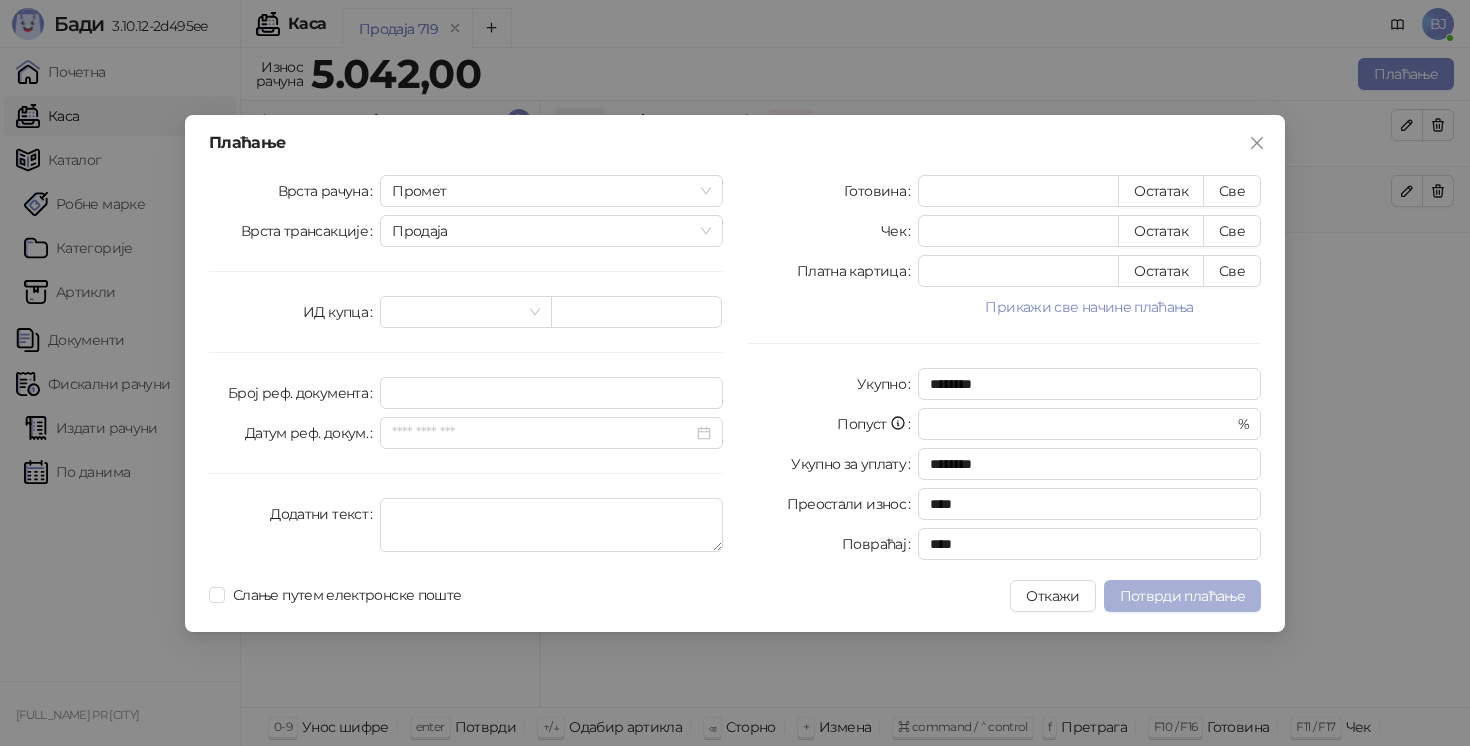 click on "Потврди плаћање" at bounding box center [1182, 596] 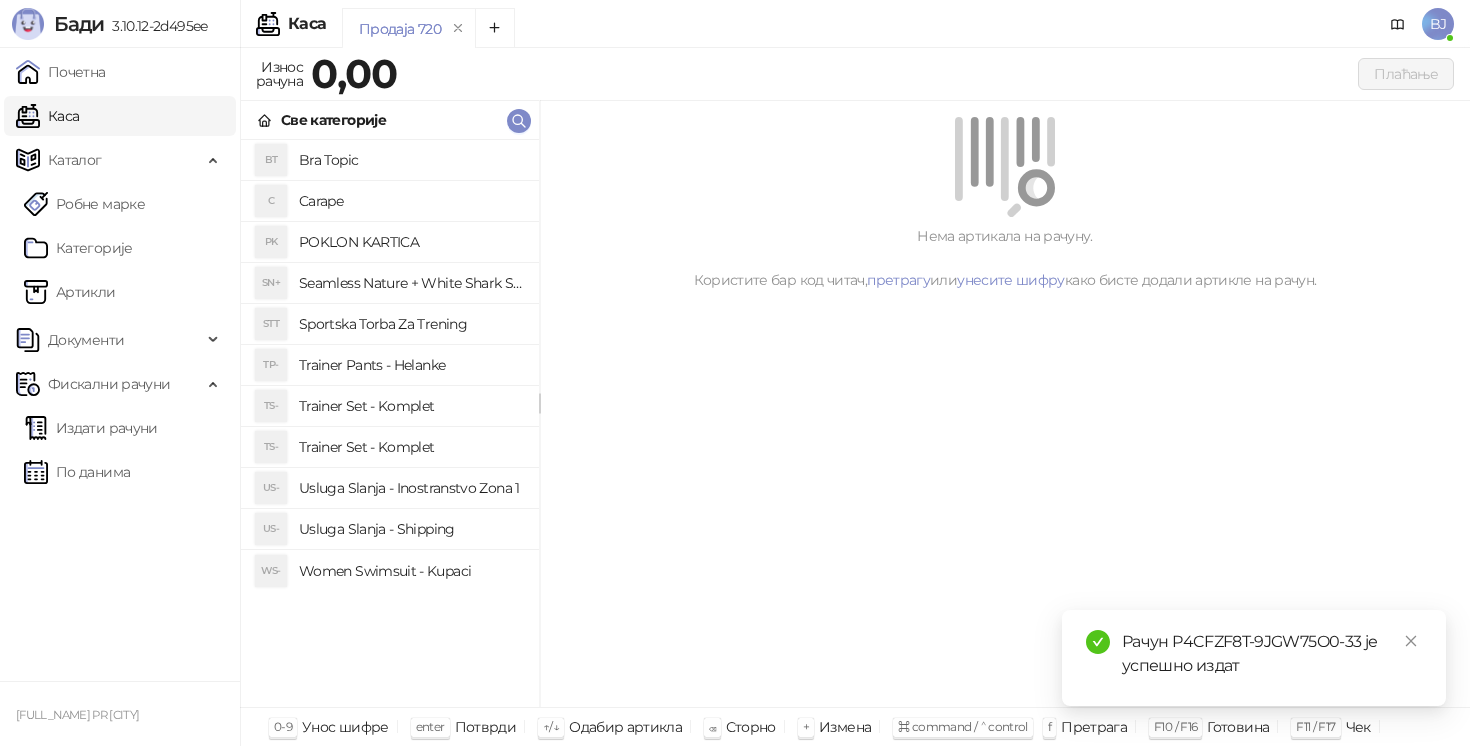 click on "Usluga Slanja - Shipping" at bounding box center (411, 529) 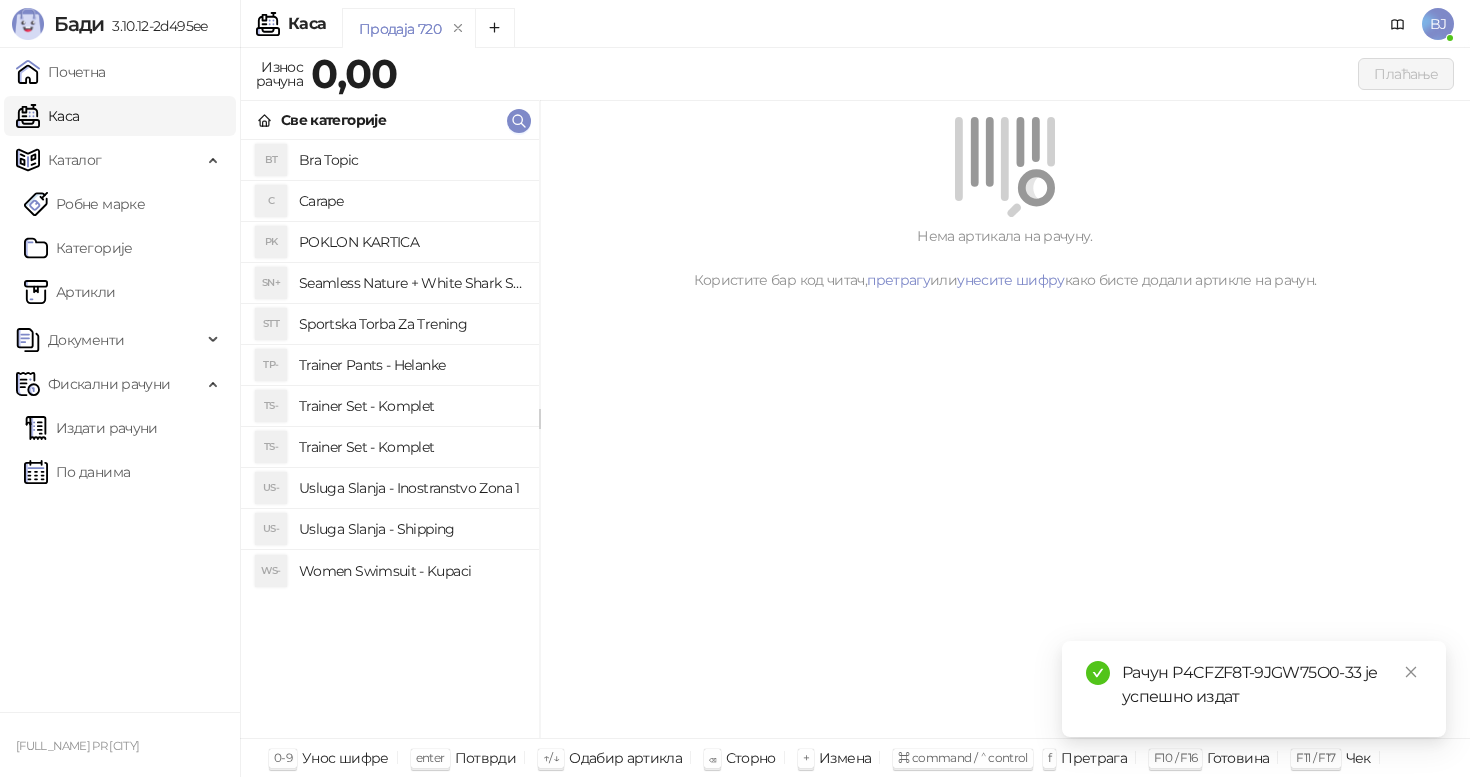 click on "Trainer Set - Komplet" at bounding box center [411, 406] 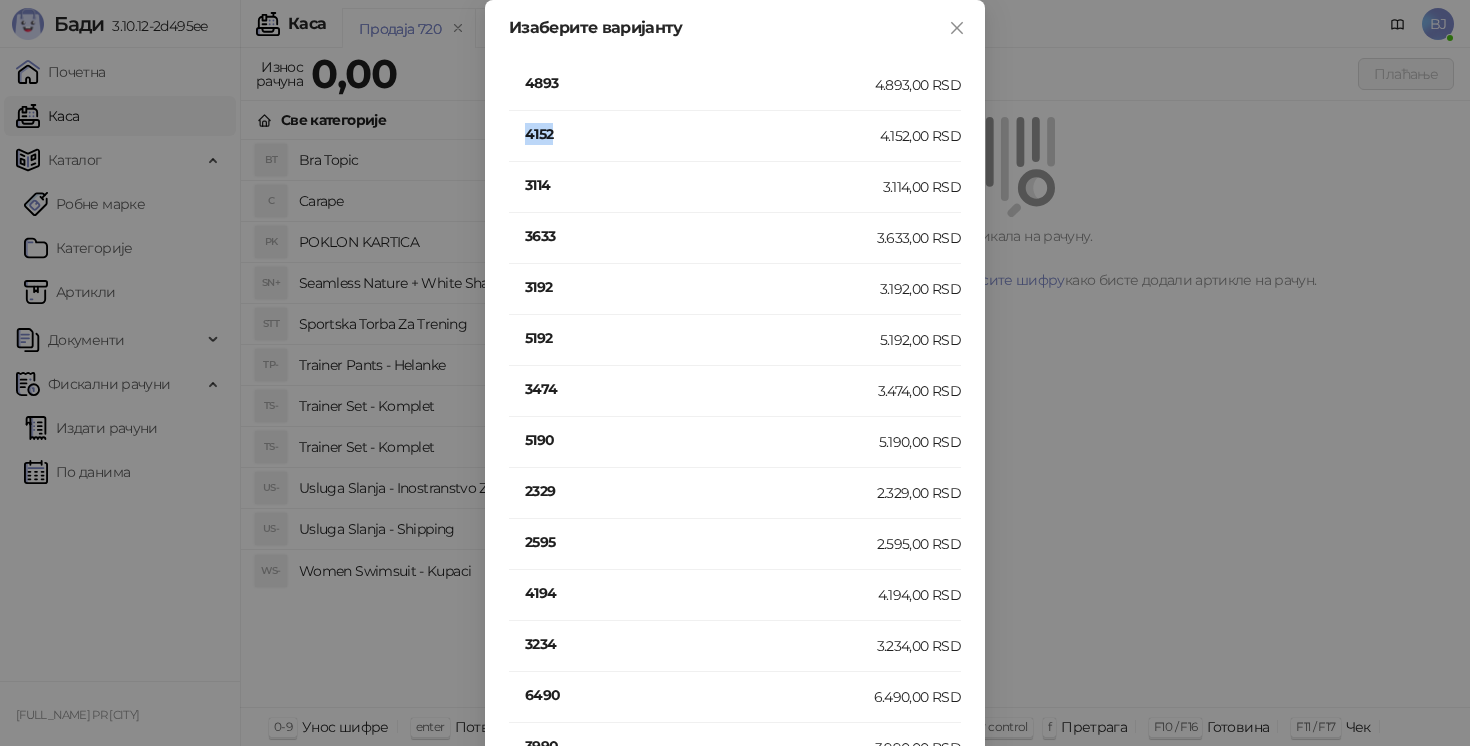 click on "4152" at bounding box center [702, 134] 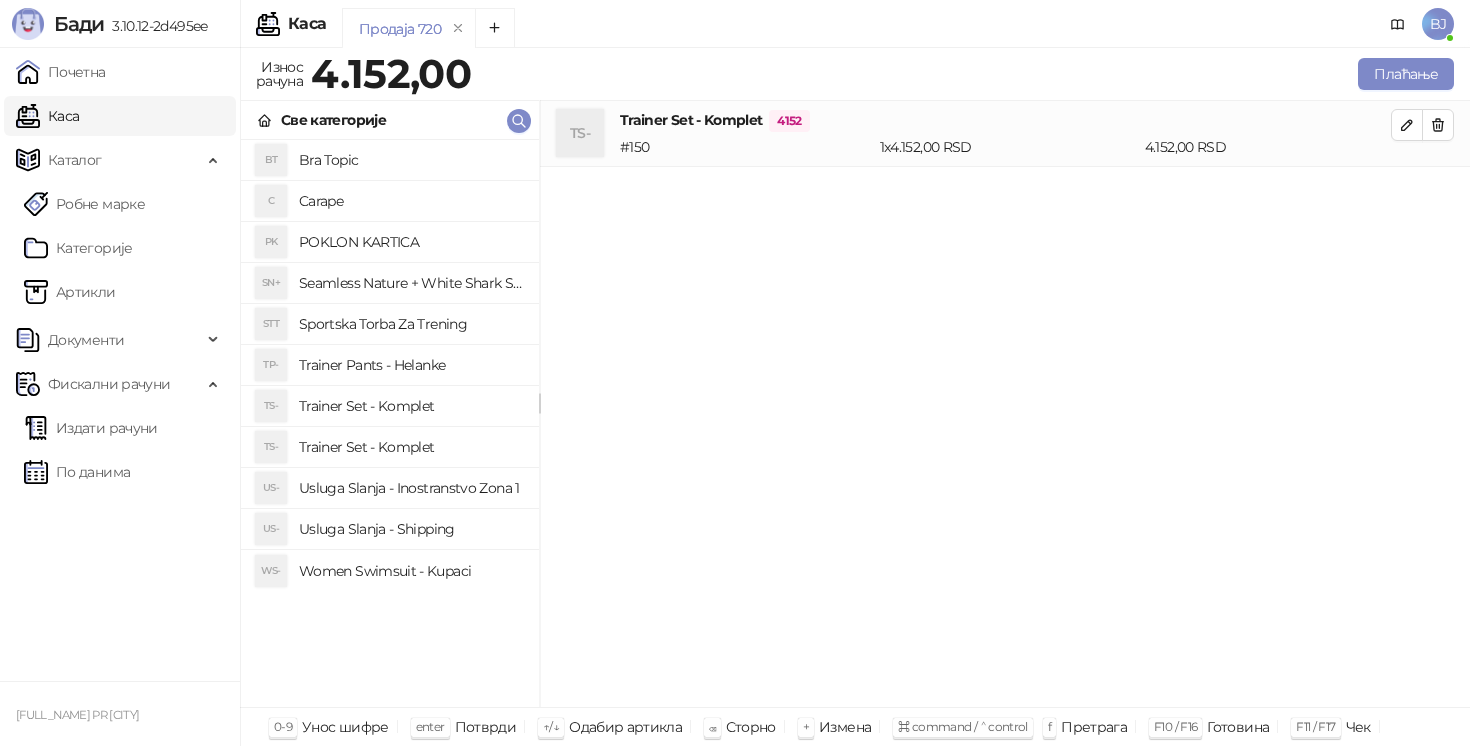 click on "Usluga Slanja - Shipping" at bounding box center (411, 529) 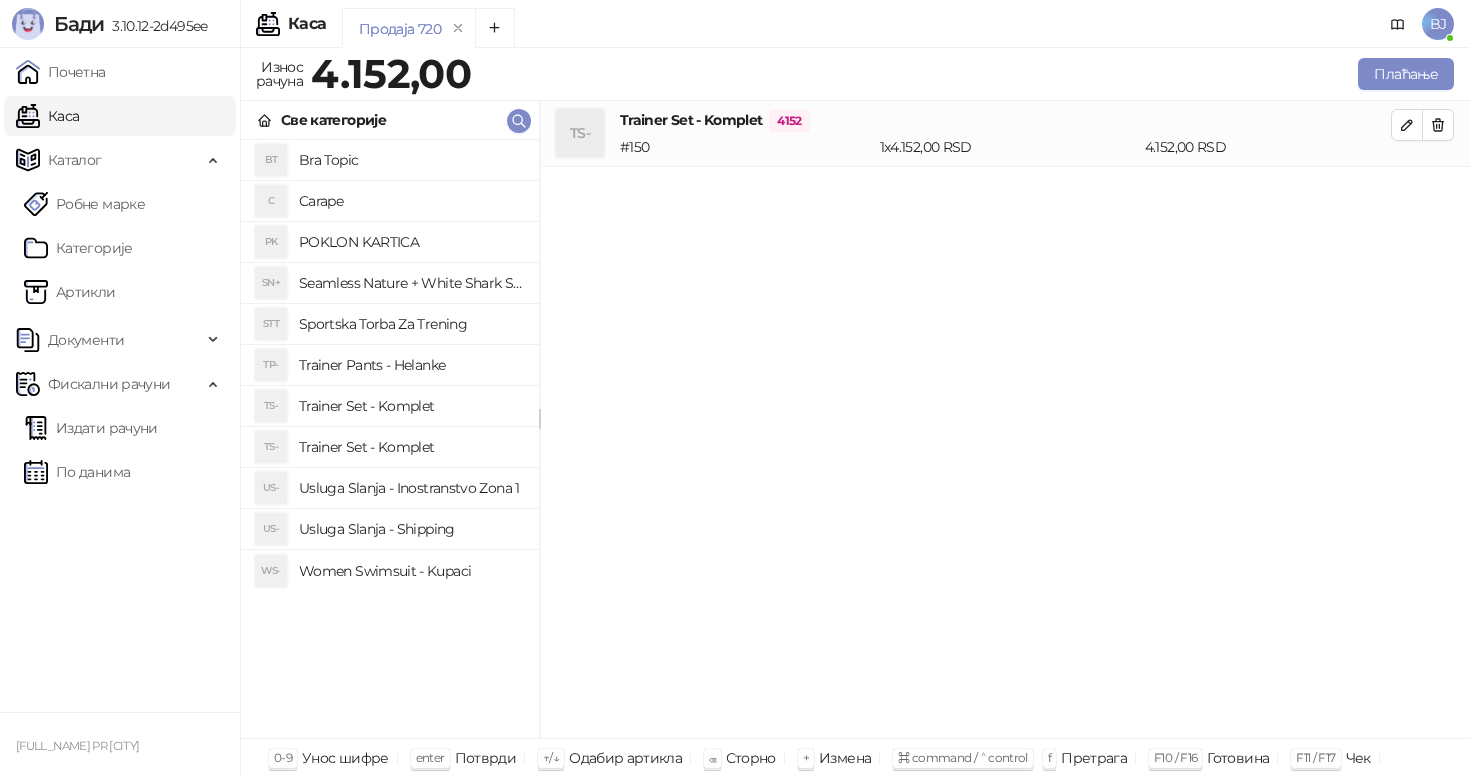 click on "Usluga Slanja - Shipping" at bounding box center (411, 529) 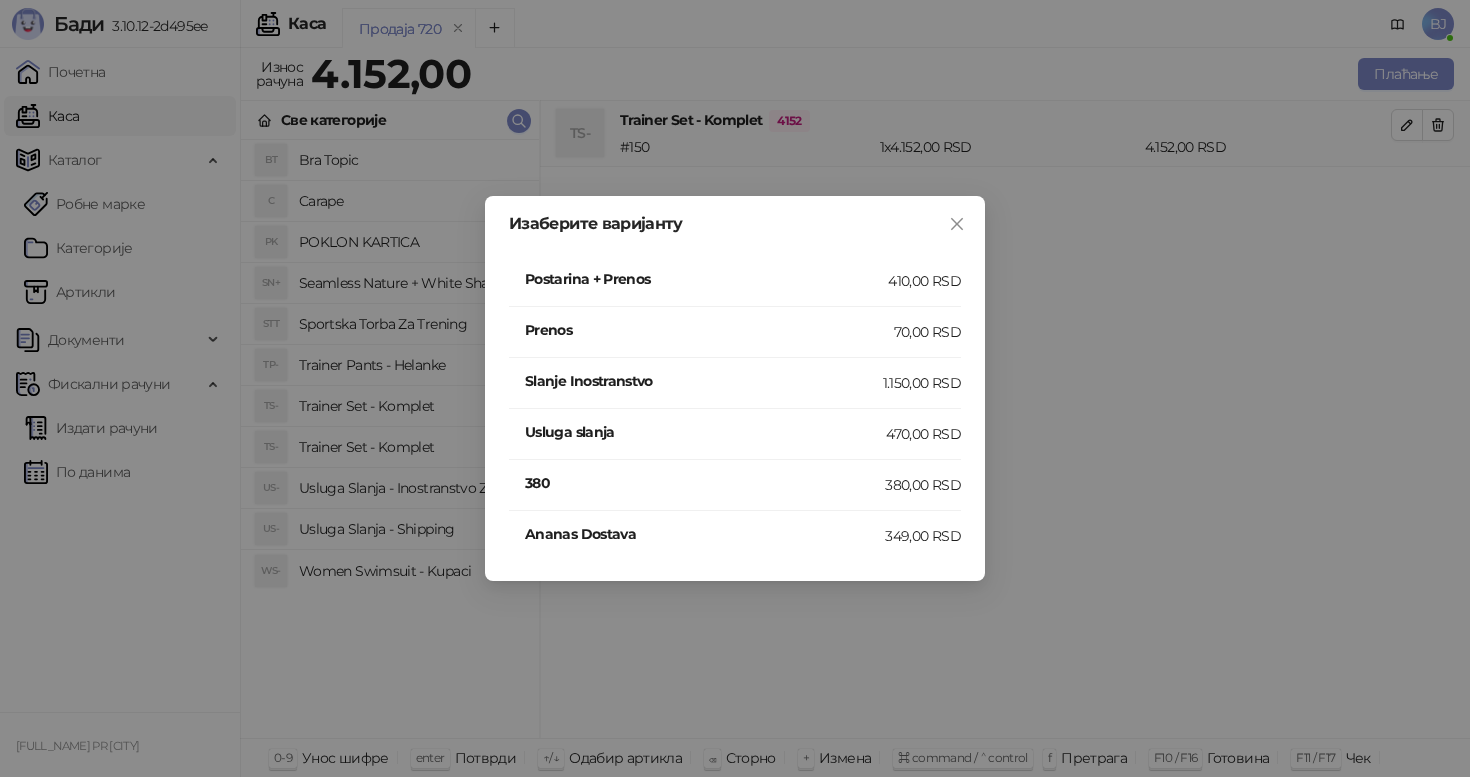 click on "Postarina + Prenos" at bounding box center [706, 279] 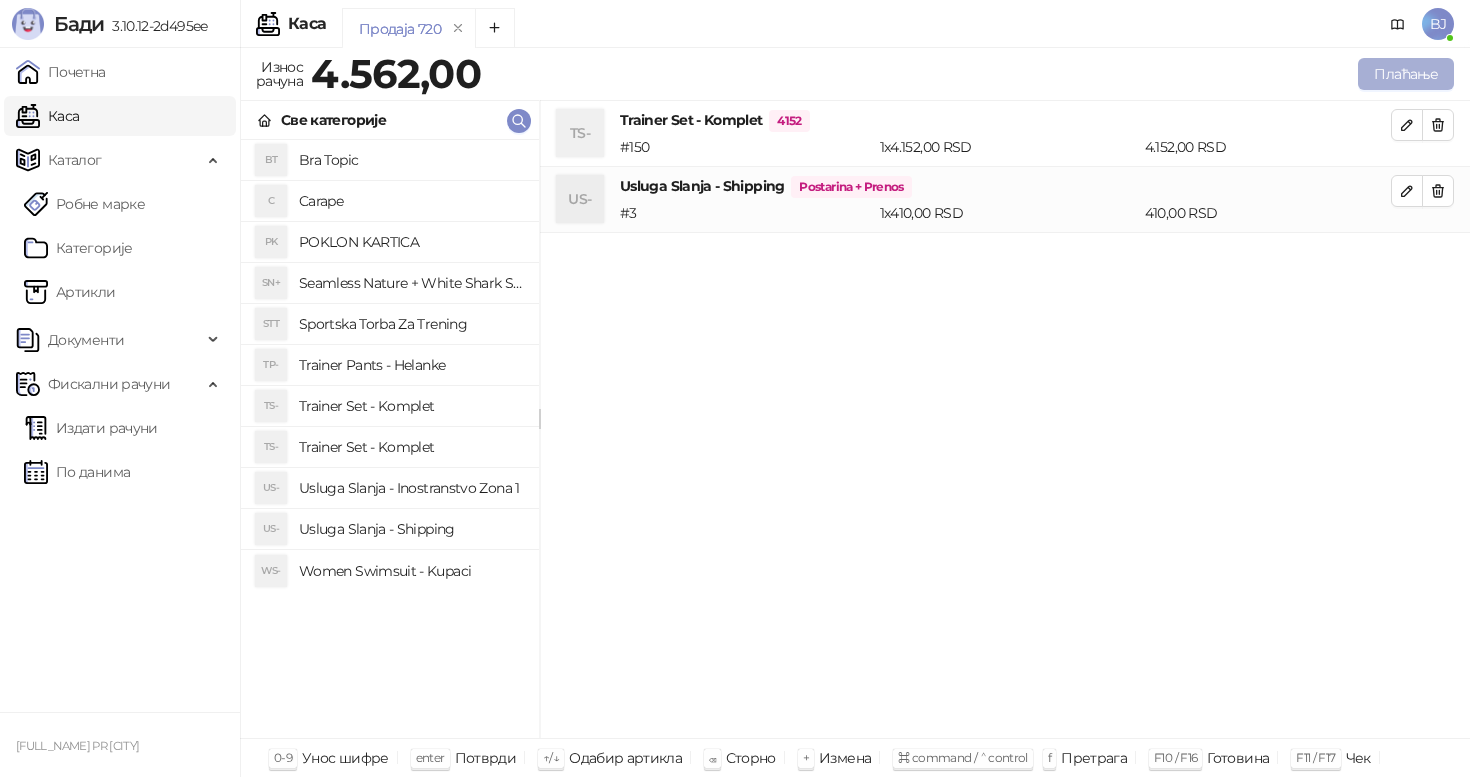 click on "Плаћање" at bounding box center [1406, 74] 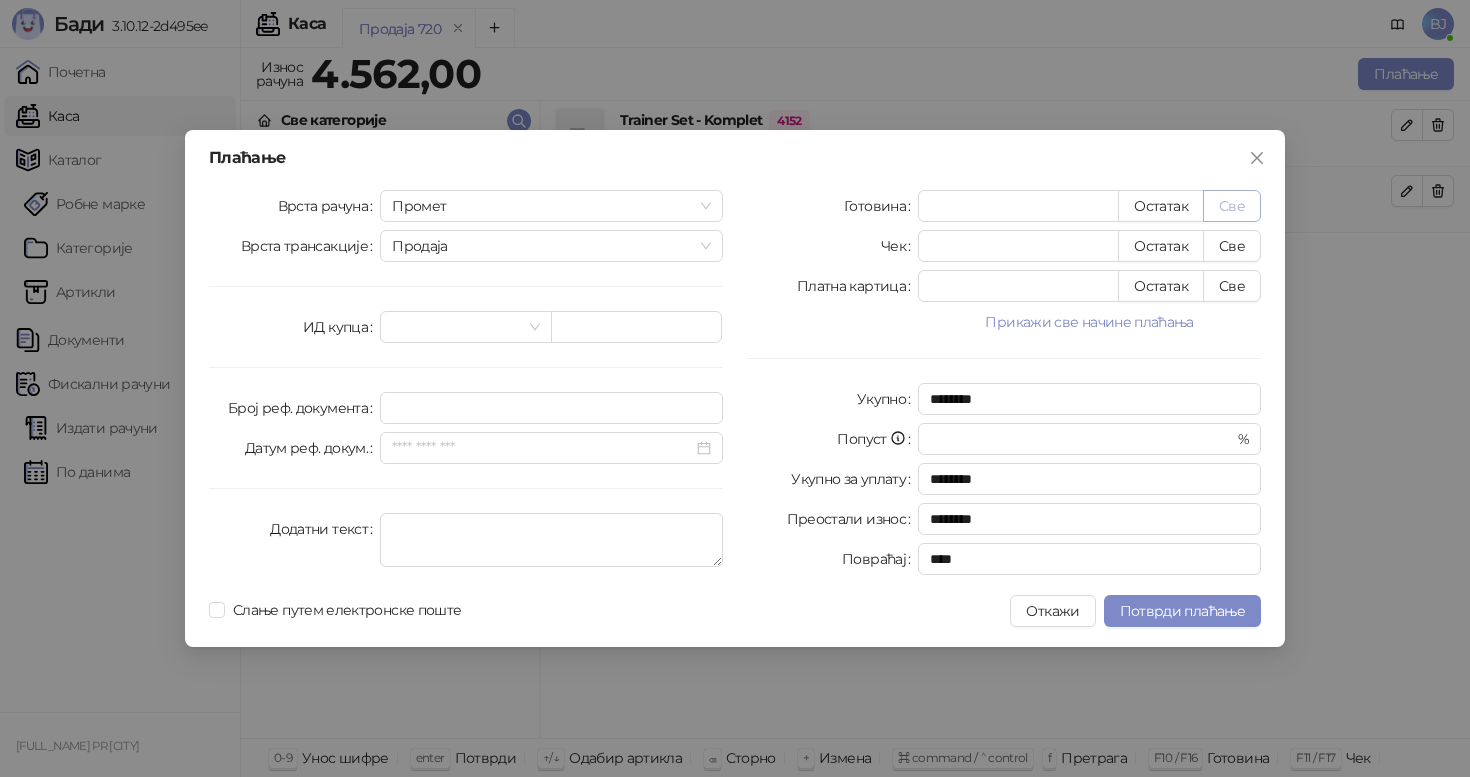 click on "Све" at bounding box center (1232, 206) 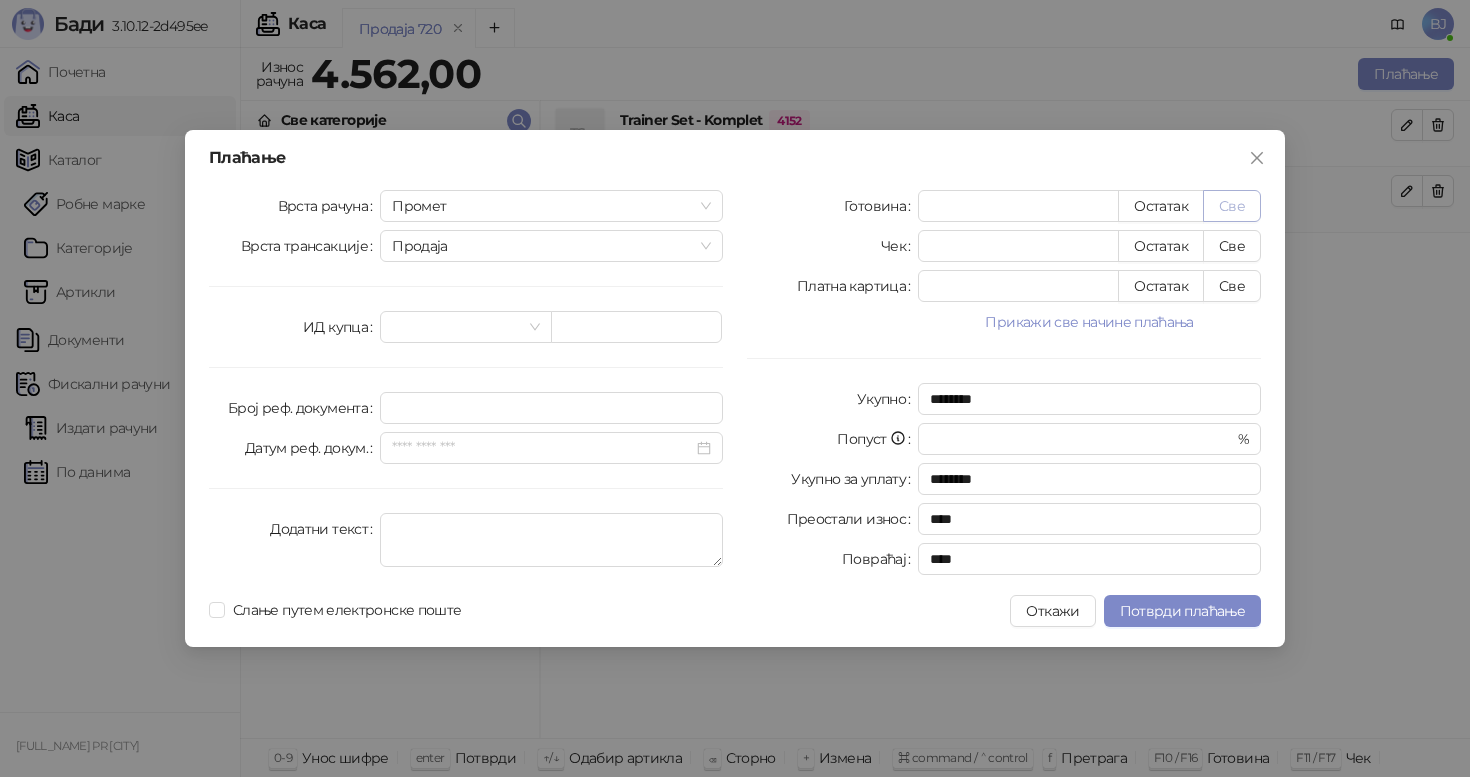 type 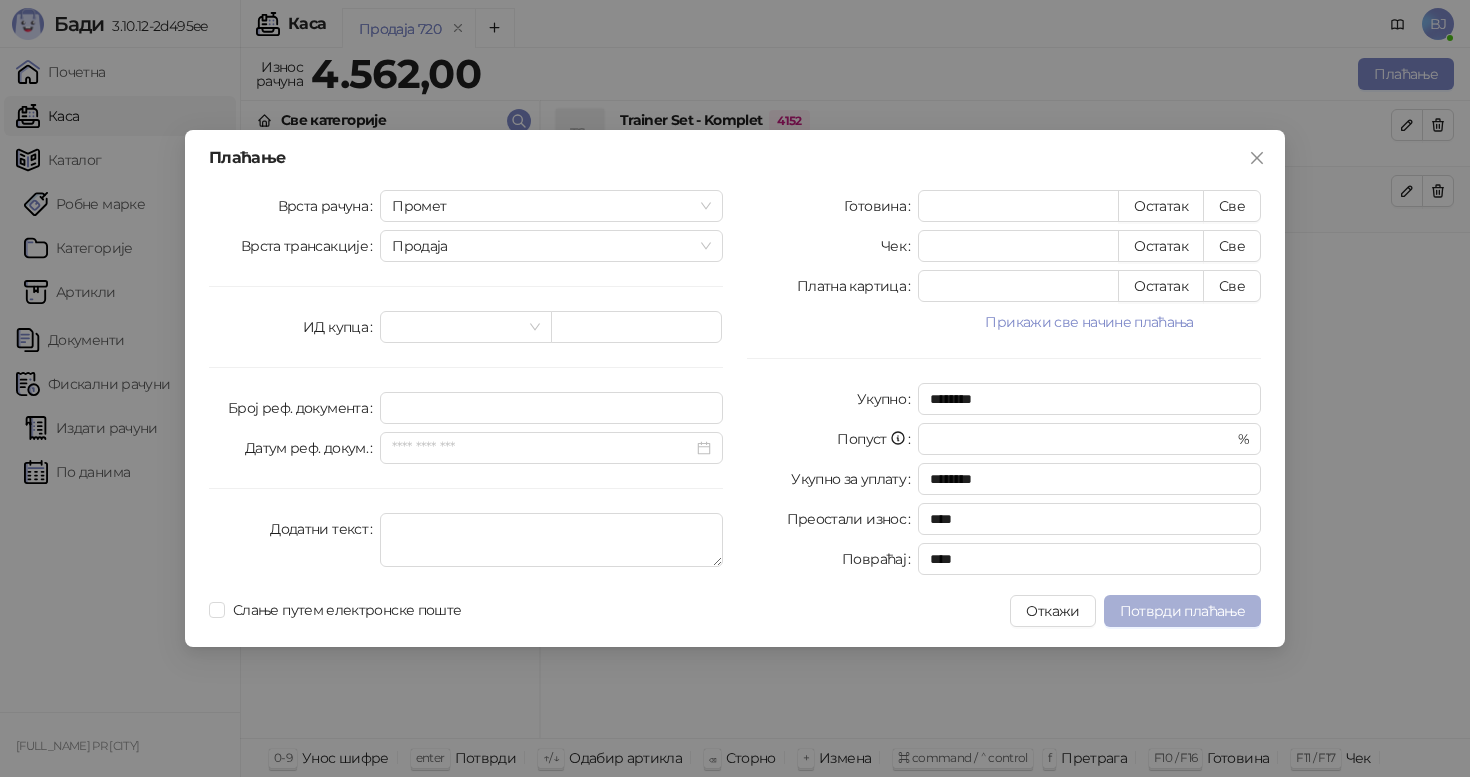 click on "Потврди плаћање" at bounding box center (1182, 611) 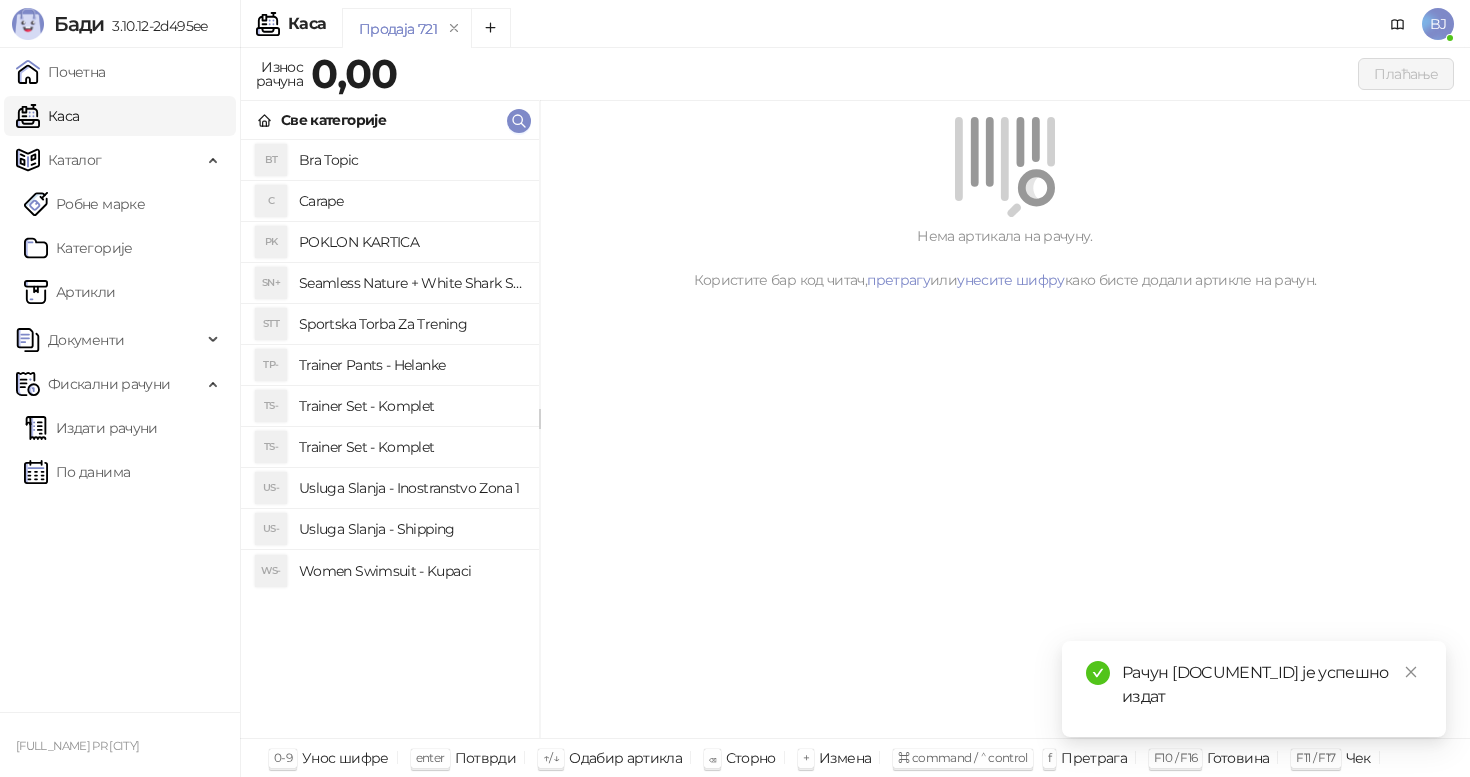 click on "Usluga Slanja - Shipping" at bounding box center (411, 529) 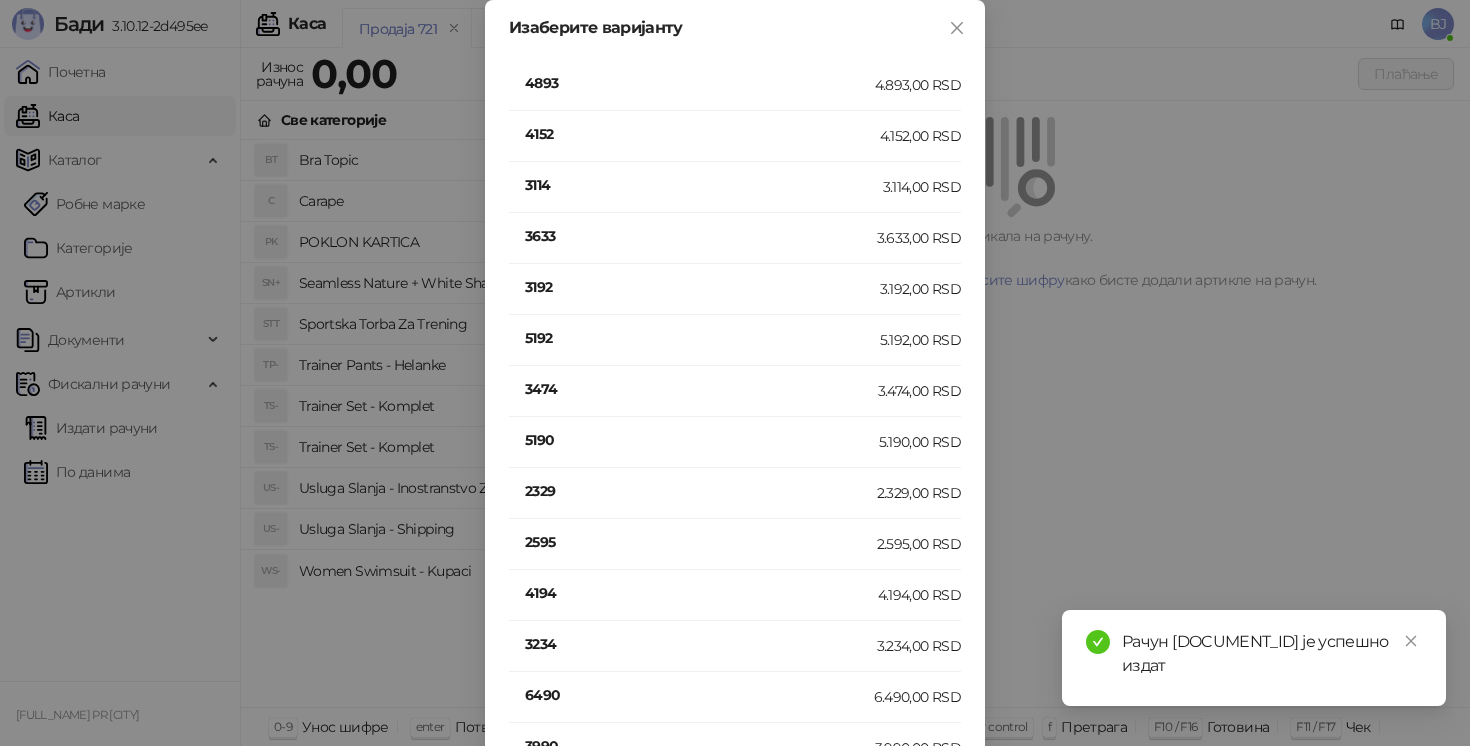 click on "3633" at bounding box center (701, 236) 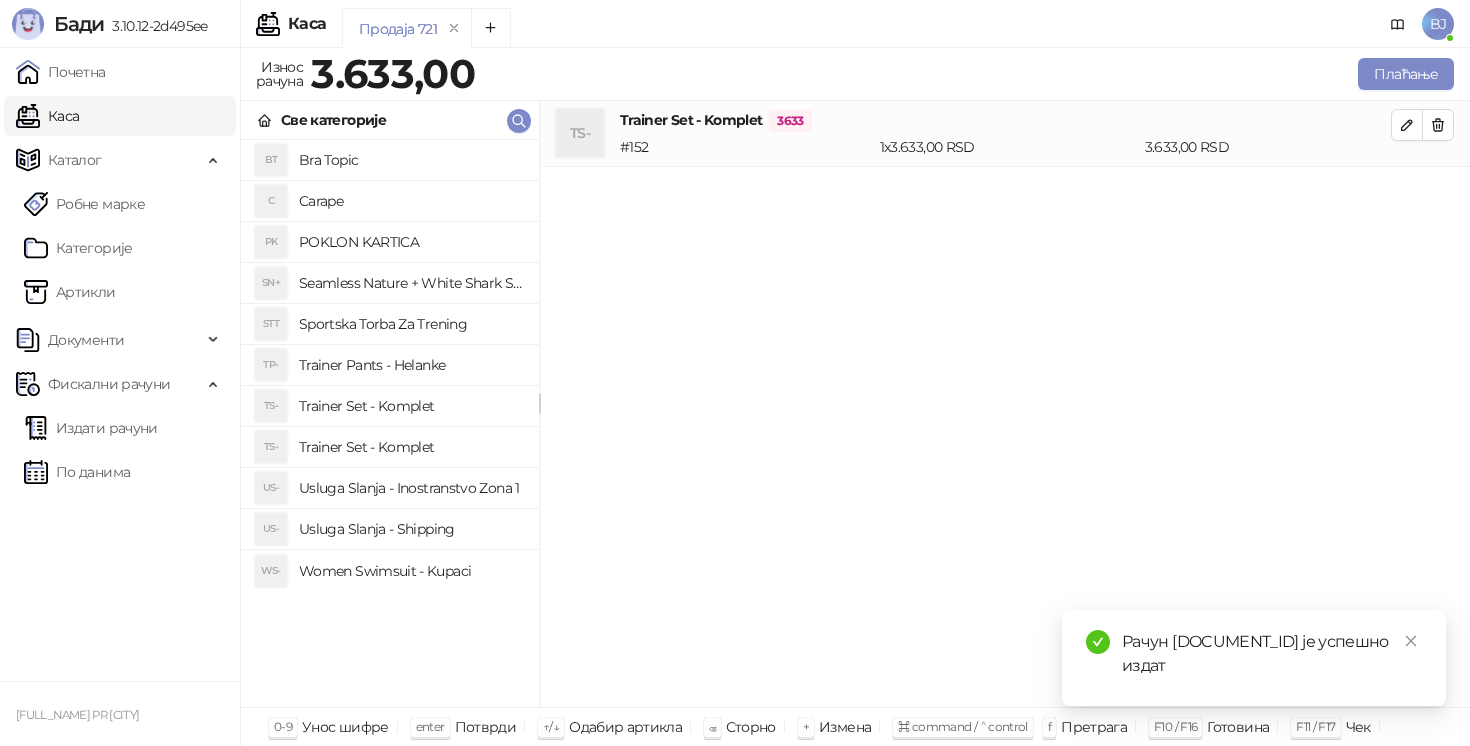 click on "Usluga Slanja - Shipping" at bounding box center [411, 529] 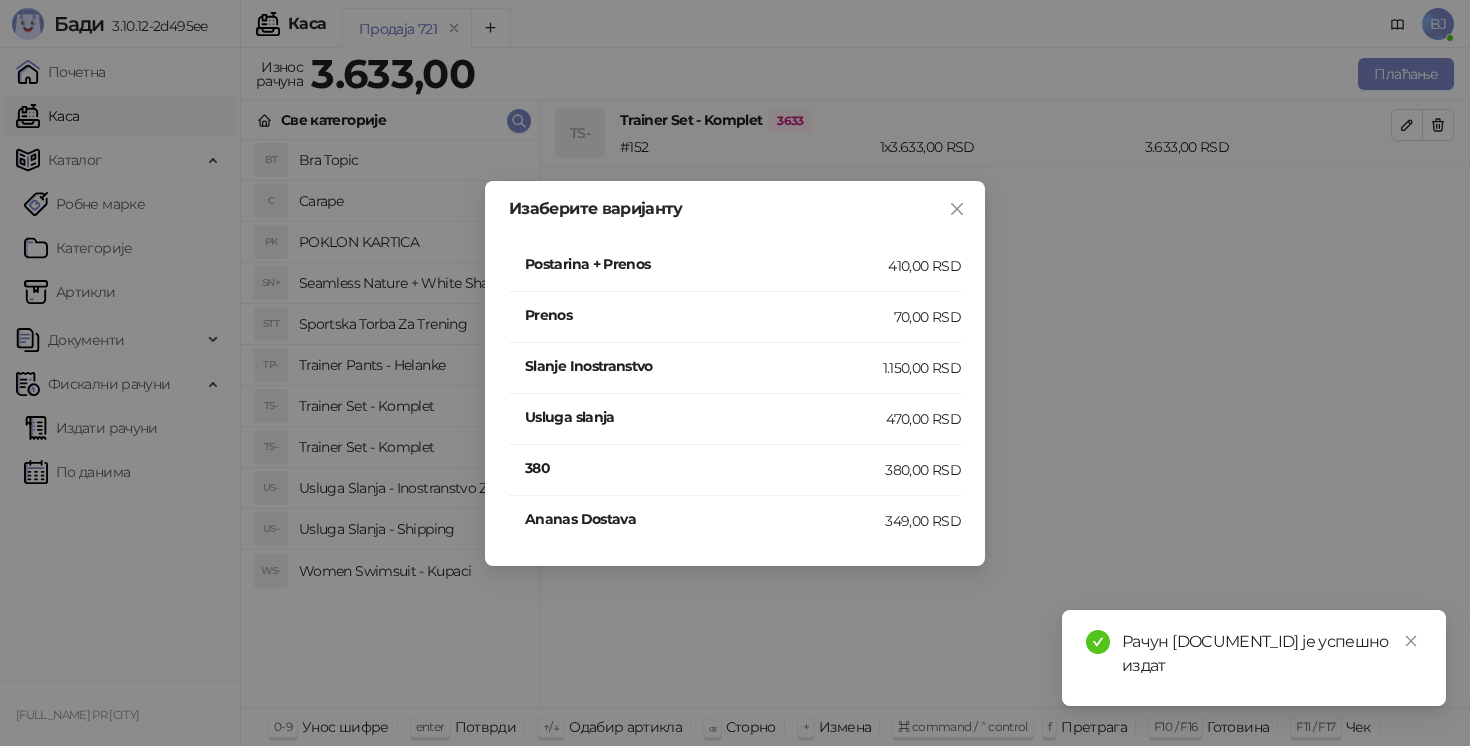 click on "410,00 RSD" at bounding box center (924, 266) 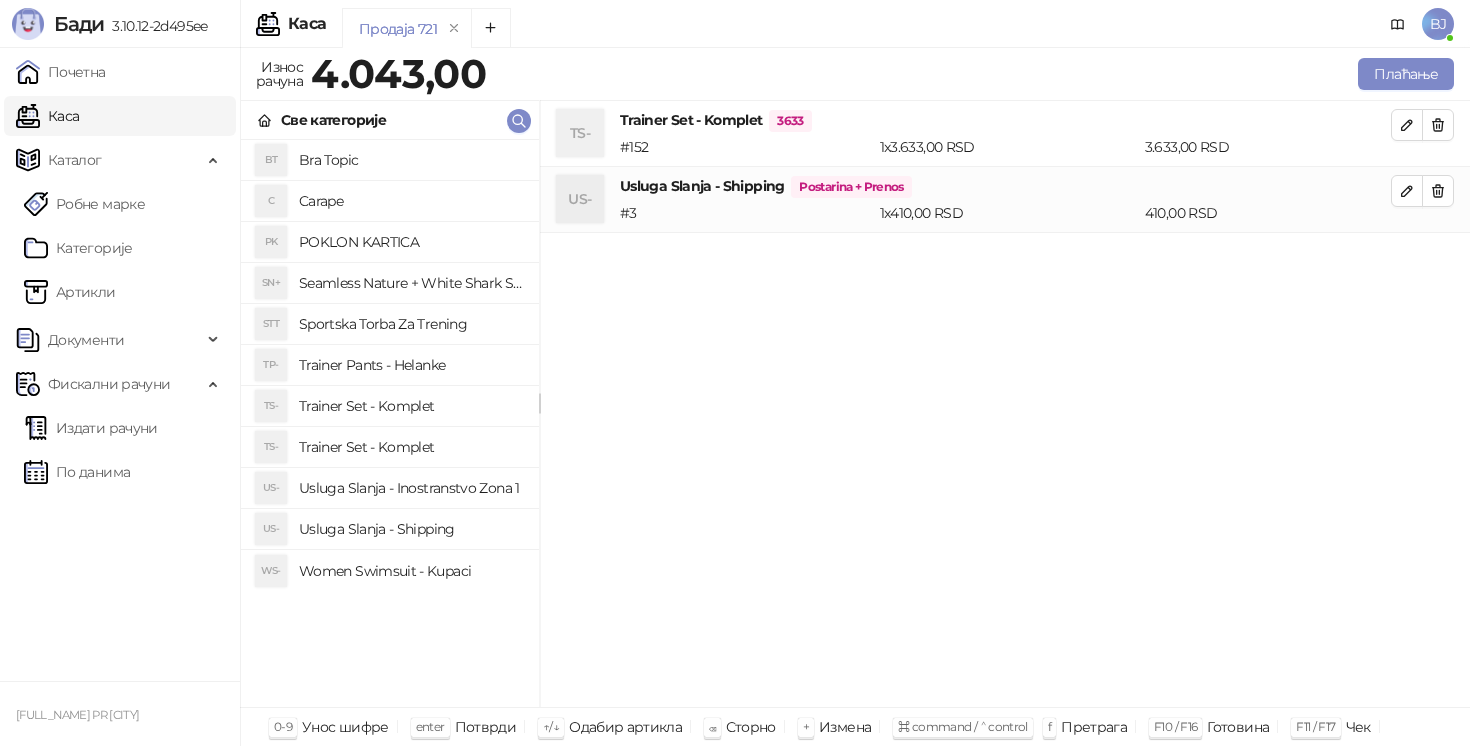 click on "Продаја 721 Износ рачуна [AMOUNT] Плаћање Све категорије BT Bra Topic C Carape PK POKLON KARTICA SN+ Seamless Nature + White Shark Set STT Sportska Torba Za Trening  TP- Trainer Pants - Helanke TS- Trainer Set - Komplet TS- Trainer Set - Komplet US- Usluga Slanja - Inostranstvo Zona 1 US- Usluga Slanja - Shipping WS- Women Swimsuit - Kupaci  TS- Trainer Set - Komplet    [PRICE] # 152 1  x  [AMOUNT] RSD [AMOUNT] RSD US- Usluga Slanja - Shipping    Postarina + Prenos # 3 1  x  [AMOUNT] RSD [AMOUNT] RSD 0-9 Унос шифре enter Потврди ↑/↓ Одабир артикла ⌫ Сторно + Измена ⌘ command / ⌃ control f Претрага F10 / F16 Готовина F11 / F17 Чек F12 / F18 Платна картица" at bounding box center [855, 397] 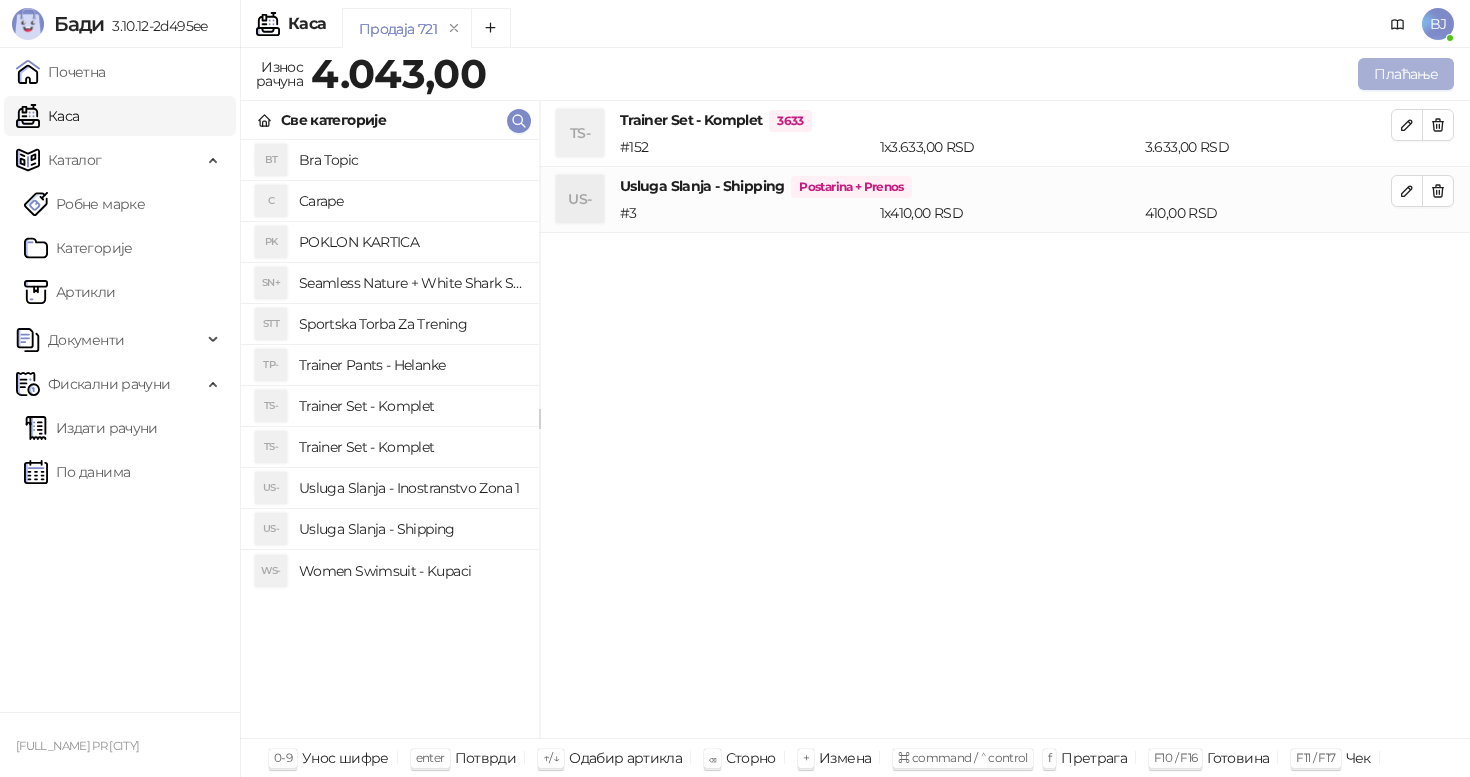 click on "Плаћање" at bounding box center [1406, 74] 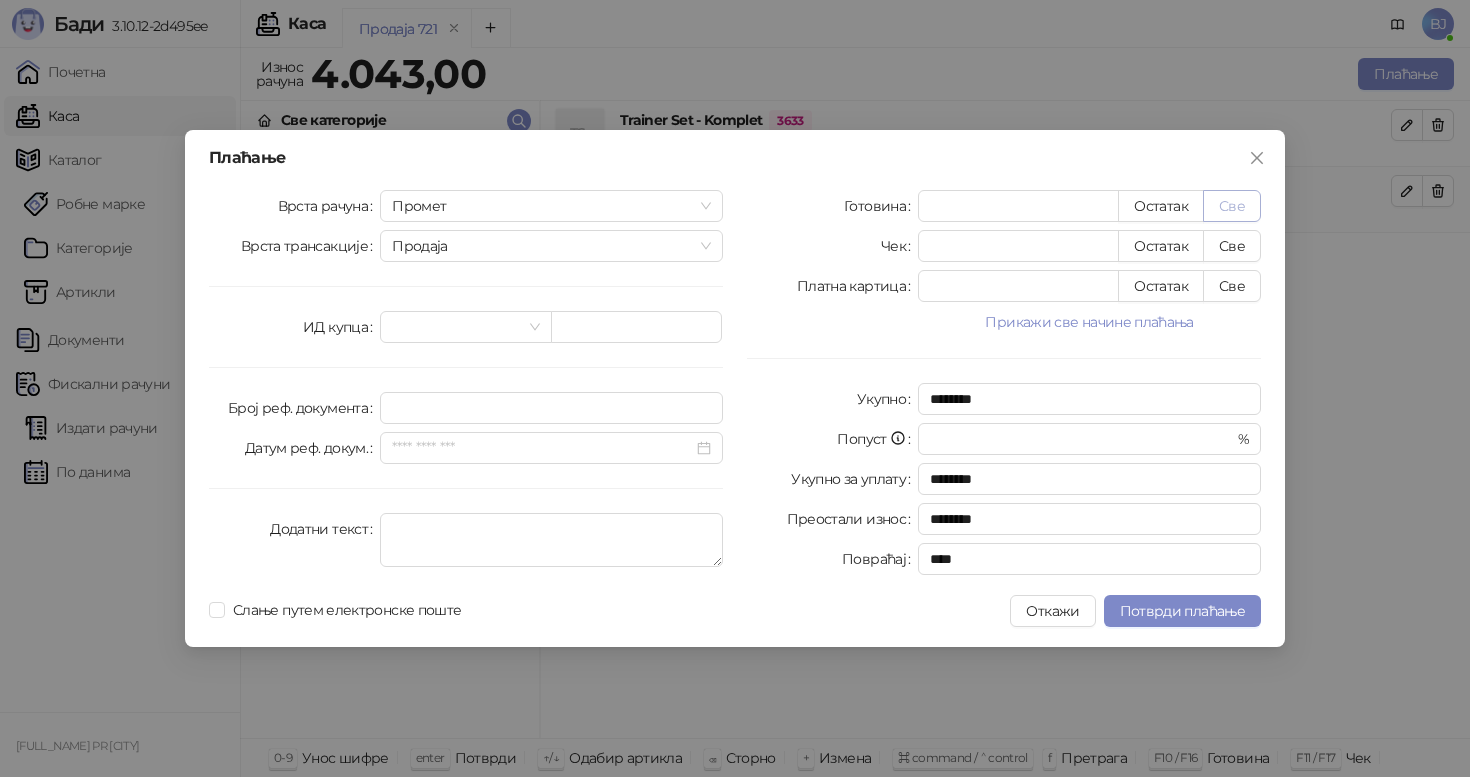 click on "Све" at bounding box center (1232, 206) 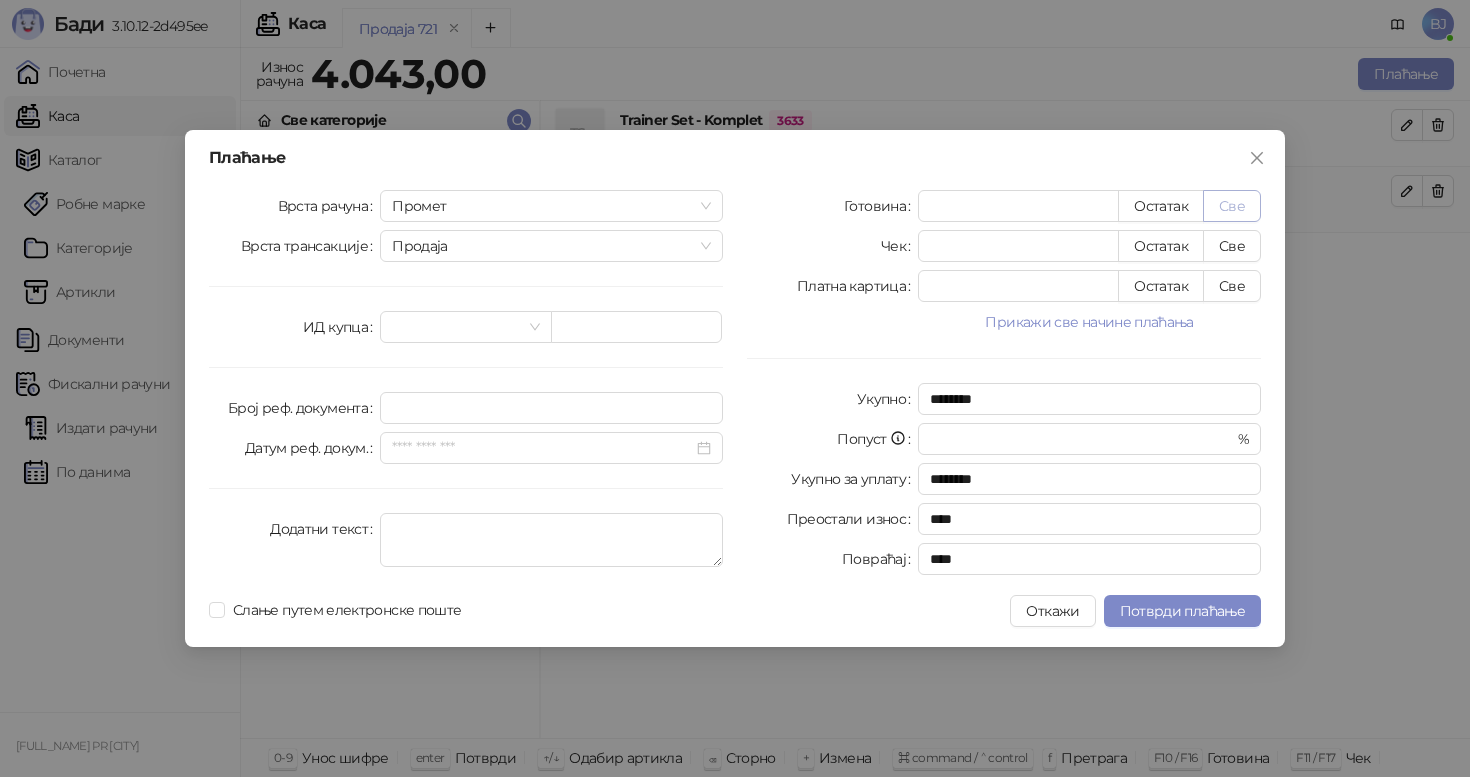 type 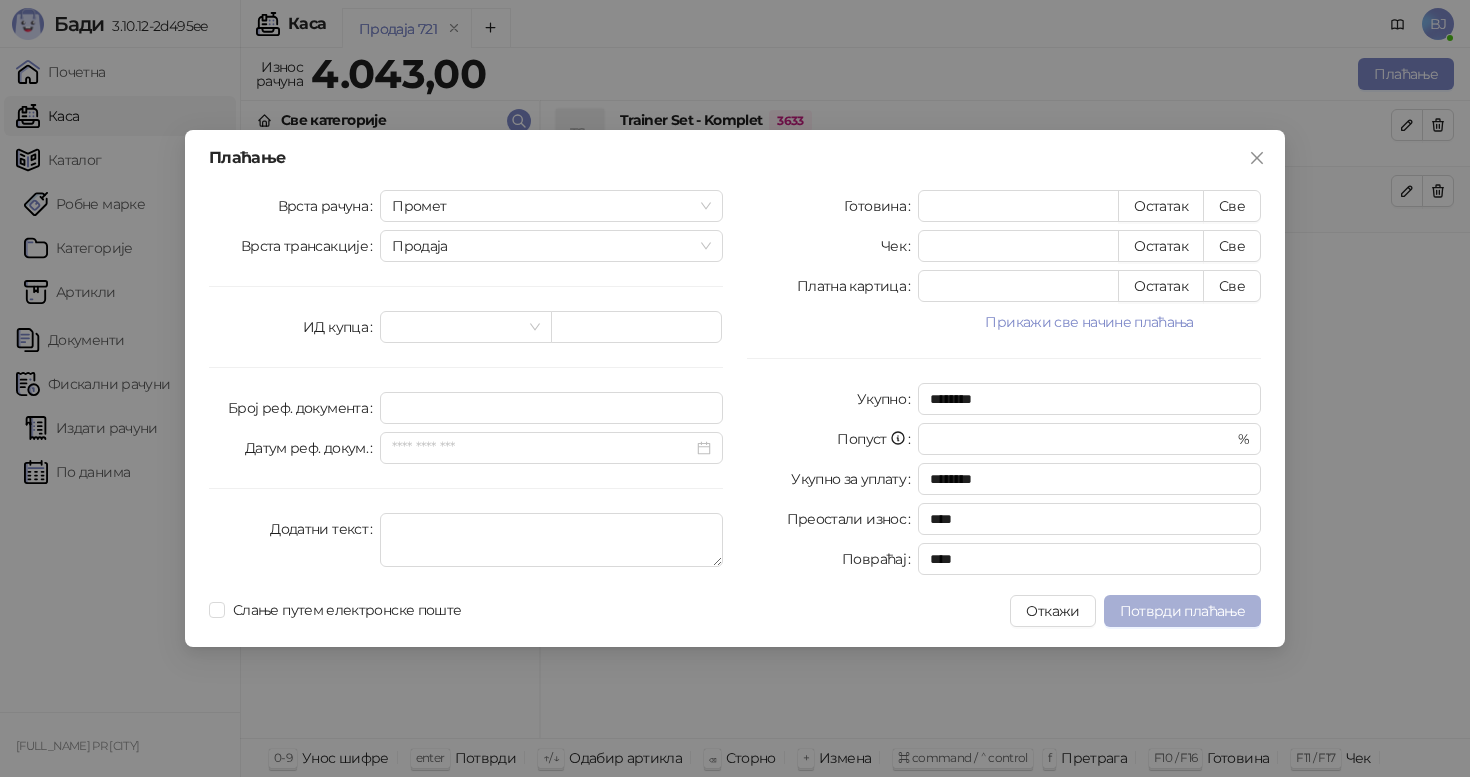 click on "Потврди плаћање" at bounding box center [1182, 611] 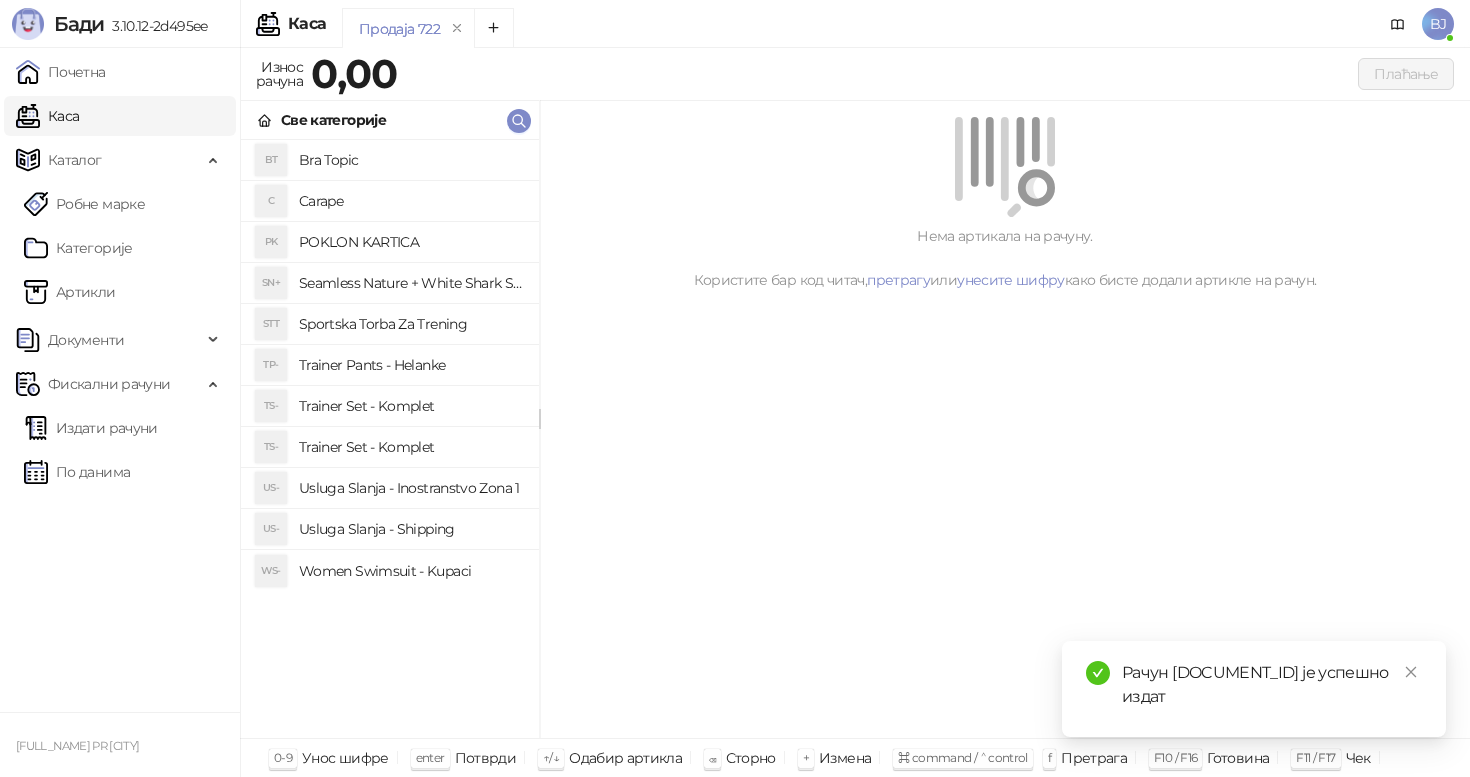 click on "Women Swimsuit - Kupaci" at bounding box center (411, 571) 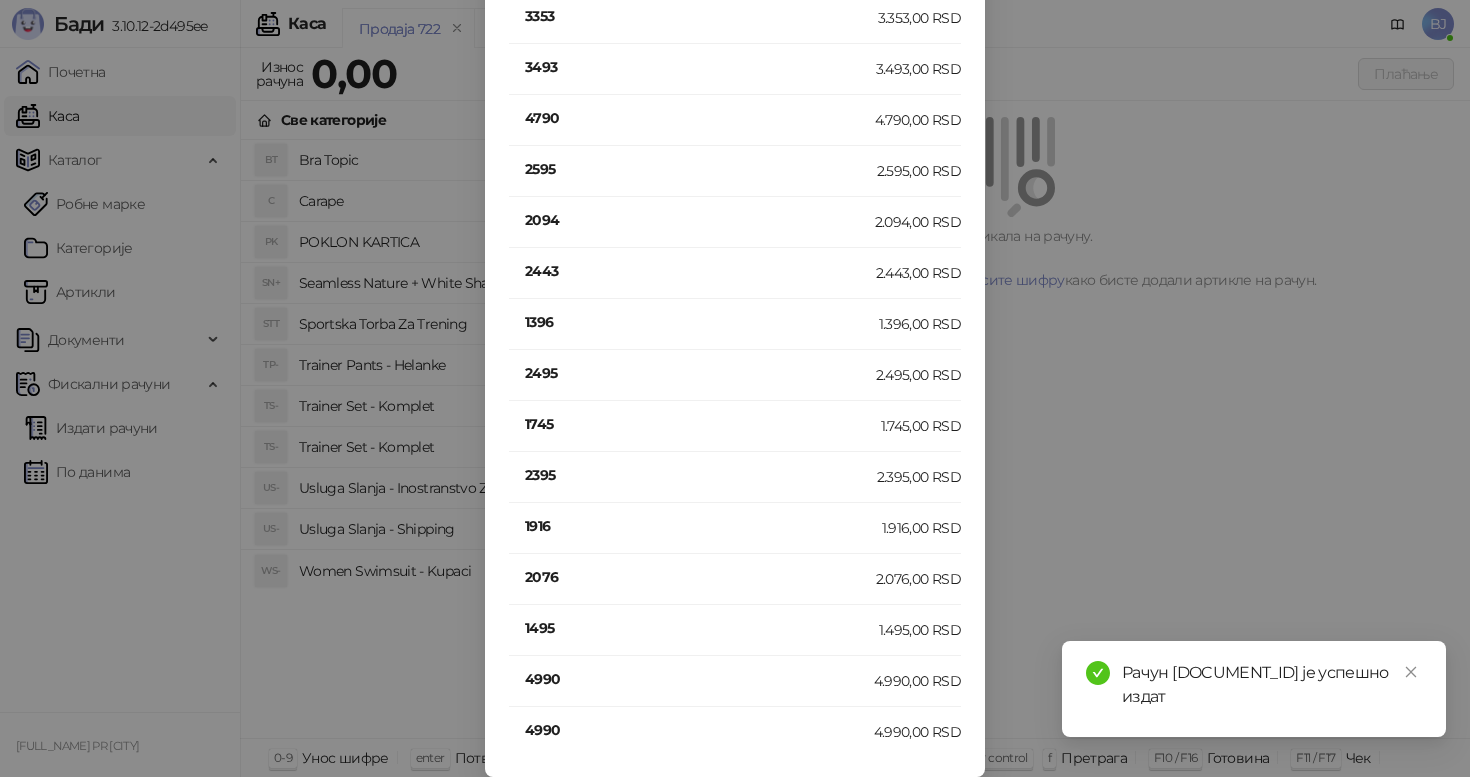 scroll, scrollTop: 67, scrollLeft: 0, axis: vertical 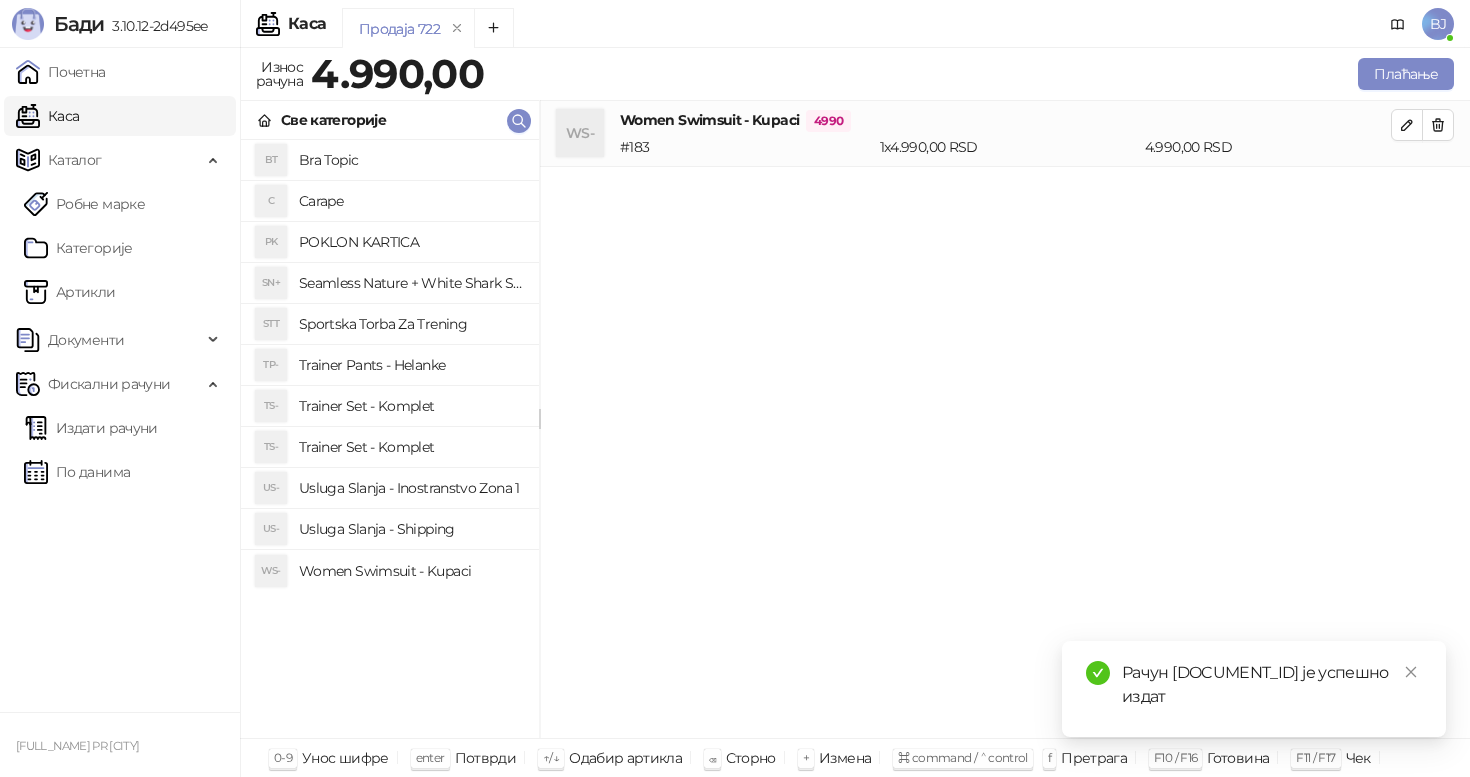 click on "Usluga Slanja - Shipping" at bounding box center [411, 529] 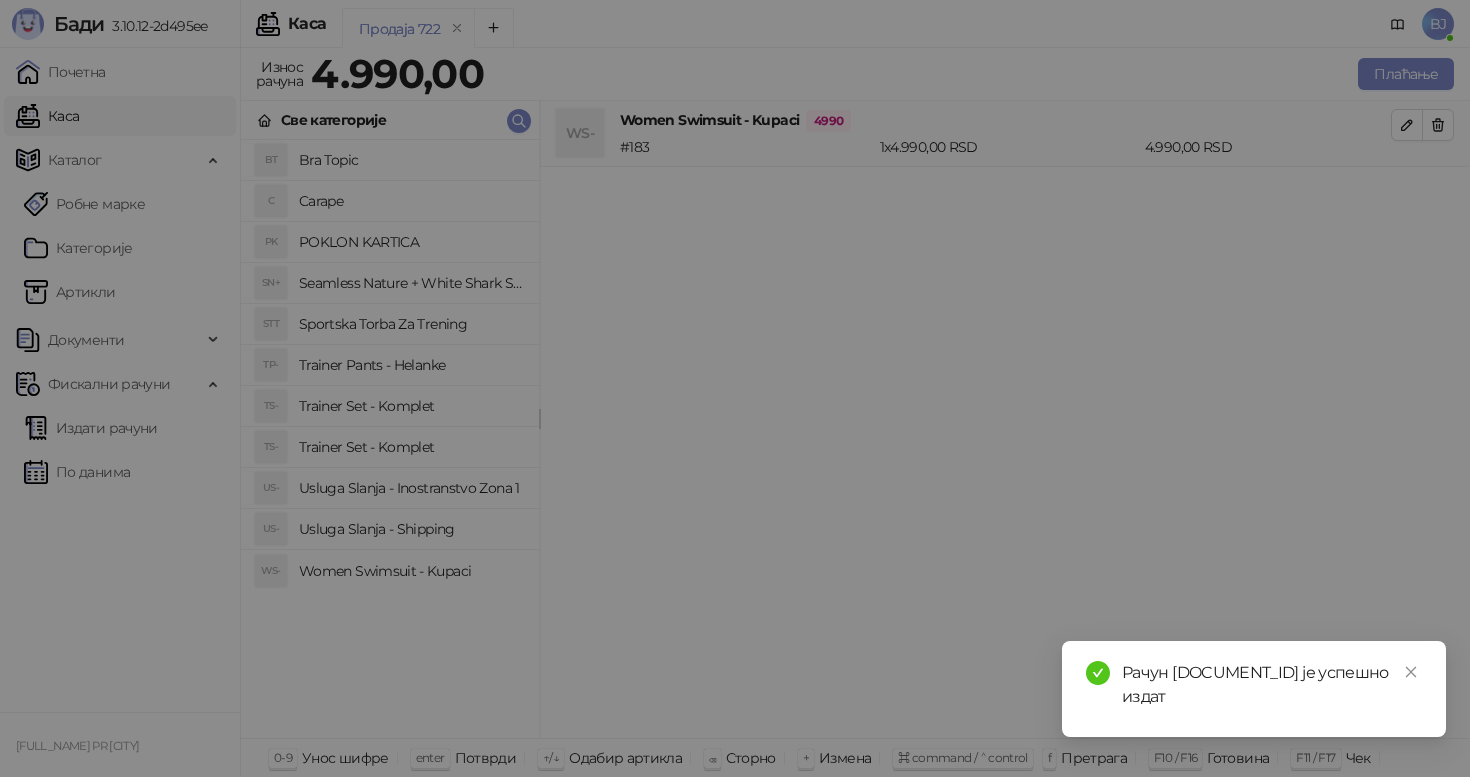 scroll, scrollTop: 0, scrollLeft: 0, axis: both 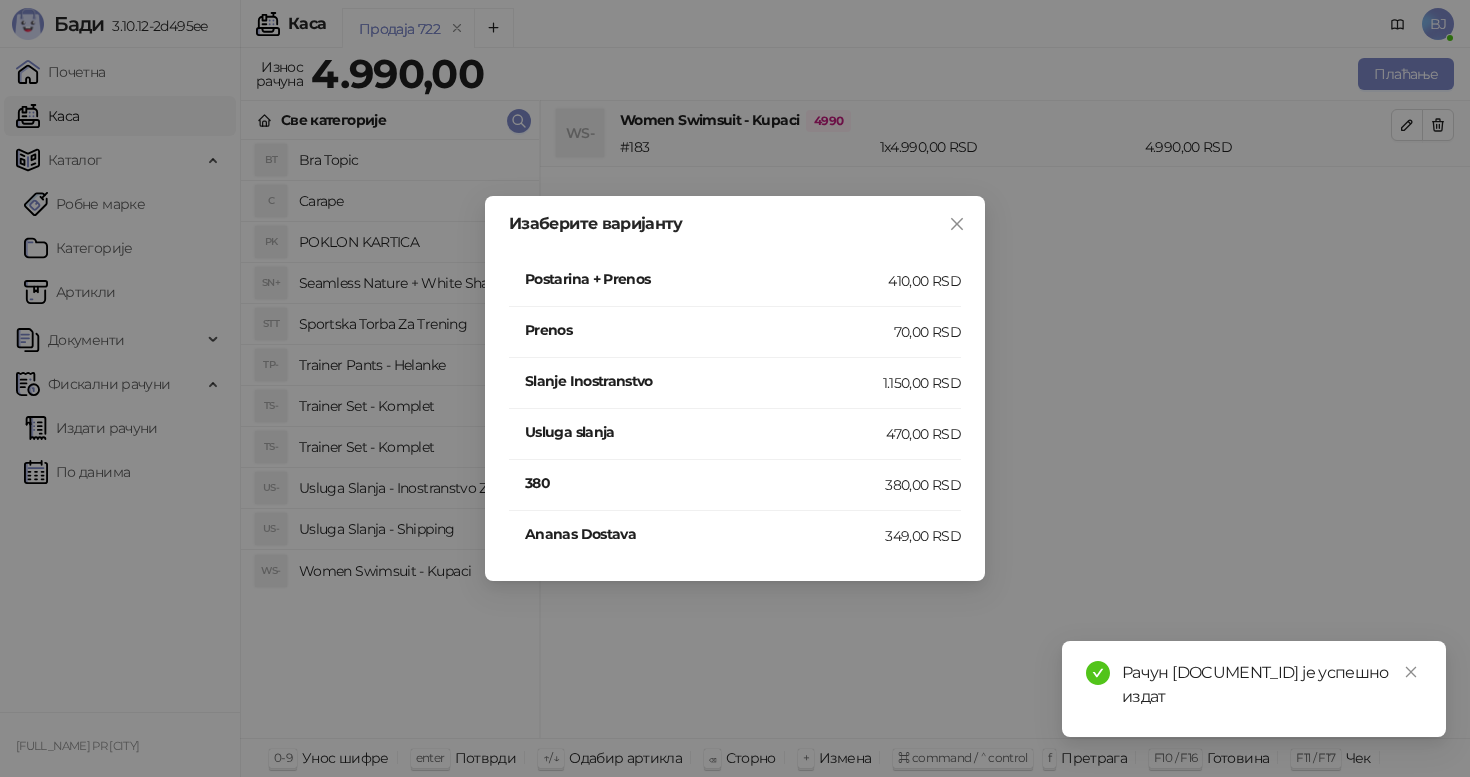 click on "410,00 RSD" at bounding box center [924, 281] 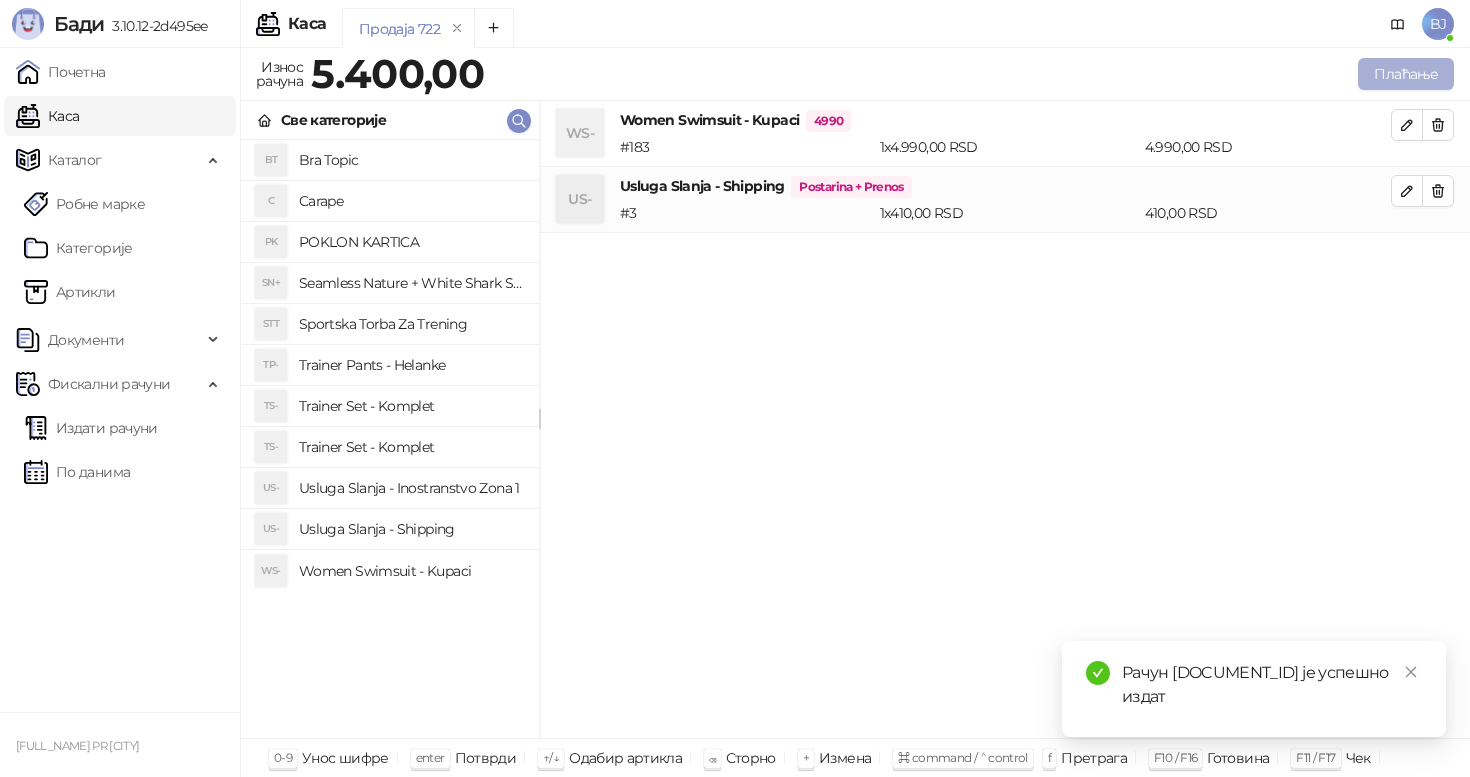 click on "Плаћање" at bounding box center (1406, 74) 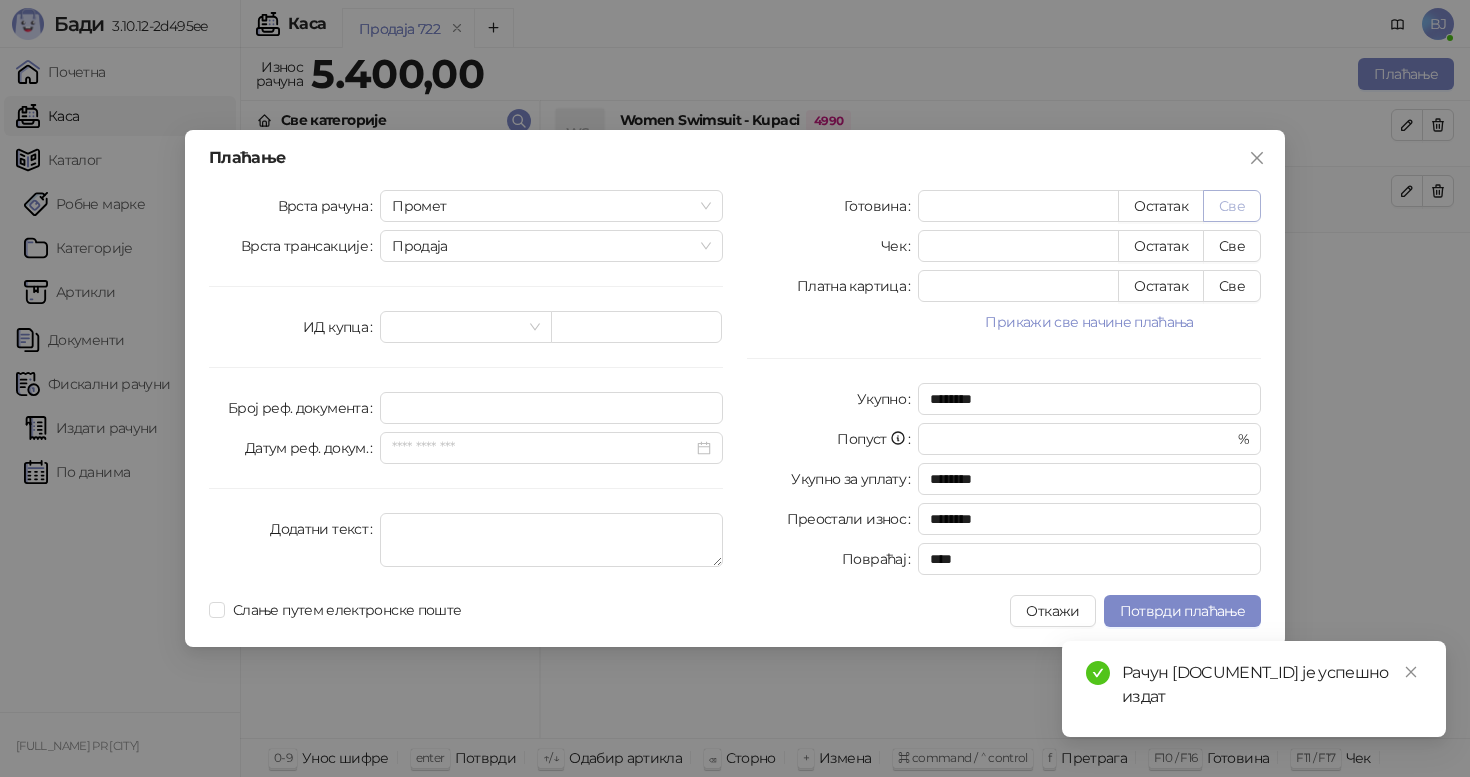 click on "Све" at bounding box center [1232, 206] 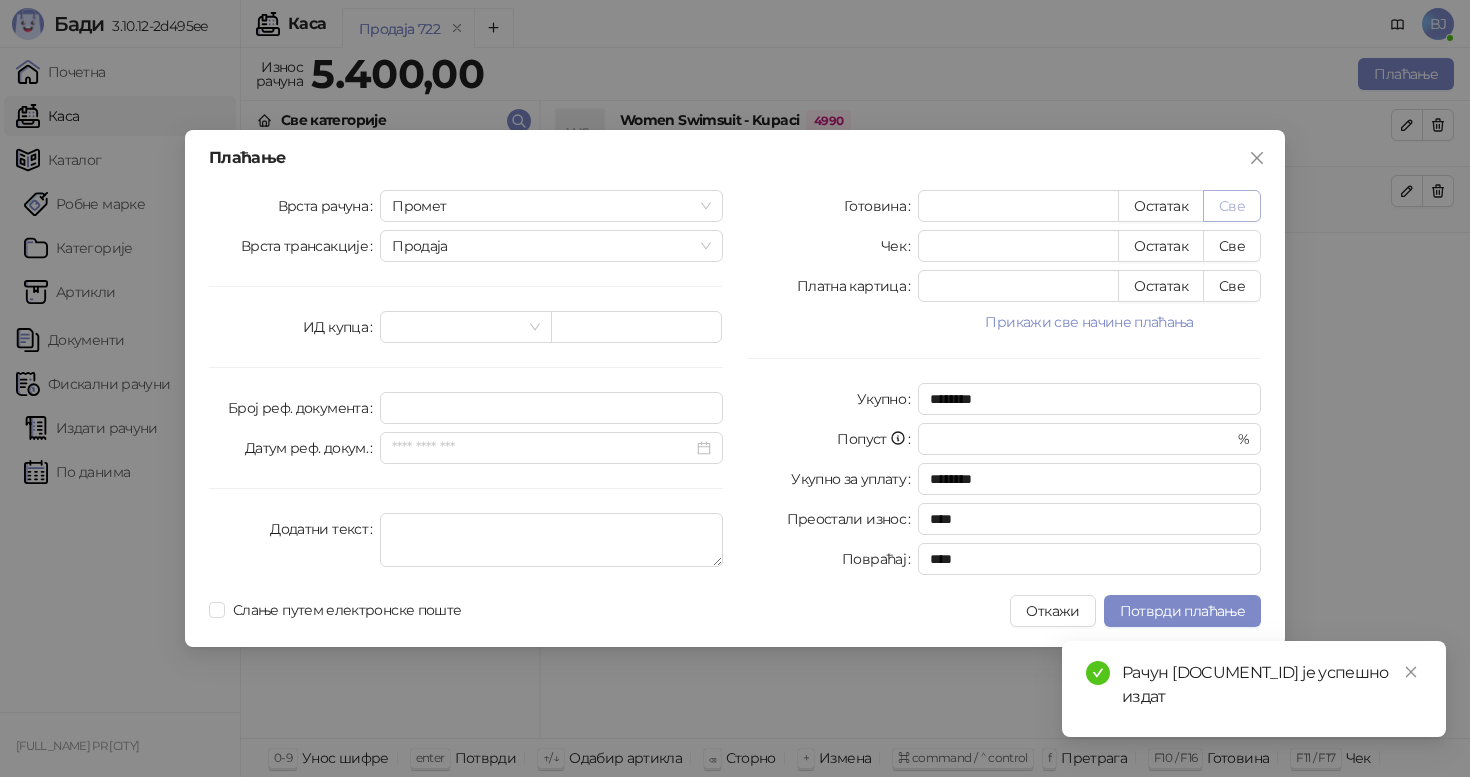 type 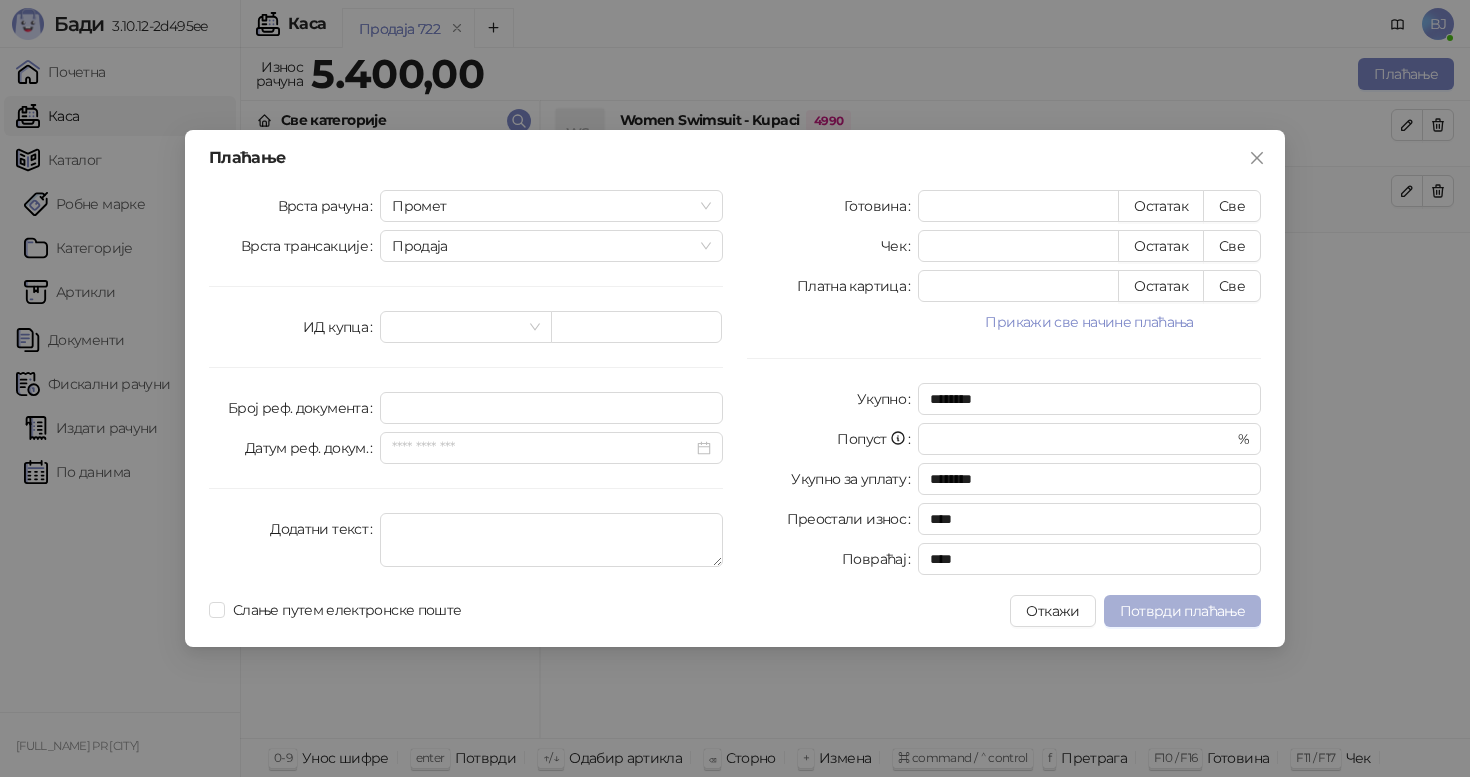 click on "Потврди плаћање" at bounding box center (1182, 611) 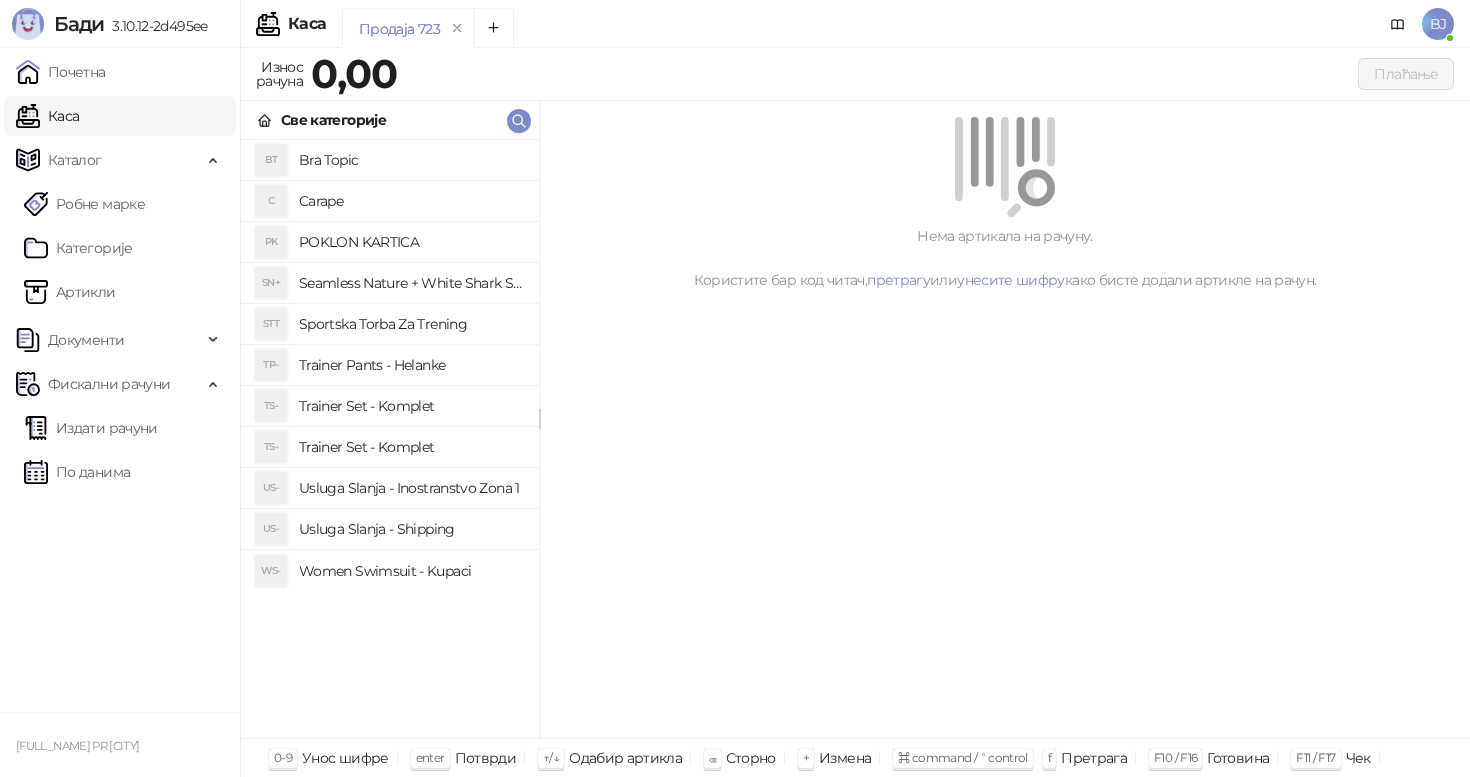 click on "Trainer Set - Komplet" at bounding box center [411, 406] 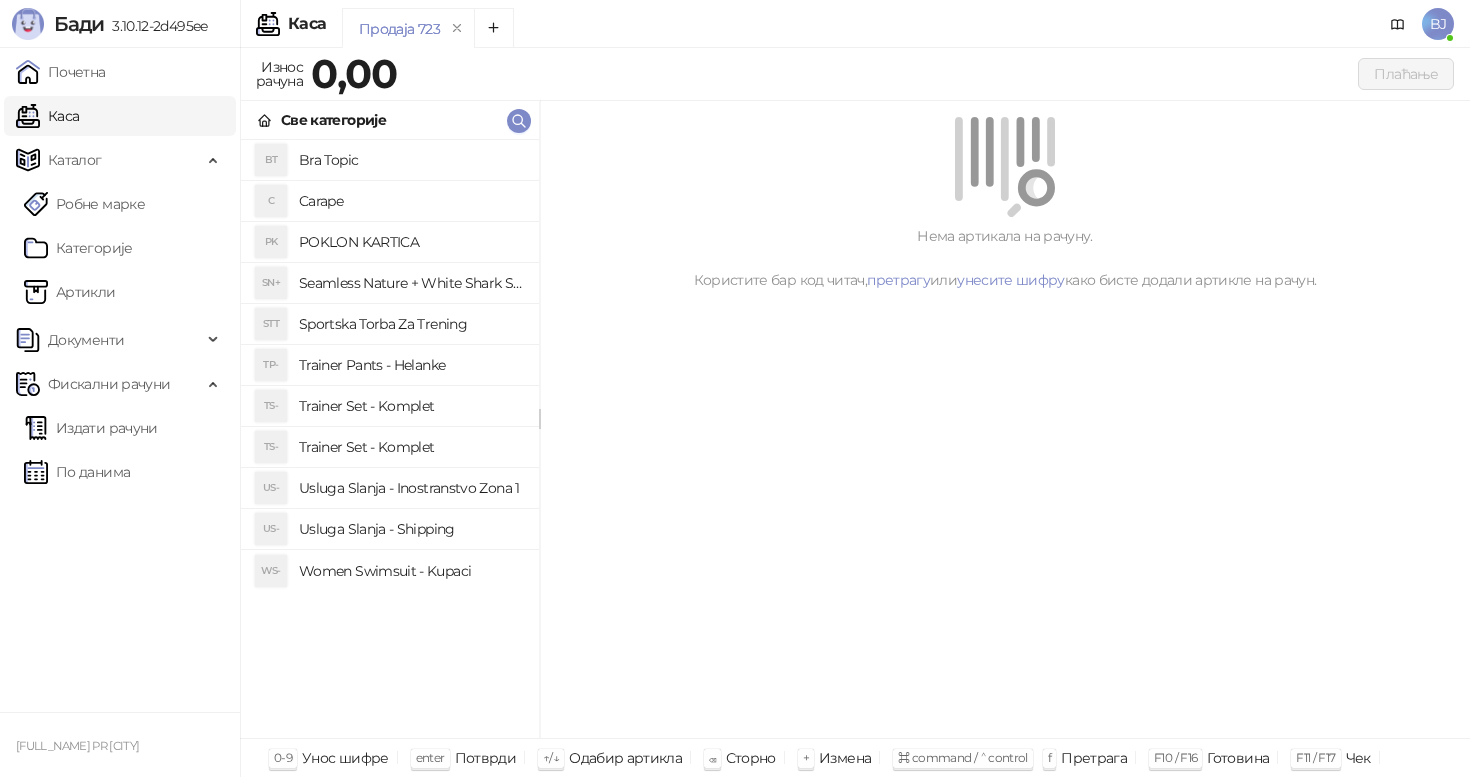 click on "Trainer Set - Komplet" at bounding box center [411, 447] 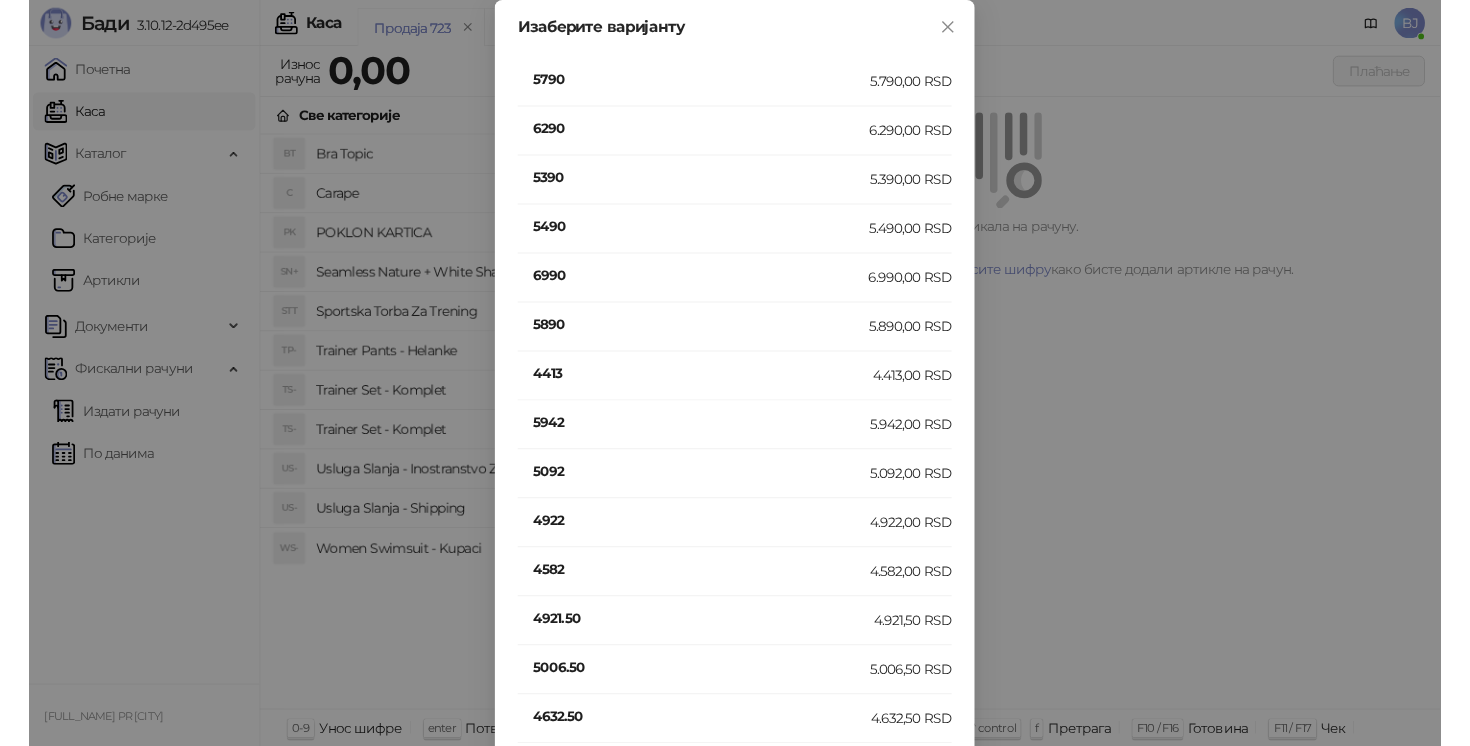 scroll, scrollTop: 562, scrollLeft: 0, axis: vertical 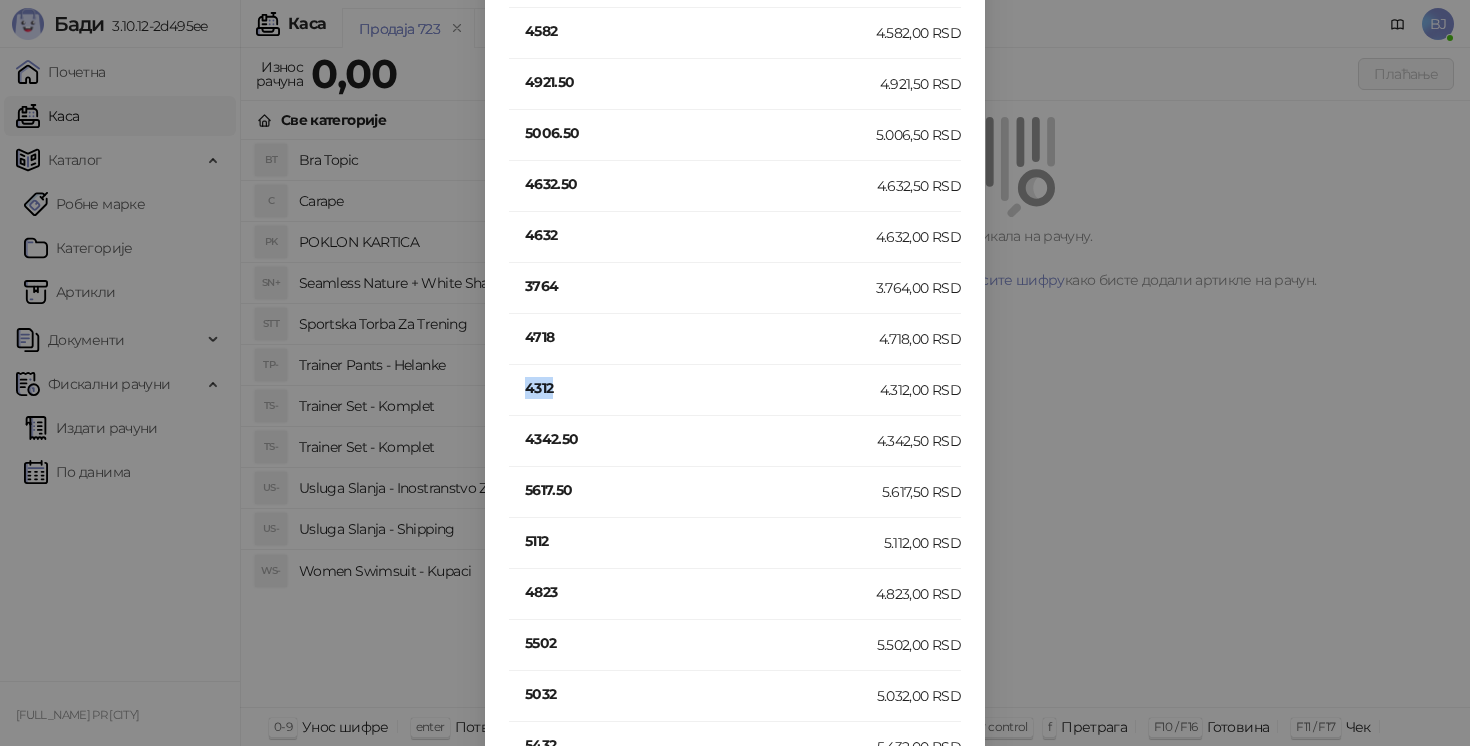 click on "4312" at bounding box center [702, 388] 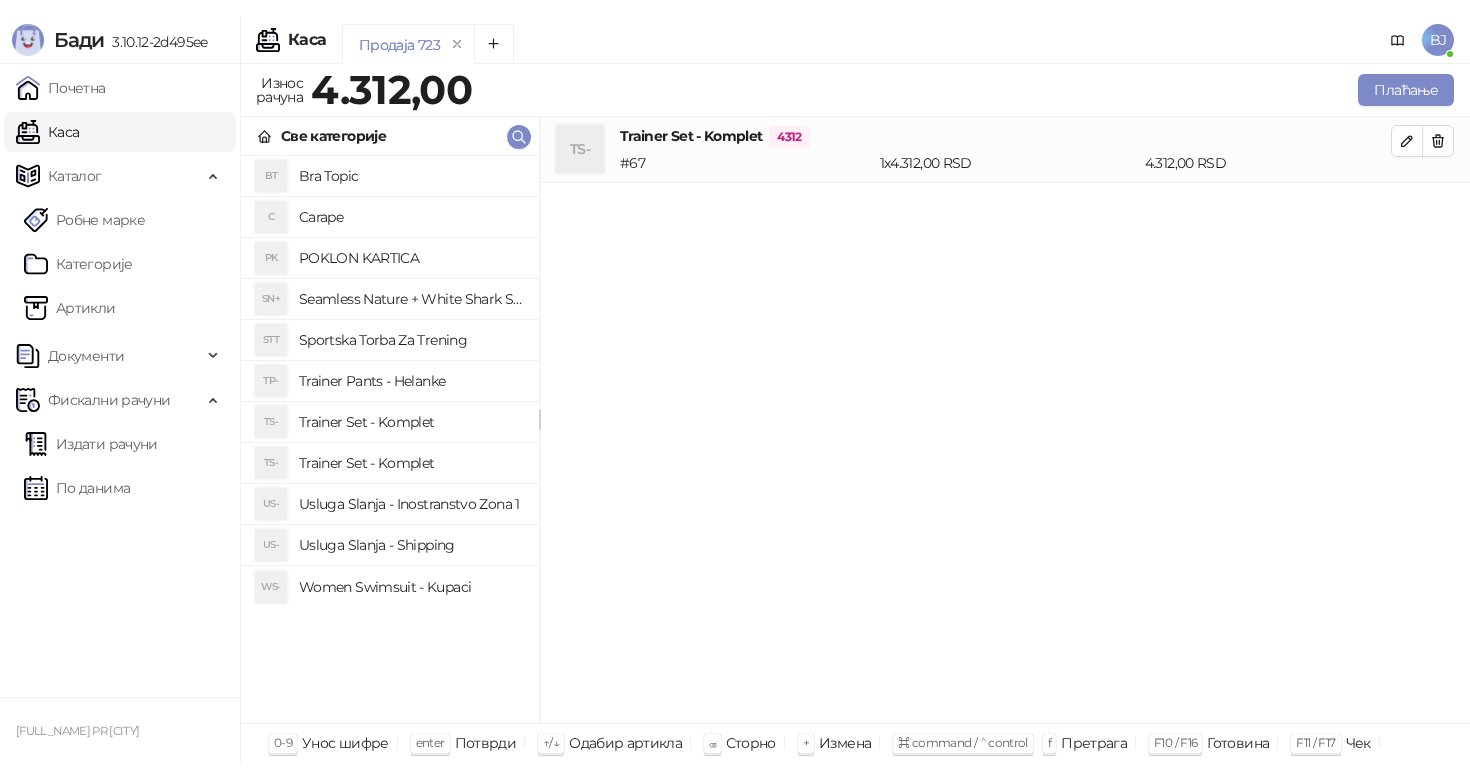 scroll, scrollTop: 0, scrollLeft: 0, axis: both 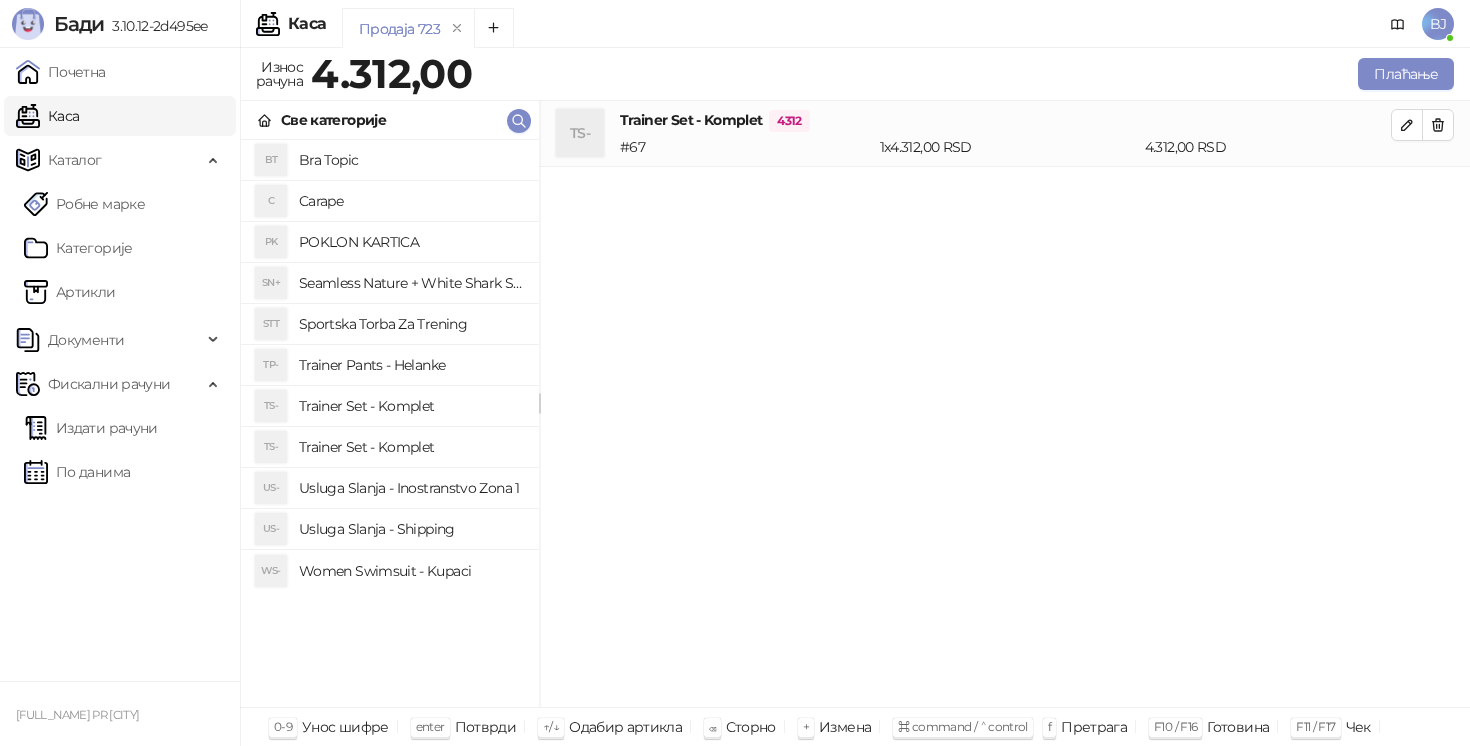 click on "Trainer Set - Komplet" at bounding box center [411, 406] 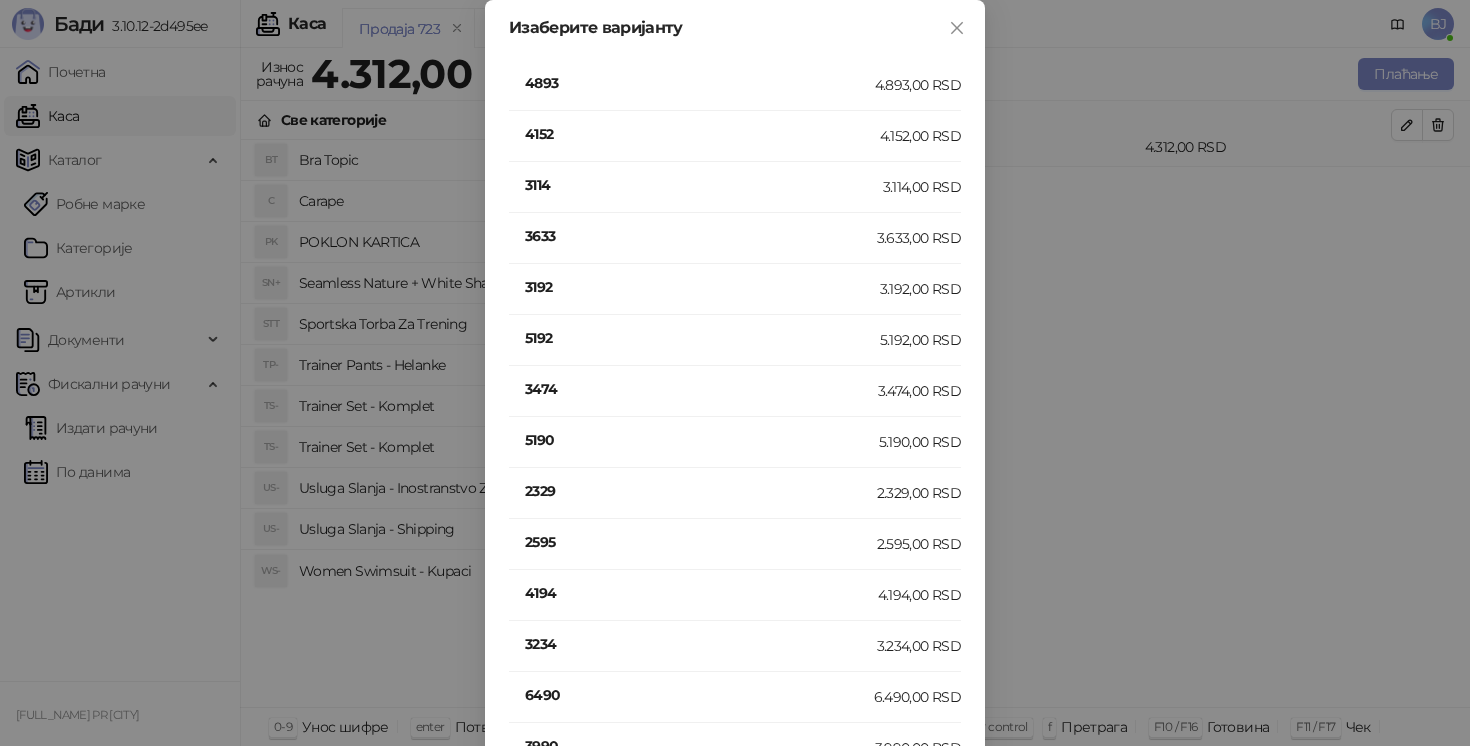 click on "6490" at bounding box center (699, 695) 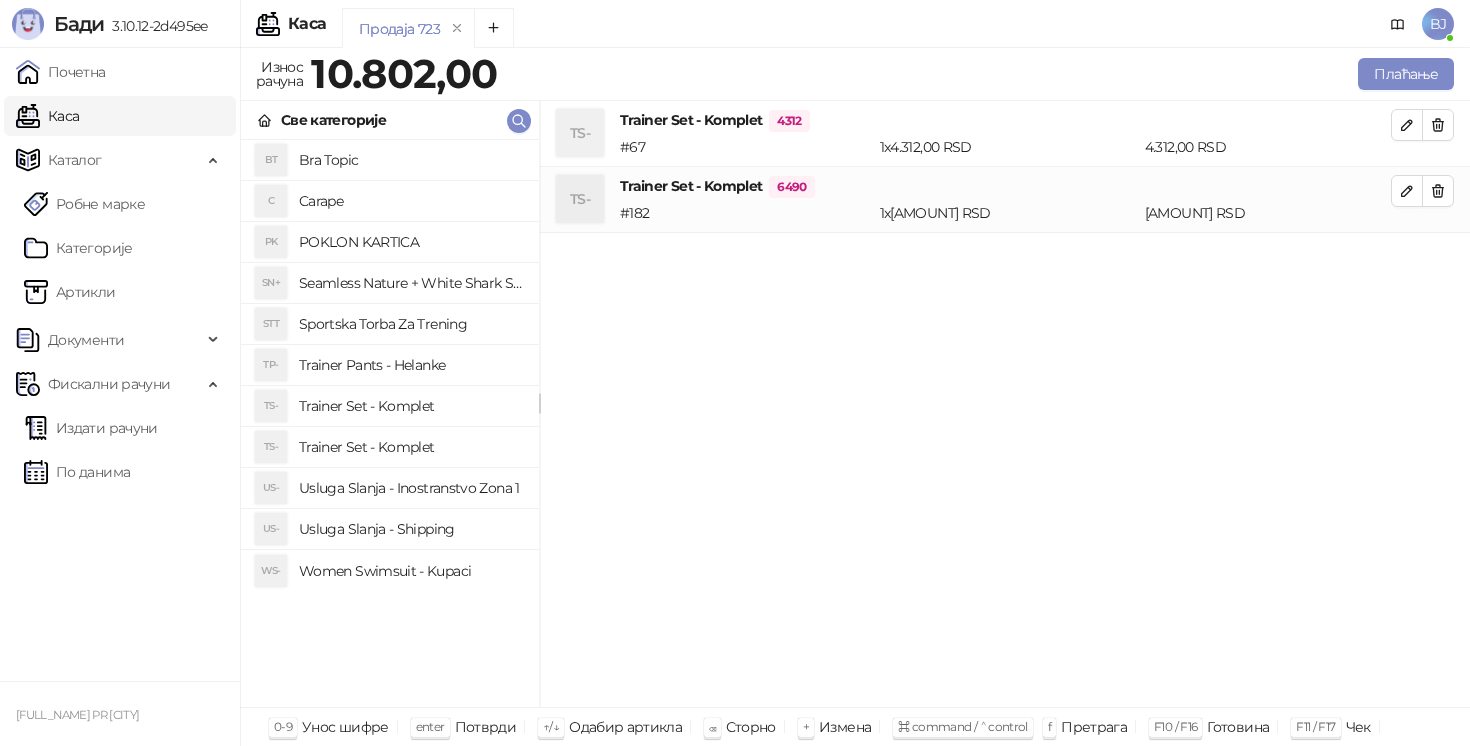 click on "Trainer Set - Komplet" at bounding box center [411, 406] 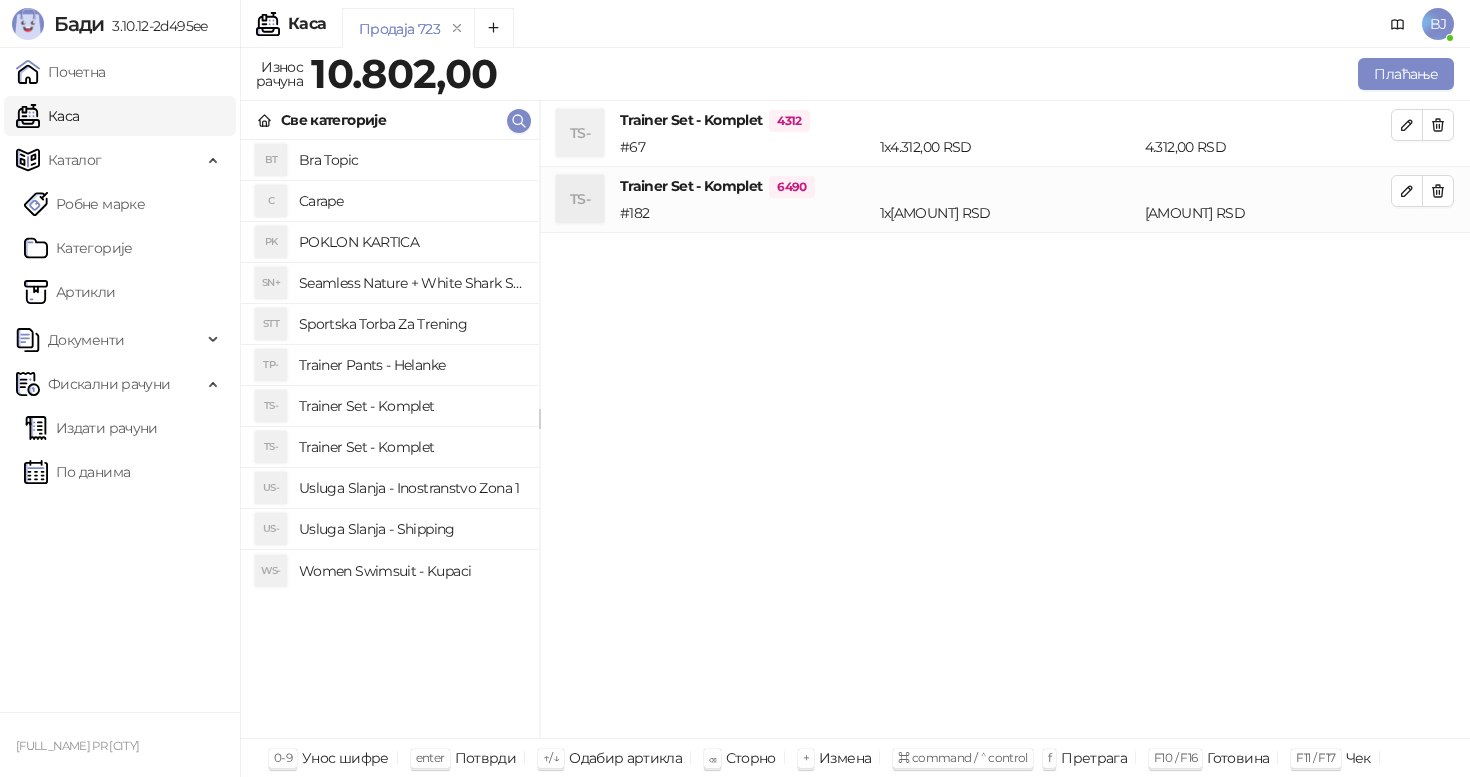 click on "Trainer Set - Komplet" at bounding box center (411, 447) 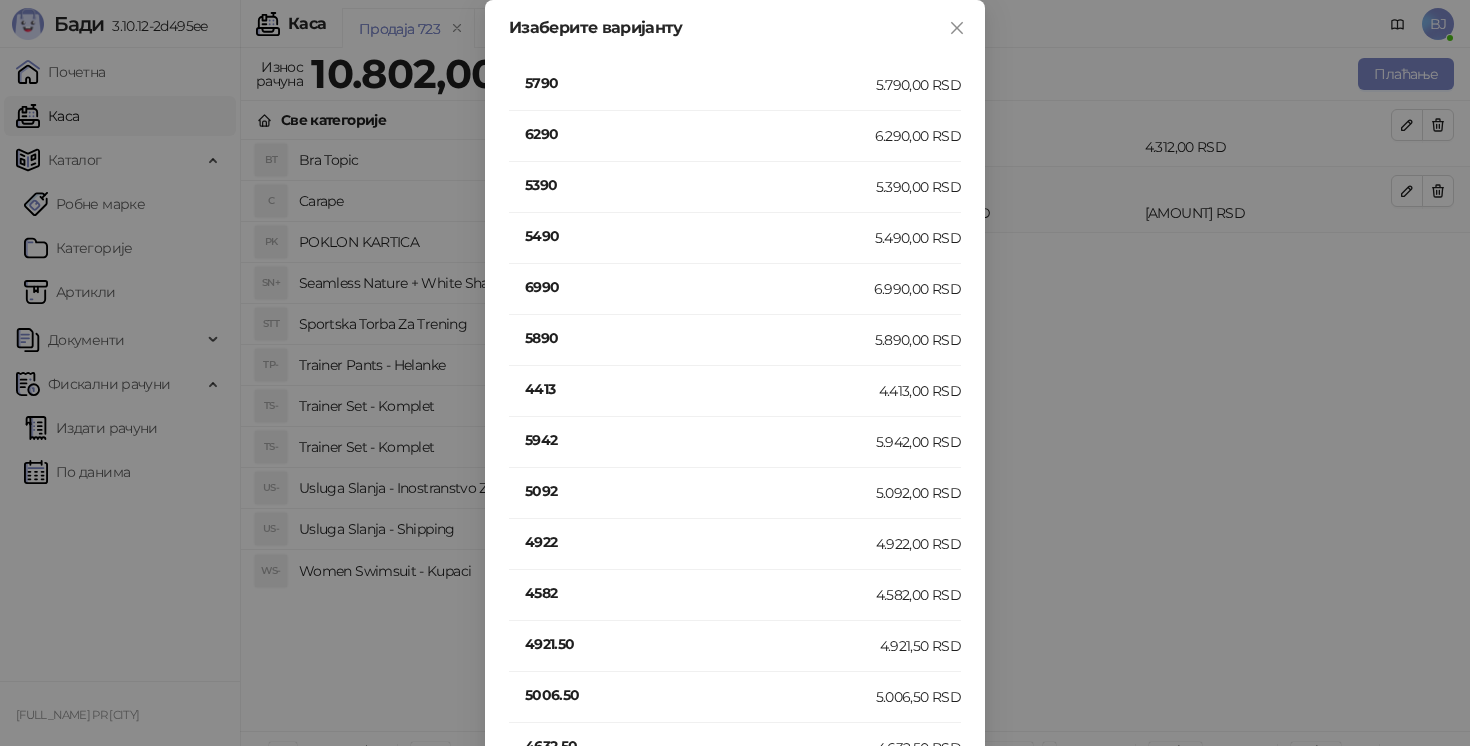 scroll, scrollTop: 1174, scrollLeft: 0, axis: vertical 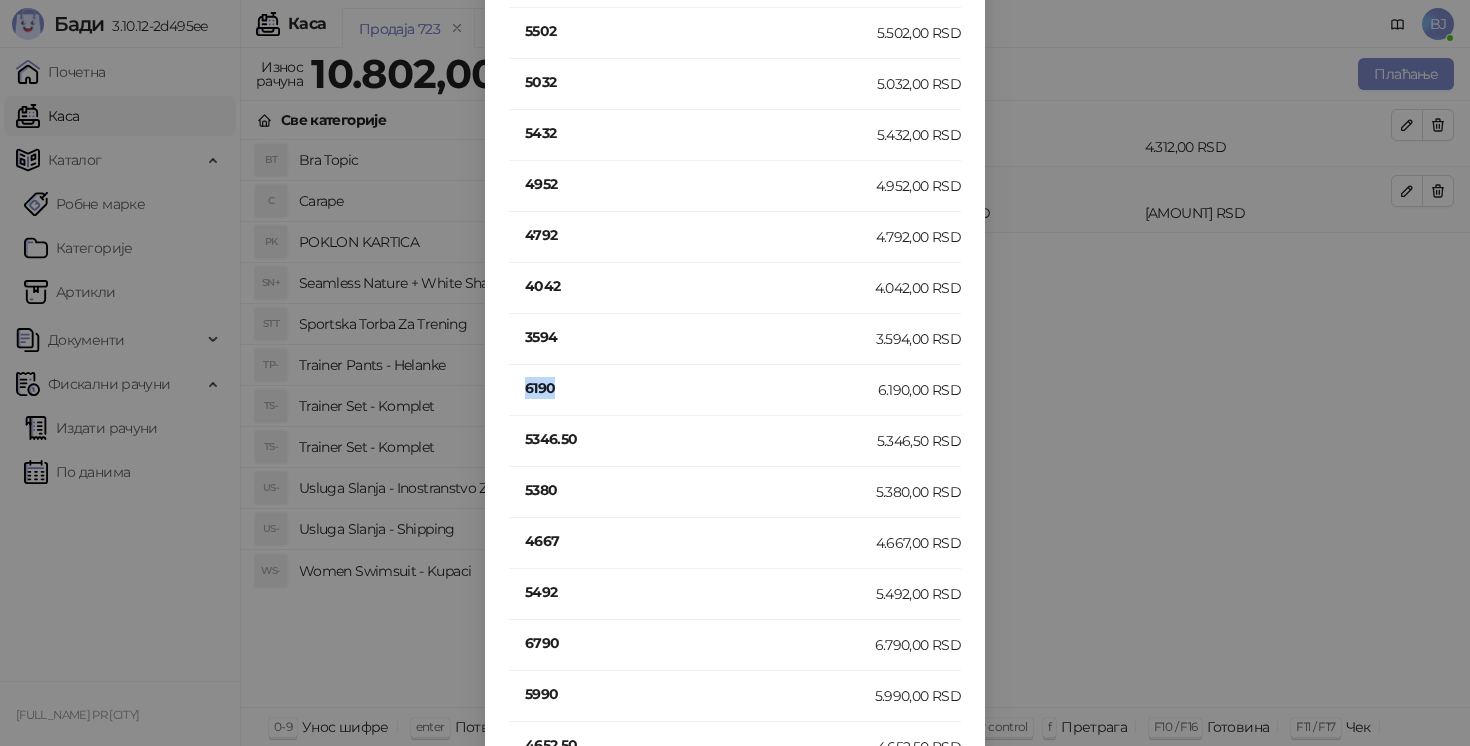 click on "6190" at bounding box center [701, 388] 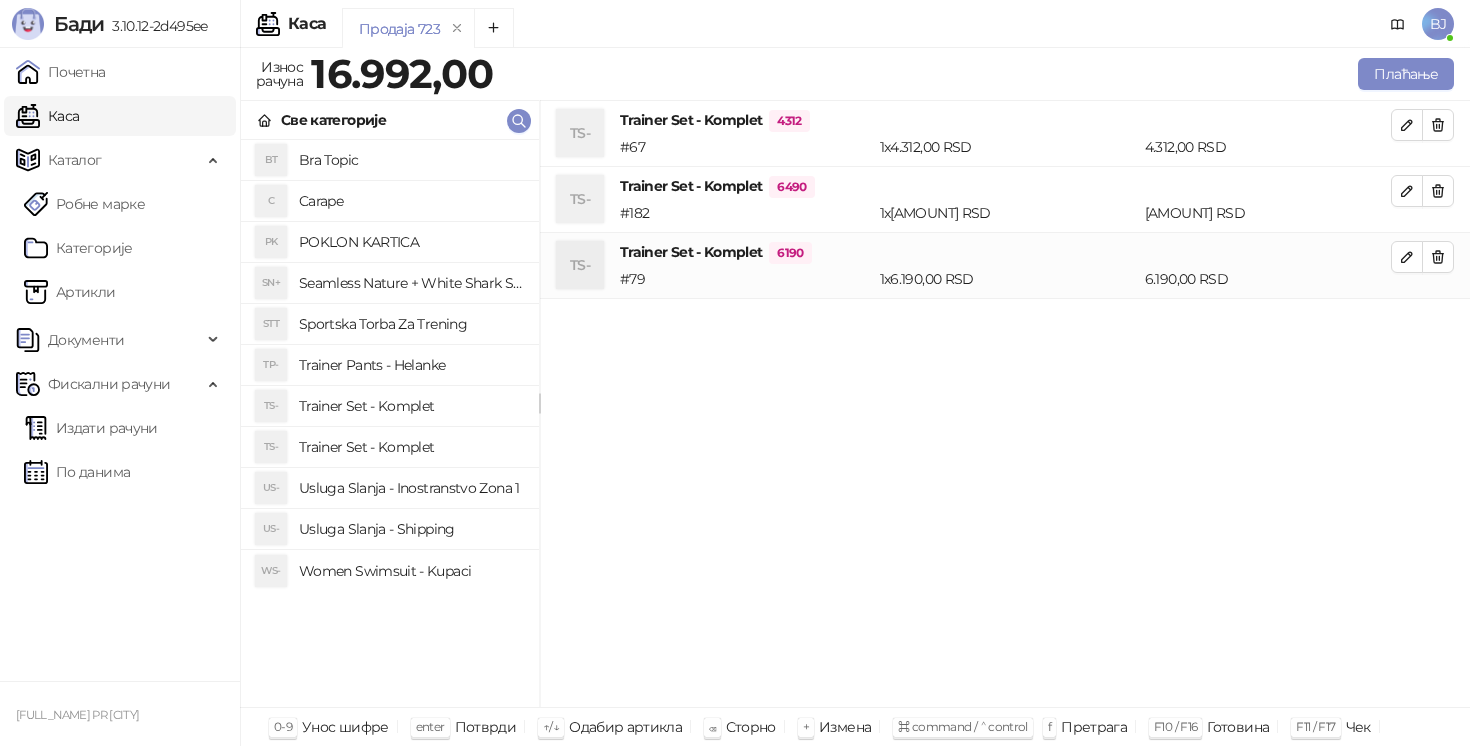 scroll, scrollTop: 0, scrollLeft: 0, axis: both 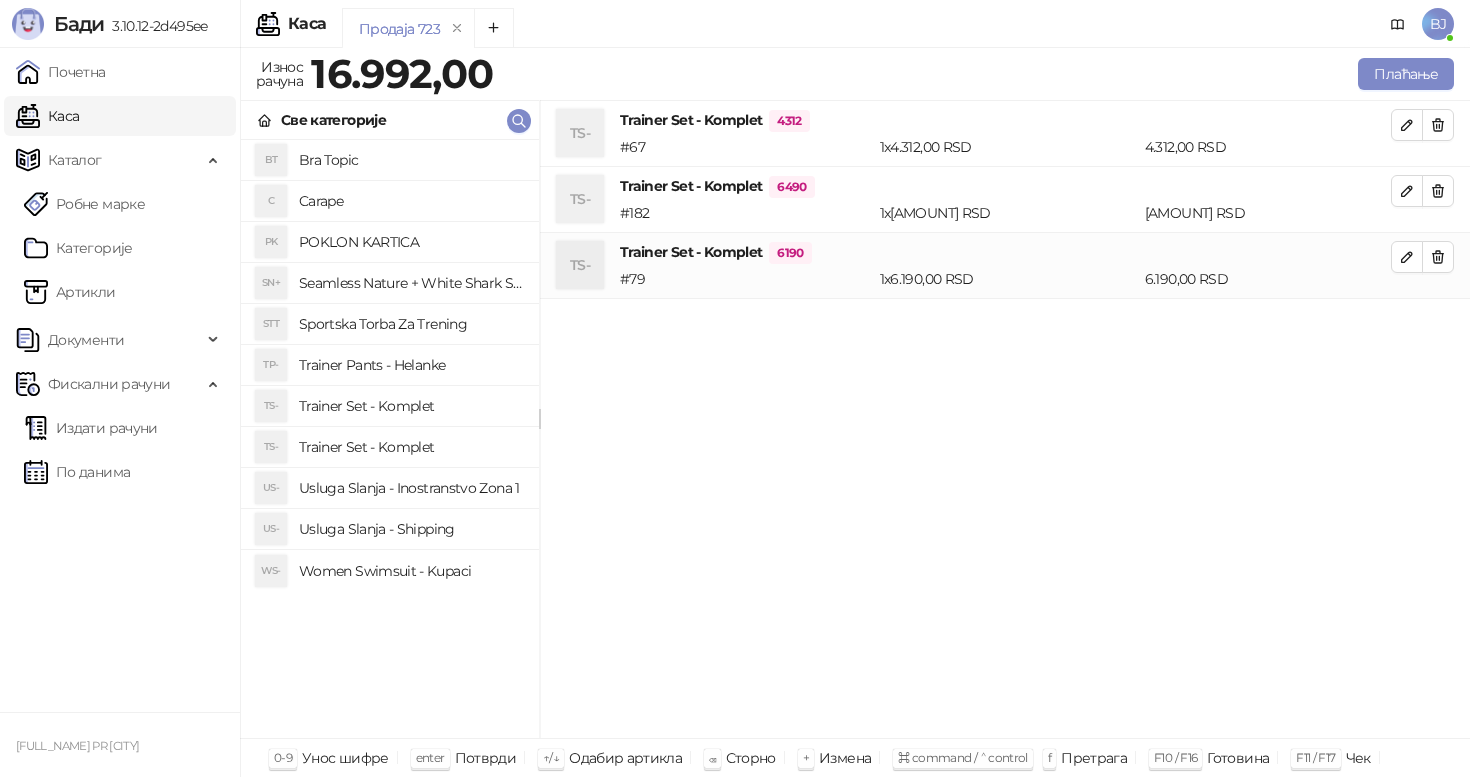click on "Trainer Set - Komplet" at bounding box center [411, 447] 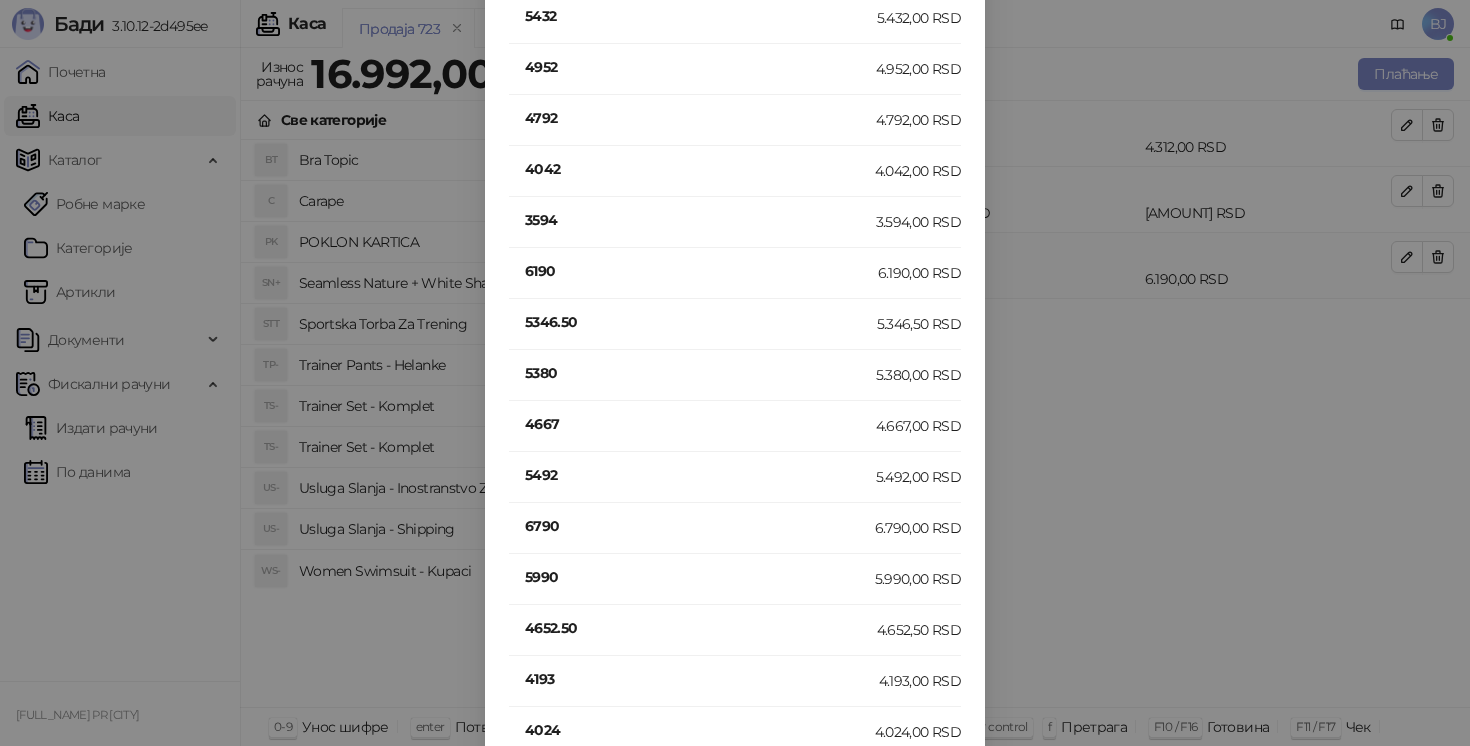 scroll, scrollTop: 0, scrollLeft: 0, axis: both 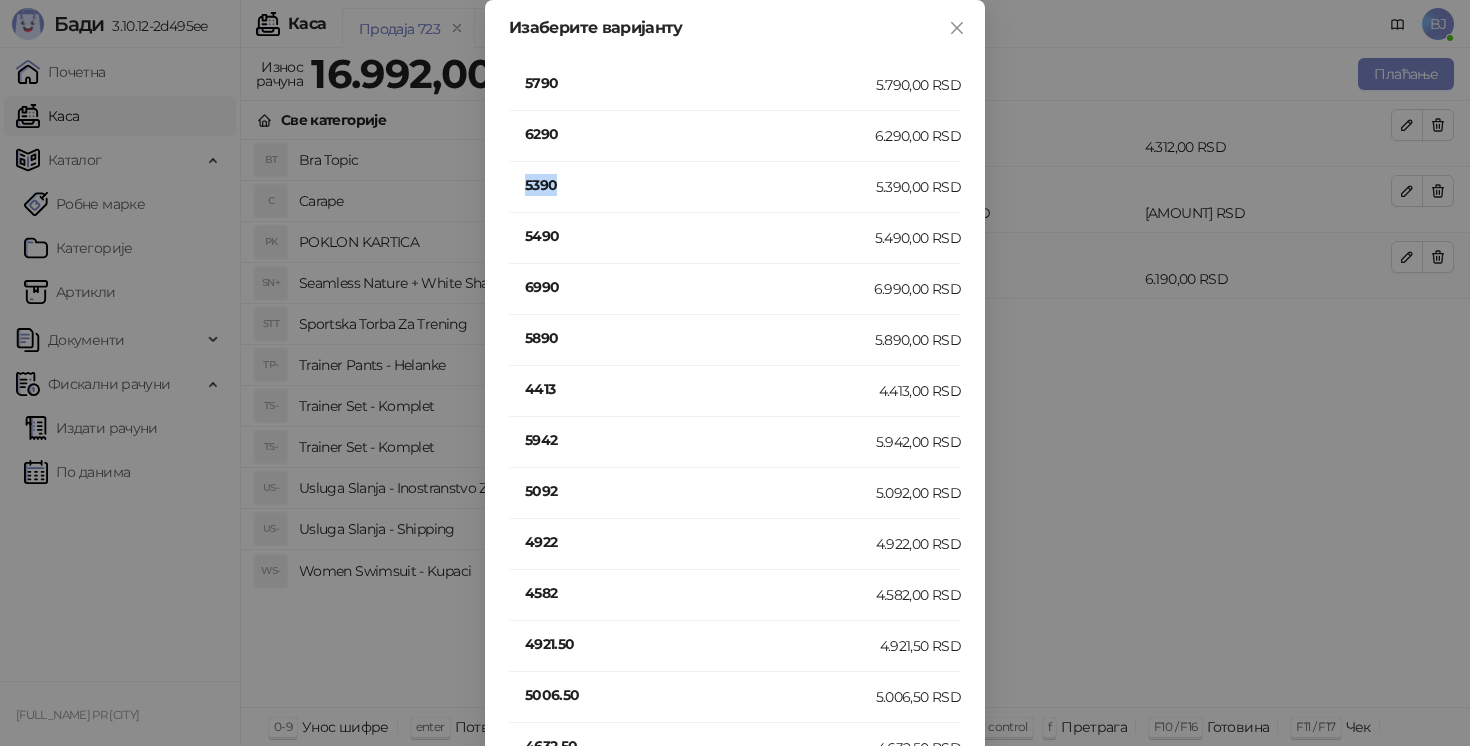 click on "5390" at bounding box center [700, 185] 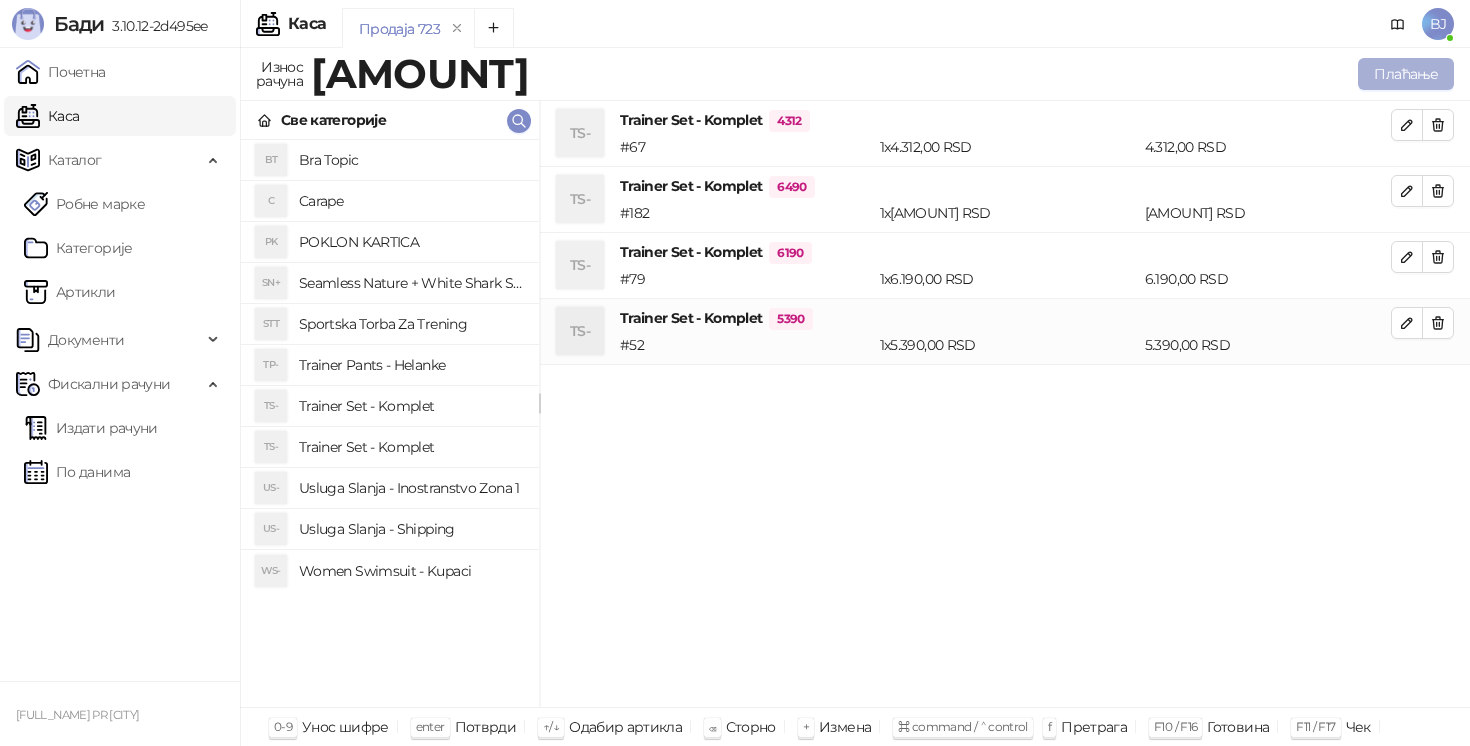 click on "Плаћање" at bounding box center [1406, 74] 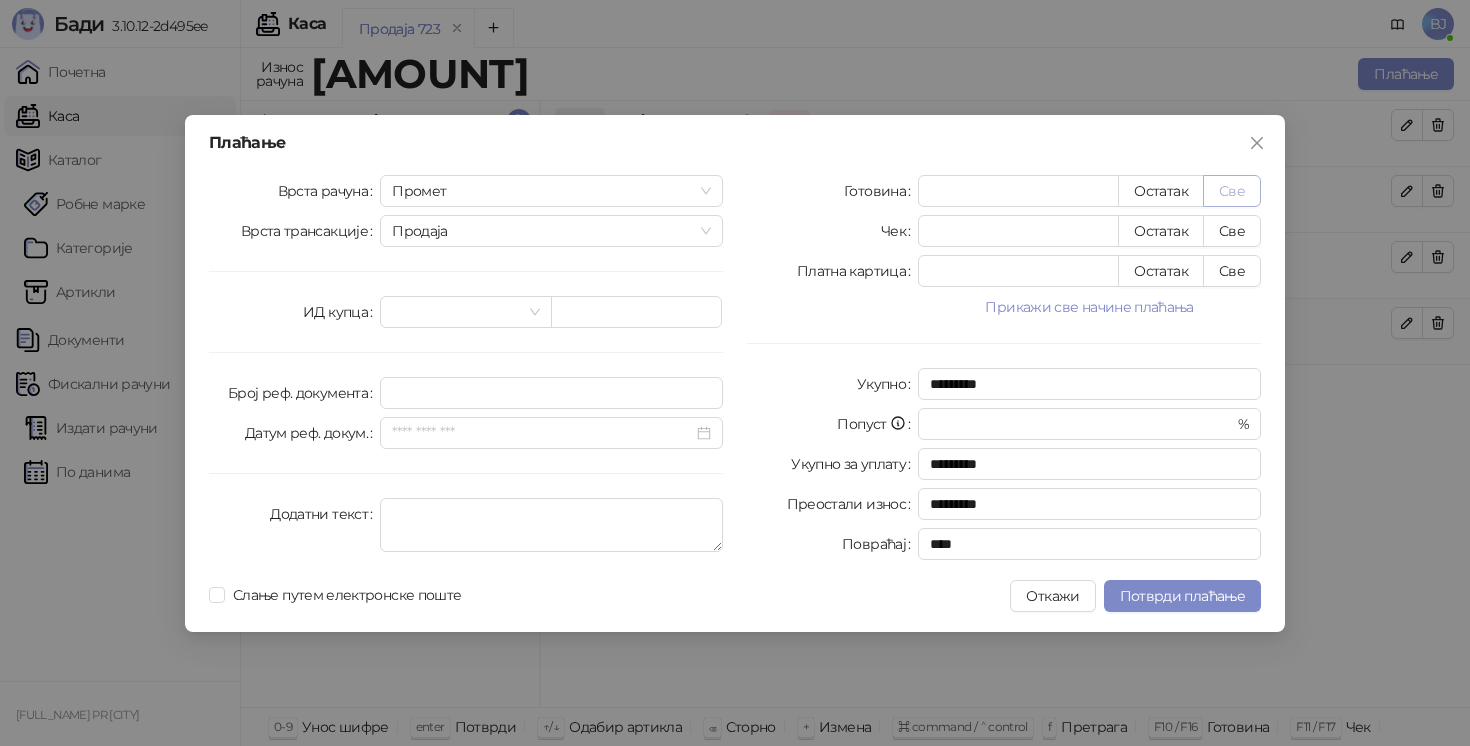 click on "Све" at bounding box center (1232, 191) 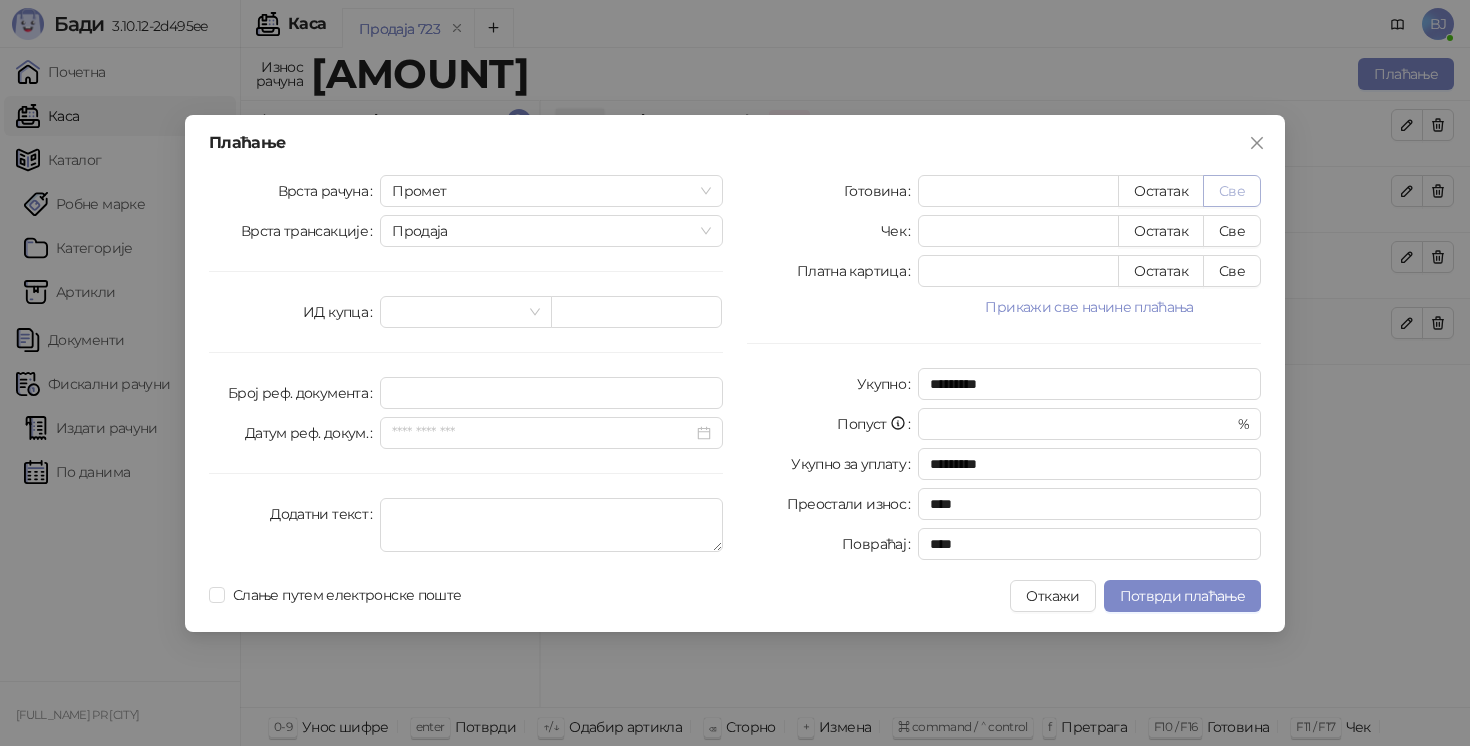 type 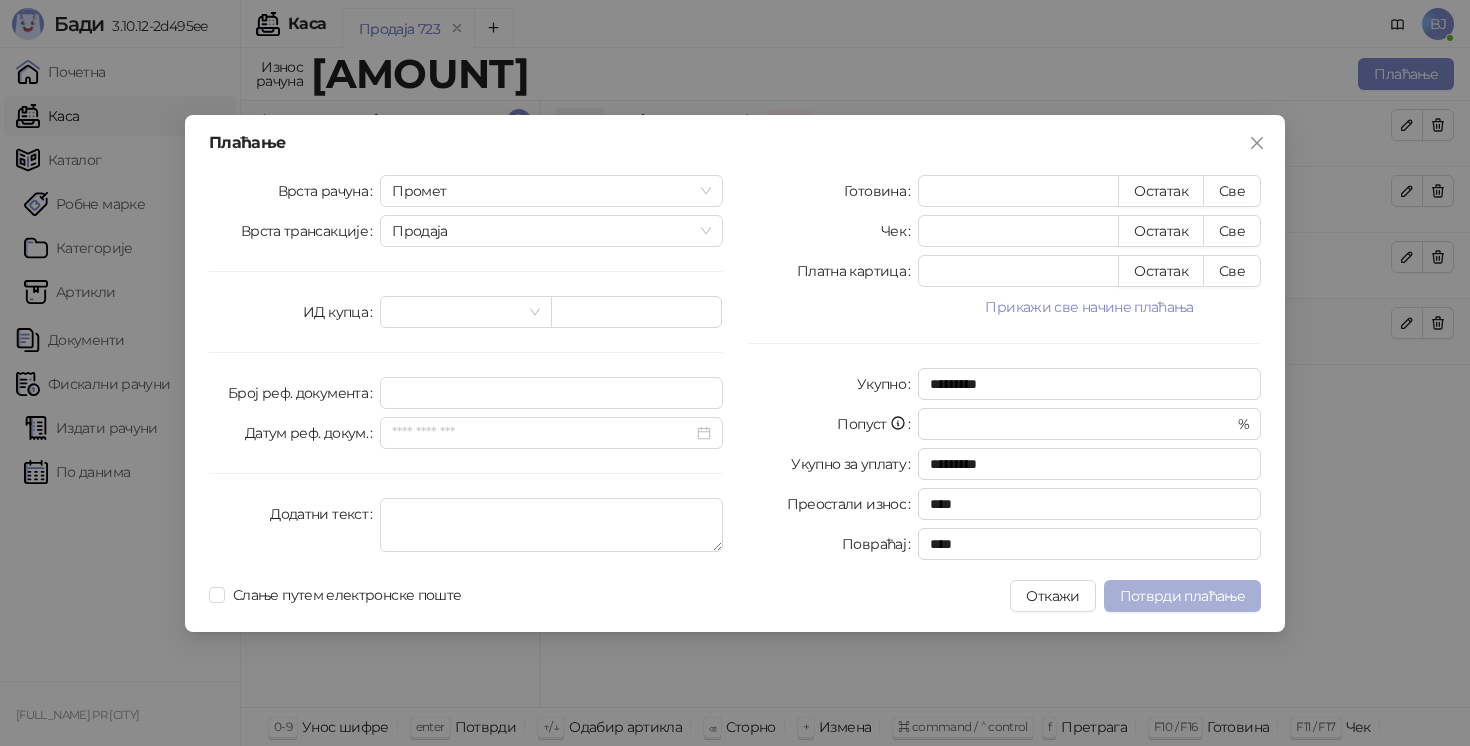 click on "Потврди плаћање" at bounding box center [1182, 596] 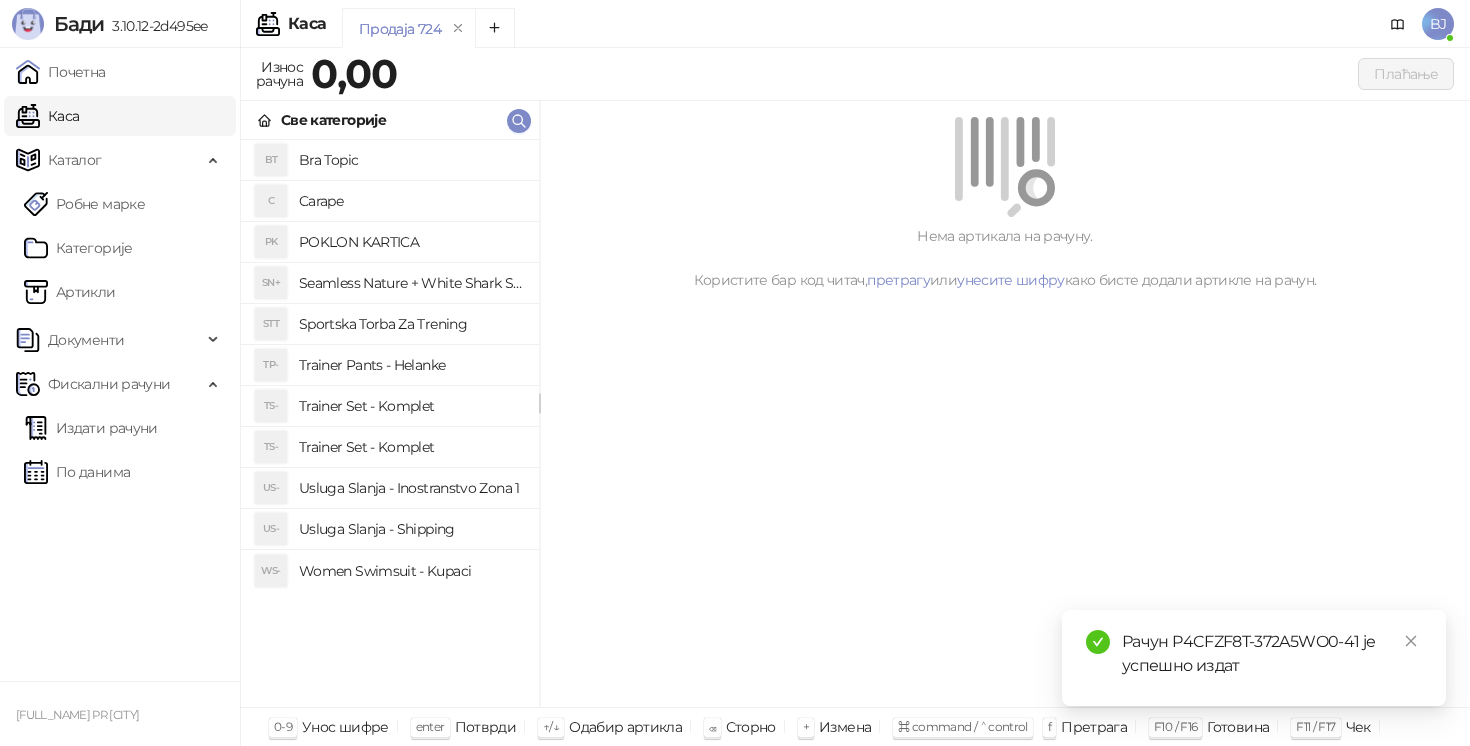 click on "Trainer Set - Komplet" at bounding box center [411, 447] 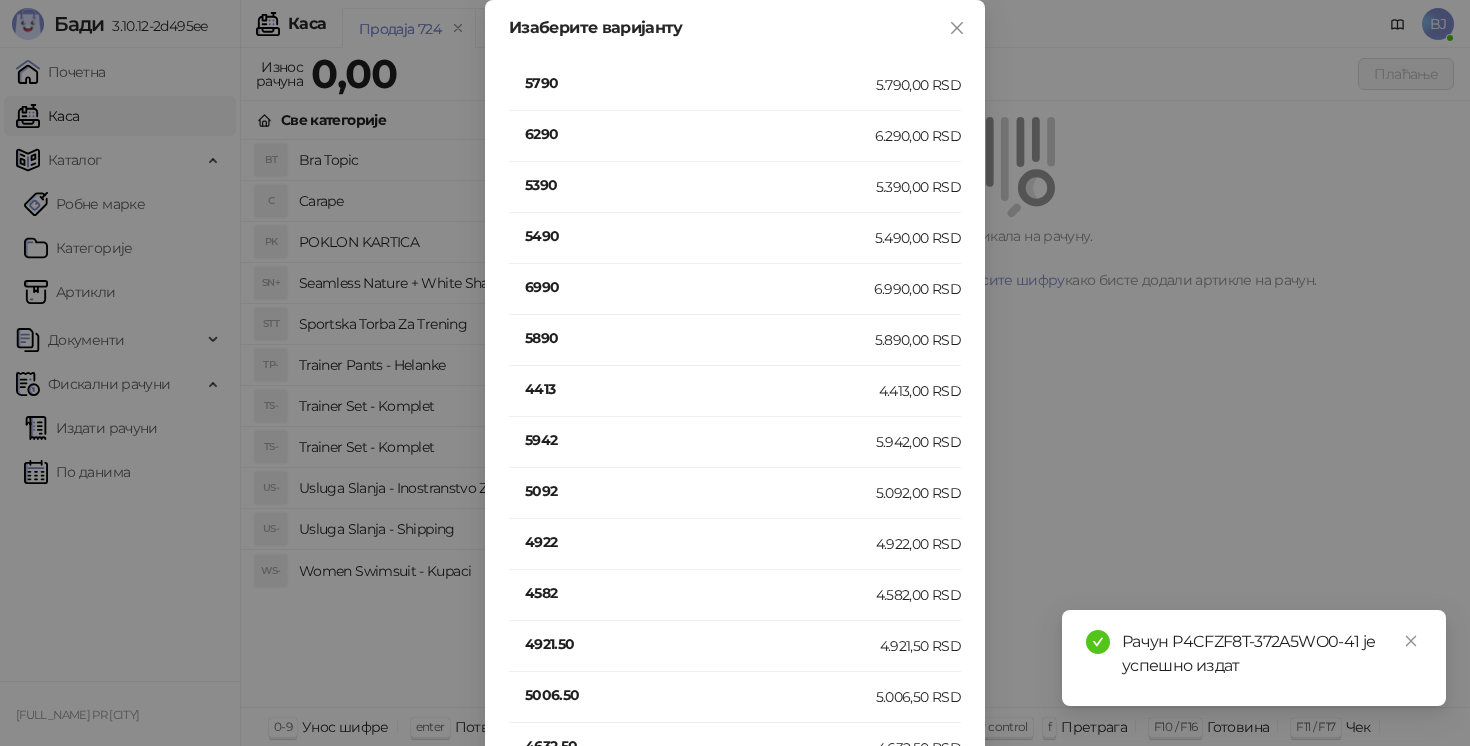 click on "6990" at bounding box center (699, 287) 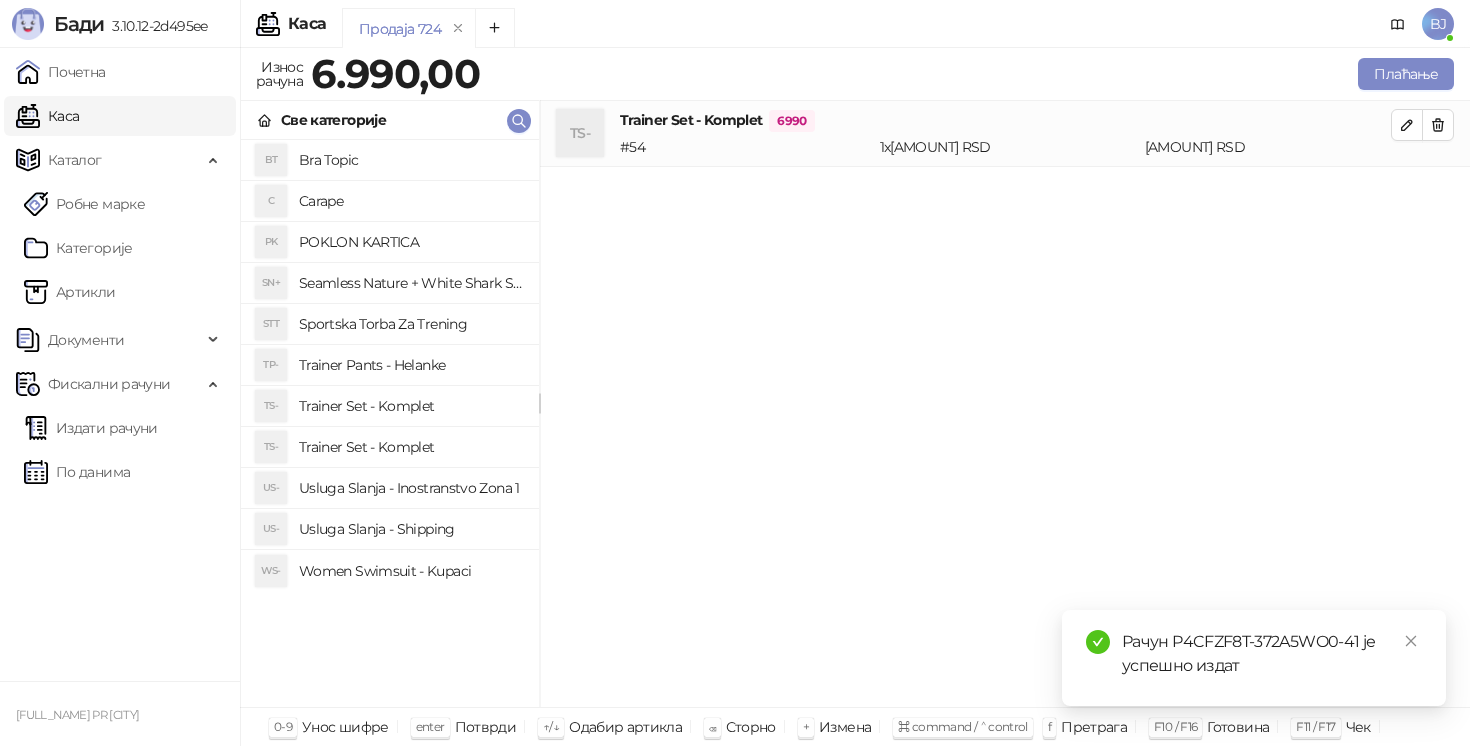 click on "Usluga Slanja - Shipping" at bounding box center [411, 529] 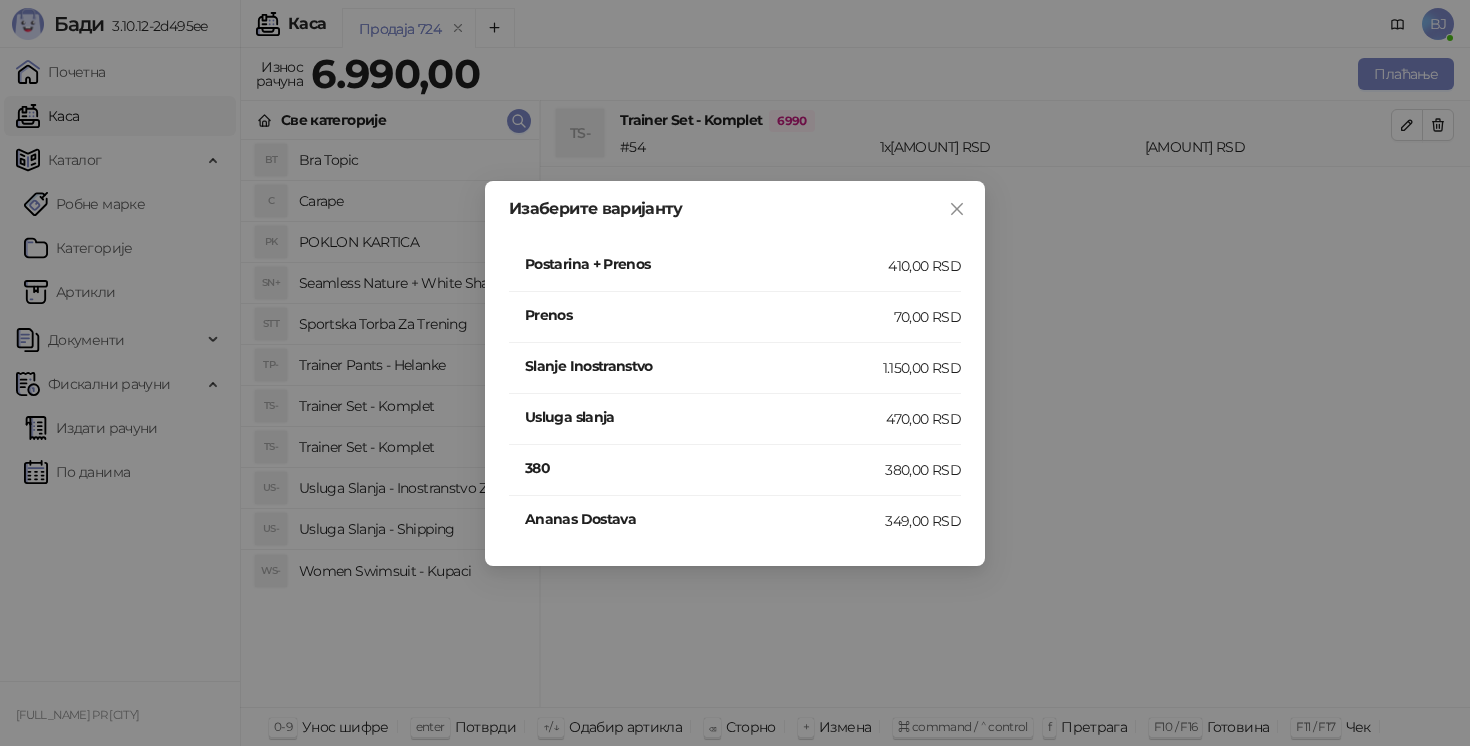click on "Postarina + Prenos" at bounding box center [706, 264] 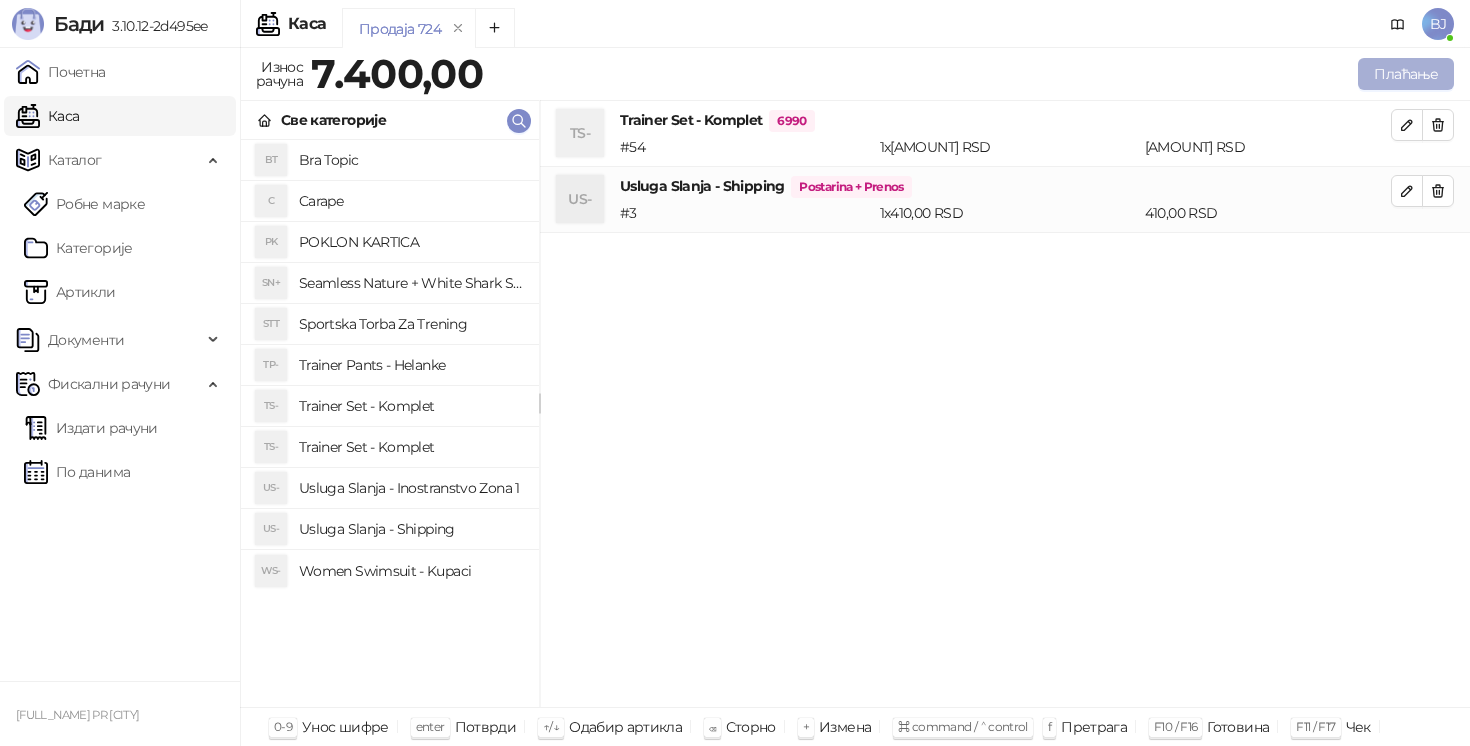 click on "Плаћање" at bounding box center (1406, 74) 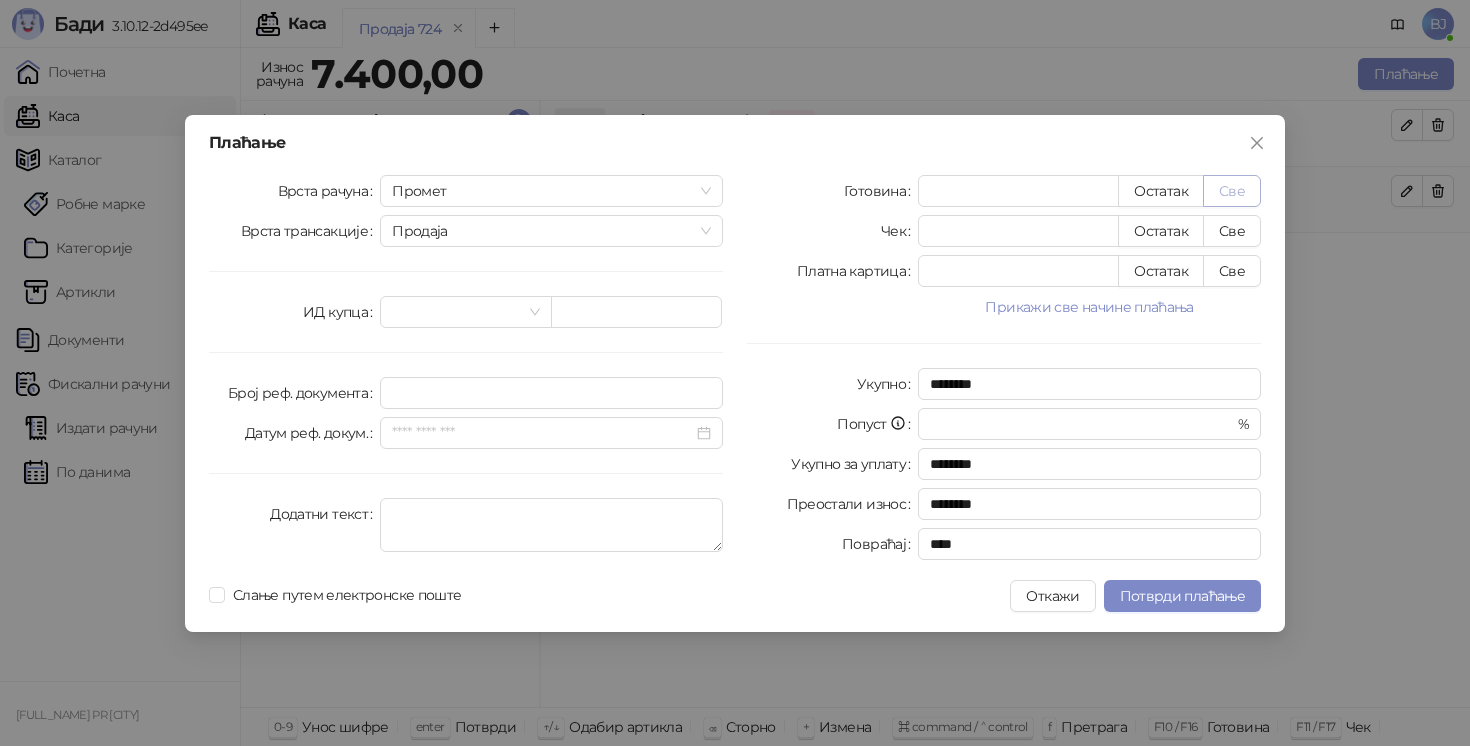 click on "Све" at bounding box center [1232, 191] 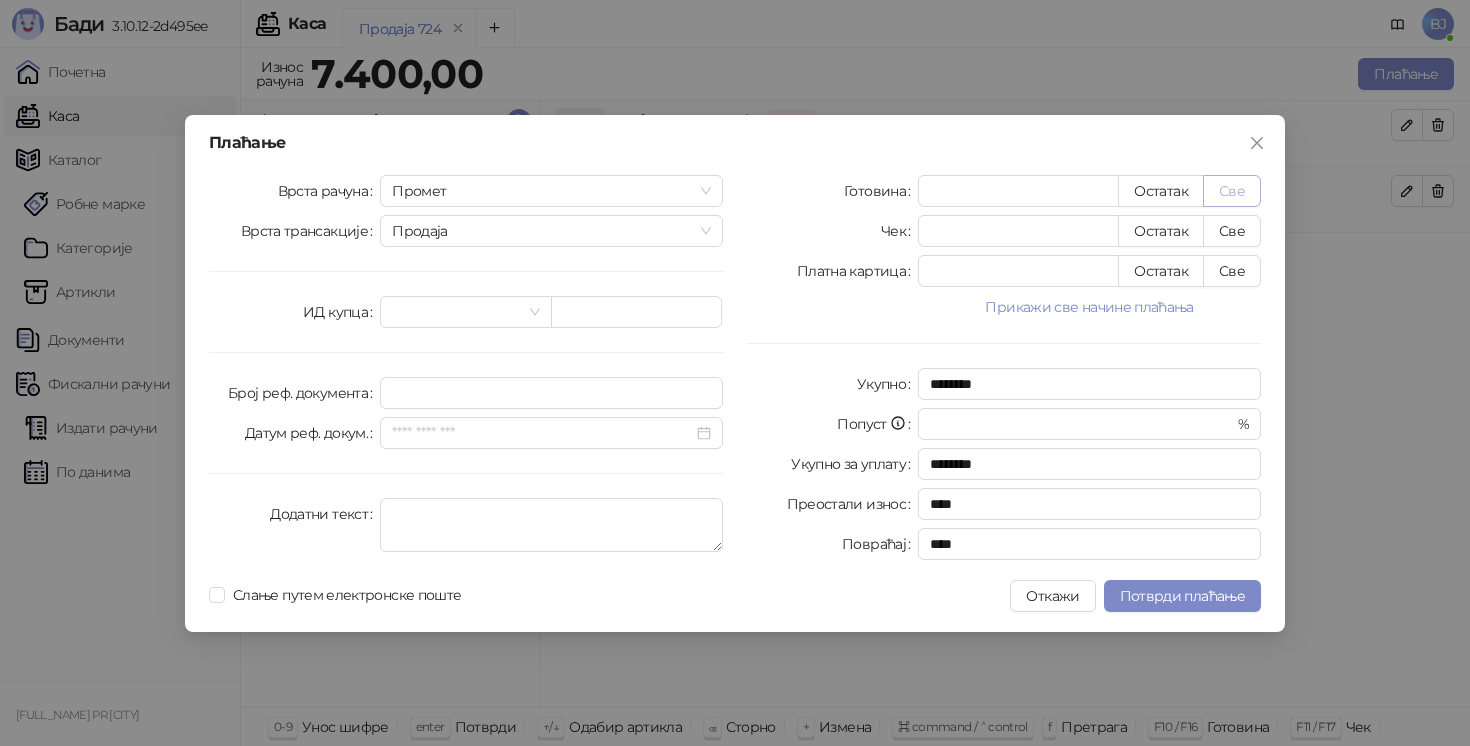type 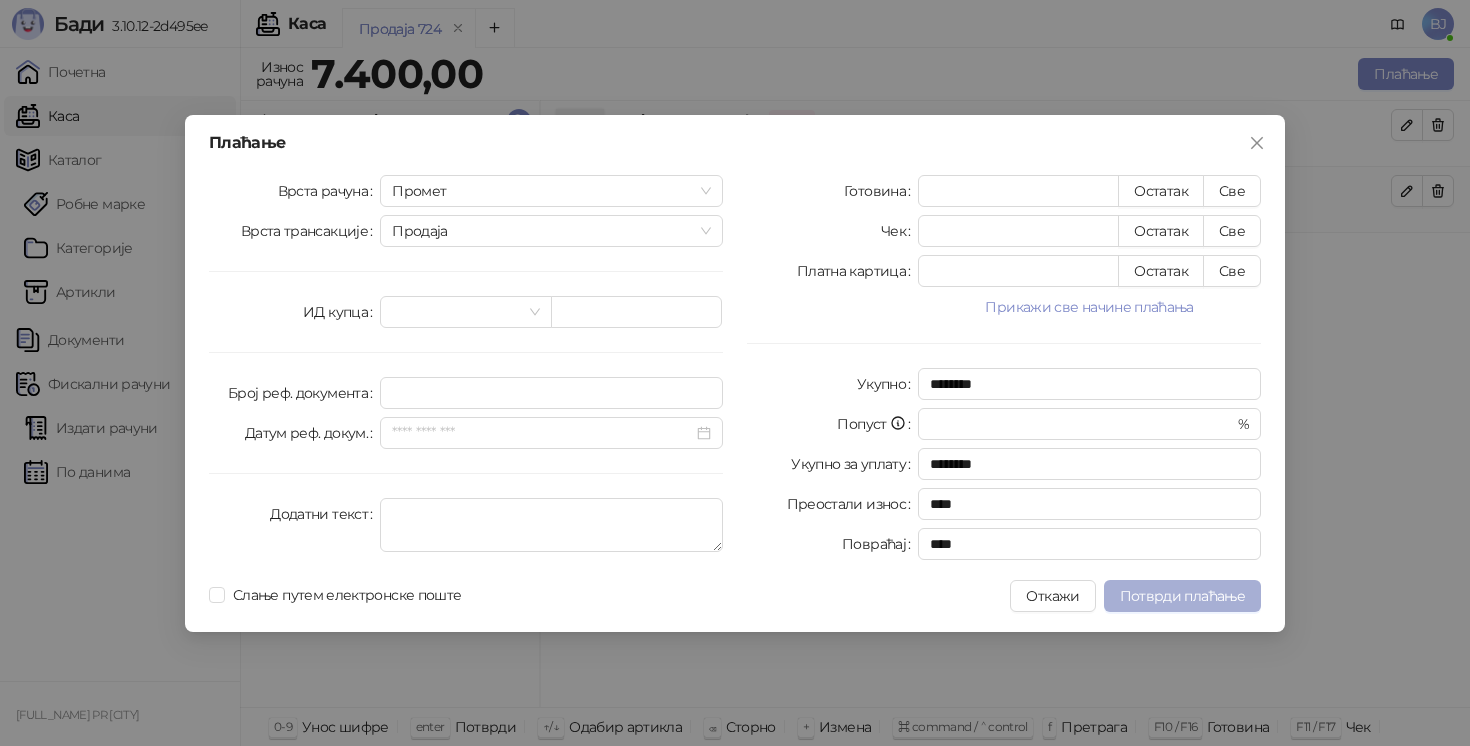 click on "Потврди плаћање" at bounding box center (1182, 596) 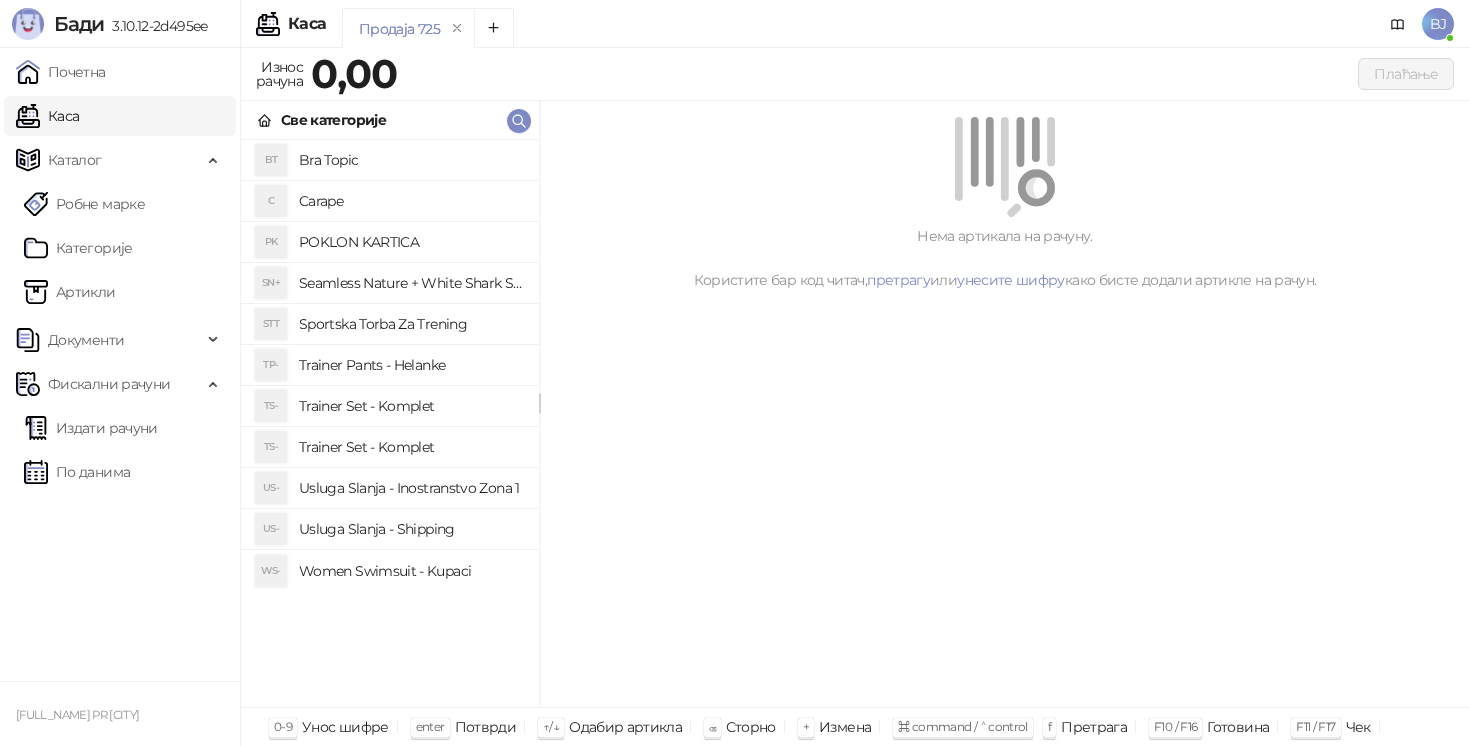 click on "Trainer Set - Komplet" at bounding box center [411, 447] 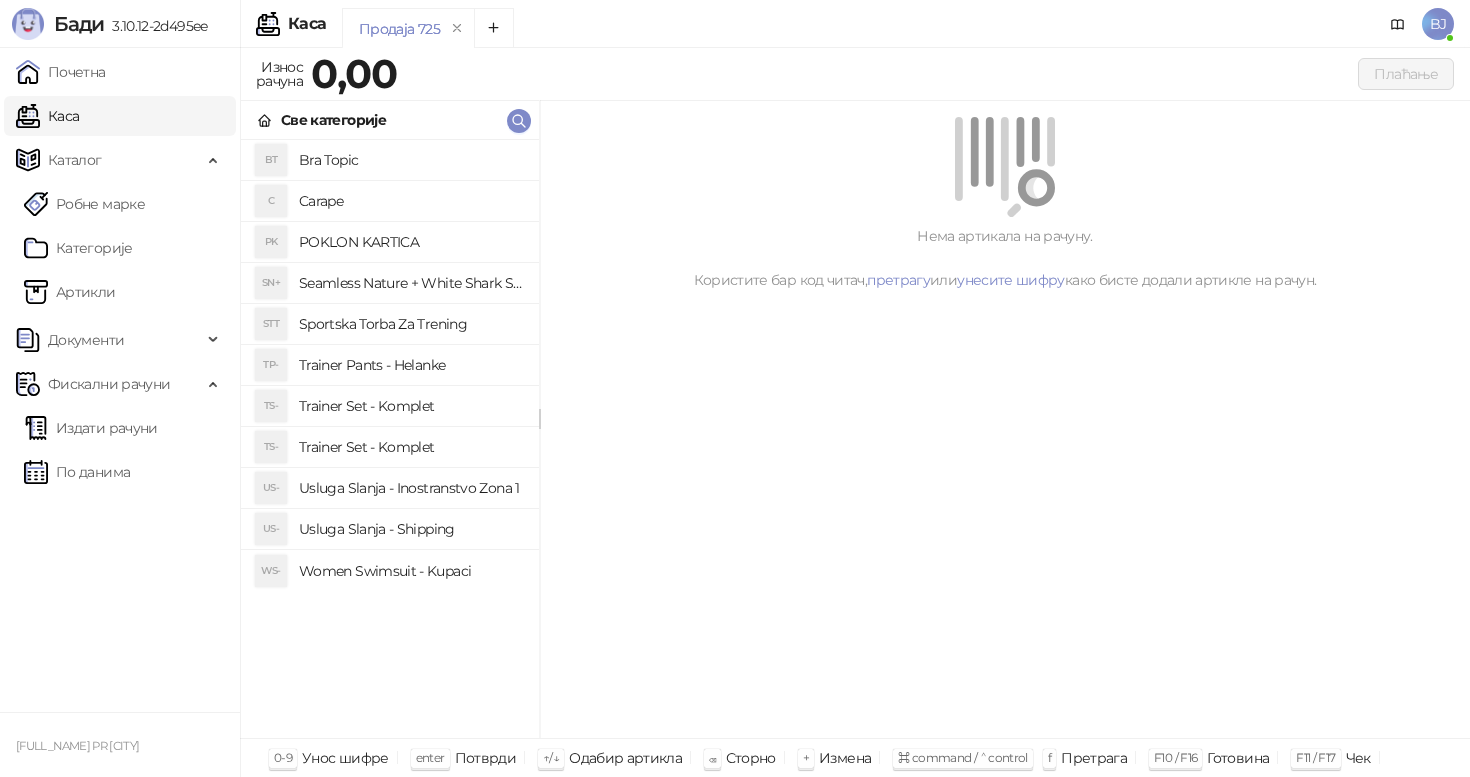 click on "Trainer Set - Komplet" at bounding box center (411, 447) 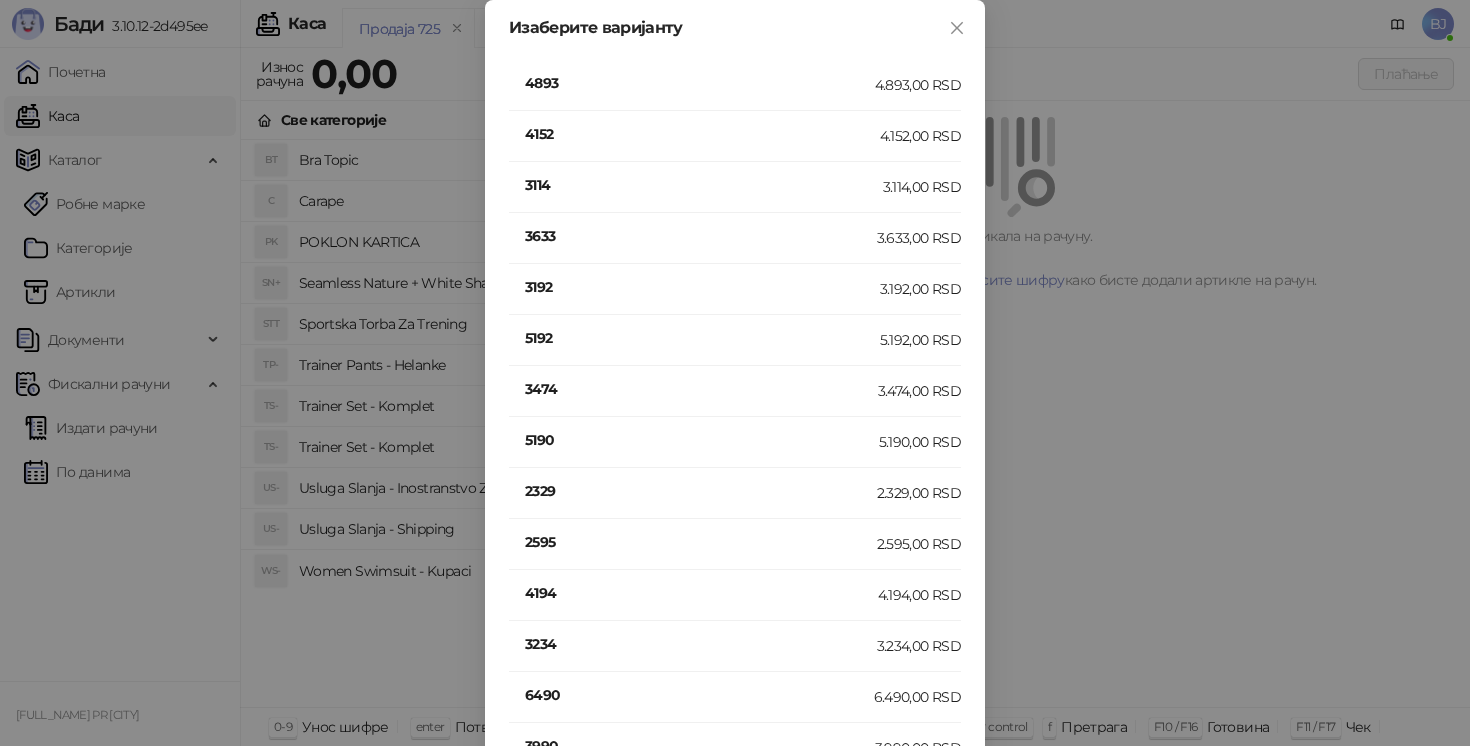 click on "5190" at bounding box center [702, 440] 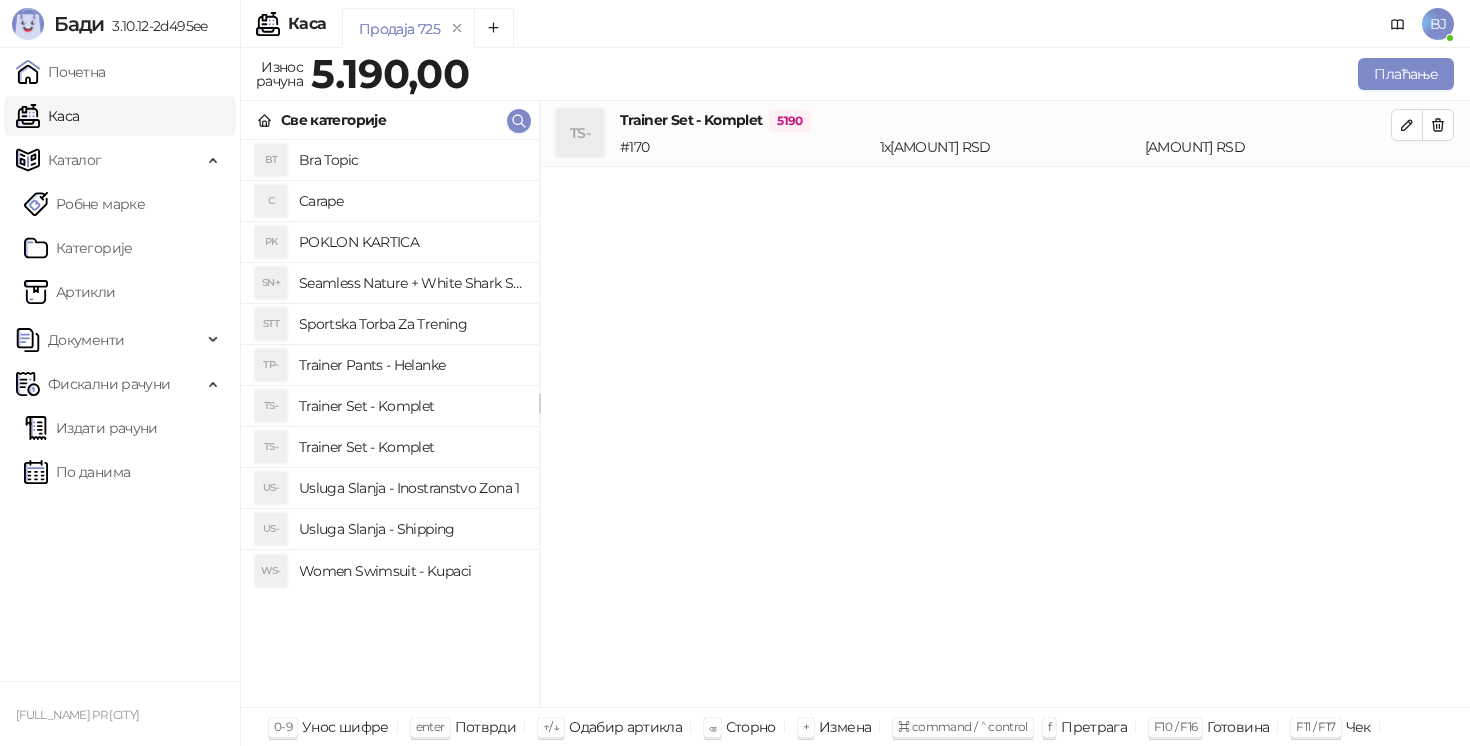 click on "Usluga Slanja - Shipping" at bounding box center (411, 529) 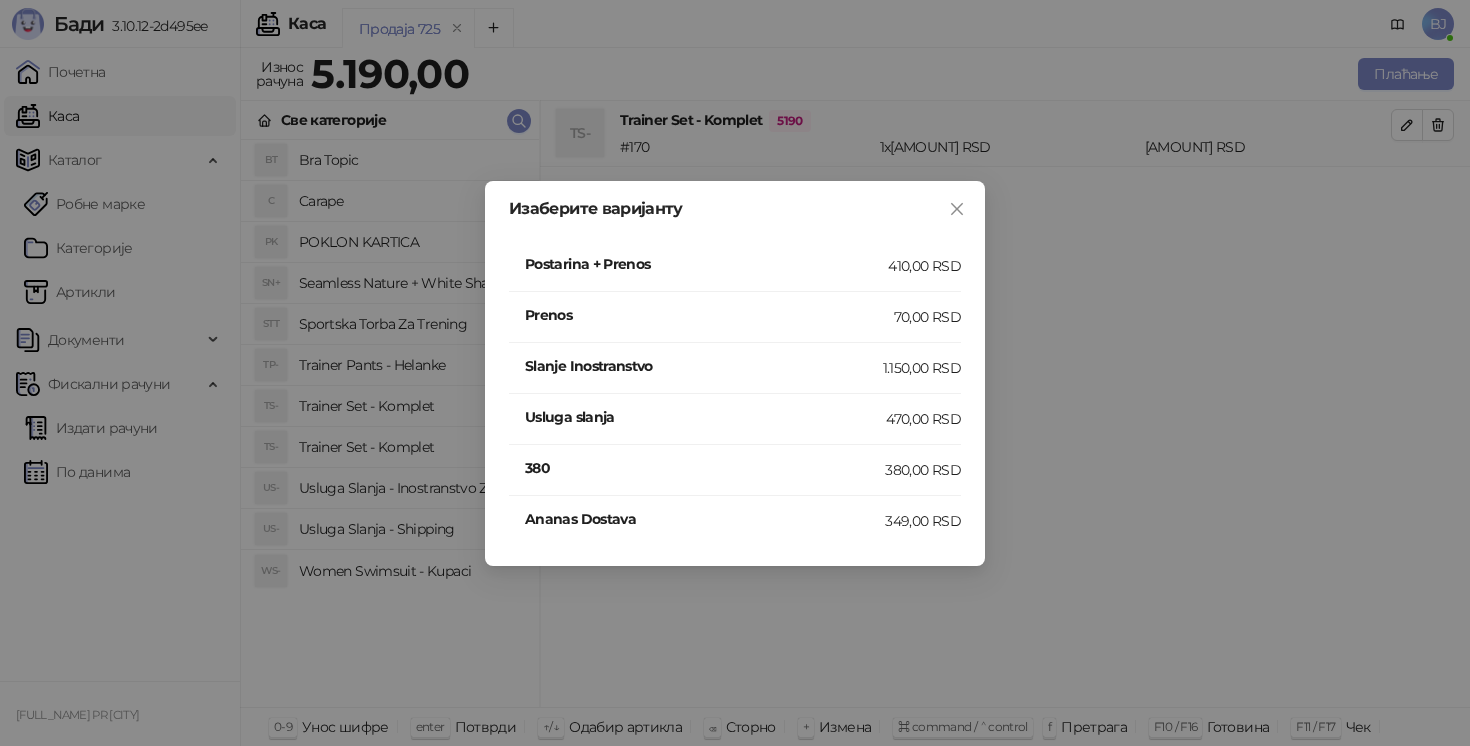 click on "Postarina + Prenos" at bounding box center (706, 264) 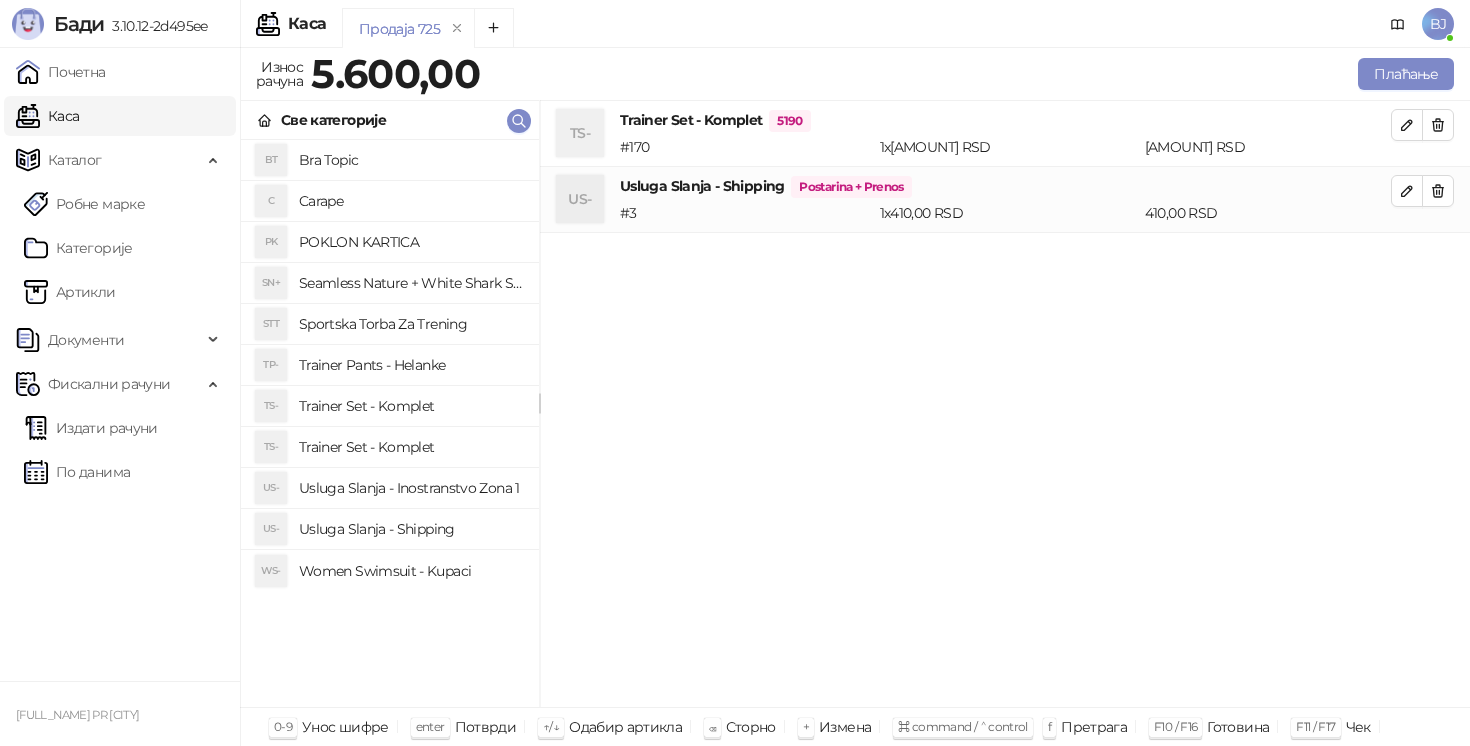 click on "Women Swimsuit - Kupaci" at bounding box center [411, 571] 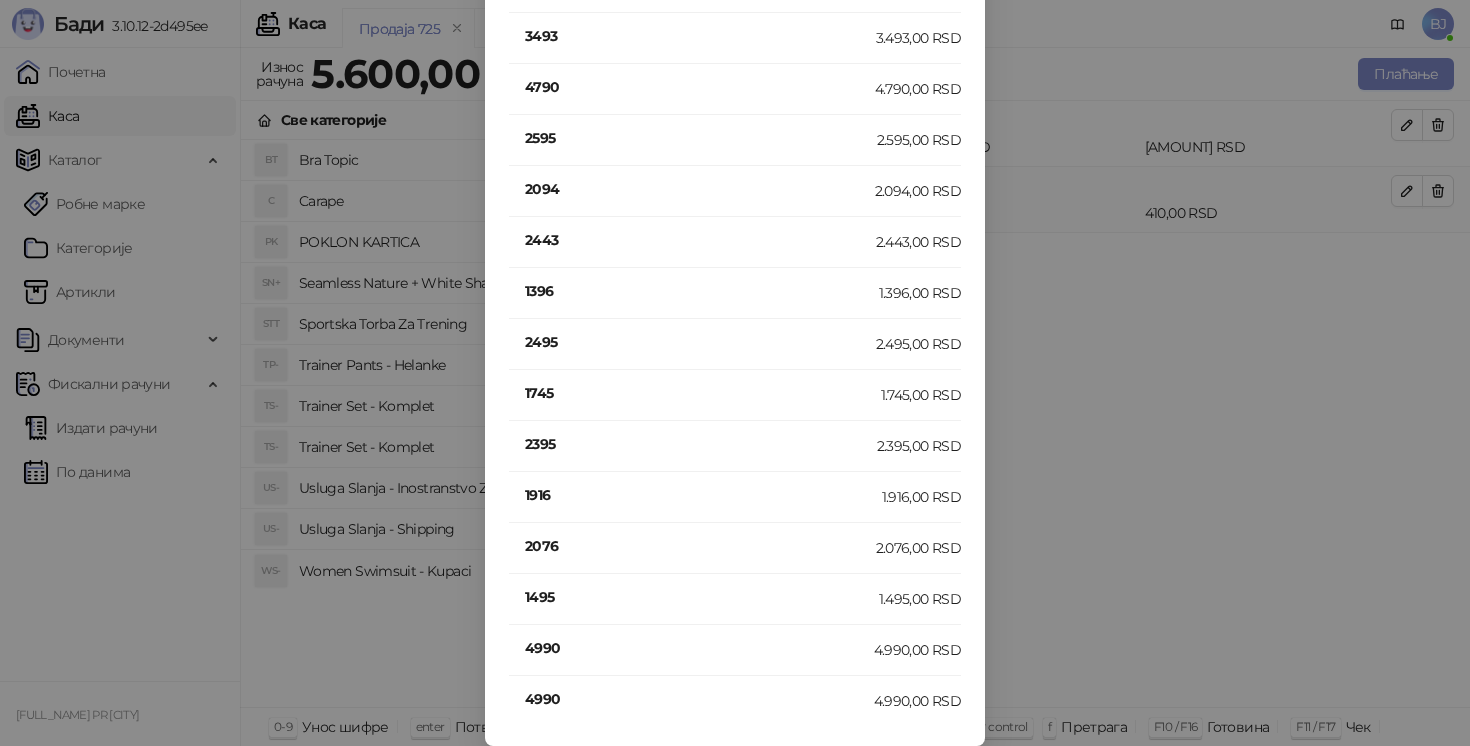 scroll, scrollTop: 98, scrollLeft: 0, axis: vertical 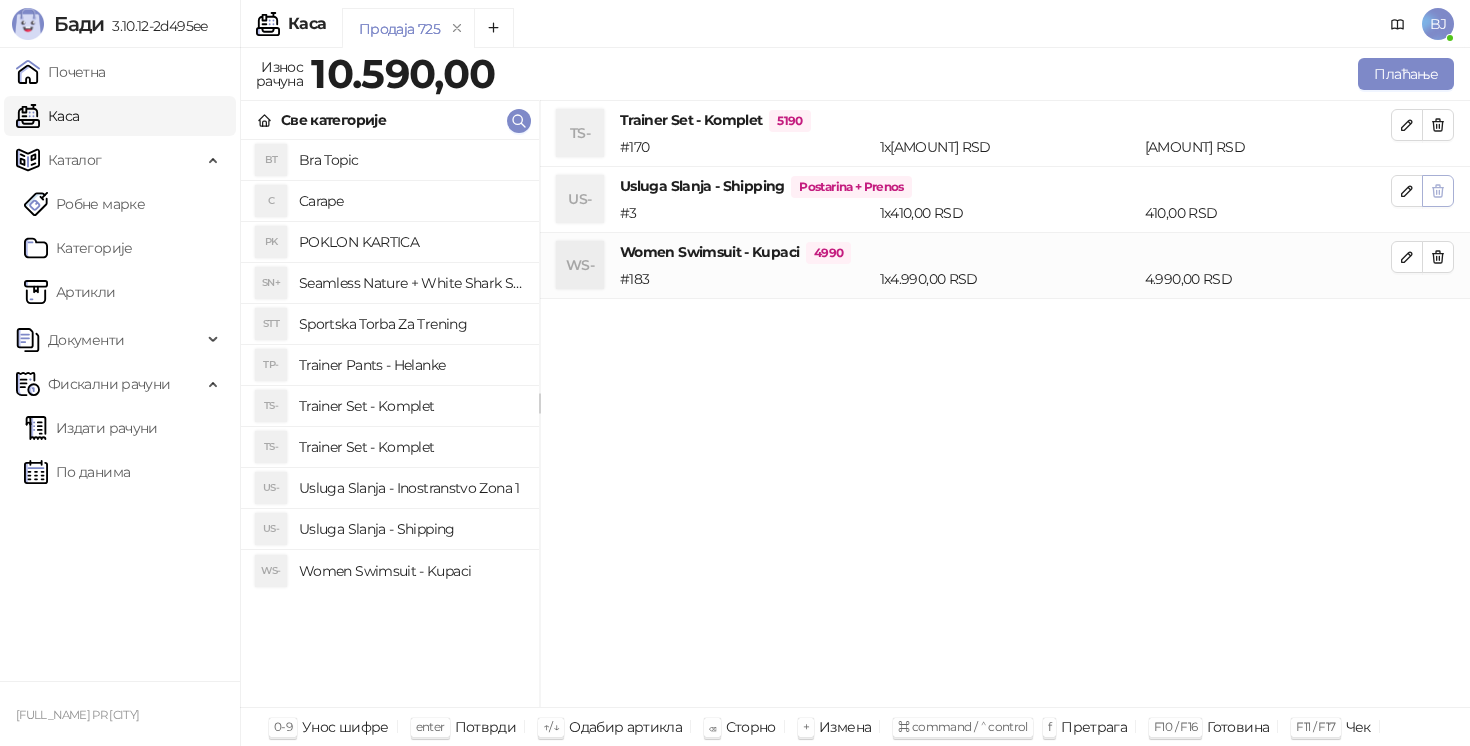 drag, startPoint x: 1406, startPoint y: 192, endPoint x: 1446, endPoint y: 182, distance: 41.231056 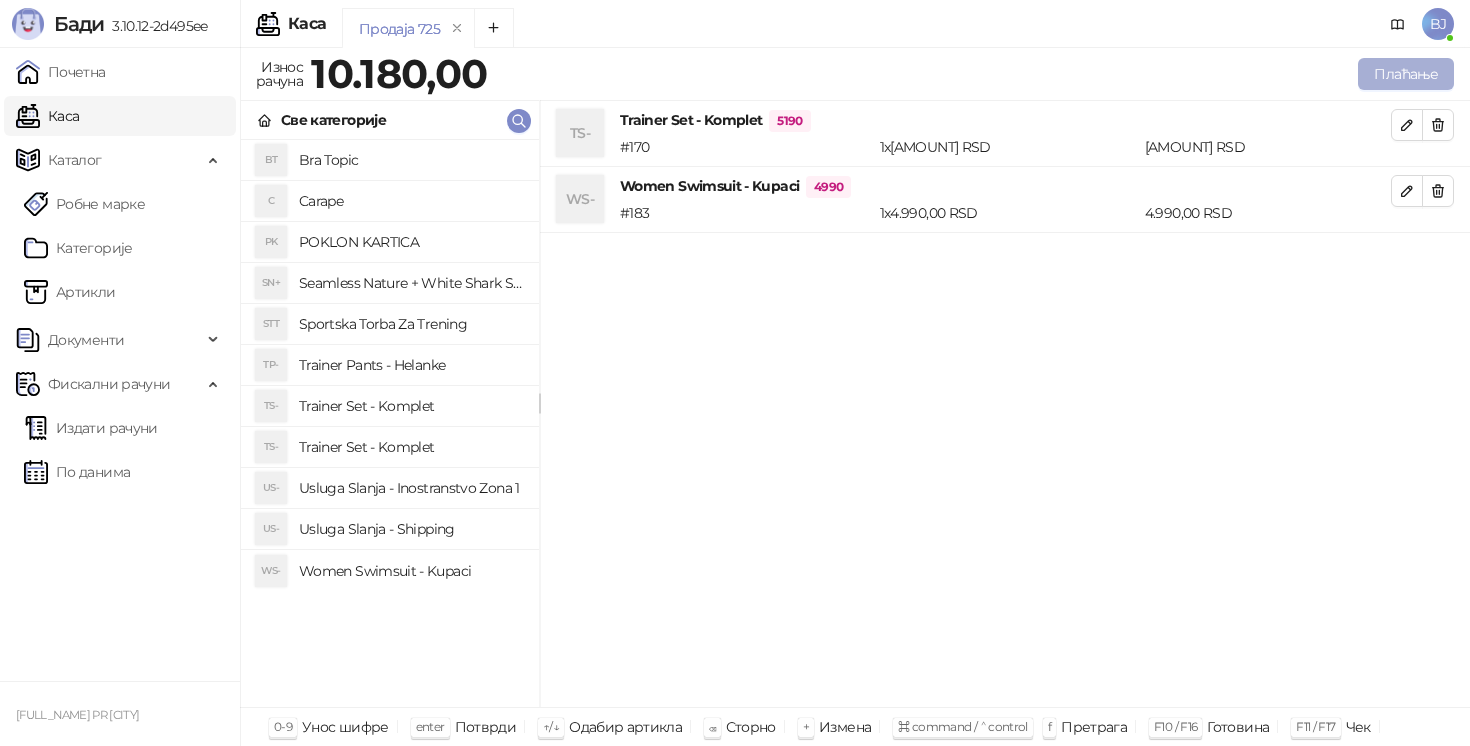 click on "Плаћање" at bounding box center (1406, 74) 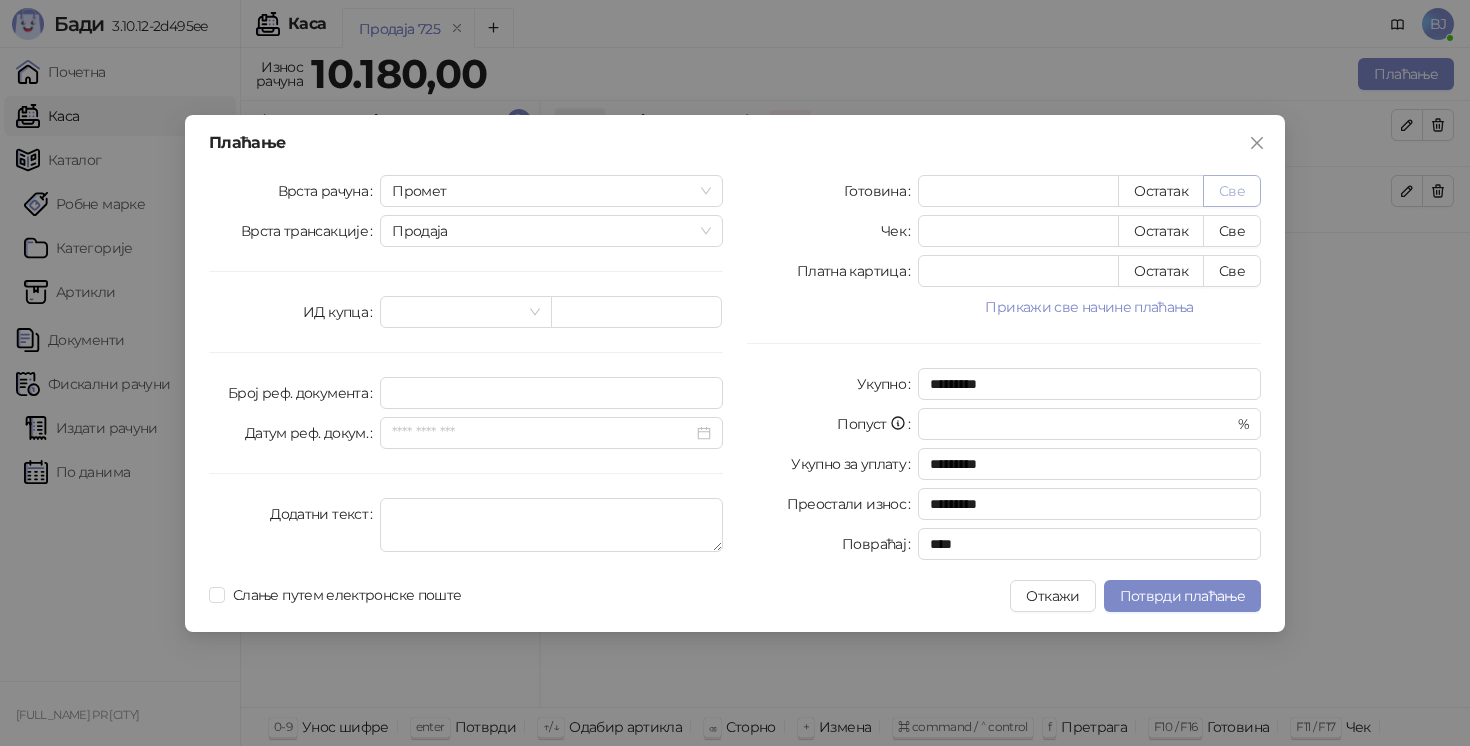 click on "Све" at bounding box center (1232, 191) 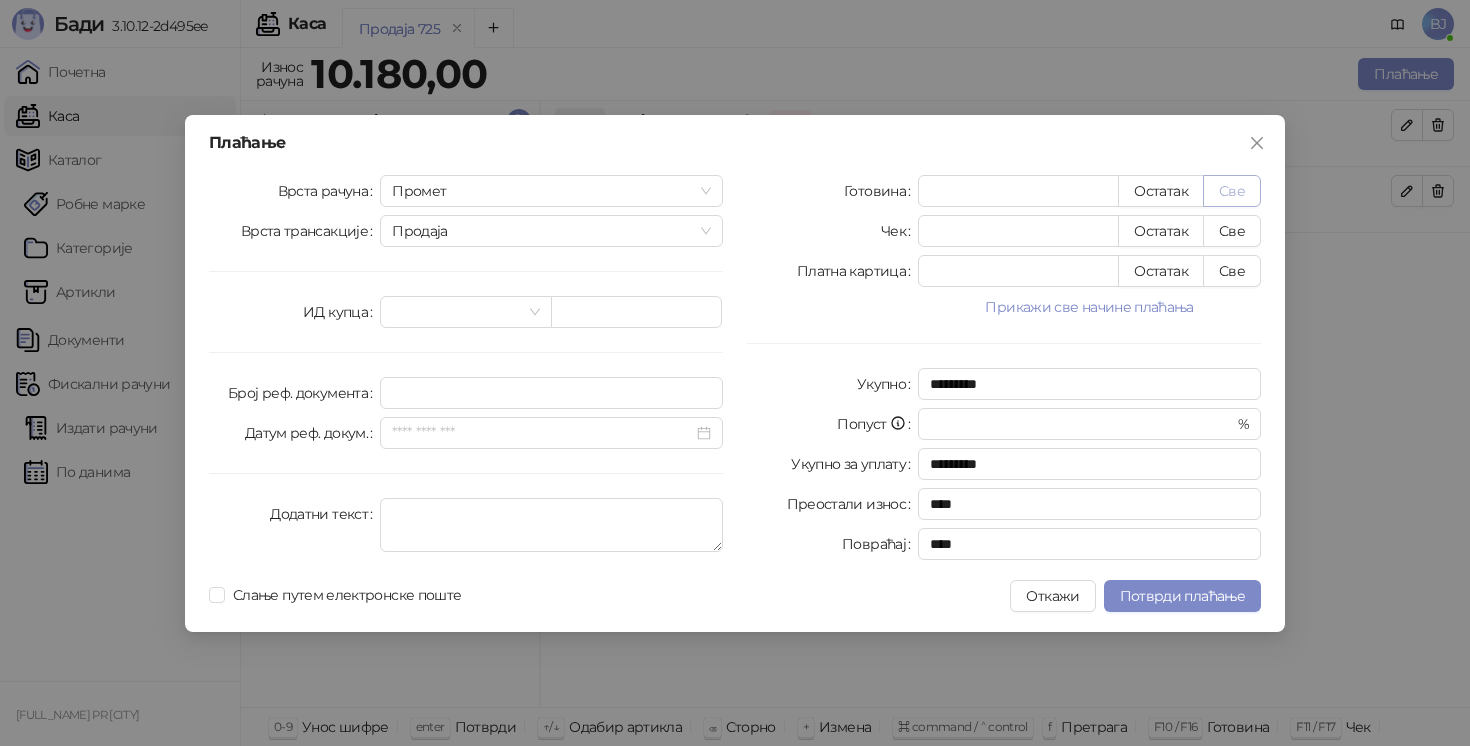 type 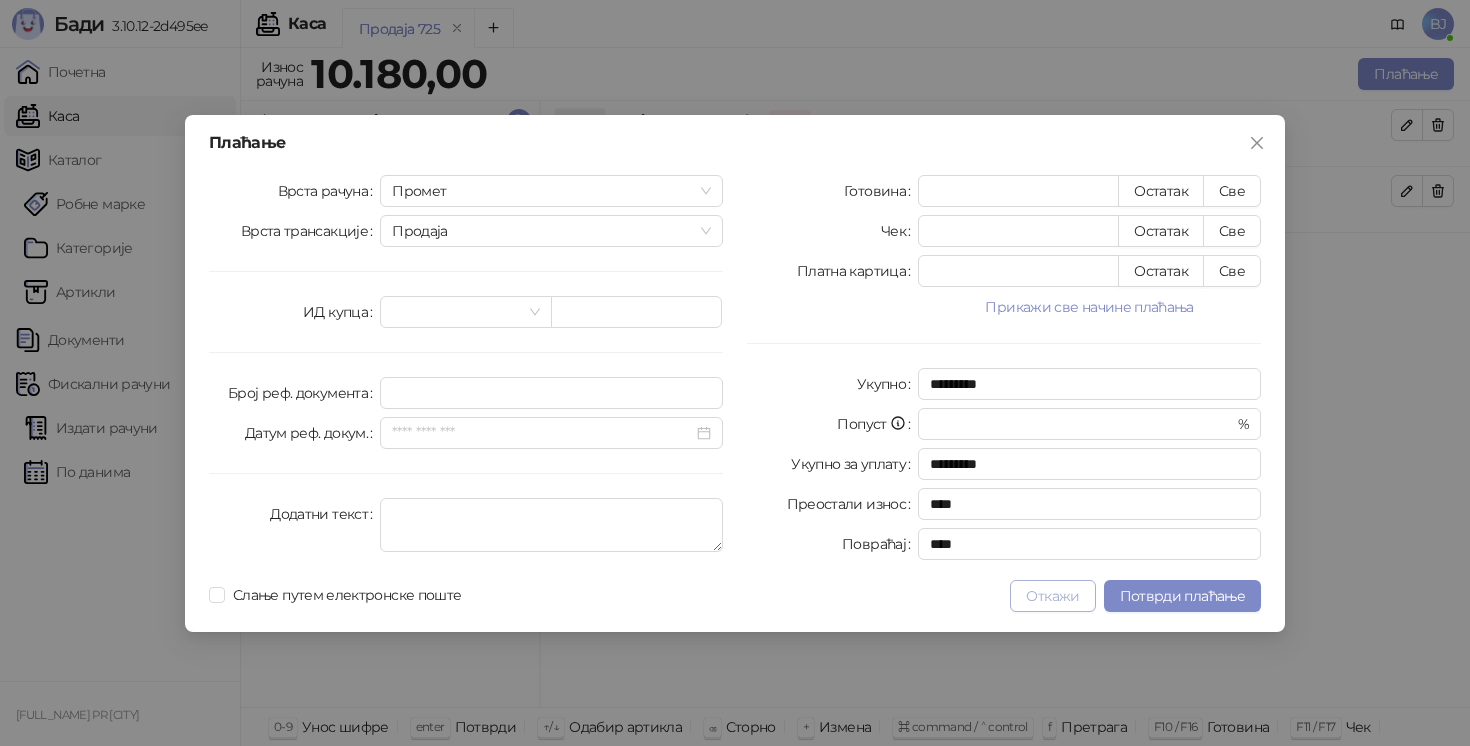 click on "Откажи" at bounding box center [1052, 596] 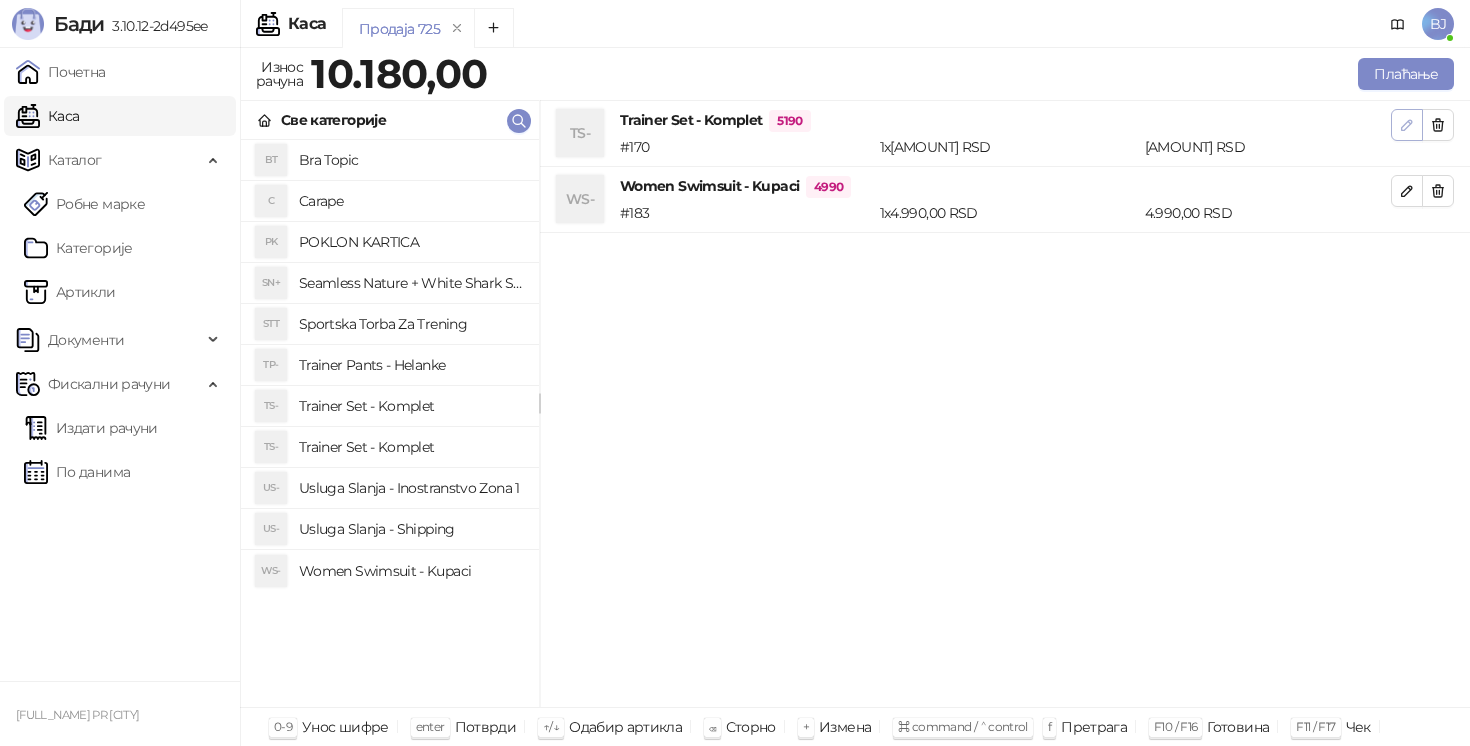 click at bounding box center (1407, 125) 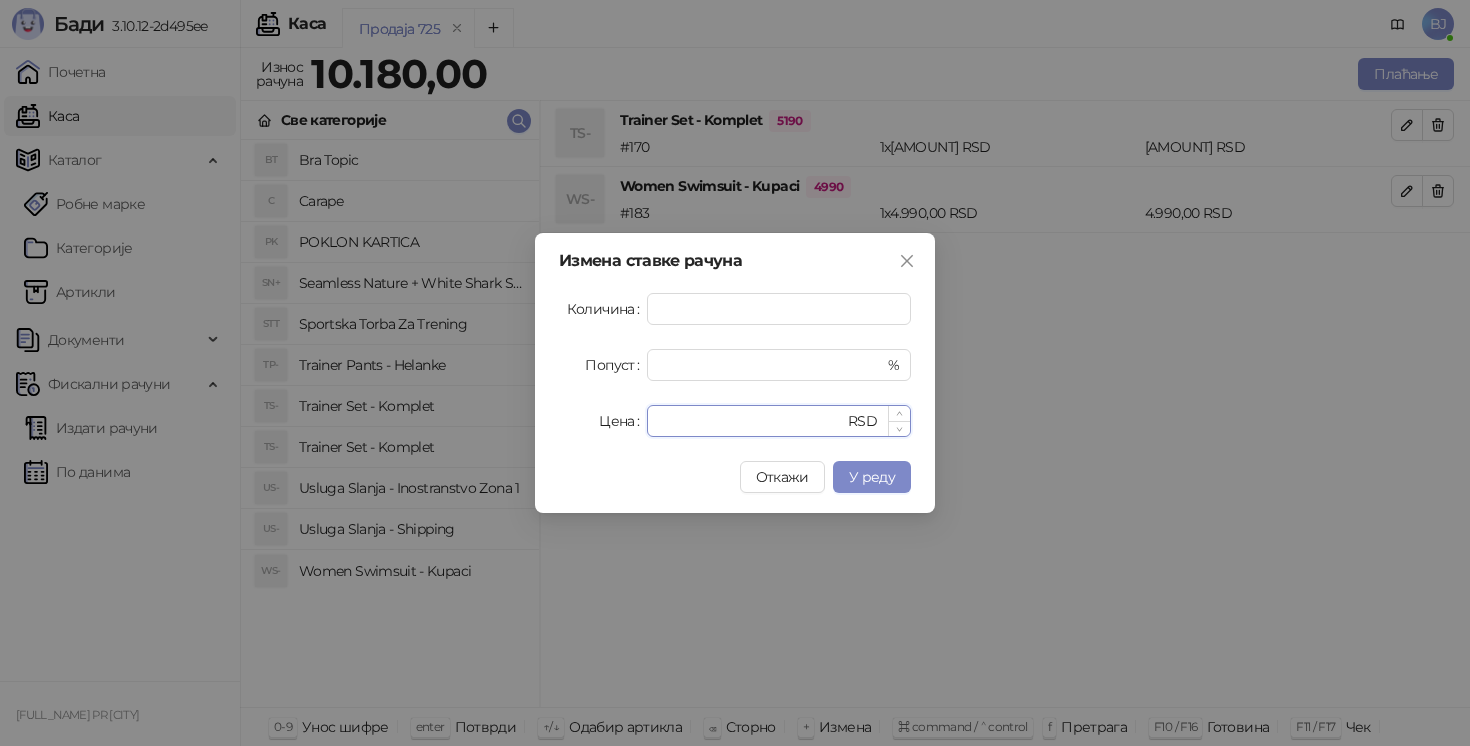 click on "****" at bounding box center (751, 421) 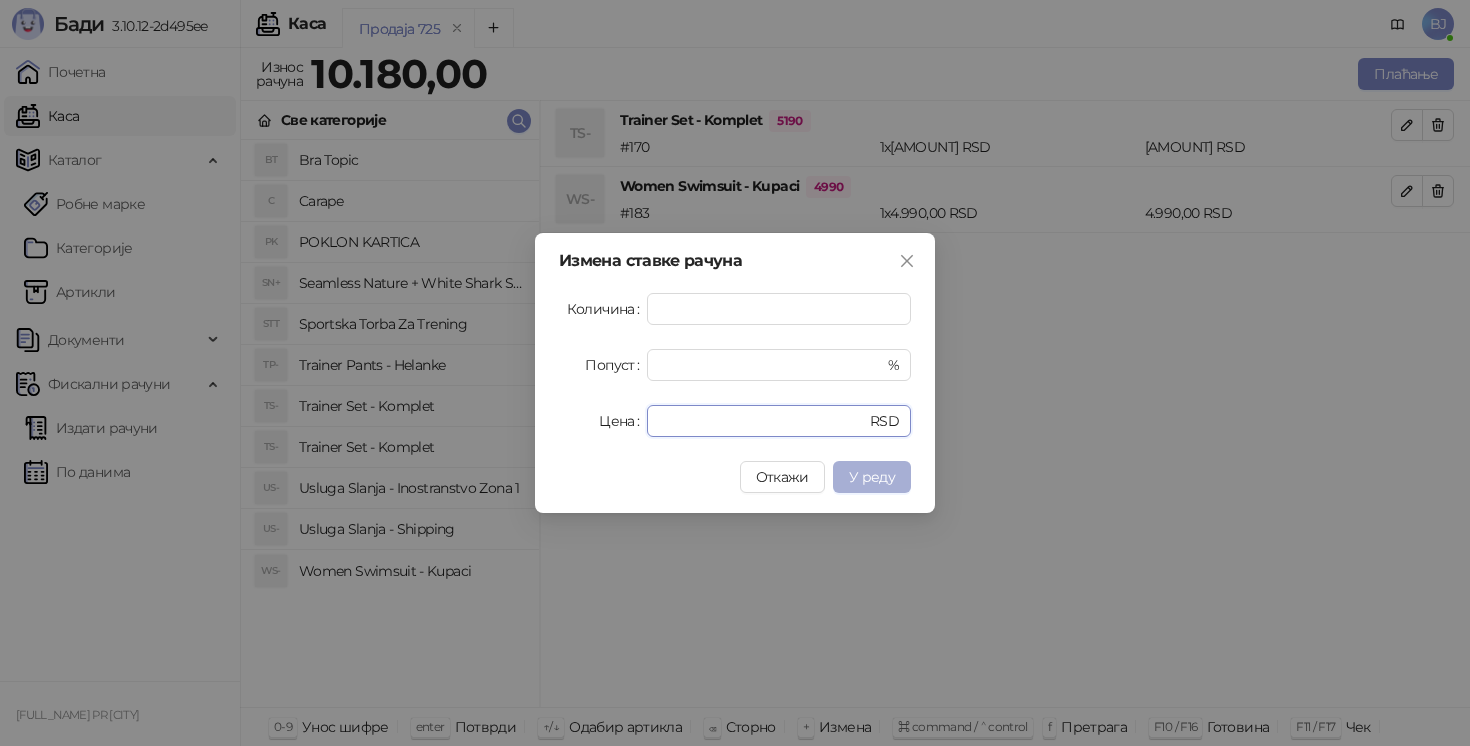 type on "****" 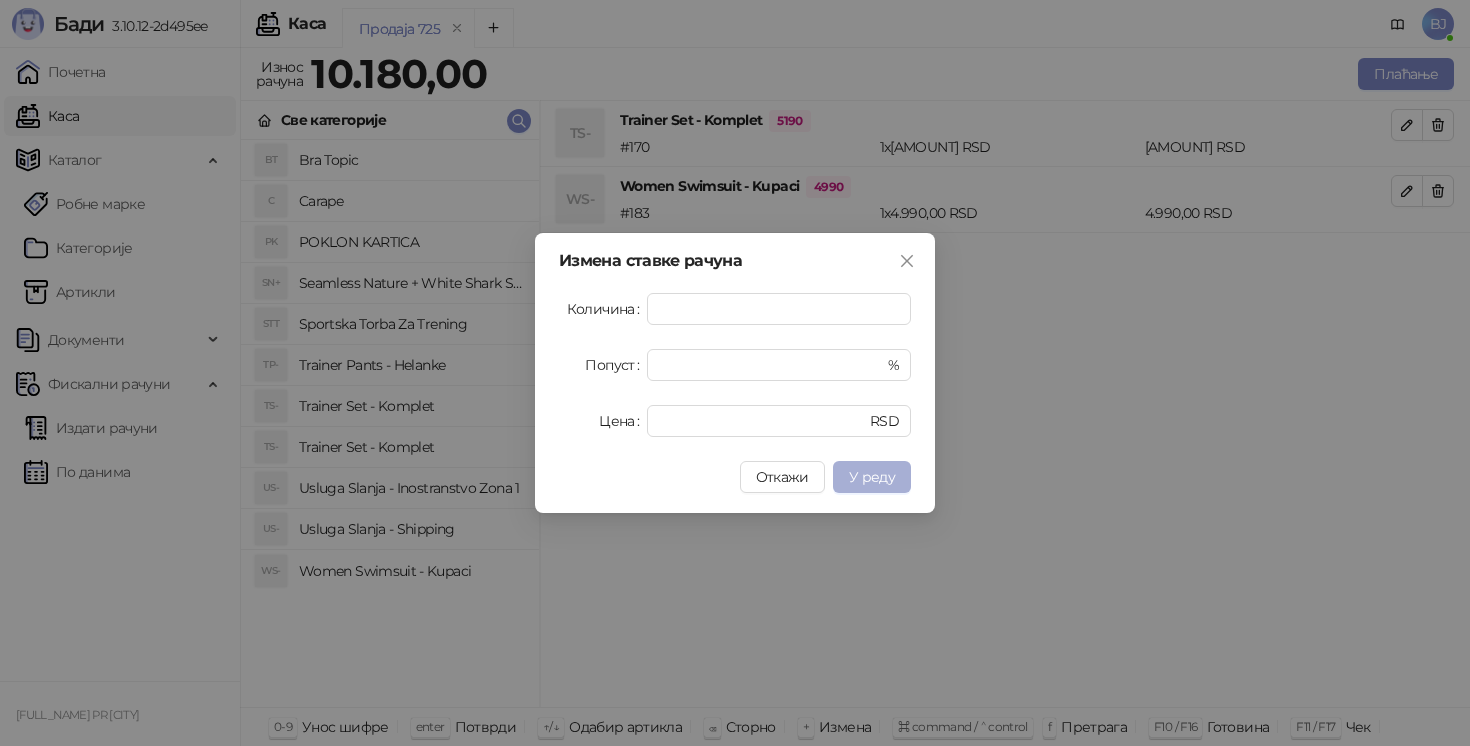 click on "У реду" at bounding box center [872, 477] 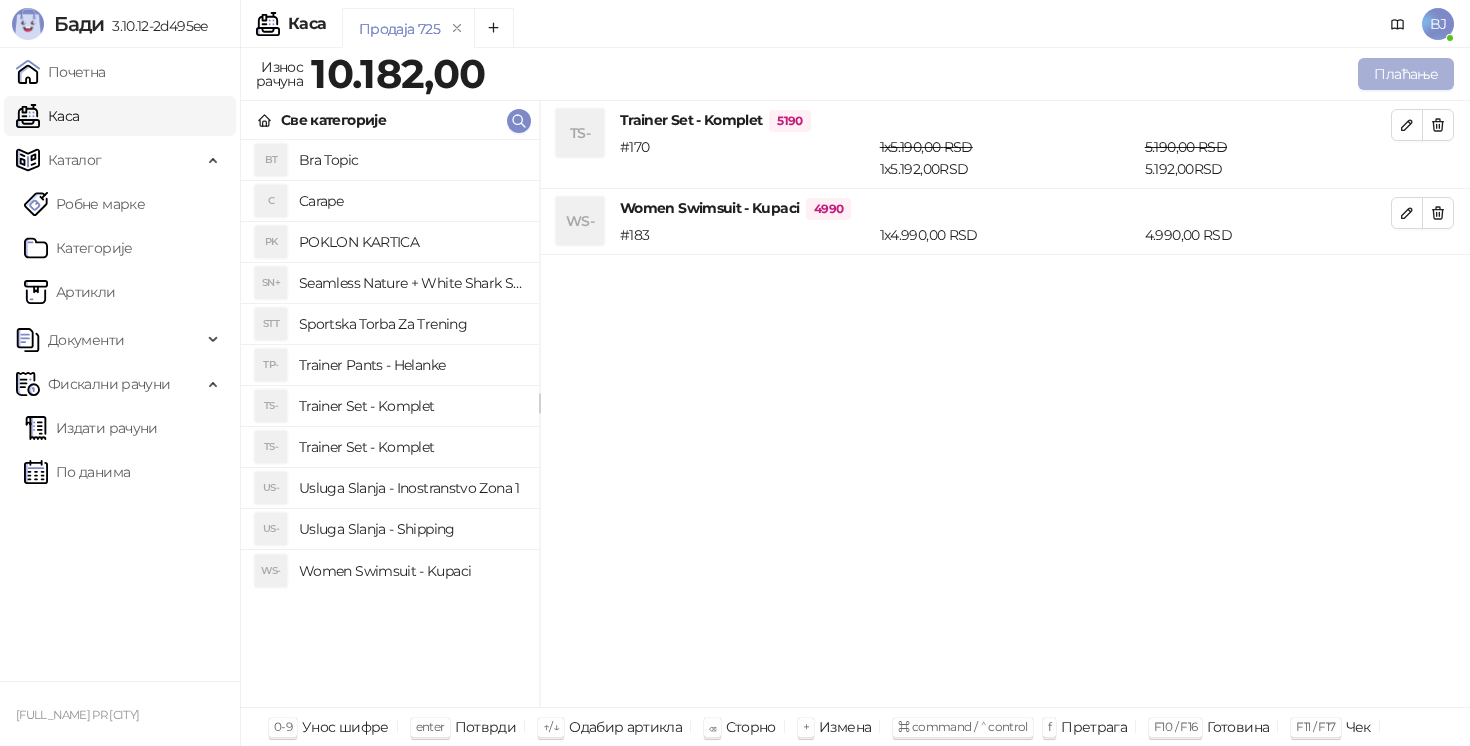 click on "Плаћање" at bounding box center [1406, 74] 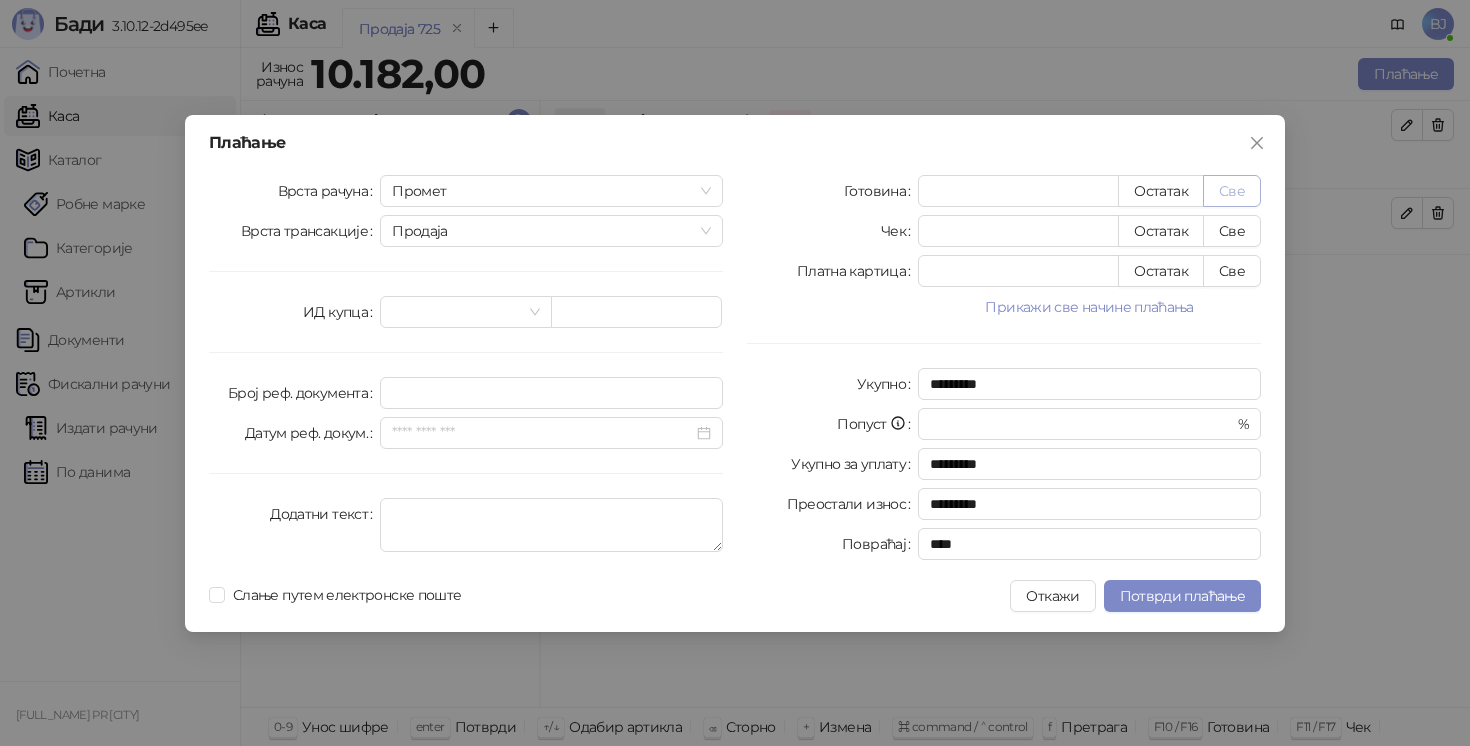 click on "Све" at bounding box center (1232, 191) 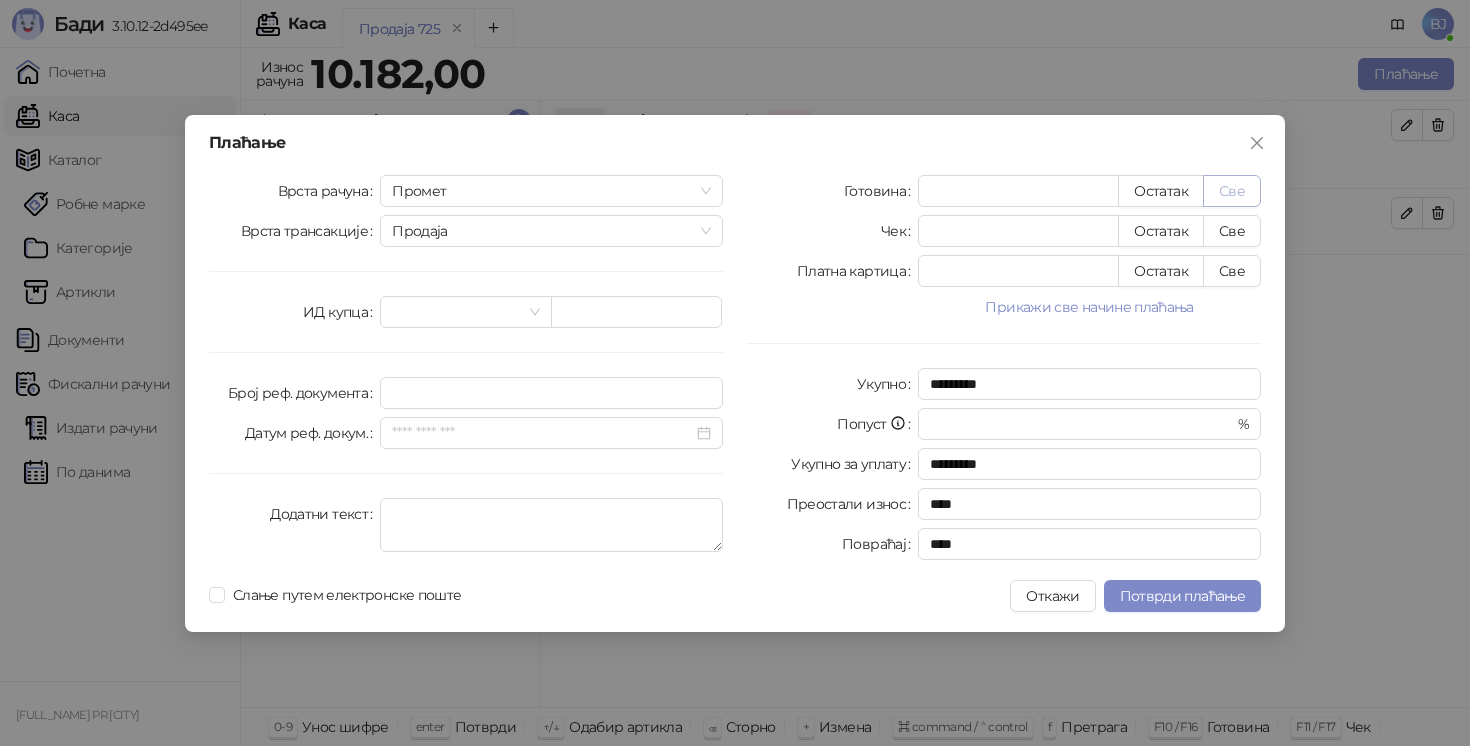 type 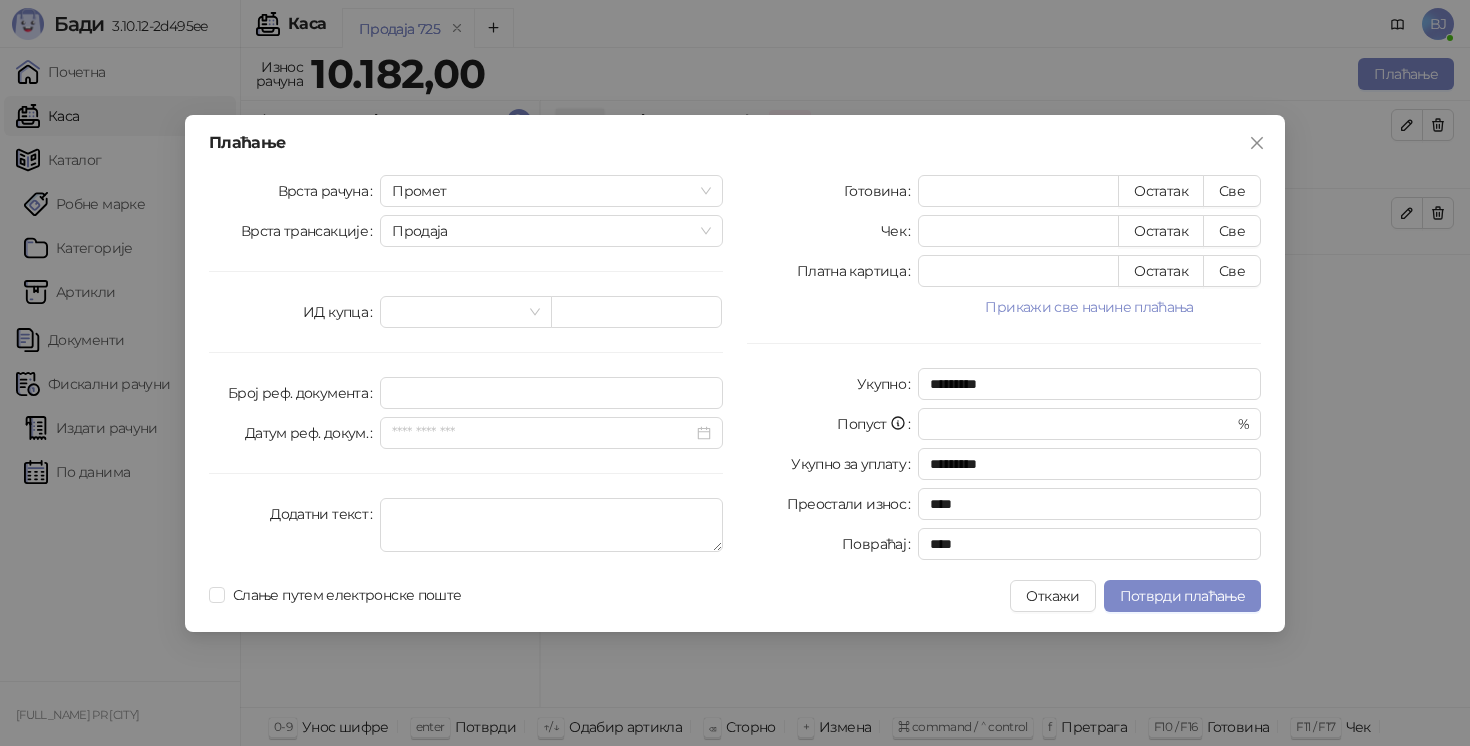 click on "Плаћање Врста рачуна Промет Врста трансакције Продаја ИД купца Број реф. документа Датум реф. докум. Додатни текст Готовина ***** Остатак Све Чек * Остатак Све Платна картица * Остатак Све Прикажи све начине плаћања Пренос на рачун * Остатак Све Ваучер * Остатак Све Инстант плаћање * Остатак Све Друго безготовинско * Остатак Све Укупно ********* Попуст   * % Укупно за уплату ********* Преостали износ **** Повраћај **** Слање путем електронске поште Откажи Потврди плаћање" at bounding box center (735, 373) 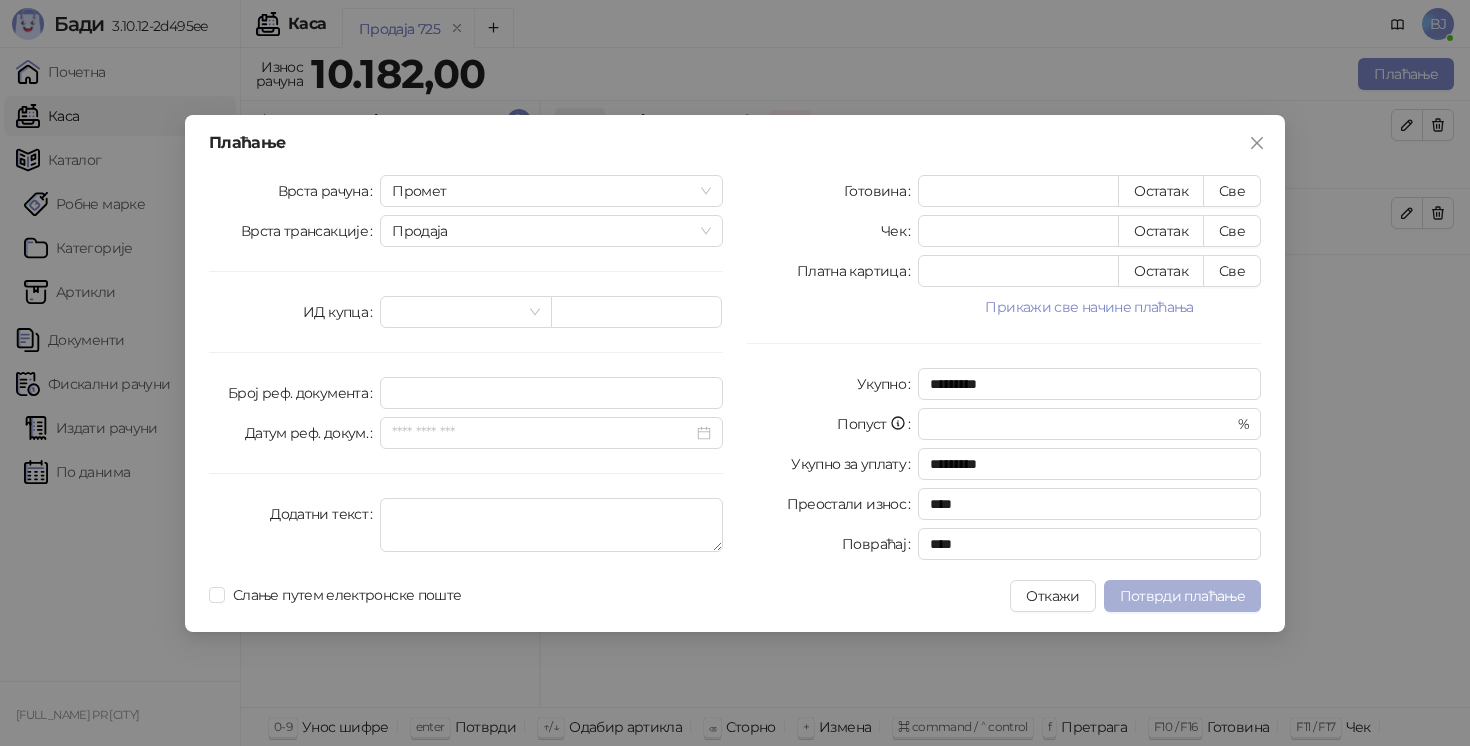 click on "Потврди плаћање" at bounding box center [1182, 596] 